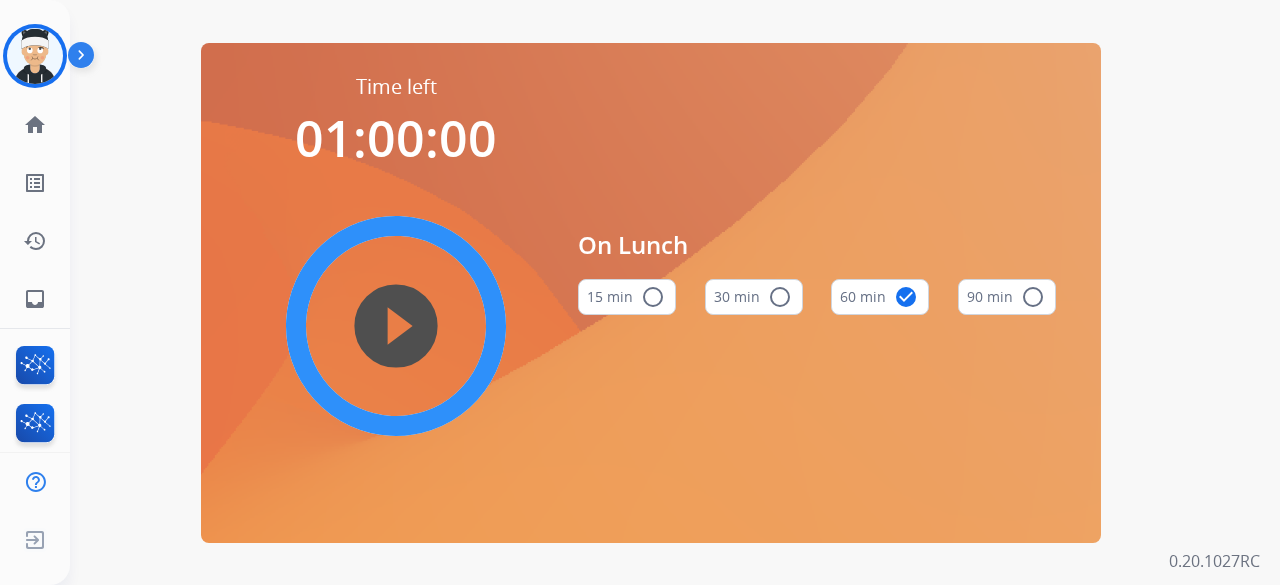 scroll, scrollTop: 0, scrollLeft: 0, axis: both 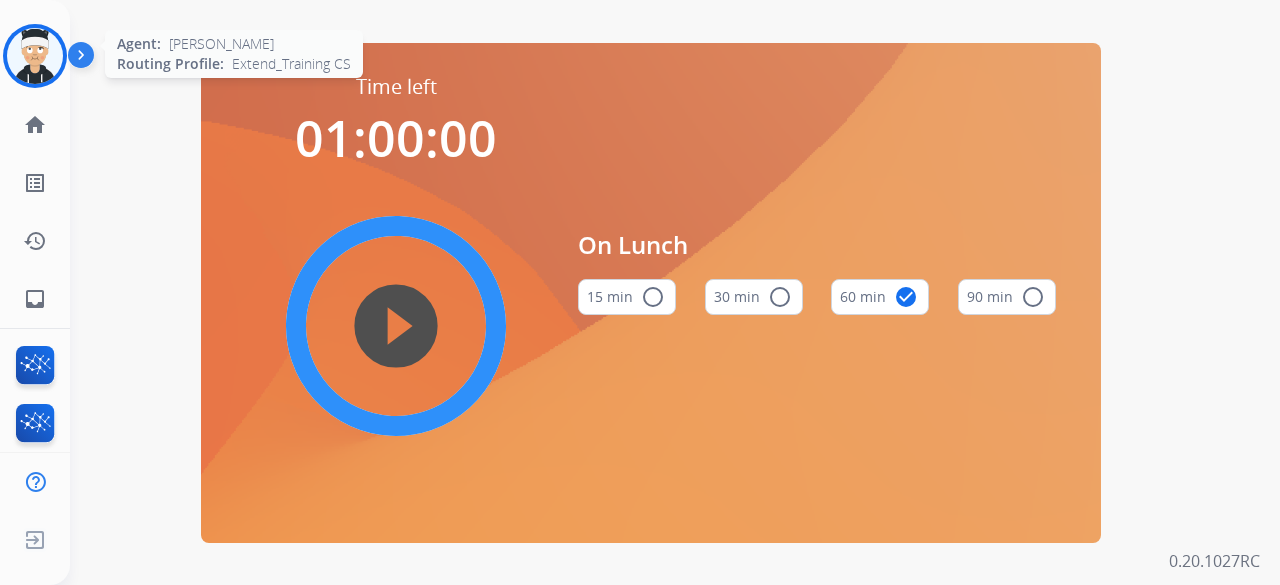 click at bounding box center (35, 56) 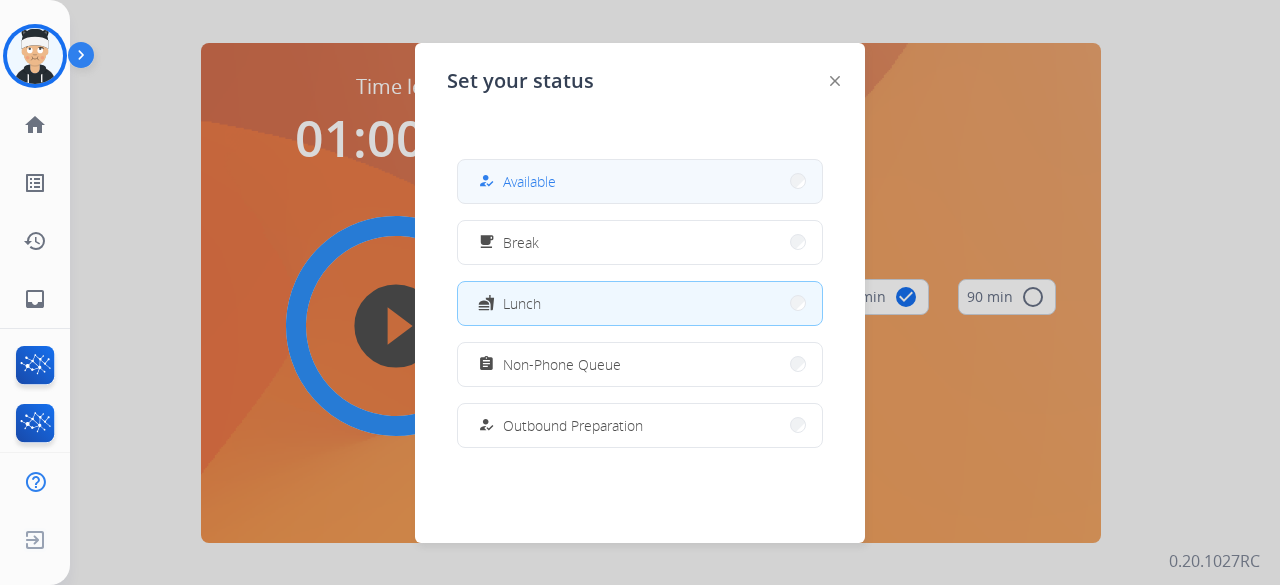 click on "how_to_reg Available" at bounding box center (640, 181) 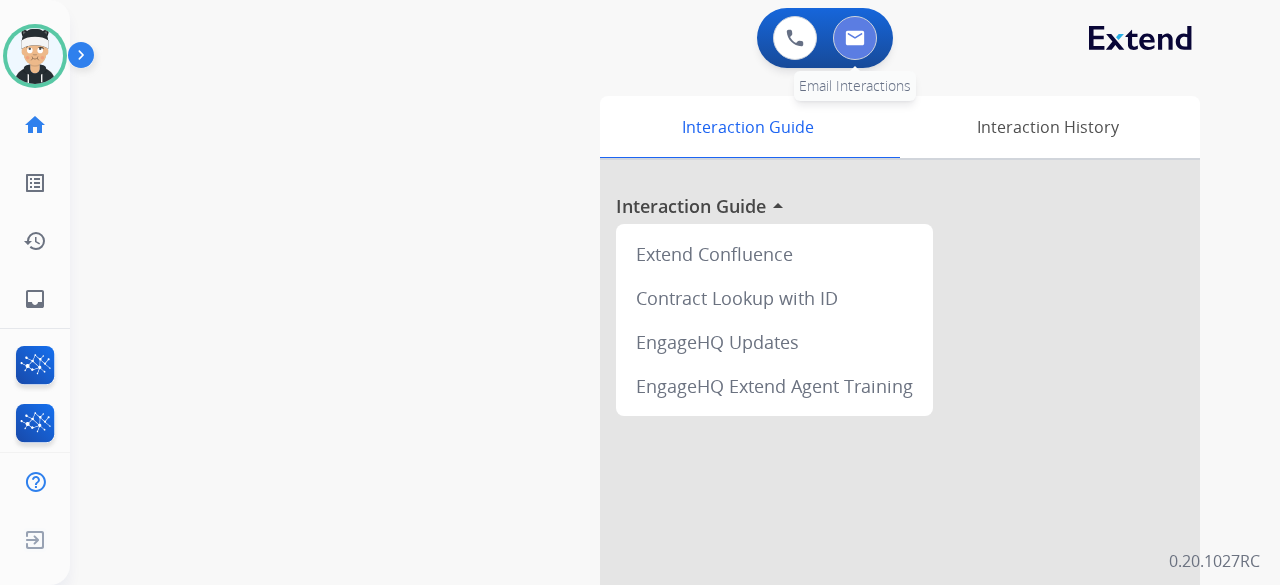 click at bounding box center (855, 38) 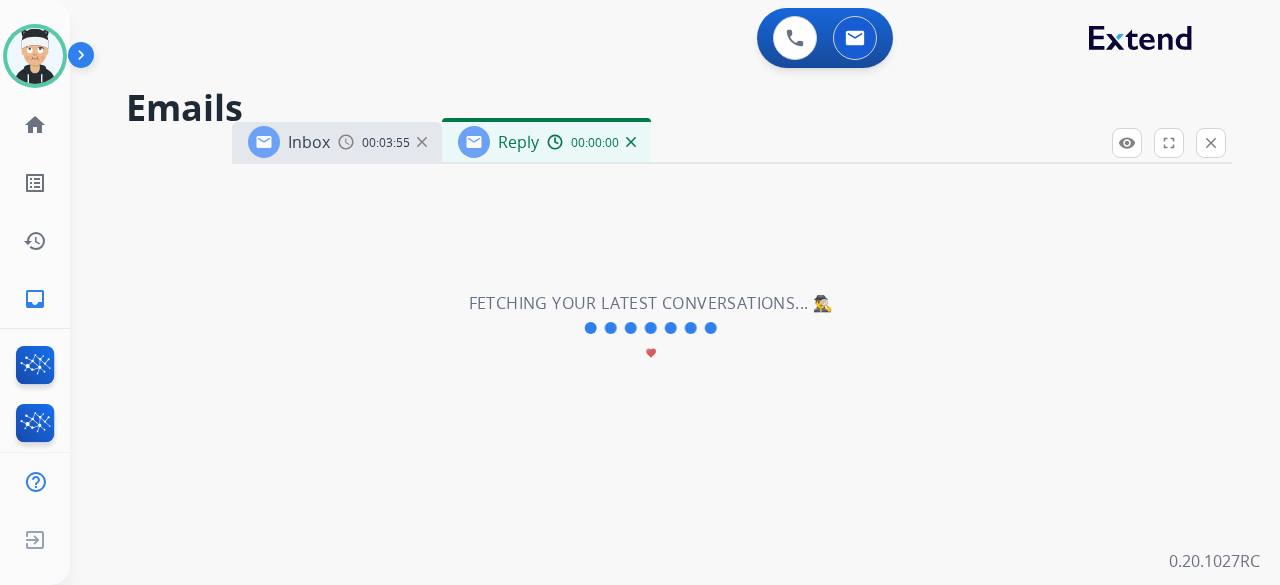 select on "**********" 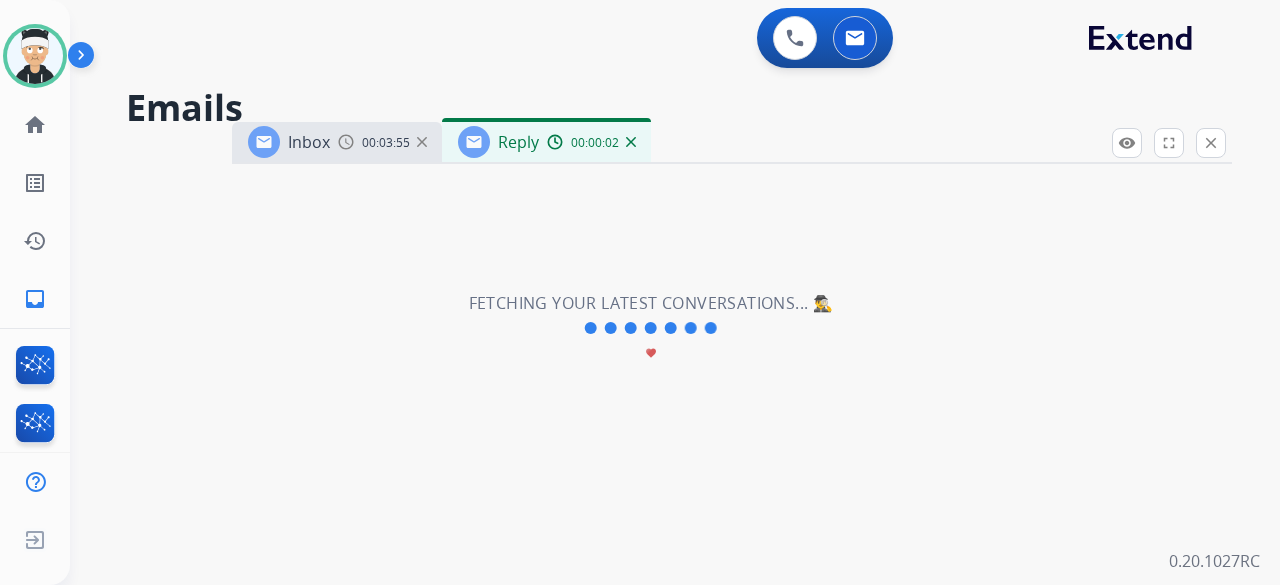 click at bounding box center [631, 142] 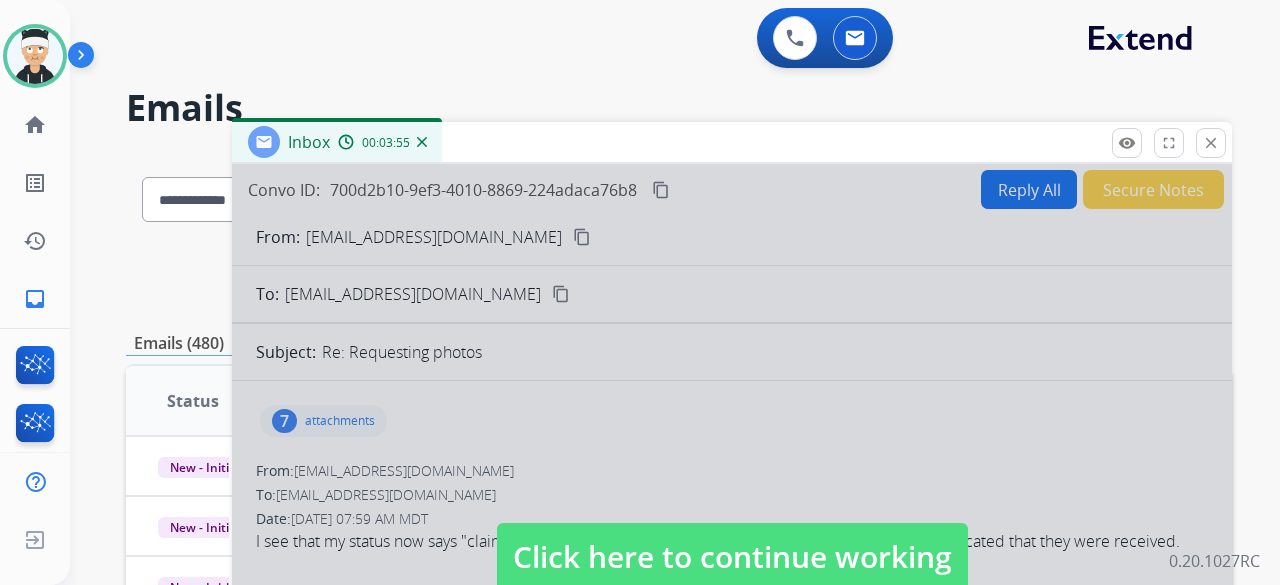 scroll, scrollTop: 100, scrollLeft: 0, axis: vertical 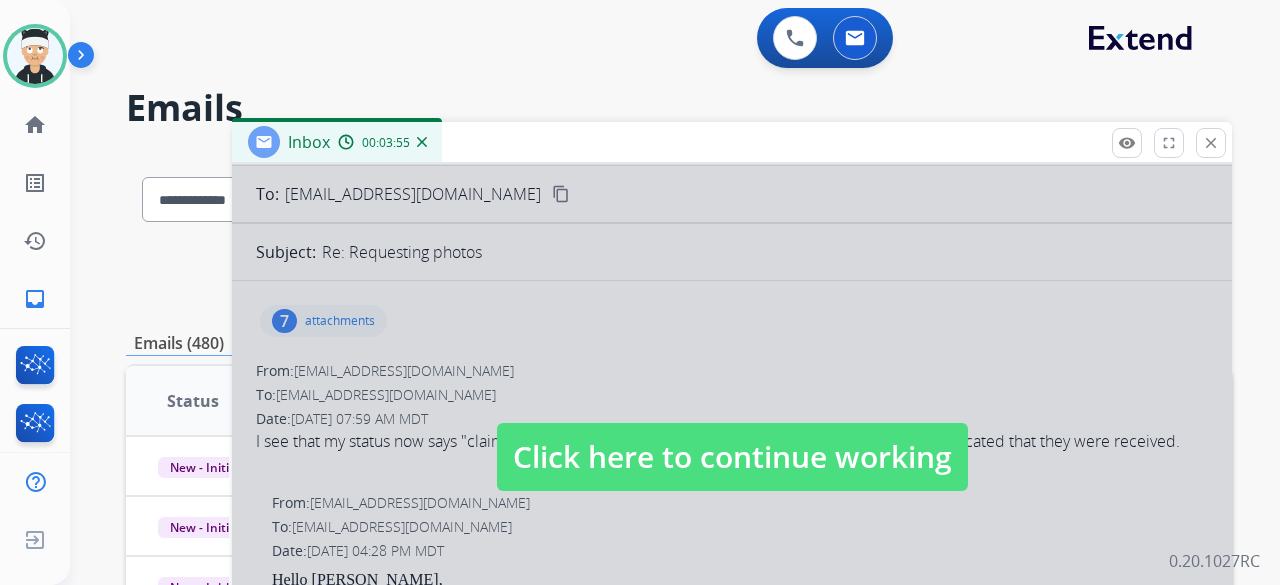 click on "Click here to continue working" at bounding box center [732, 457] 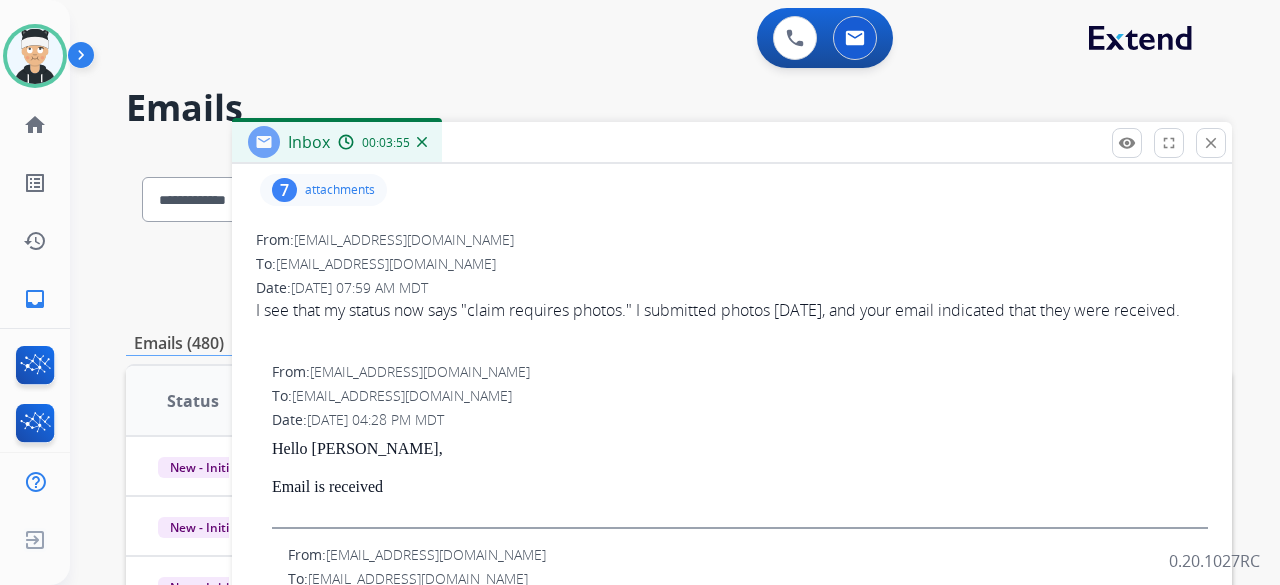 scroll, scrollTop: 200, scrollLeft: 0, axis: vertical 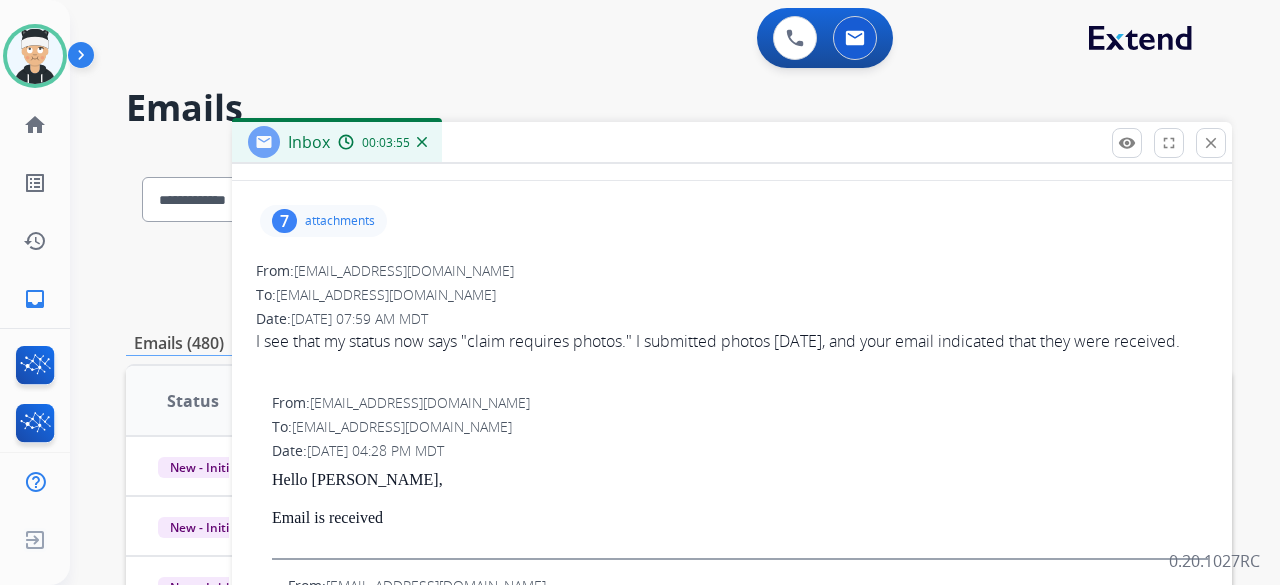 click on "7 attachments" at bounding box center [323, 221] 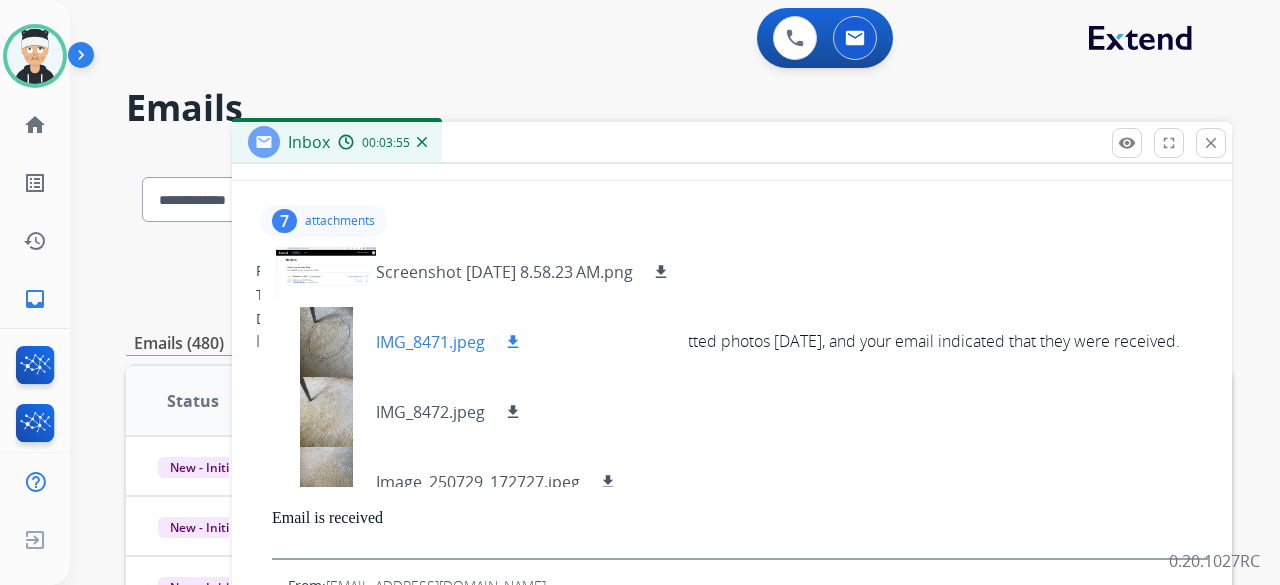 scroll, scrollTop: 100, scrollLeft: 0, axis: vertical 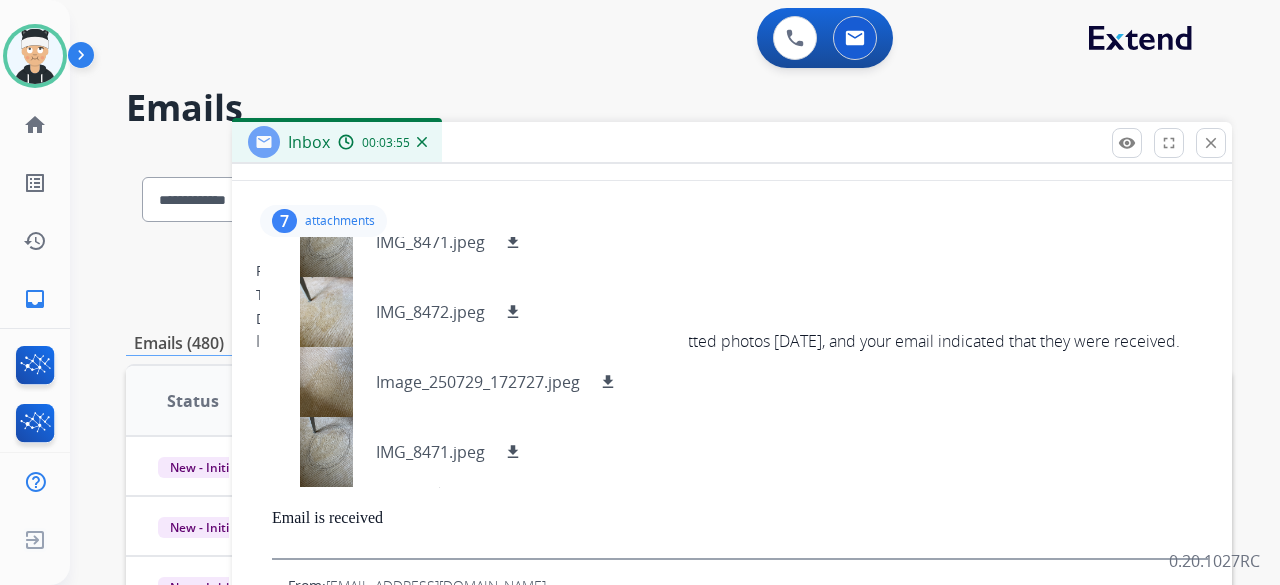 click on "I see that my status now says "claim requires photos." I submitted photos yesterday, and your email indicated that they were received." at bounding box center [732, 341] 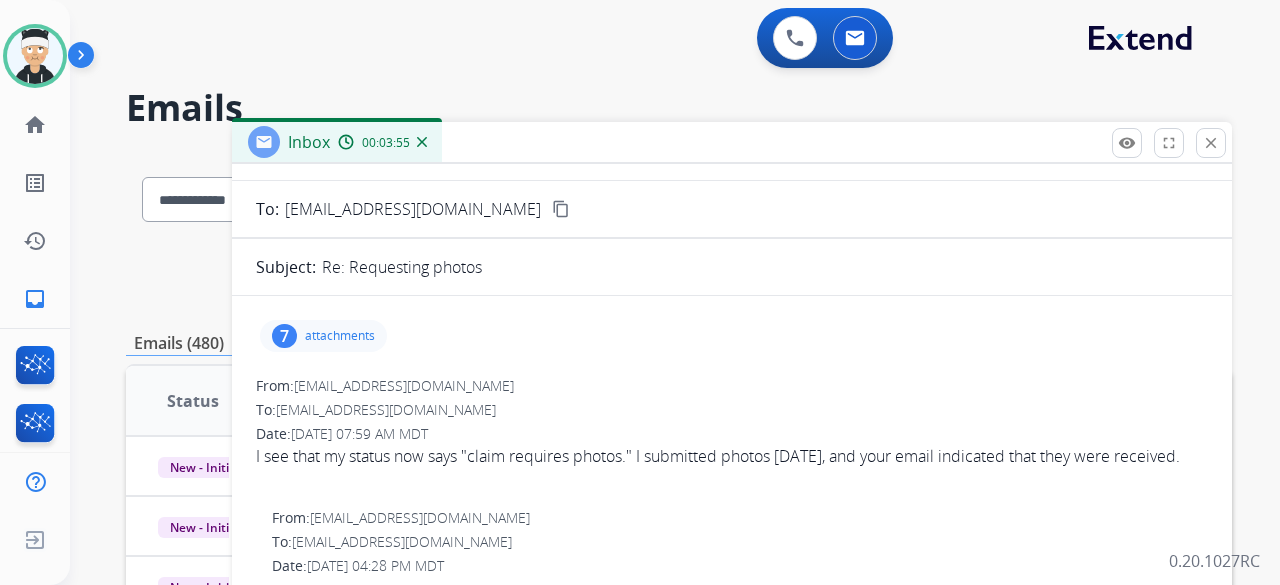 scroll, scrollTop: 0, scrollLeft: 0, axis: both 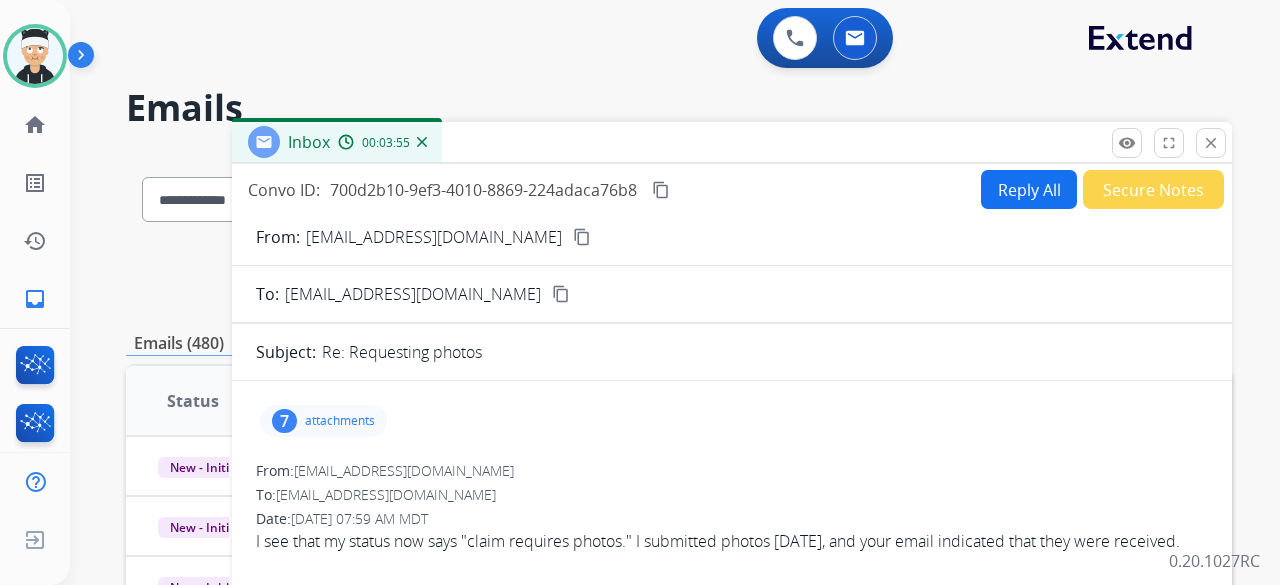 click on "content_copy" at bounding box center (582, 237) 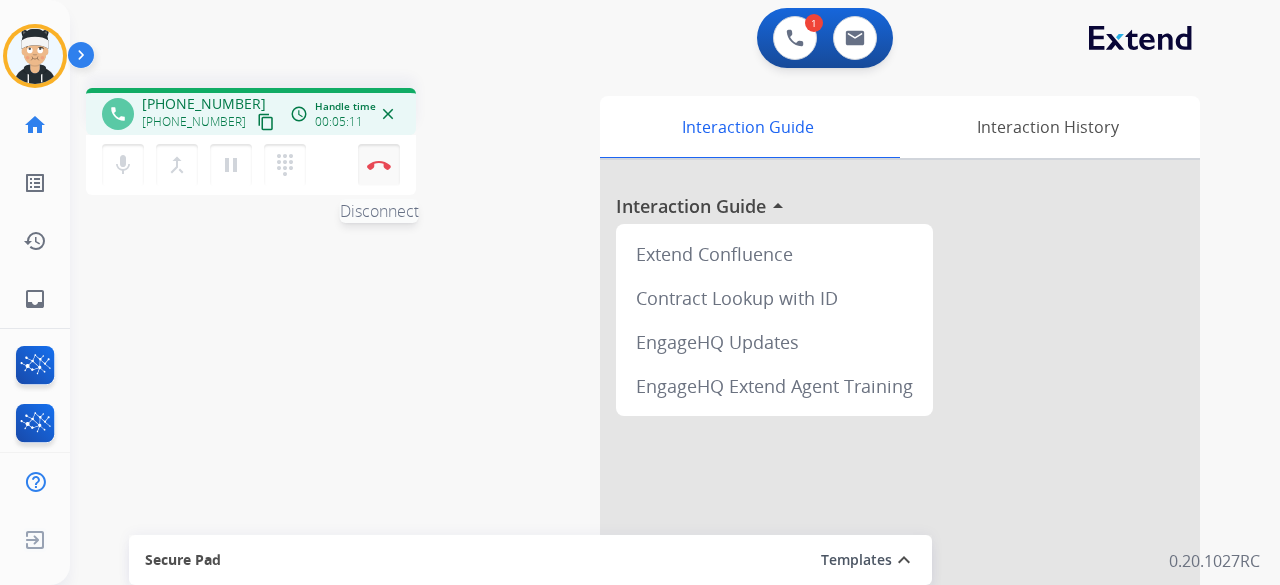 click at bounding box center (379, 165) 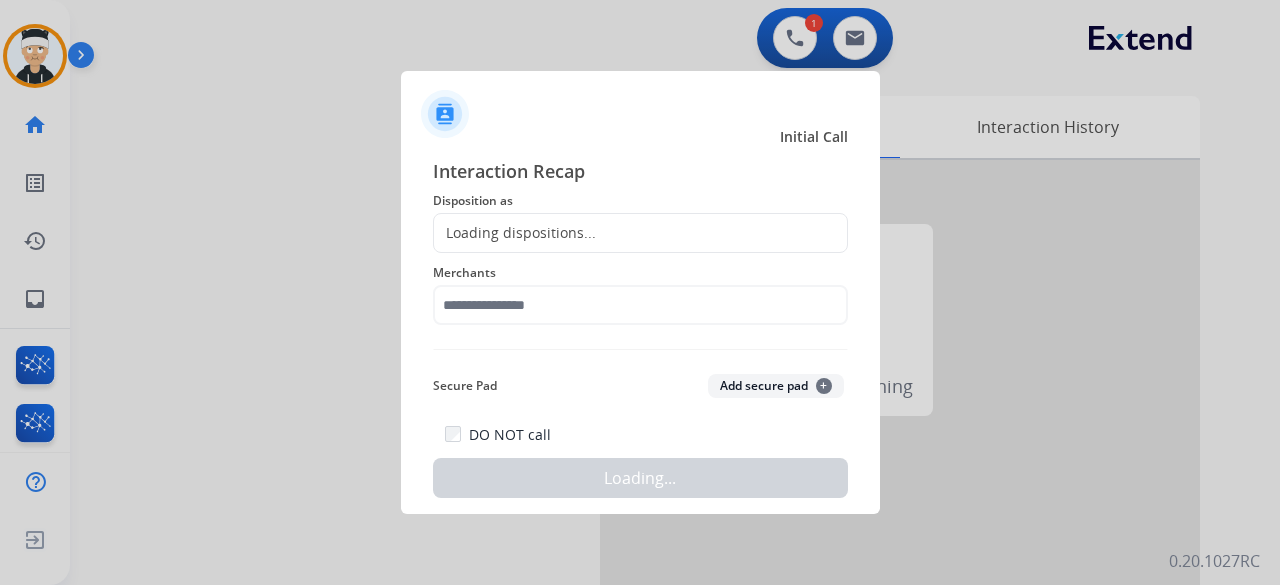 click on "Loading dispositions..." 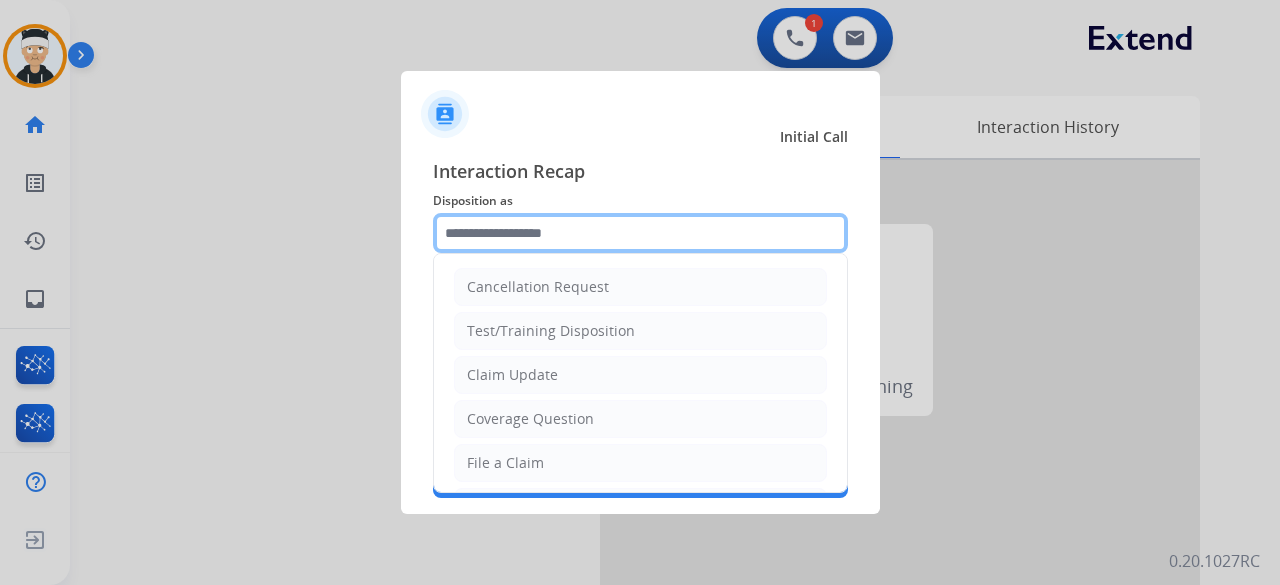click 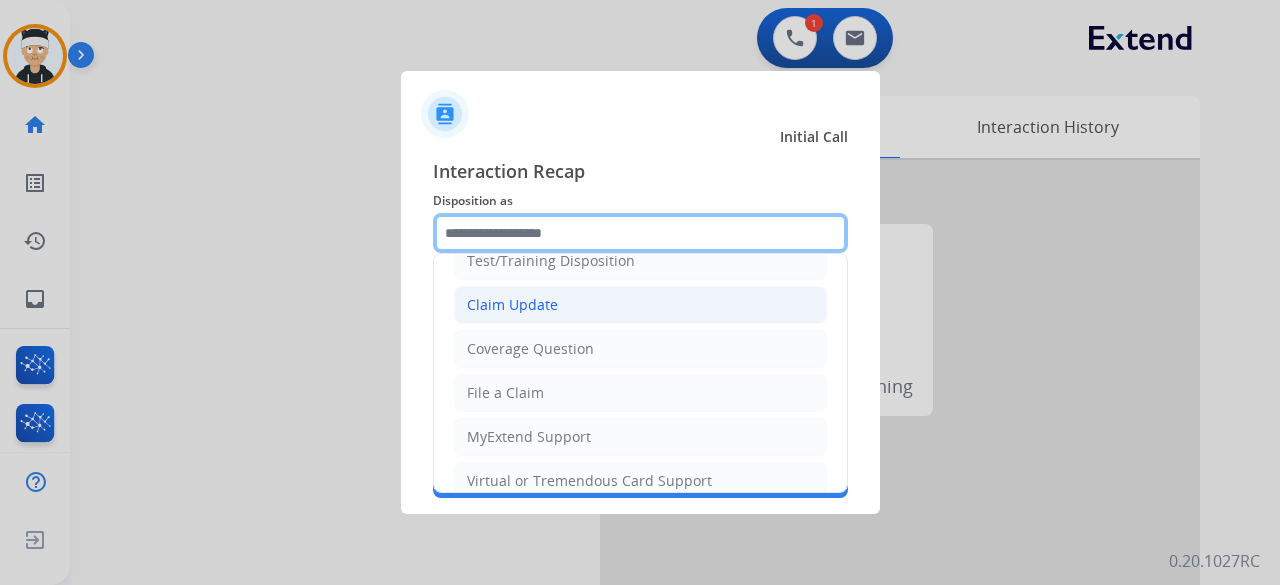 scroll, scrollTop: 100, scrollLeft: 0, axis: vertical 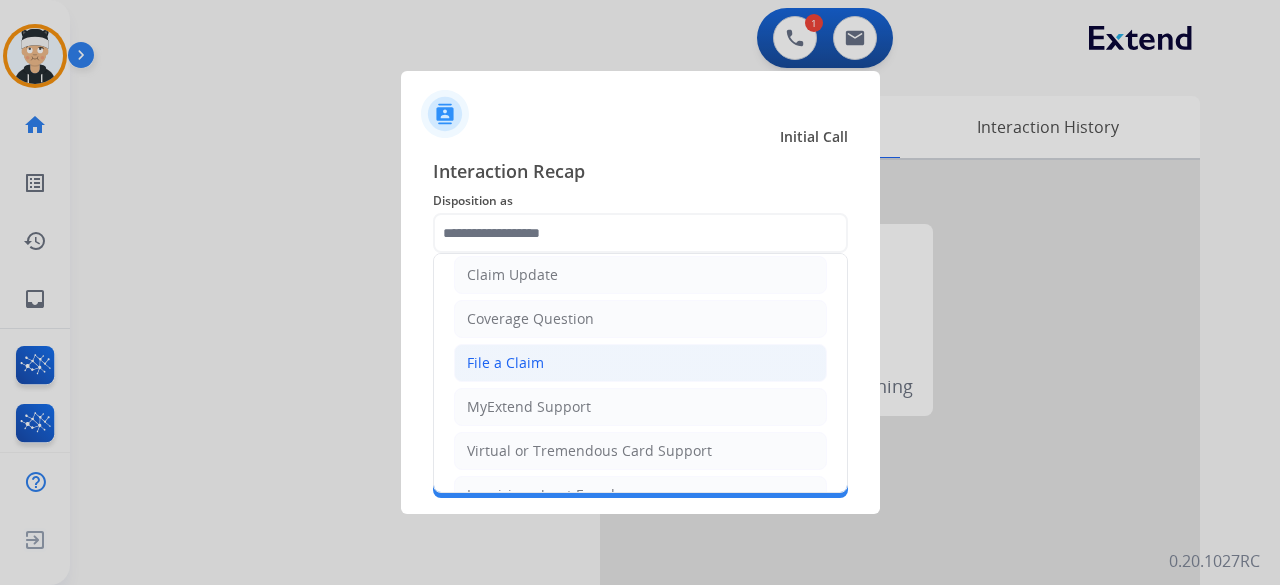 click on "File a Claim" 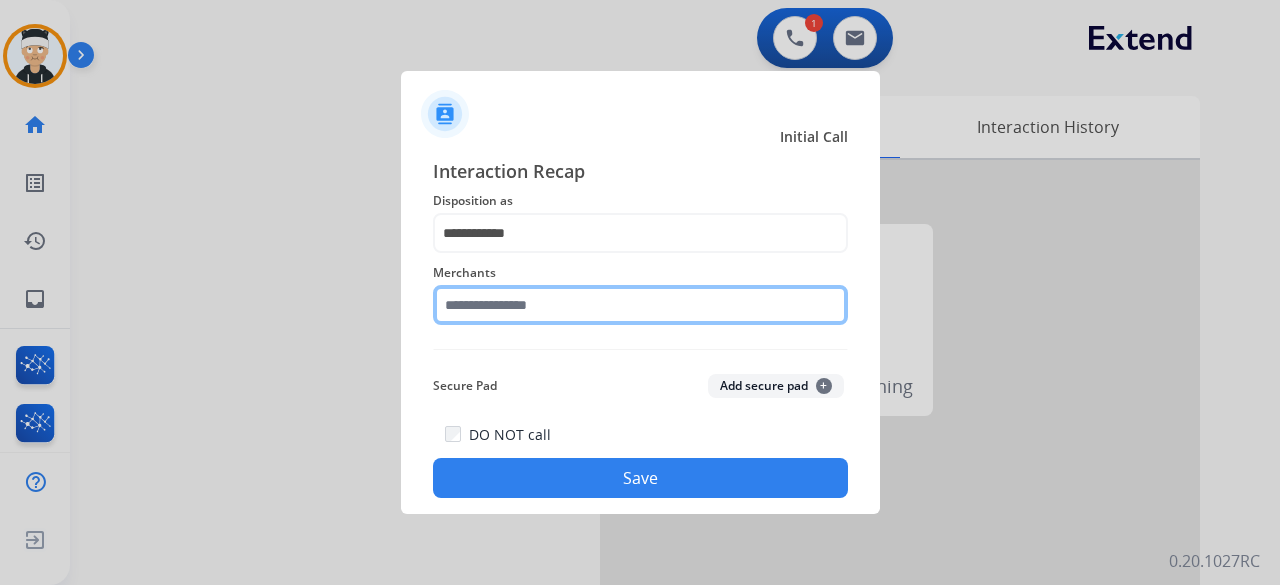 click 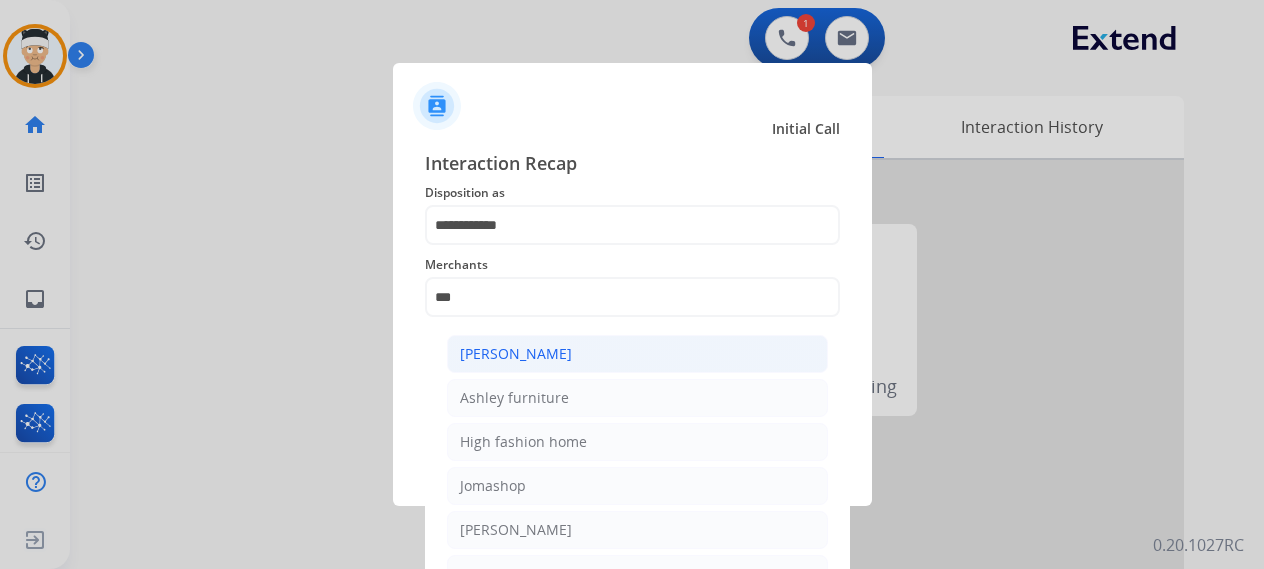 click on "[PERSON_NAME]" 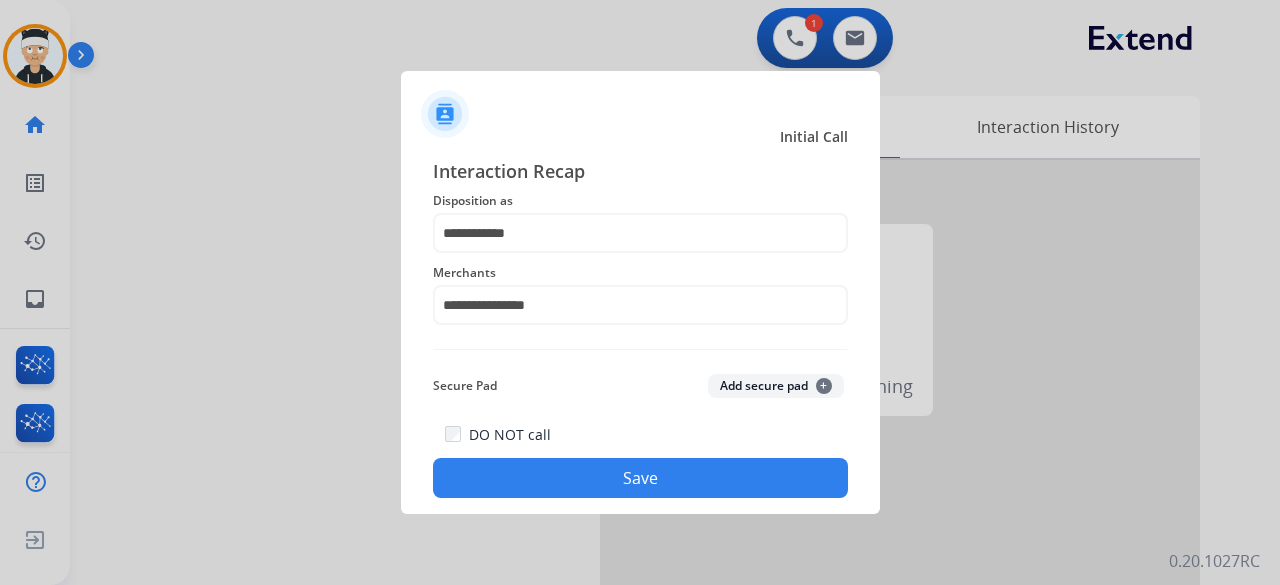 click on "Save" 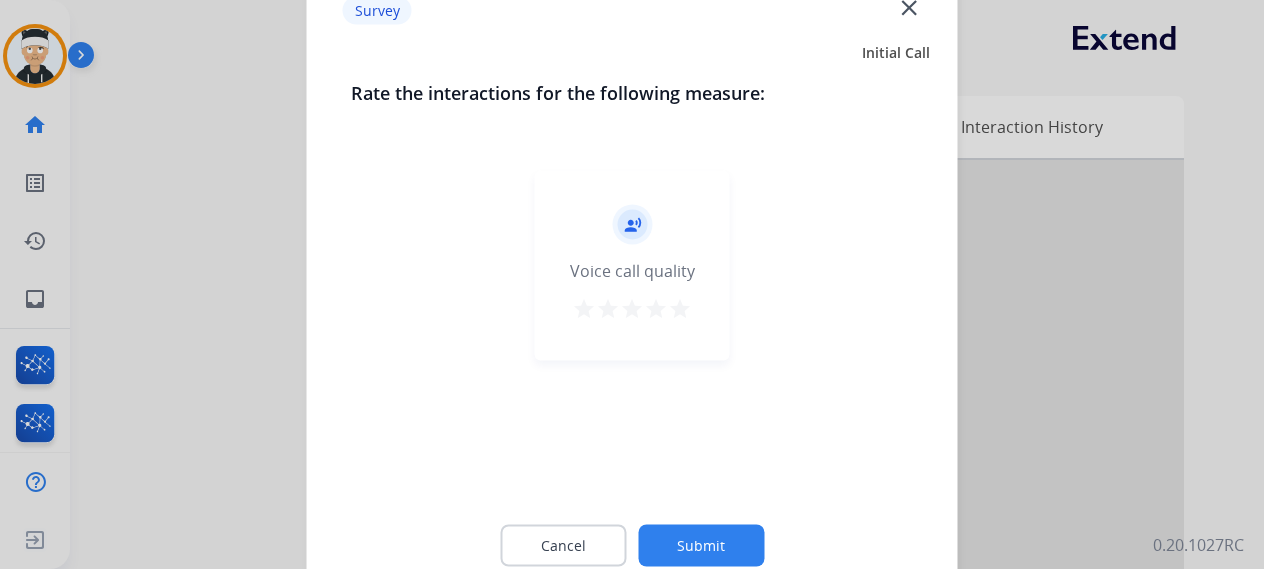 click on "star" at bounding box center (680, 308) 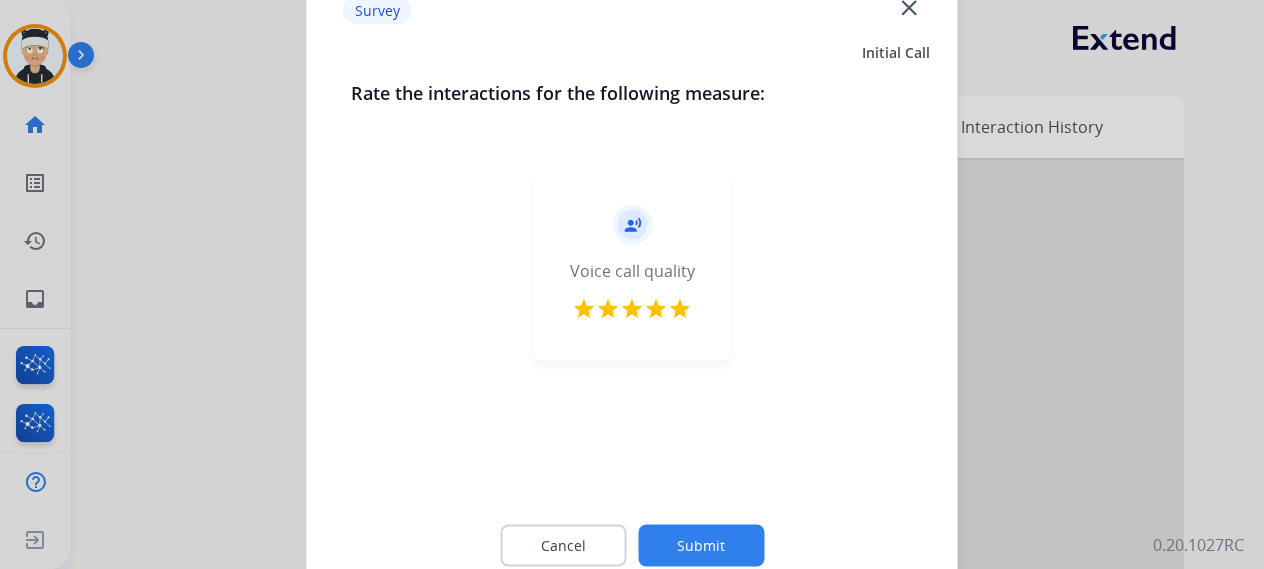 click on "Submit" 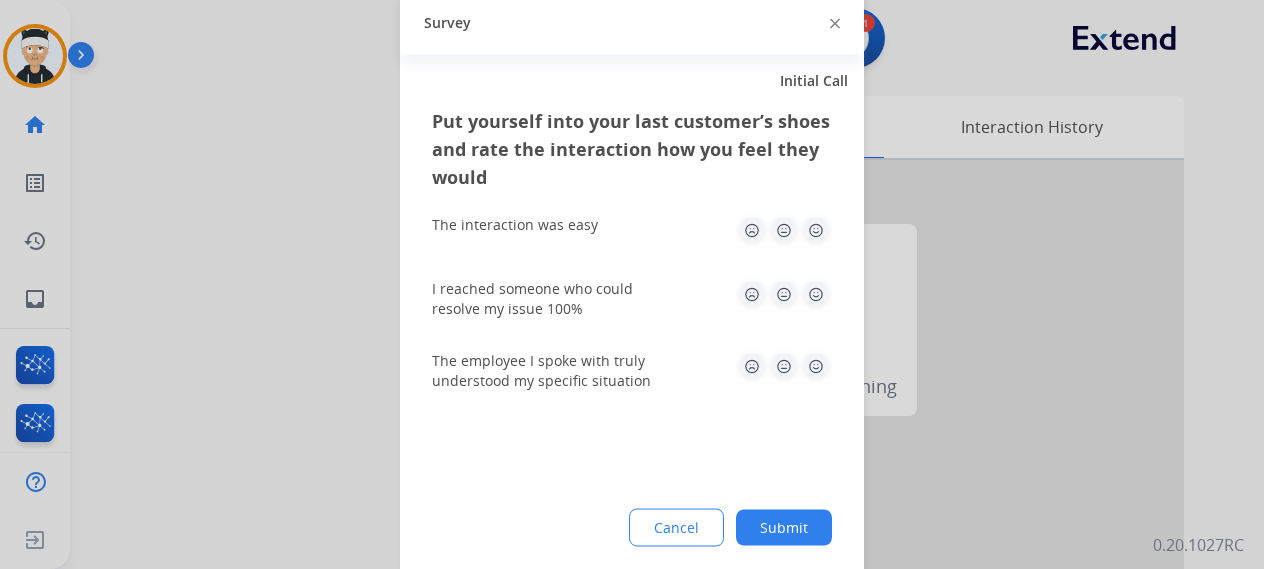 click 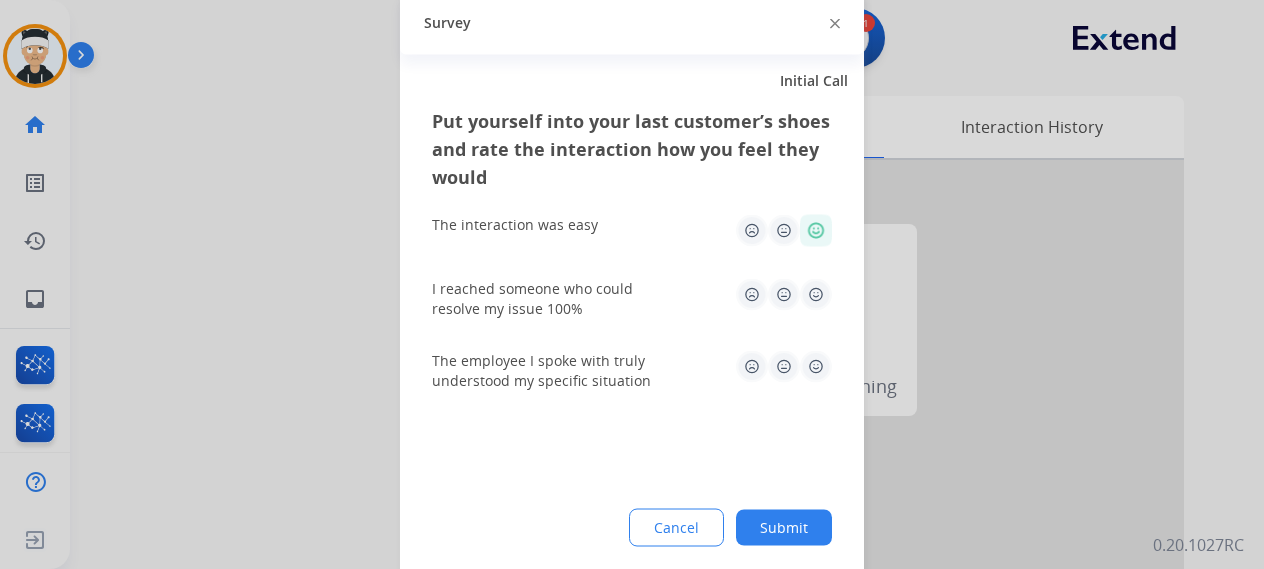 click 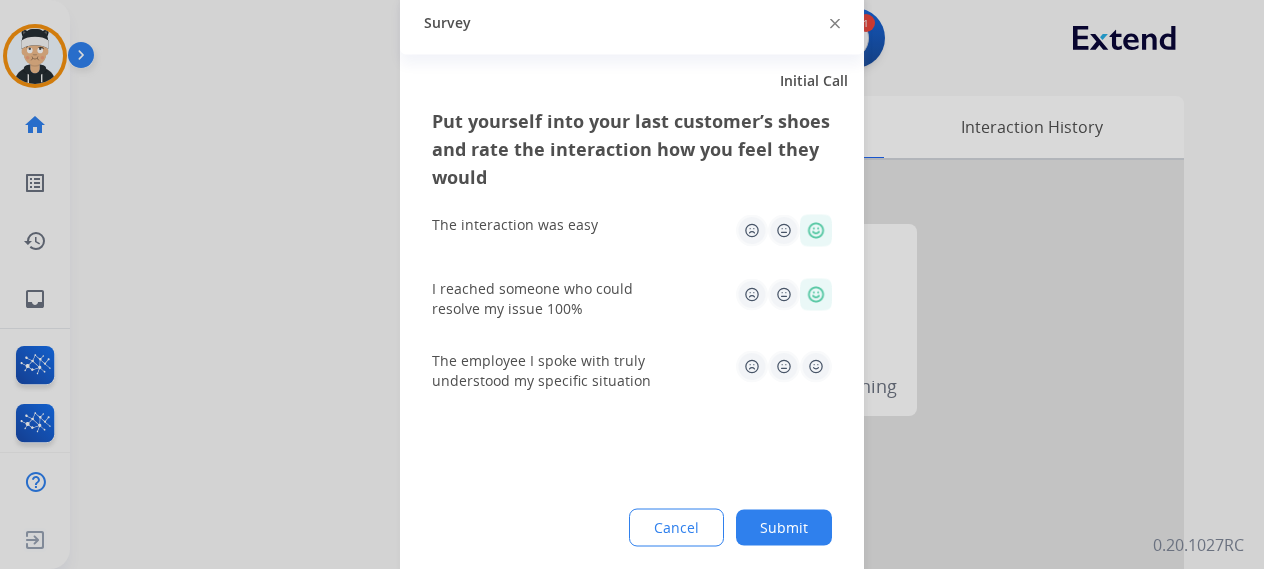 drag, startPoint x: 822, startPoint y: 391, endPoint x: 816, endPoint y: 372, distance: 19.924858 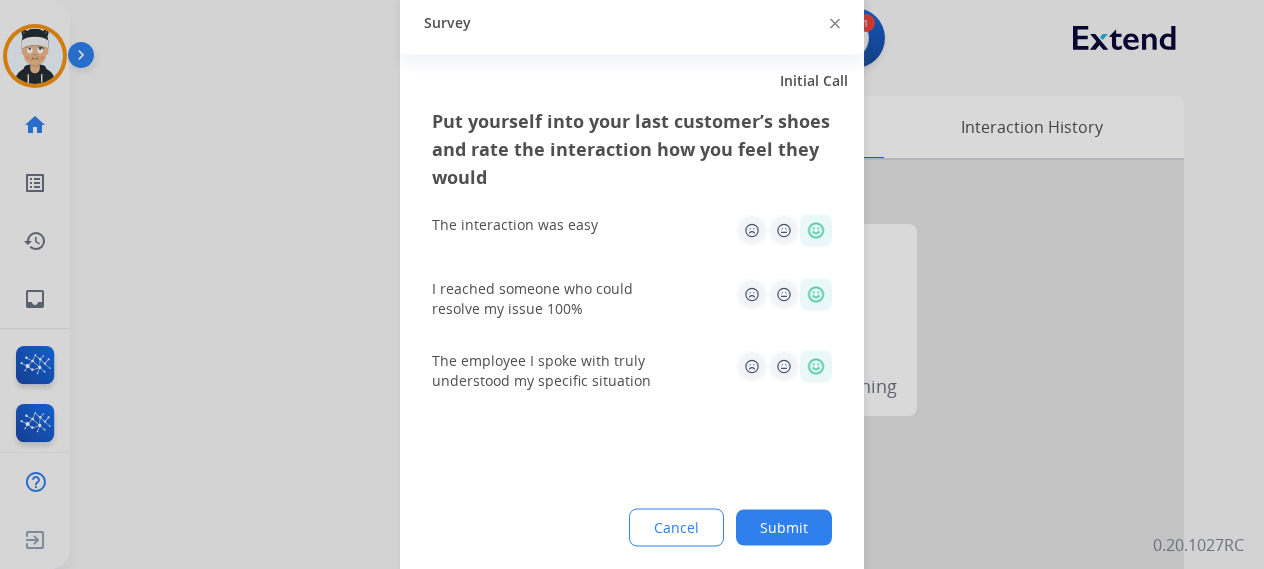 click on "Submit" 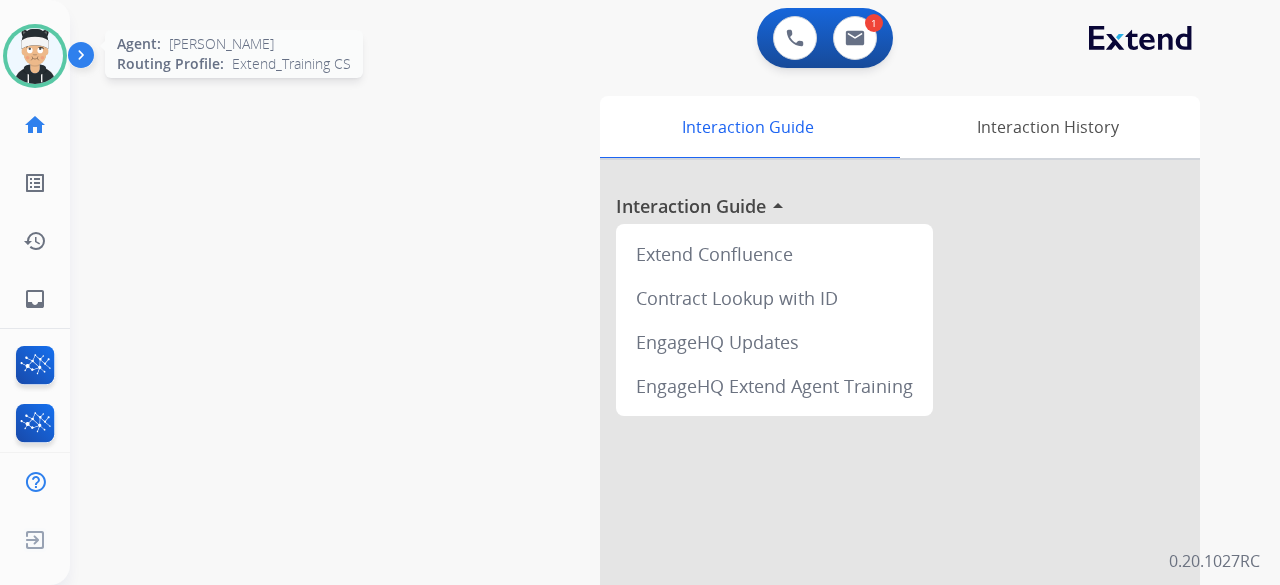 click at bounding box center [35, 56] 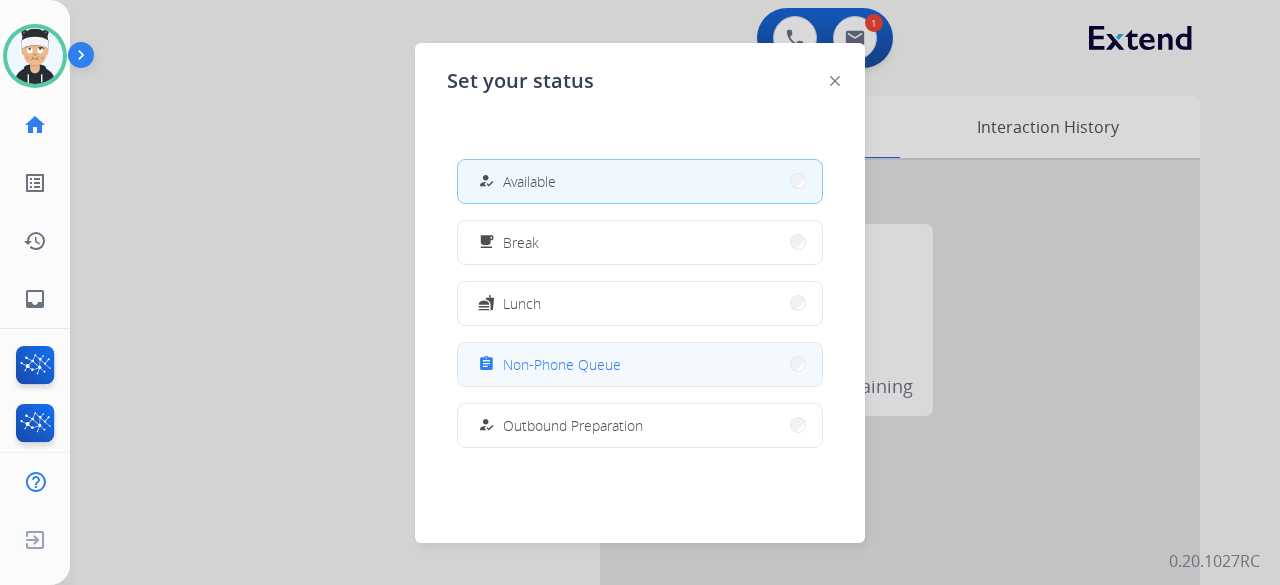 click on "Non-Phone Queue" at bounding box center [562, 364] 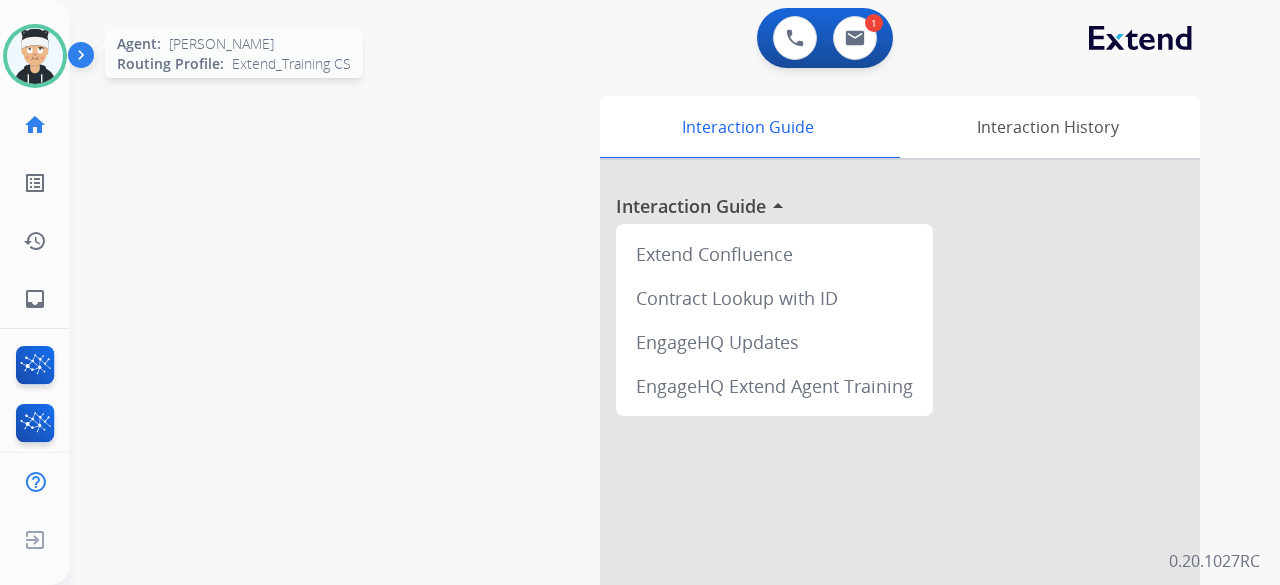 click at bounding box center [35, 56] 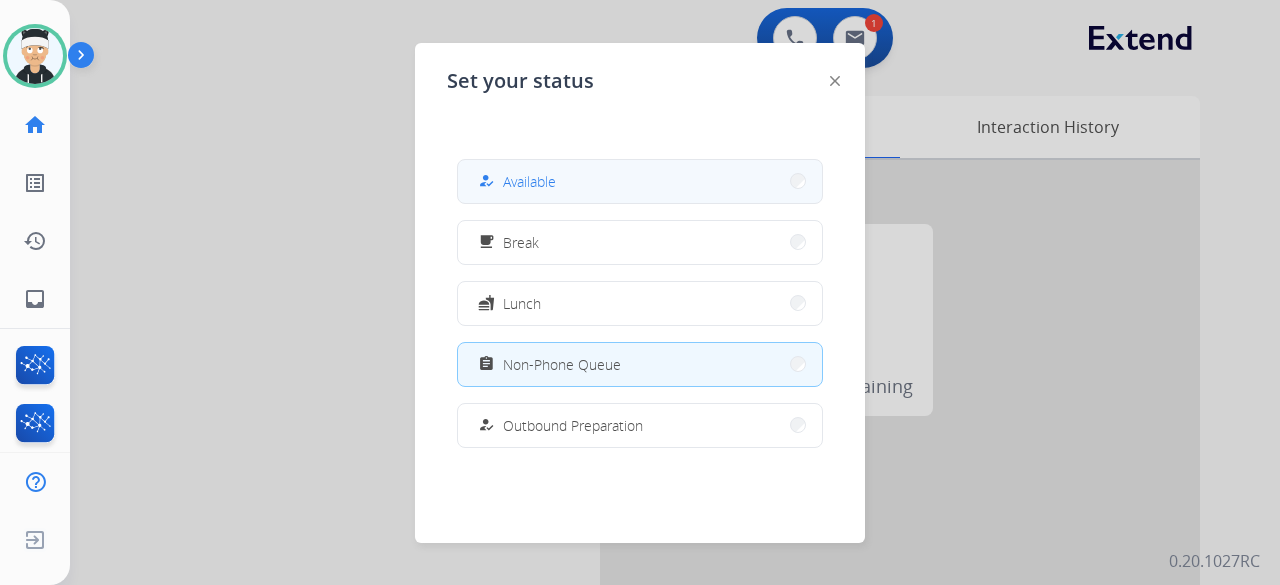 click on "how_to_reg Available" at bounding box center (640, 181) 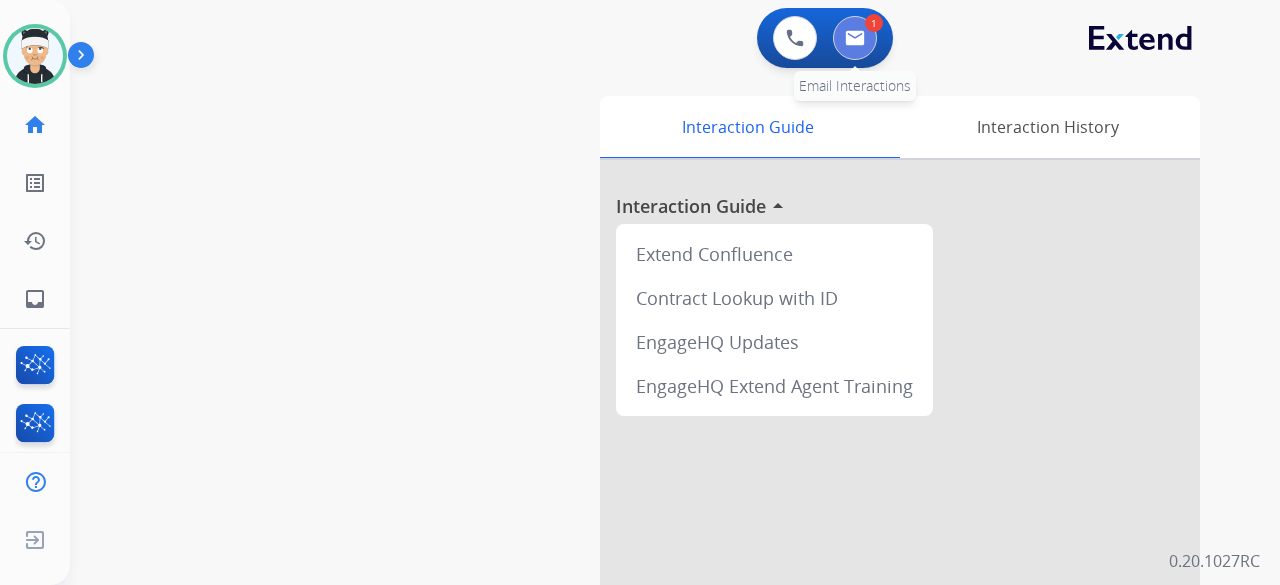 click at bounding box center [855, 38] 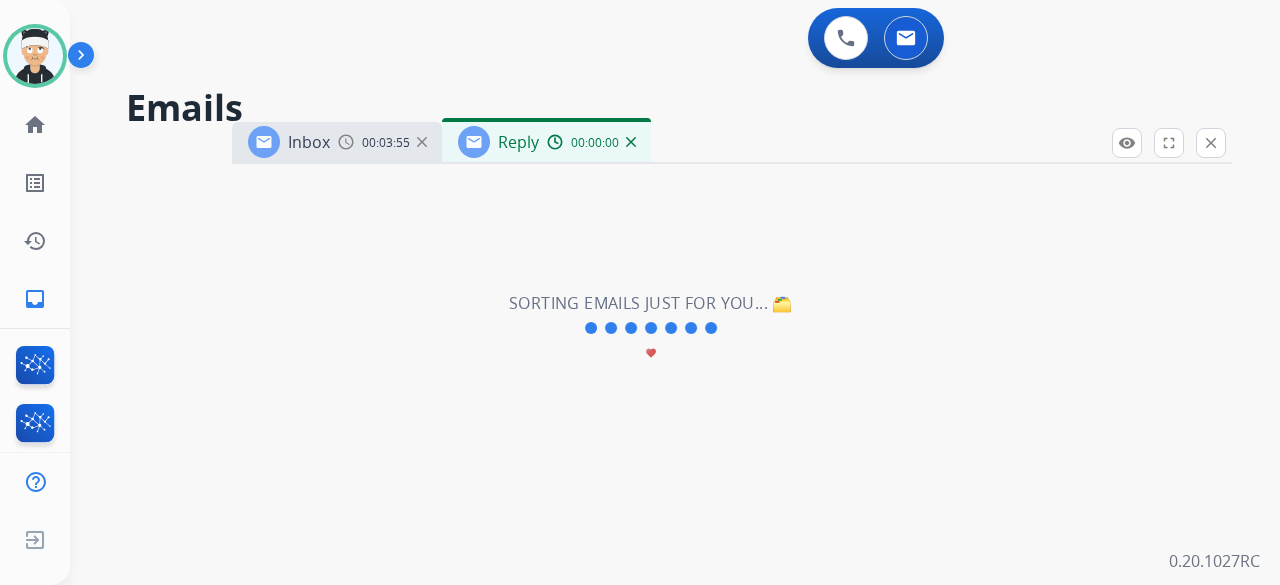 select on "**********" 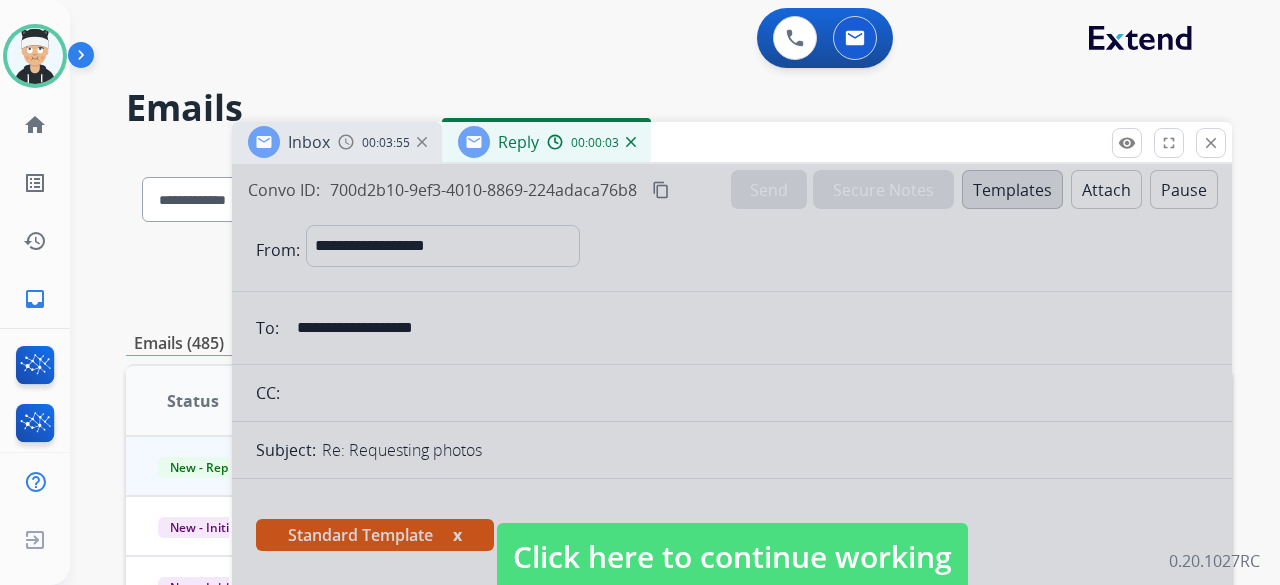 click on "Click here to continue working" at bounding box center (732, 557) 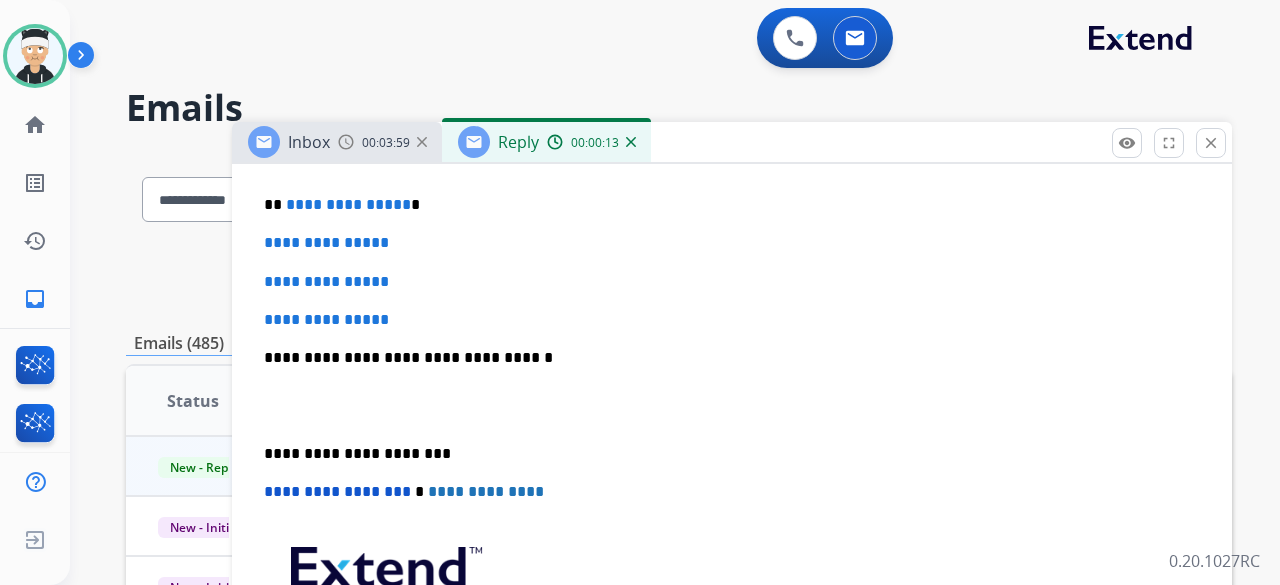 scroll, scrollTop: 400, scrollLeft: 0, axis: vertical 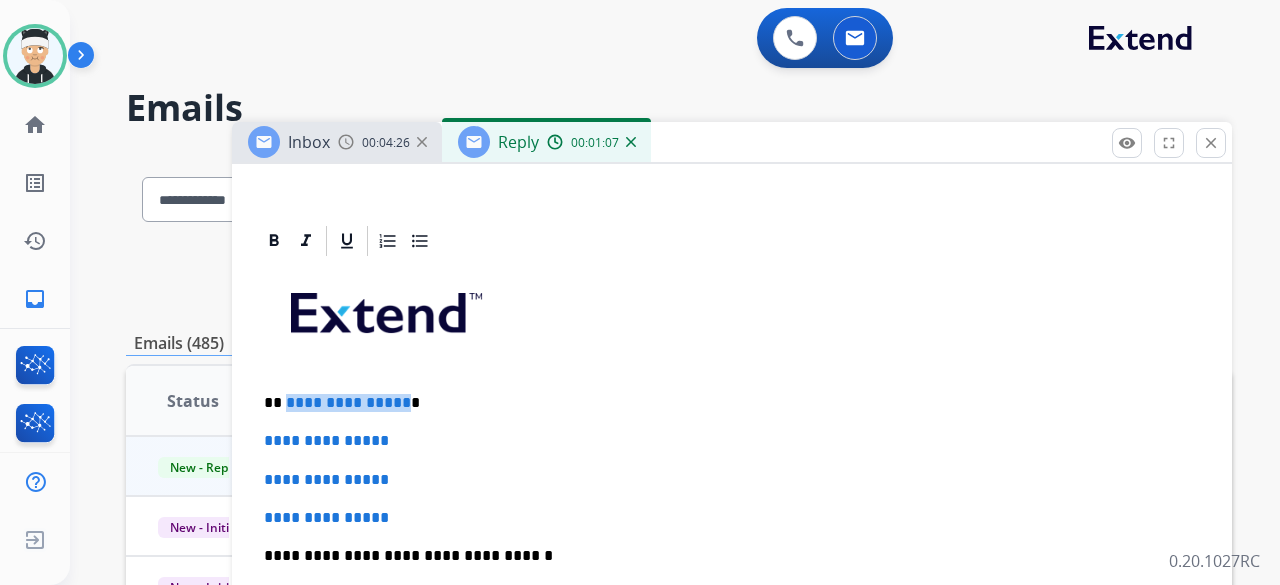 drag, startPoint x: 397, startPoint y: 401, endPoint x: 285, endPoint y: 407, distance: 112.1606 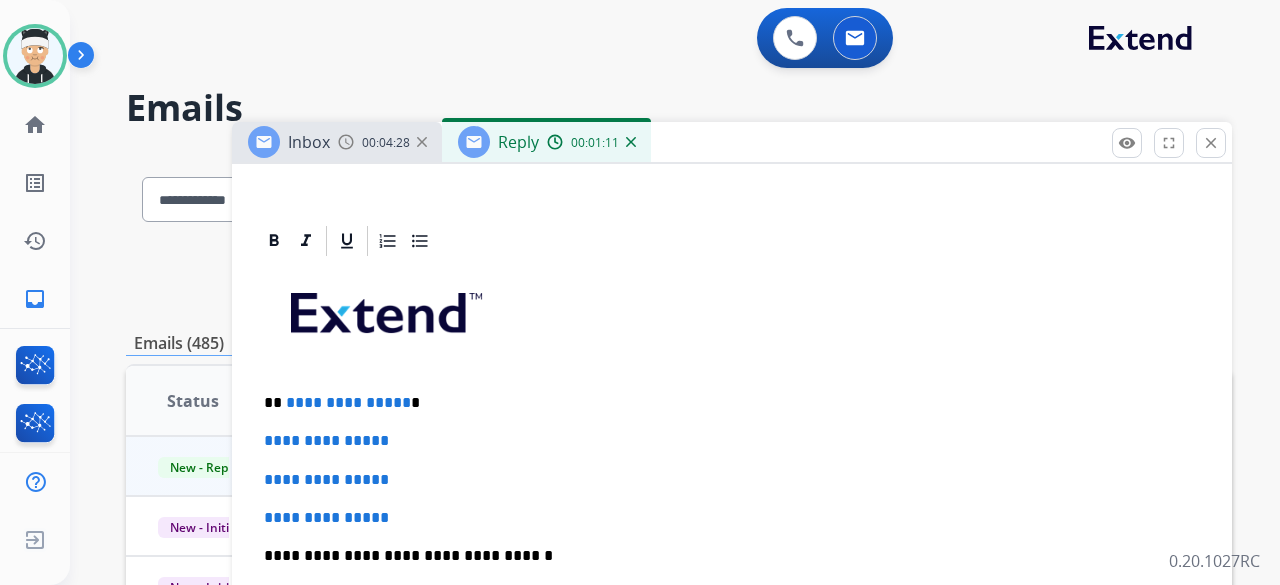 click on "**********" at bounding box center (348, 402) 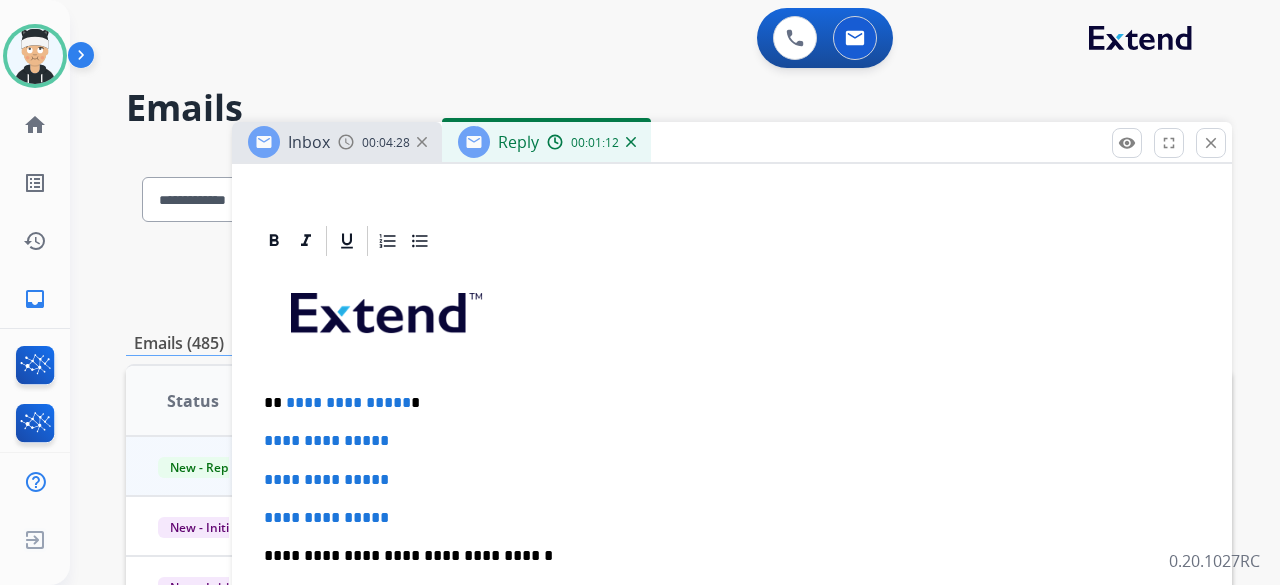type 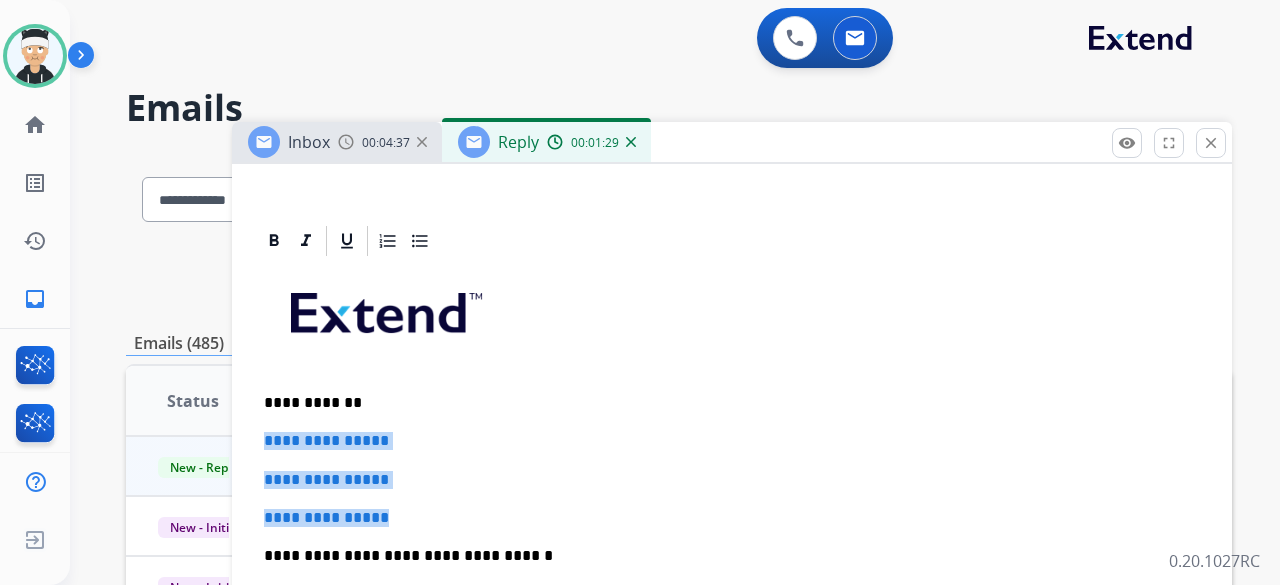 drag, startPoint x: 402, startPoint y: 512, endPoint x: 263, endPoint y: 437, distance: 157.94302 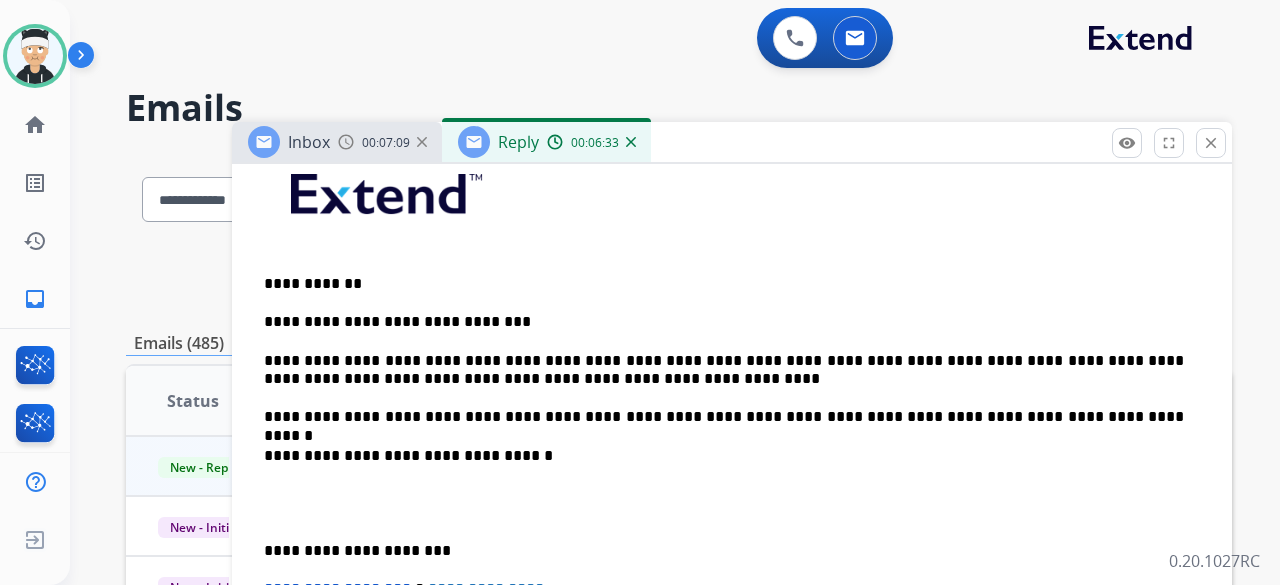 scroll, scrollTop: 500, scrollLeft: 0, axis: vertical 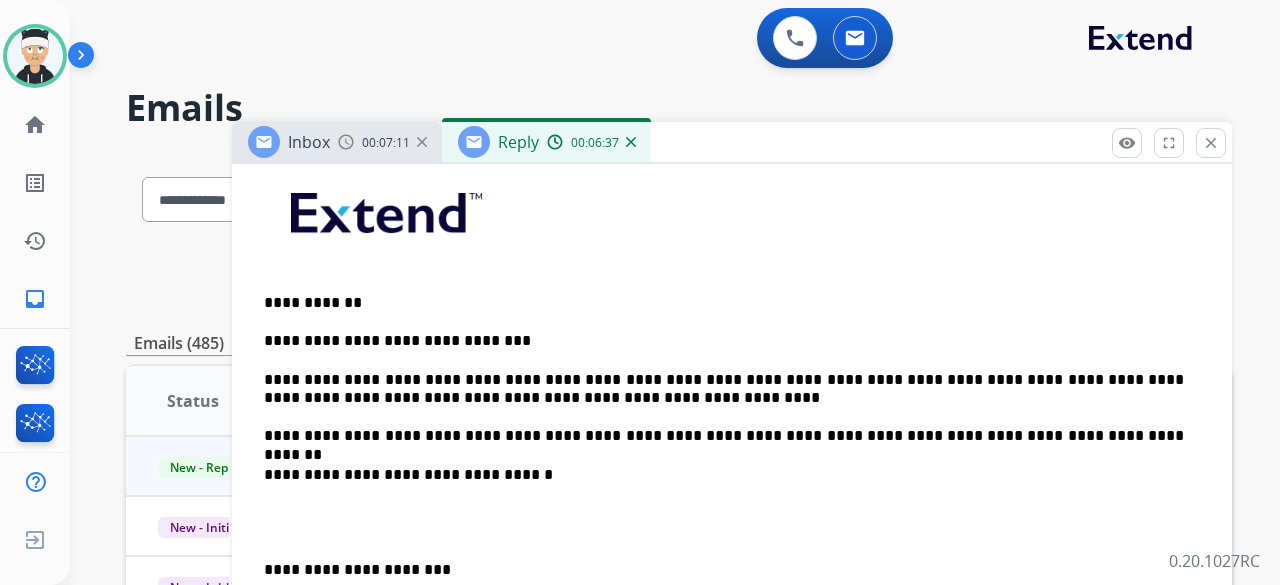 click on "**********" at bounding box center (724, 389) 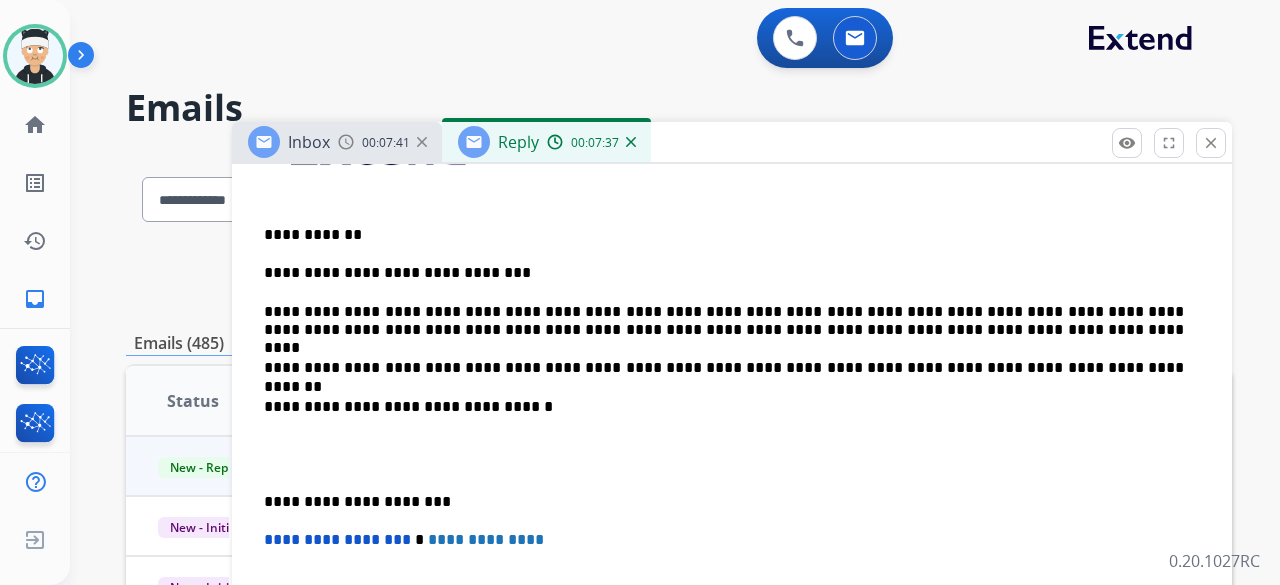 scroll, scrollTop: 600, scrollLeft: 0, axis: vertical 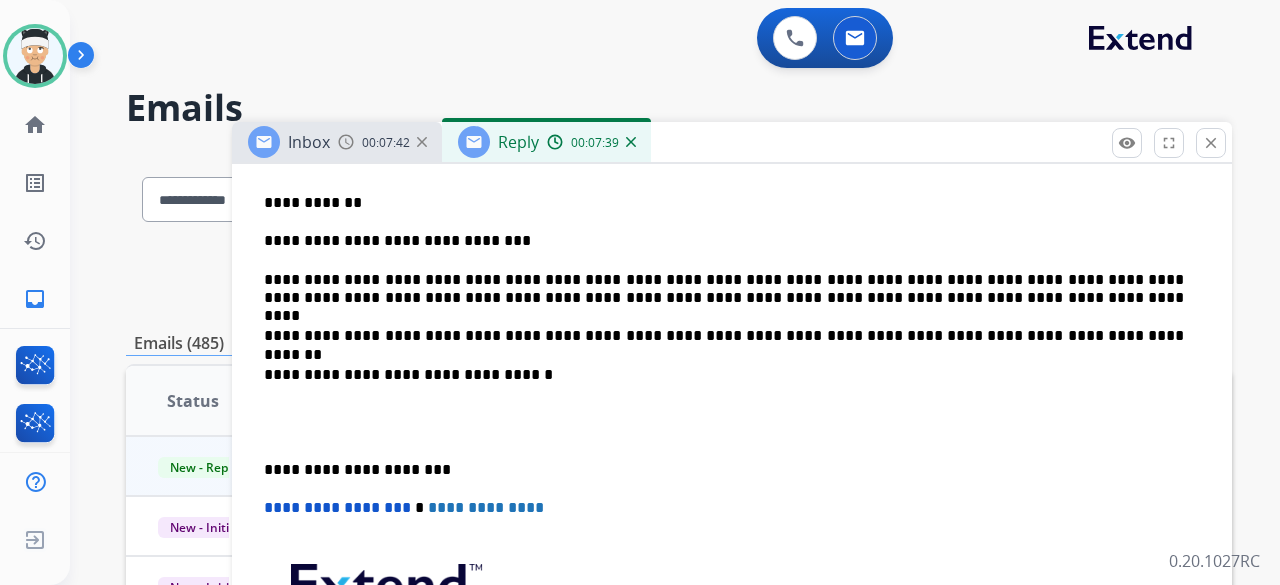 click on "**********" at bounding box center (732, 412) 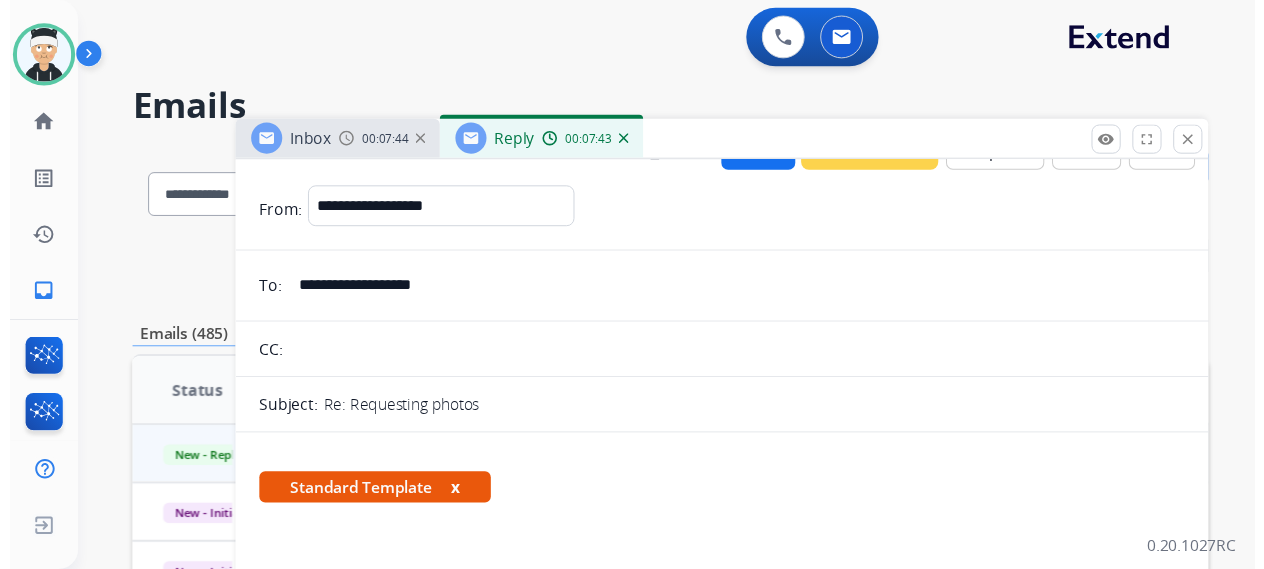 scroll, scrollTop: 0, scrollLeft: 0, axis: both 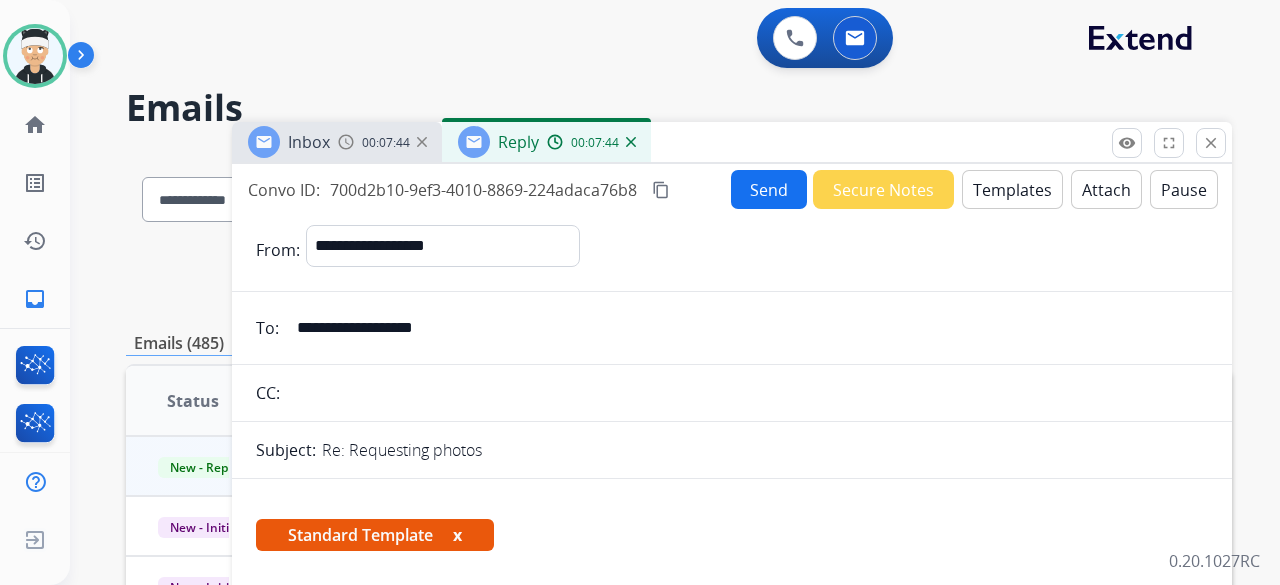 click on "Send" at bounding box center [769, 189] 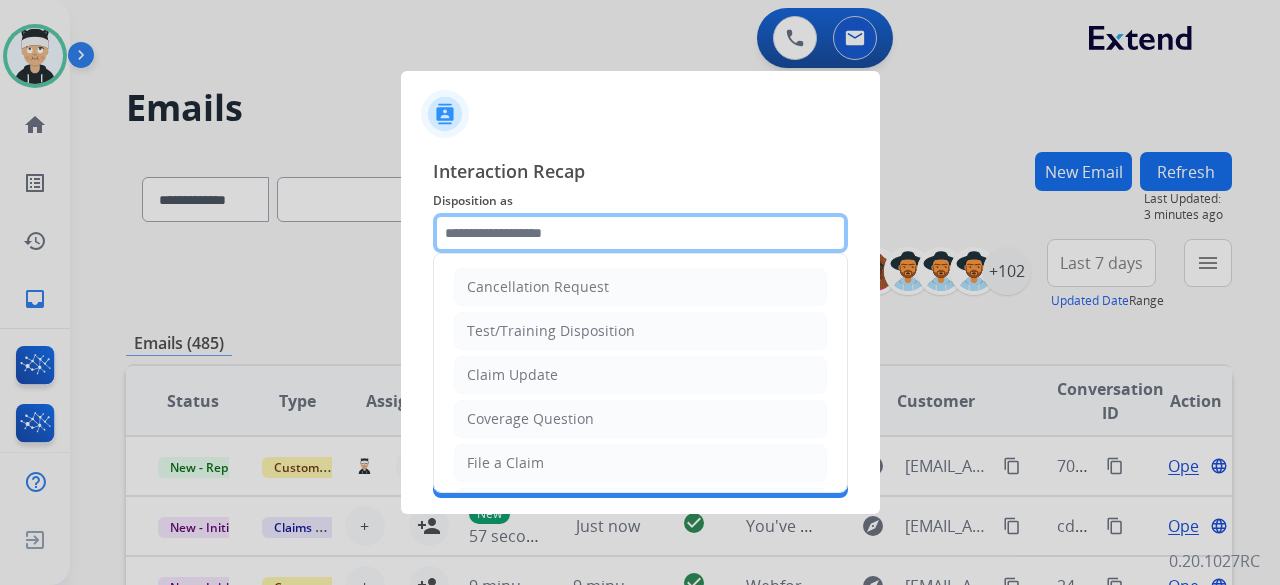 click 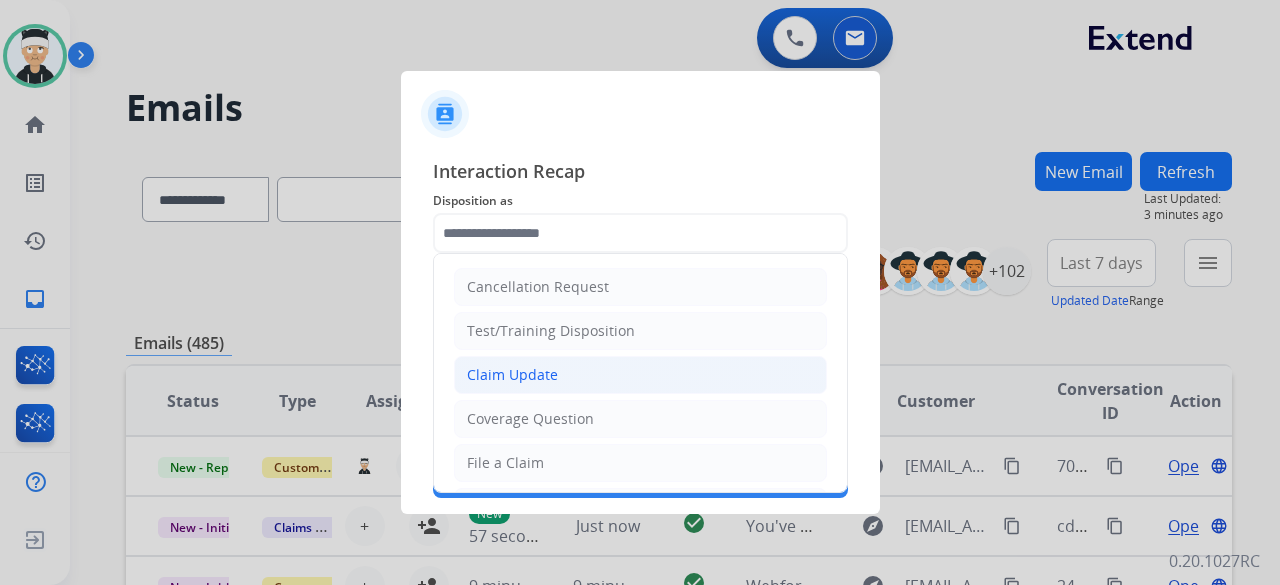 click on "Claim Update" 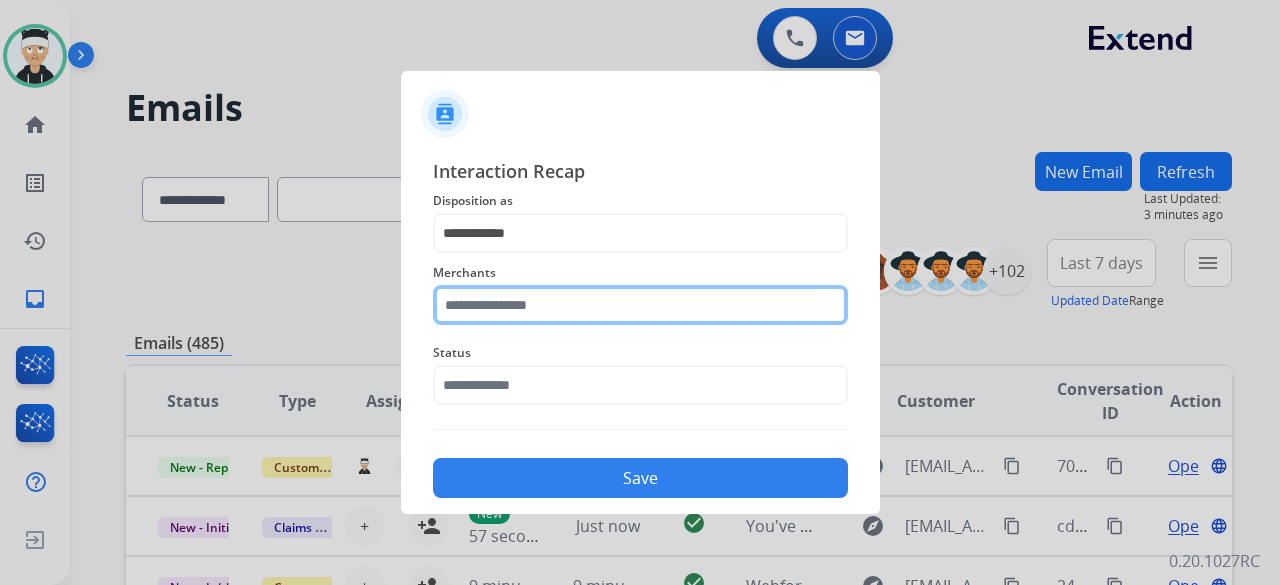 click 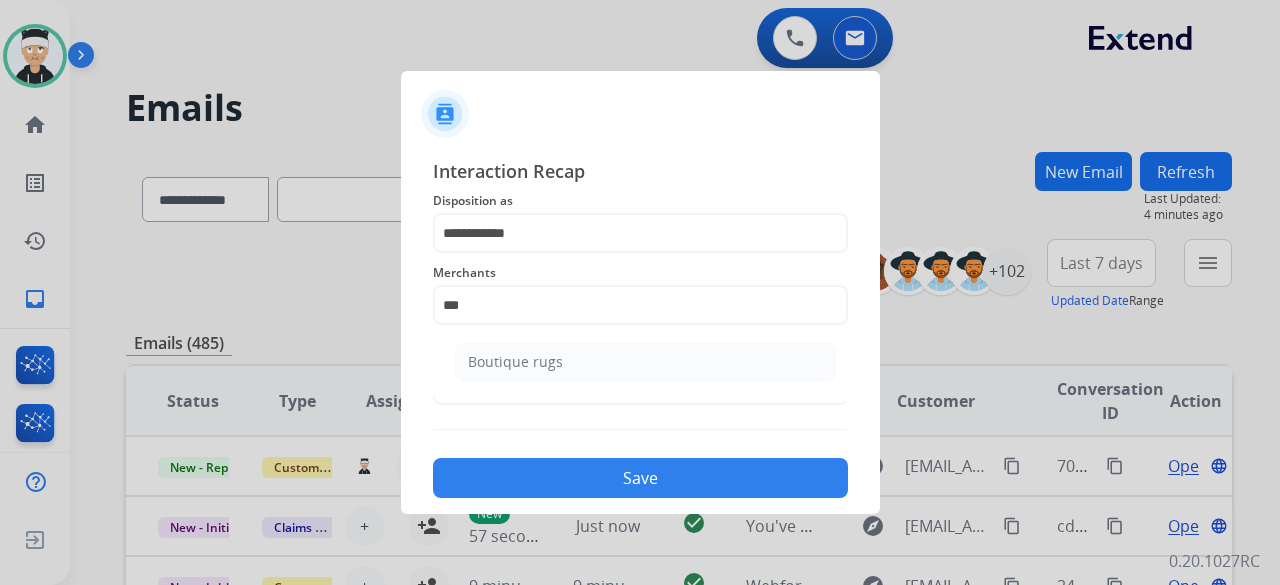 click on "Boutique rugs" 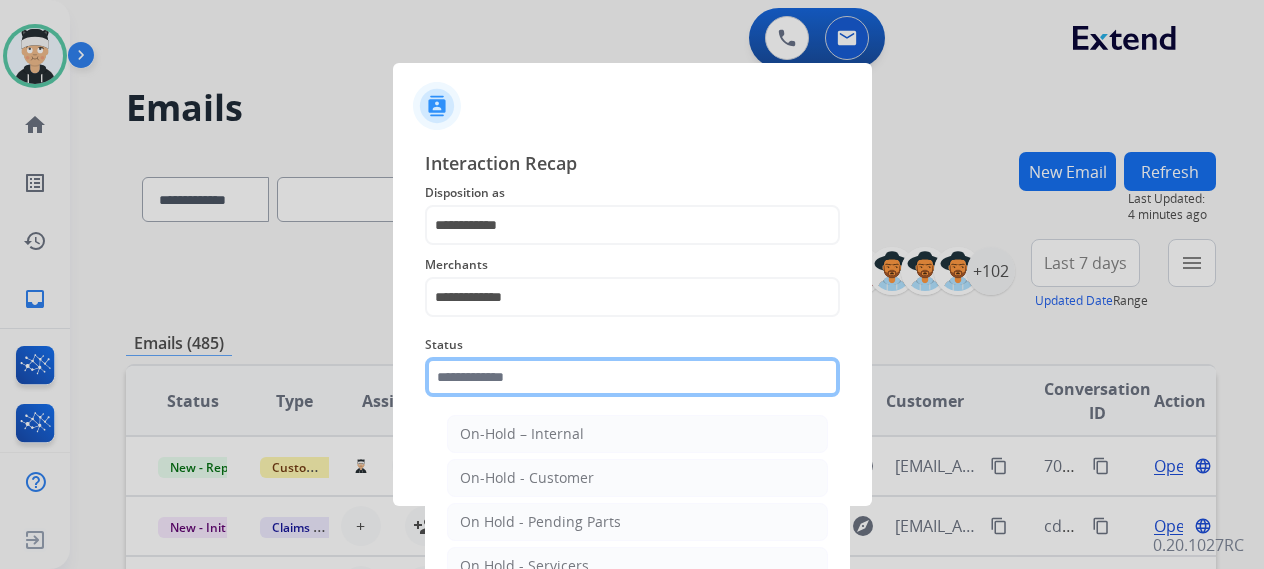 click 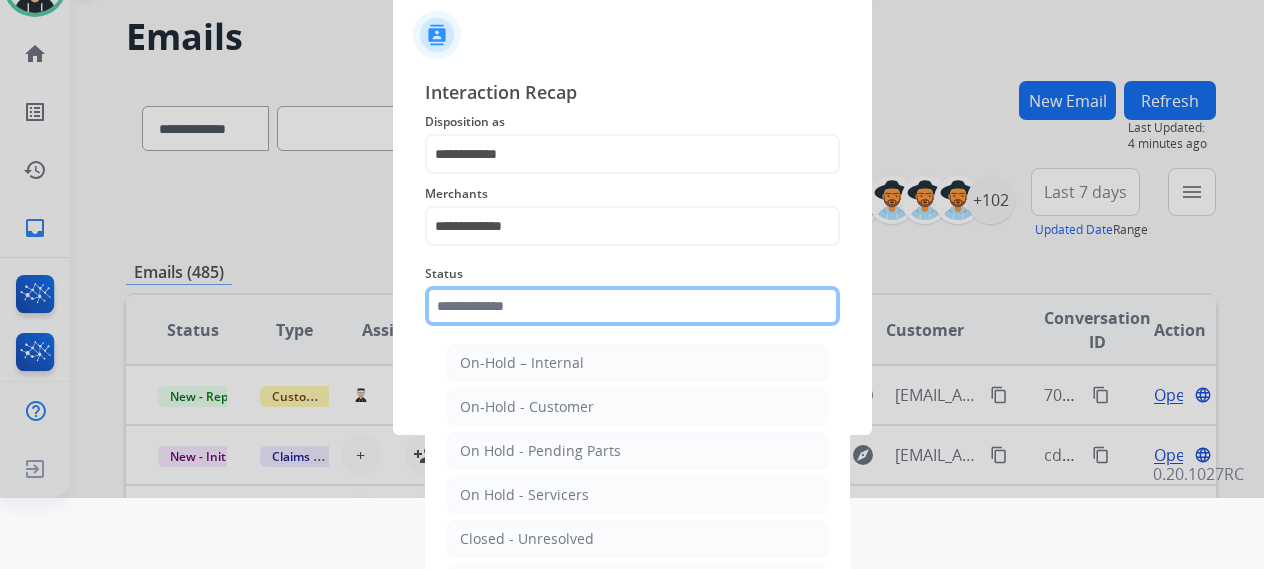 scroll, scrollTop: 136, scrollLeft: 0, axis: vertical 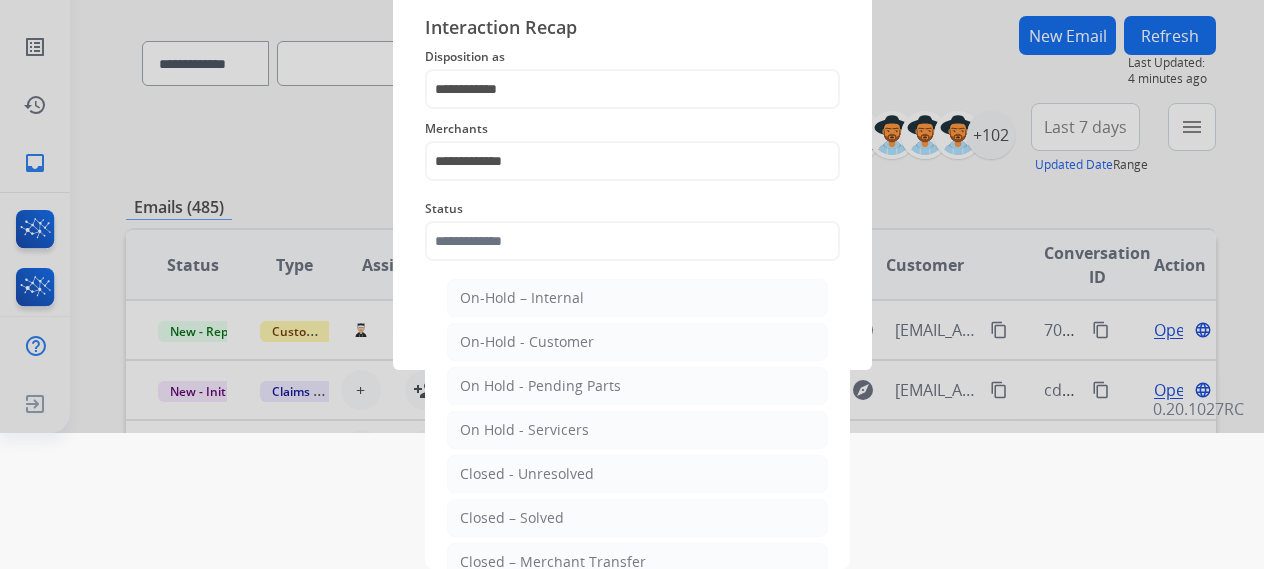 click on "Closed – Solved" 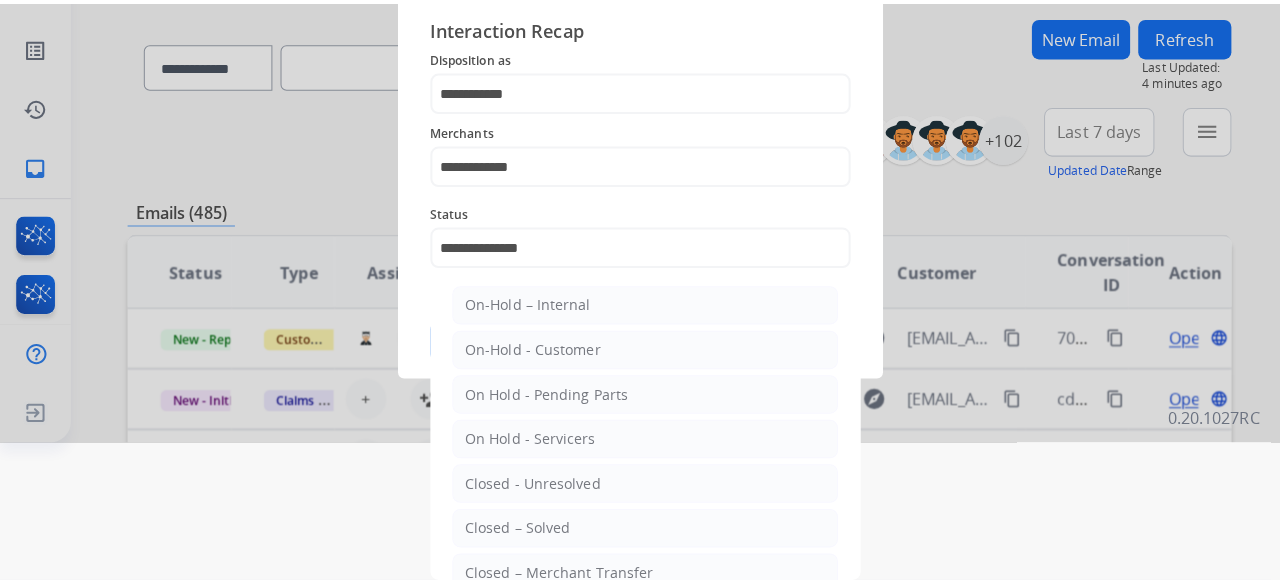 scroll, scrollTop: 0, scrollLeft: 0, axis: both 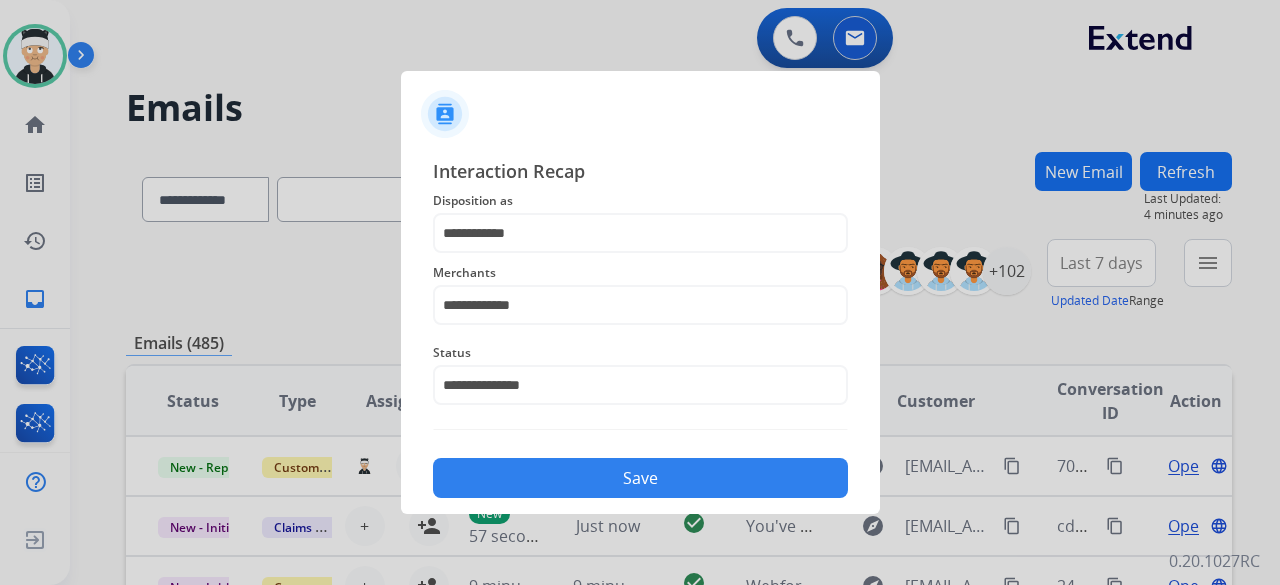 click on "Save" 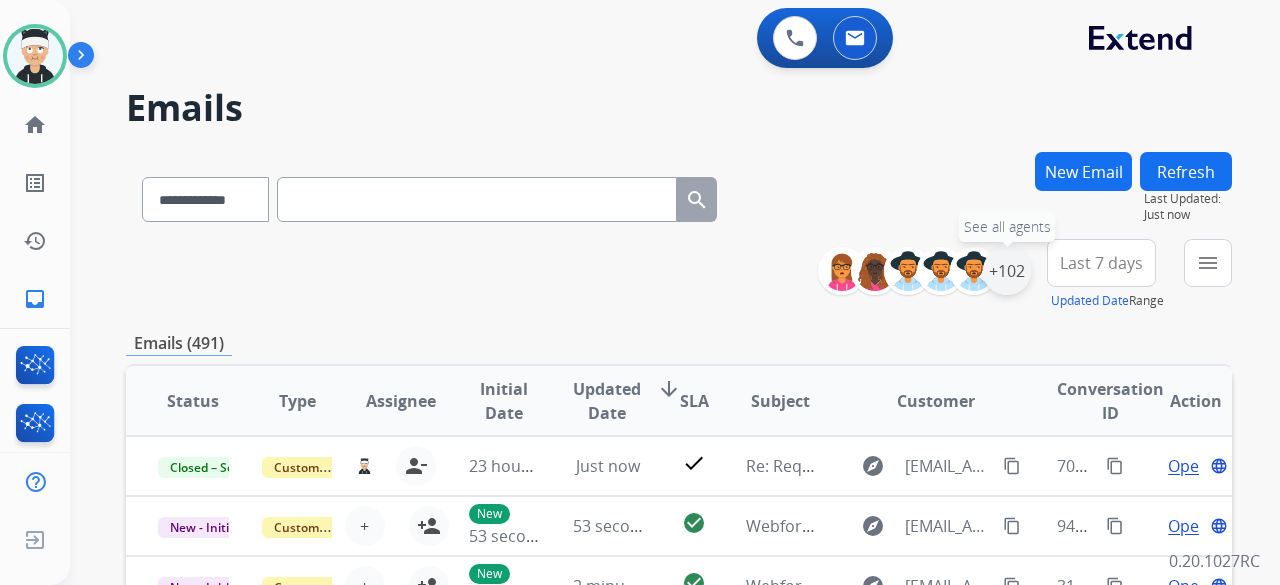 click on "+102" at bounding box center (1007, 271) 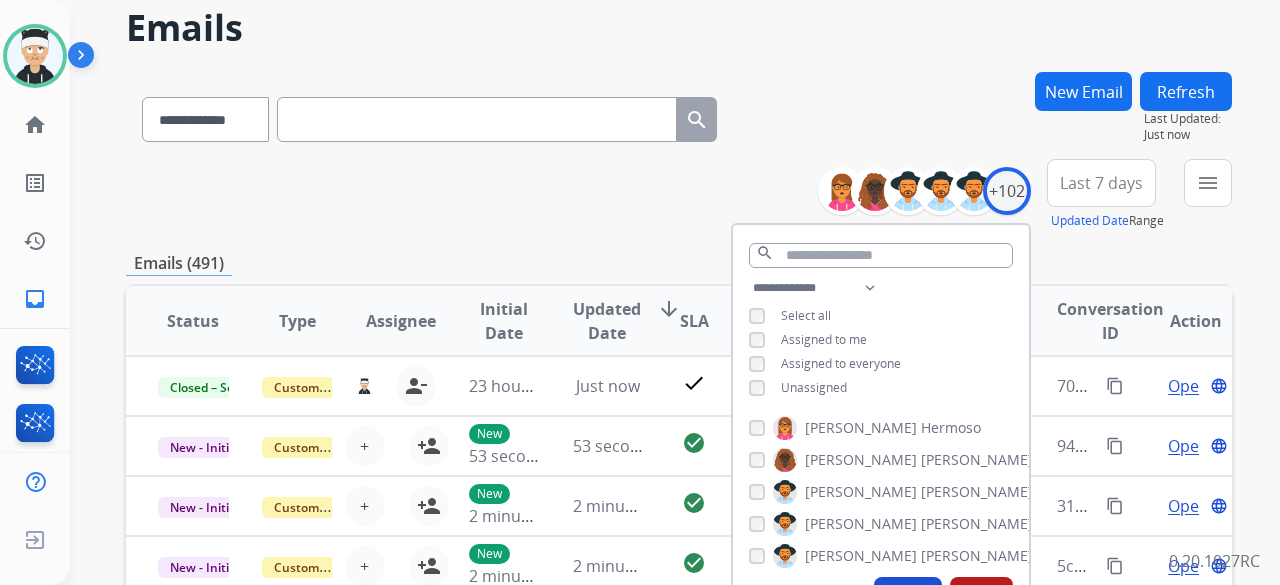 scroll, scrollTop: 200, scrollLeft: 0, axis: vertical 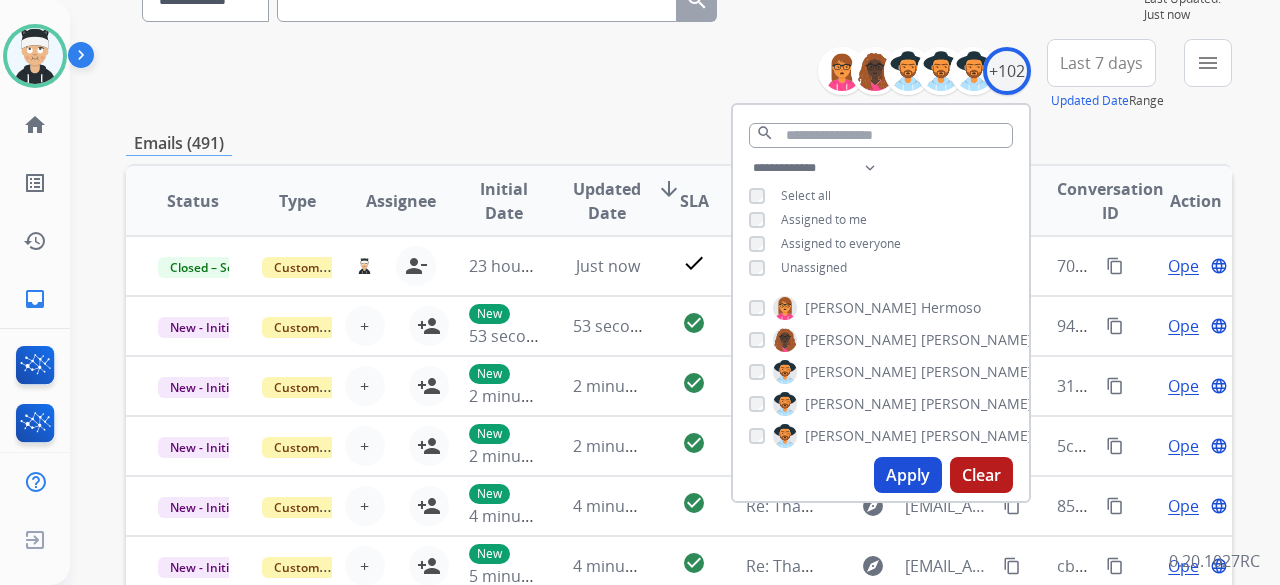 click on "Apply" at bounding box center [908, 475] 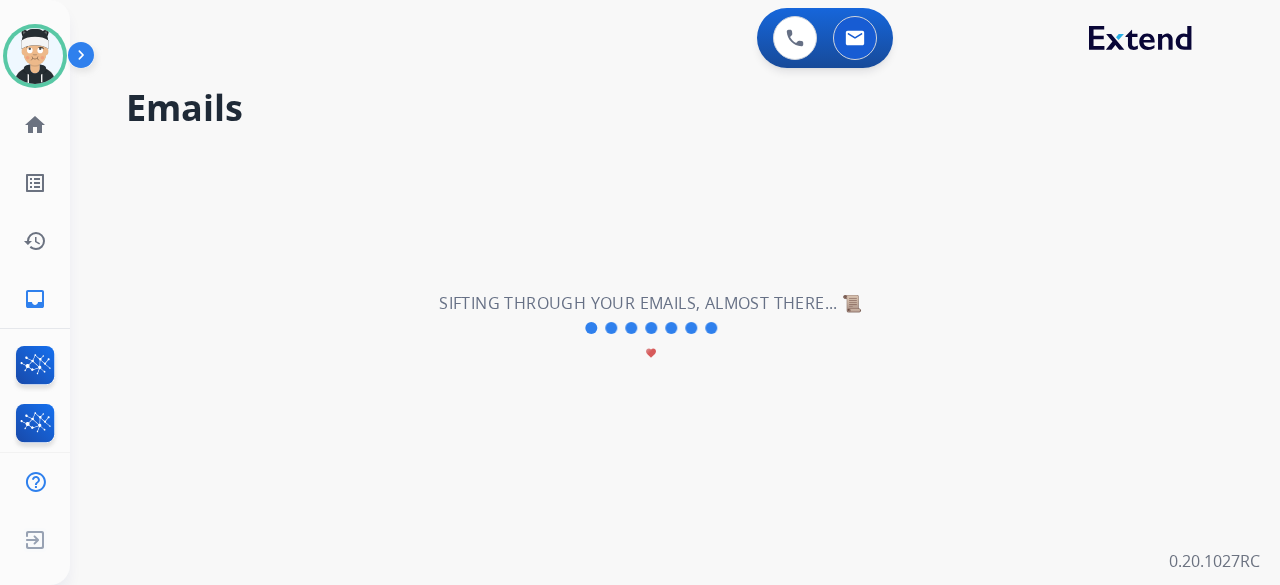 scroll, scrollTop: 0, scrollLeft: 0, axis: both 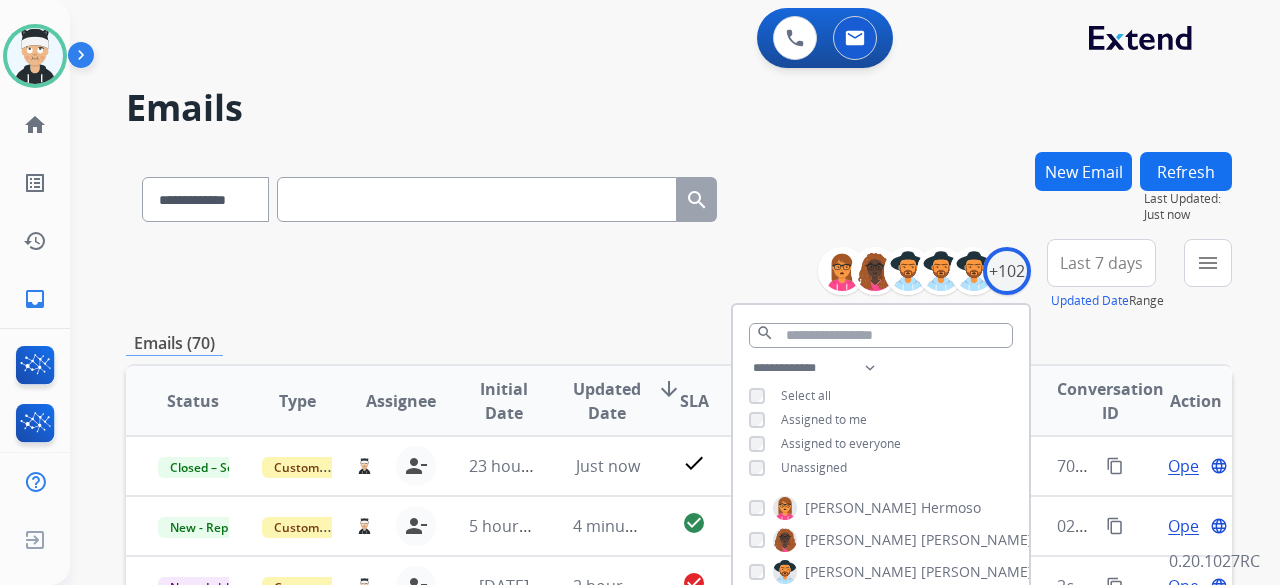 click on "**********" at bounding box center (679, 275) 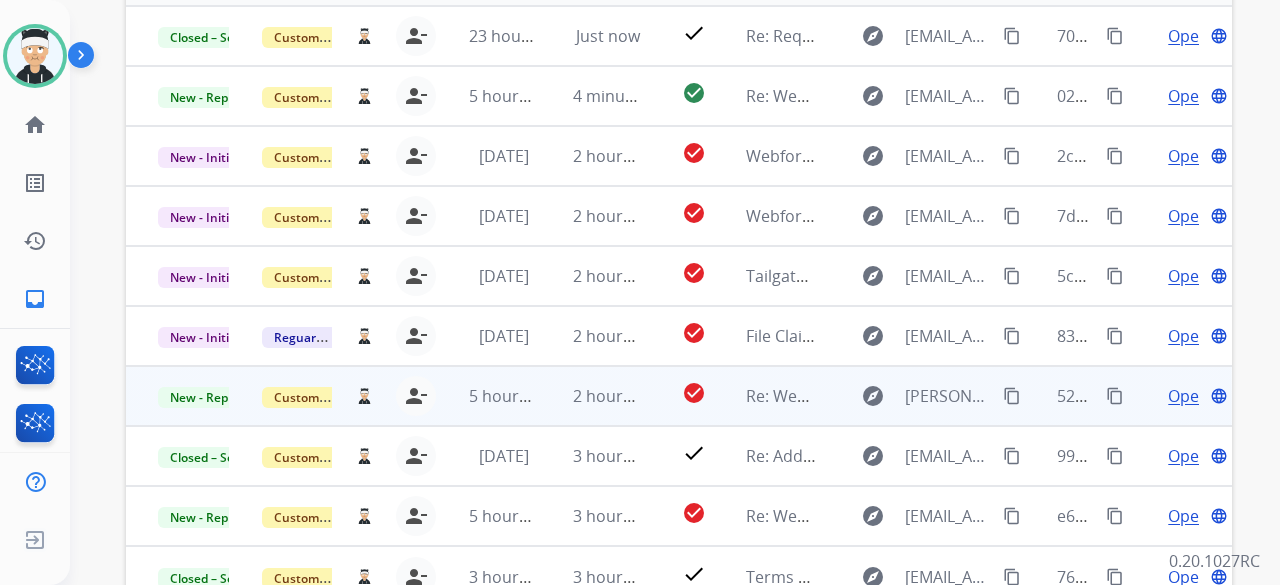 scroll, scrollTop: 552, scrollLeft: 0, axis: vertical 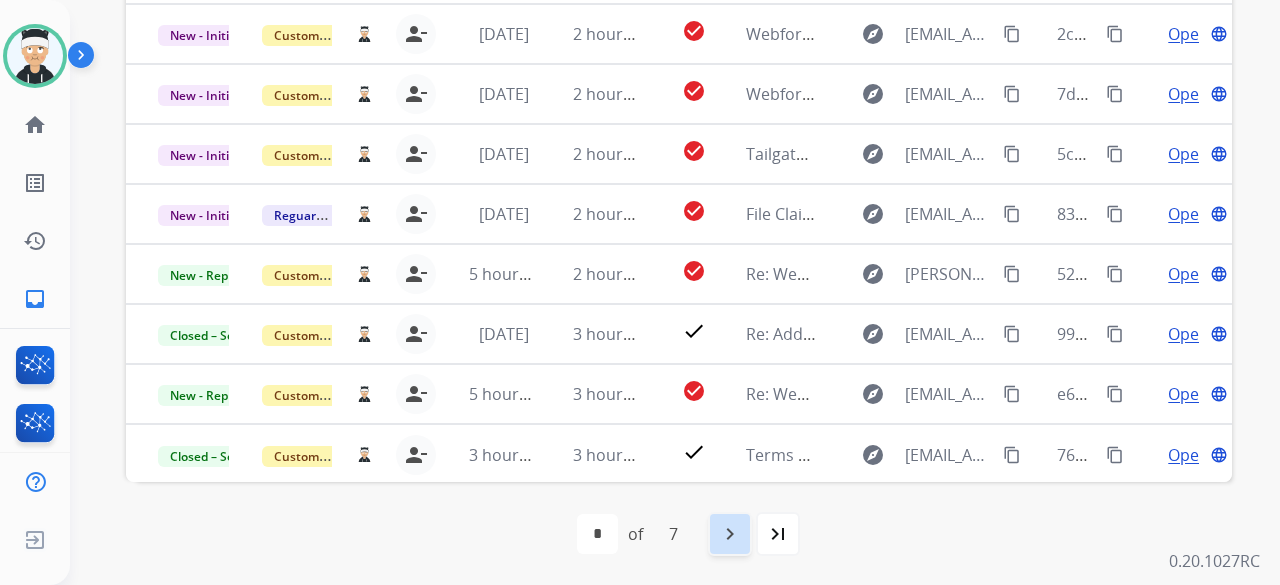 click on "navigate_next" at bounding box center (730, 534) 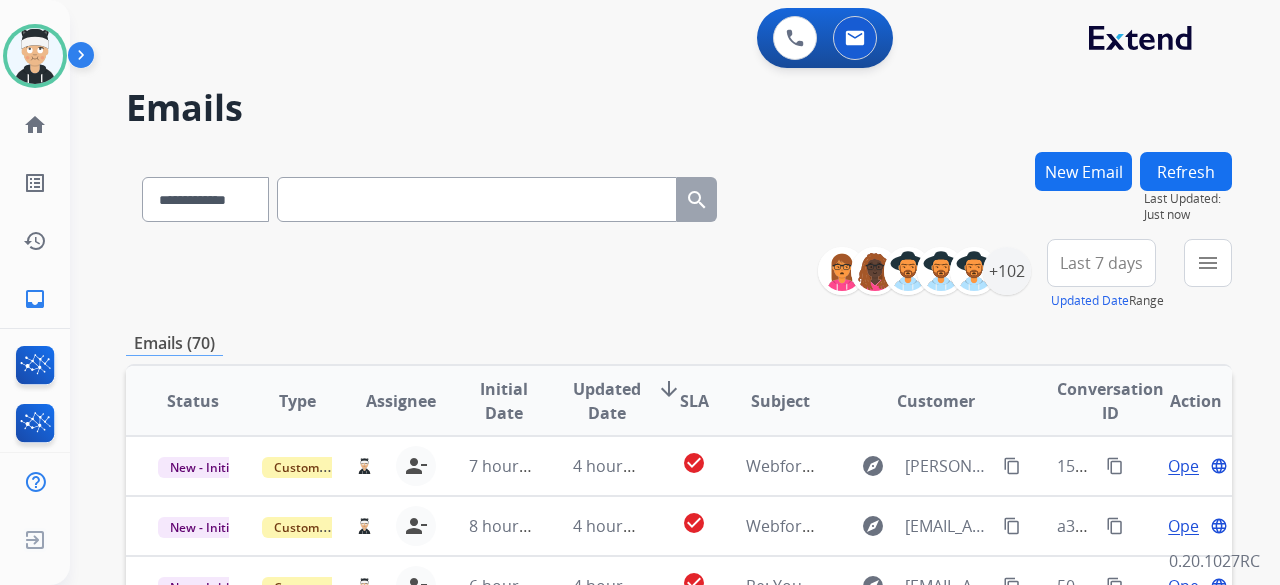scroll, scrollTop: 400, scrollLeft: 0, axis: vertical 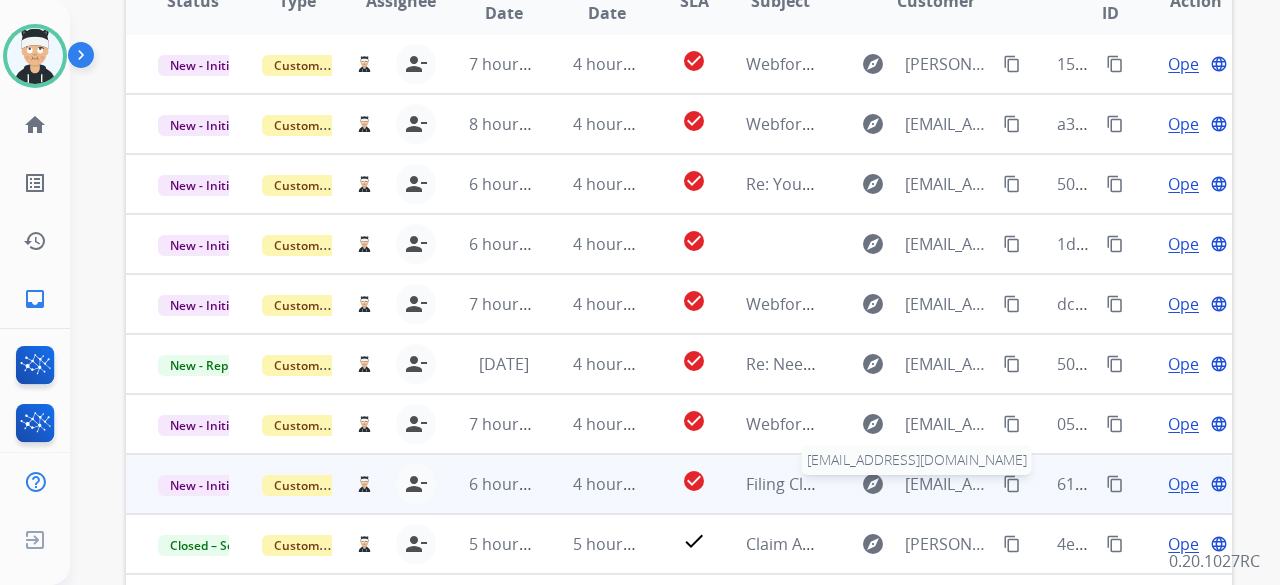 click on "[EMAIL_ADDRESS][DOMAIN_NAME]" at bounding box center (948, 484) 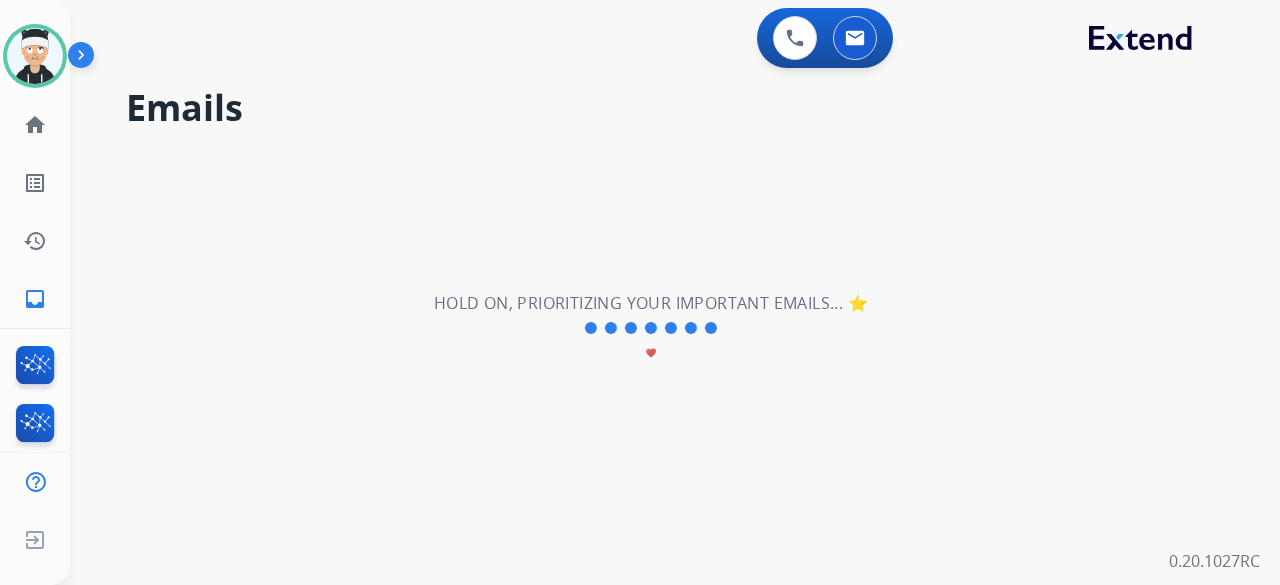 scroll, scrollTop: 0, scrollLeft: 0, axis: both 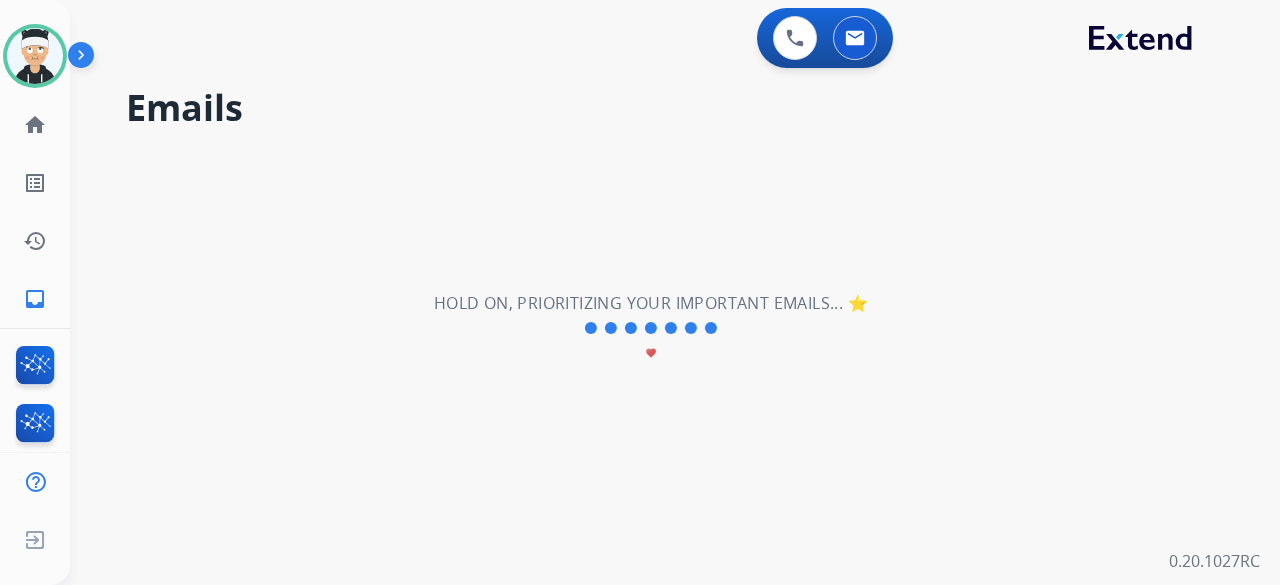 select on "*" 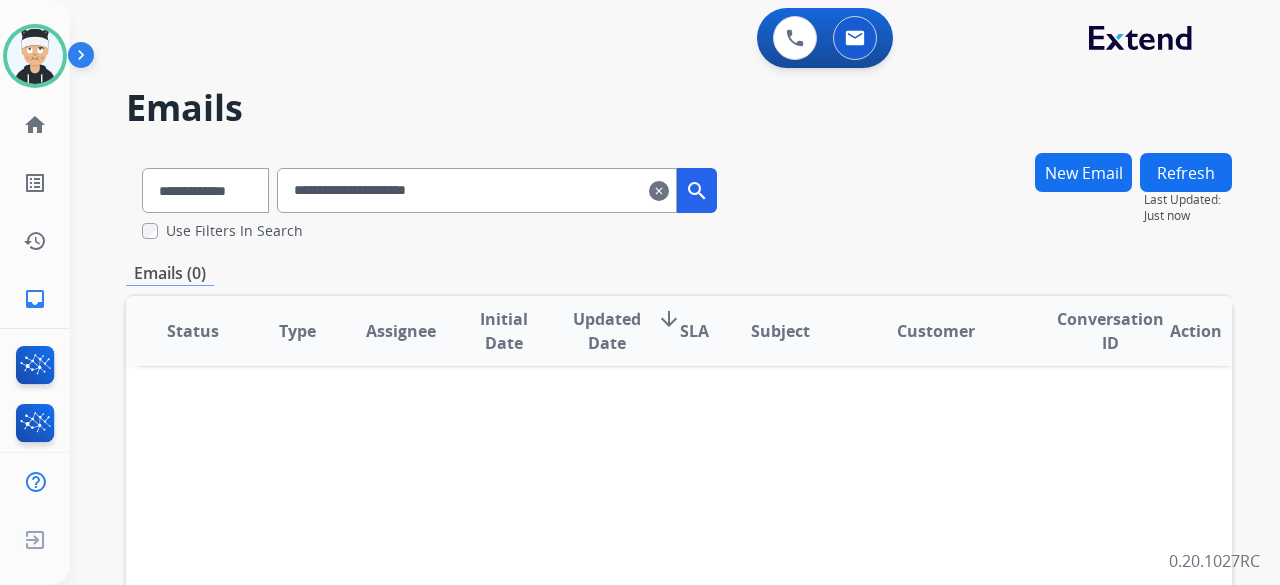 scroll, scrollTop: 0, scrollLeft: 0, axis: both 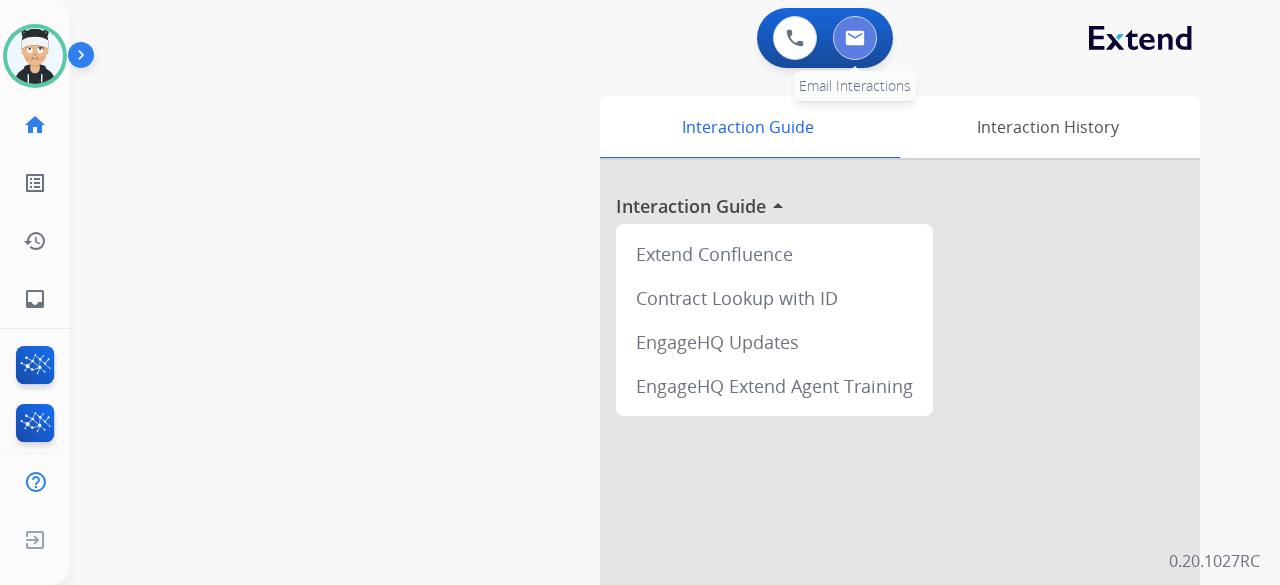 click at bounding box center (855, 38) 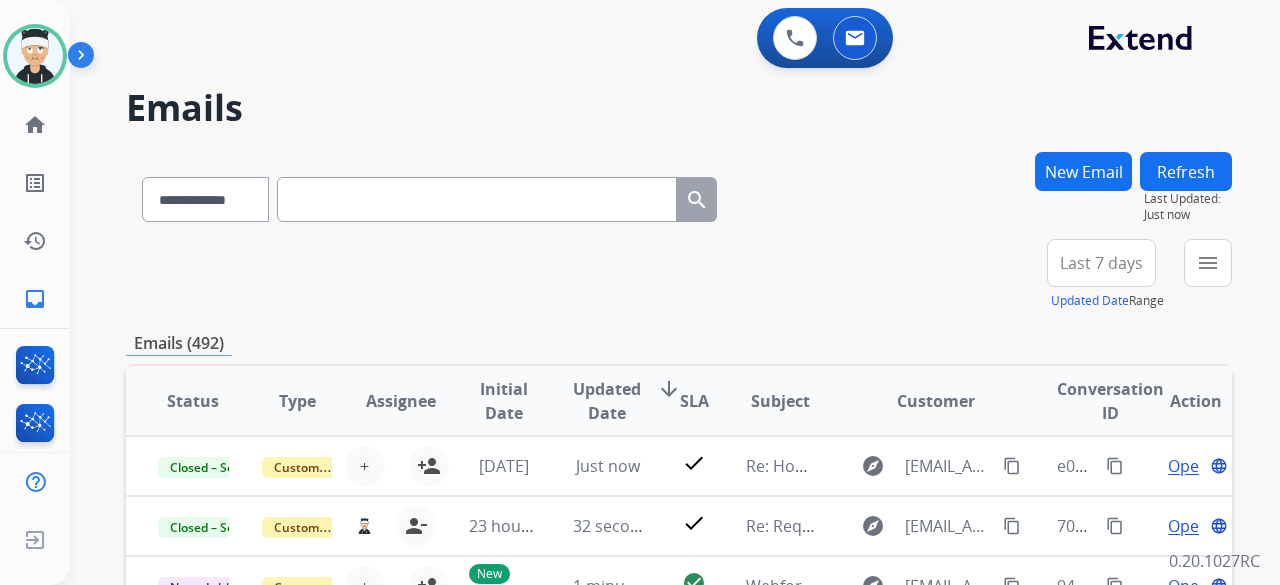 click on "**********" at bounding box center (679, 645) 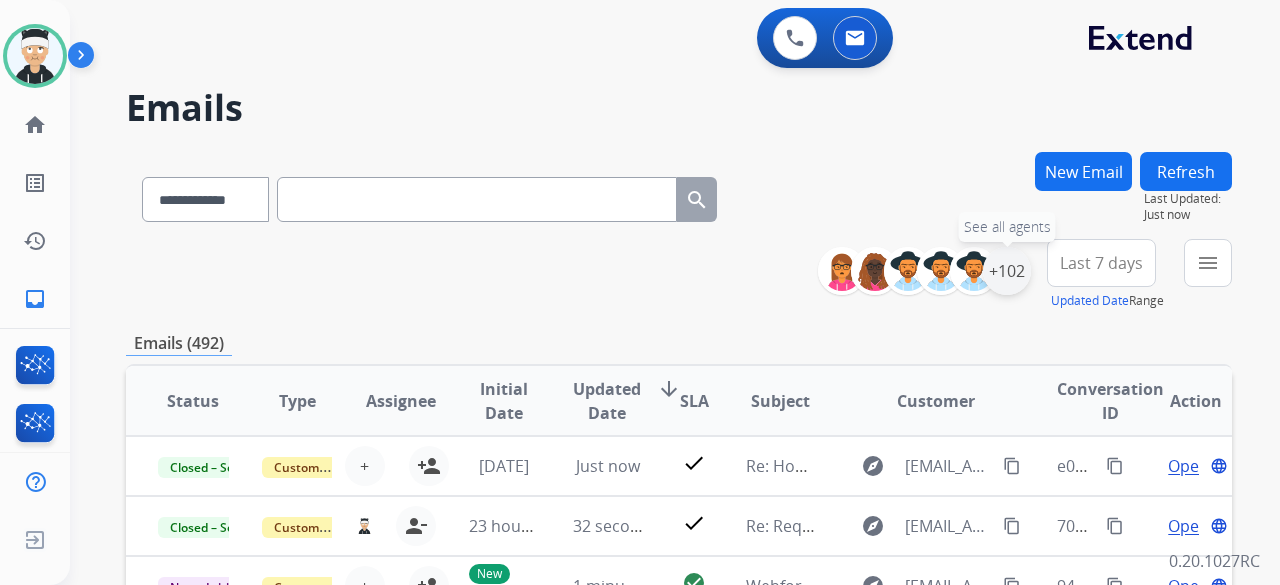 click on "+102" at bounding box center (1007, 271) 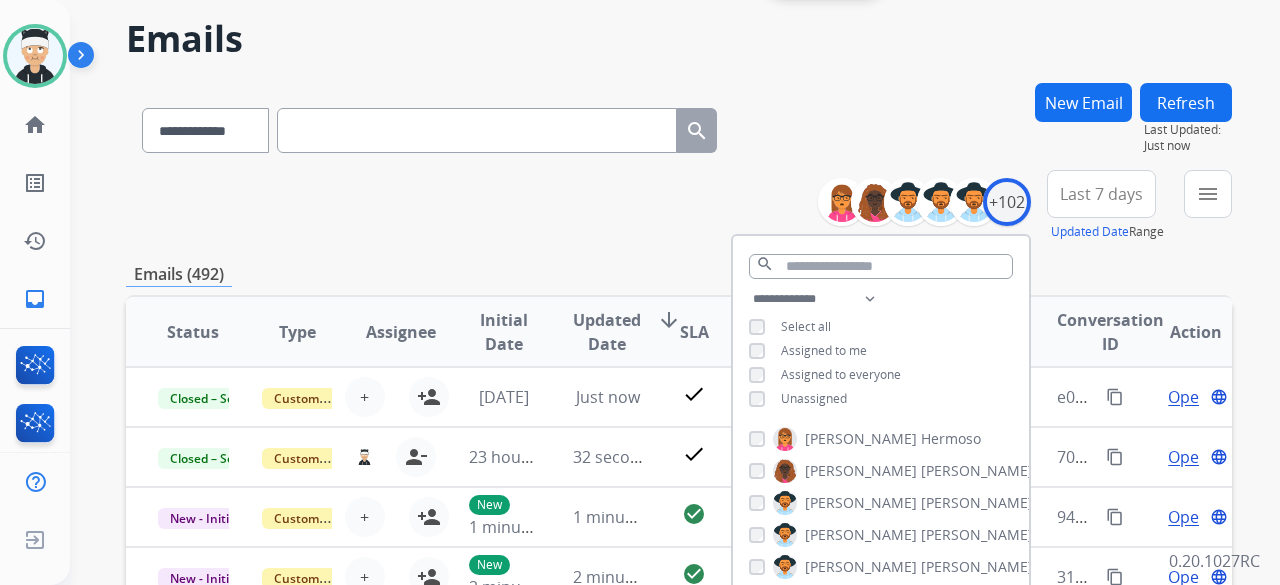 scroll, scrollTop: 100, scrollLeft: 0, axis: vertical 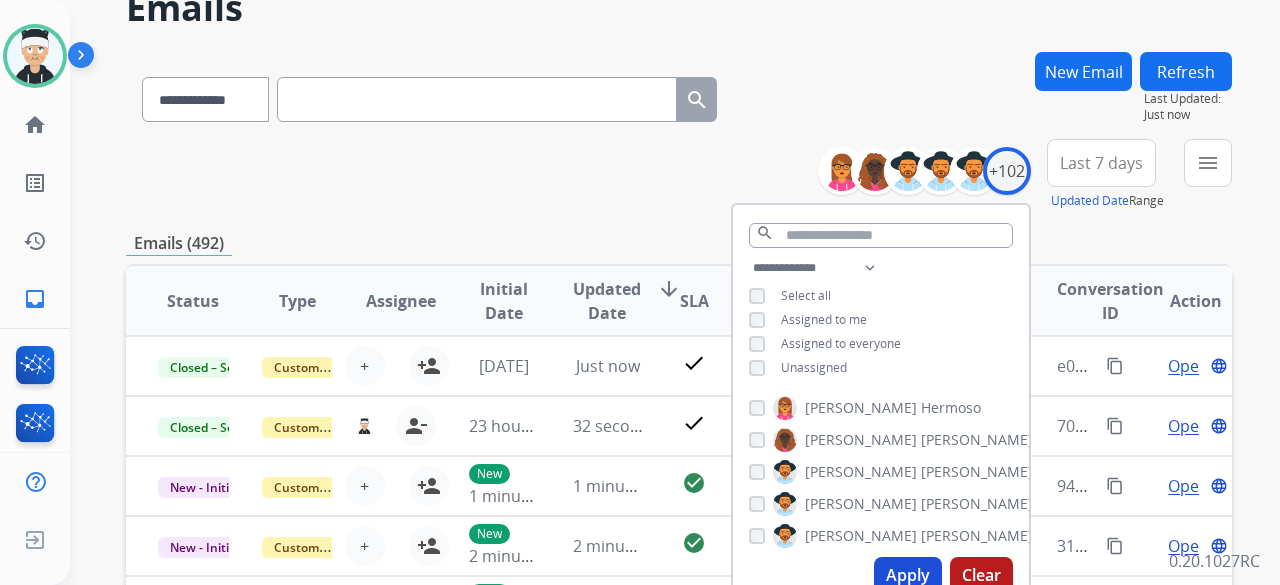 click on "Apply" at bounding box center [908, 575] 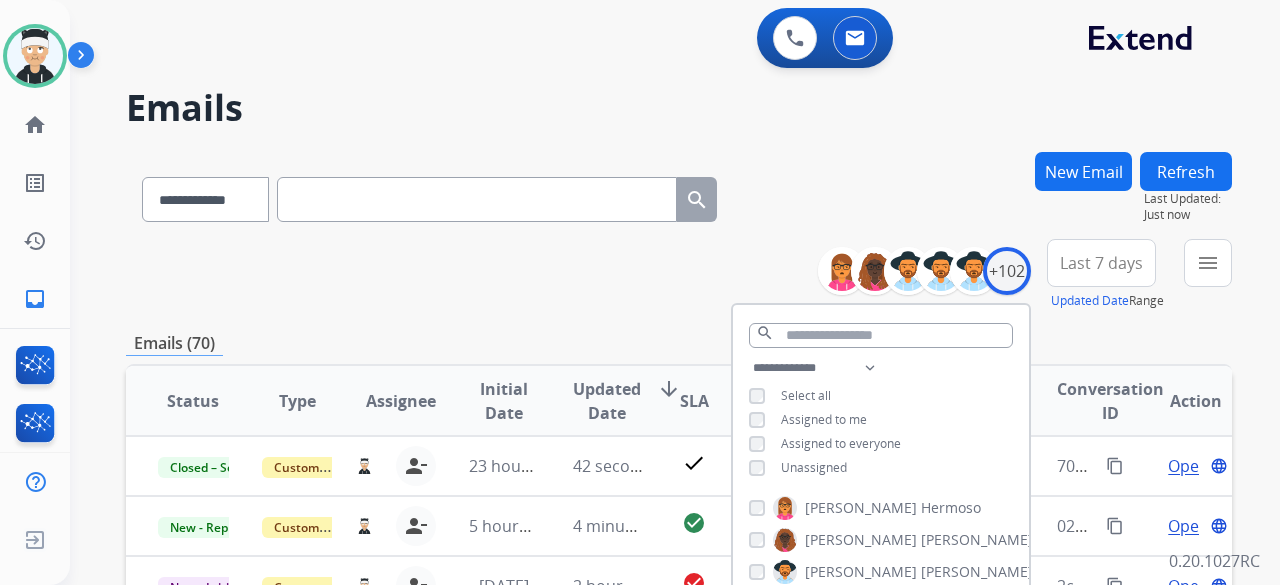 click on "**********" at bounding box center [679, 645] 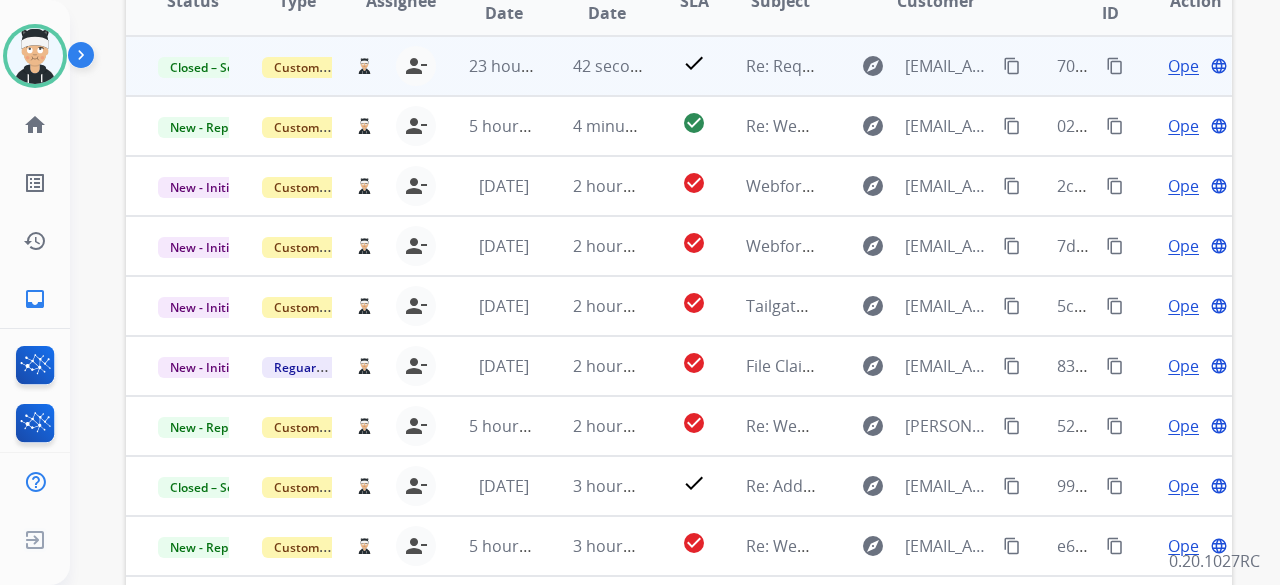 scroll, scrollTop: 552, scrollLeft: 0, axis: vertical 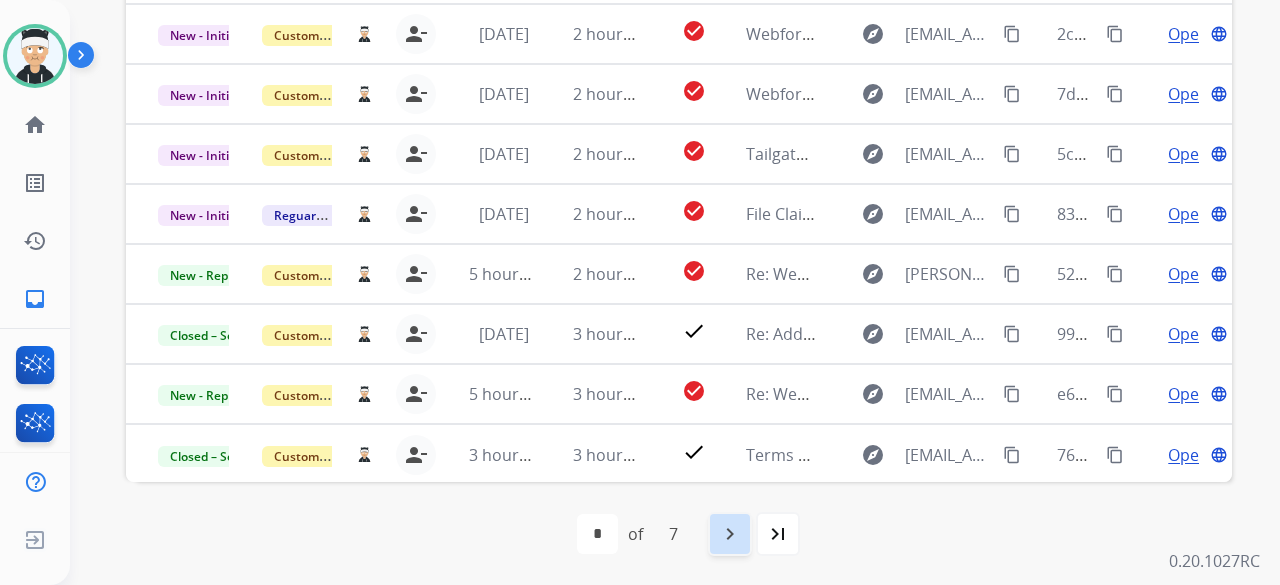 click on "navigate_next" at bounding box center [730, 534] 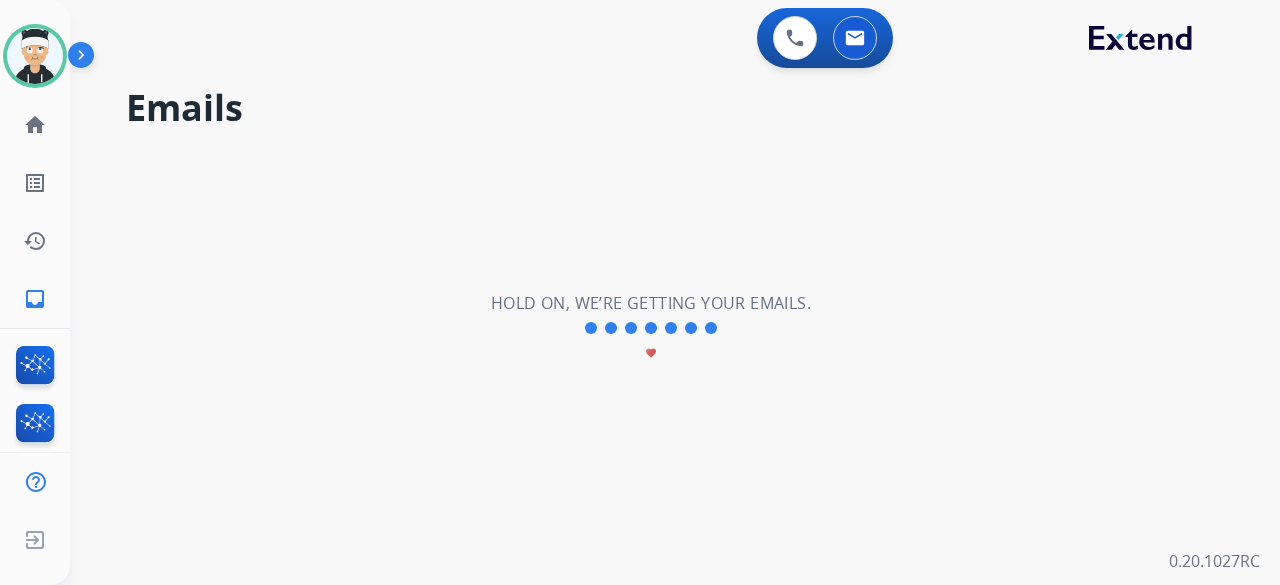 scroll, scrollTop: 0, scrollLeft: 0, axis: both 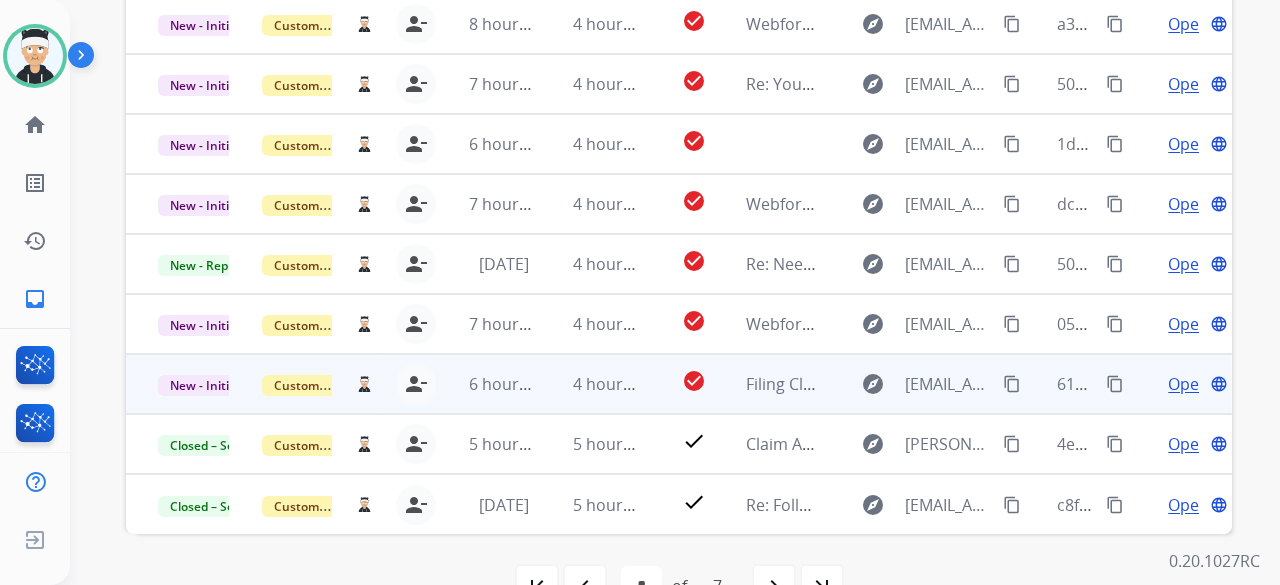 click on "Open" at bounding box center [1188, 384] 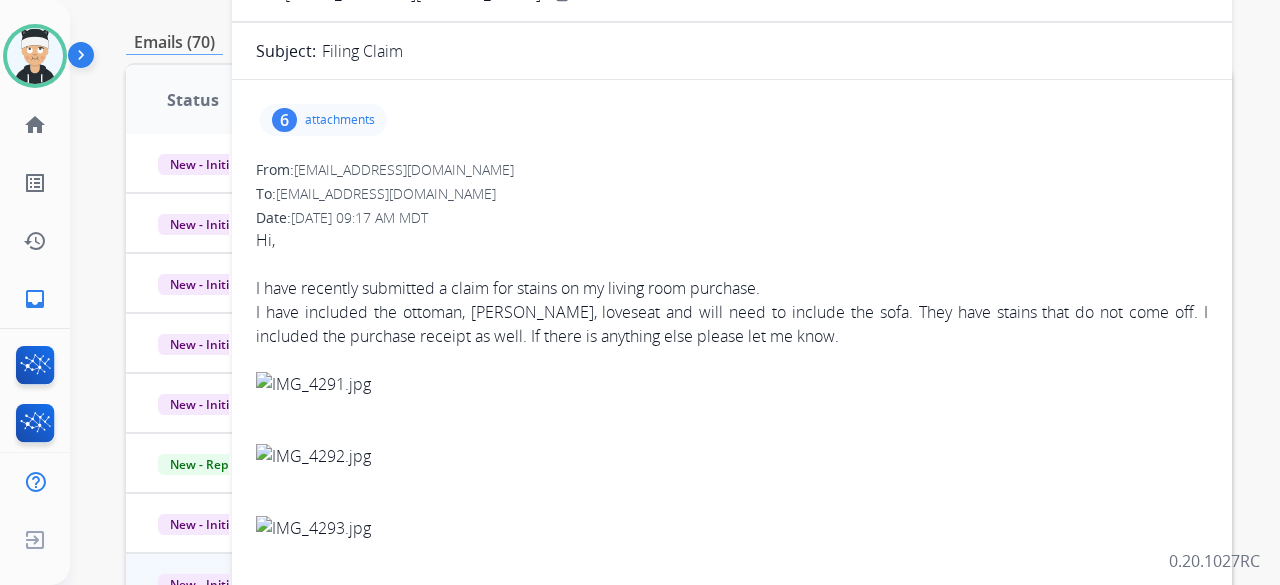 scroll, scrollTop: 200, scrollLeft: 0, axis: vertical 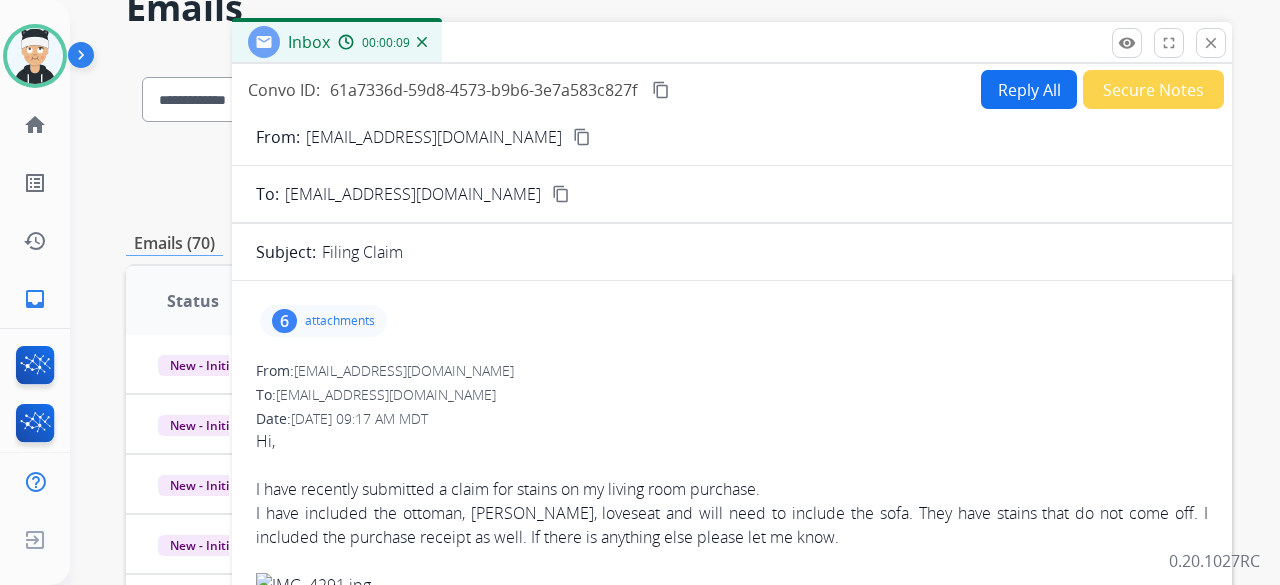 click on "content_copy" at bounding box center (582, 137) 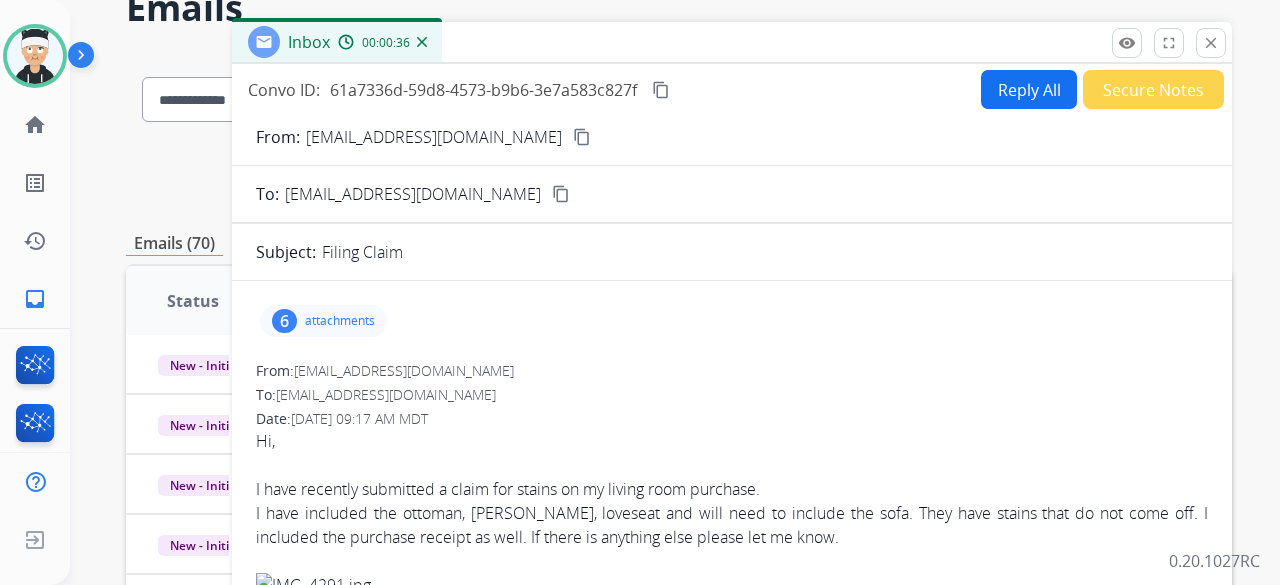 click on "attachments" at bounding box center (340, 321) 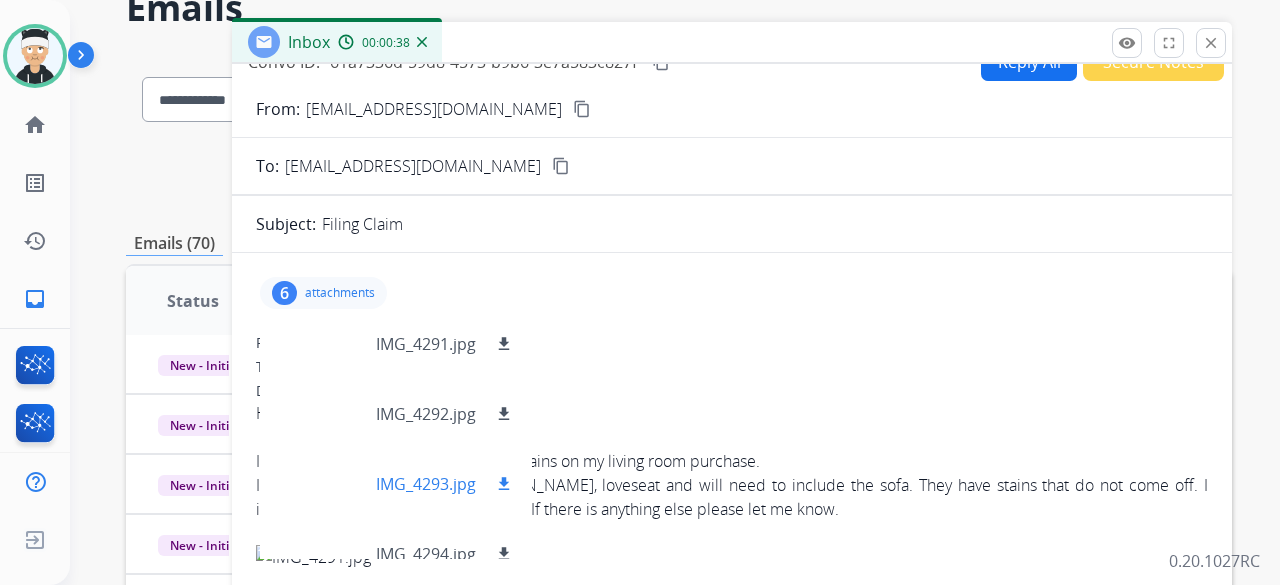 scroll, scrollTop: 0, scrollLeft: 0, axis: both 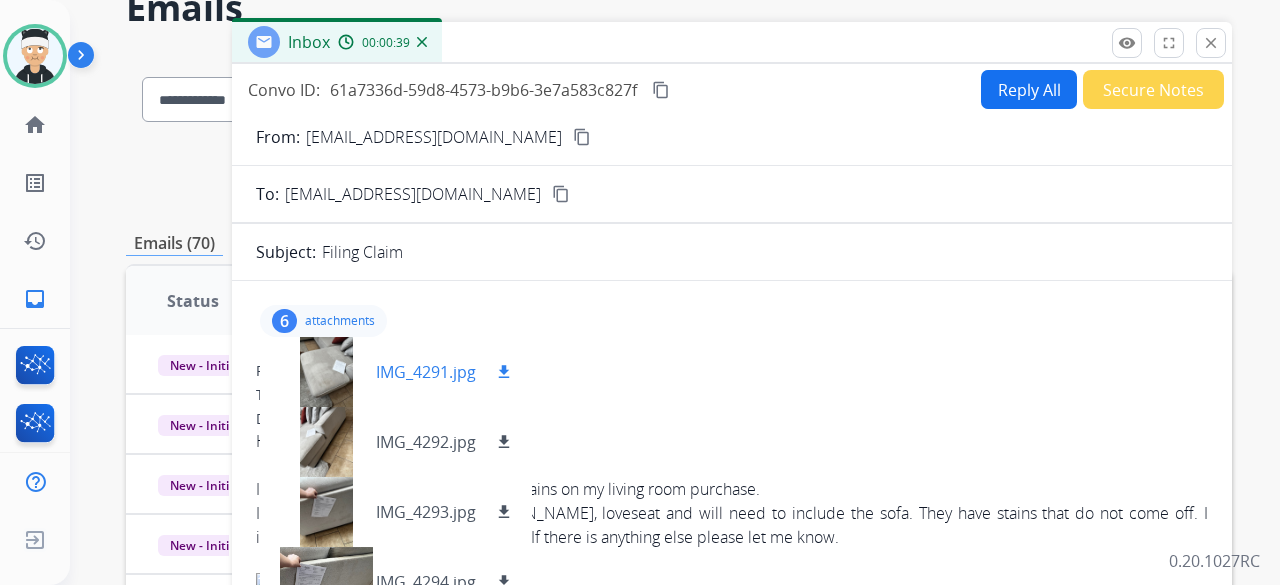 click at bounding box center [326, 372] 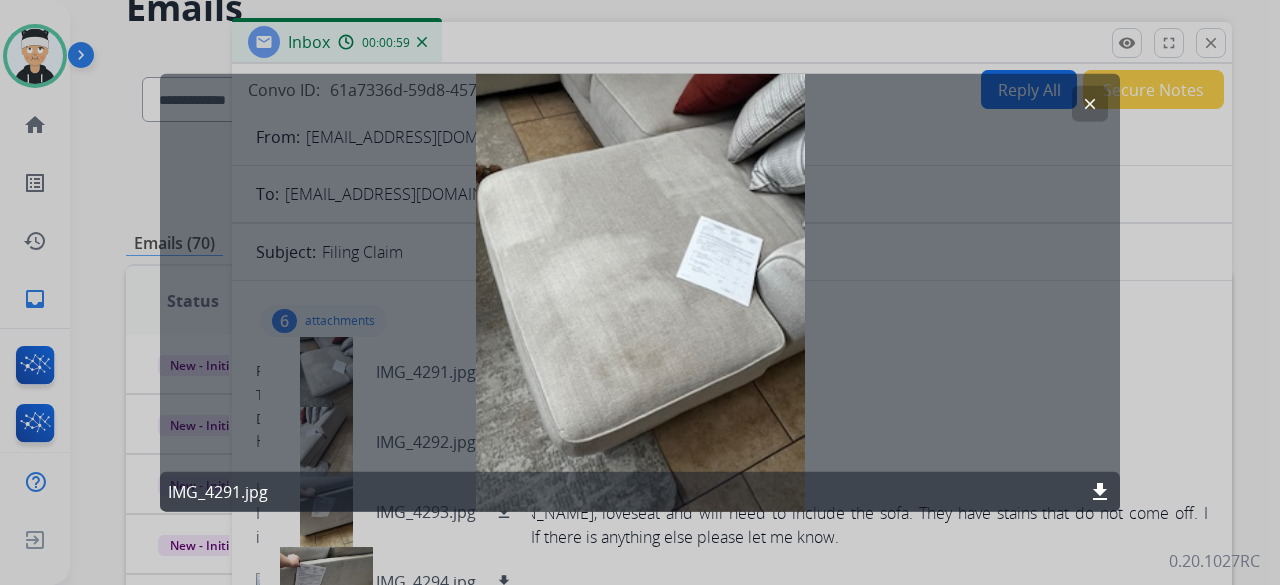 click on "clear" 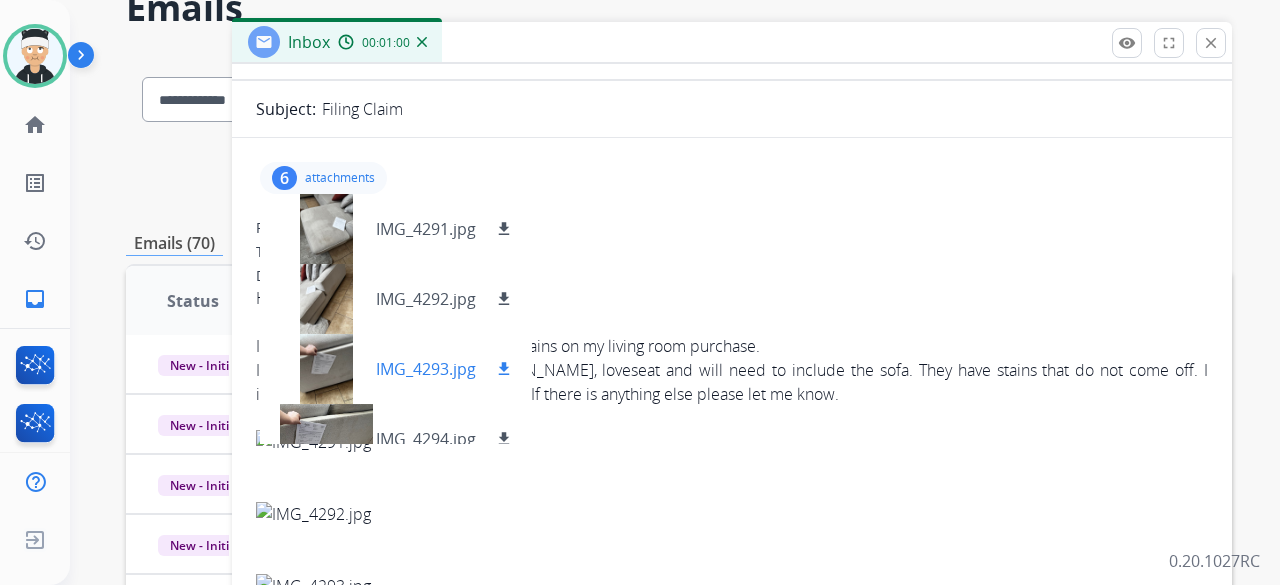 scroll, scrollTop: 200, scrollLeft: 0, axis: vertical 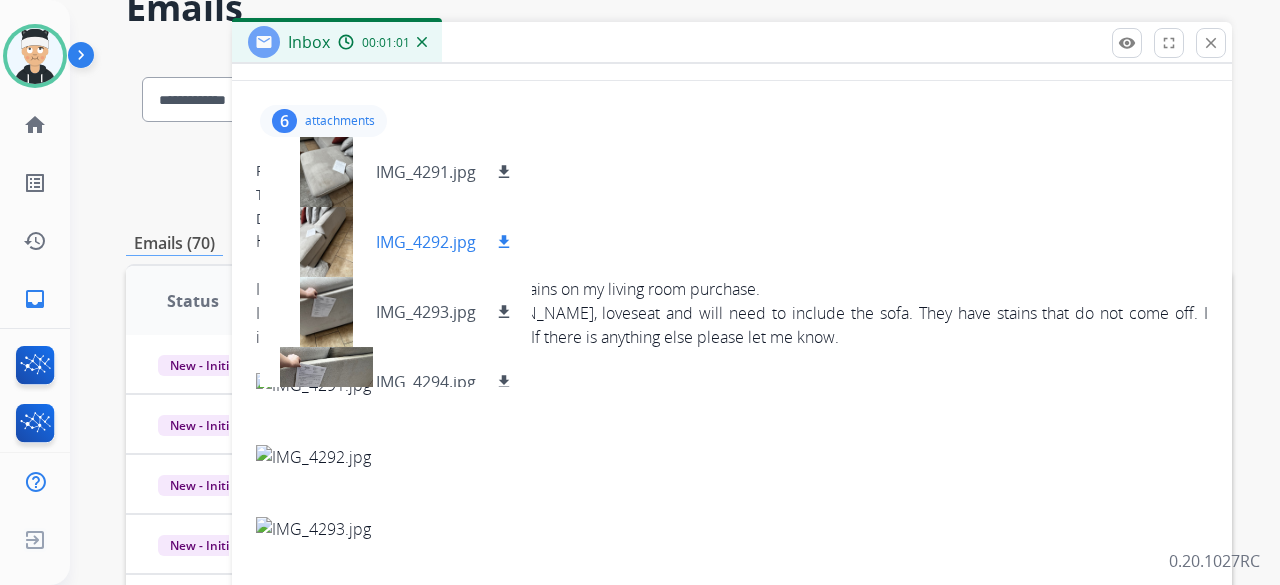click at bounding box center [326, 242] 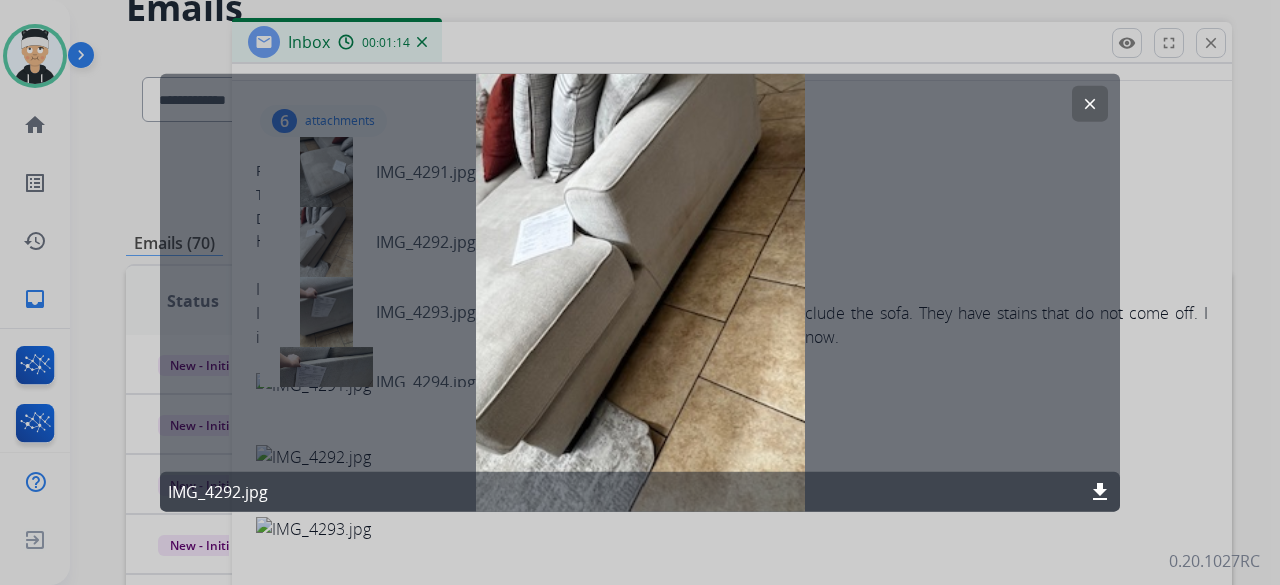 click on "clear" 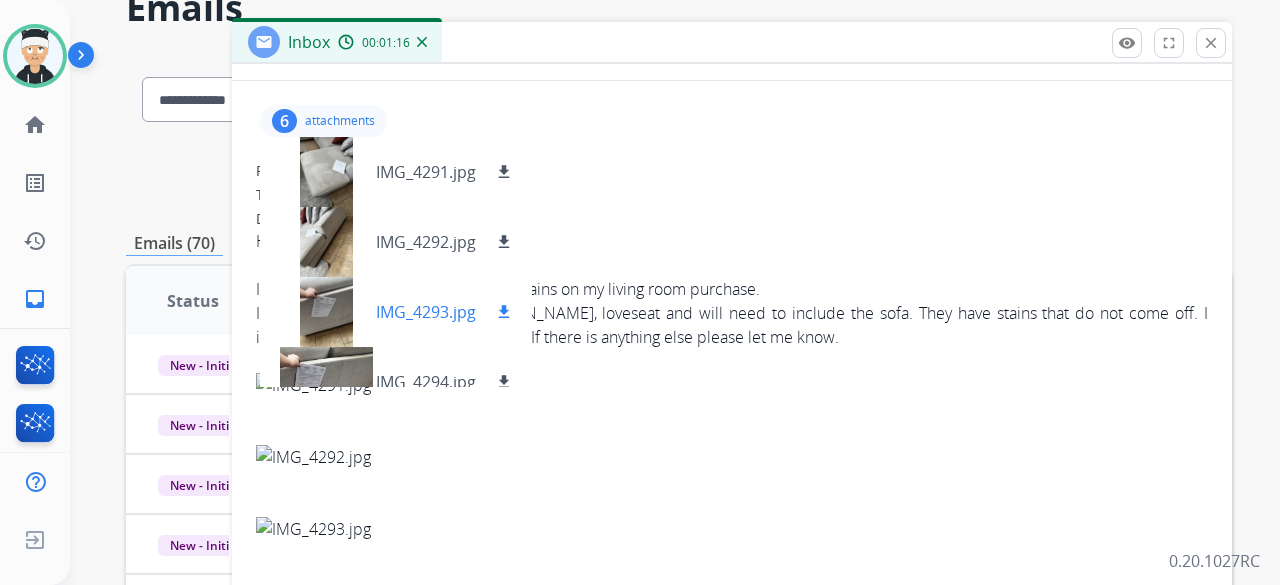 click at bounding box center [326, 312] 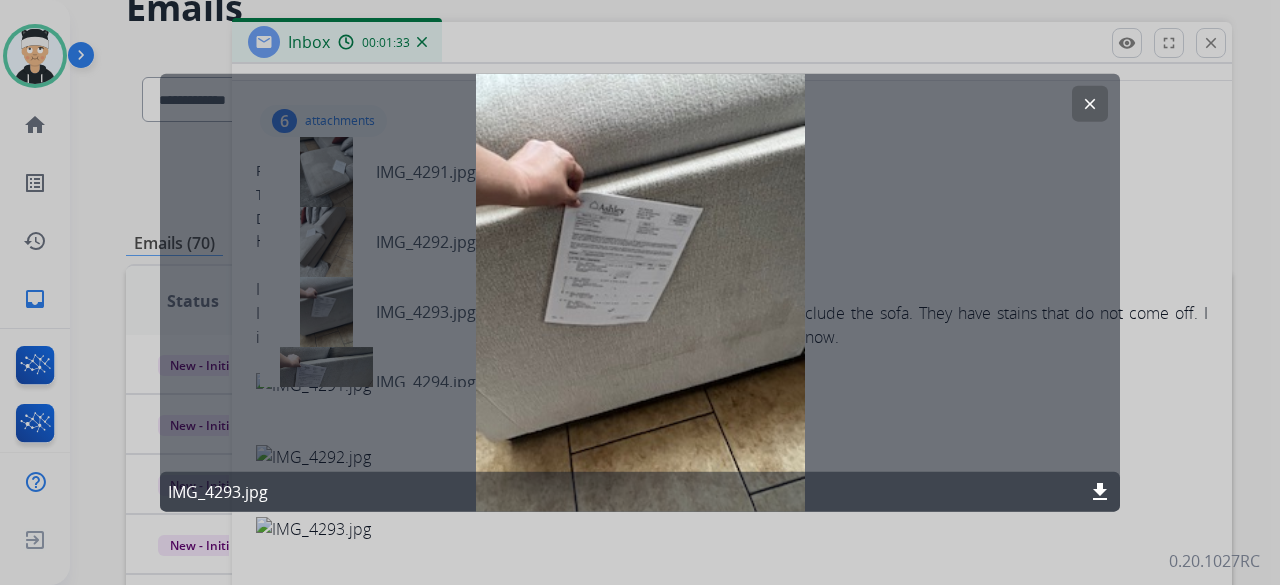 click on "clear" 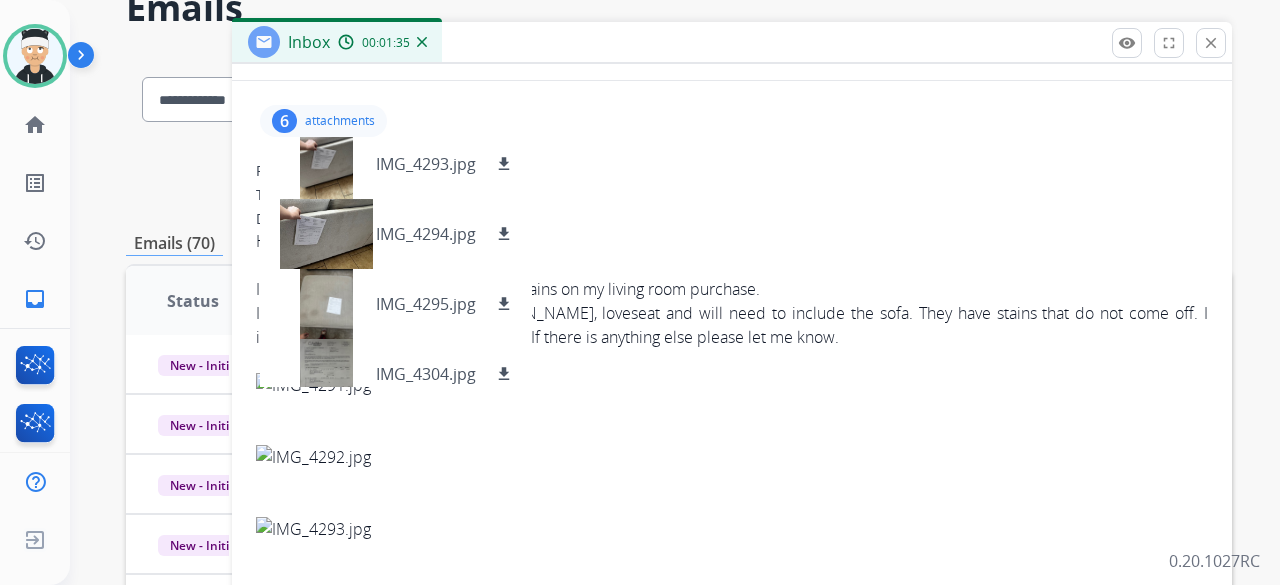 scroll, scrollTop: 170, scrollLeft: 0, axis: vertical 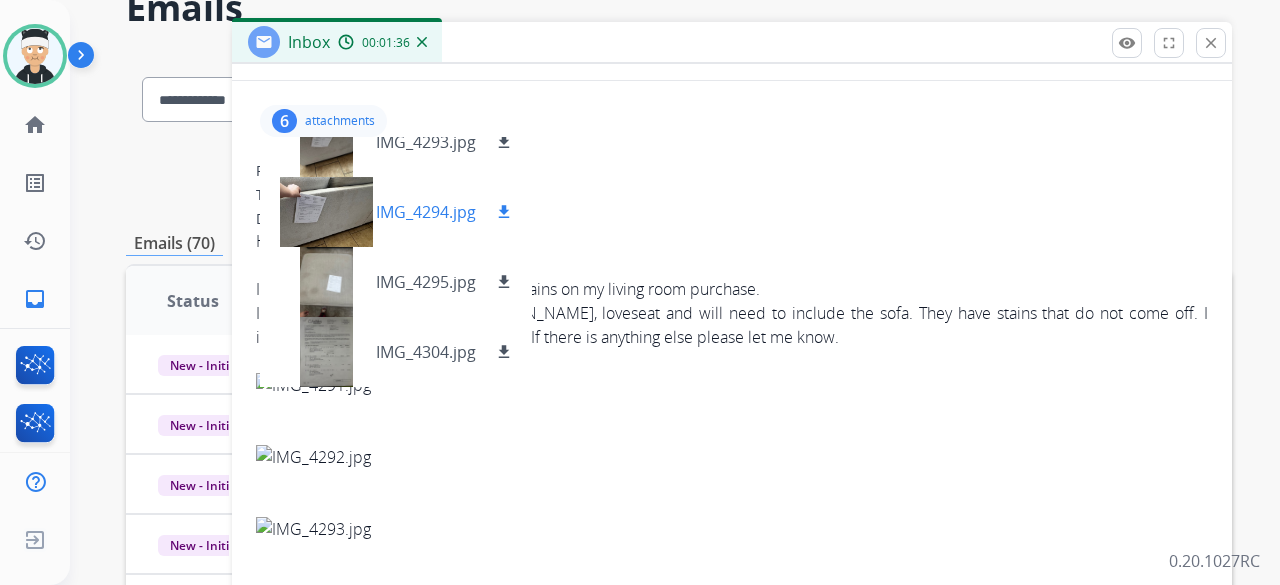 click at bounding box center [326, 212] 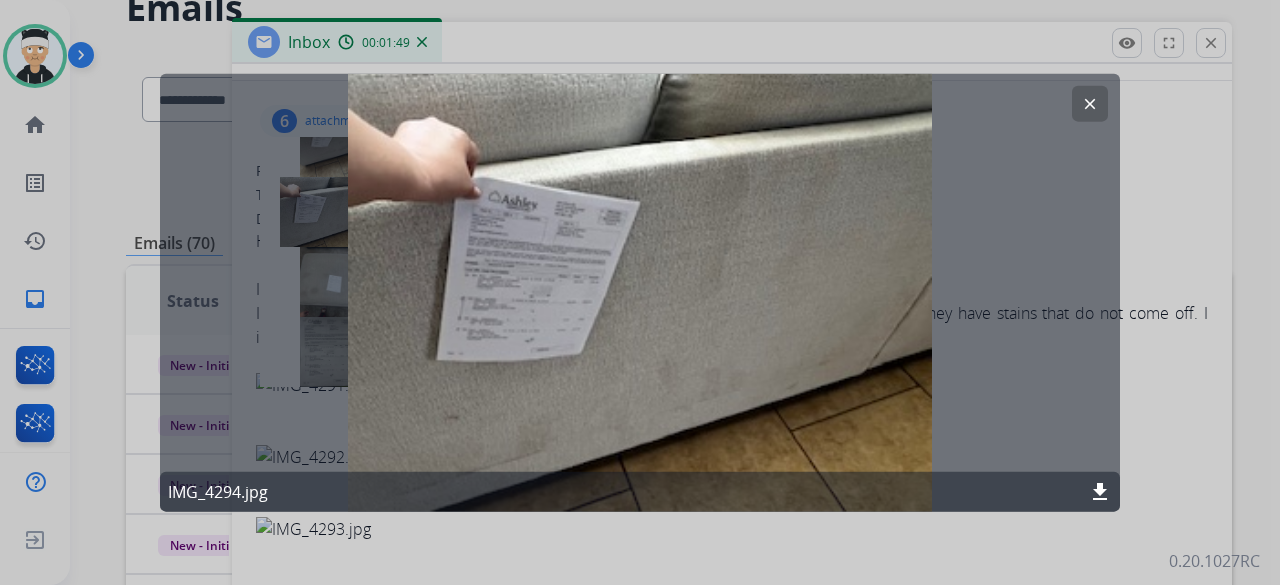 click on "clear" 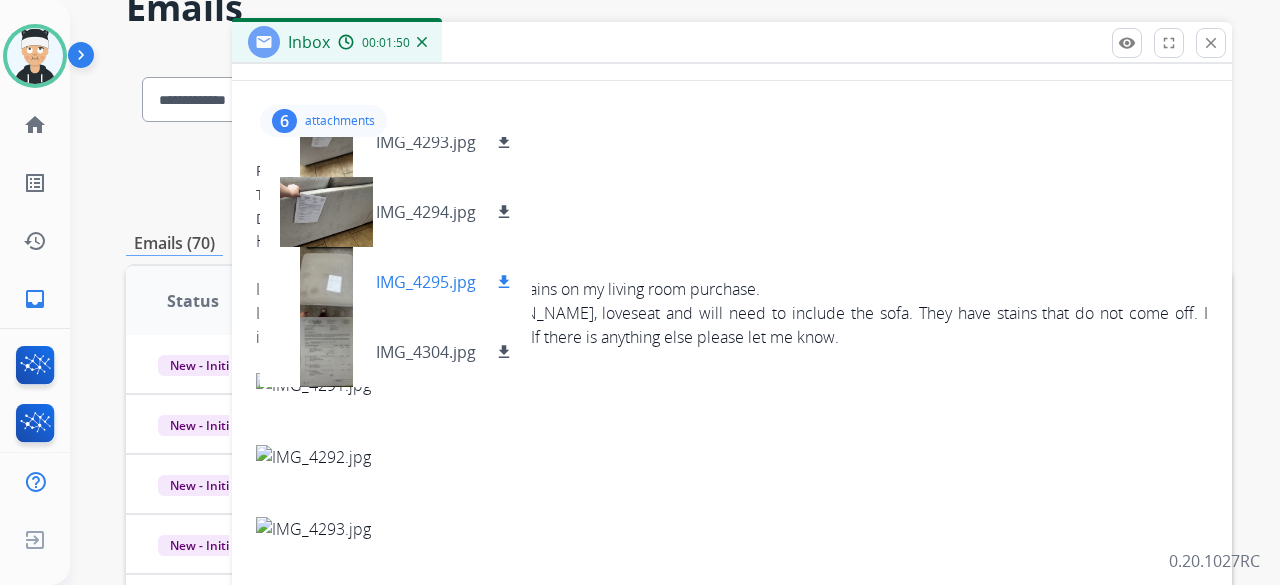 click at bounding box center [326, 282] 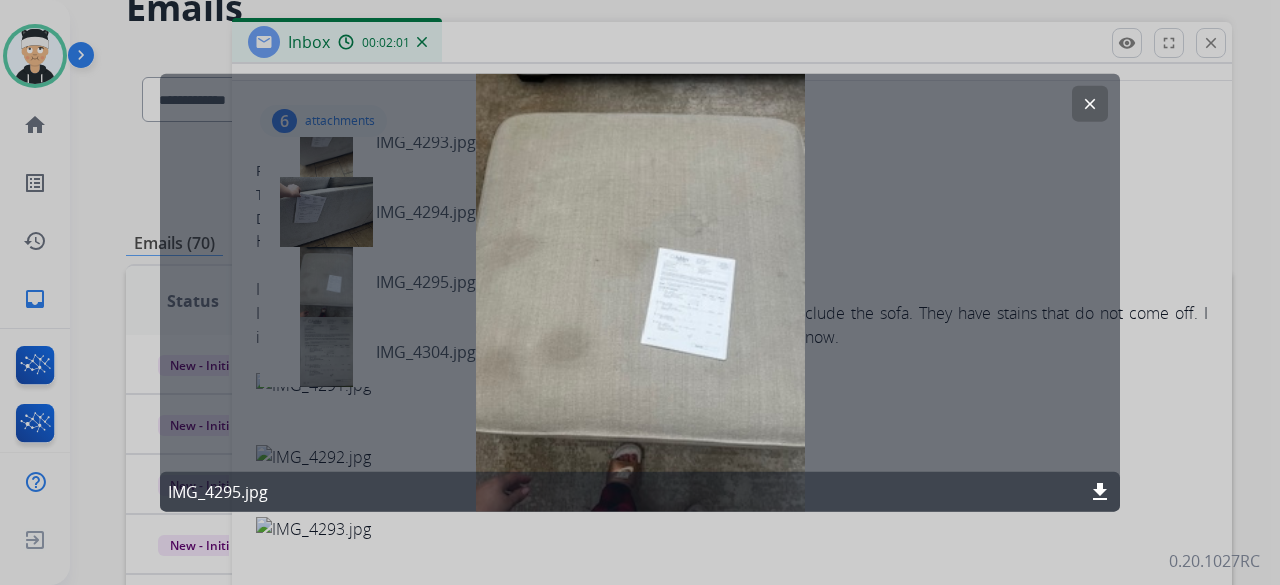 click on "clear" 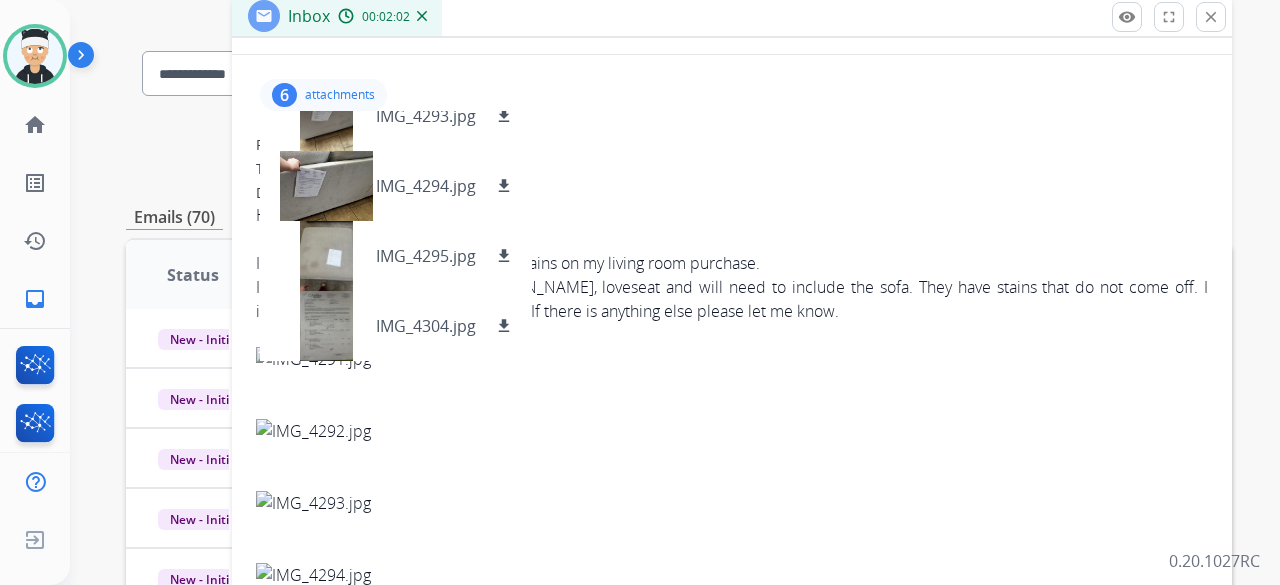 scroll, scrollTop: 200, scrollLeft: 0, axis: vertical 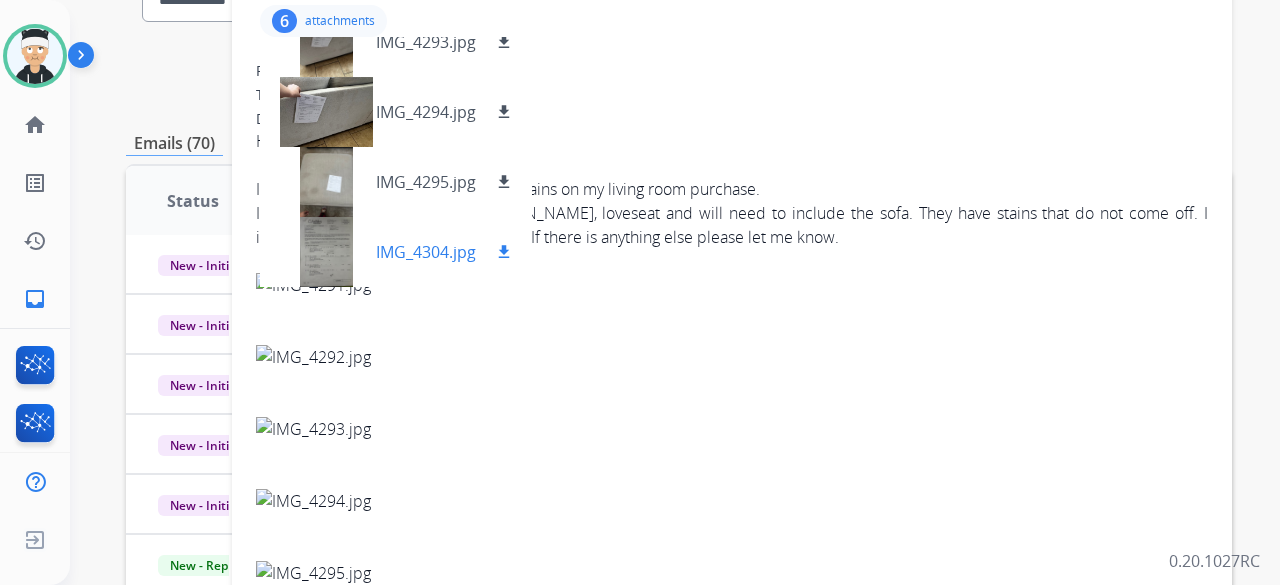 click at bounding box center (326, 252) 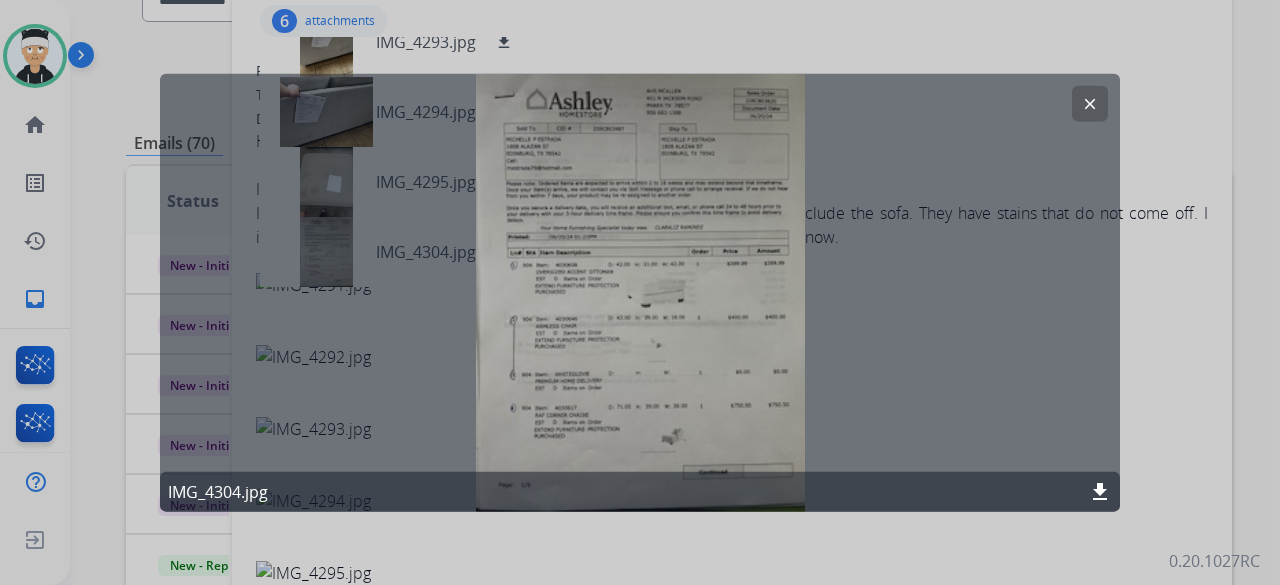 click on "clear" 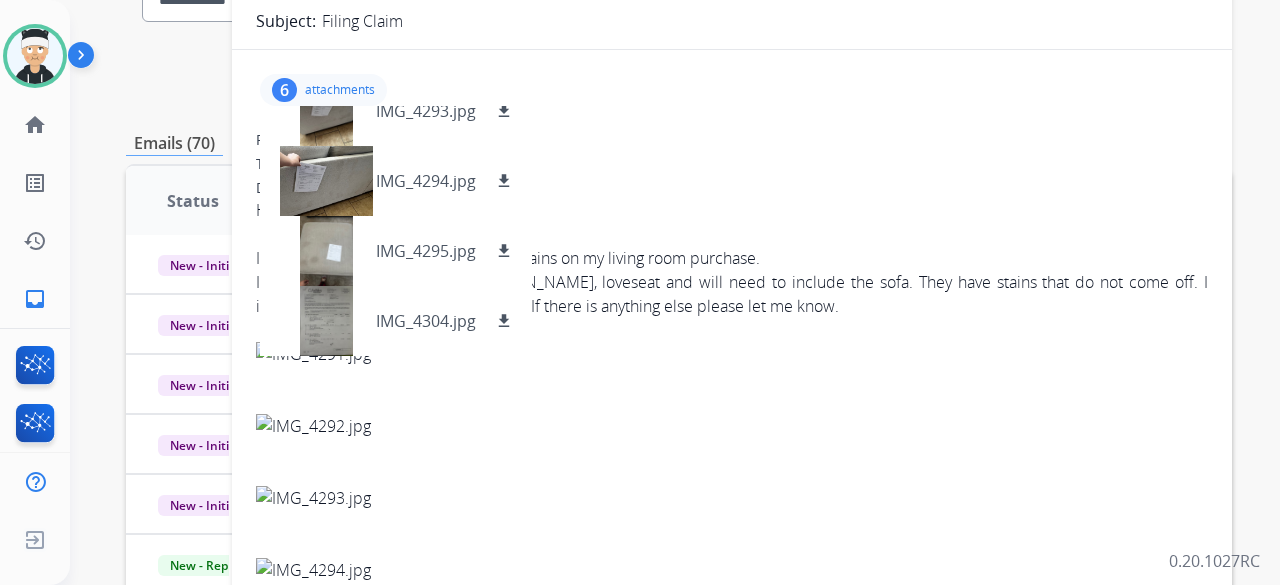 scroll, scrollTop: 100, scrollLeft: 0, axis: vertical 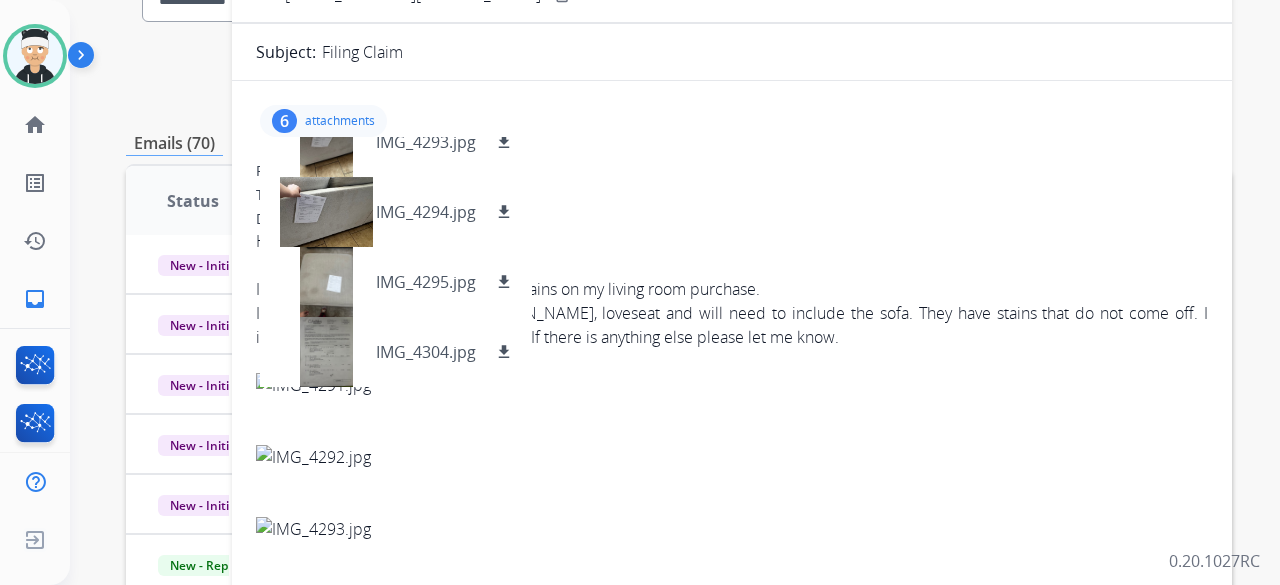 click on "attachments" at bounding box center (340, 121) 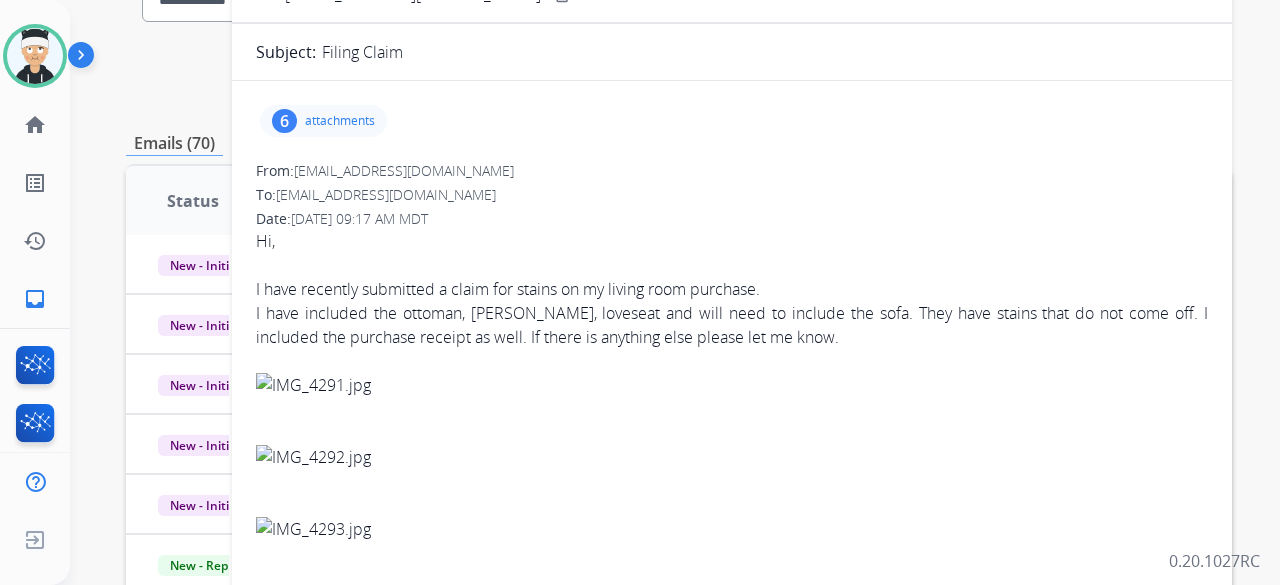 click at bounding box center [732, 385] 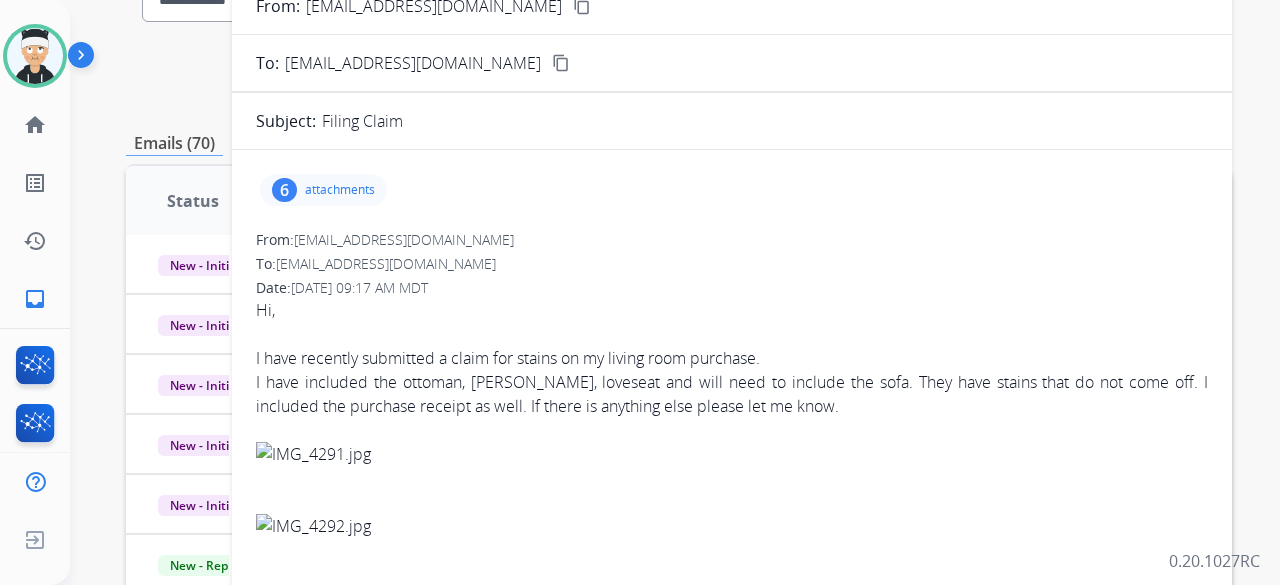 scroll, scrollTop: 0, scrollLeft: 0, axis: both 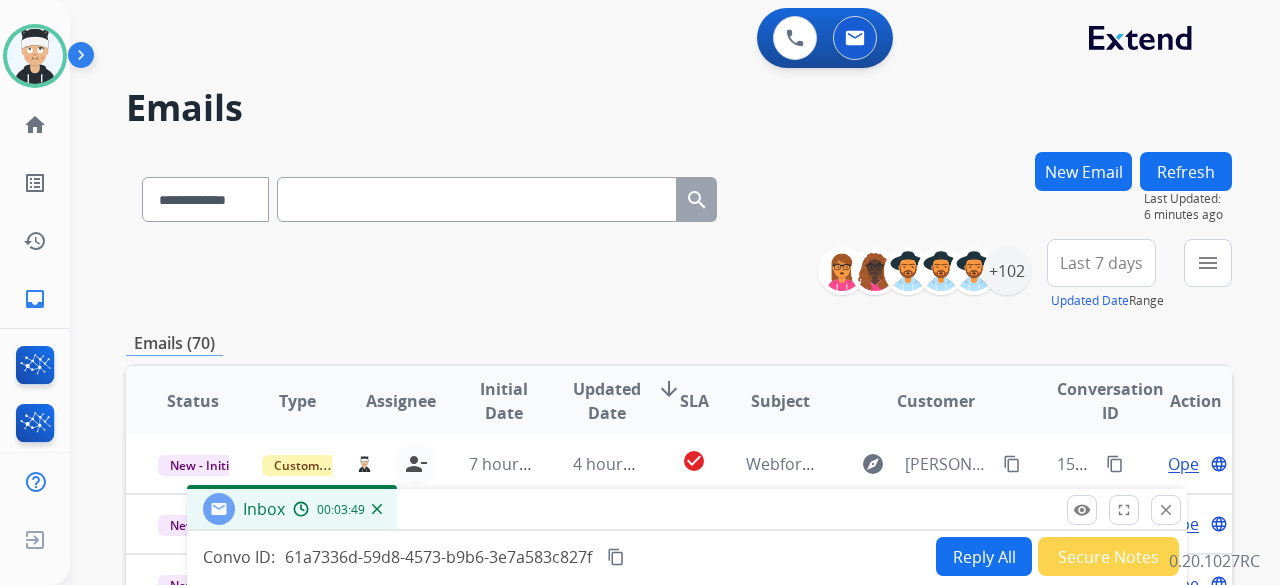 drag, startPoint x: 642, startPoint y: 152, endPoint x: 596, endPoint y: 521, distance: 371.85614 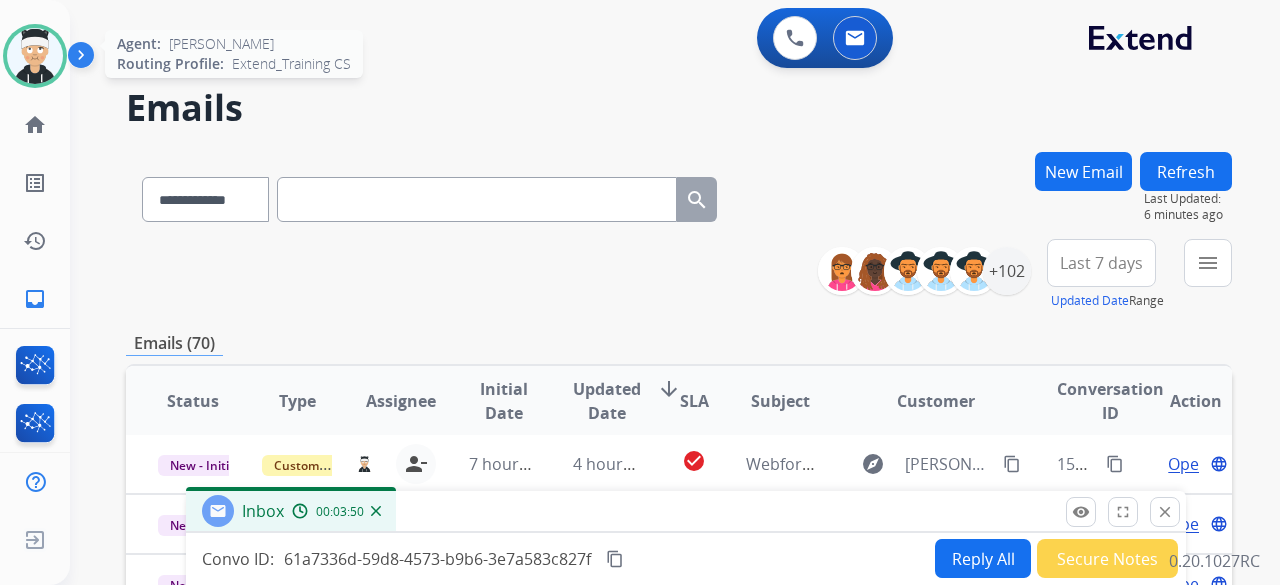 click at bounding box center [35, 56] 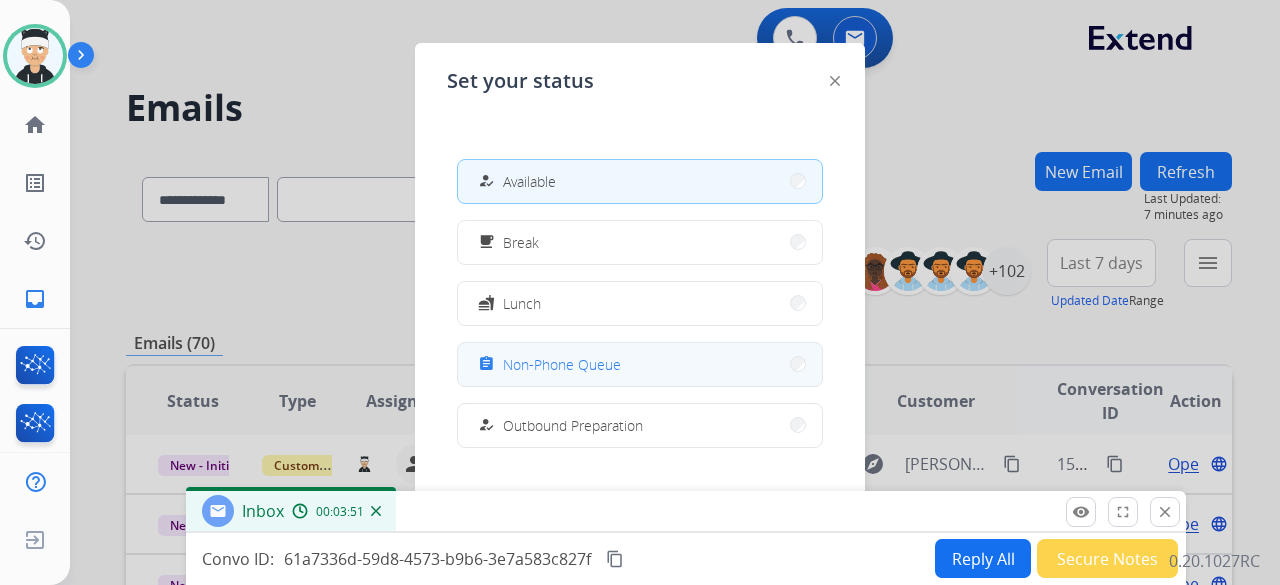 click on "assignment Non-Phone Queue" at bounding box center [640, 364] 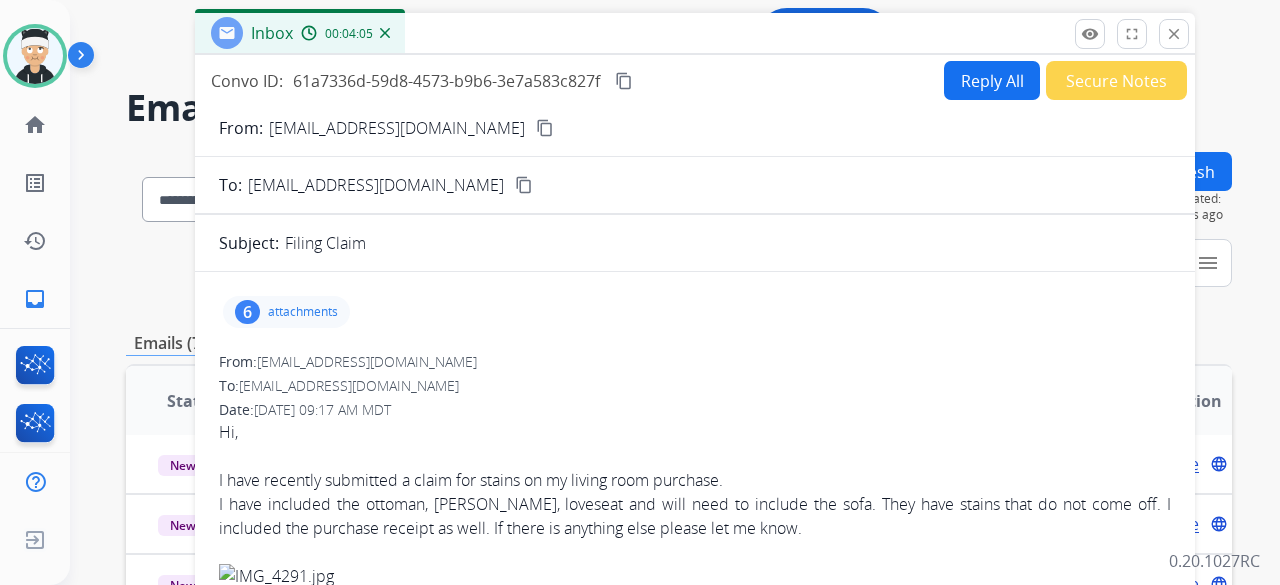drag, startPoint x: 659, startPoint y: 515, endPoint x: 668, endPoint y: 37, distance: 478.08472 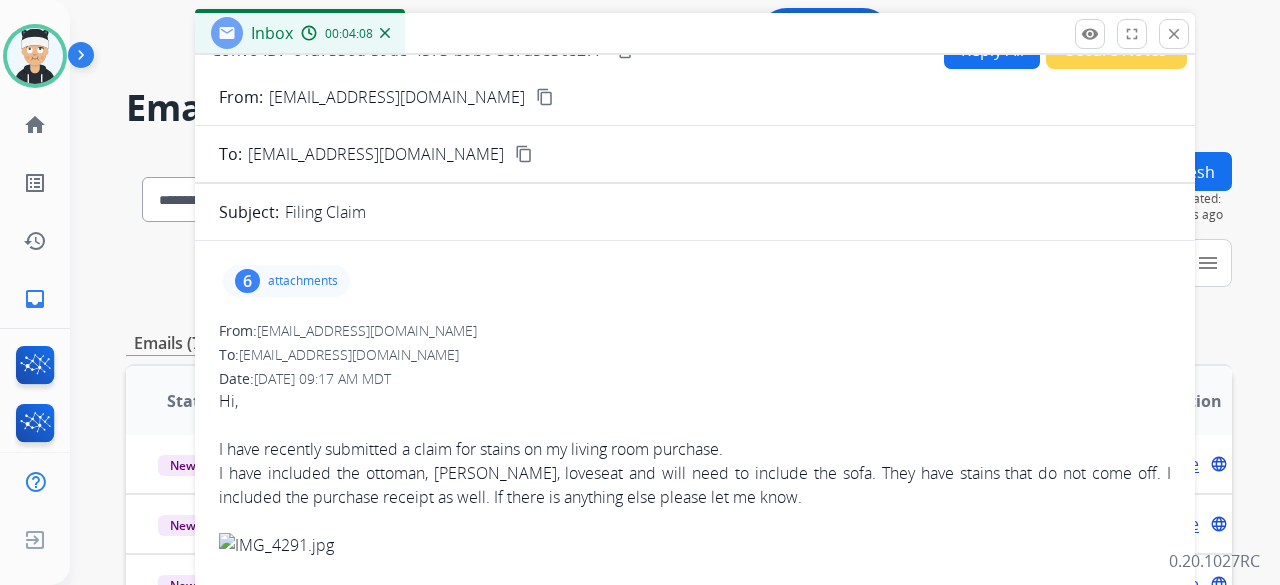 scroll, scrollTop: 0, scrollLeft: 0, axis: both 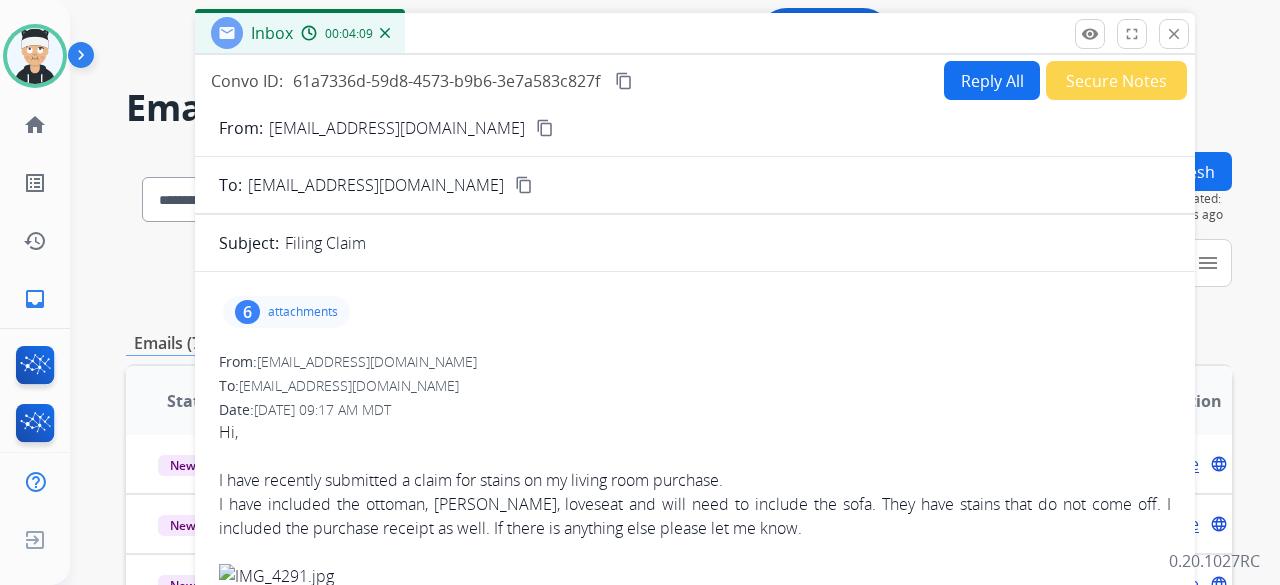 click on "Reply All" at bounding box center [992, 80] 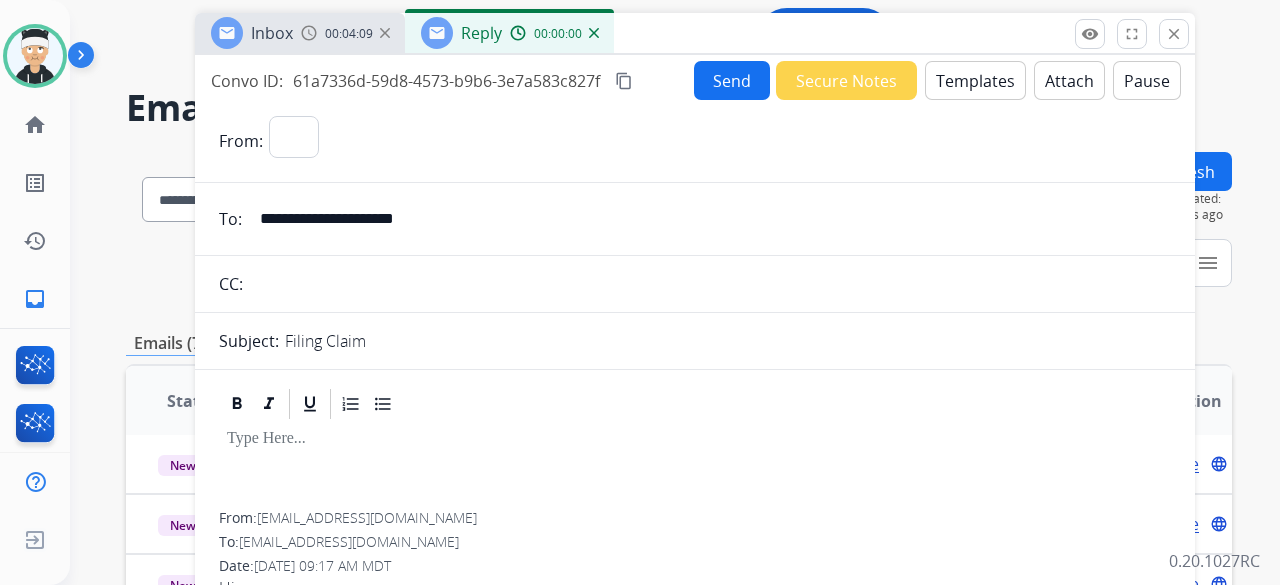 select on "**********" 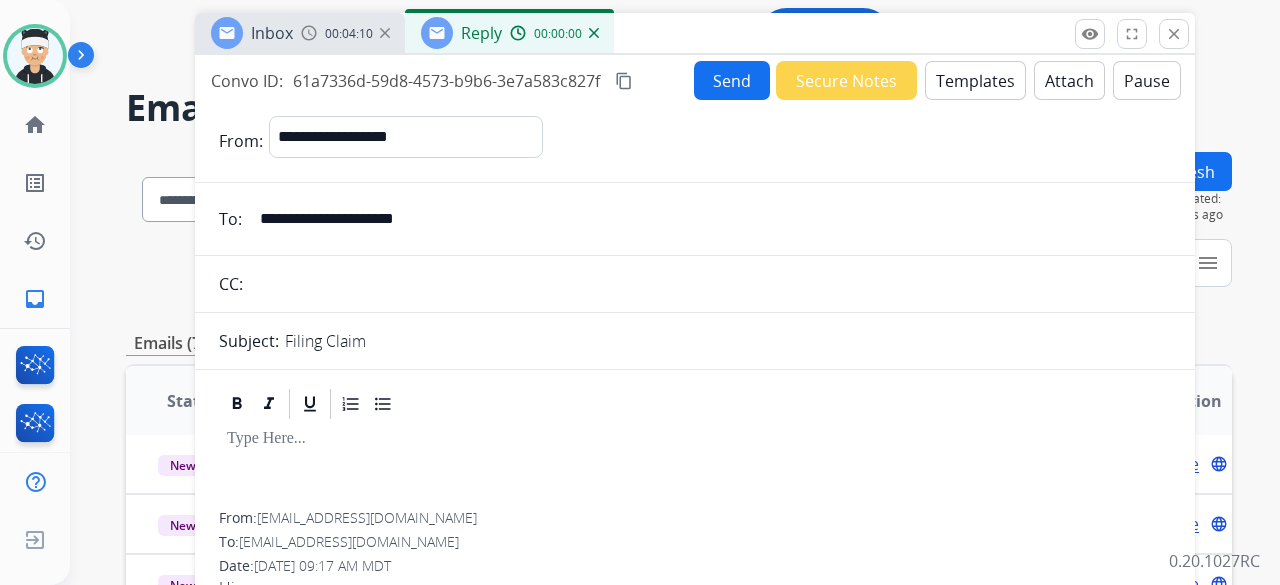 click on "Templates" at bounding box center (975, 80) 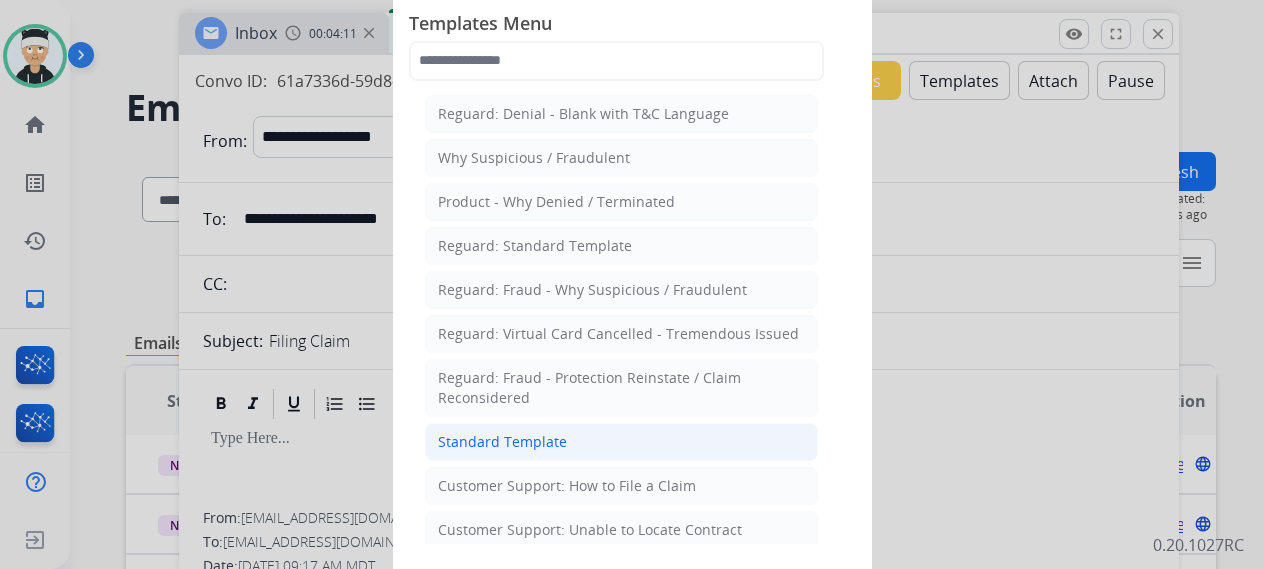 click on "Standard Template" 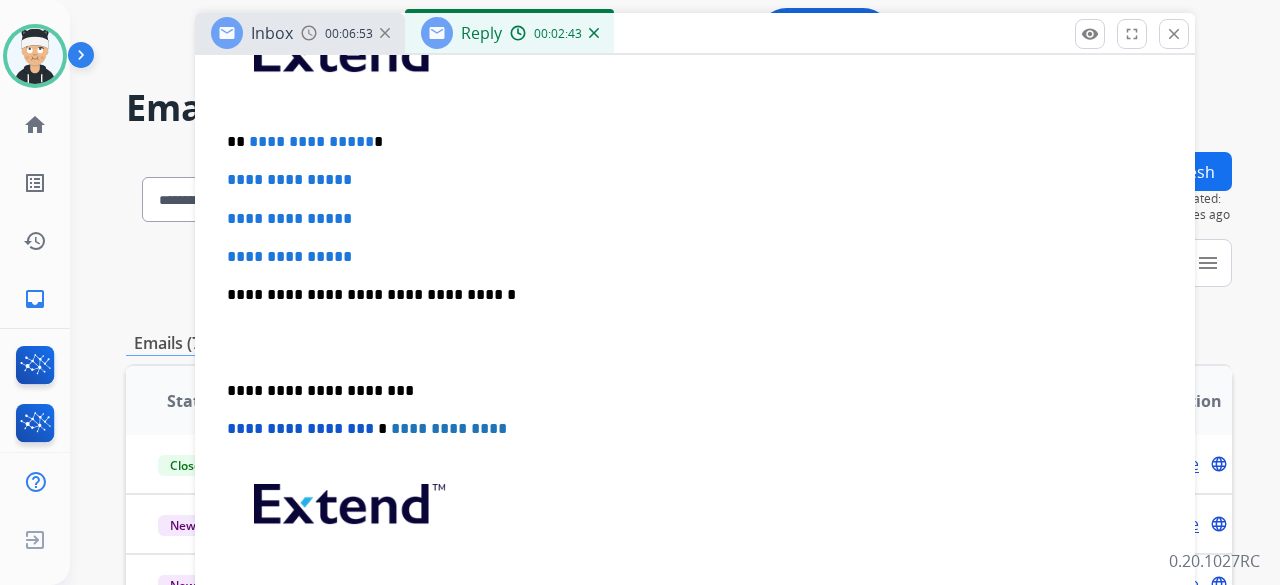 scroll, scrollTop: 304, scrollLeft: 0, axis: vertical 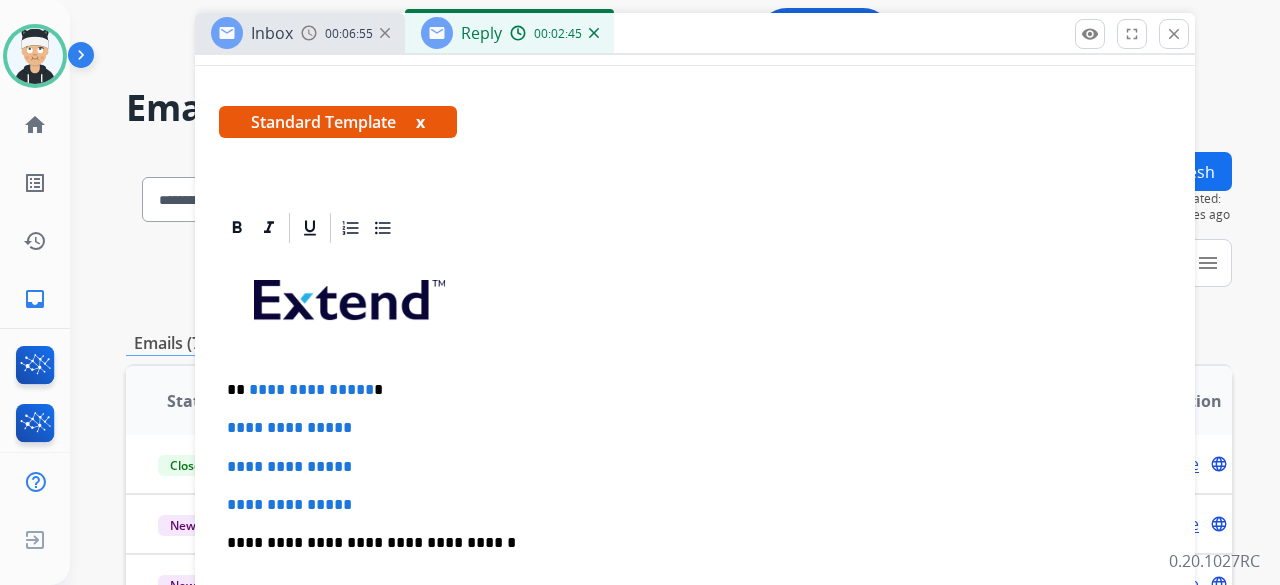 click on "**********" at bounding box center (311, 389) 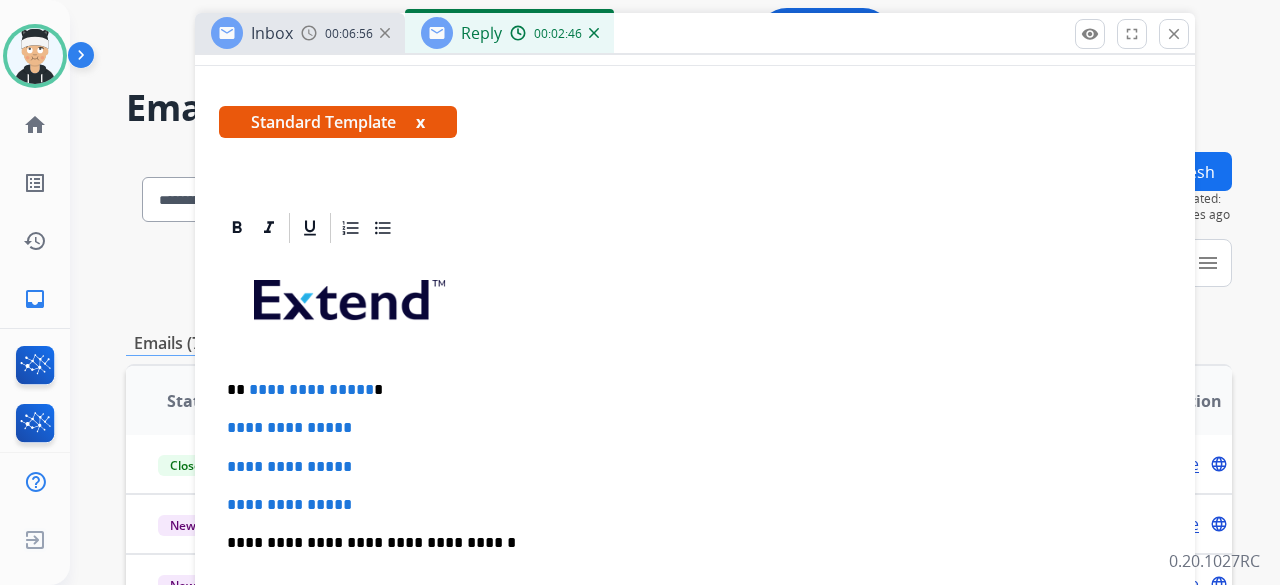 type 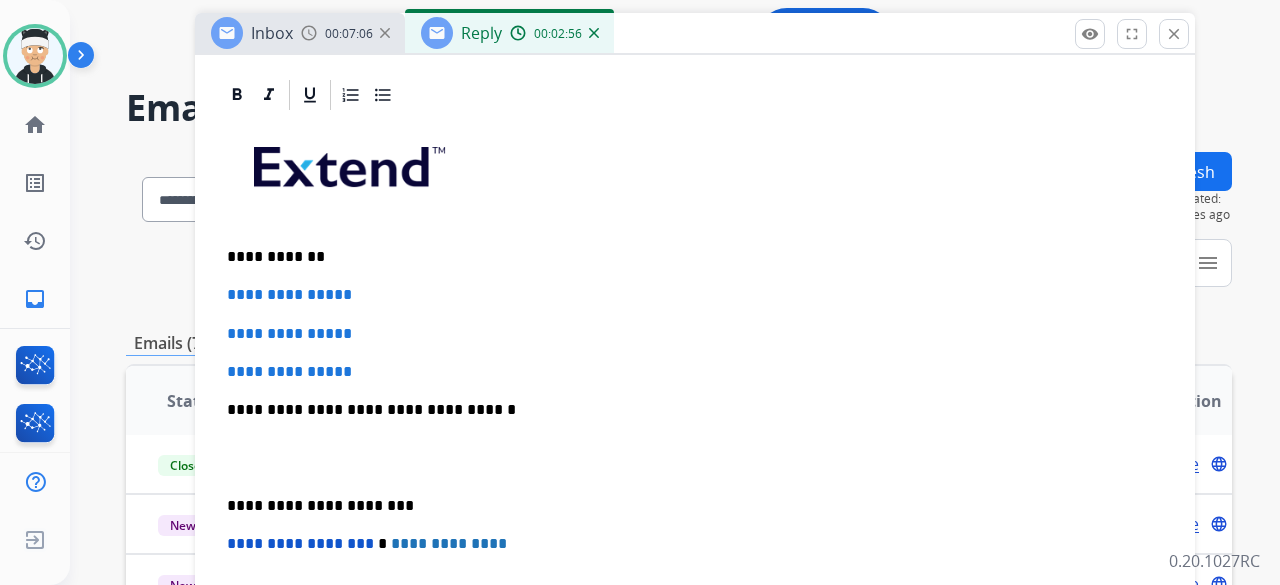 scroll, scrollTop: 504, scrollLeft: 0, axis: vertical 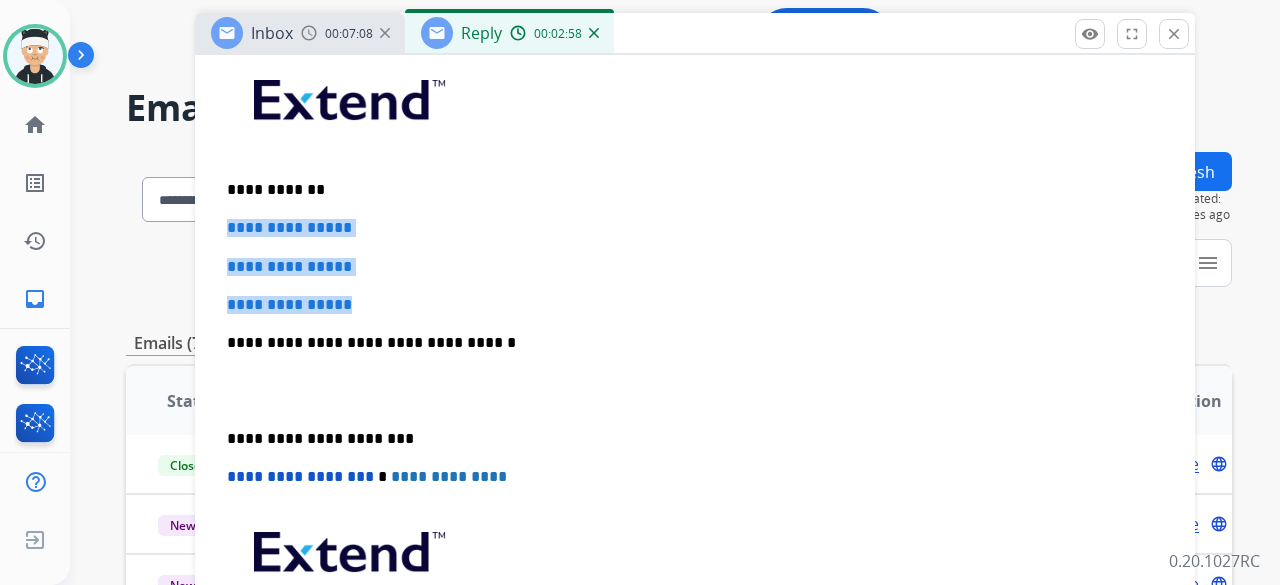 drag, startPoint x: 365, startPoint y: 305, endPoint x: 222, endPoint y: 222, distance: 165.34207 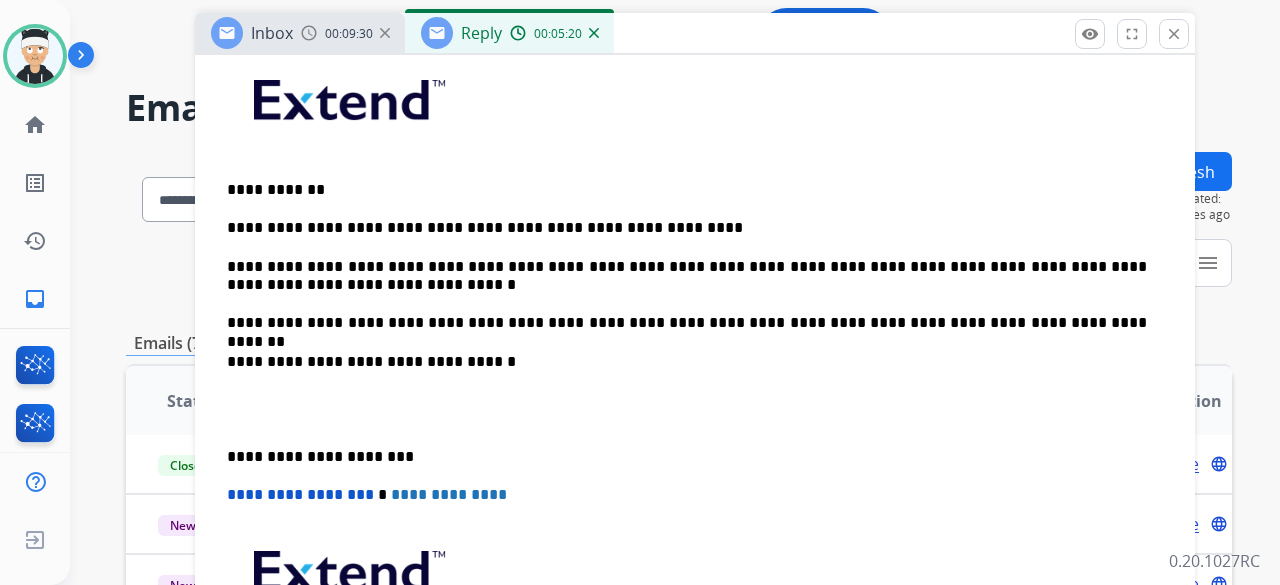 click on "**********" at bounding box center [695, 399] 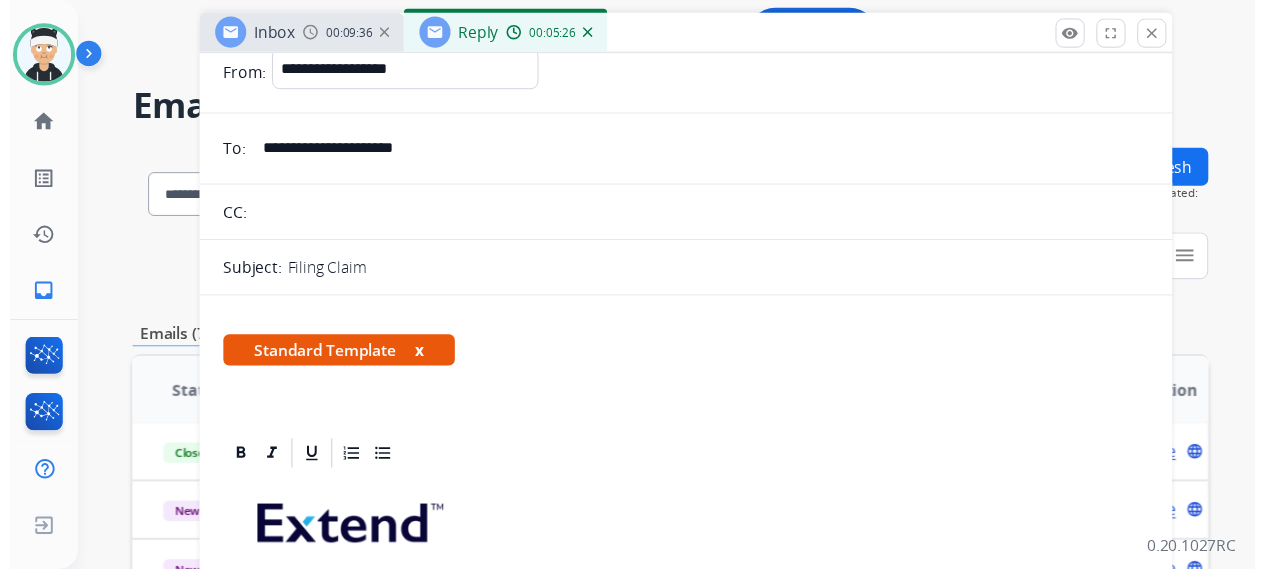 scroll, scrollTop: 0, scrollLeft: 0, axis: both 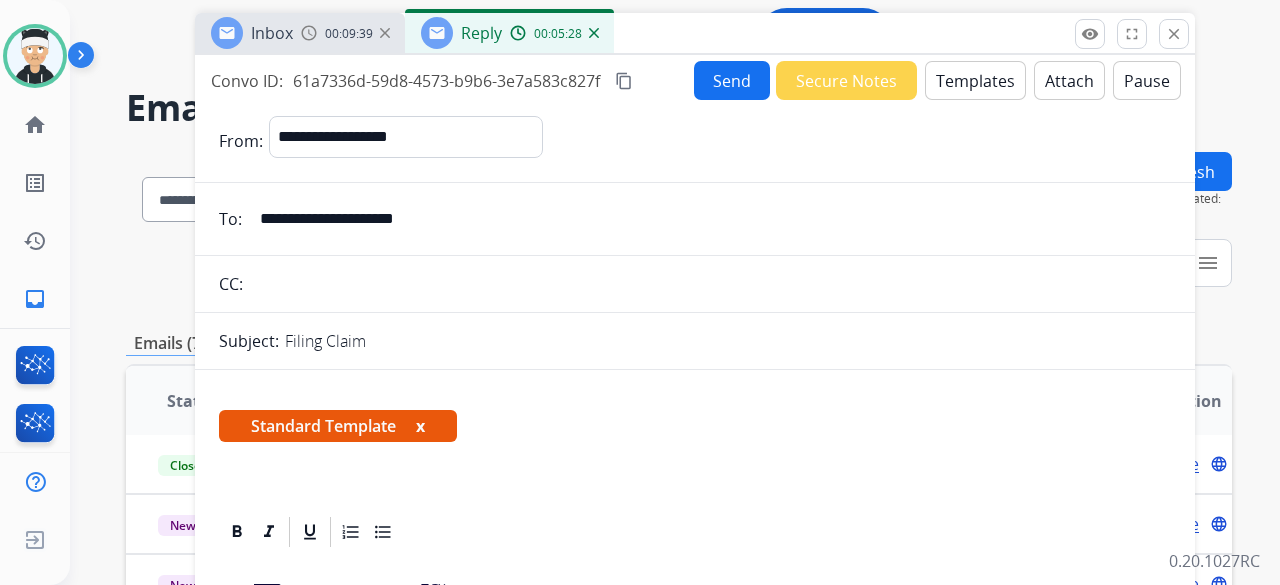 click on "Send" at bounding box center (732, 80) 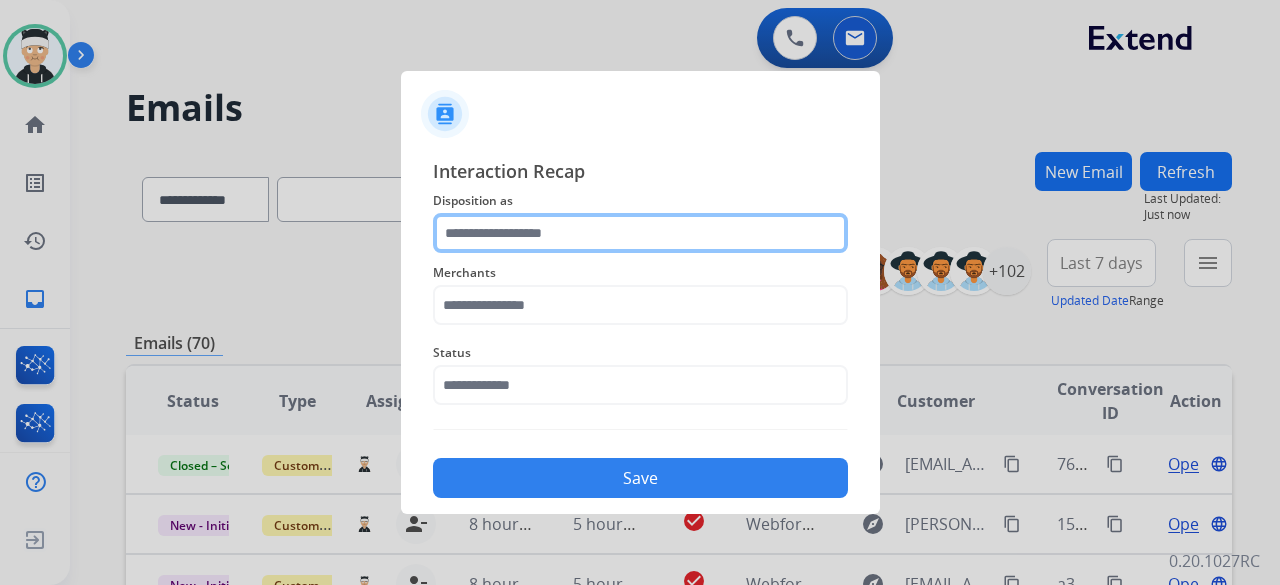 click 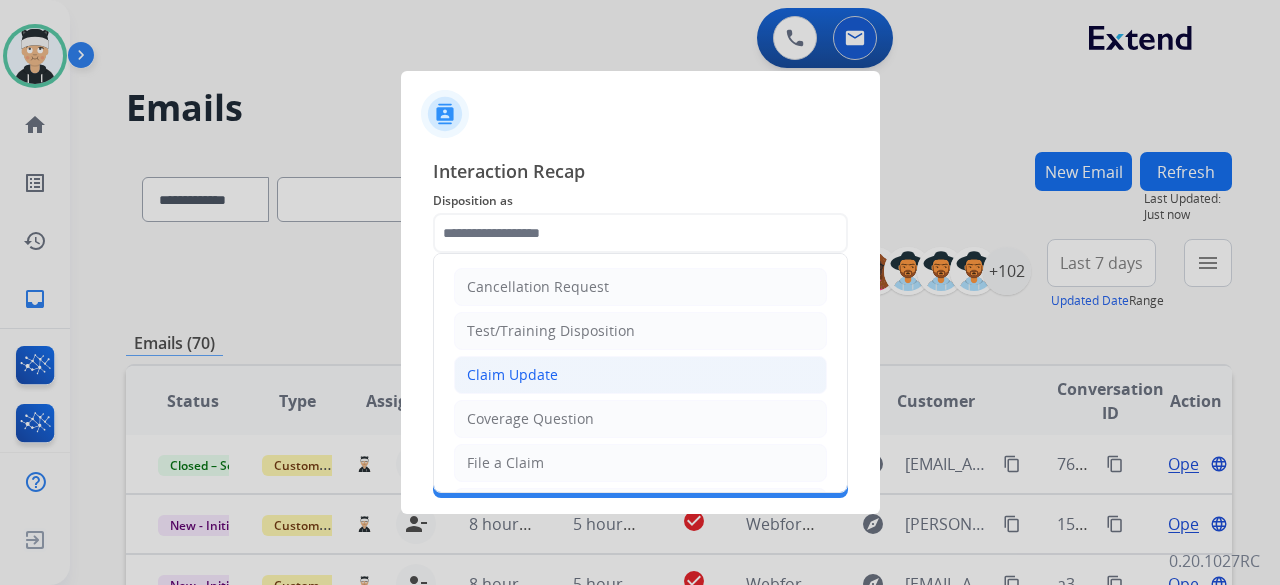 click on "Claim Update" 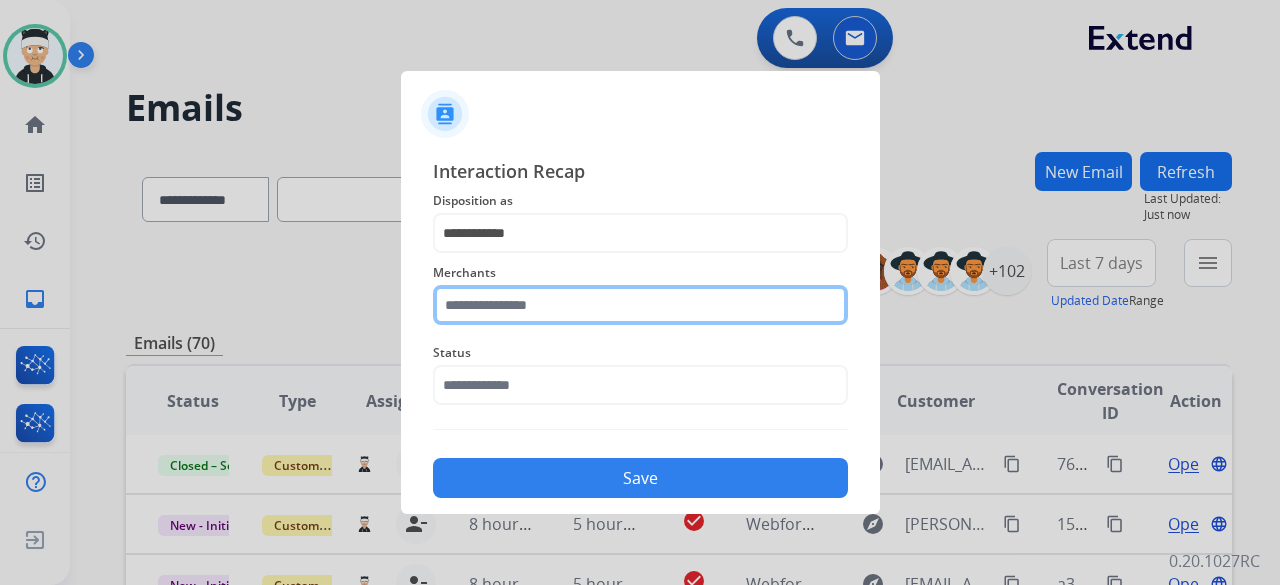 click 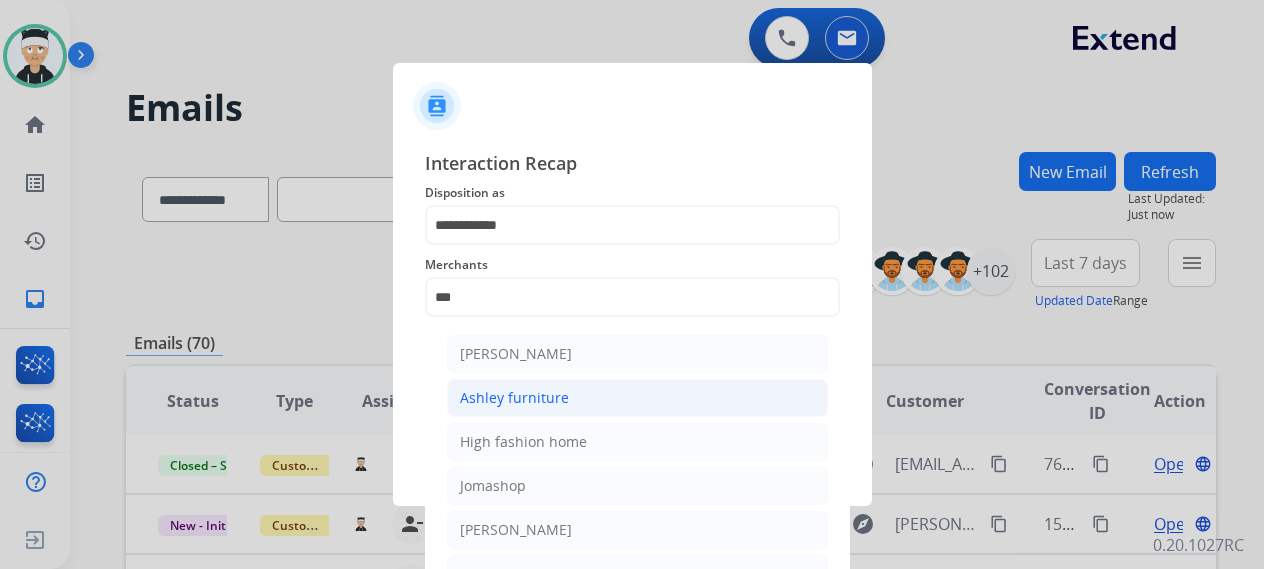 click on "Ashley furniture" 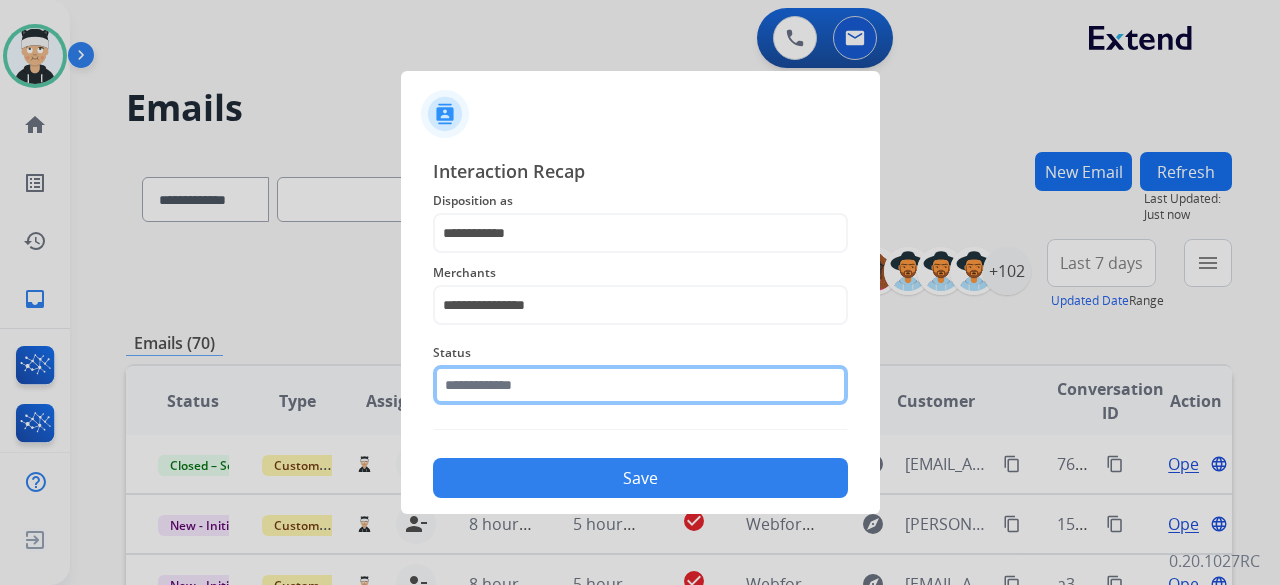 click 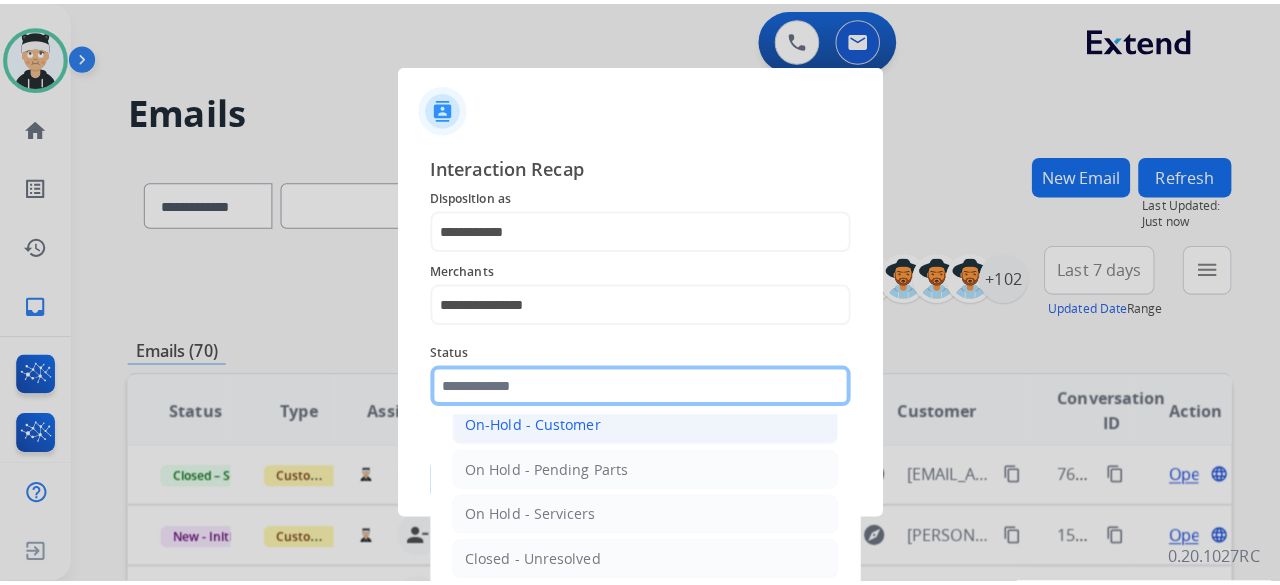 scroll, scrollTop: 114, scrollLeft: 0, axis: vertical 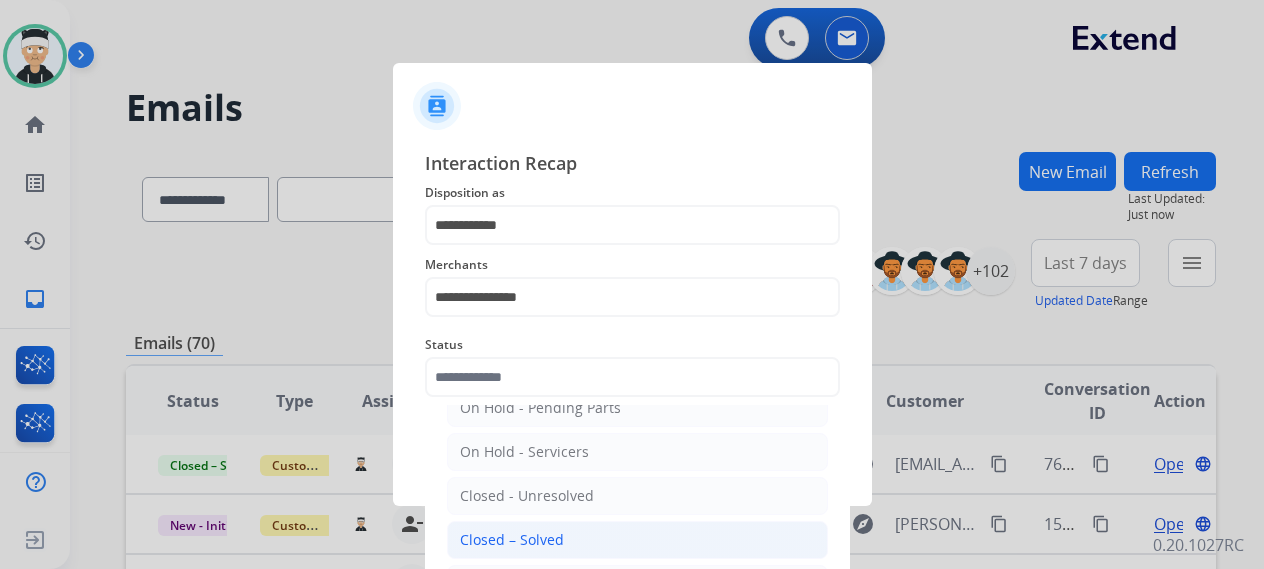 click on "Closed – Solved" 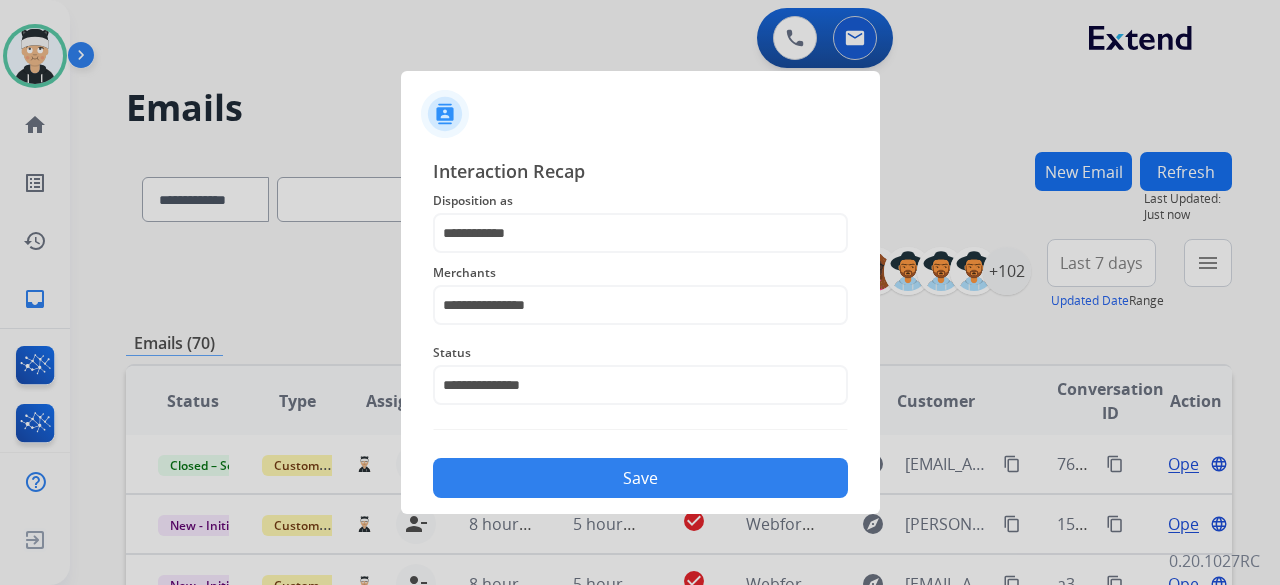 click on "Save" 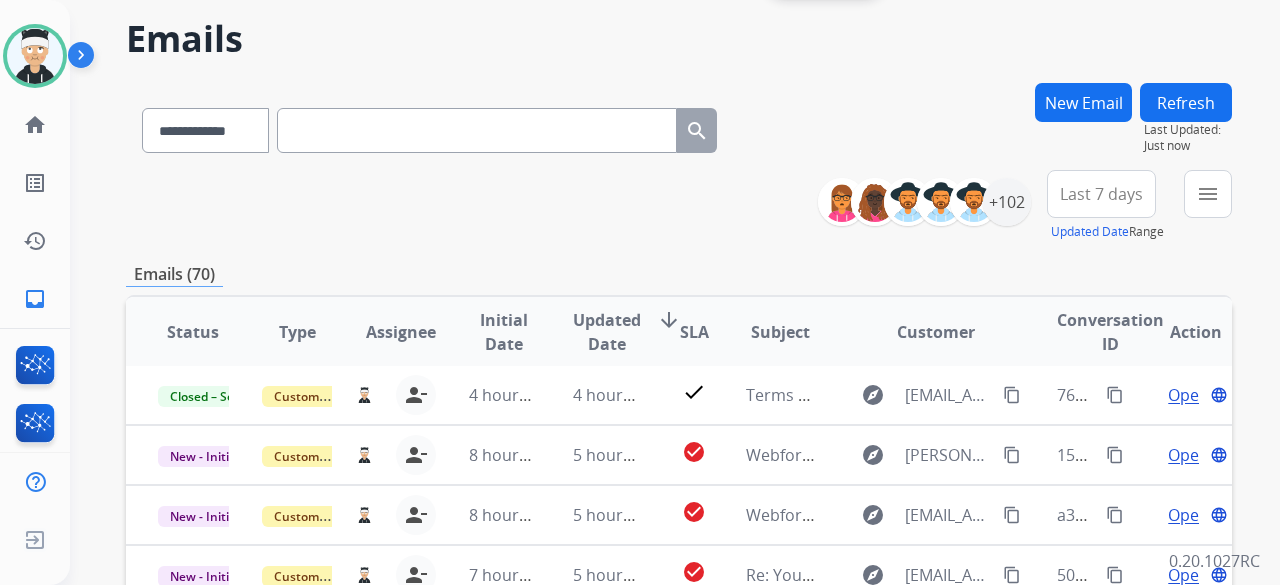 scroll, scrollTop: 100, scrollLeft: 0, axis: vertical 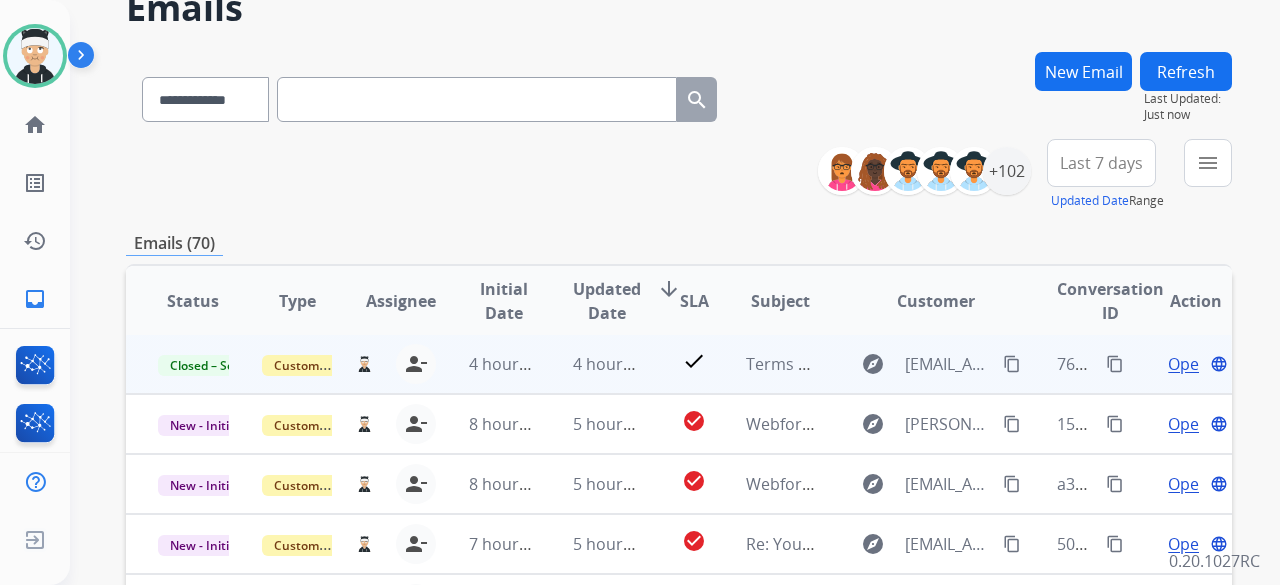 click on "content_copy" at bounding box center [1115, 364] 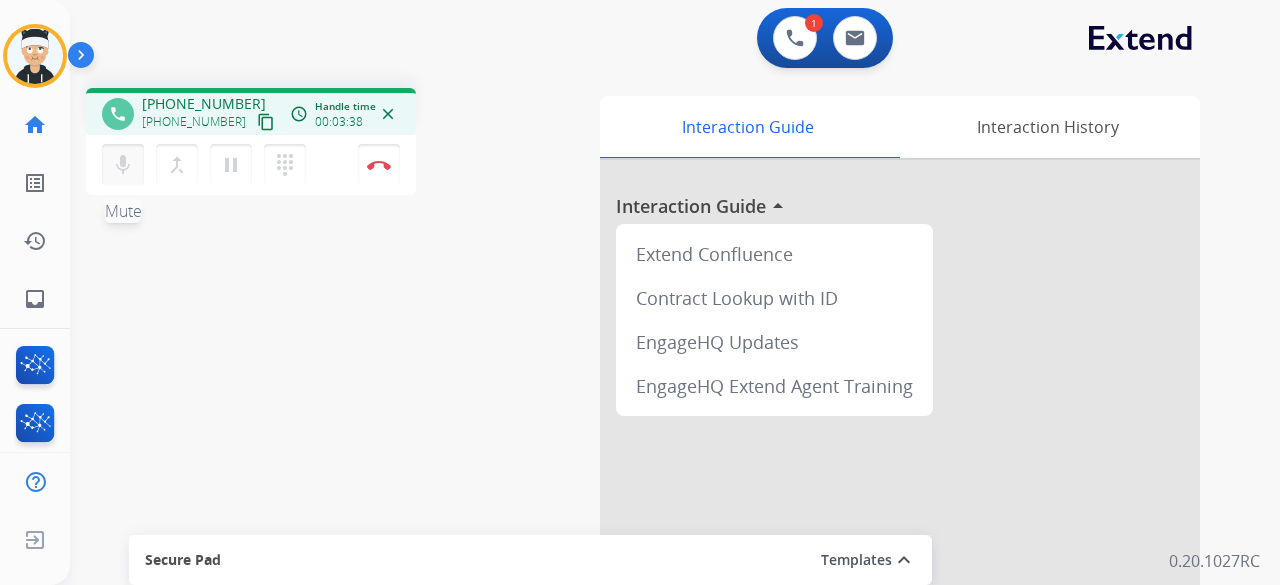 click on "mic" at bounding box center [123, 165] 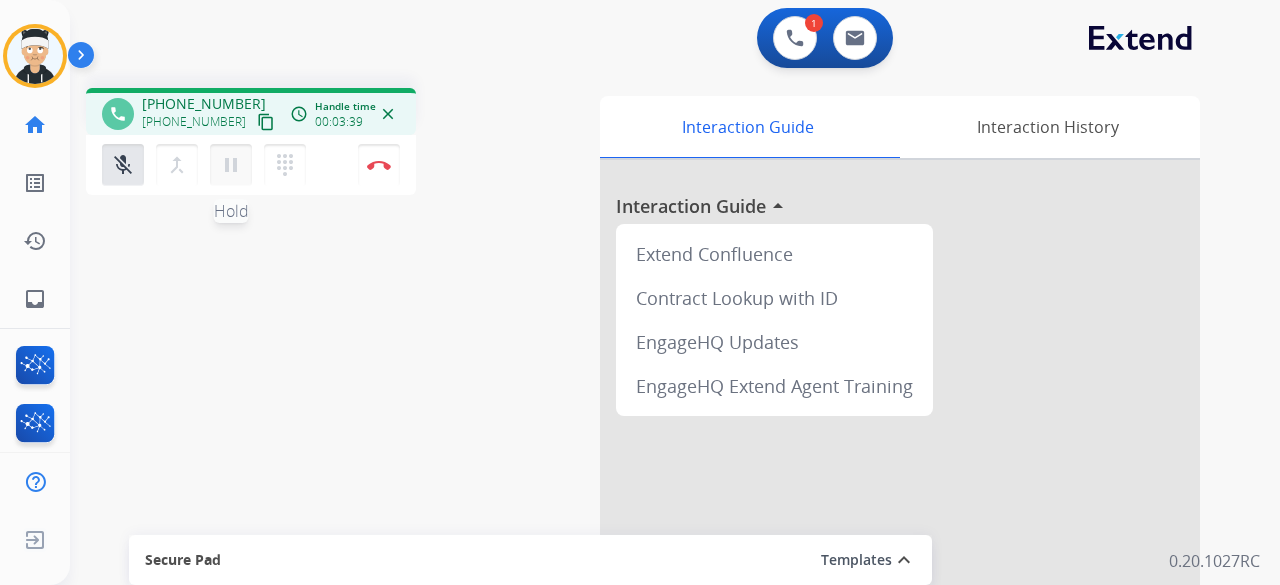 click on "pause" at bounding box center (231, 165) 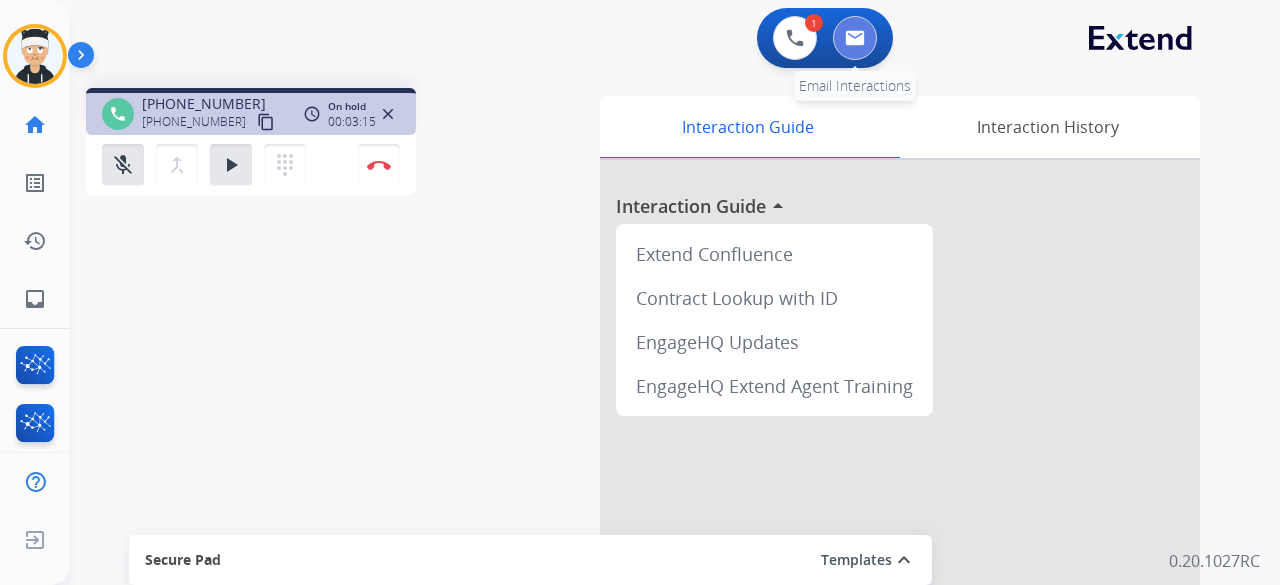 click at bounding box center [855, 38] 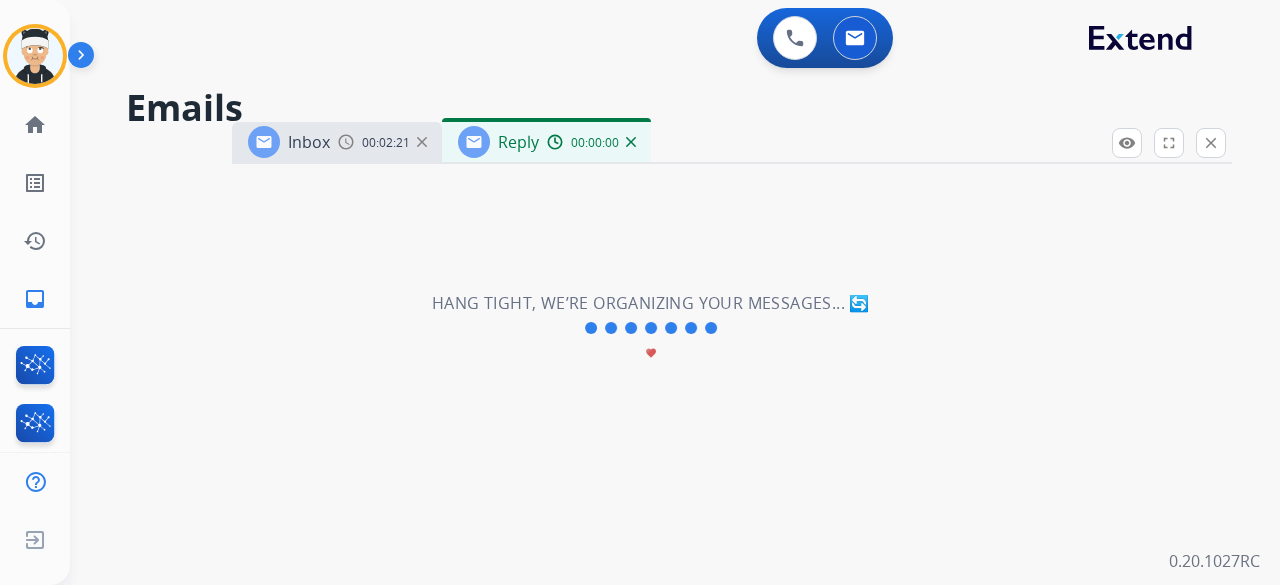 select on "**********" 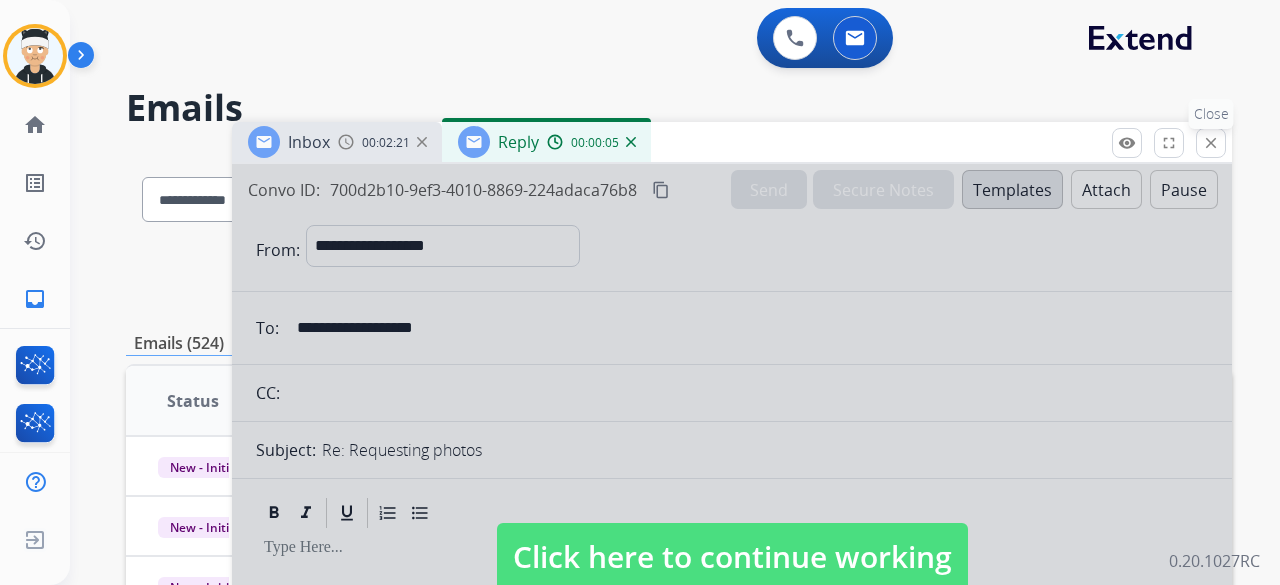 click on "close" at bounding box center (1211, 143) 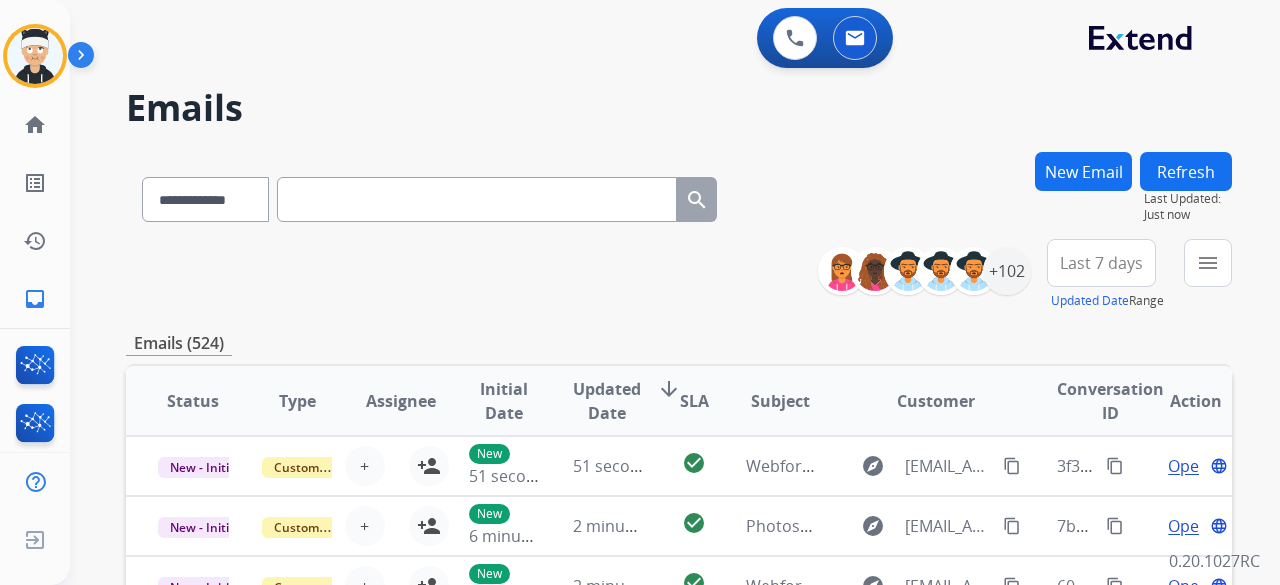 click at bounding box center [477, 199] 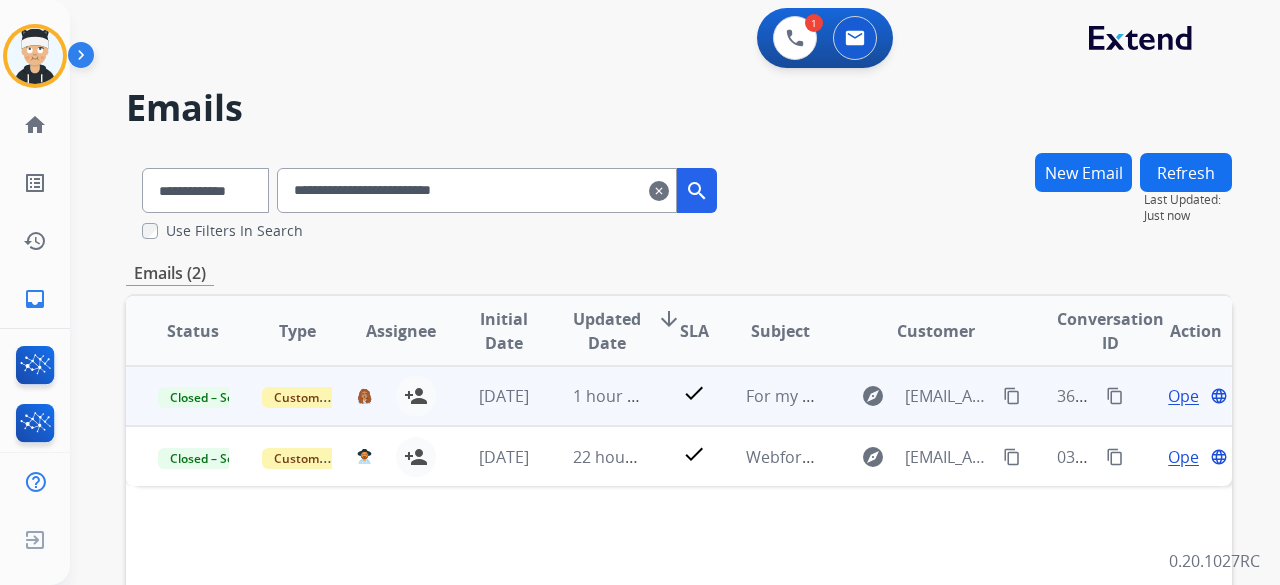 click on "Open" at bounding box center (1188, 396) 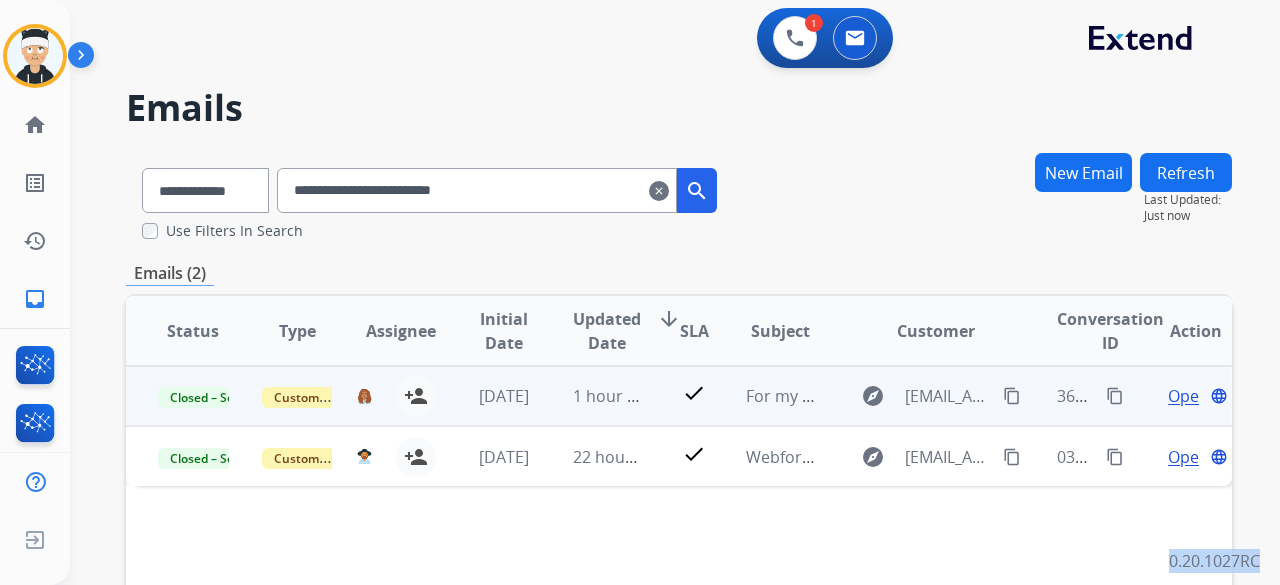 select on "**********" 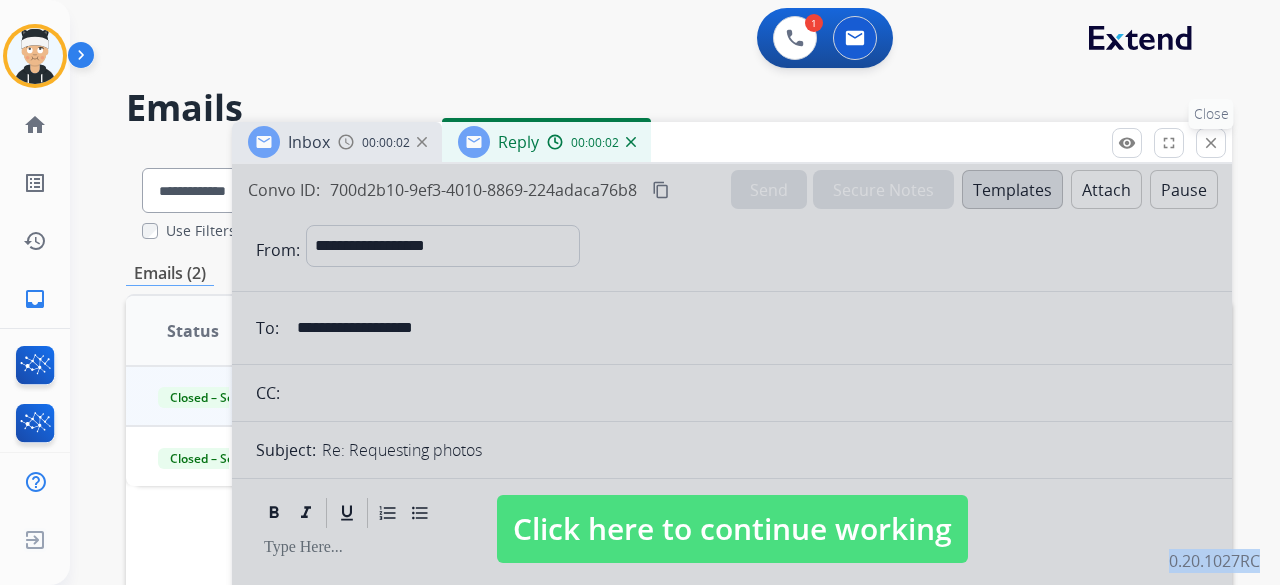 click on "close" at bounding box center [1211, 143] 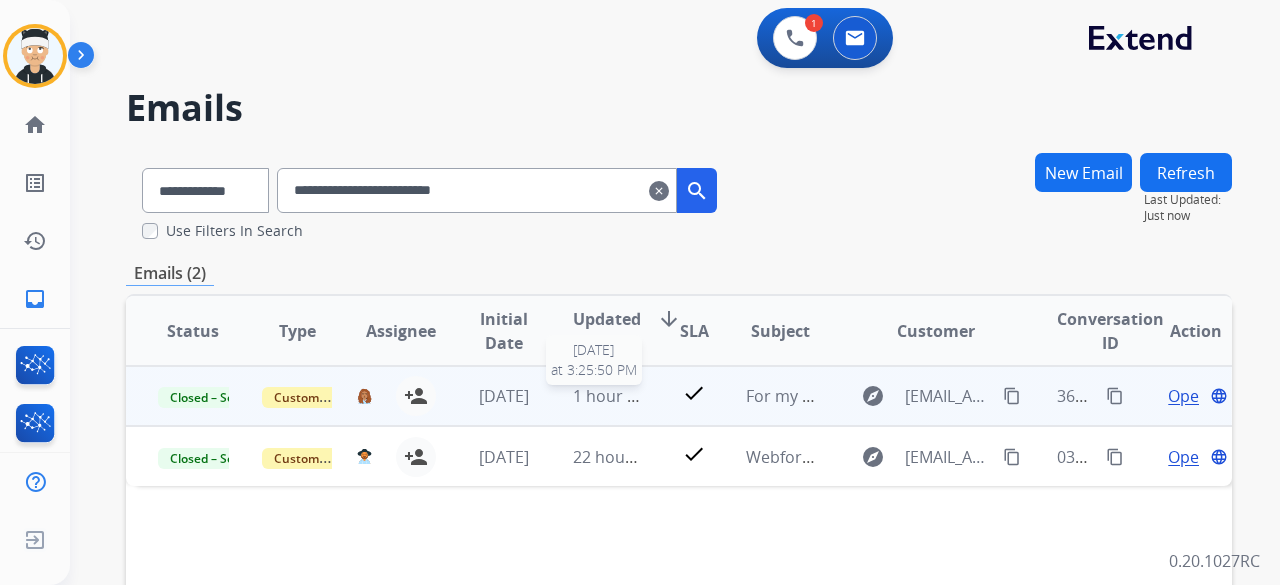 click on "1 hour ago" at bounding box center (614, 396) 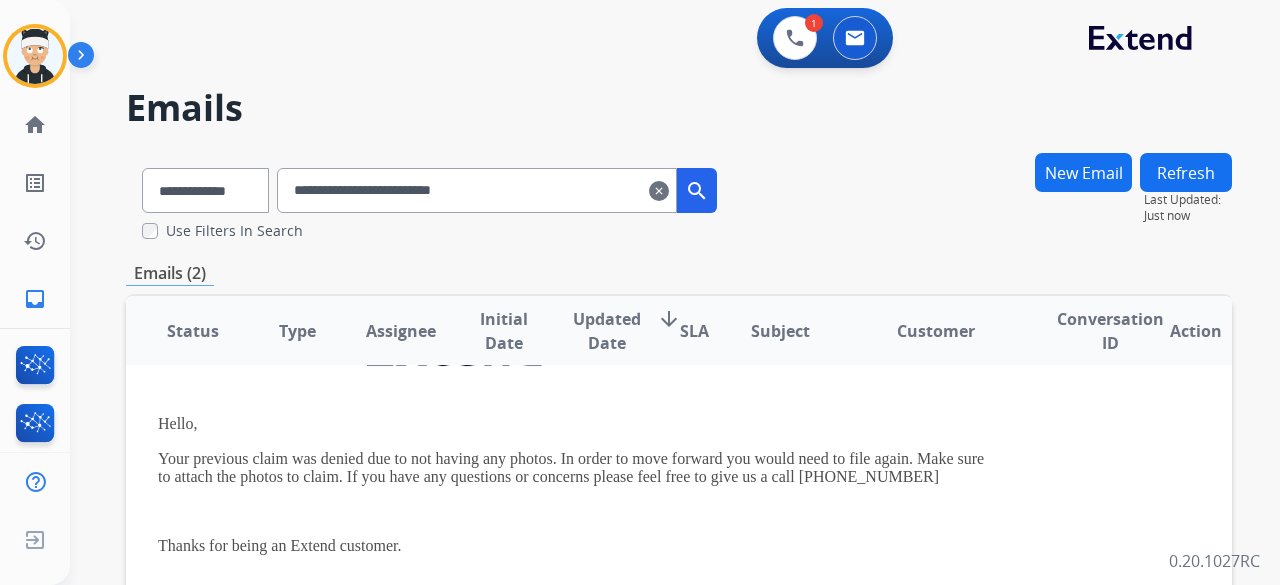 scroll, scrollTop: 176, scrollLeft: 0, axis: vertical 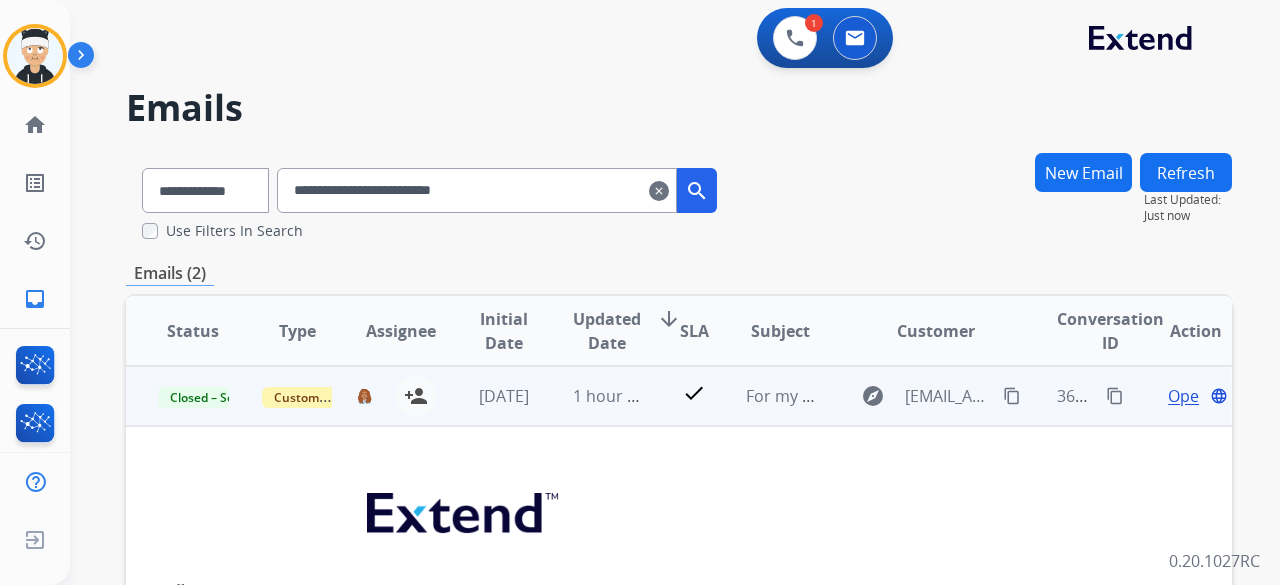 click on "Open" at bounding box center (1188, 396) 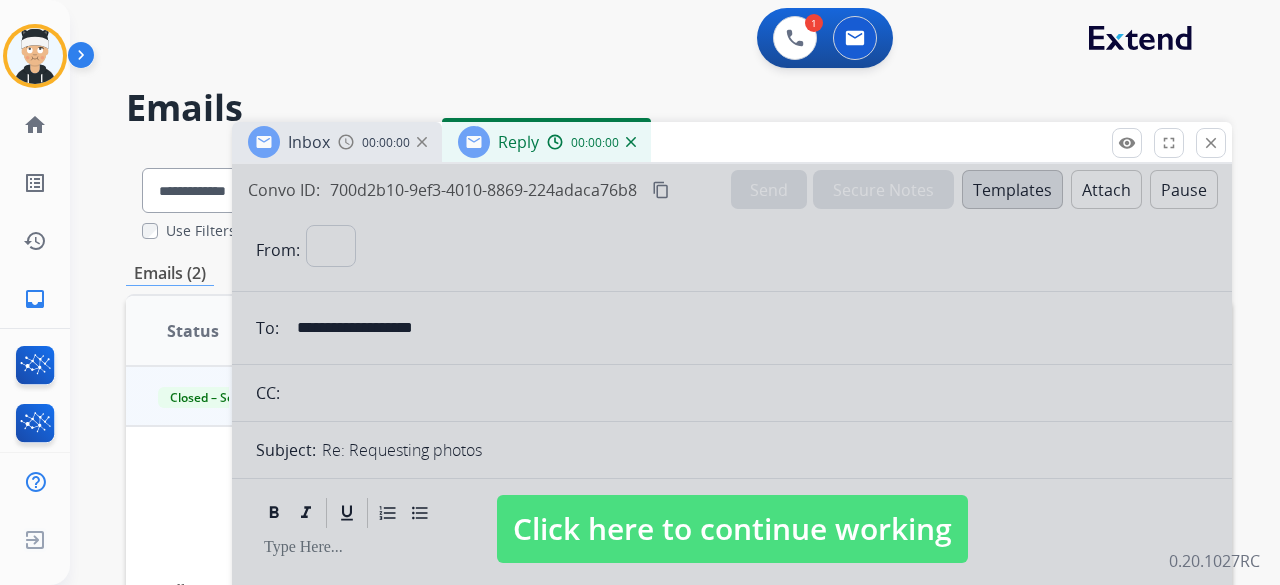 select on "**********" 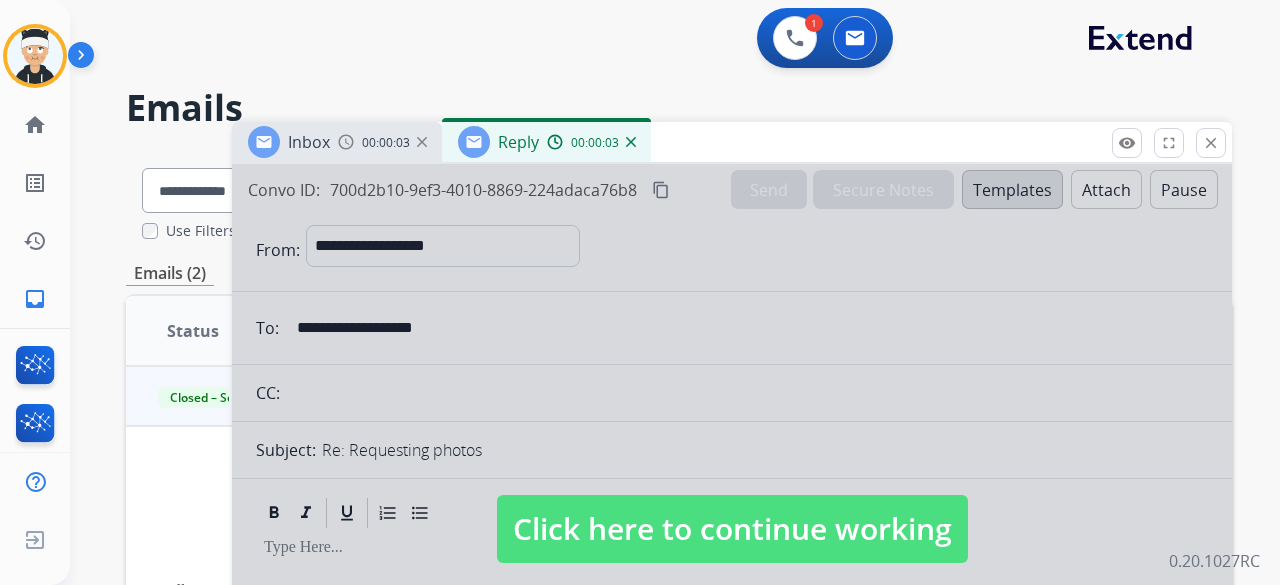 click at bounding box center (631, 142) 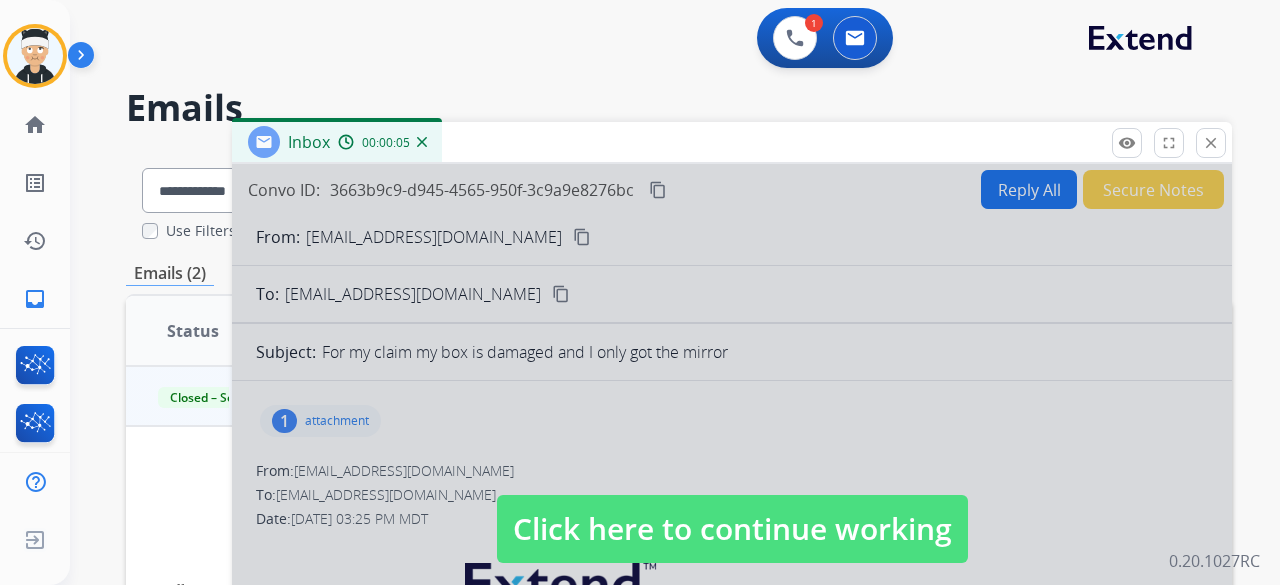 click on "Click here to continue working" at bounding box center (732, 529) 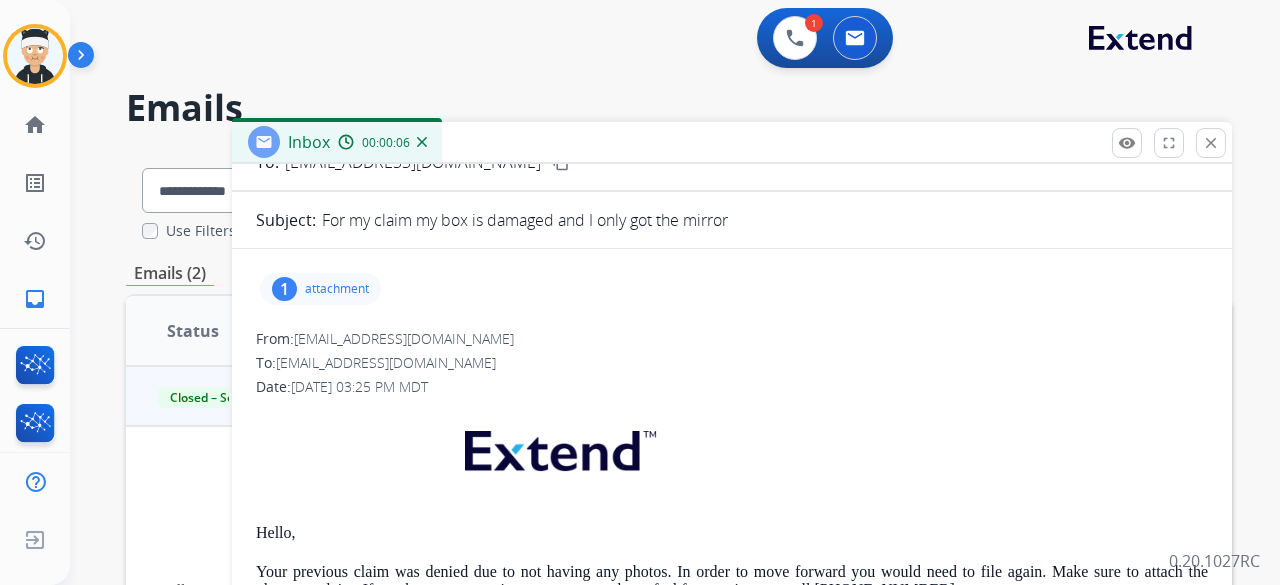 scroll, scrollTop: 424, scrollLeft: 0, axis: vertical 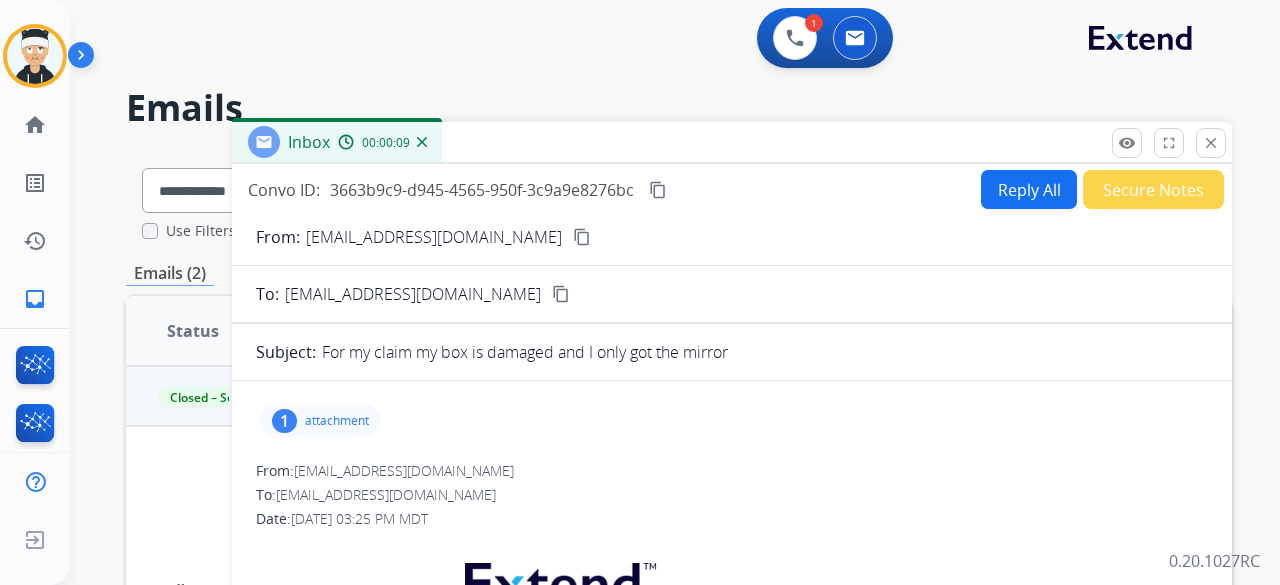 click on "1 attachment" at bounding box center [320, 421] 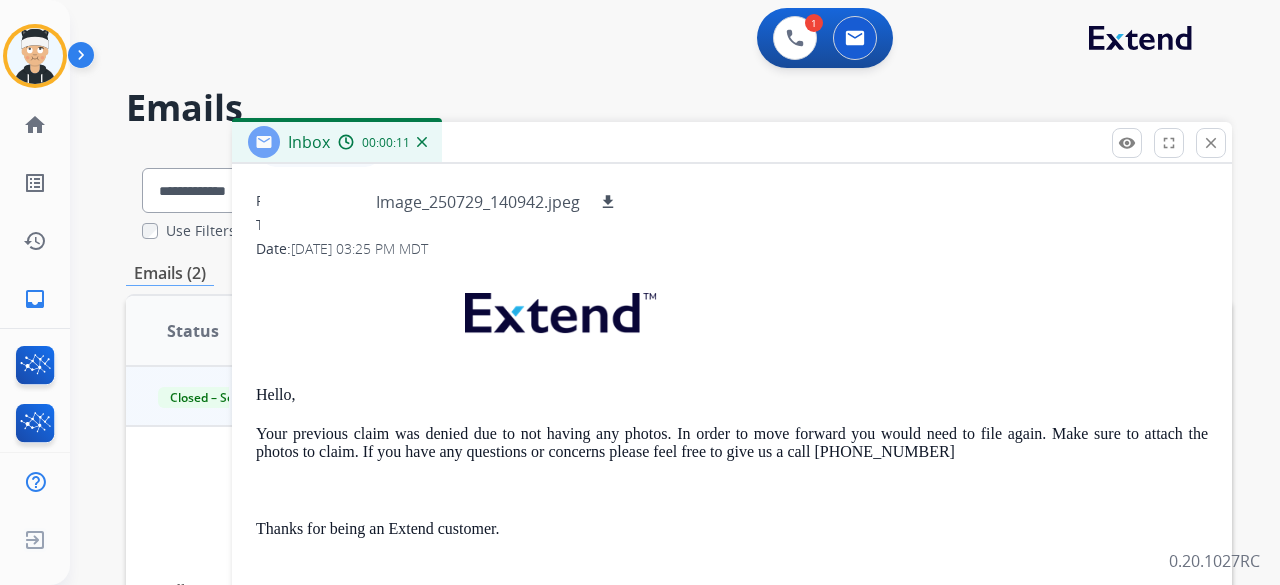 scroll, scrollTop: 300, scrollLeft: 0, axis: vertical 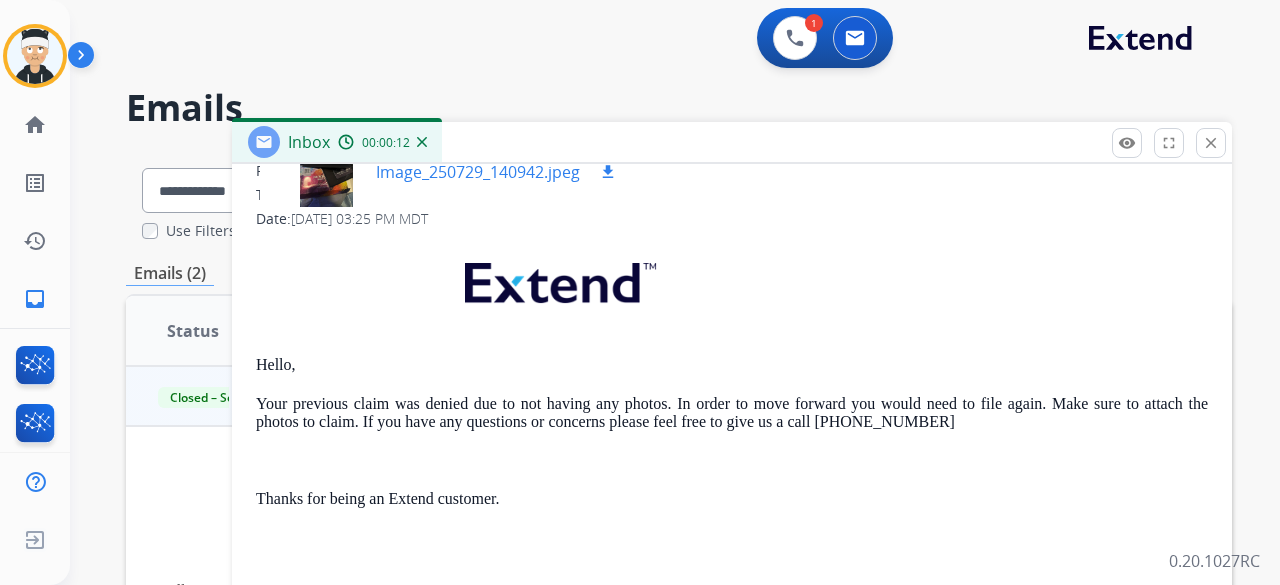 click at bounding box center (326, 172) 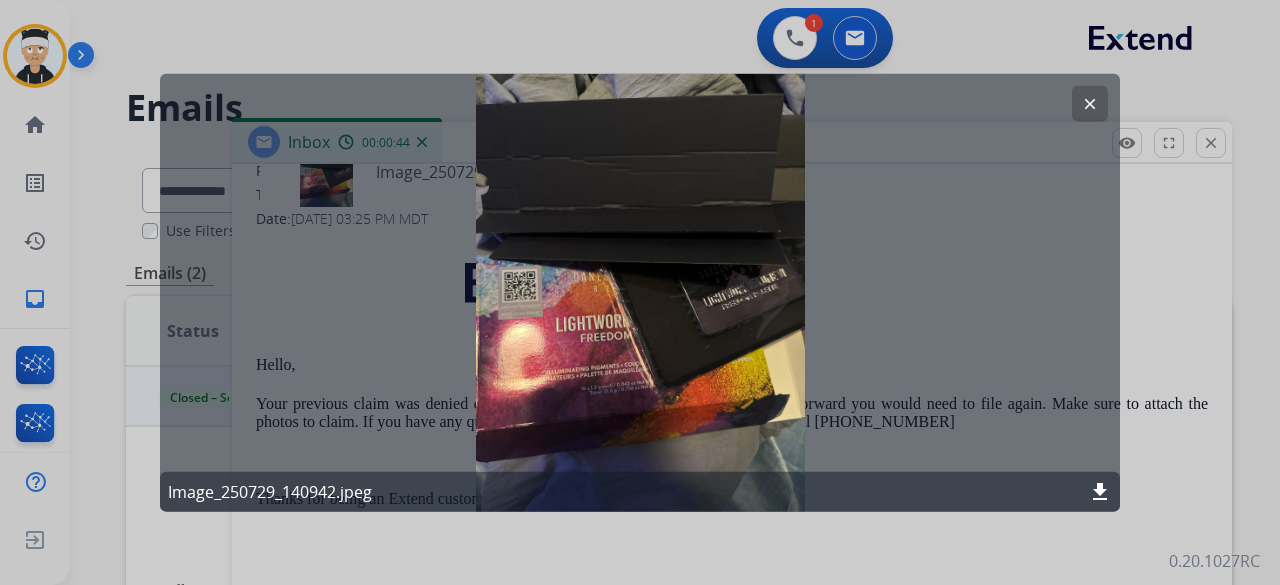 click on "clear" 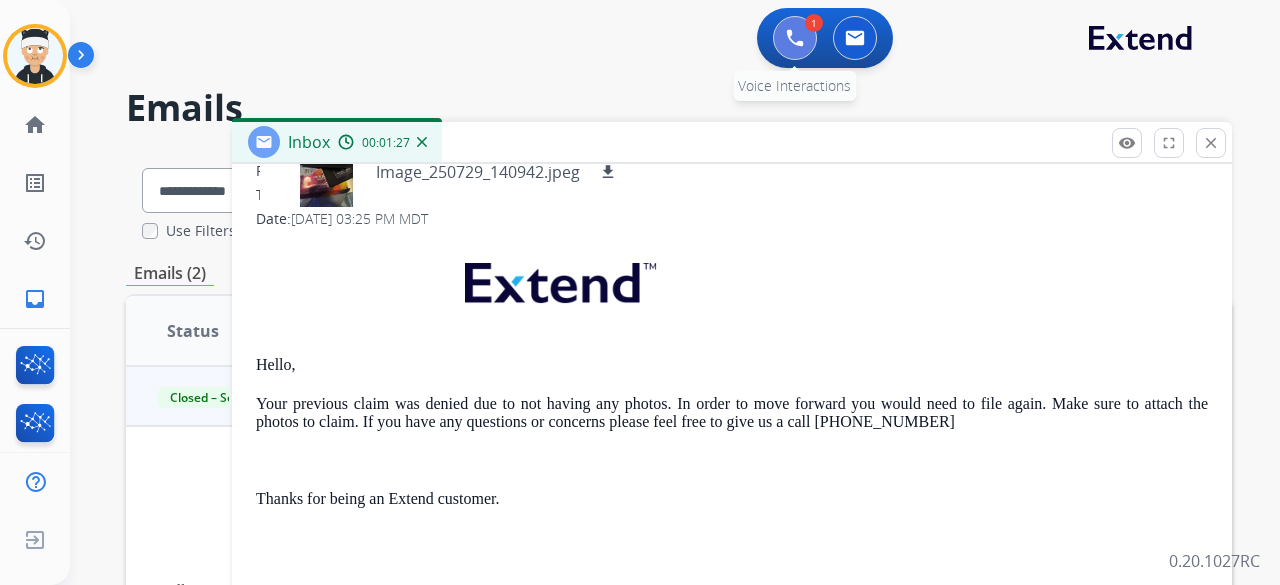 click at bounding box center [795, 38] 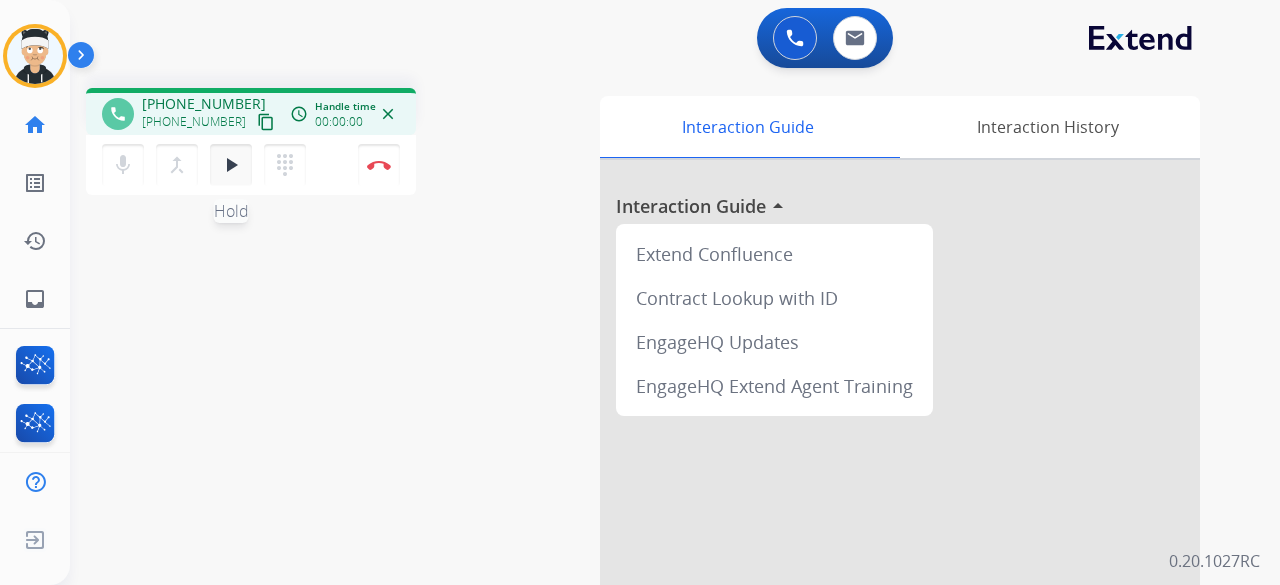 click on "play_arrow Hold" at bounding box center [231, 165] 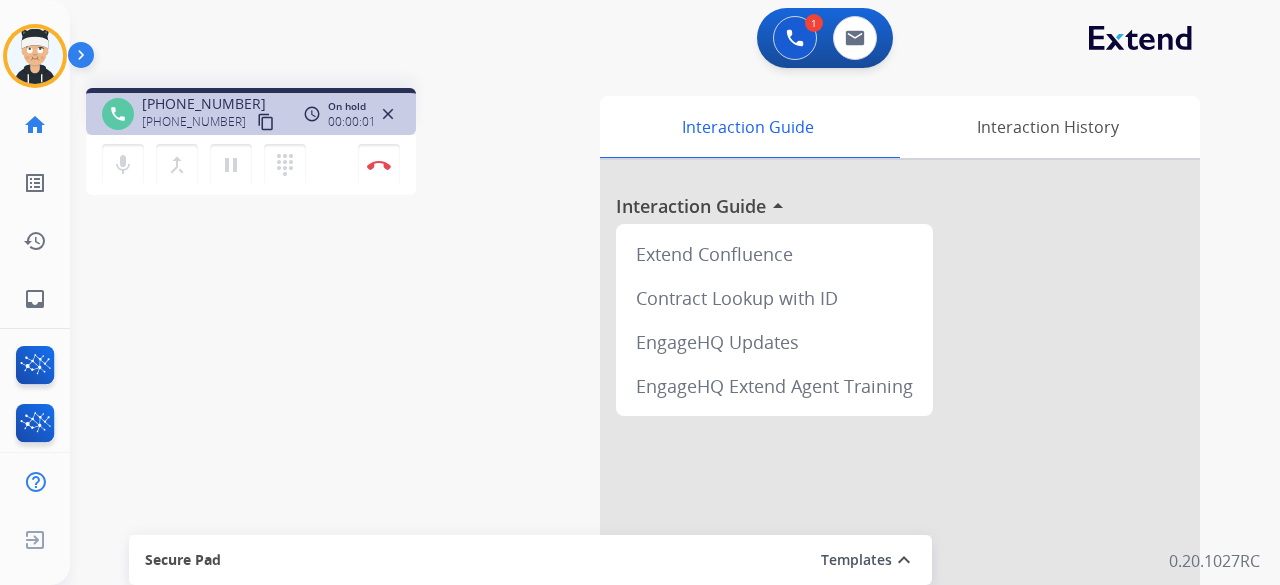 click on "mic Mute merge_type Bridge pause Hold dialpad Dialpad Disconnect" at bounding box center [251, 165] 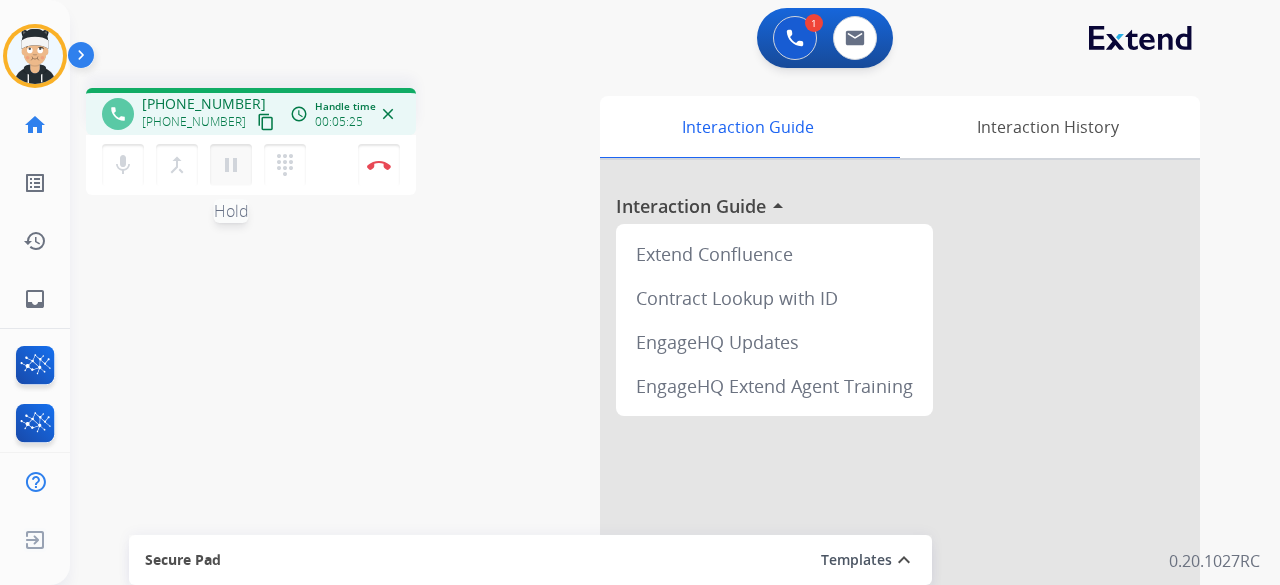 click on "pause" at bounding box center (231, 165) 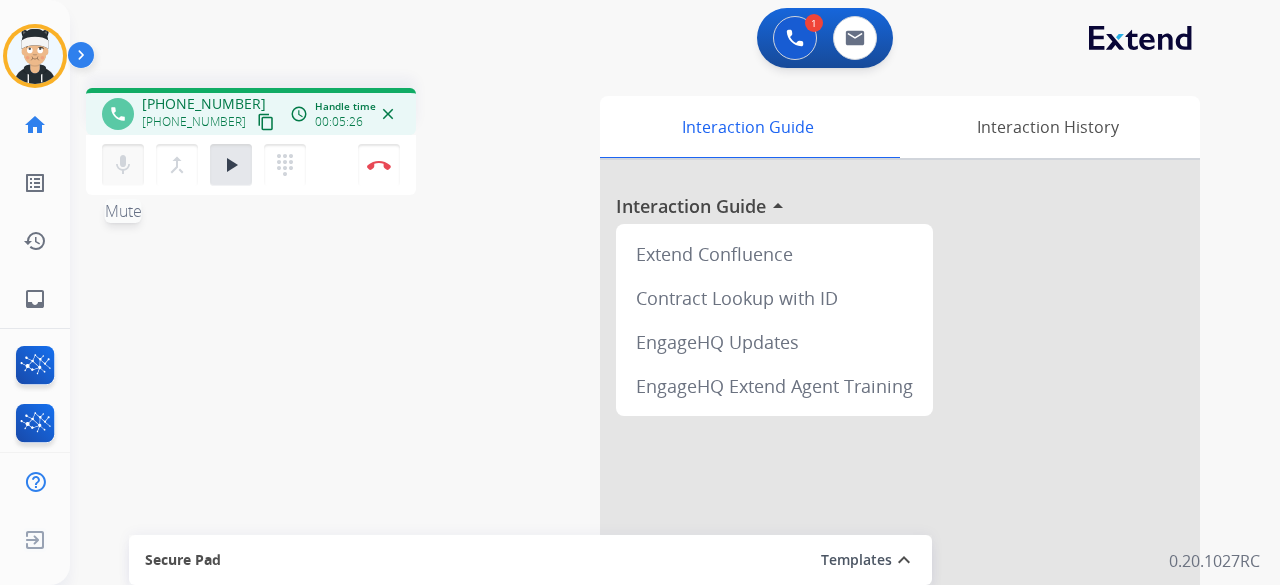 click on "mic" at bounding box center (123, 165) 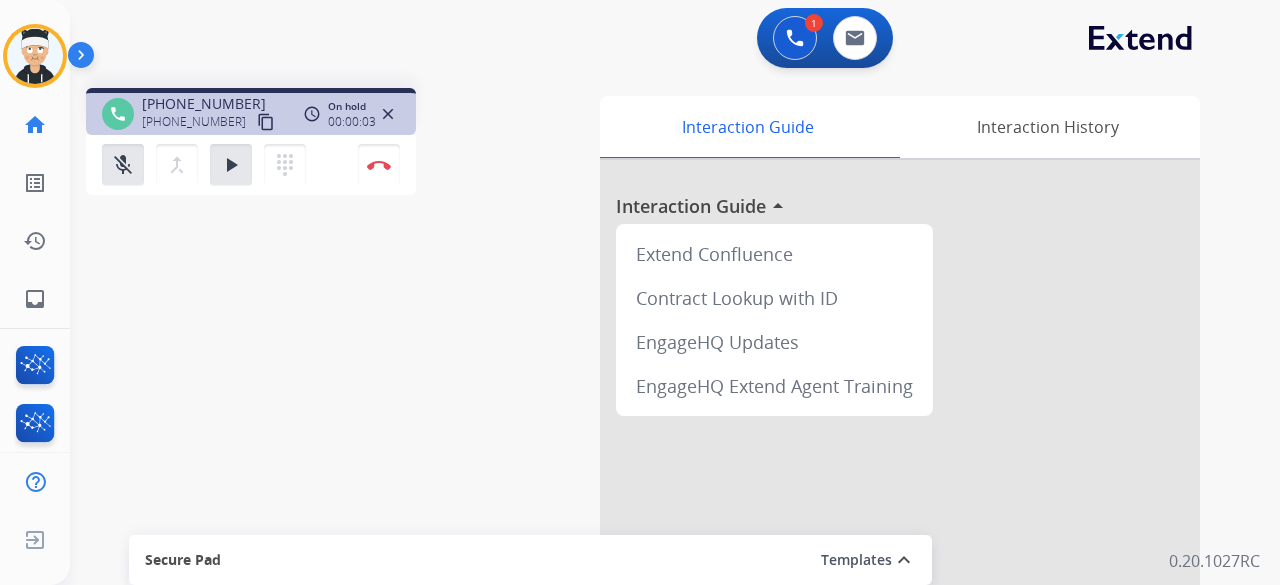 click on "1 Voice Interactions  0  Email Interactions" at bounding box center [663, 40] 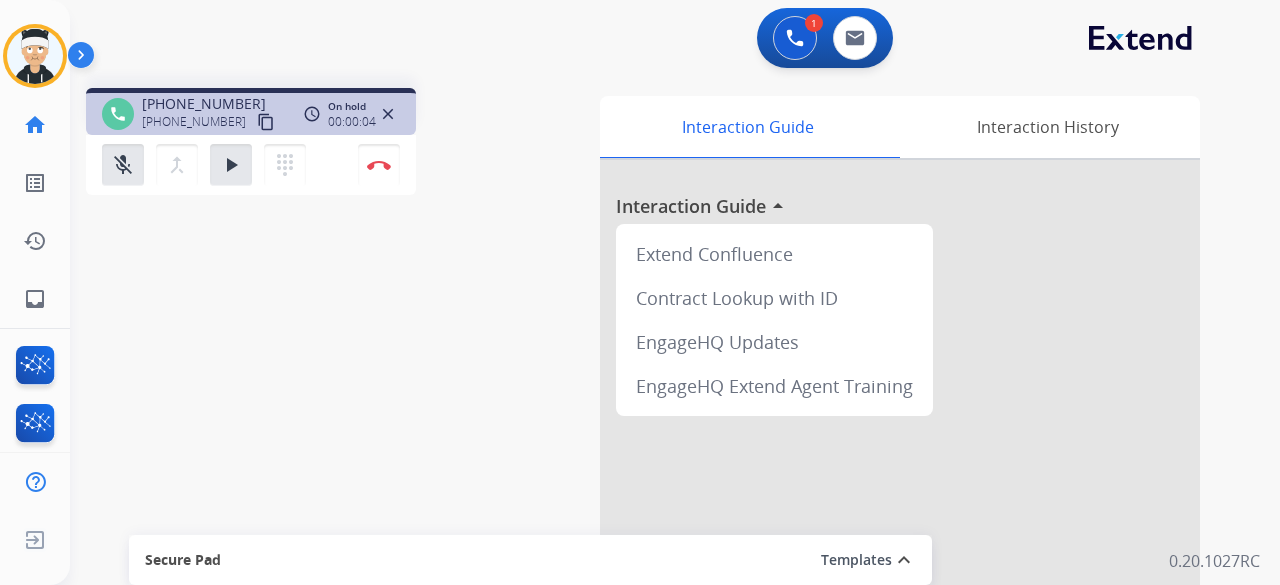 click on "phone +12259104246 +12259104246 content_copy access_time Call metrics Queue   09:16 Hold   00:05 Talk   00:02 Total   09:22 On hold 00:00:04 close mic_off Mute merge_type Bridge play_arrow Hold dialpad Dialpad Disconnect swap_horiz Break voice bridge close_fullscreen Connect 3-Way Call merge_type Separate 3-Way Call" at bounding box center [325, 144] 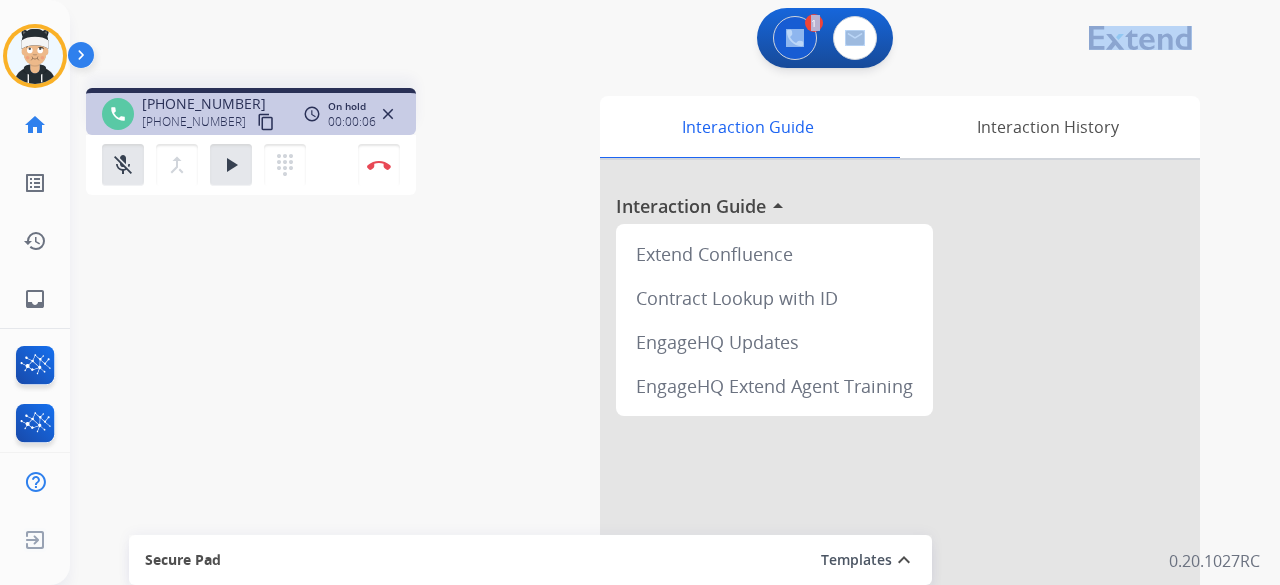 drag, startPoint x: 1236, startPoint y: 38, endPoint x: 1072, endPoint y: 44, distance: 164.10973 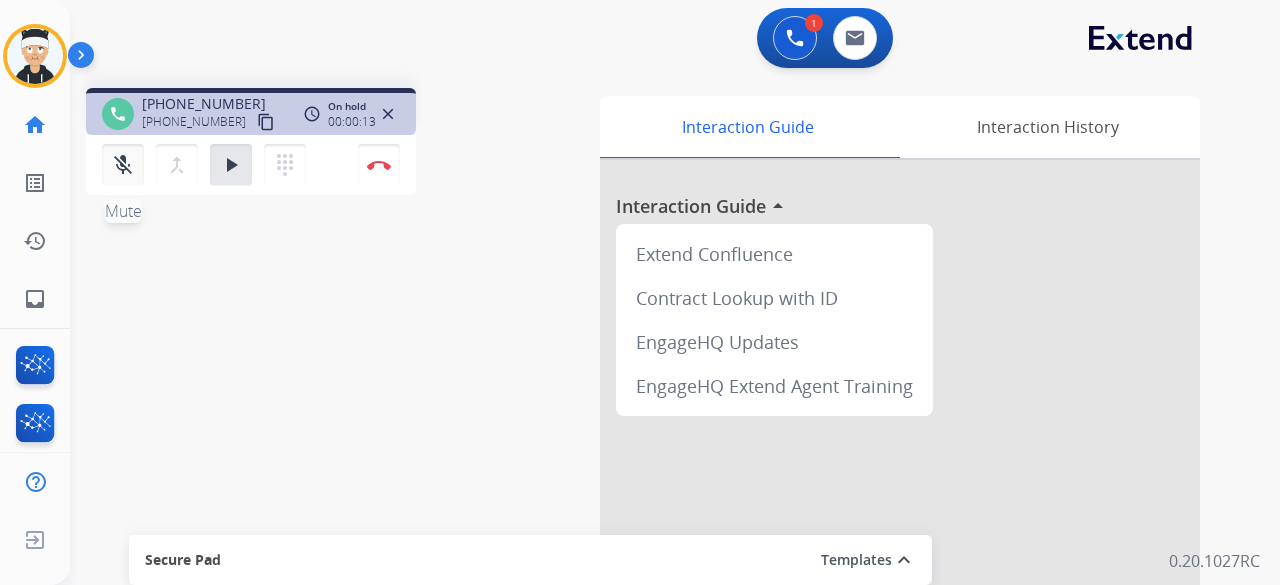 click on "mic_off" at bounding box center [123, 165] 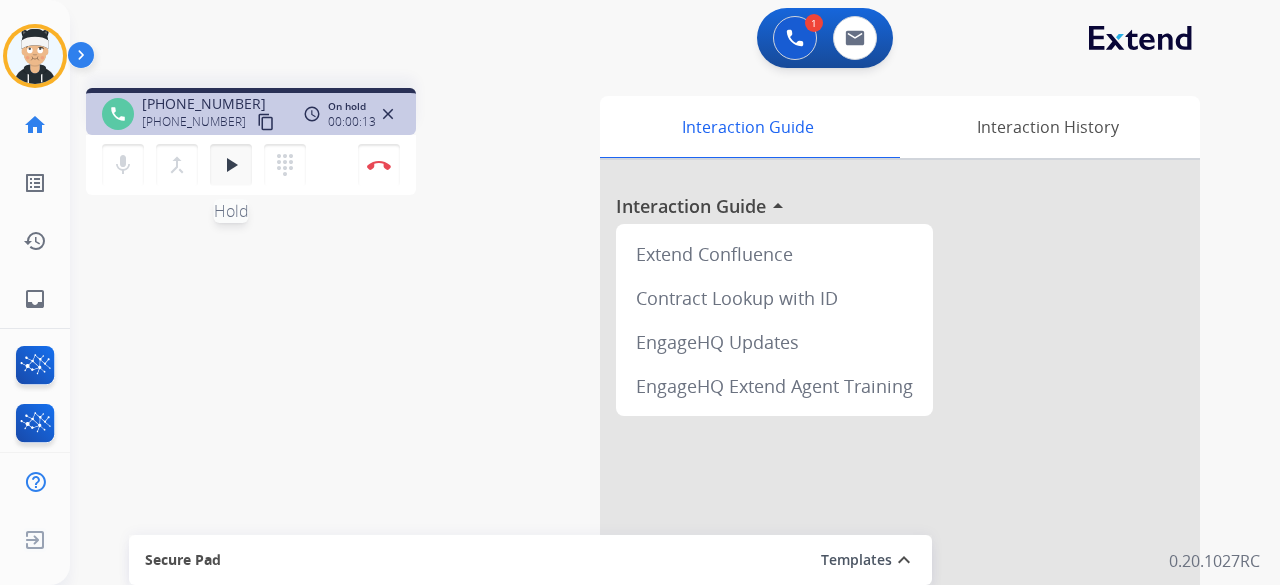 click on "play_arrow" at bounding box center (231, 165) 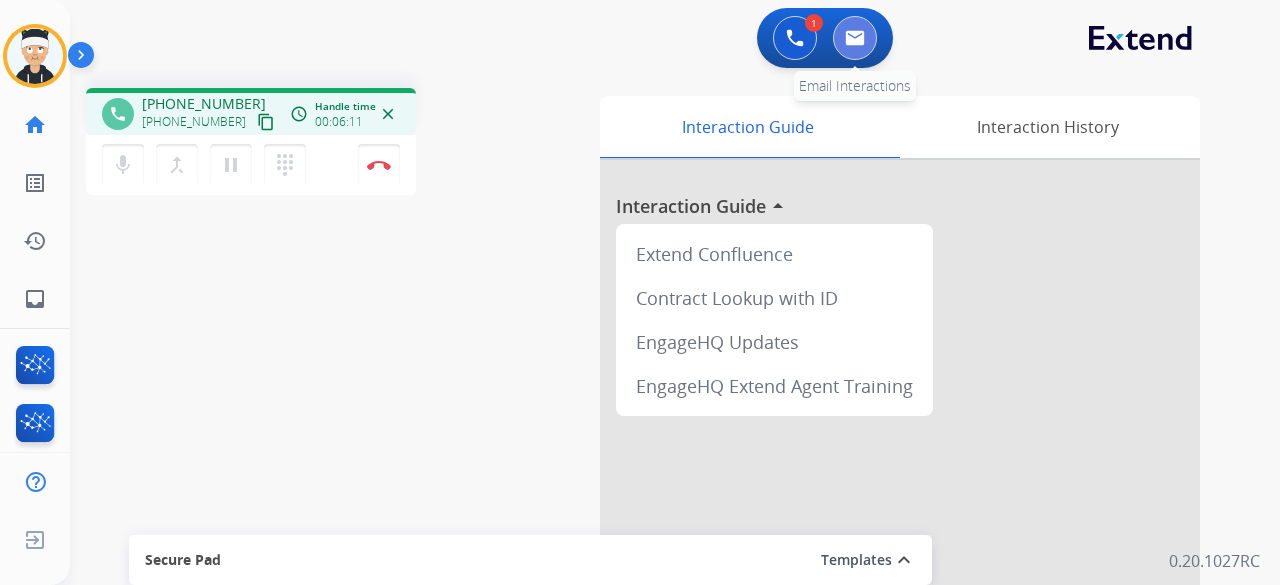click at bounding box center [855, 38] 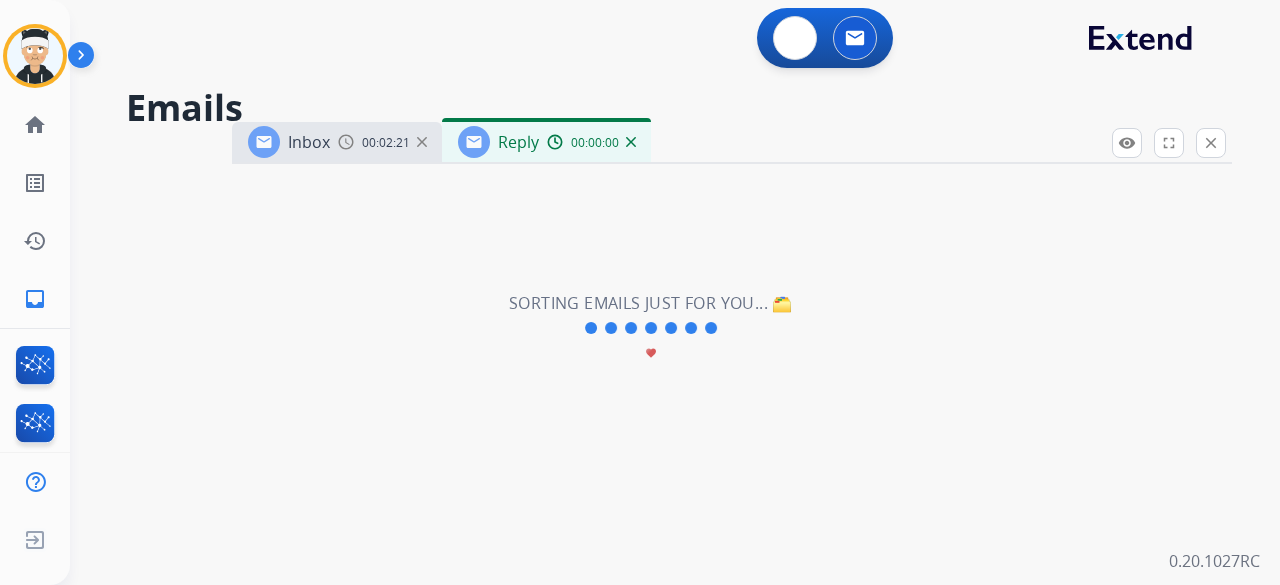 select on "**********" 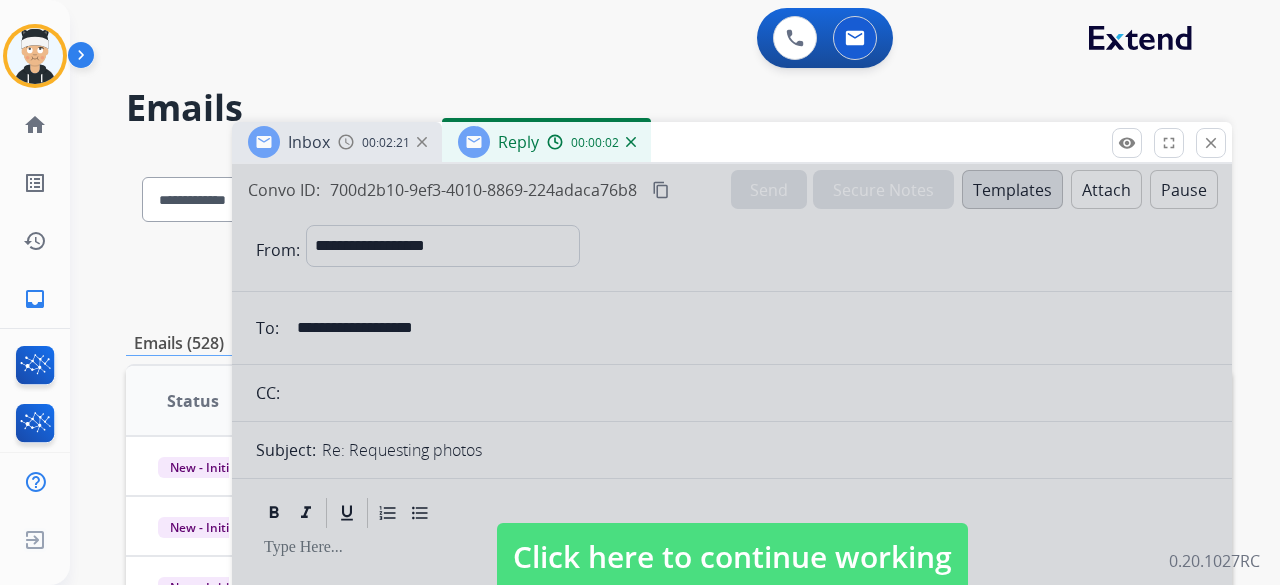 click on "Inbox  00:02:21" at bounding box center (337, 142) 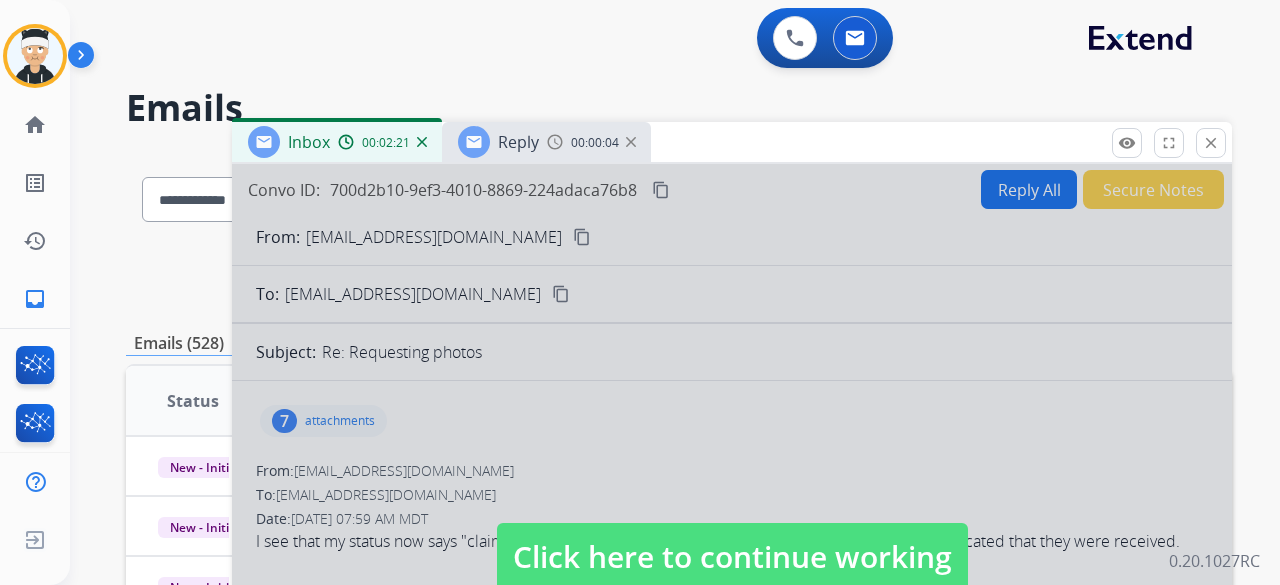 click at bounding box center (631, 142) 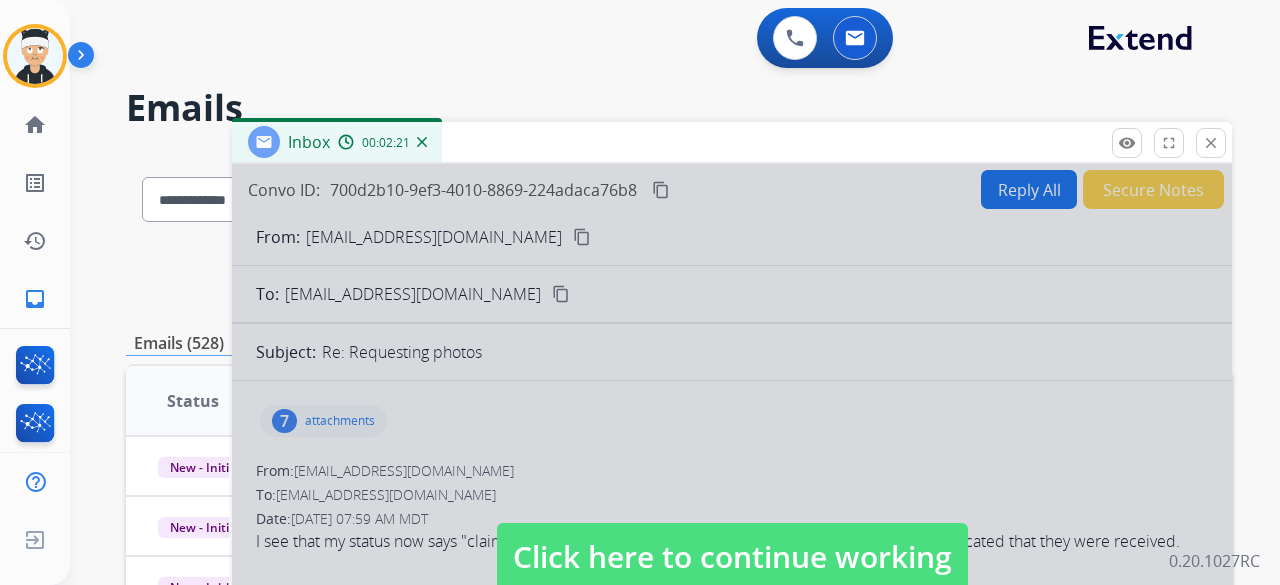 click at bounding box center (422, 142) 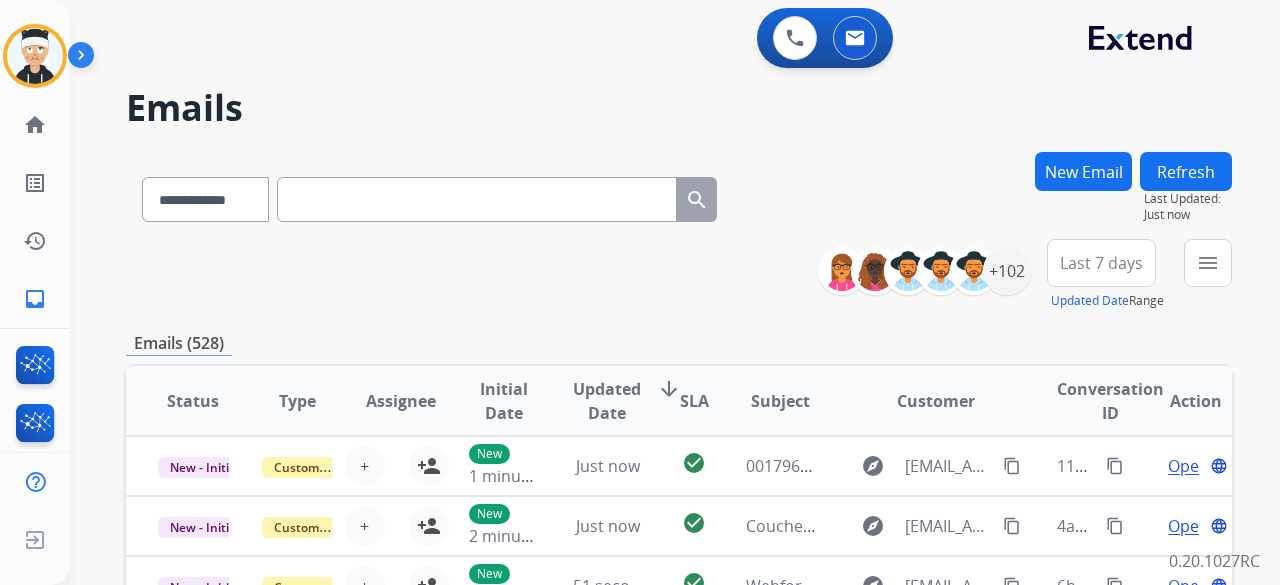 click at bounding box center [477, 199] 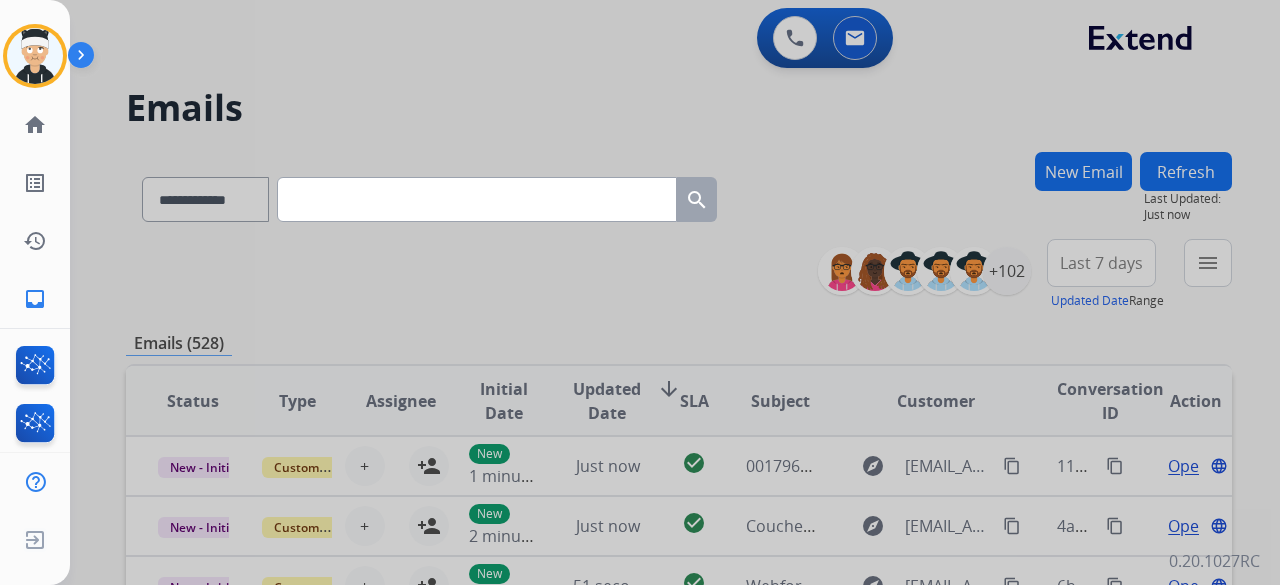 paste on "**********" 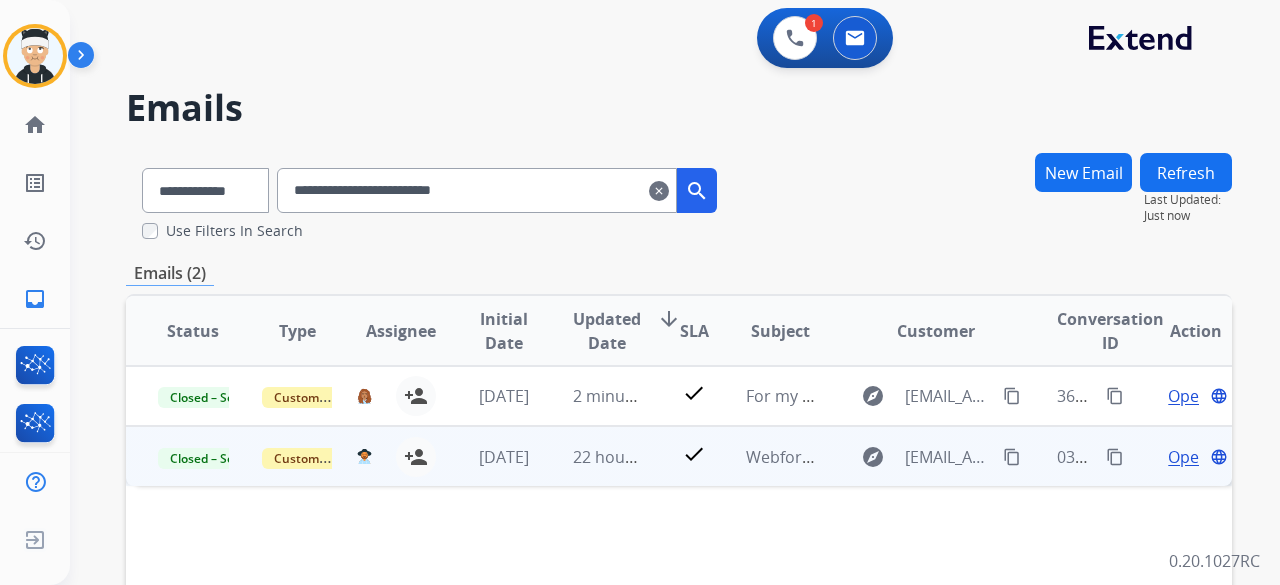 click on "Open" at bounding box center (1188, 457) 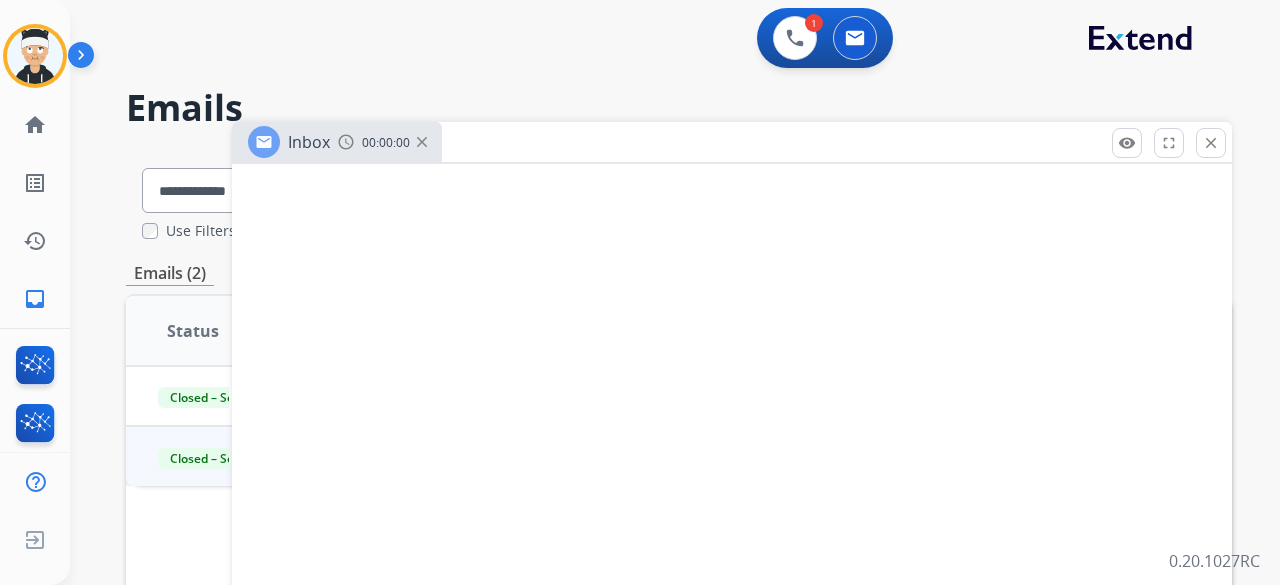 select on "**********" 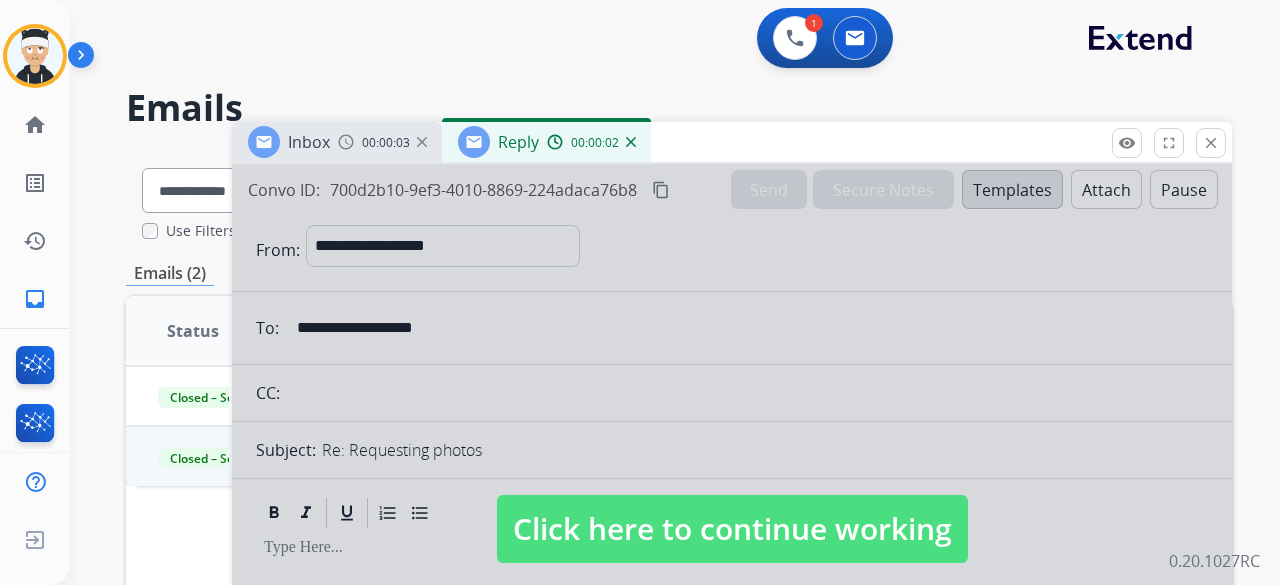 click at bounding box center [631, 142] 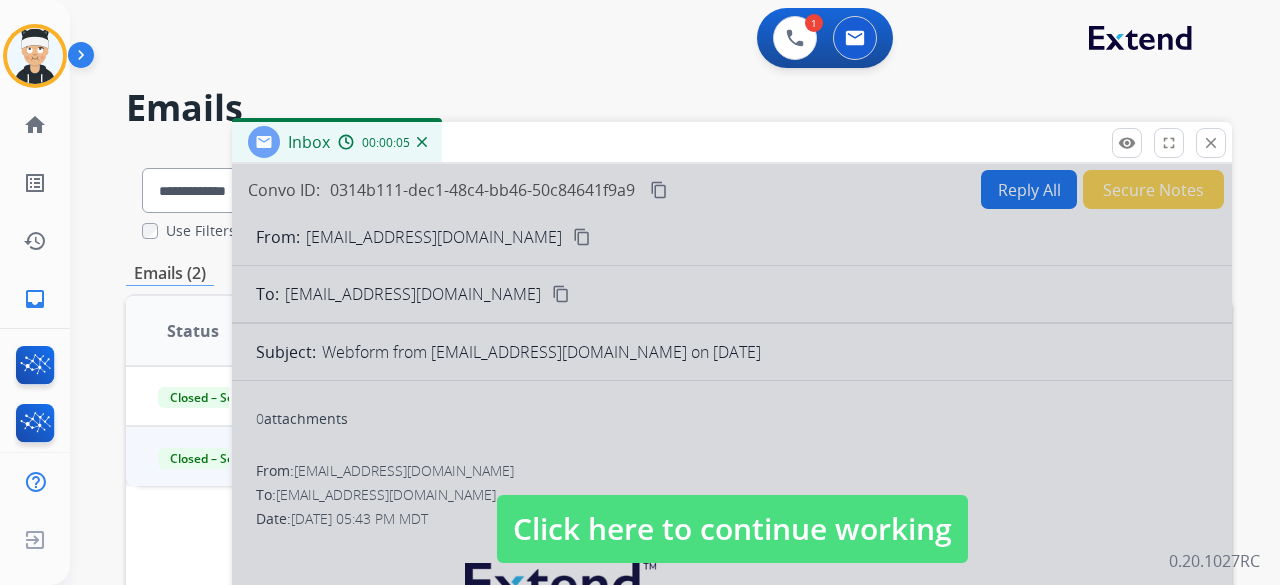 click on "Click here to continue working" at bounding box center [732, 529] 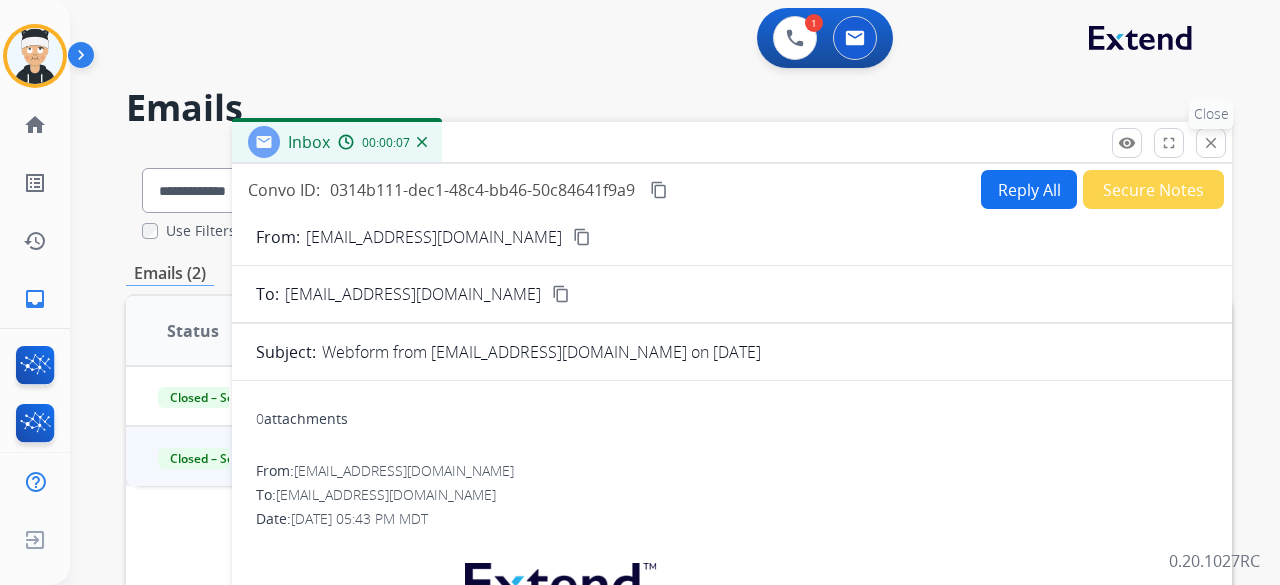 click on "close" at bounding box center (1211, 143) 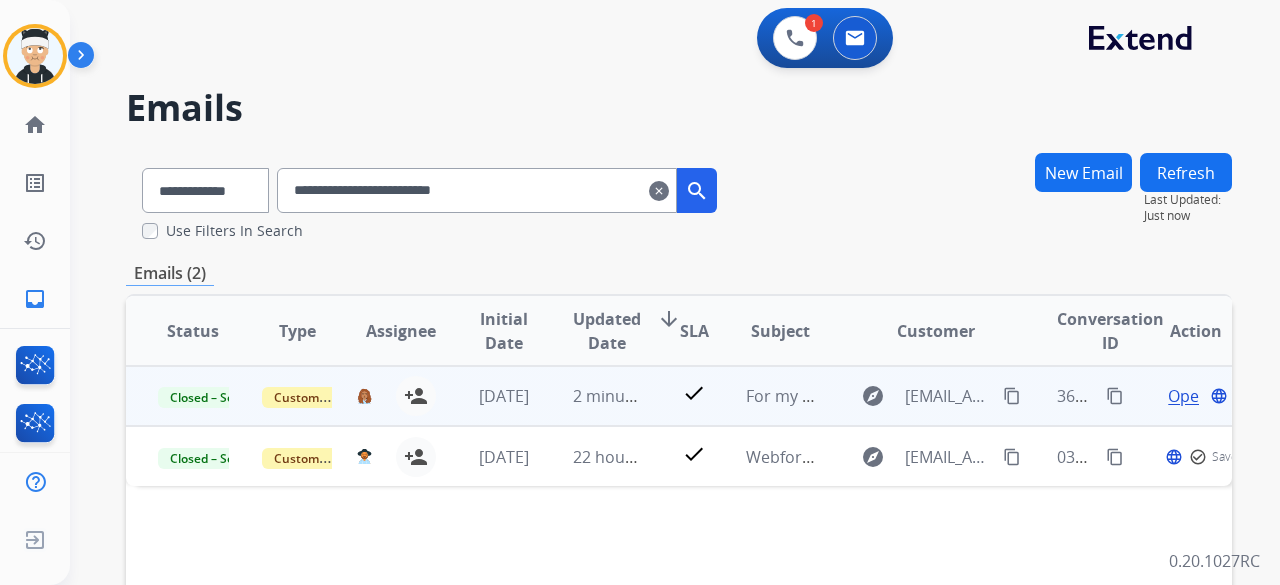 click on "For my claim my box is damaged and I only got the mirror" at bounding box center (766, 396) 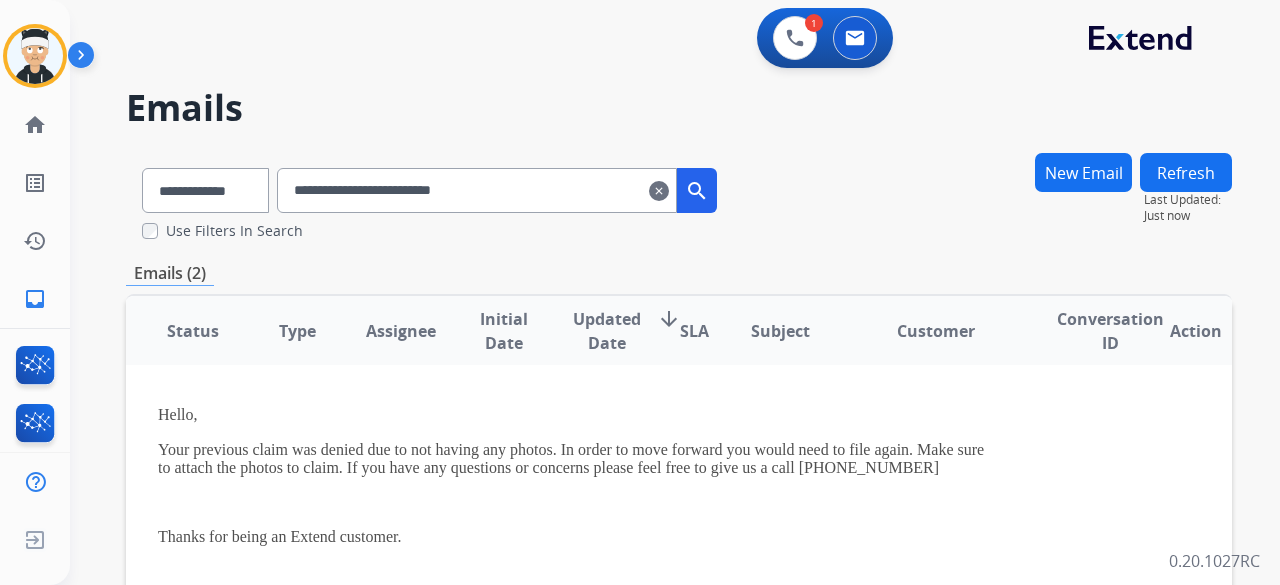 scroll, scrollTop: 0, scrollLeft: 0, axis: both 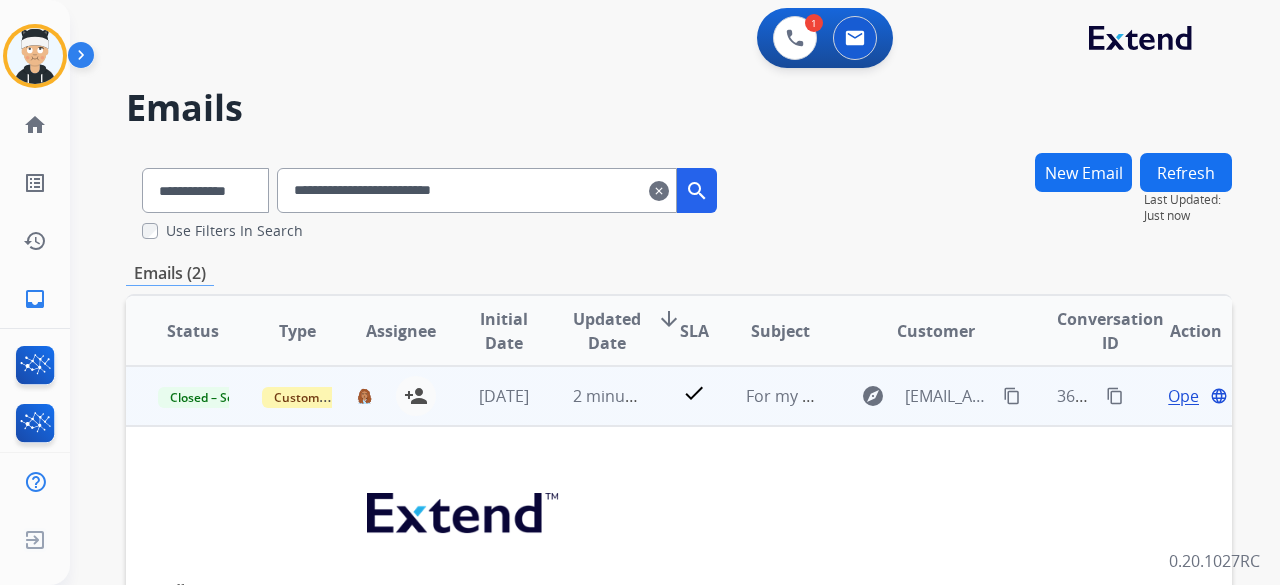 click on "Open" at bounding box center [1188, 396] 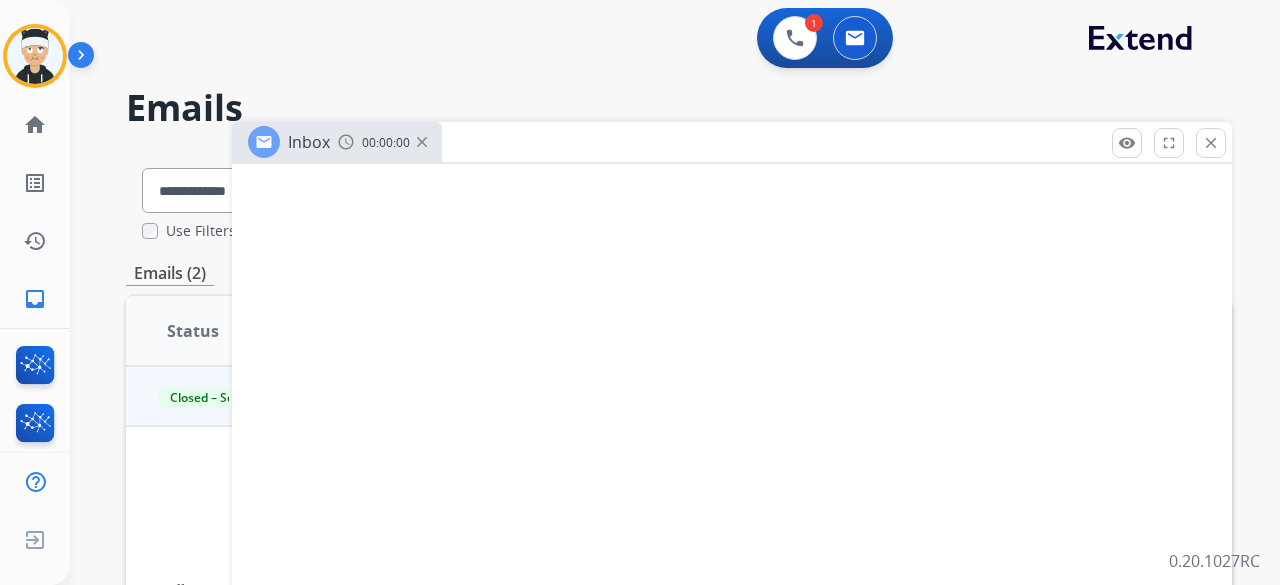 select on "**********" 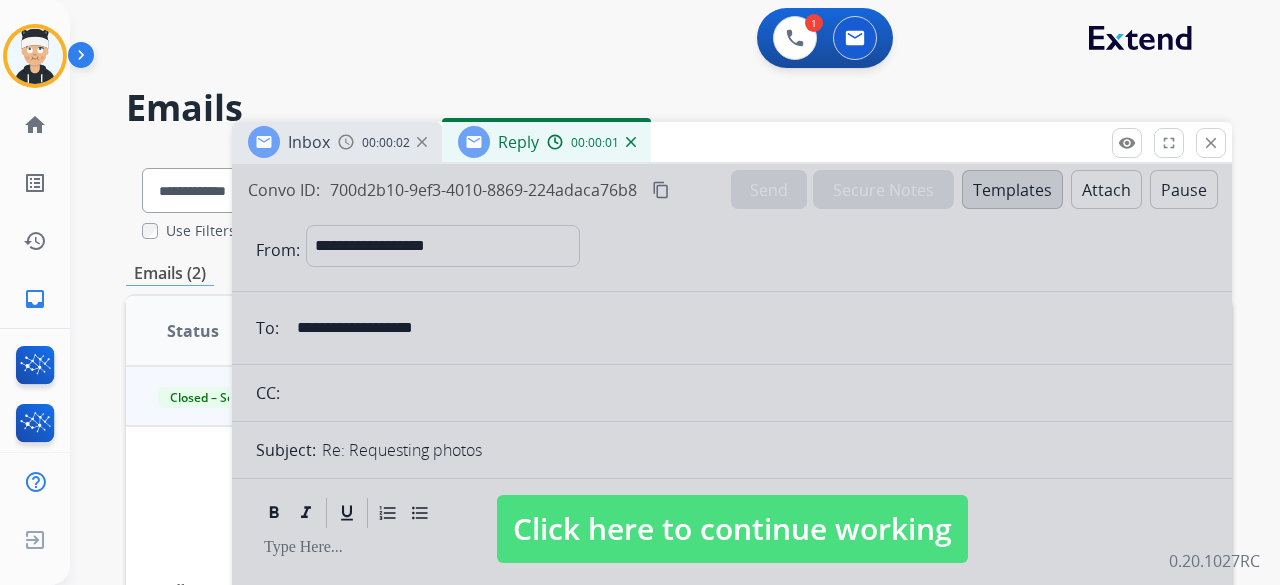 click on "Reply  00:00:01" at bounding box center (546, 142) 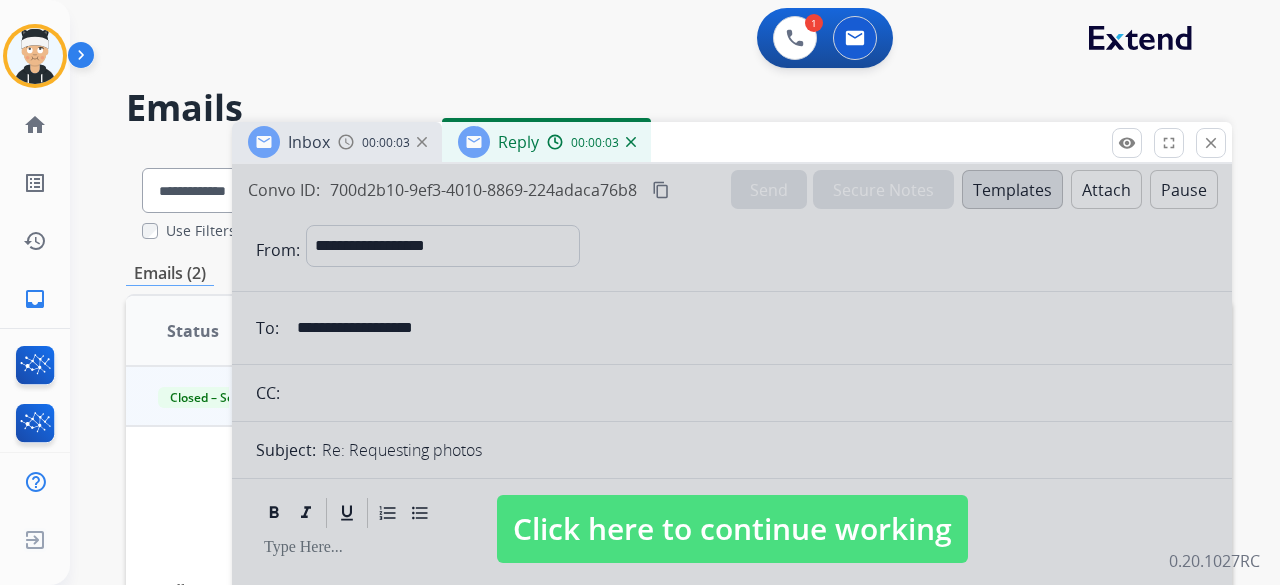 click at bounding box center (631, 142) 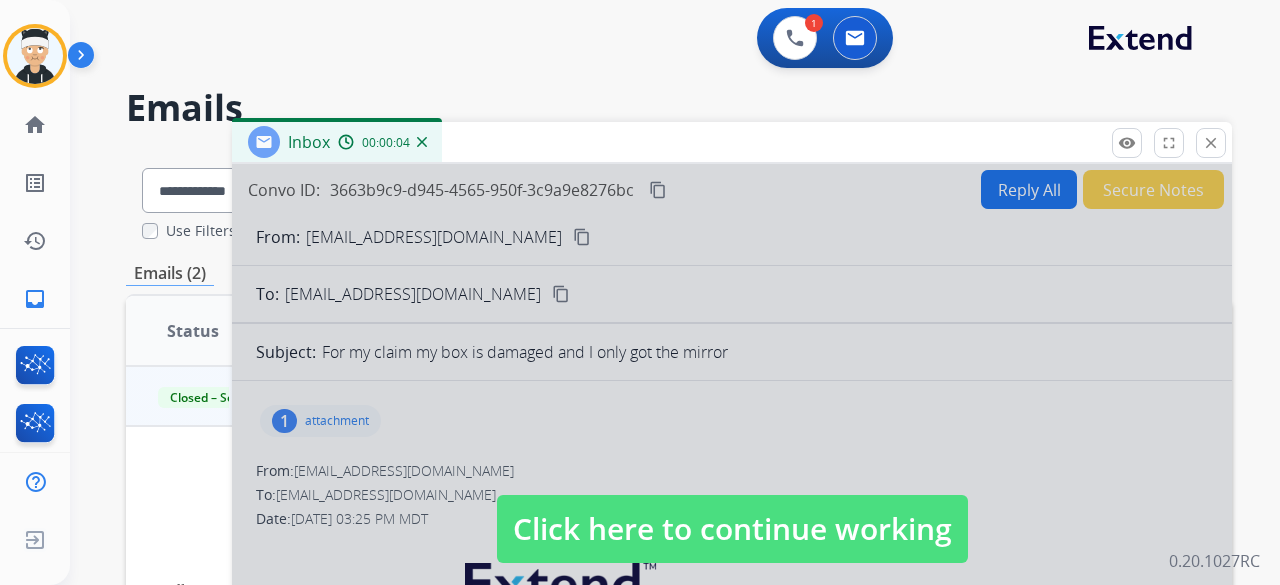 click at bounding box center [732, 509] 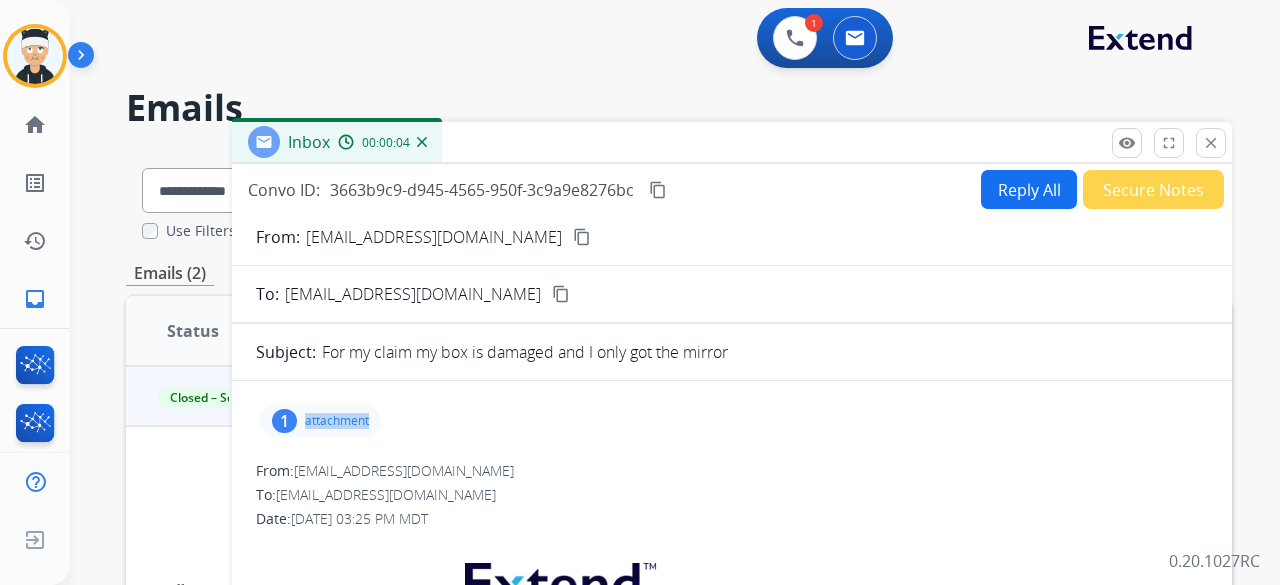 click on "attachment" at bounding box center [337, 421] 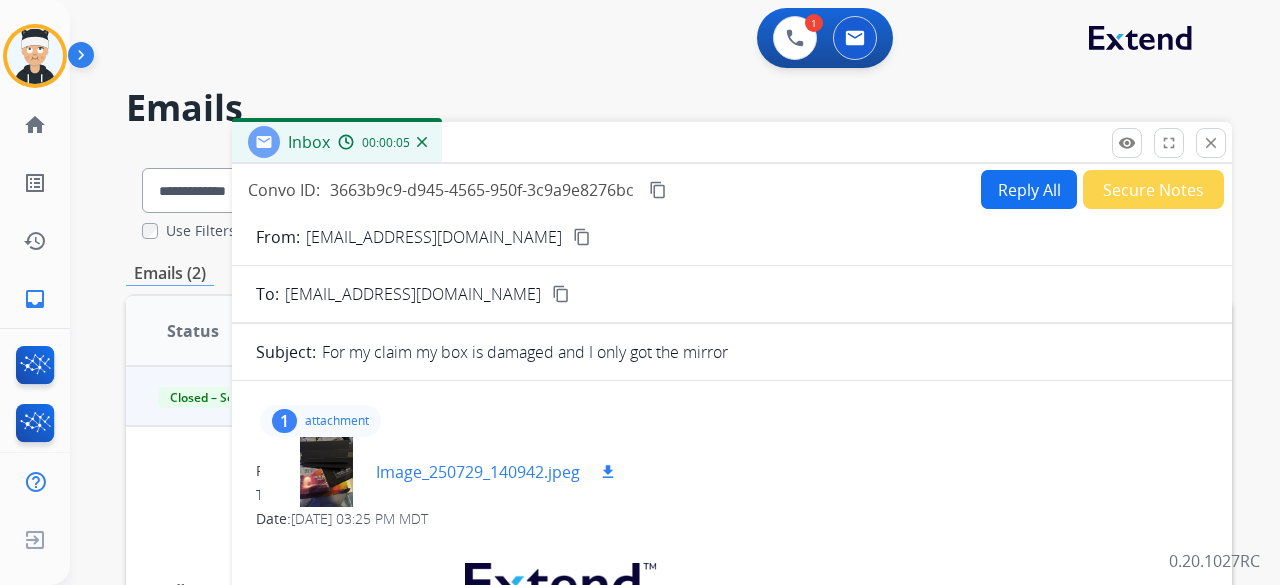 click at bounding box center (326, 472) 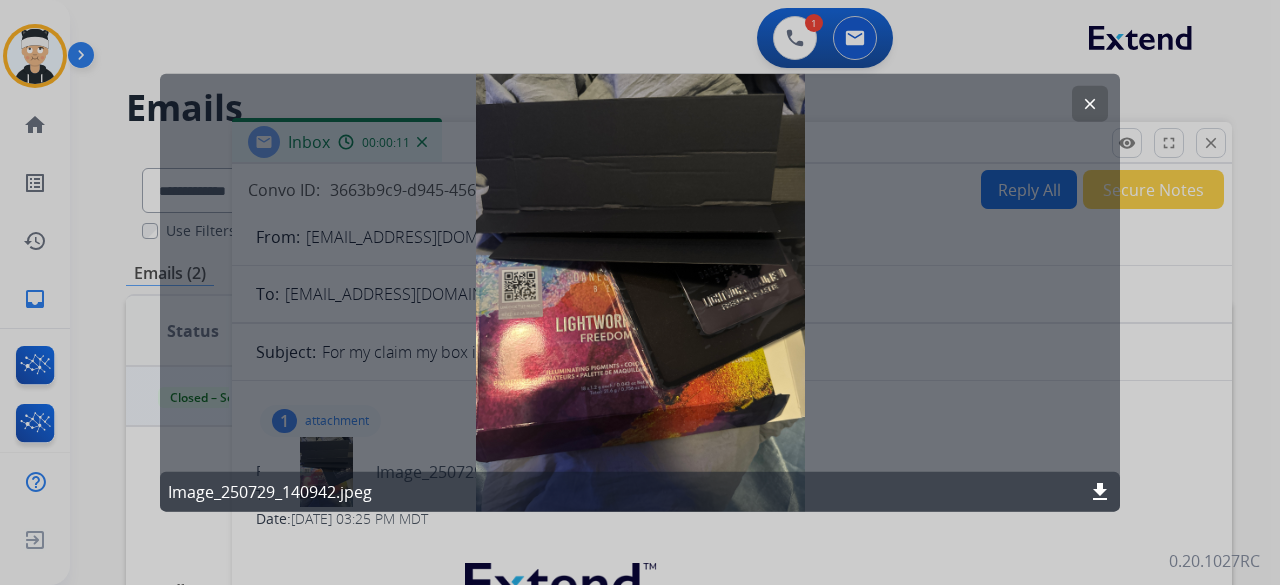 click on "clear Image_250729_140942.jpeg download" 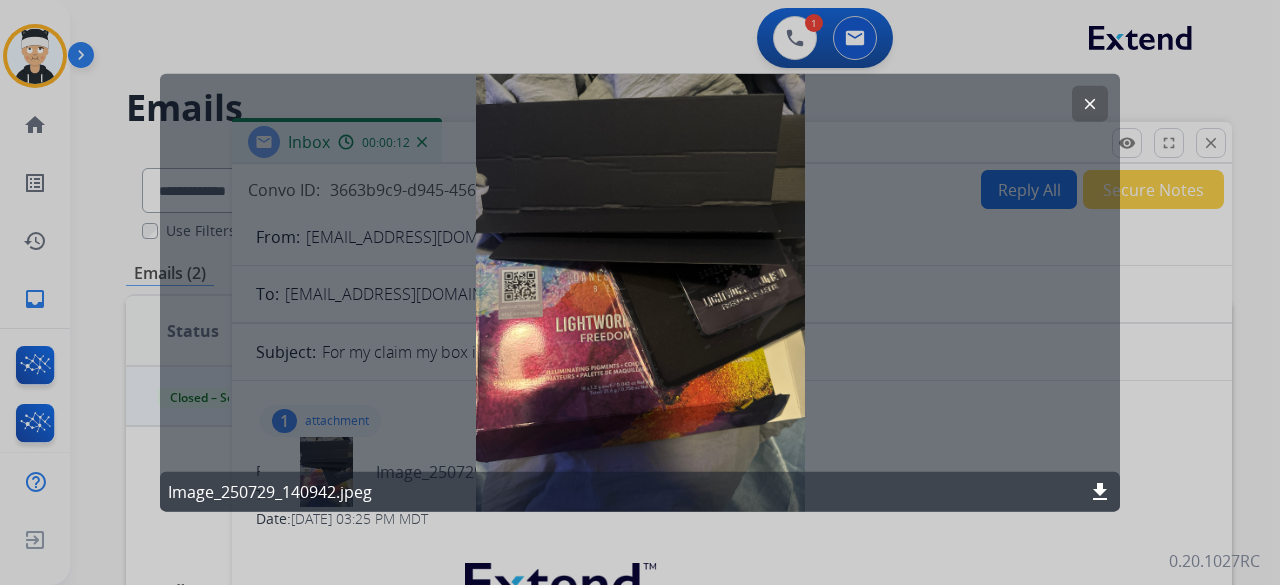 drag, startPoint x: 674, startPoint y: 372, endPoint x: 662, endPoint y: 295, distance: 77.92946 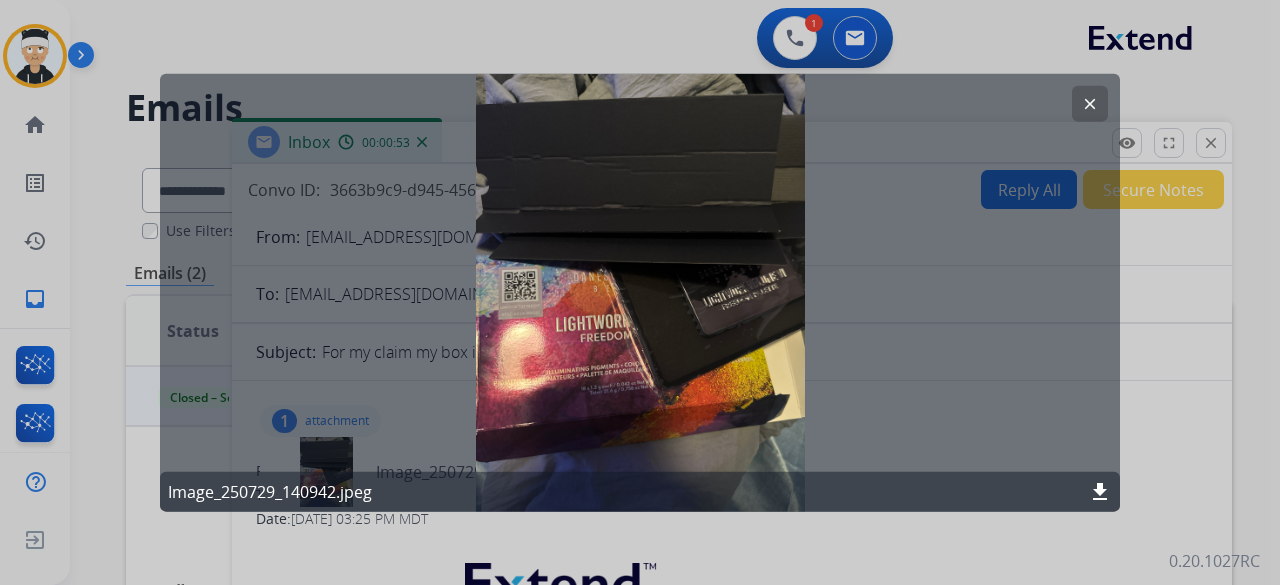 click on "clear" 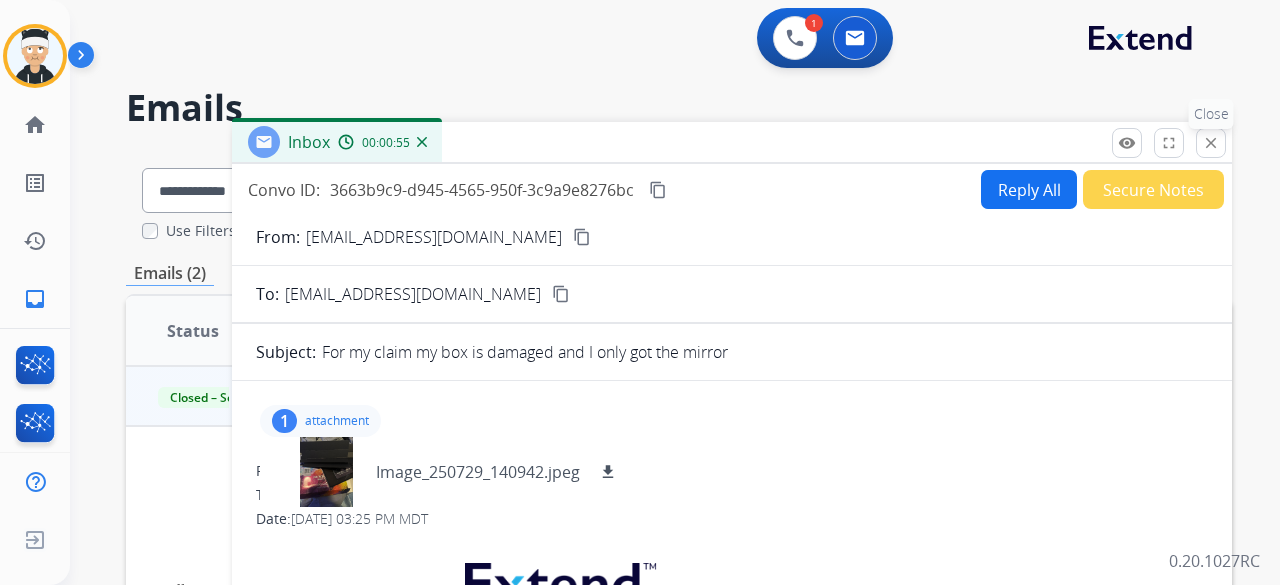 click on "close Close" at bounding box center (1211, 143) 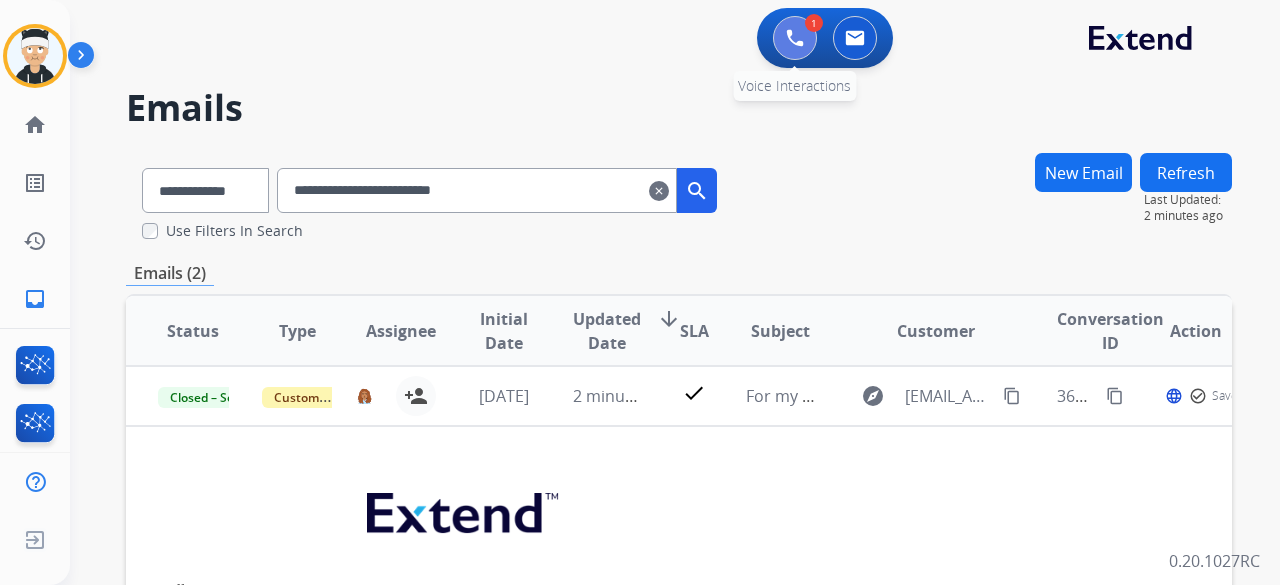 click at bounding box center (795, 38) 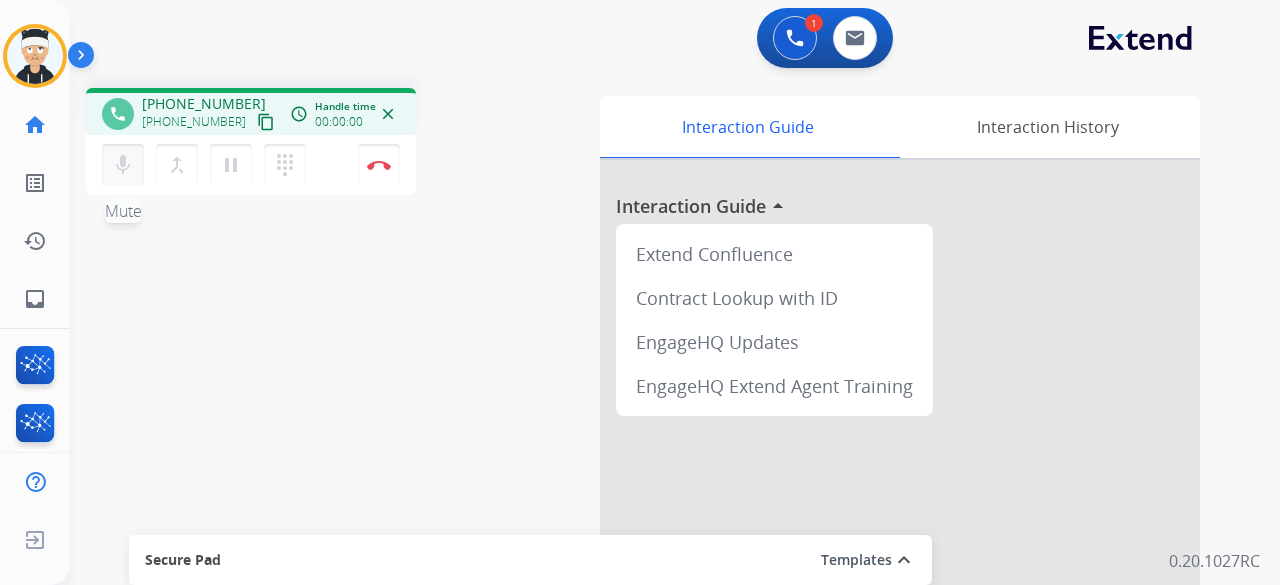 click on "mic" at bounding box center [123, 165] 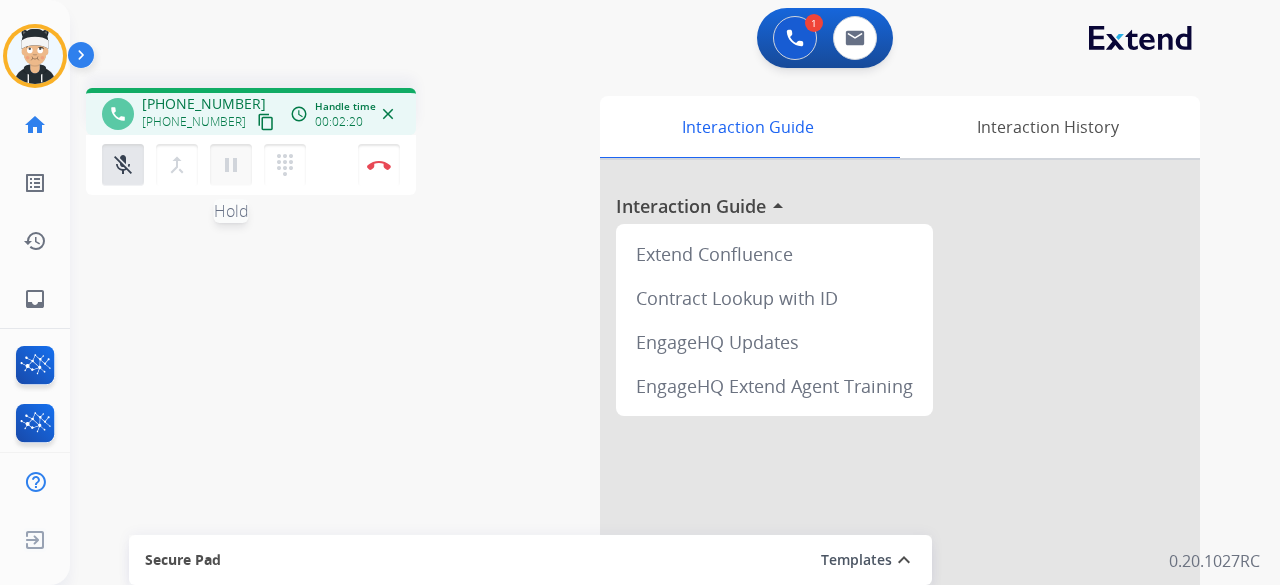 click on "pause" at bounding box center (231, 165) 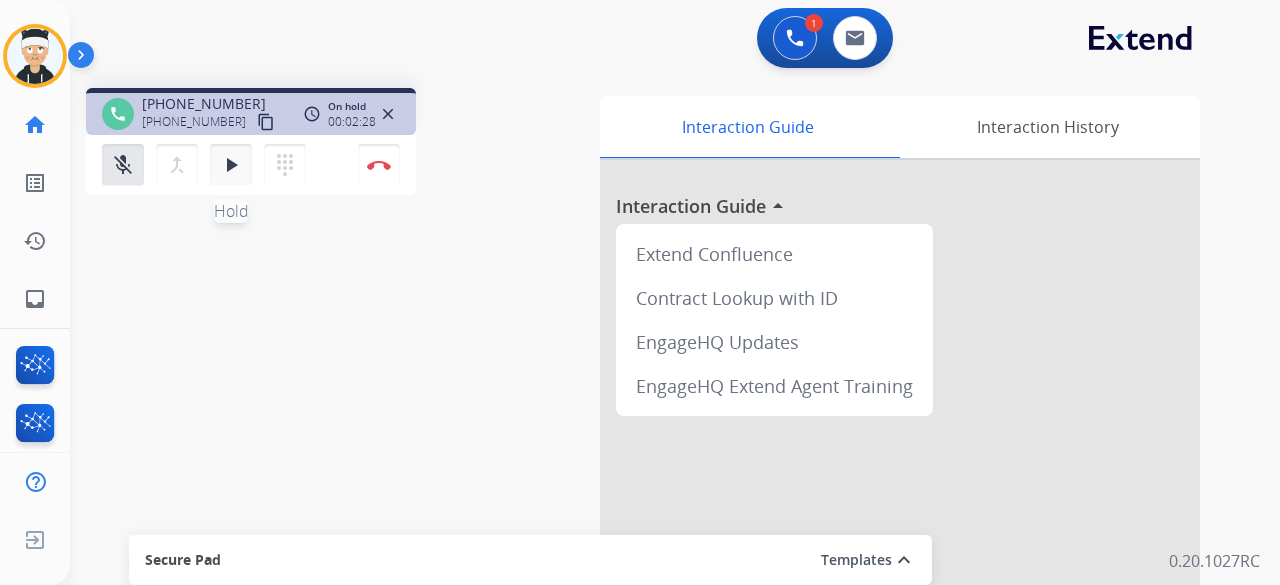 click on "play_arrow" at bounding box center [231, 165] 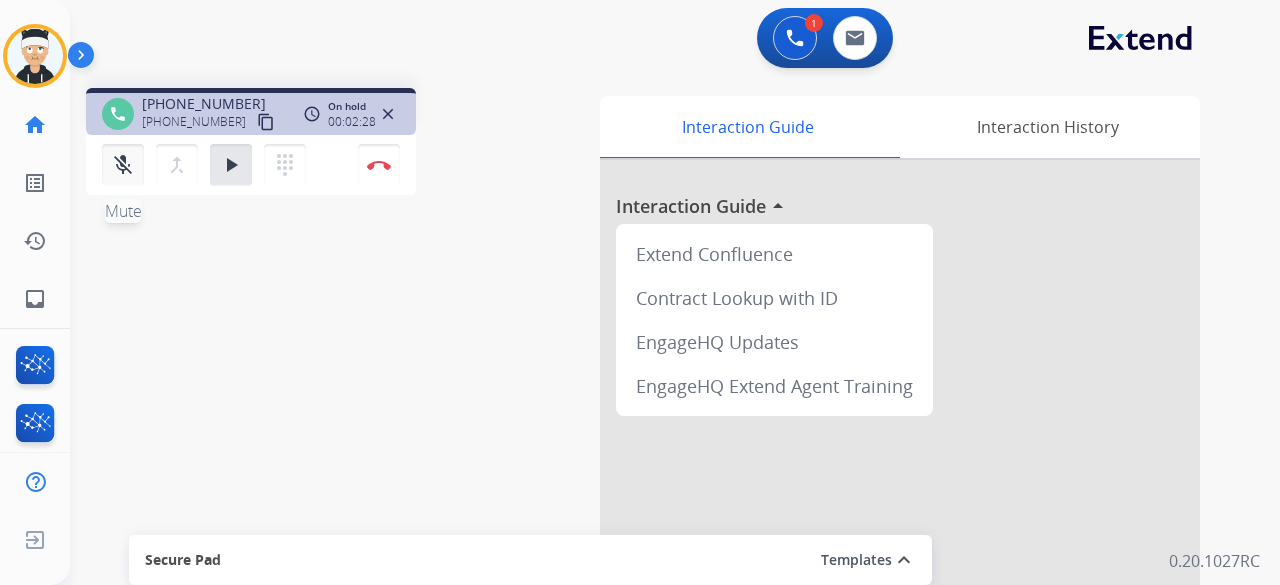 click on "mic_off Mute" at bounding box center (123, 165) 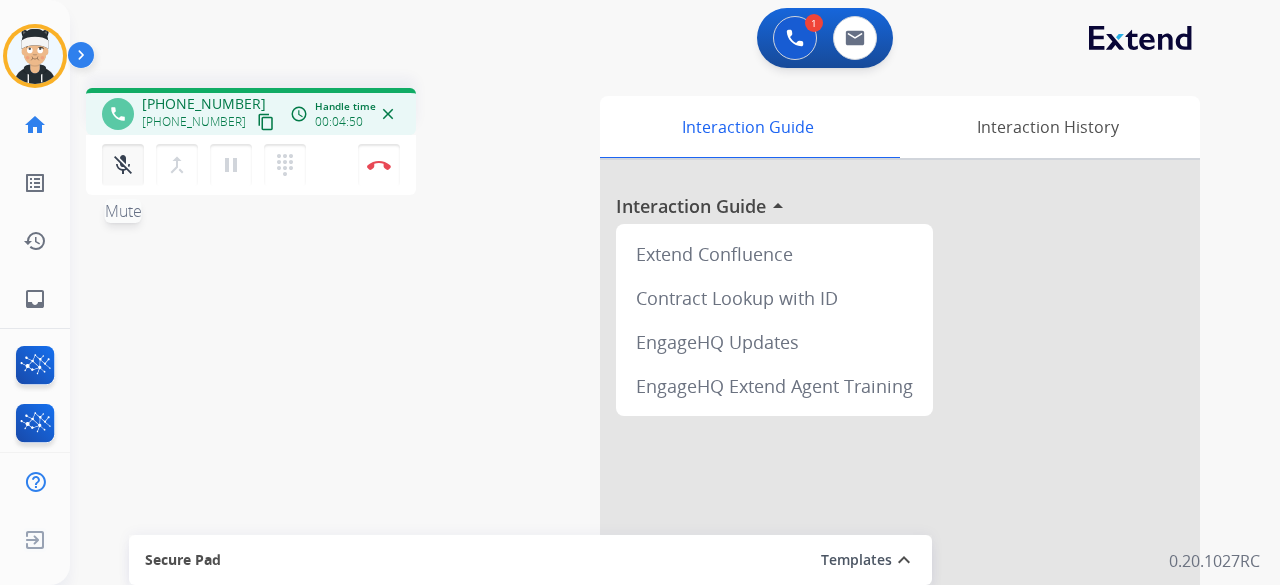 click on "mic_off" at bounding box center (123, 165) 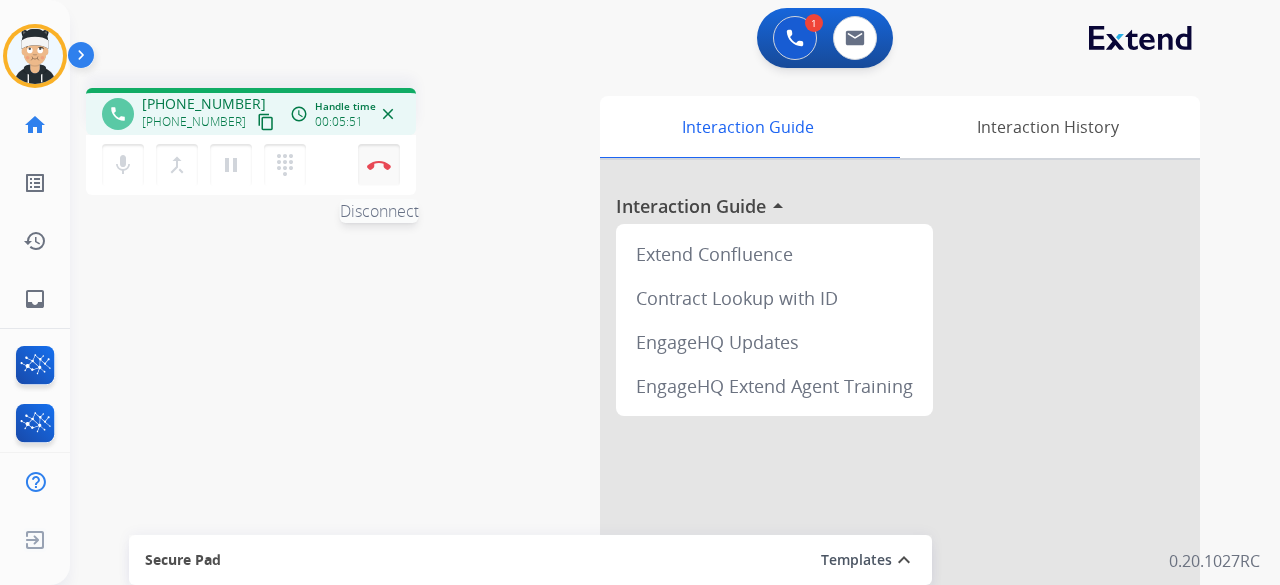 click on "Disconnect" at bounding box center [379, 165] 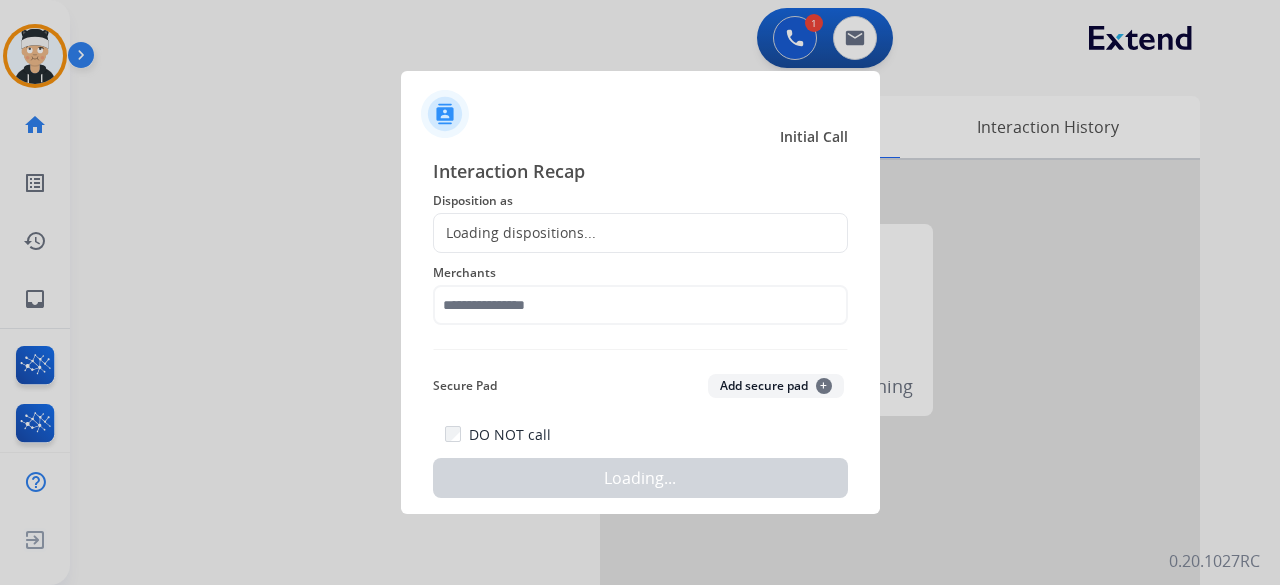 click on "Loading dispositions..." 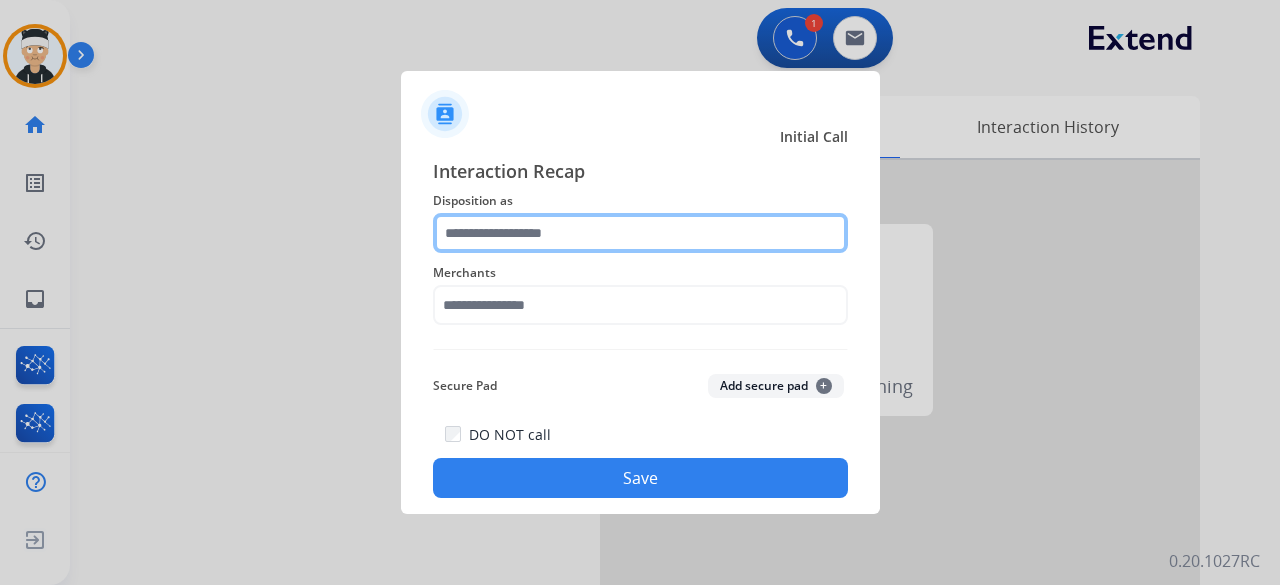 click 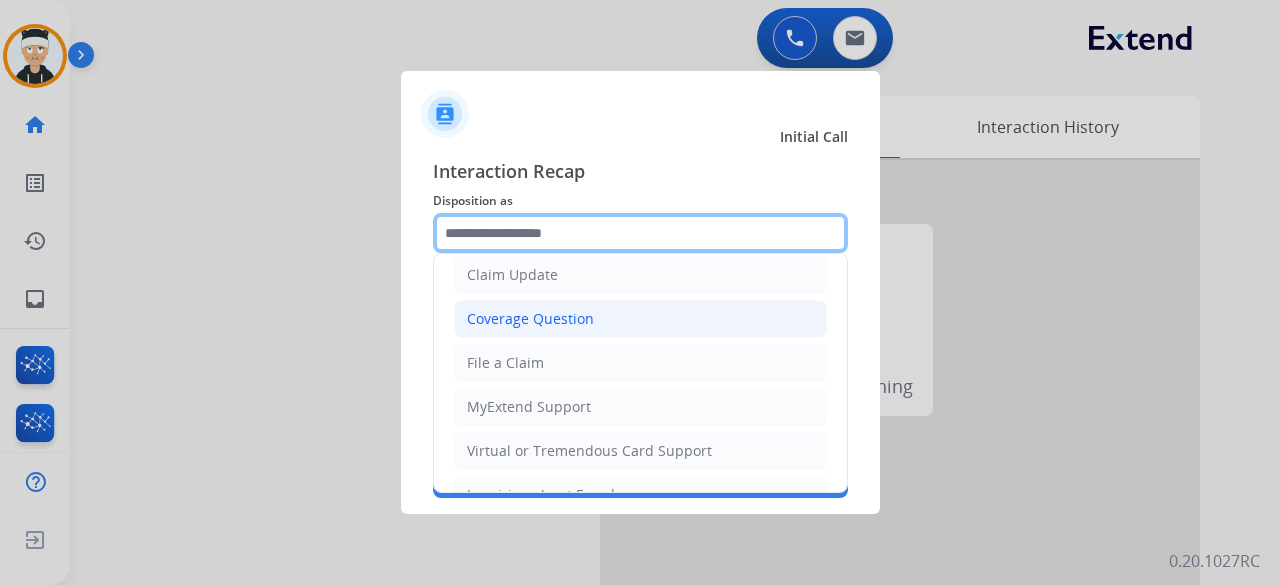 scroll, scrollTop: 0, scrollLeft: 0, axis: both 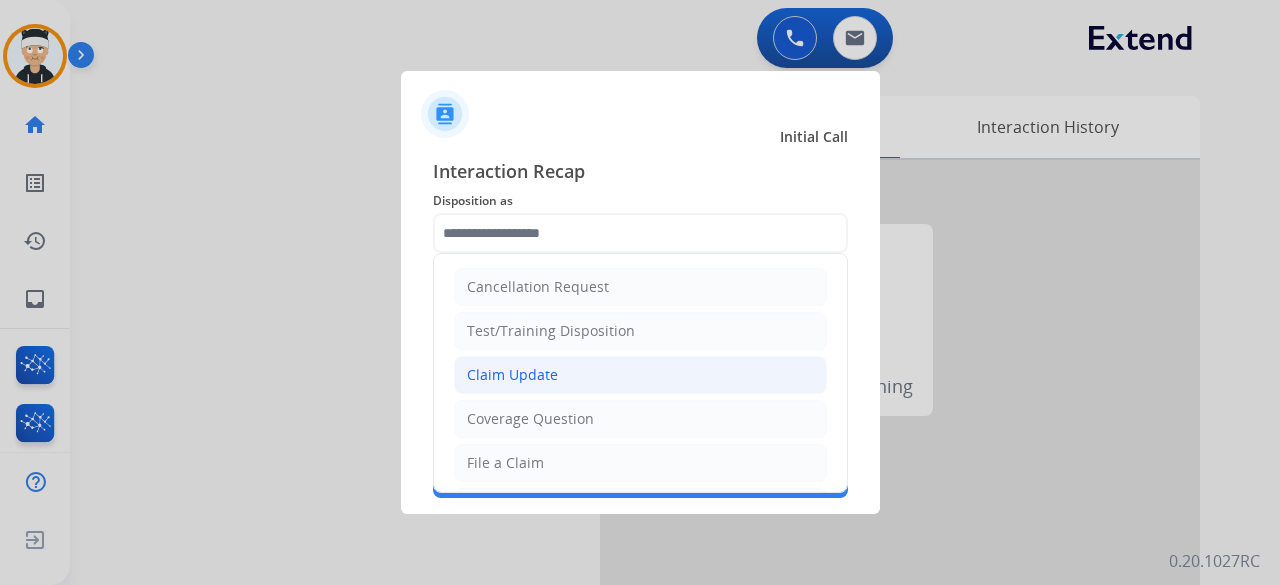 click on "Claim Update" 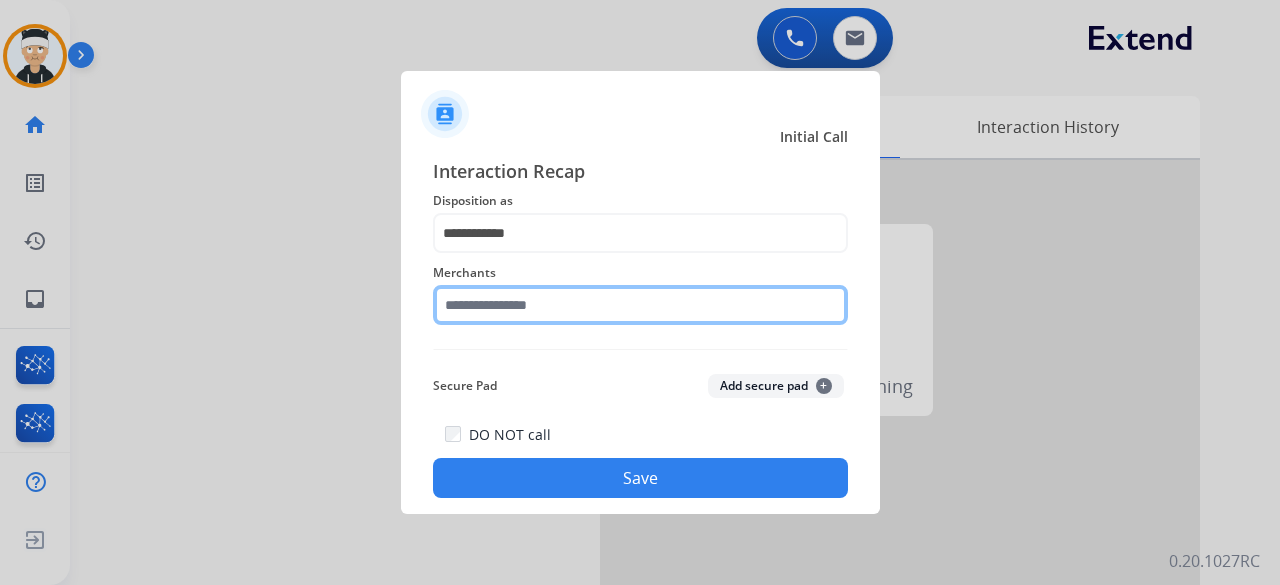 click 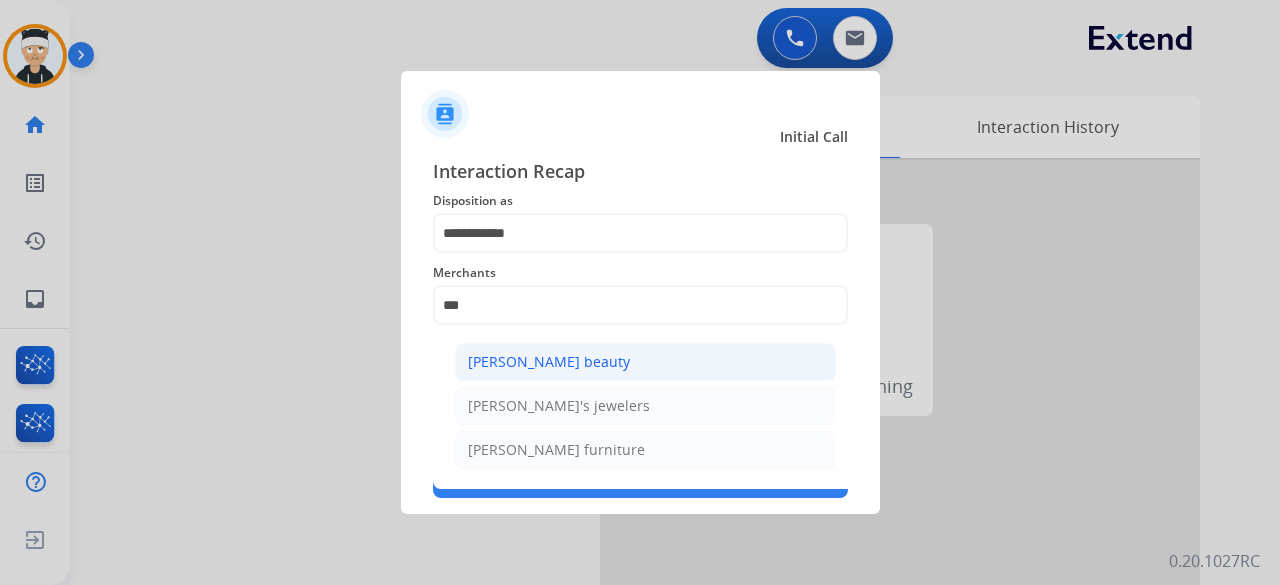 click on "[PERSON_NAME] beauty" 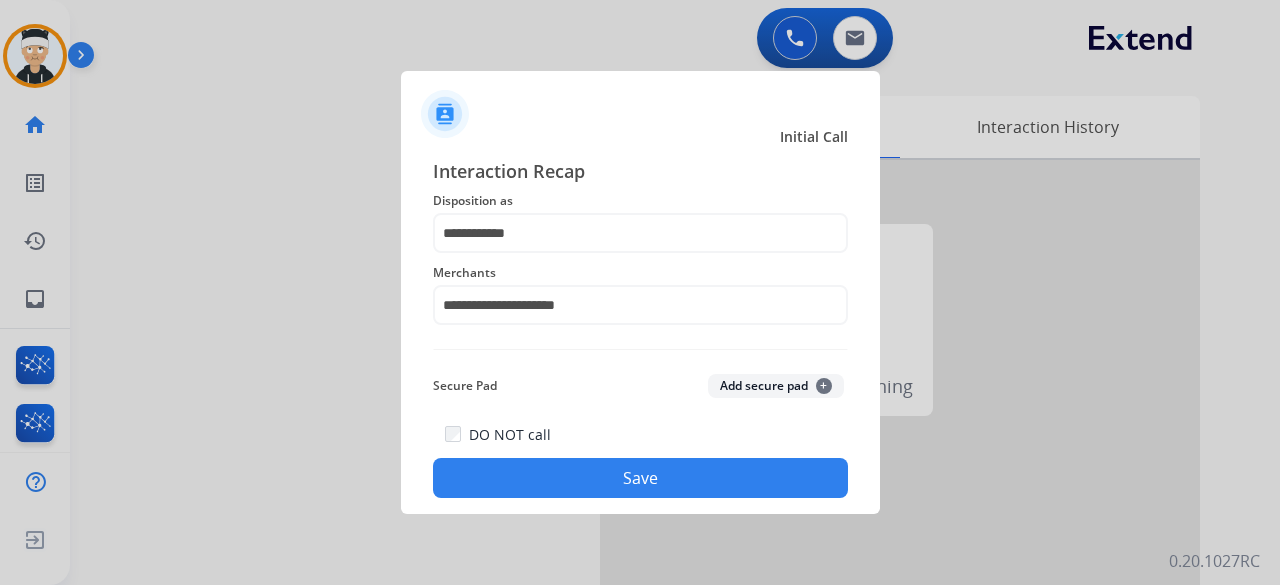 click on "Save" 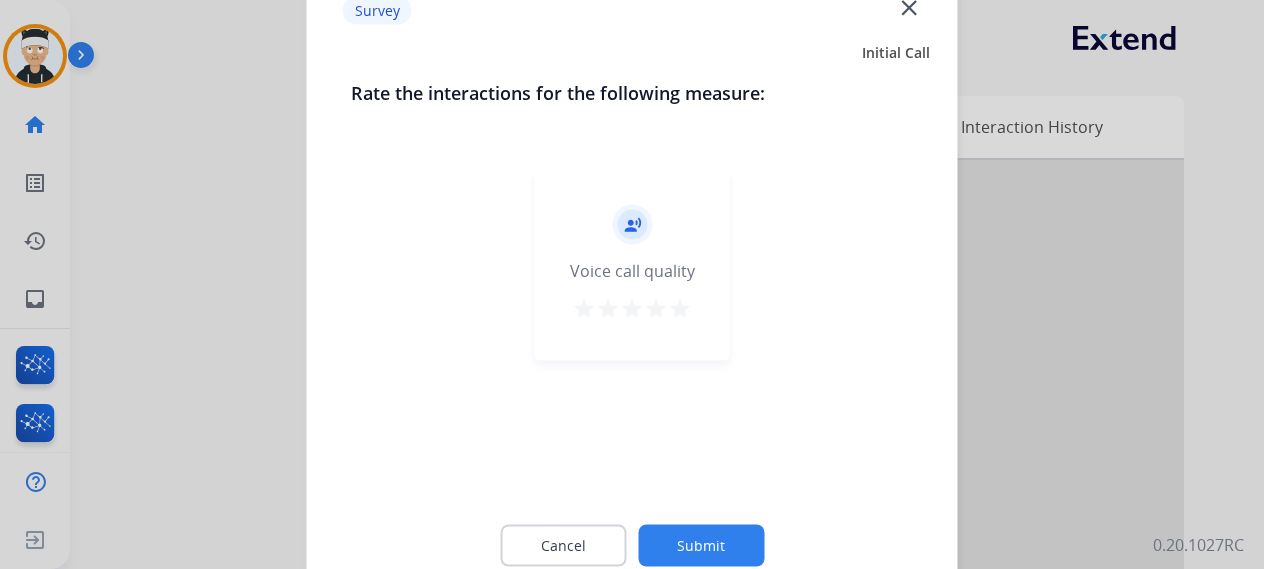 click on "star" at bounding box center [680, 308] 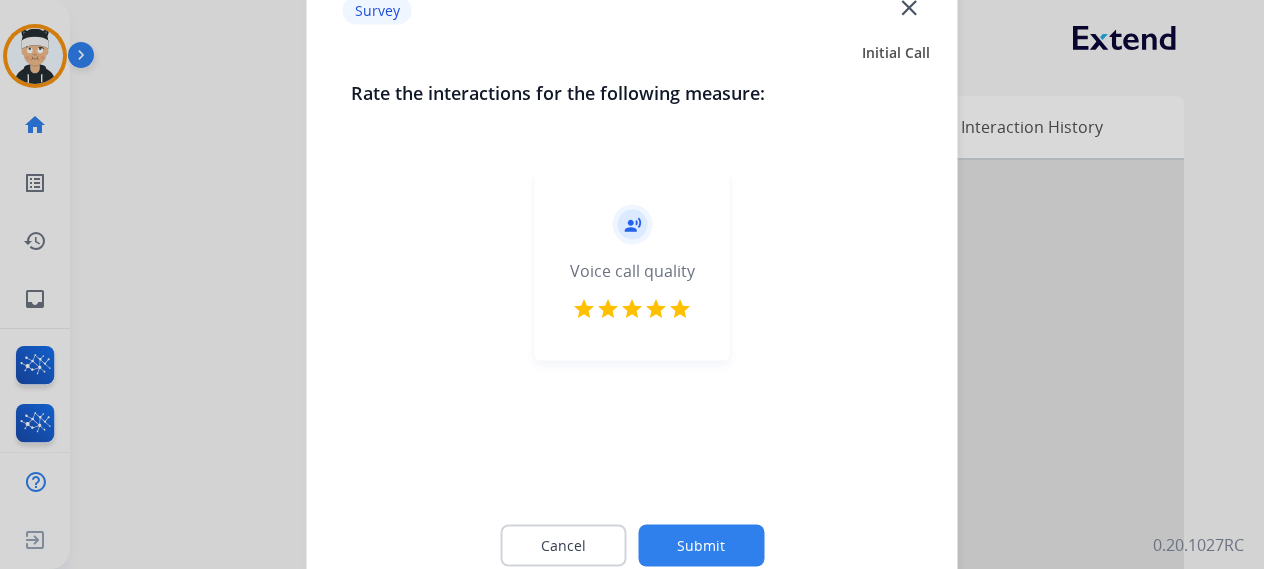 click on "Submit" 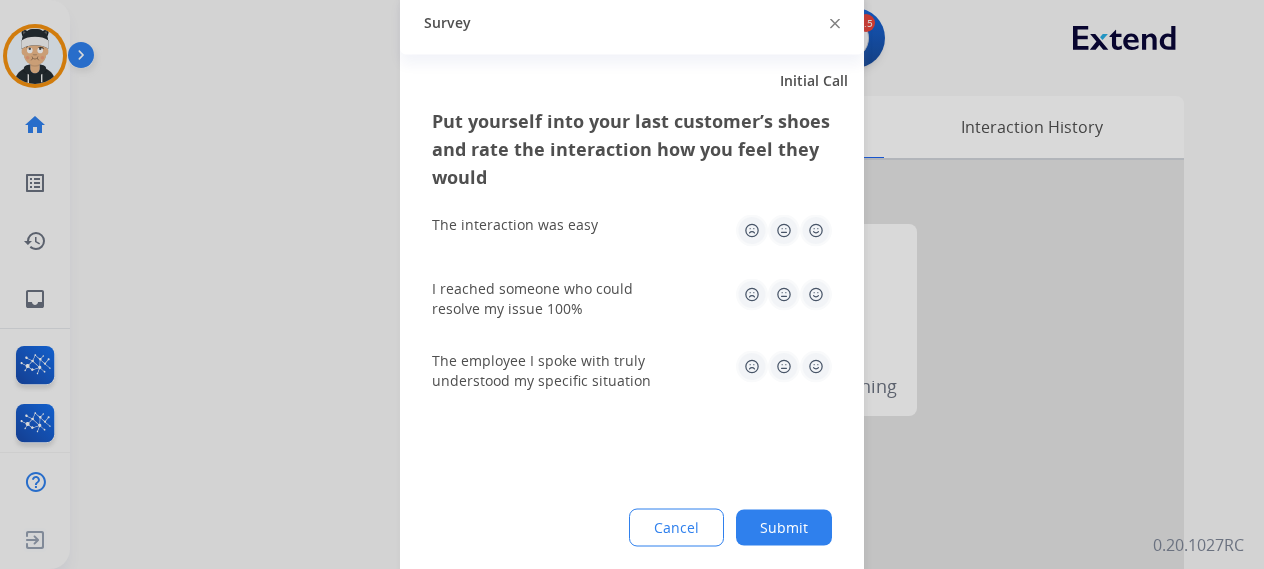 drag, startPoint x: 822, startPoint y: 222, endPoint x: 808, endPoint y: 272, distance: 51.92302 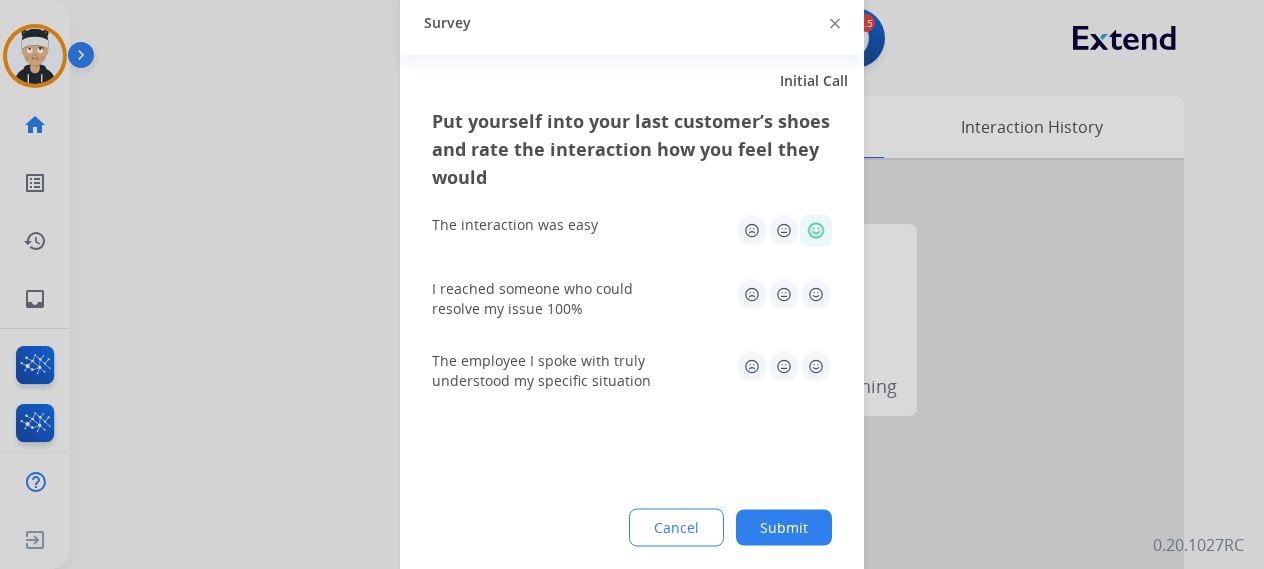 click 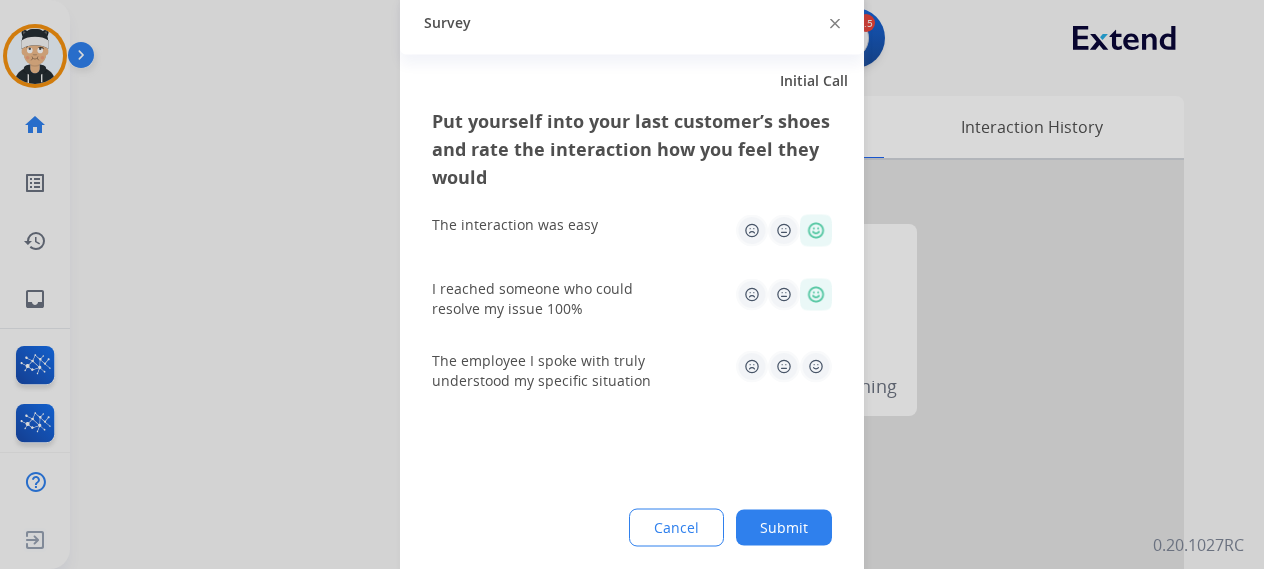 click 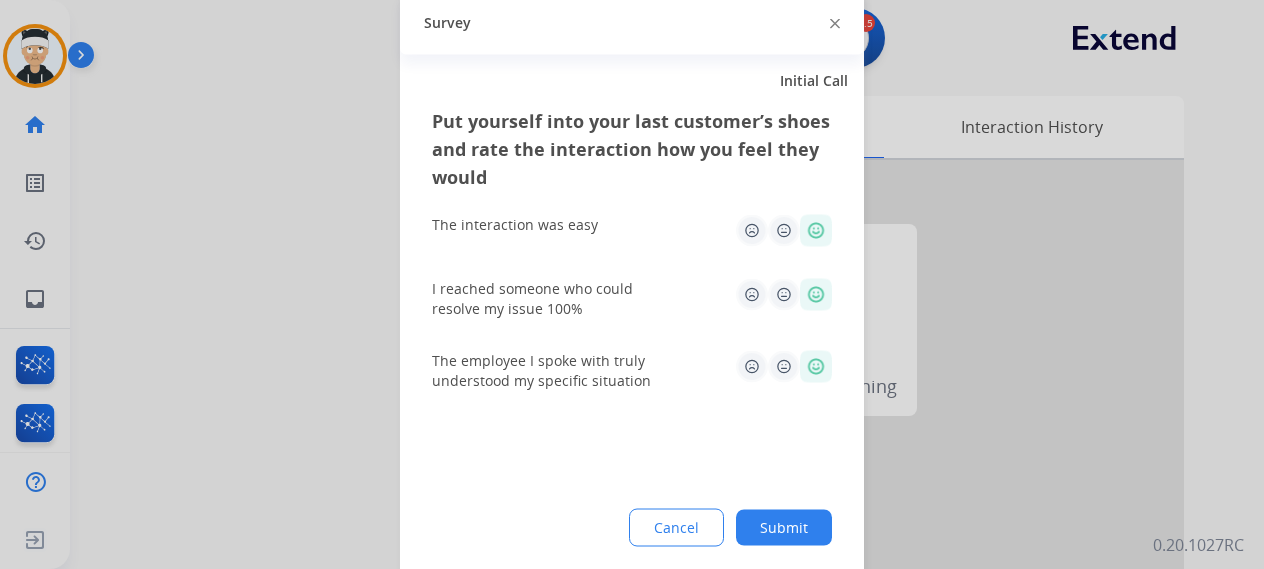 click on "Submit" 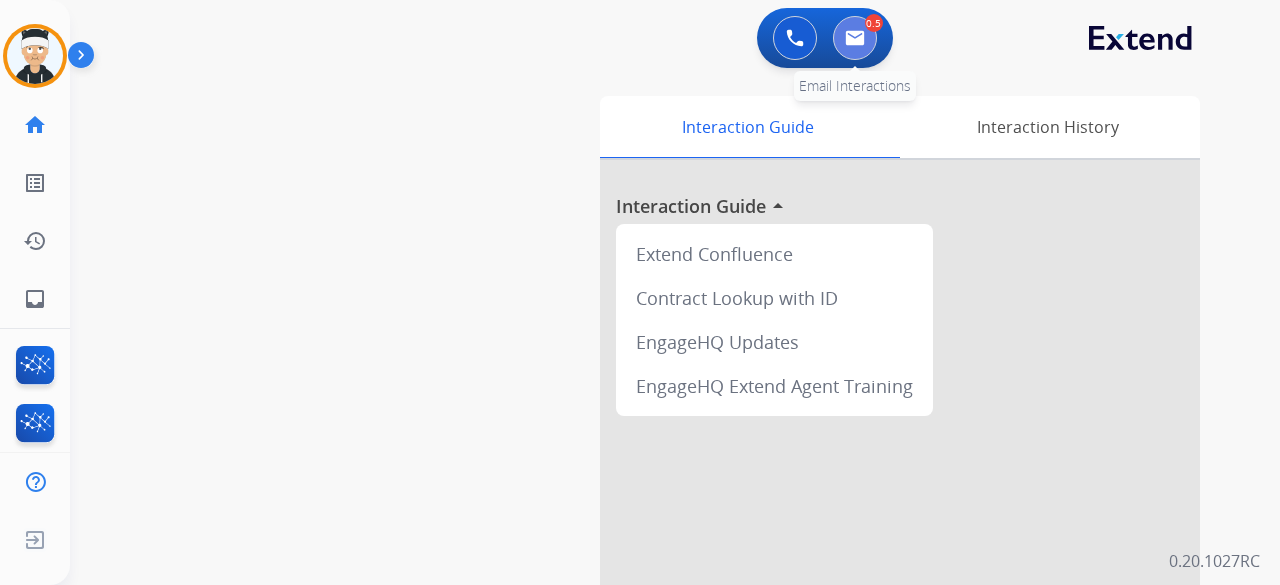 click at bounding box center [855, 38] 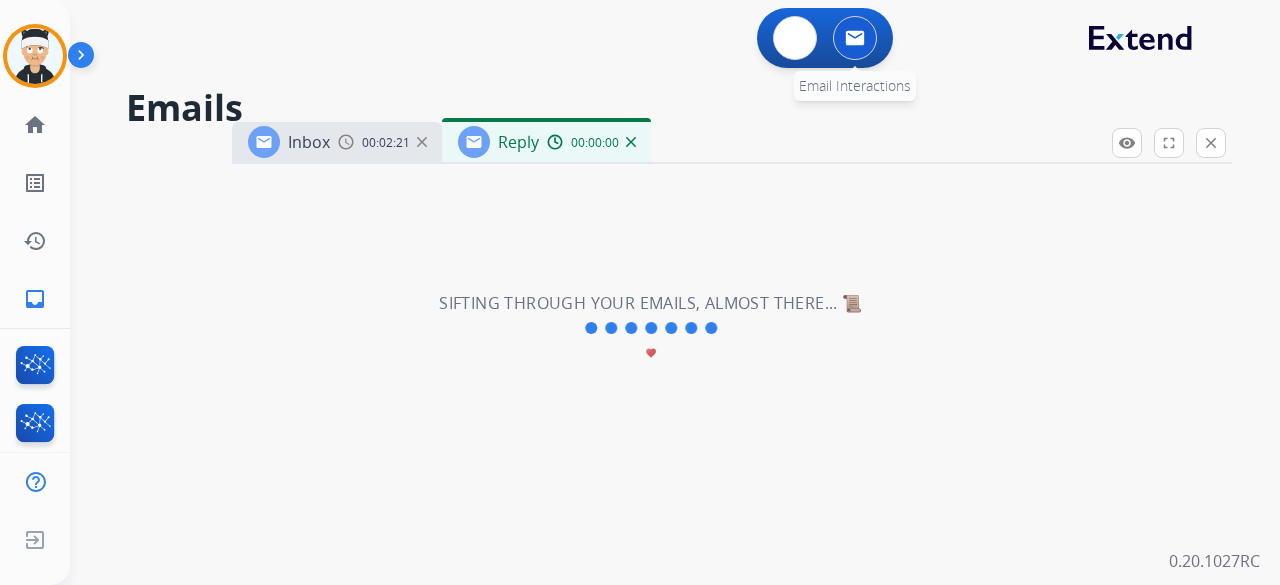 select on "**********" 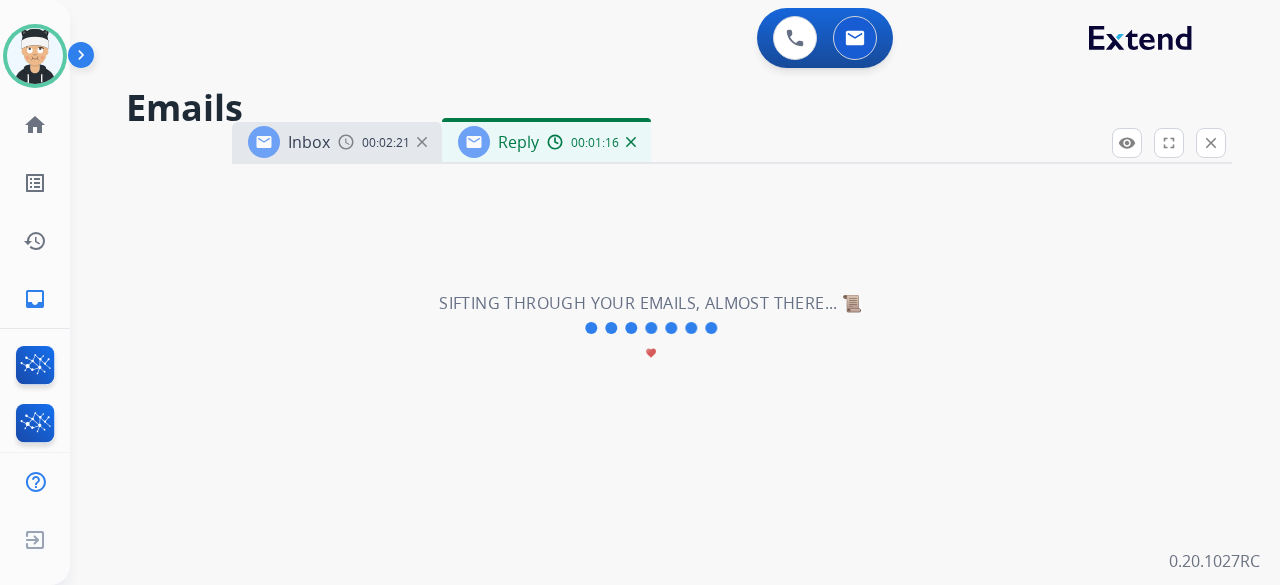 click at bounding box center (631, 142) 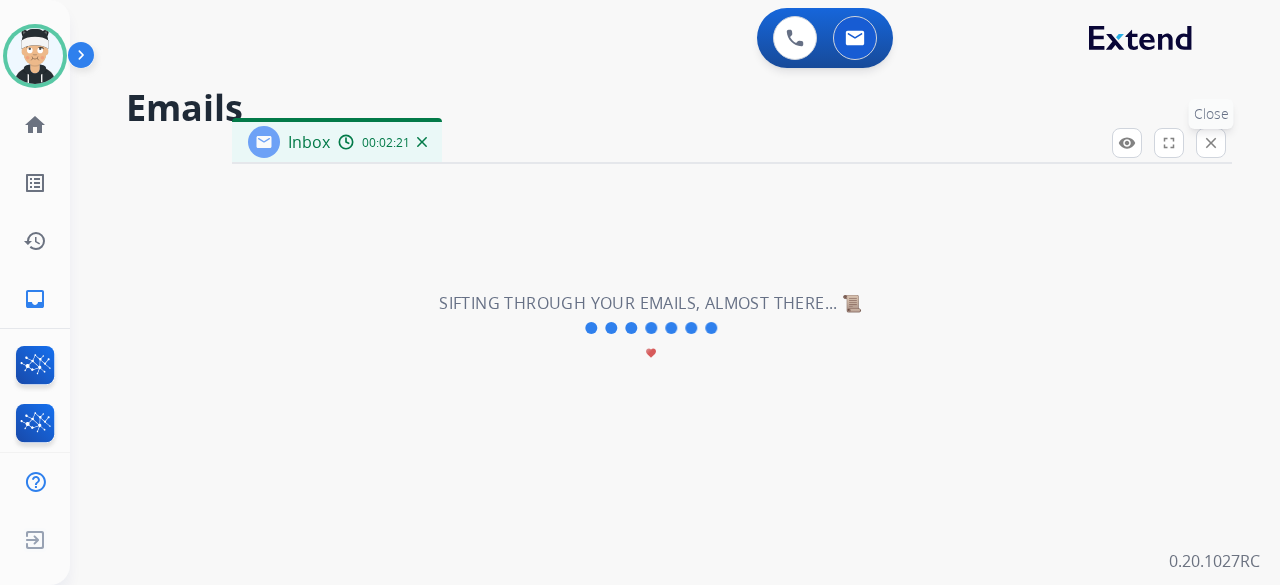 click on "close Close" at bounding box center [1211, 143] 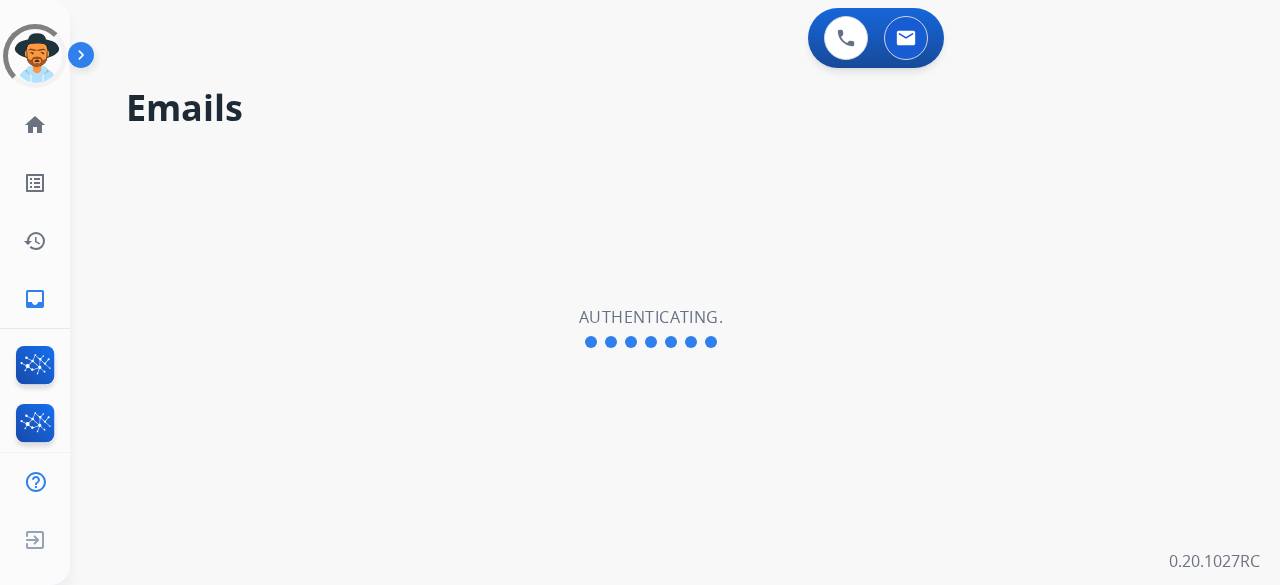 scroll, scrollTop: 0, scrollLeft: 0, axis: both 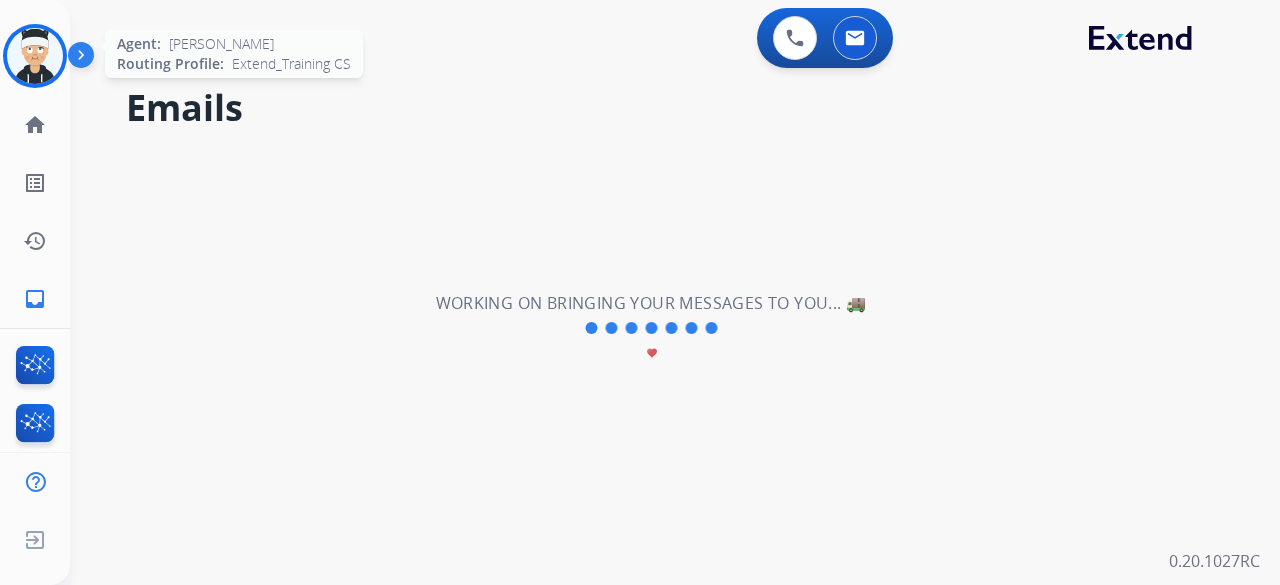 click at bounding box center (35, 56) 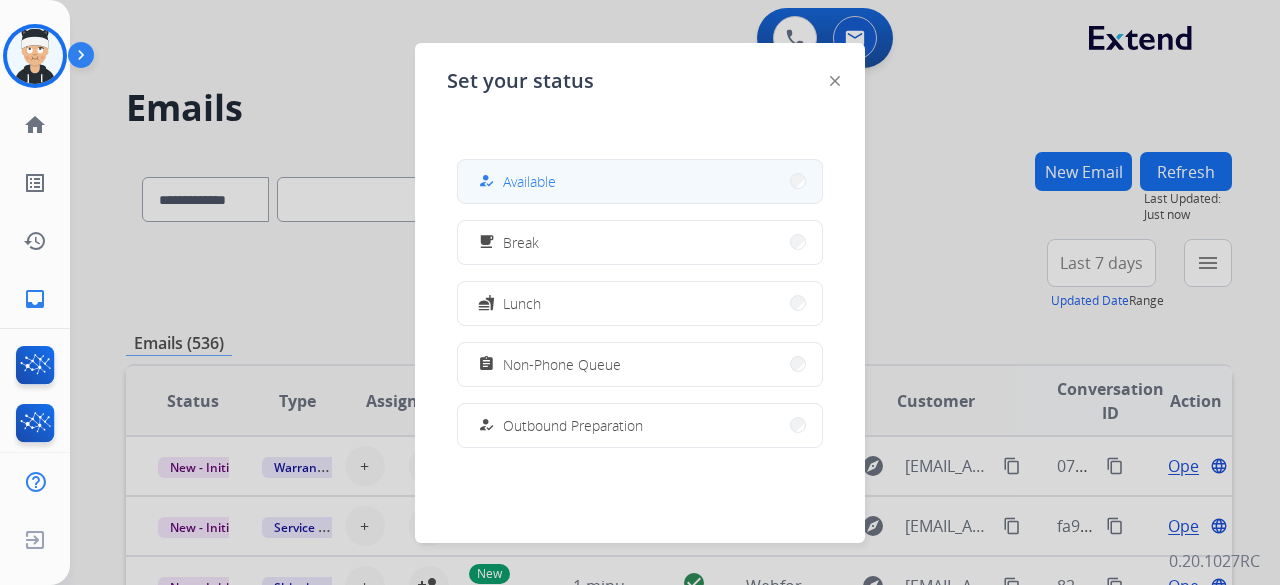 click on "Available" at bounding box center (529, 181) 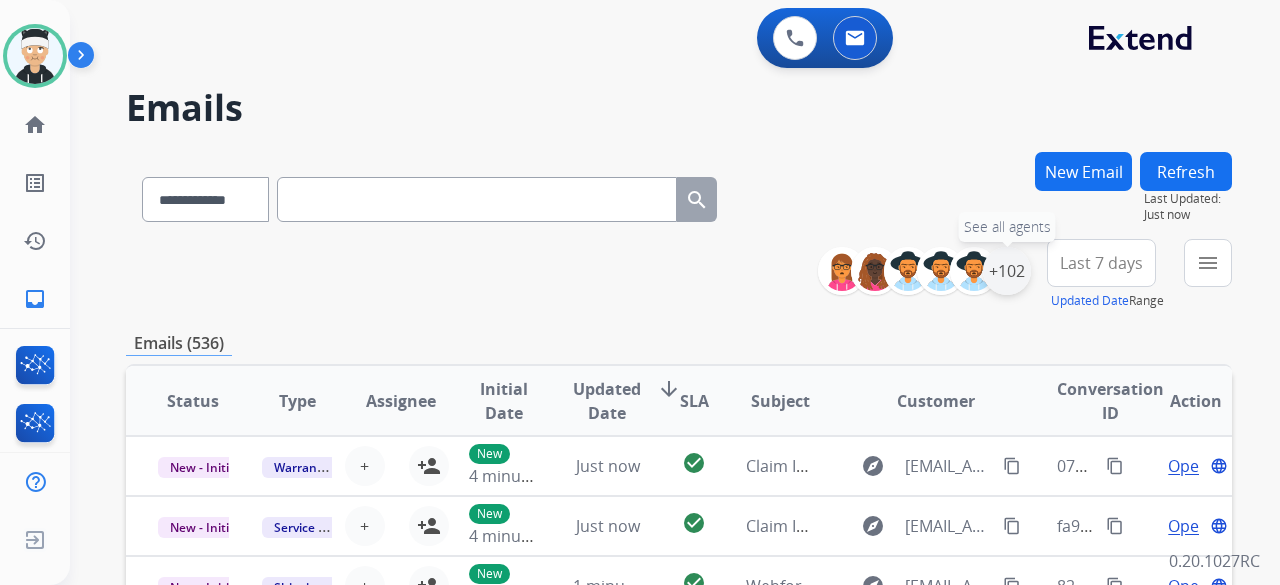 click on "+102" at bounding box center (1007, 271) 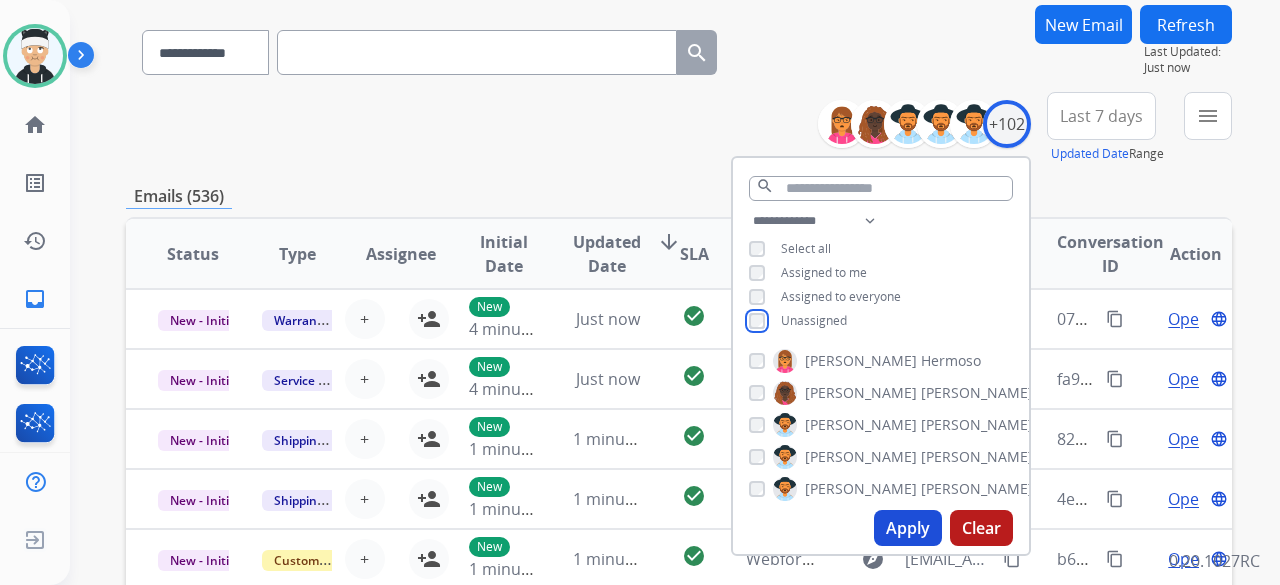 scroll, scrollTop: 400, scrollLeft: 0, axis: vertical 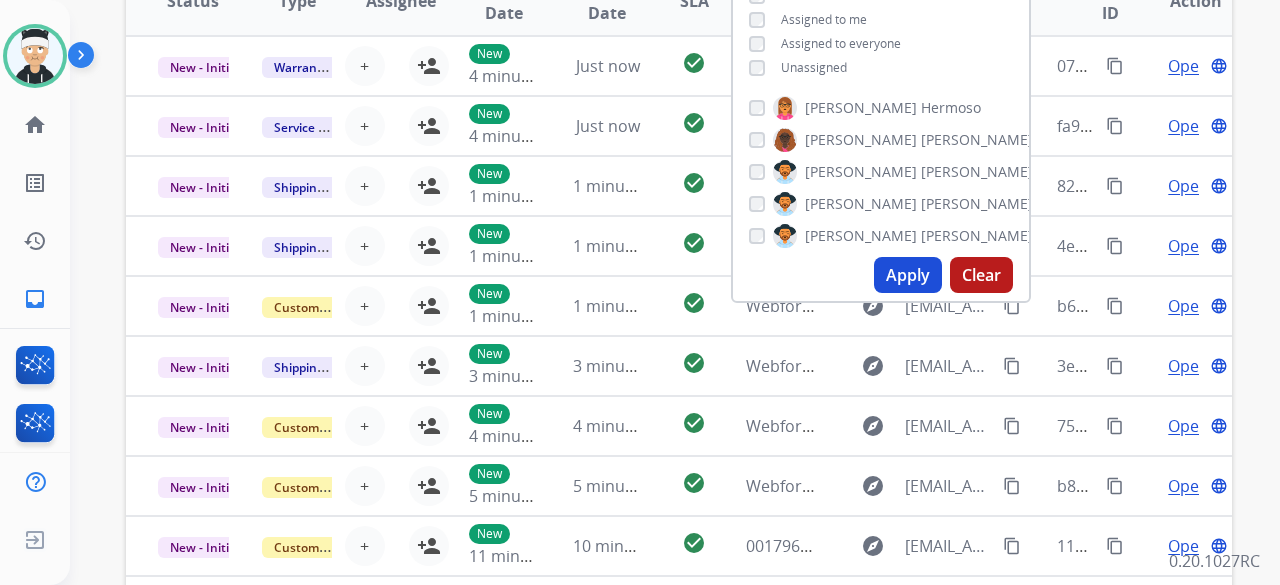 click on "Apply" at bounding box center [908, 275] 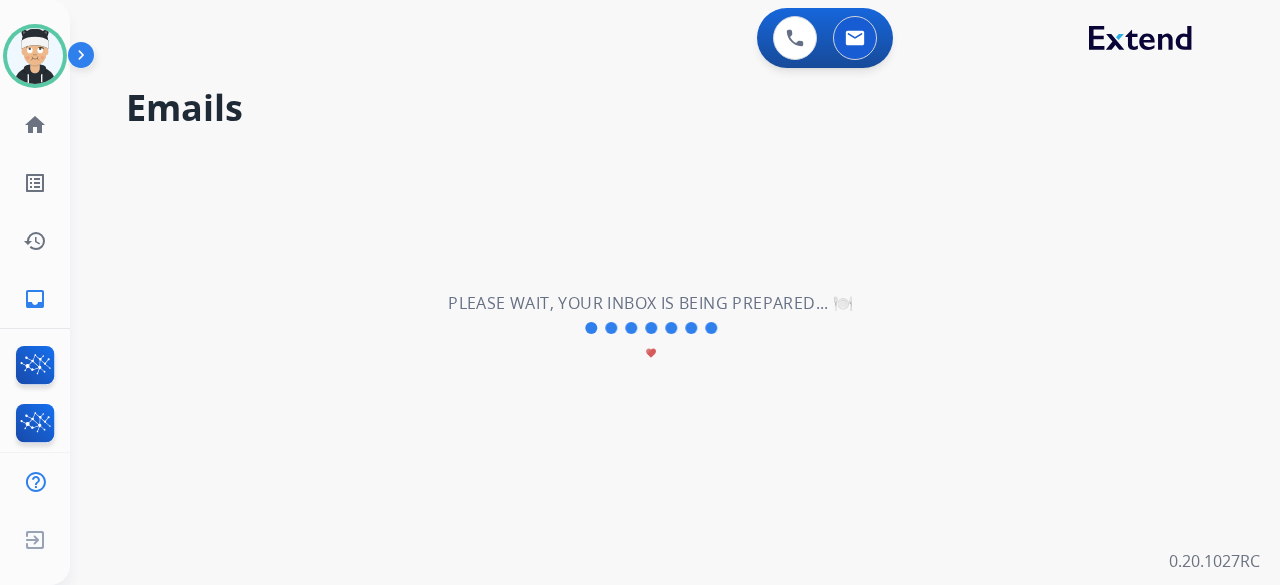 scroll, scrollTop: 0, scrollLeft: 0, axis: both 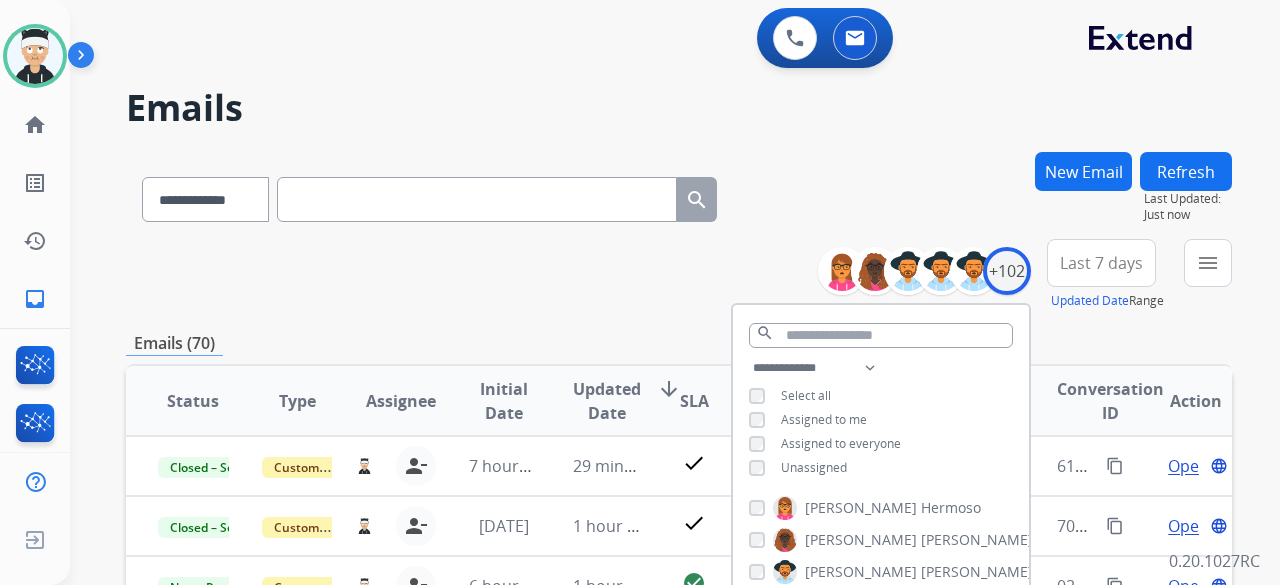 click on "**********" at bounding box center [679, 275] 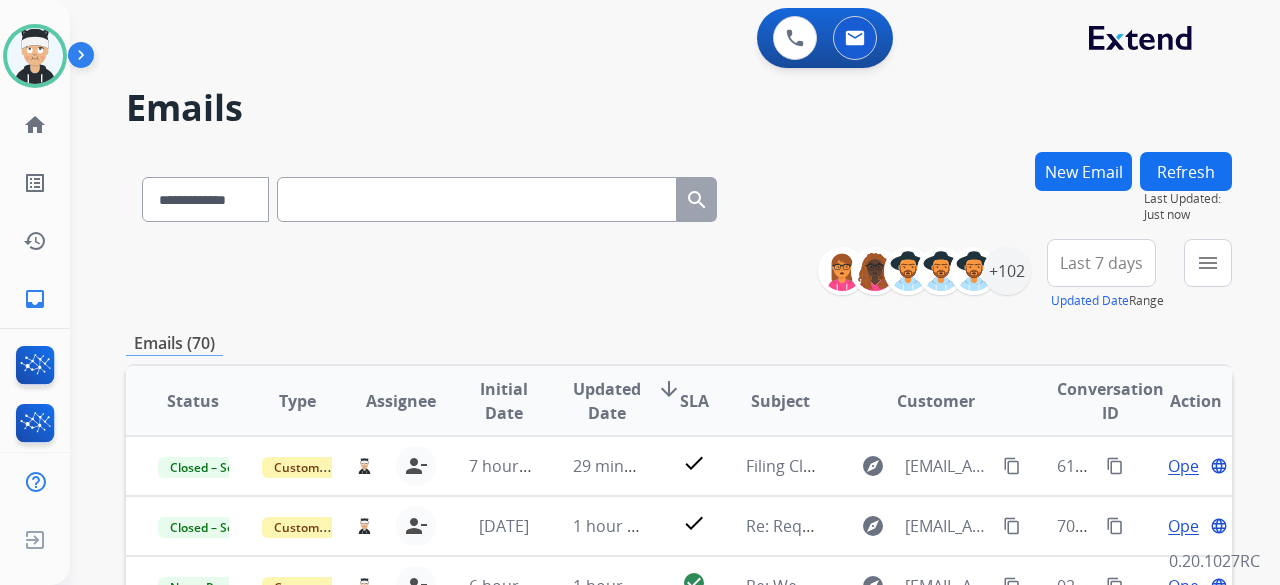 scroll, scrollTop: 200, scrollLeft: 0, axis: vertical 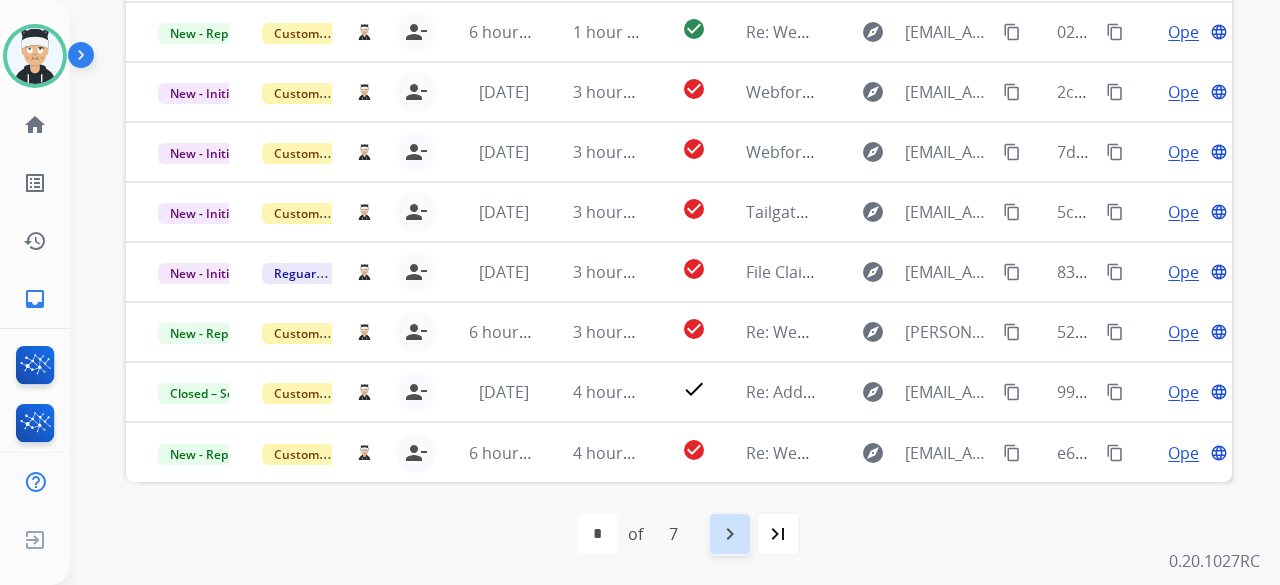 click on "navigate_next" at bounding box center (730, 534) 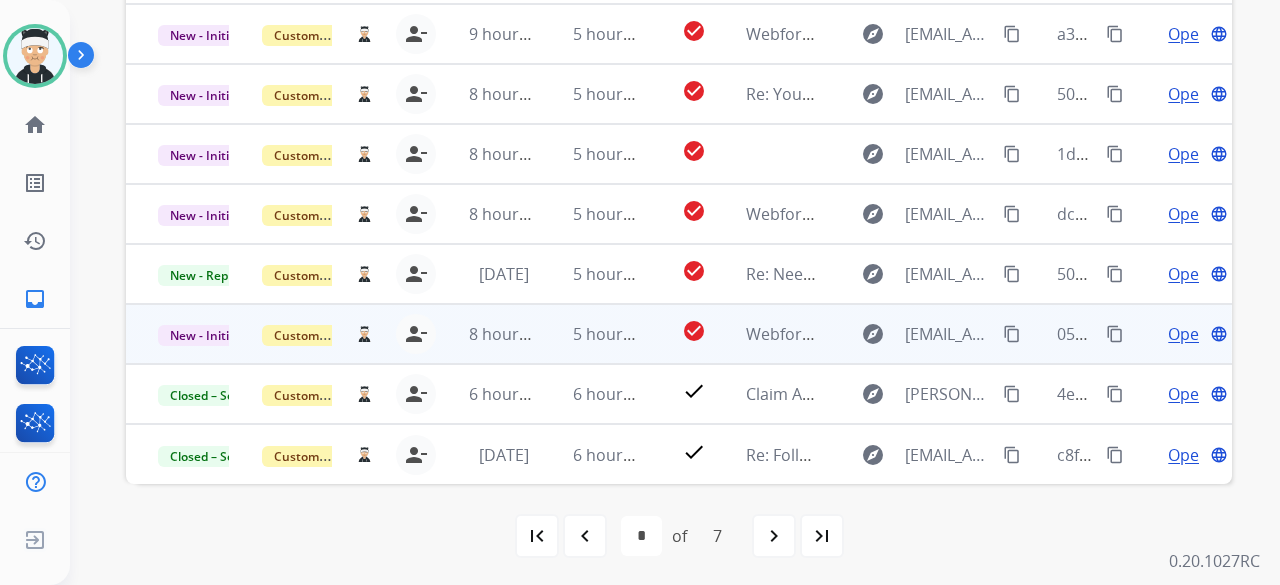 scroll, scrollTop: 552, scrollLeft: 0, axis: vertical 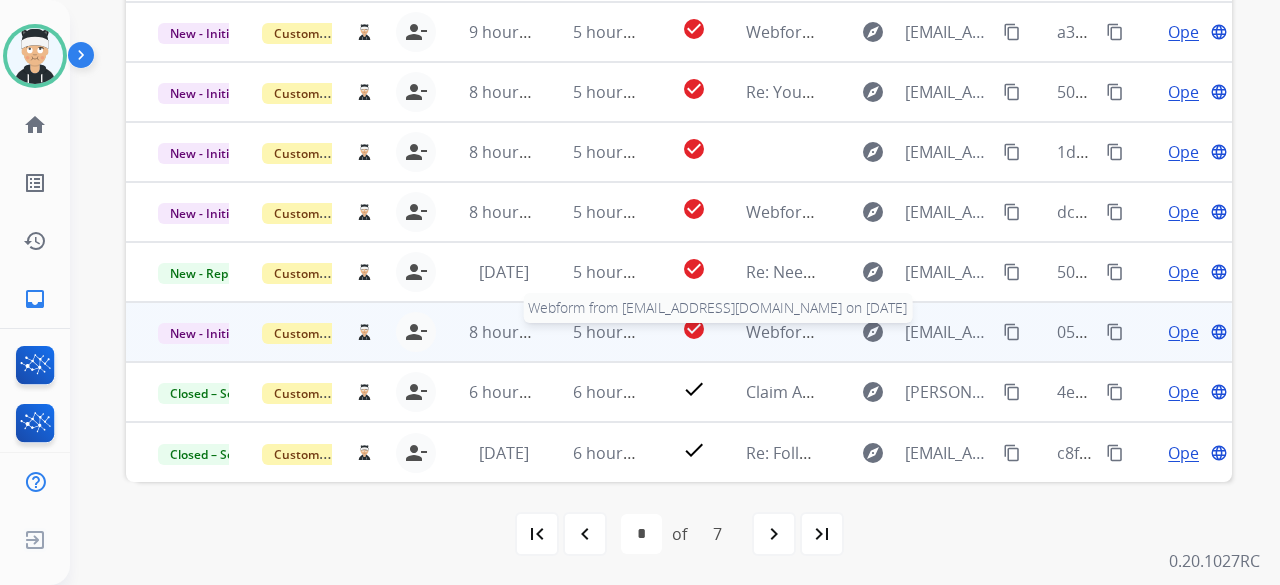 click on "Webform from [EMAIL_ADDRESS][DOMAIN_NAME] on [DATE]" at bounding box center (972, 332) 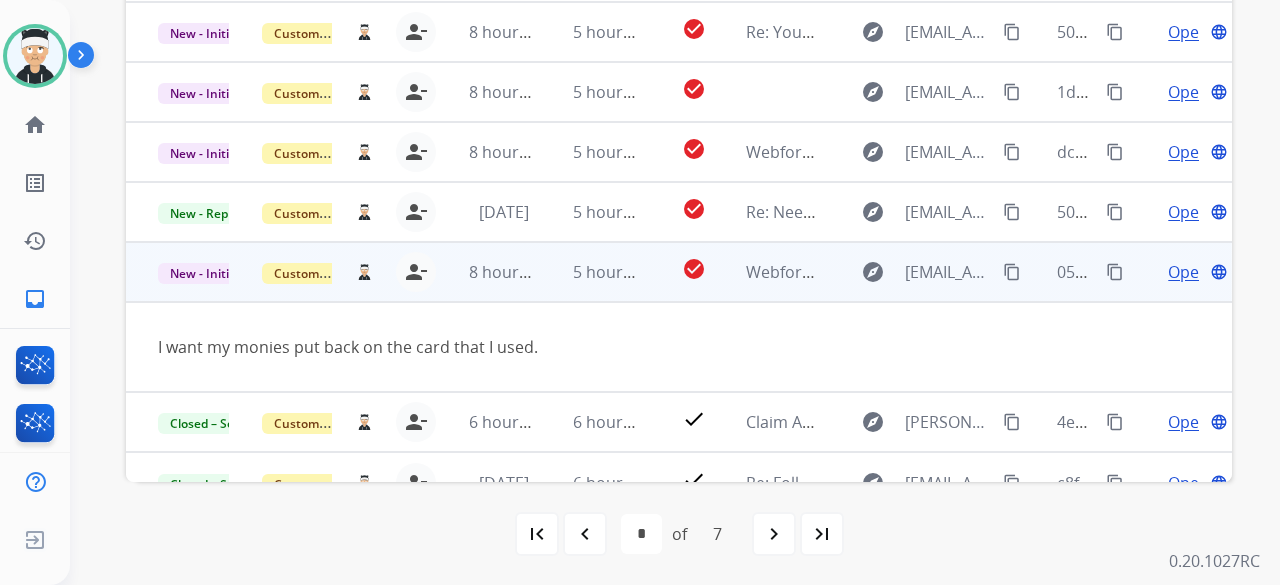 scroll, scrollTop: 92, scrollLeft: 0, axis: vertical 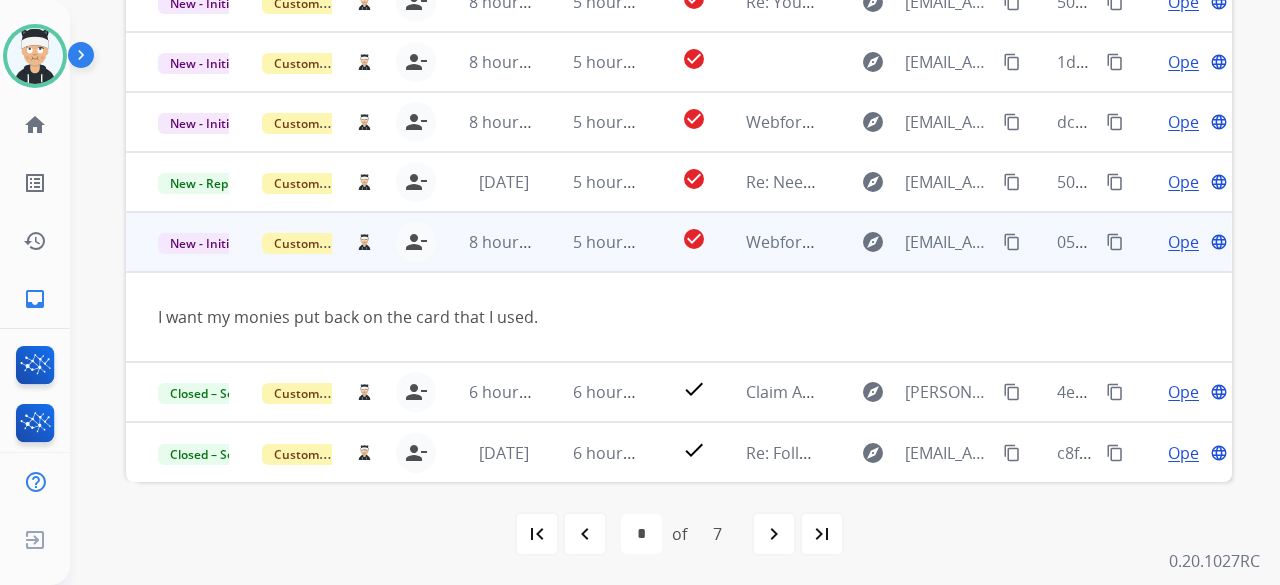 click on "Open" at bounding box center [1188, 242] 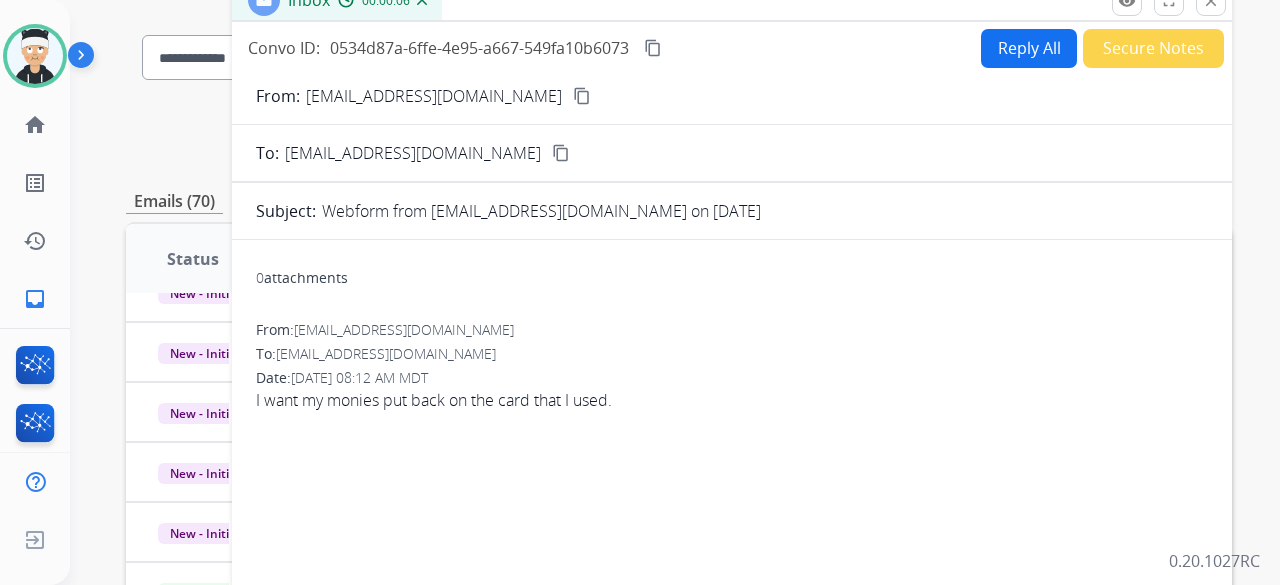 scroll, scrollTop: 0, scrollLeft: 0, axis: both 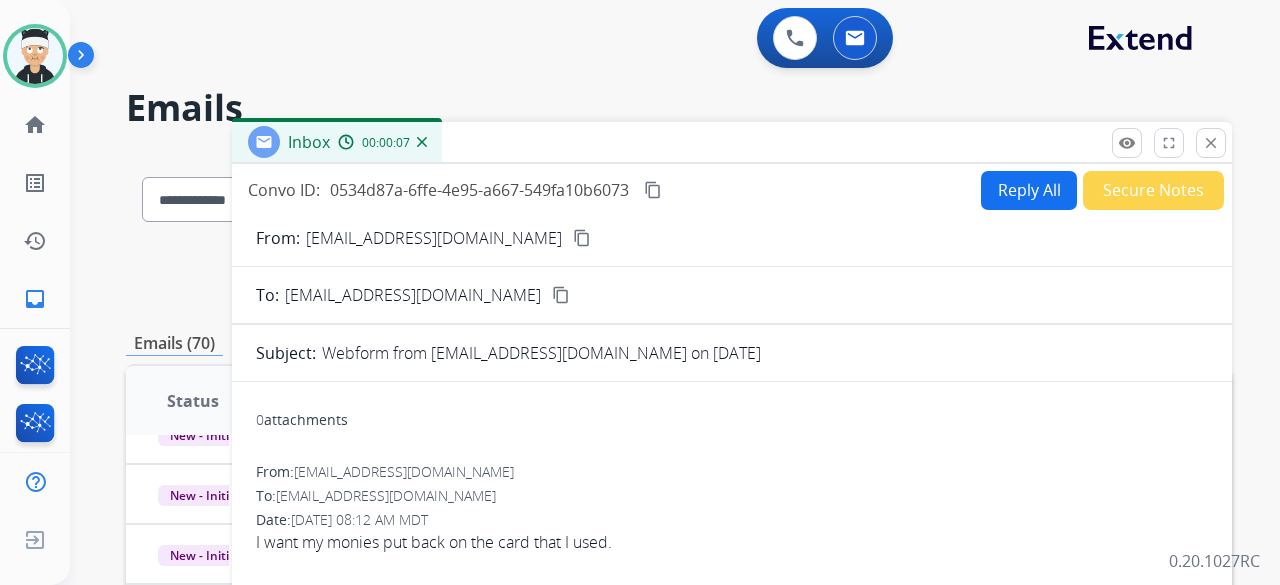 click on "content_copy" at bounding box center [582, 238] 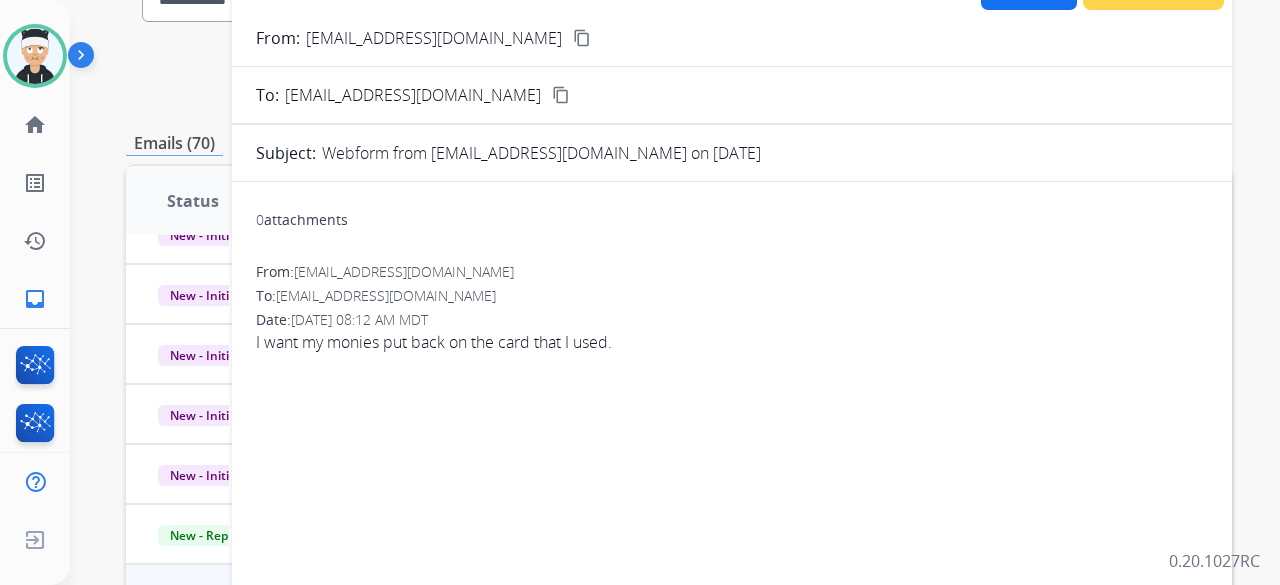 scroll, scrollTop: 0, scrollLeft: 0, axis: both 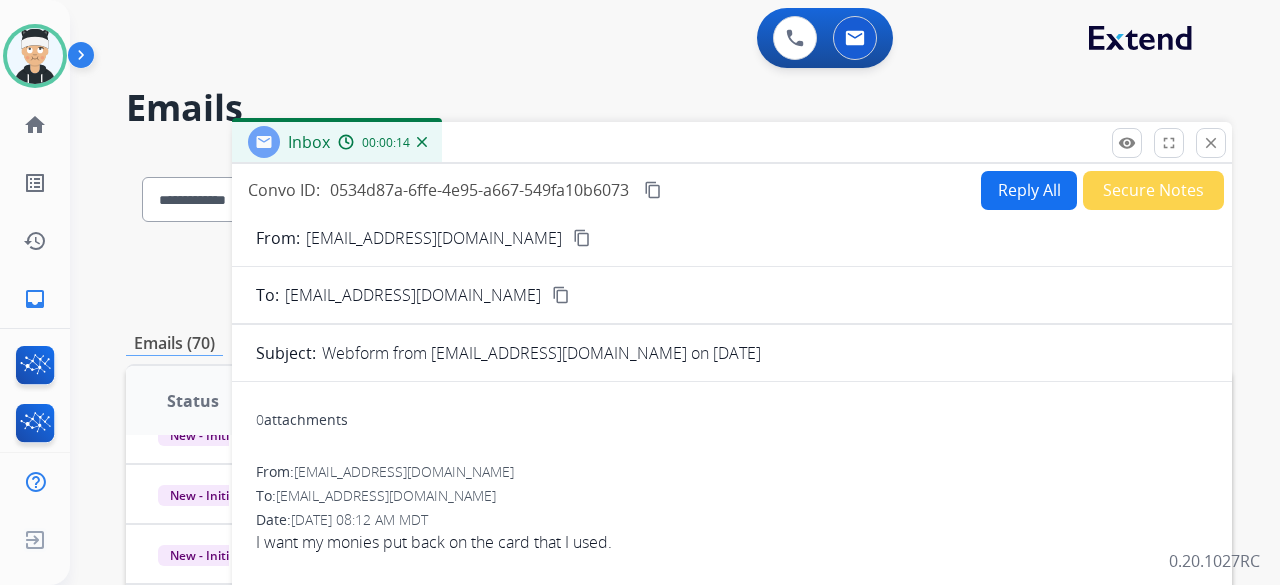click on "Reply All" at bounding box center (1029, 190) 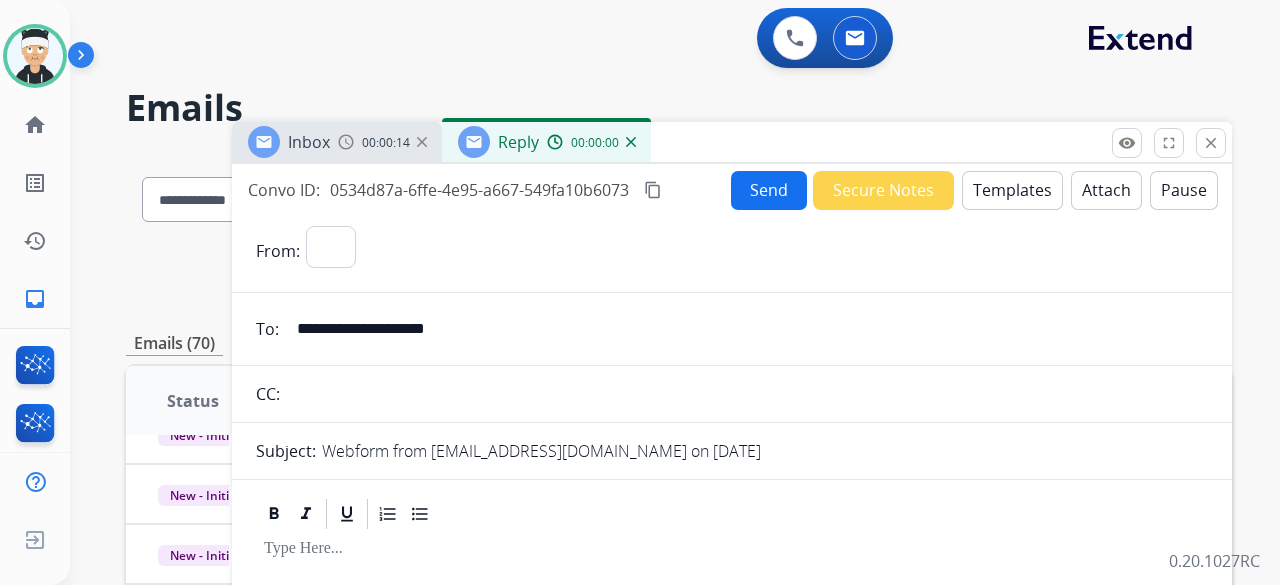 select on "**********" 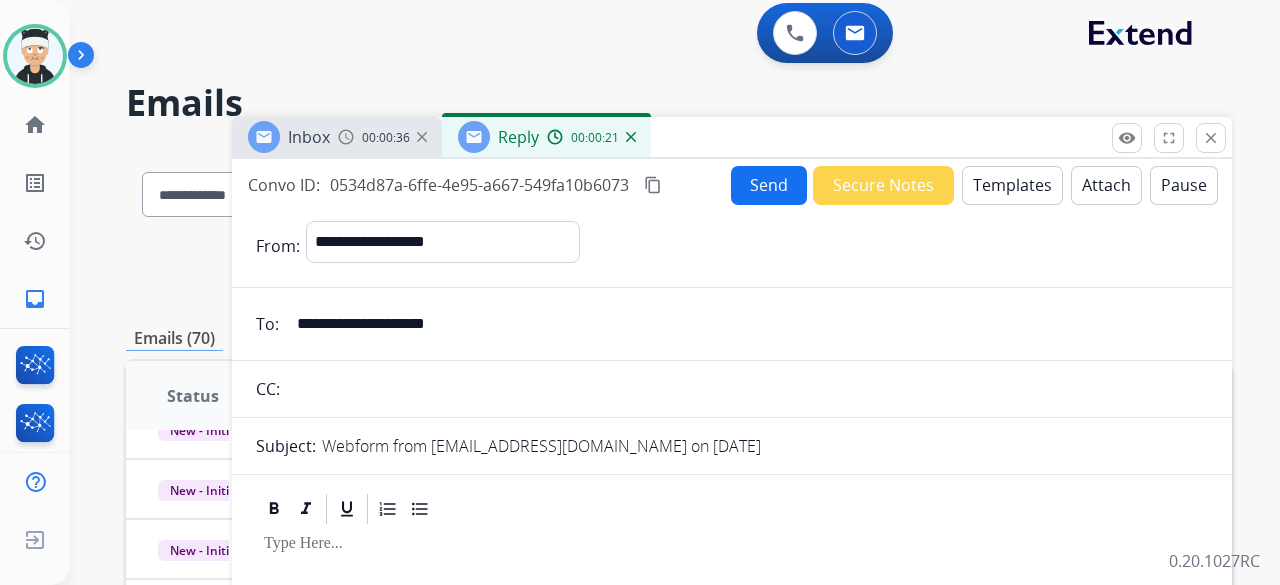 scroll, scrollTop: 0, scrollLeft: 0, axis: both 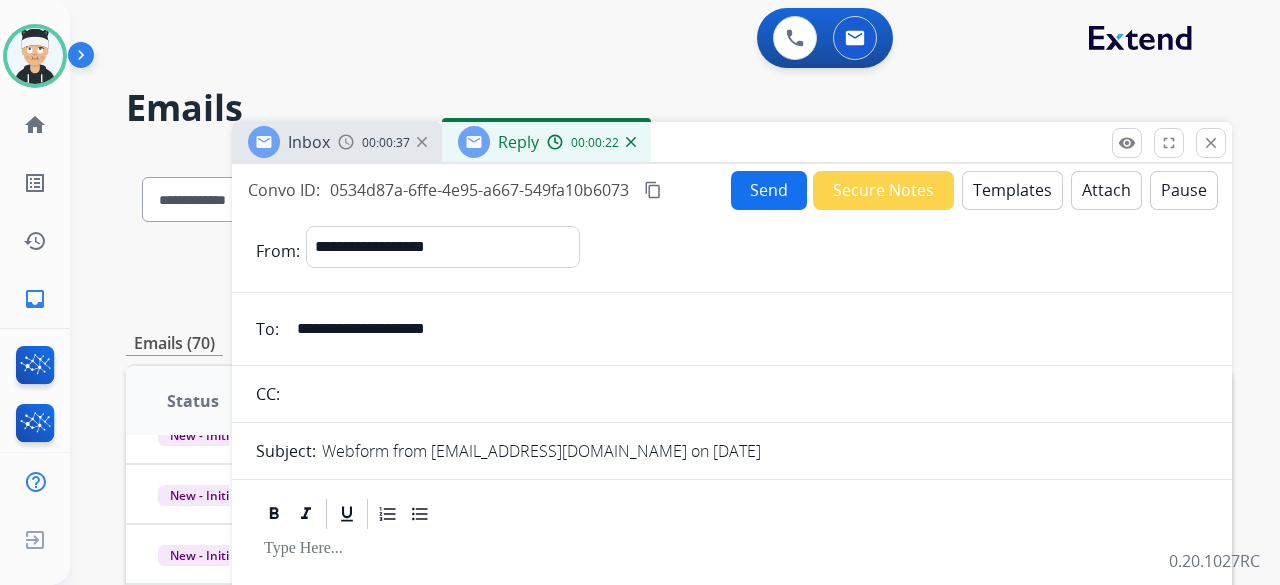click on "Templates" at bounding box center (1012, 190) 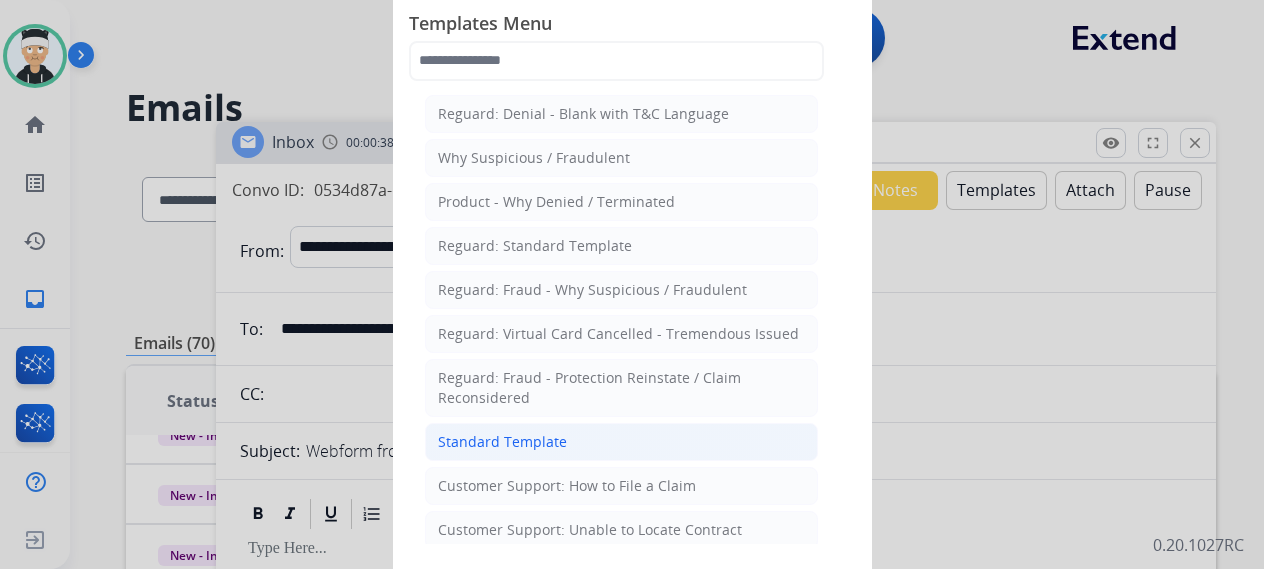 click on "Standard Template" 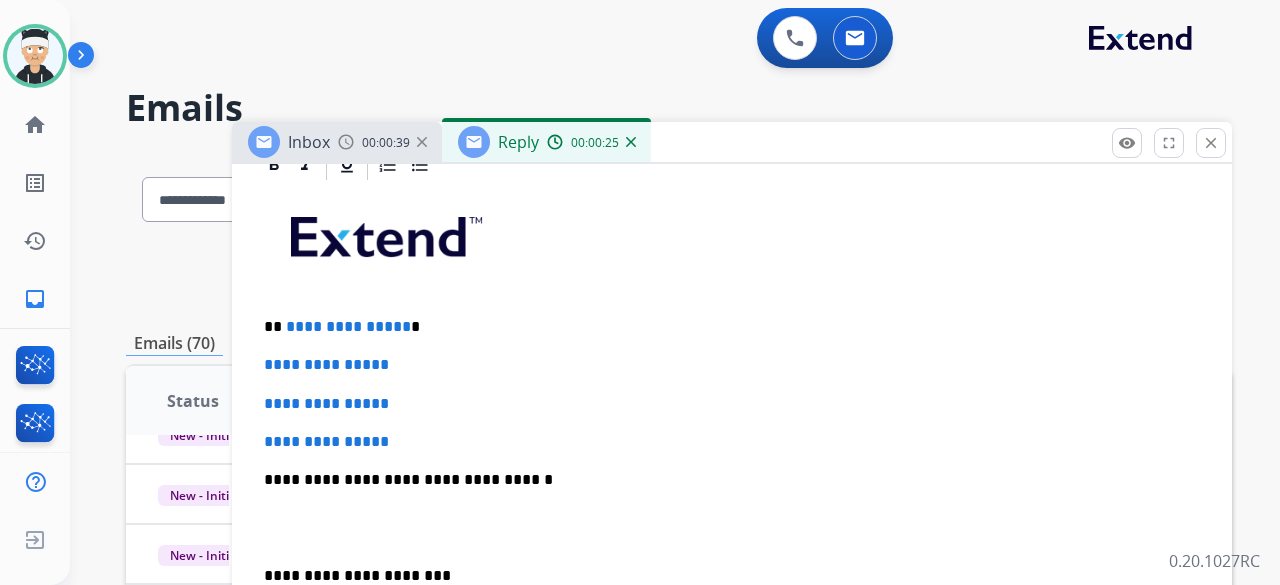 scroll, scrollTop: 552, scrollLeft: 0, axis: vertical 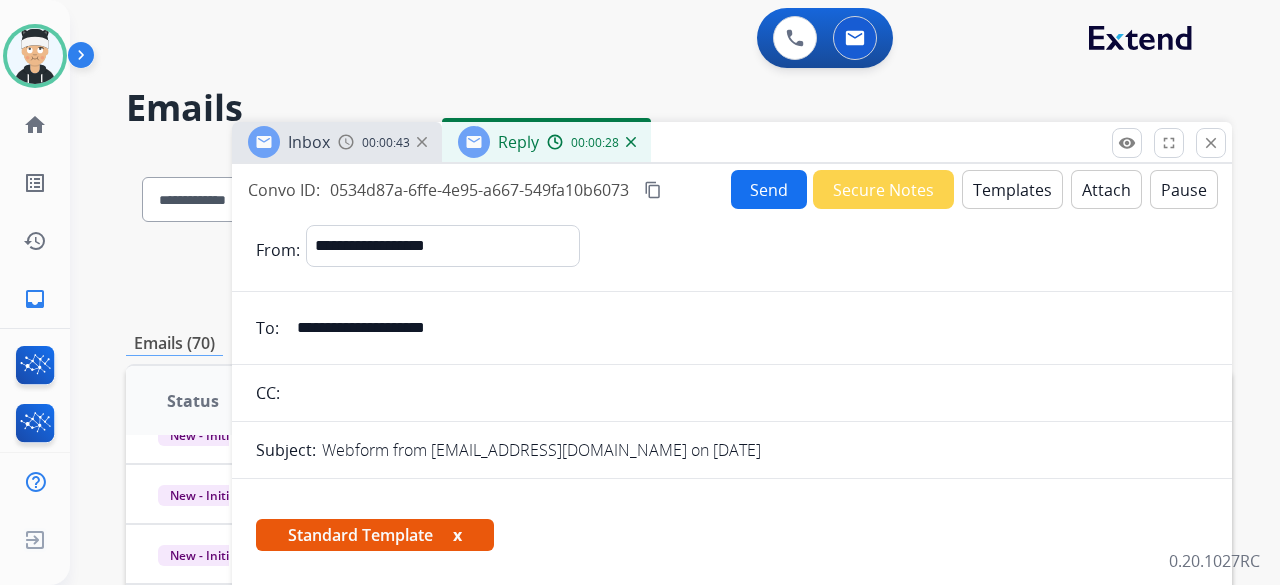 drag, startPoint x: 489, startPoint y: 335, endPoint x: 276, endPoint y: 299, distance: 216.02083 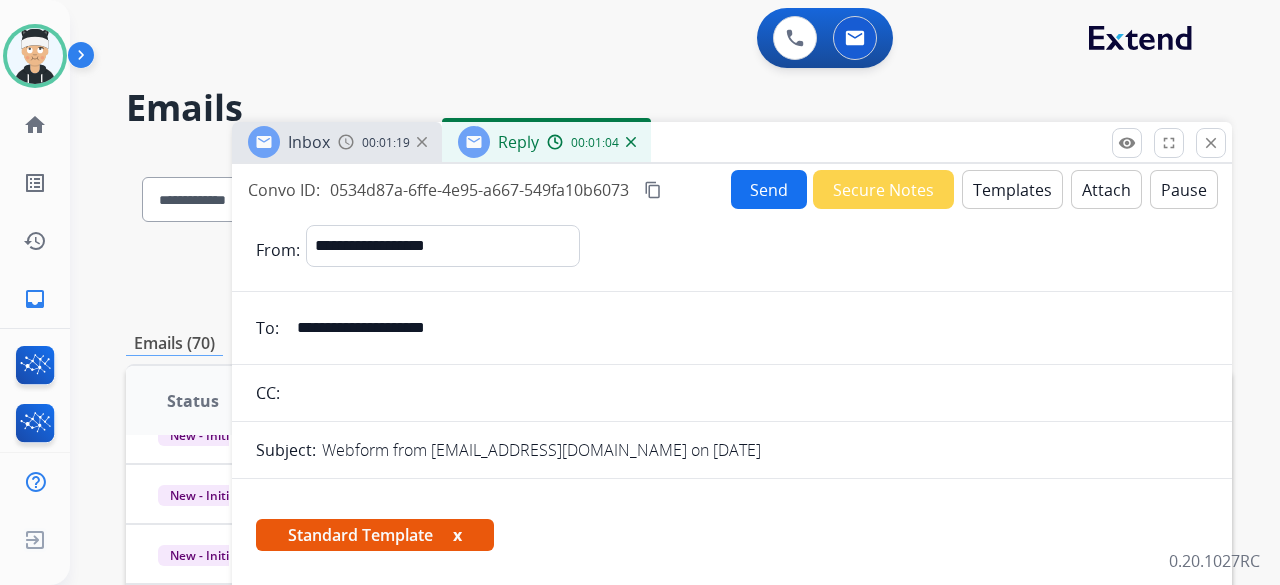 click on "Templates" at bounding box center [1012, 189] 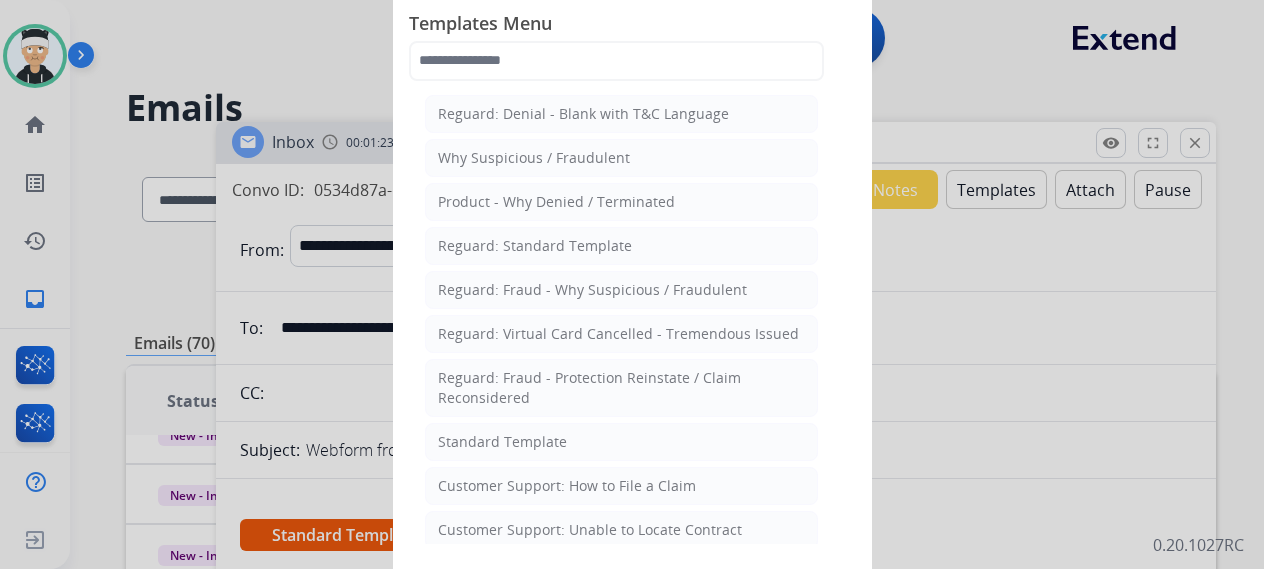 type 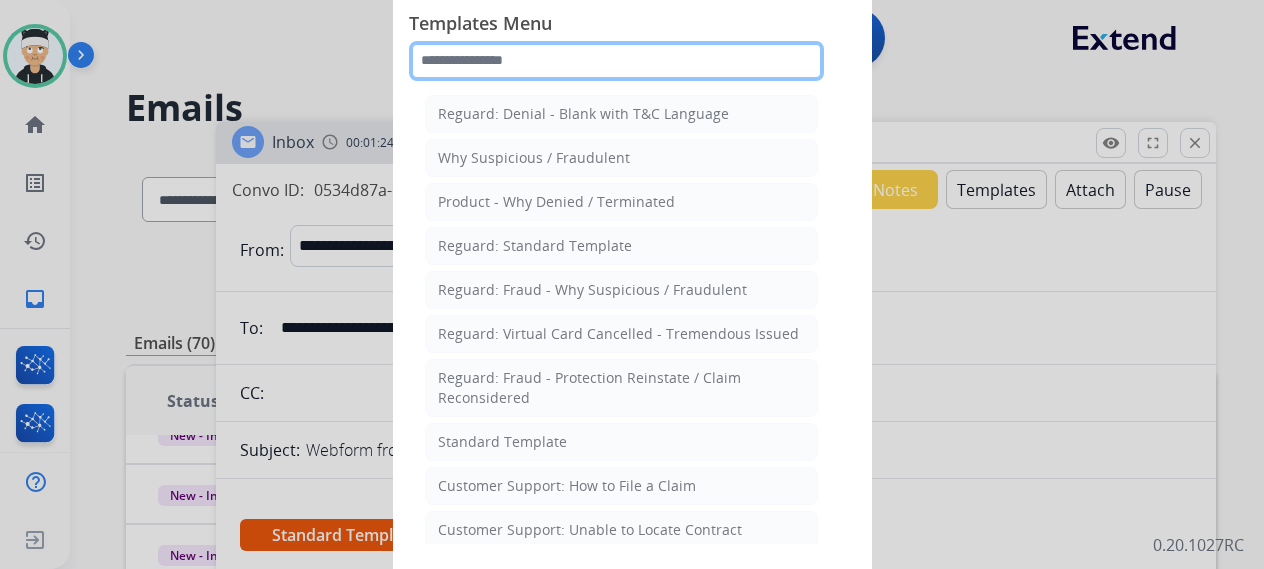 click 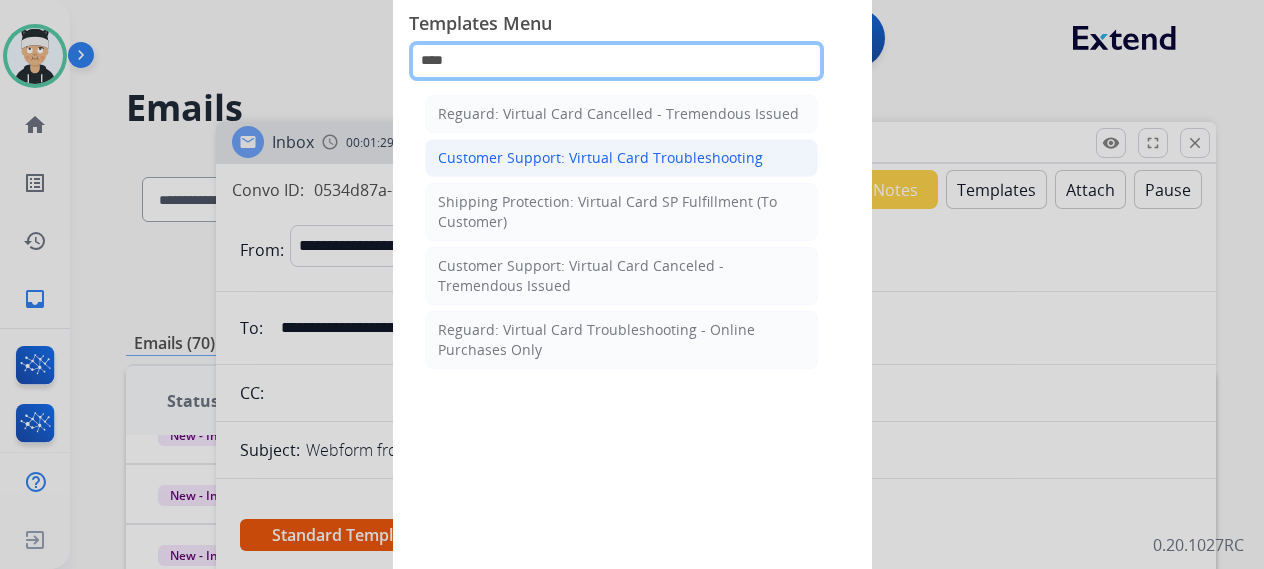 type on "****" 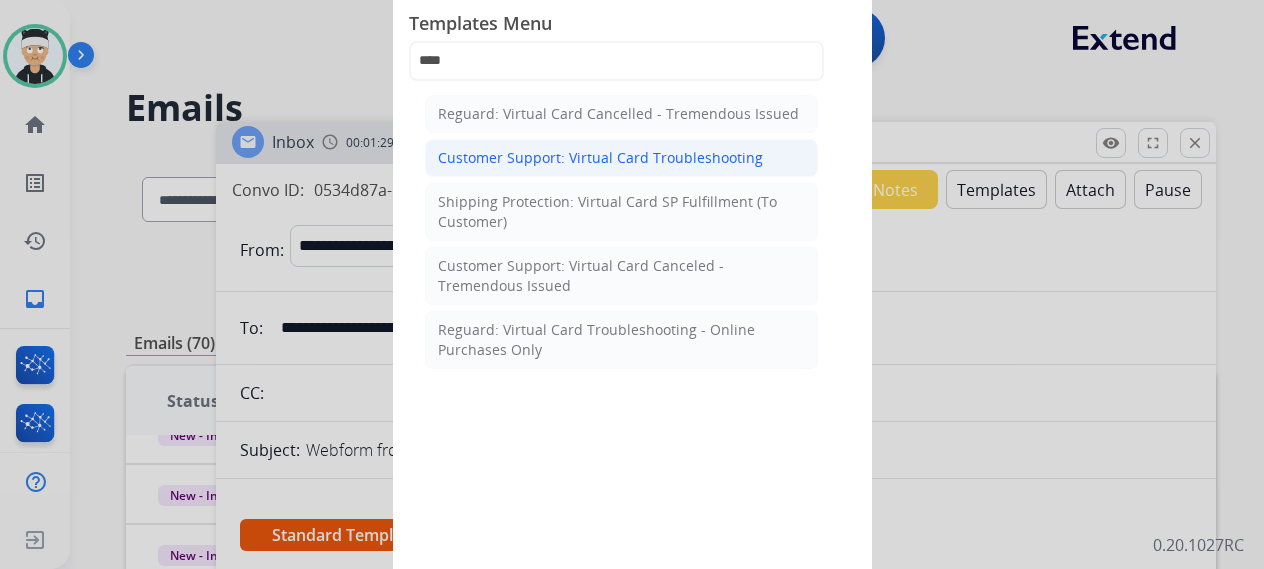 click on "Customer Support: Virtual Card Troubleshooting" 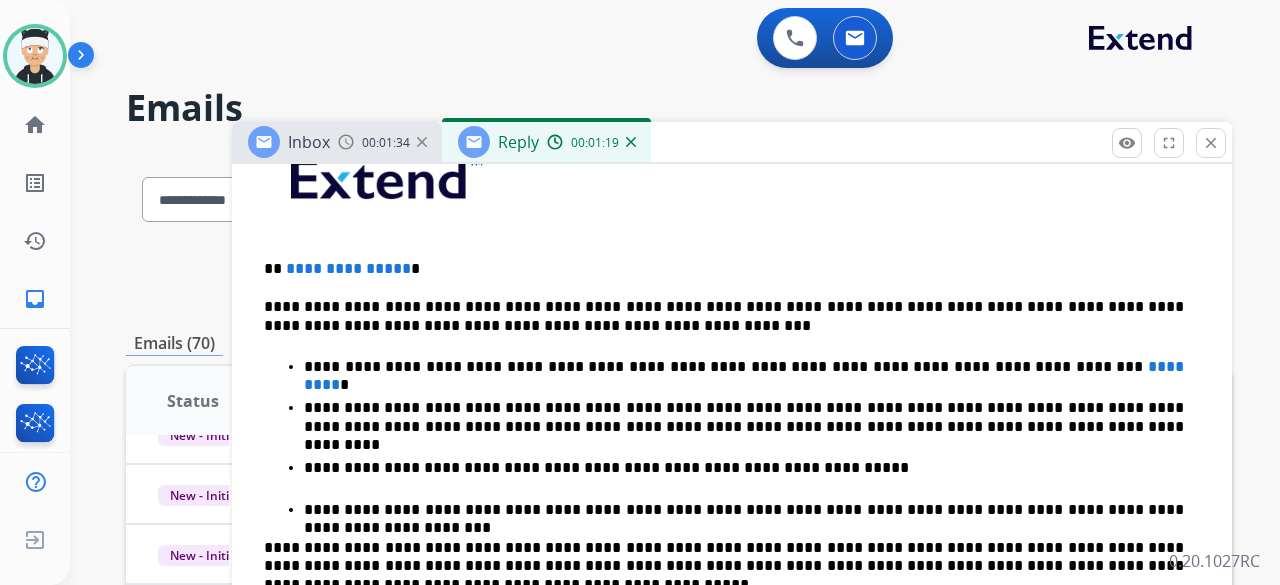 scroll, scrollTop: 440, scrollLeft: 0, axis: vertical 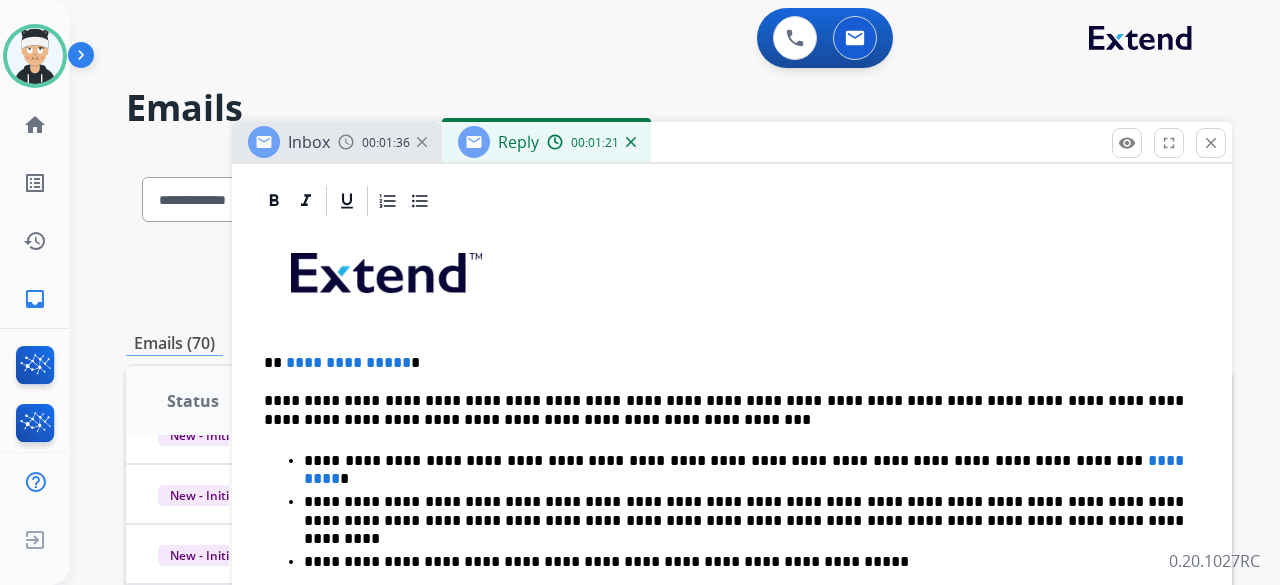 click on "**********" at bounding box center (724, 363) 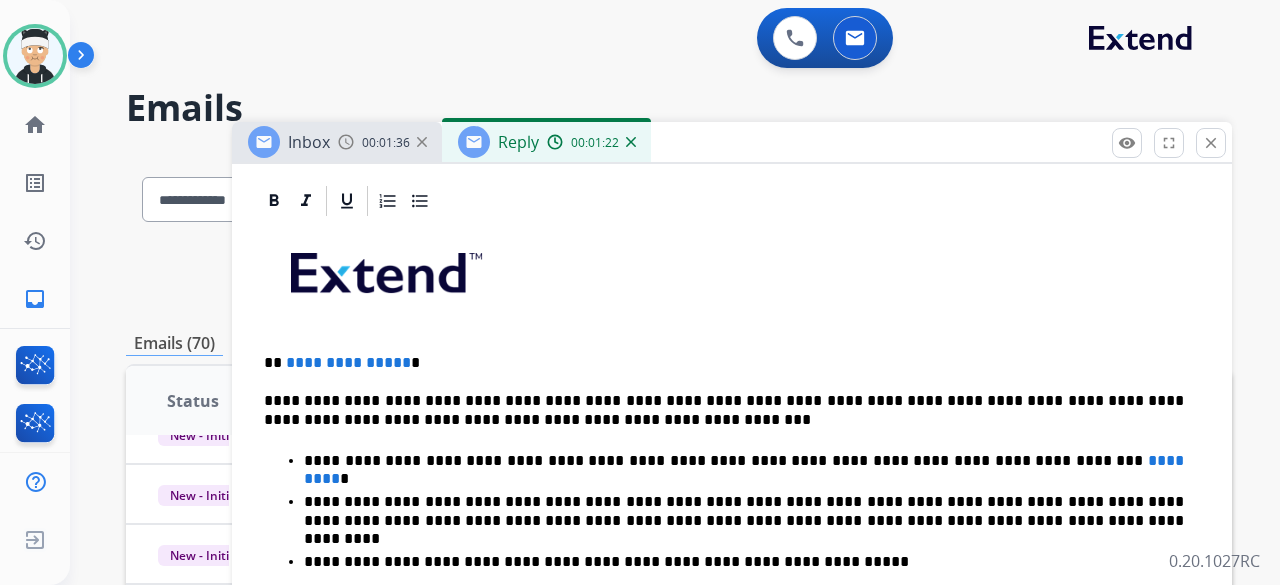 type 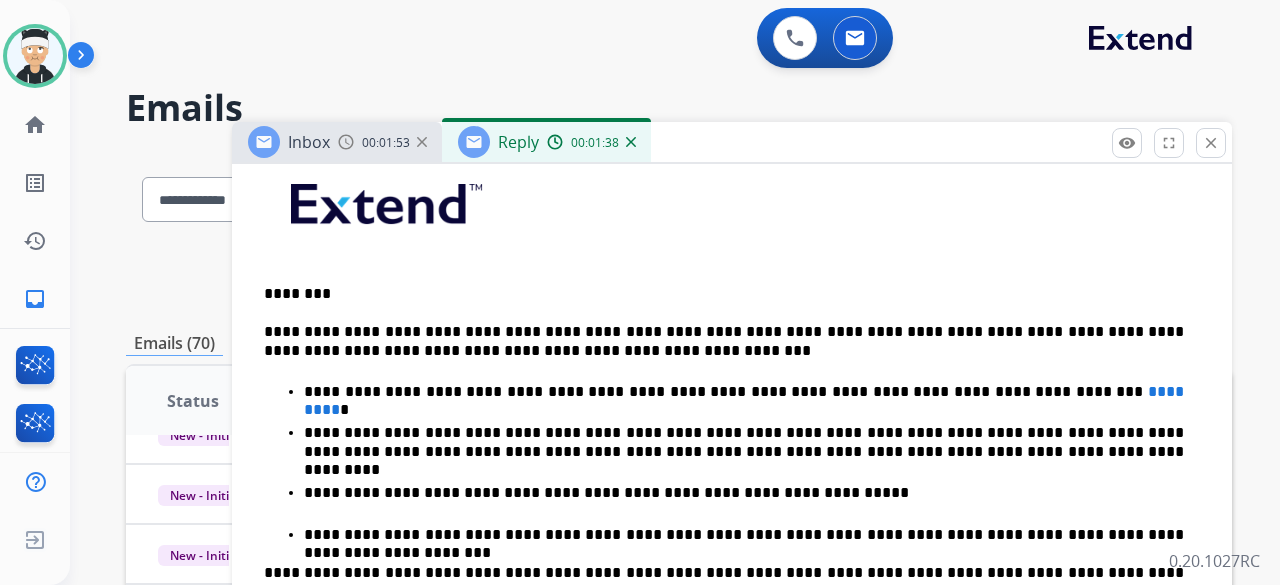 scroll, scrollTop: 540, scrollLeft: 0, axis: vertical 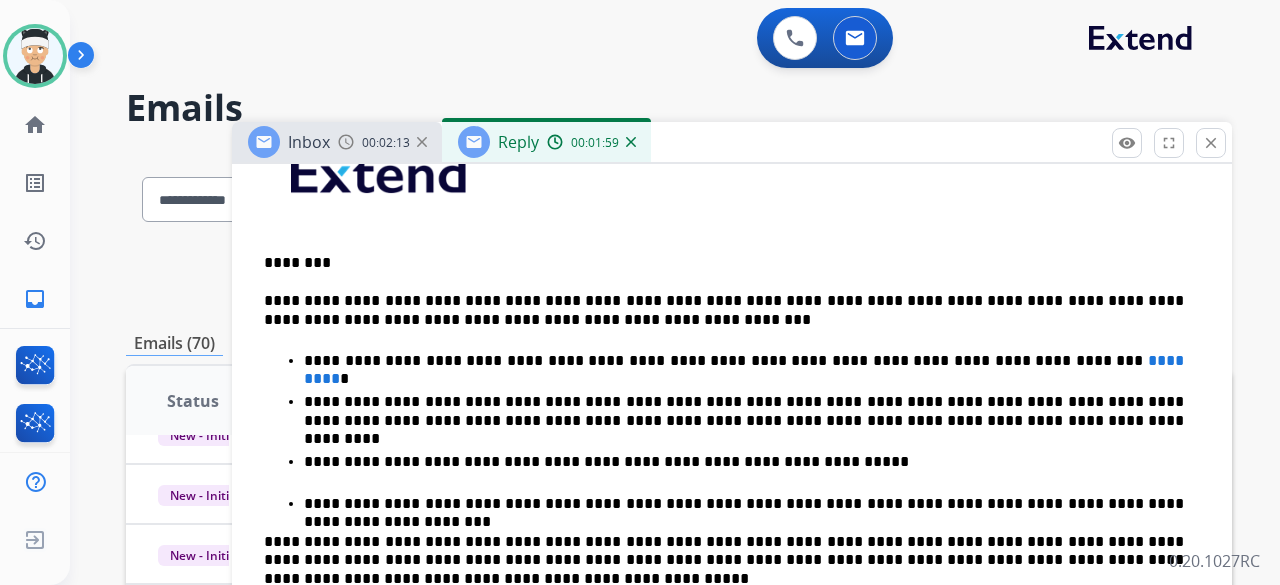 click on "*********" at bounding box center (746, 369) 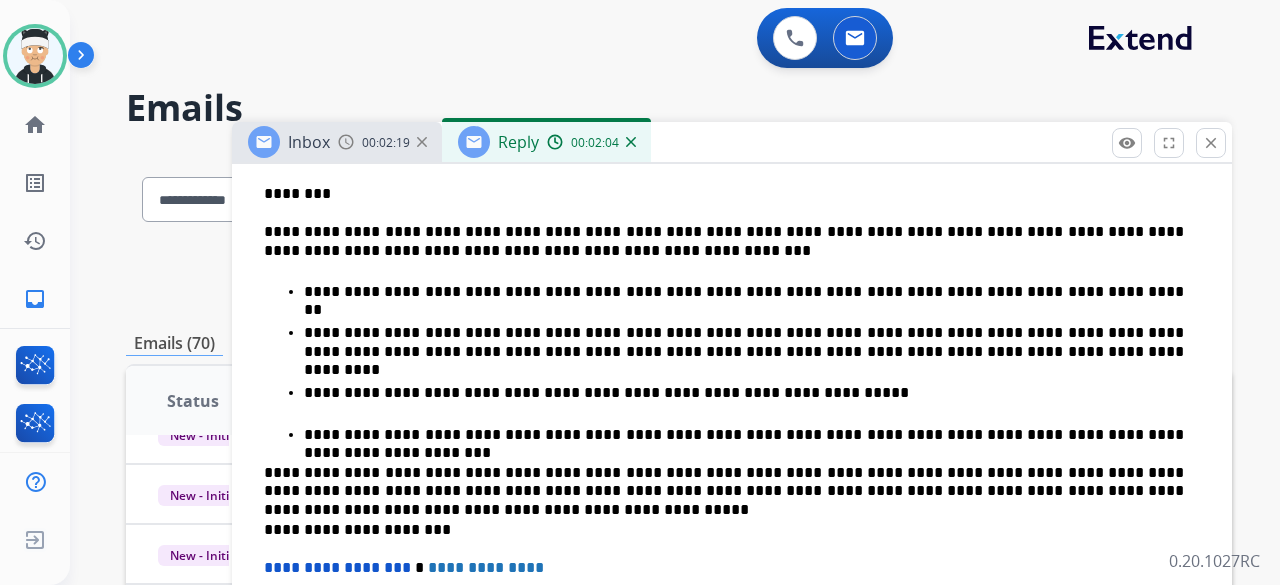 scroll, scrollTop: 640, scrollLeft: 0, axis: vertical 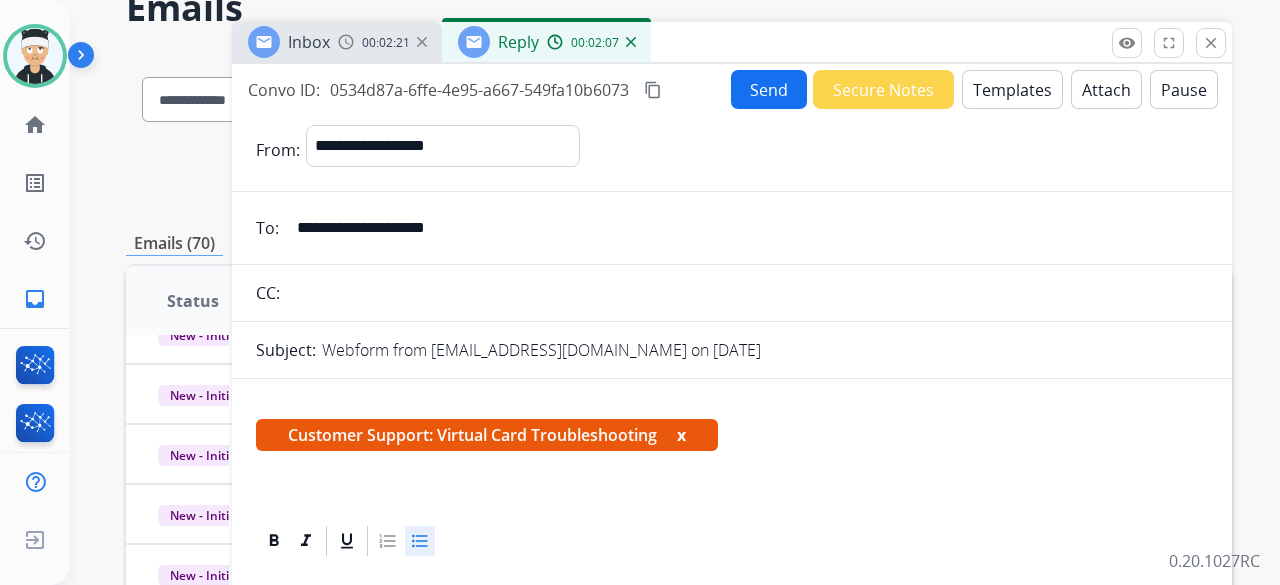 click on "Send" at bounding box center (769, 89) 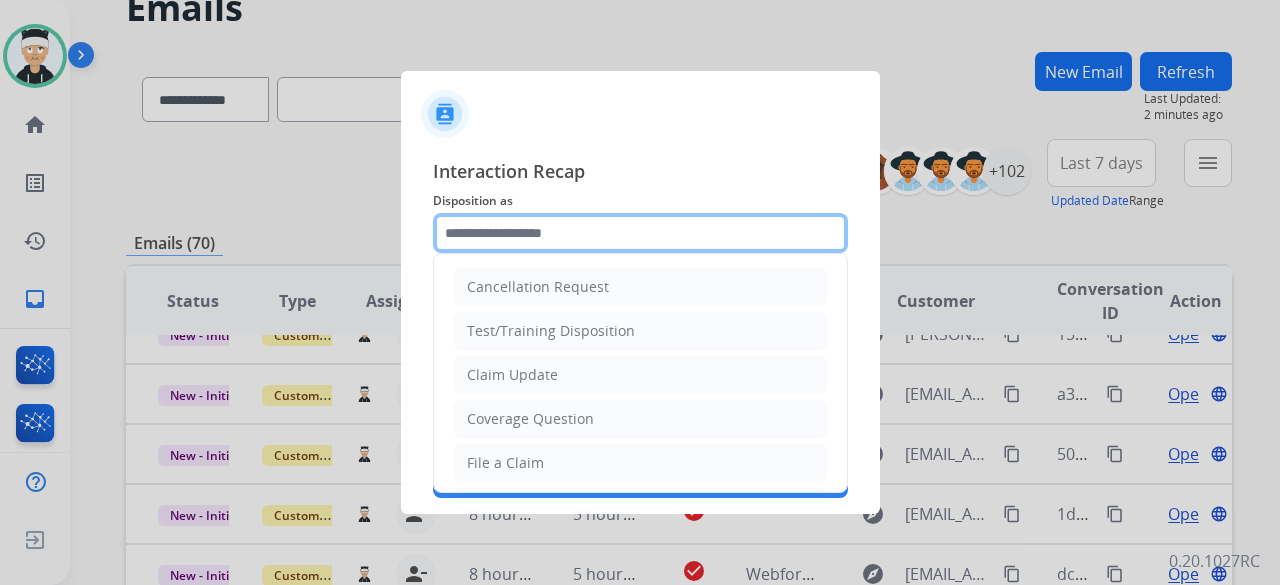 click 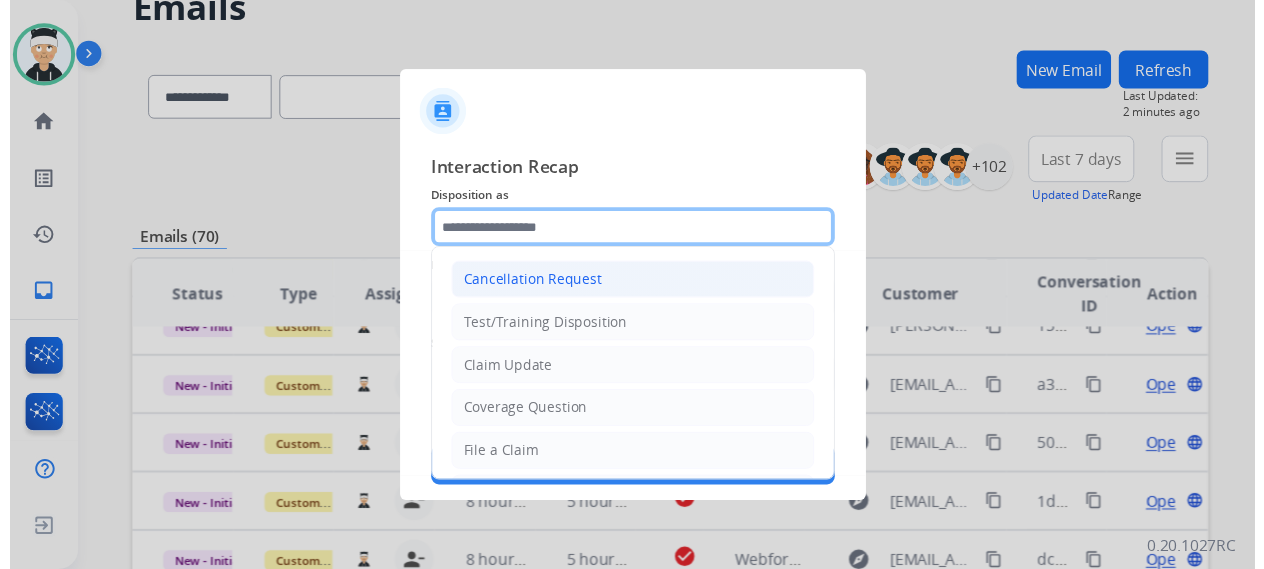 scroll, scrollTop: 100, scrollLeft: 0, axis: vertical 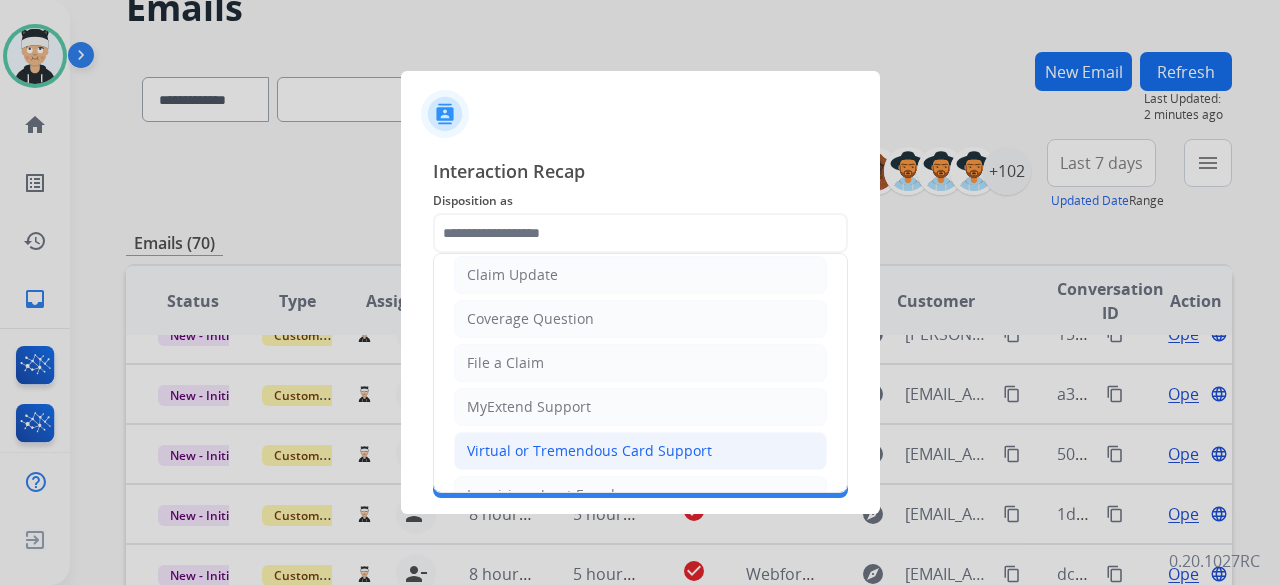 click on "Virtual or Tremendous Card Support" 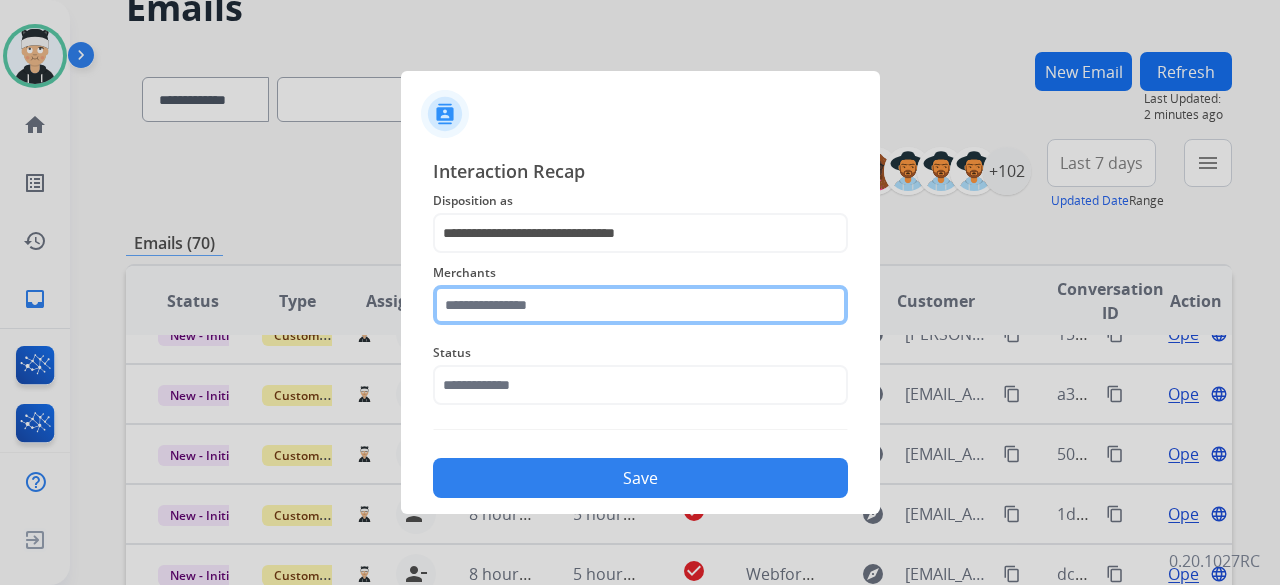 click 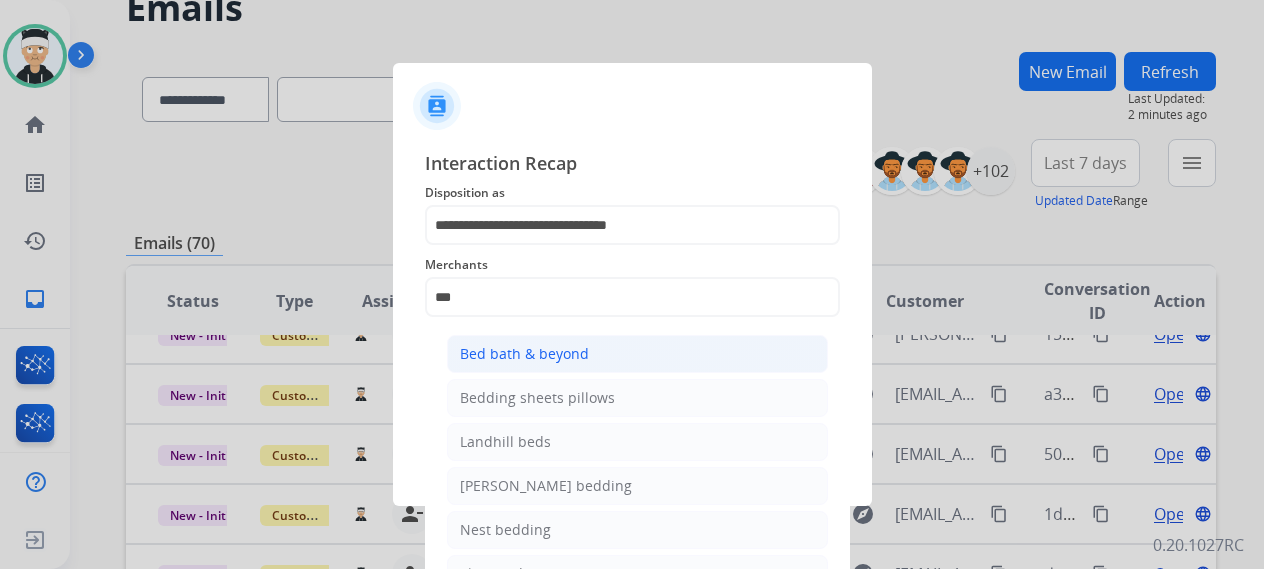 click on "Bed bath & beyond" 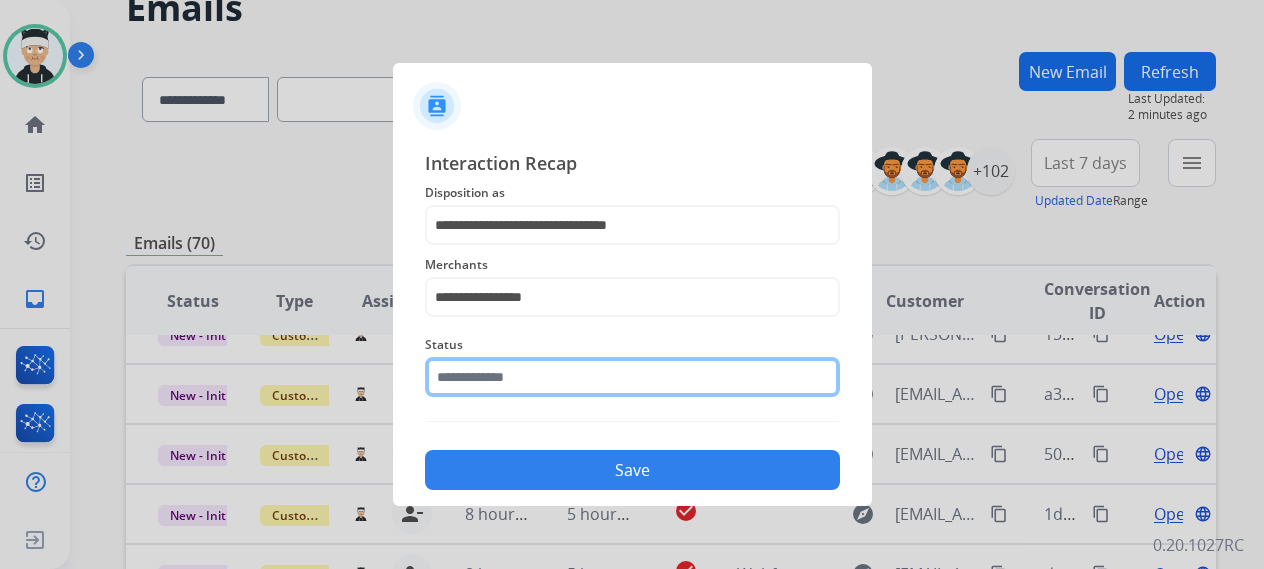 click 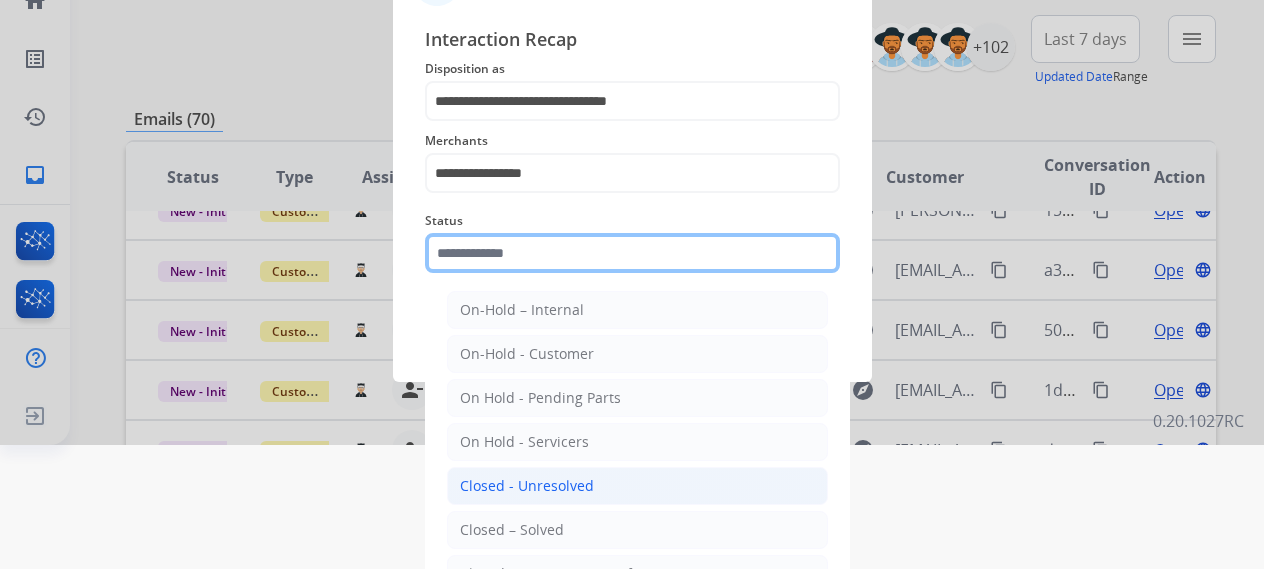 scroll, scrollTop: 136, scrollLeft: 0, axis: vertical 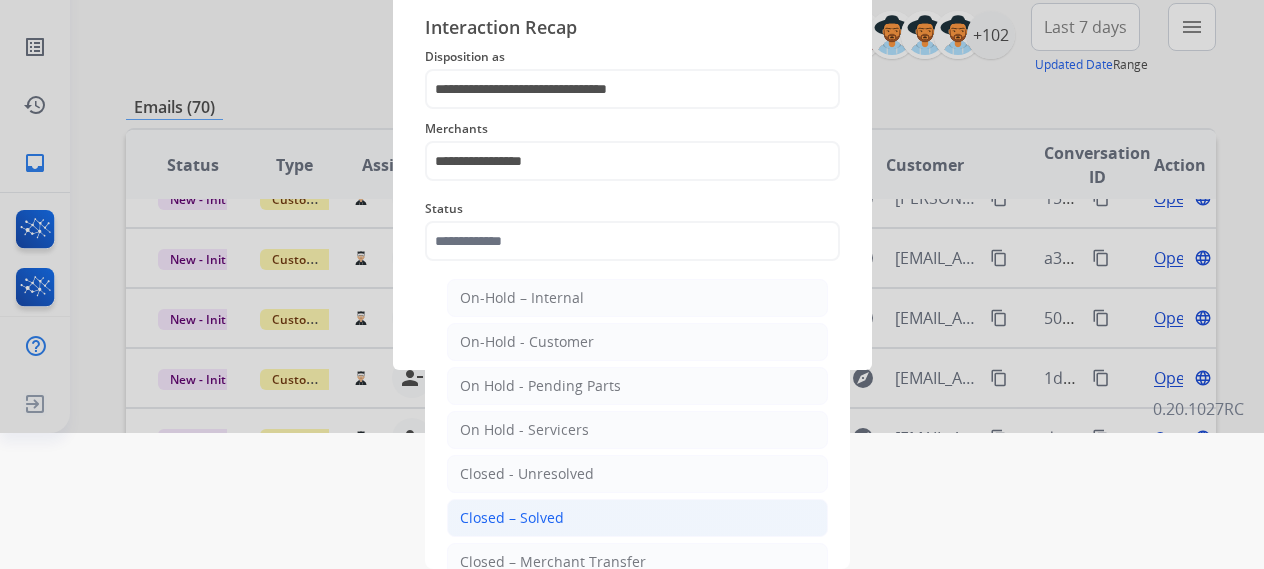 click on "Closed – Solved" 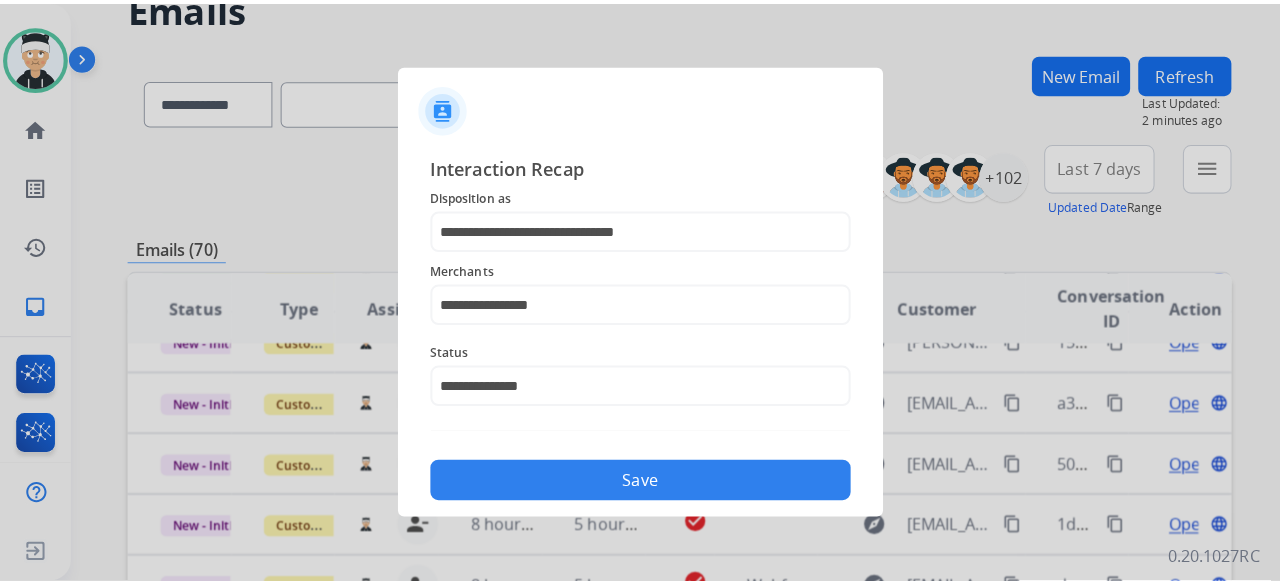 scroll, scrollTop: 0, scrollLeft: 0, axis: both 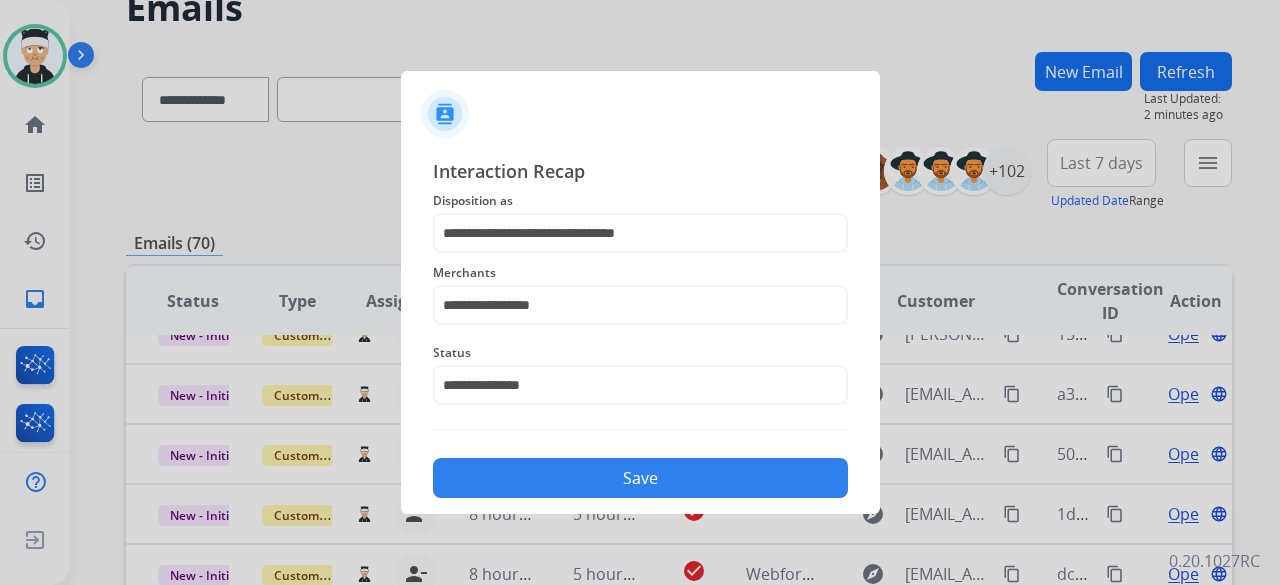 click on "Save" 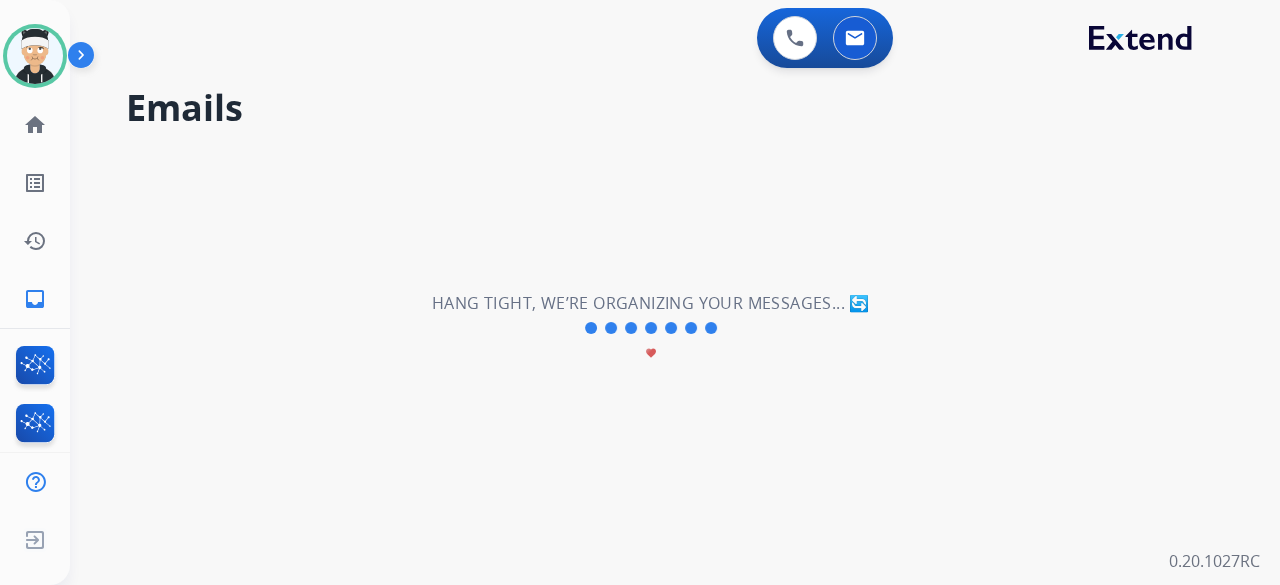 scroll, scrollTop: 0, scrollLeft: 0, axis: both 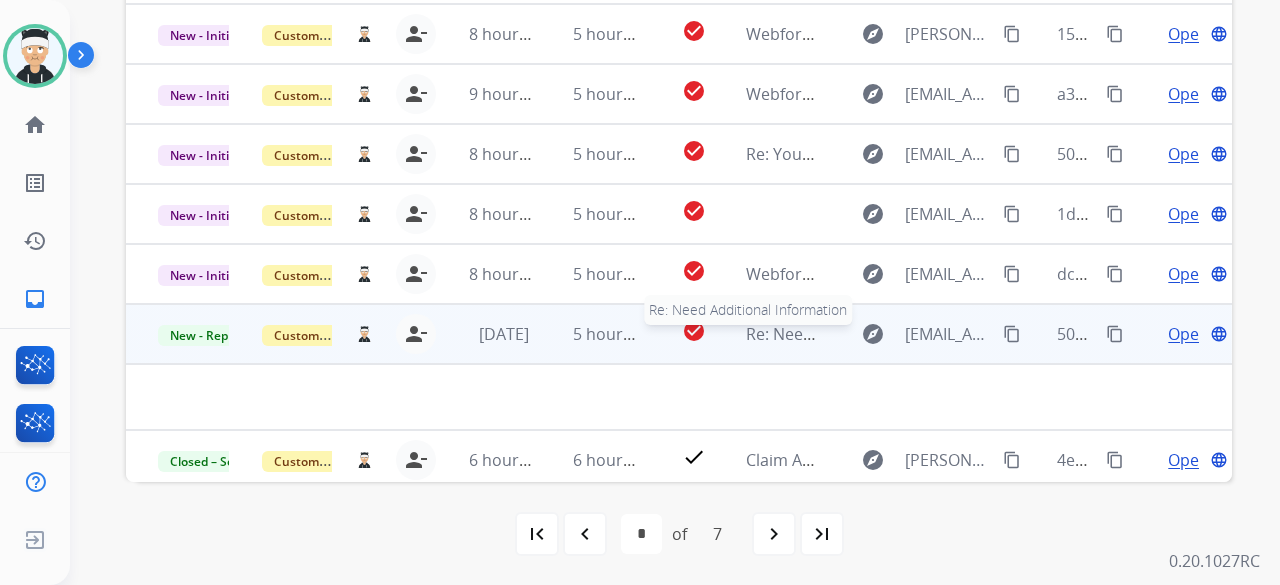 click on "Re: Need Additional Information" at bounding box center [867, 334] 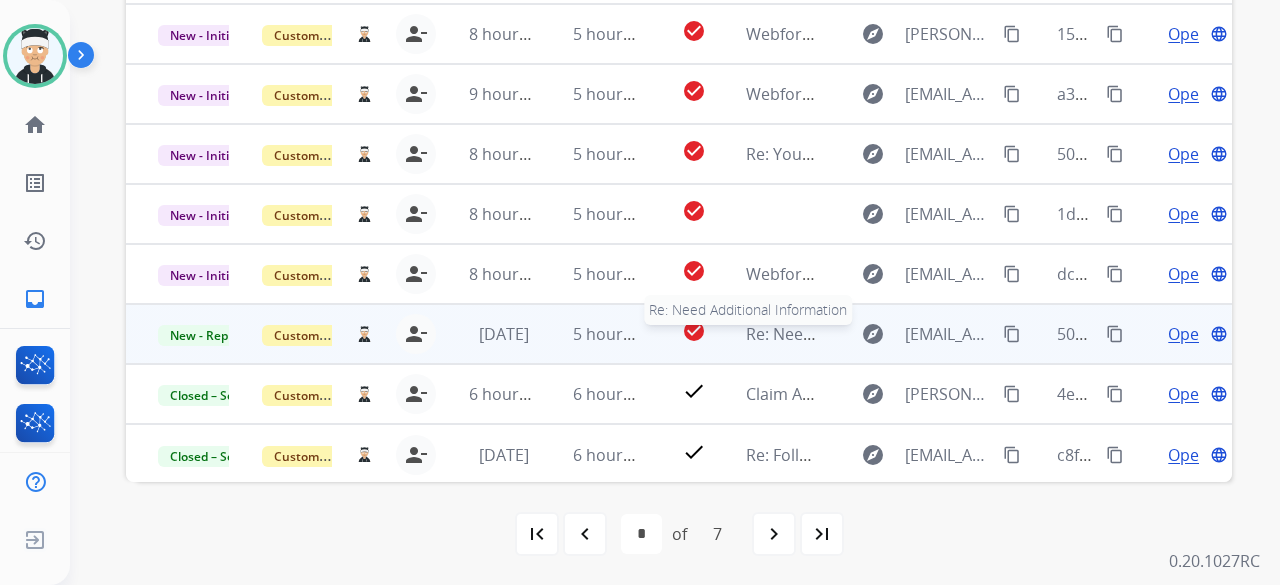 click on "Re: Need Additional Information" at bounding box center (867, 334) 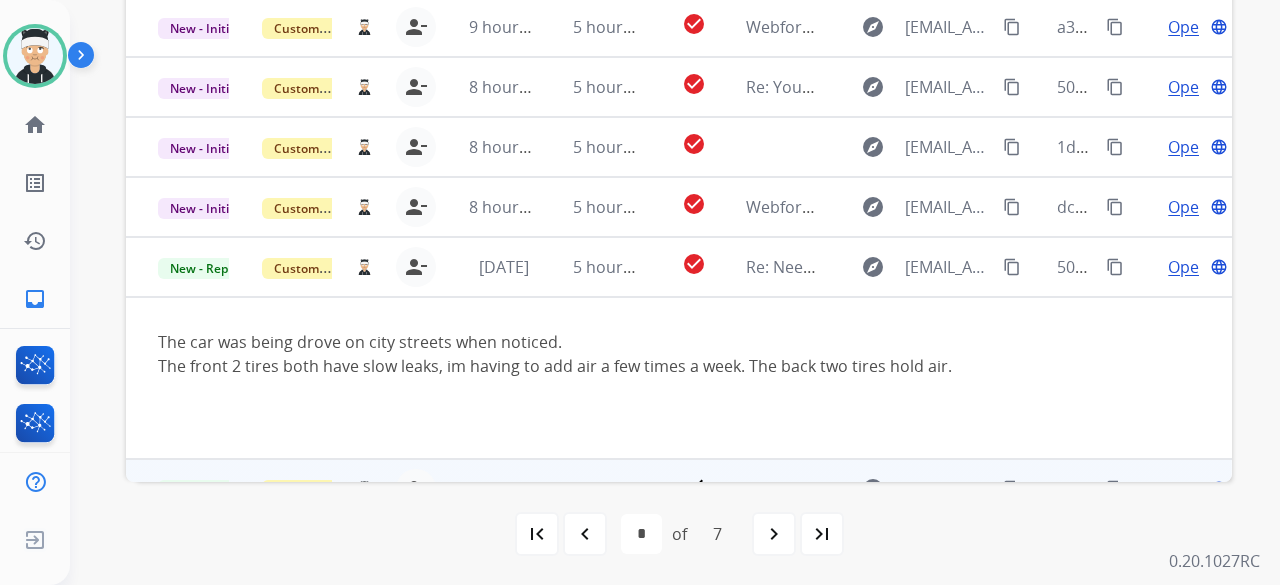 scroll, scrollTop: 164, scrollLeft: 0, axis: vertical 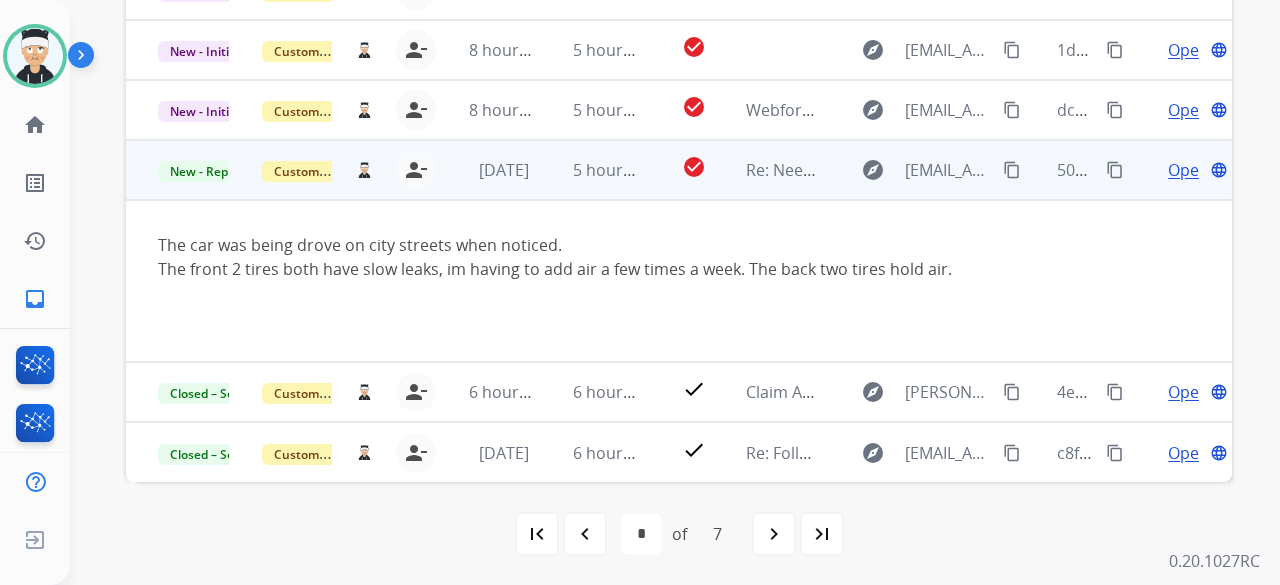 click on "Open" at bounding box center (1188, 170) 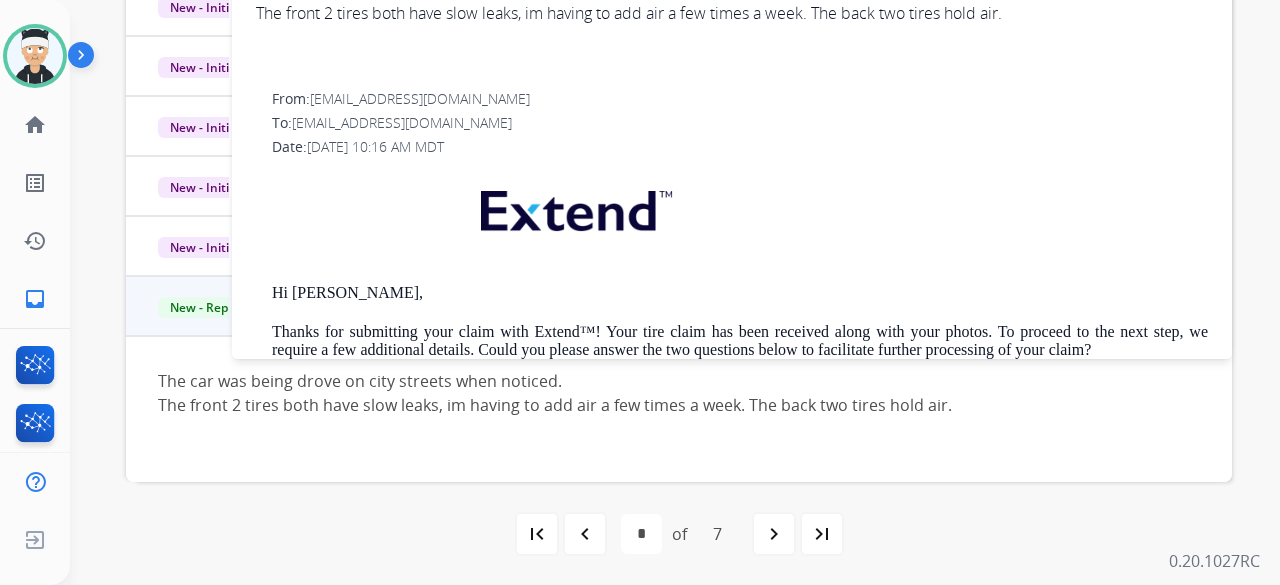 scroll, scrollTop: 0, scrollLeft: 0, axis: both 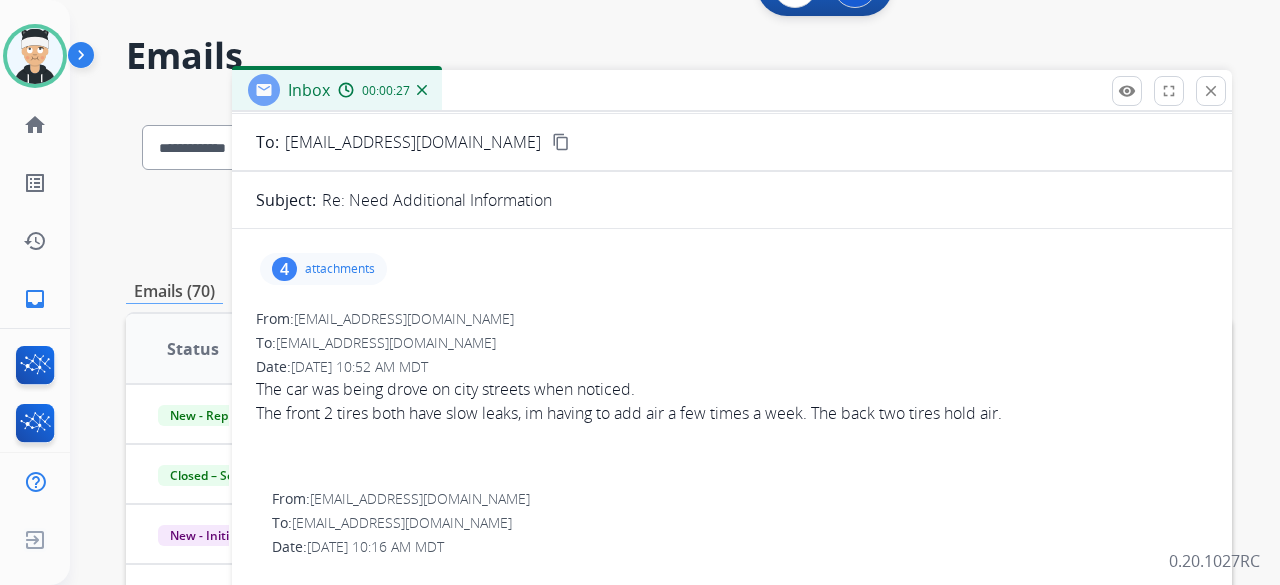 click on "attachments" at bounding box center [340, 269] 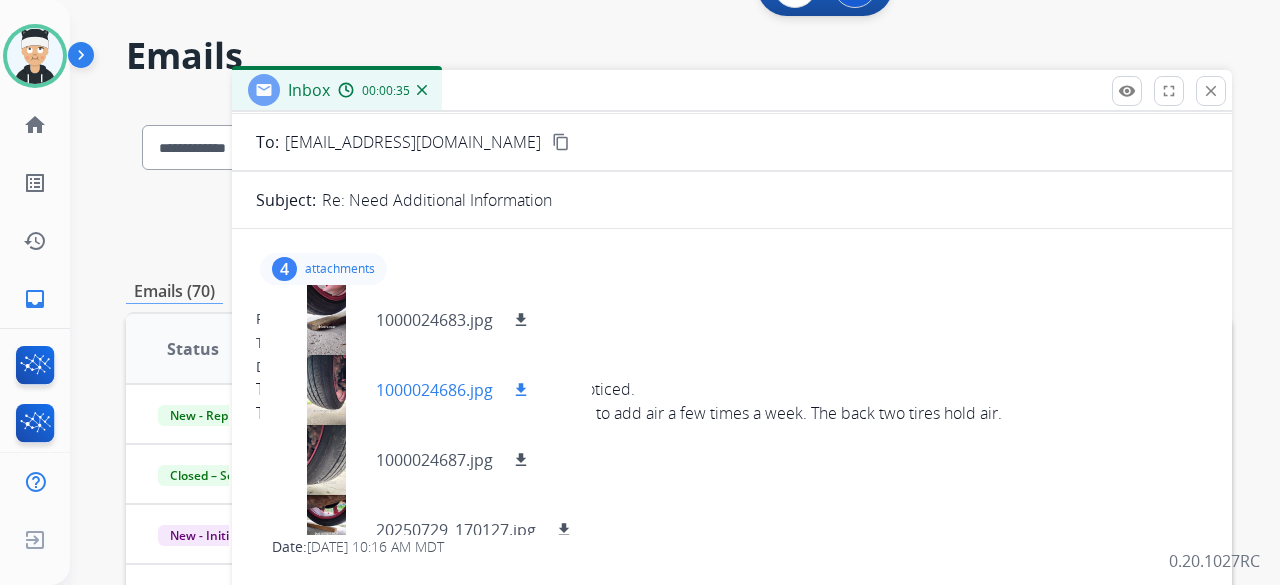click at bounding box center (326, 390) 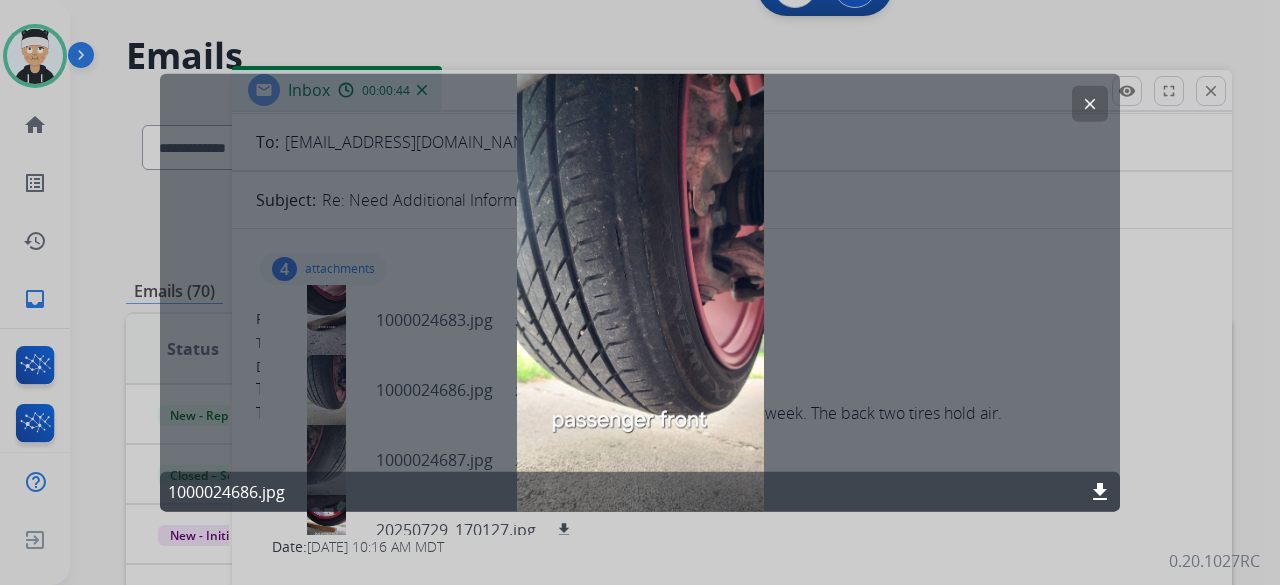 click on "clear 1000024686.jpg download" 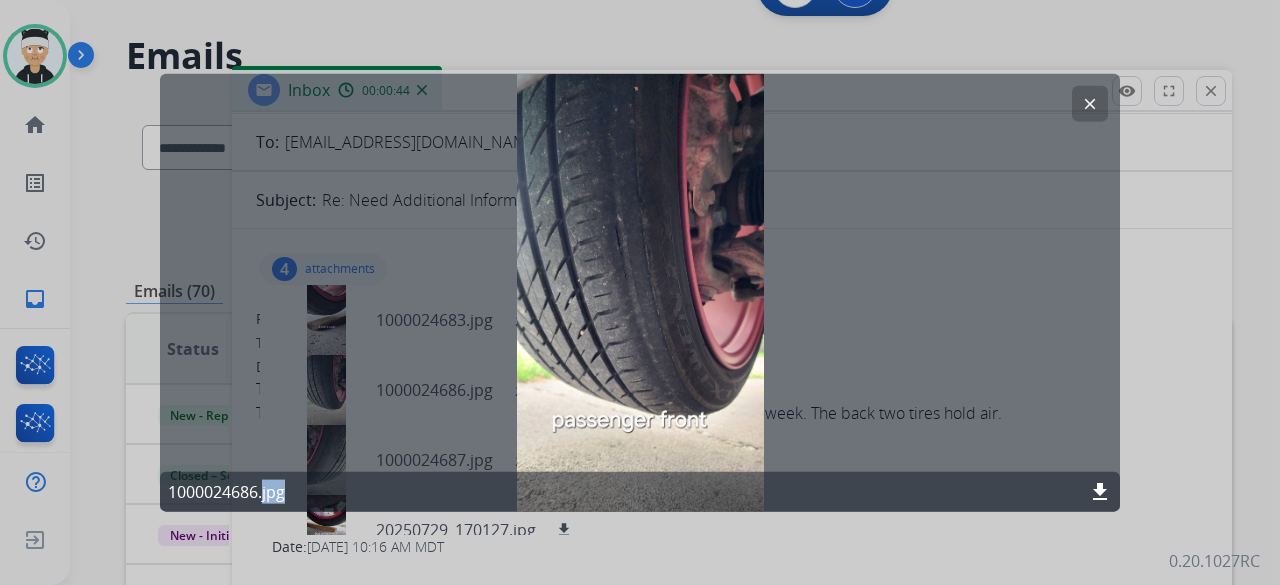 click on "clear 1000024686.jpg download" 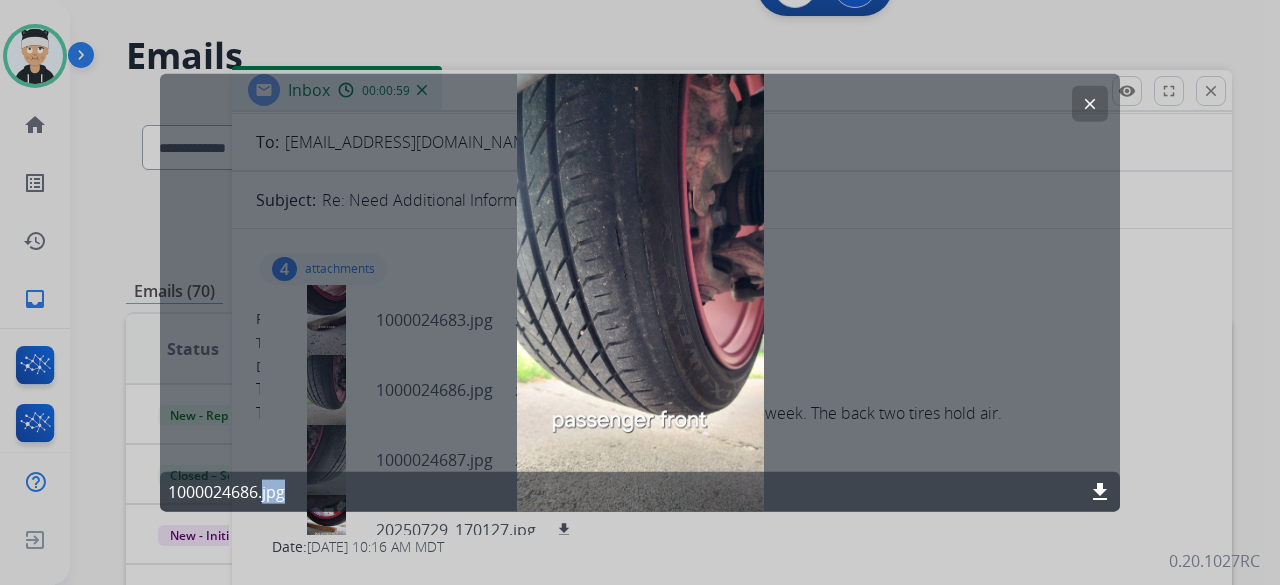 click on "clear" 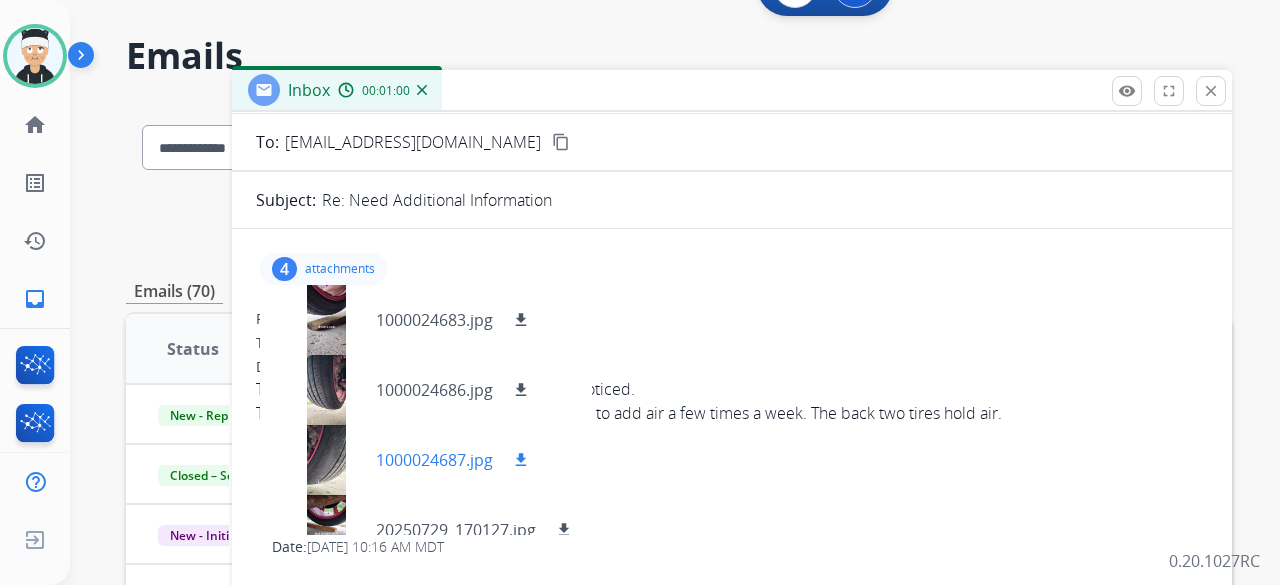 click at bounding box center [326, 460] 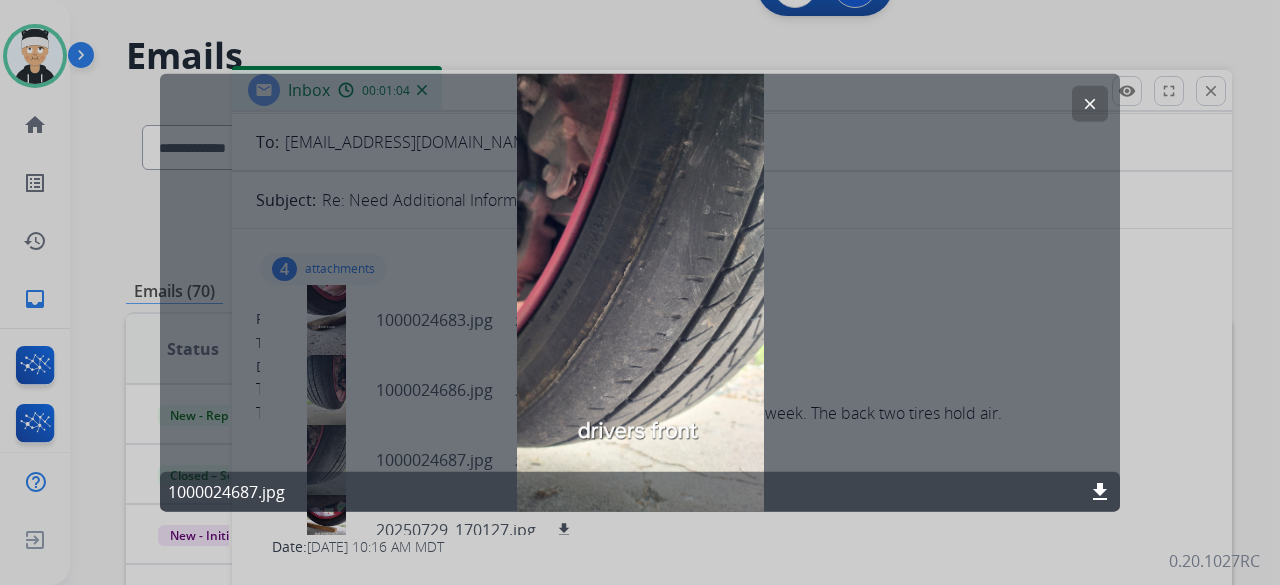 click on "clear" 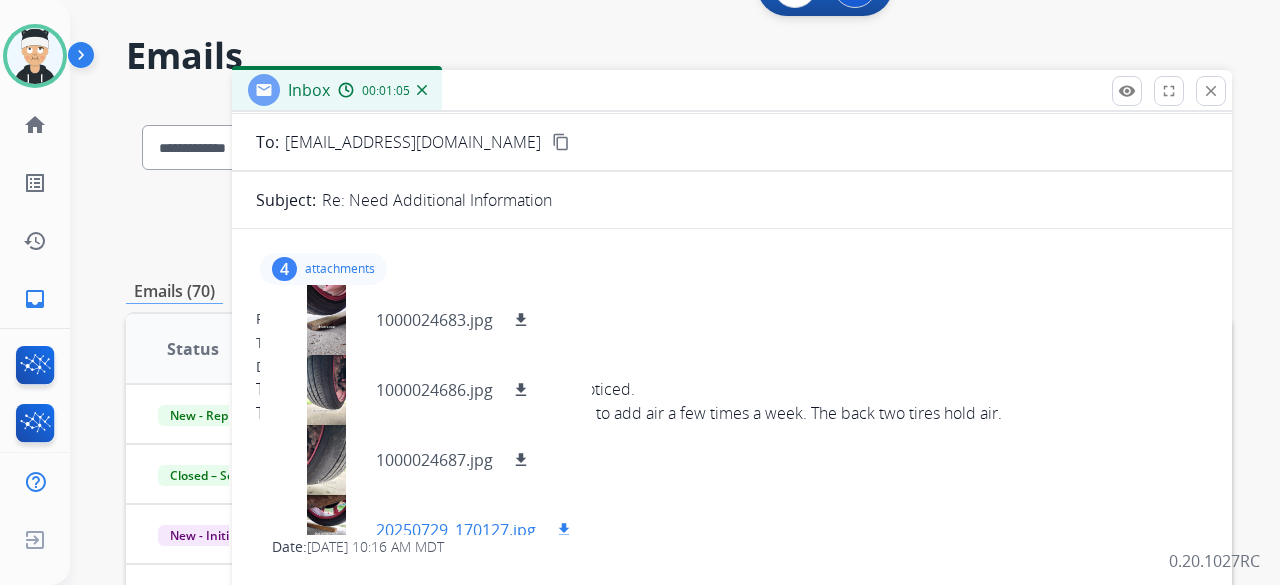 click at bounding box center [326, 530] 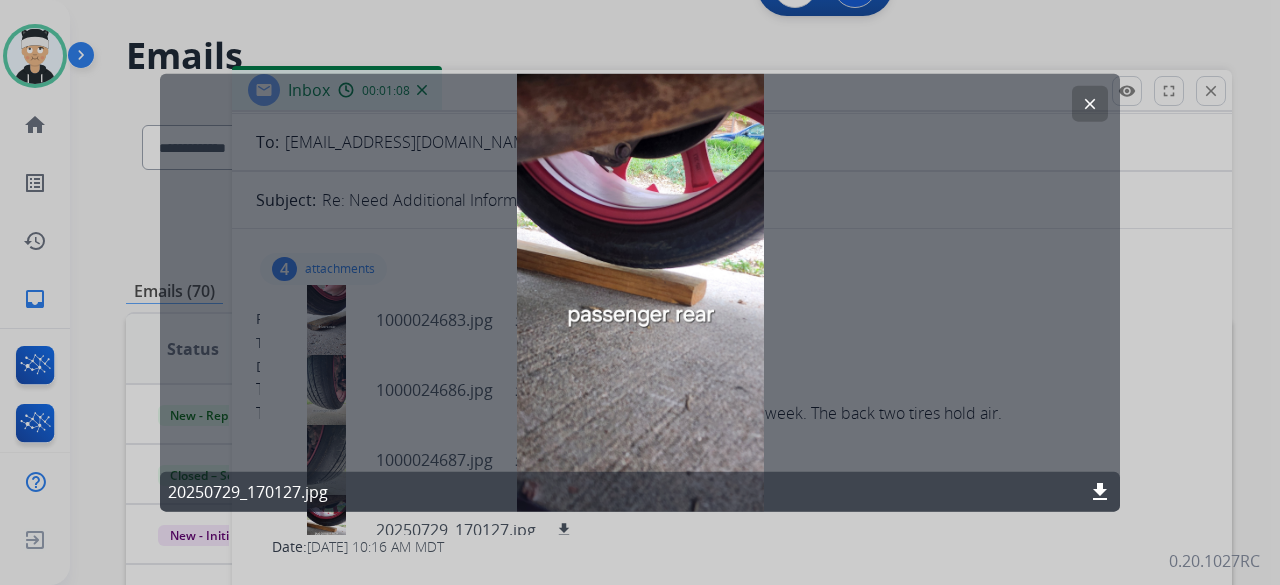 click on "clear" 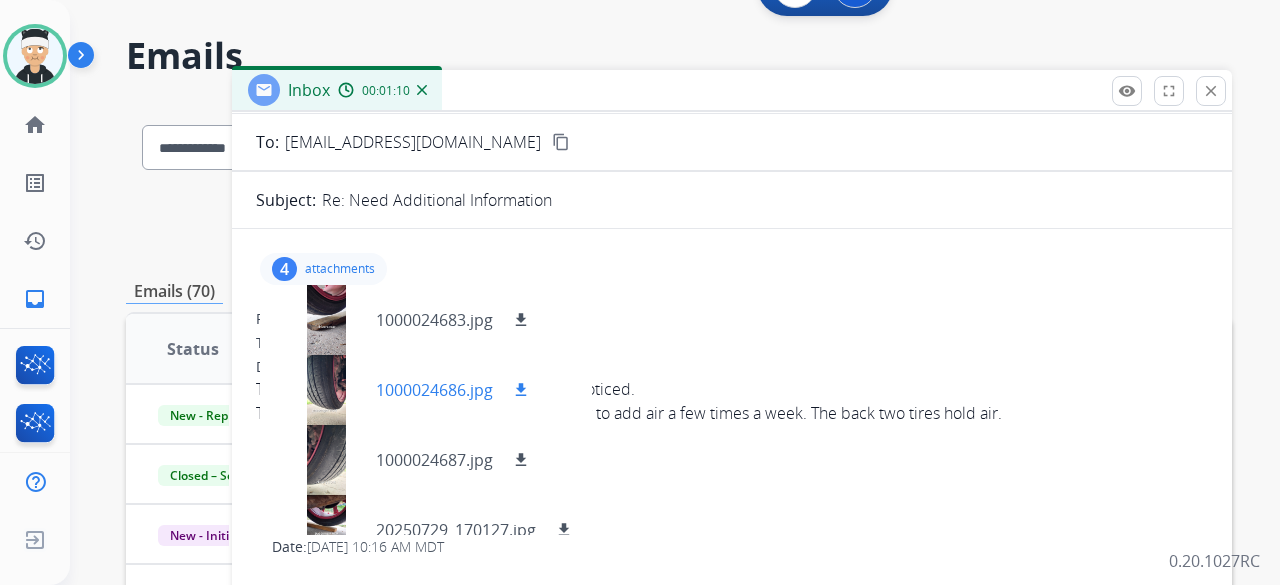 click at bounding box center (326, 390) 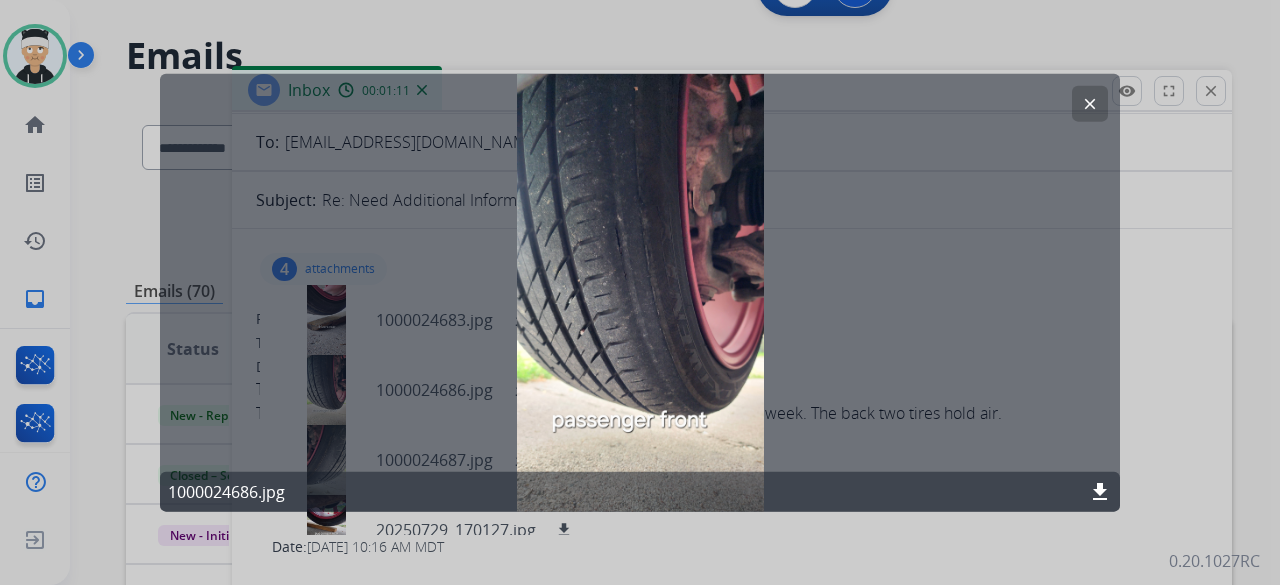 click on "clear" 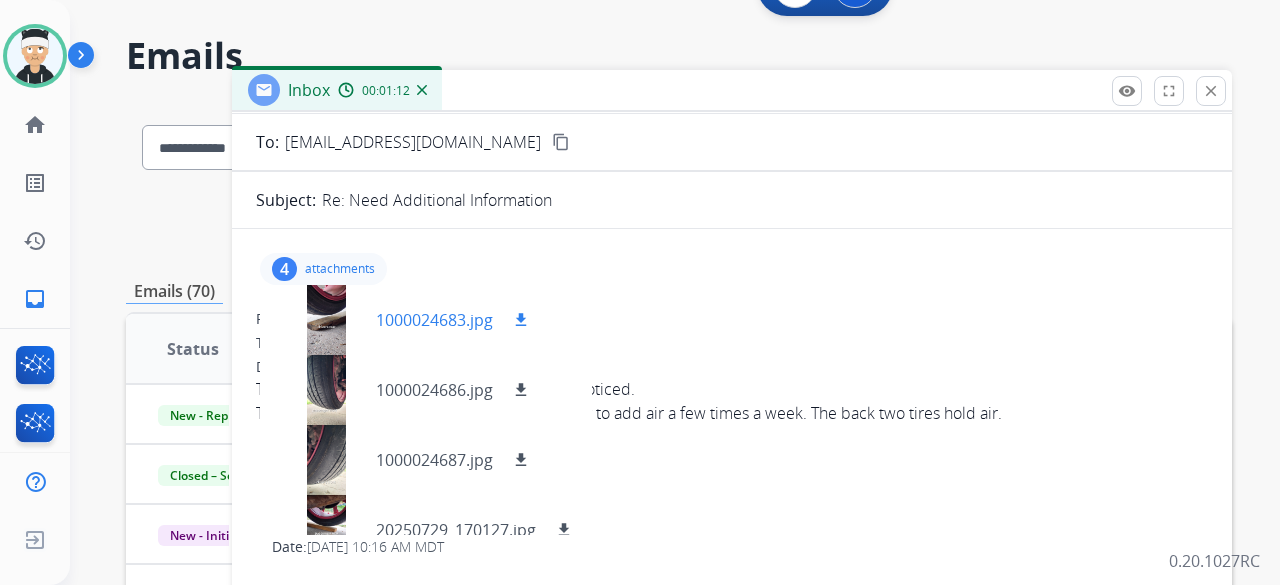 click at bounding box center [326, 320] 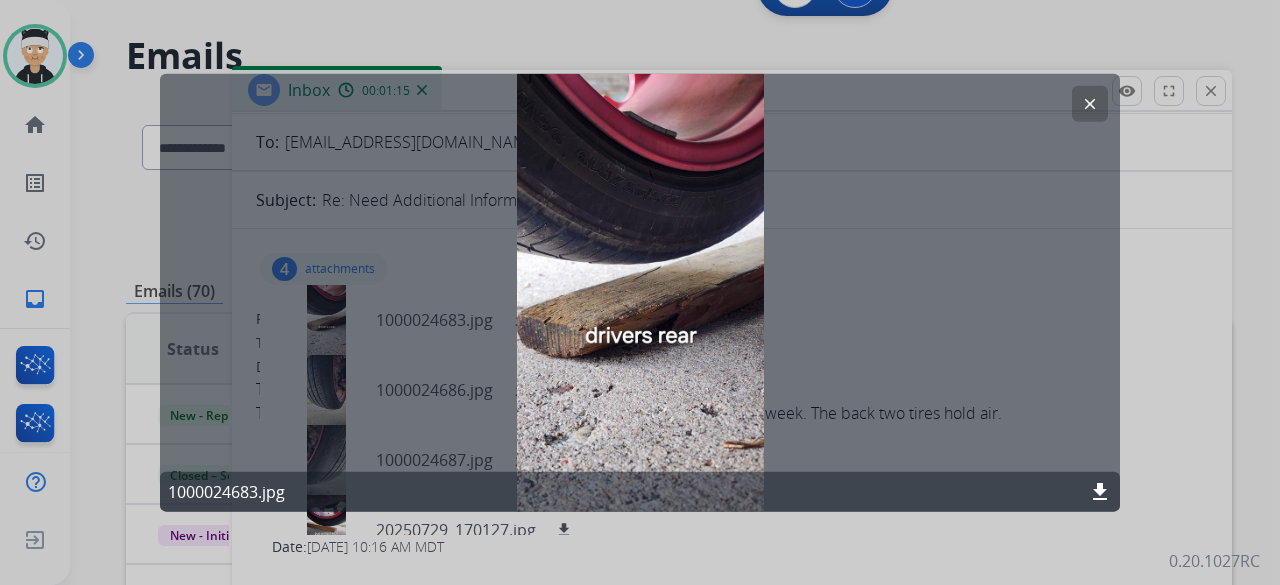 click on "clear" 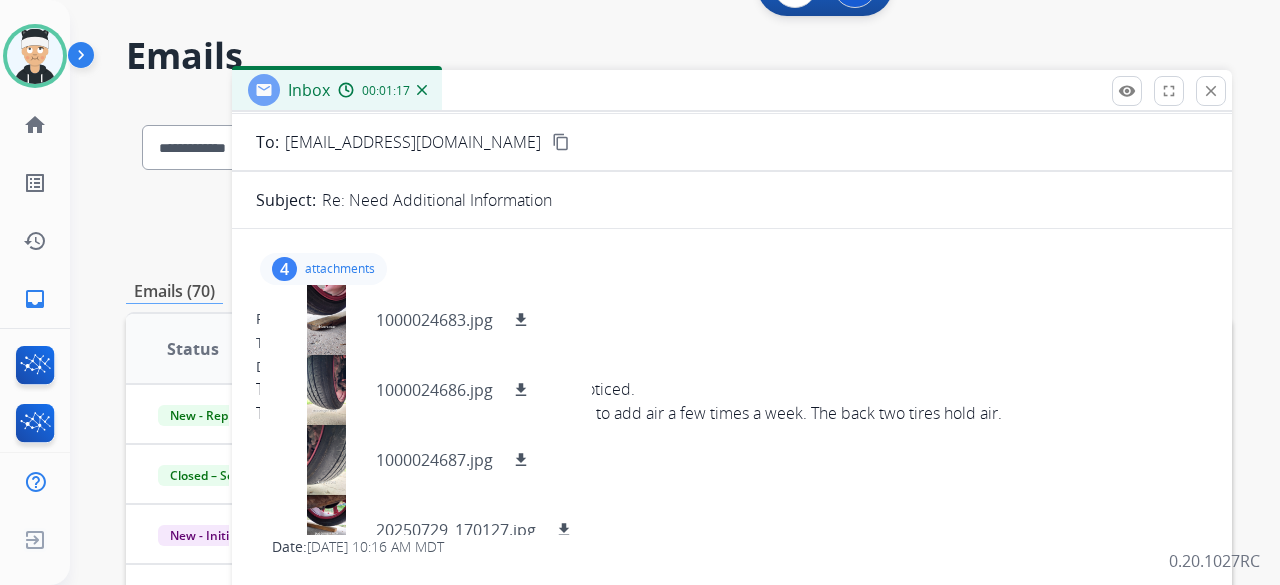 click on "4 attachments  1000024683.jpg  download  1000024686.jpg  download  1000024687.jpg  download  20250729_170127.jpg  download" at bounding box center (323, 269) 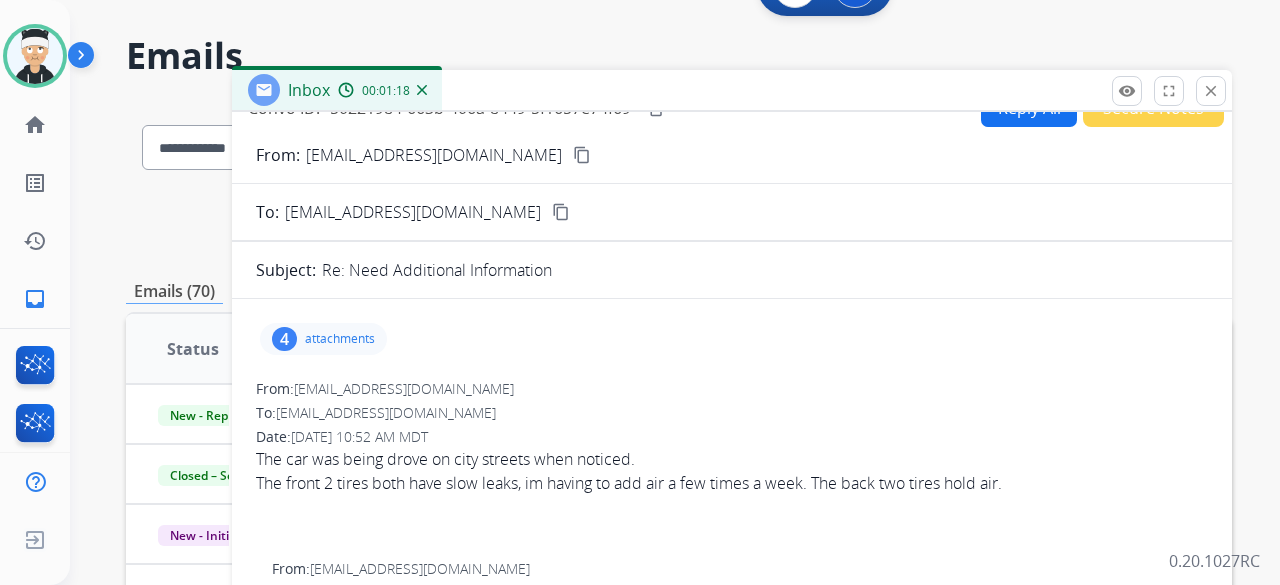 scroll, scrollTop: 0, scrollLeft: 0, axis: both 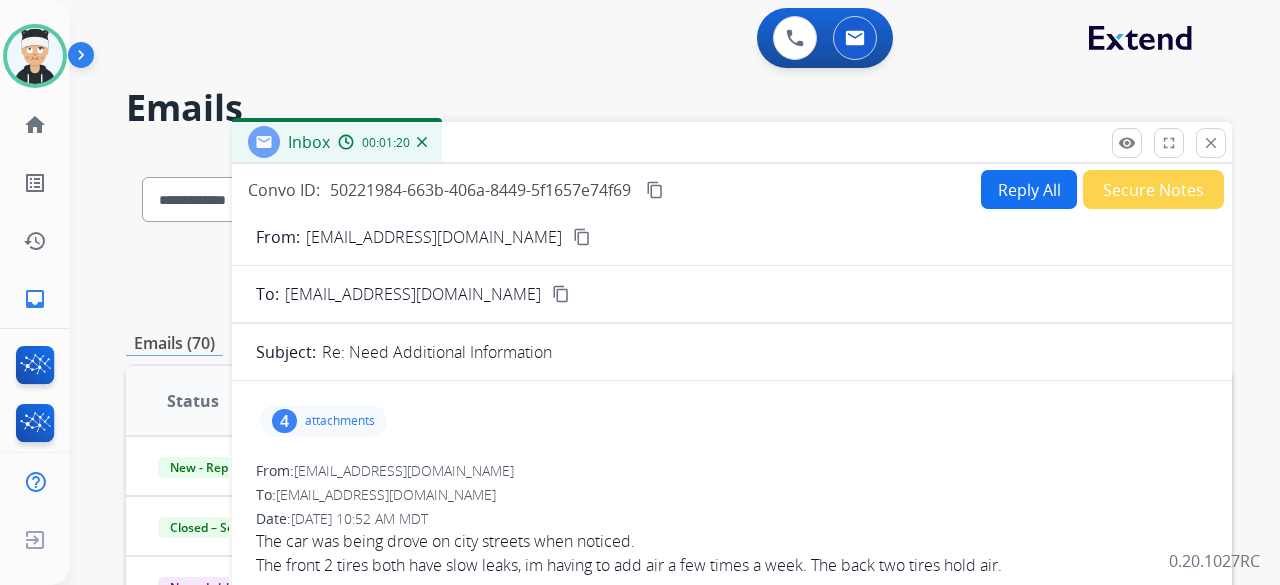click on "Reply All" at bounding box center (1029, 189) 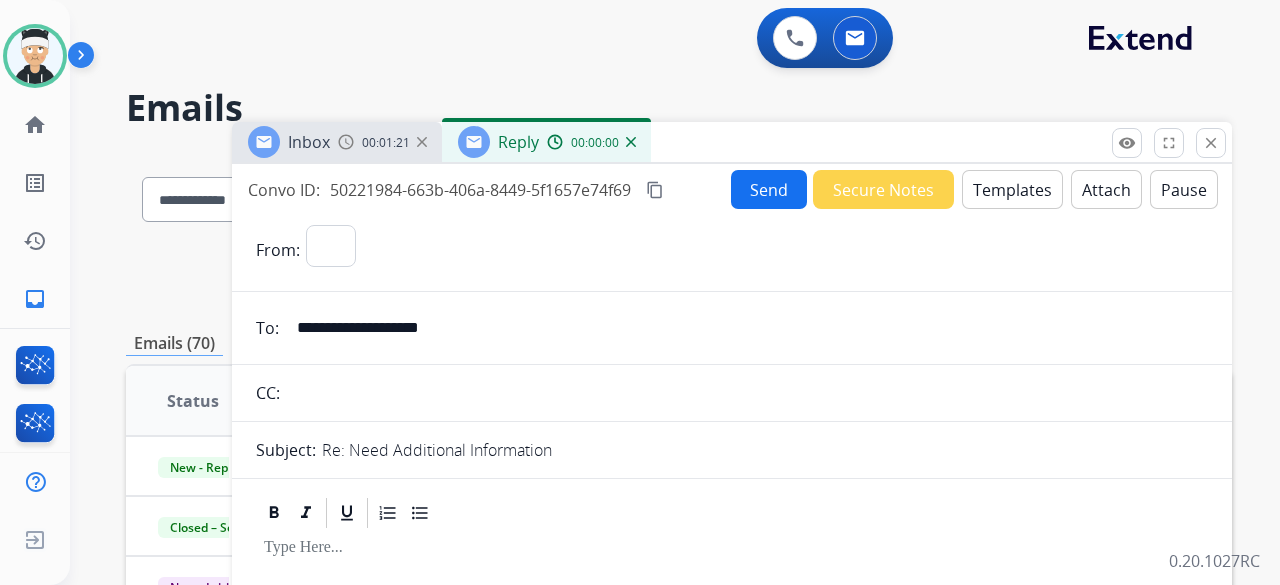 select on "**********" 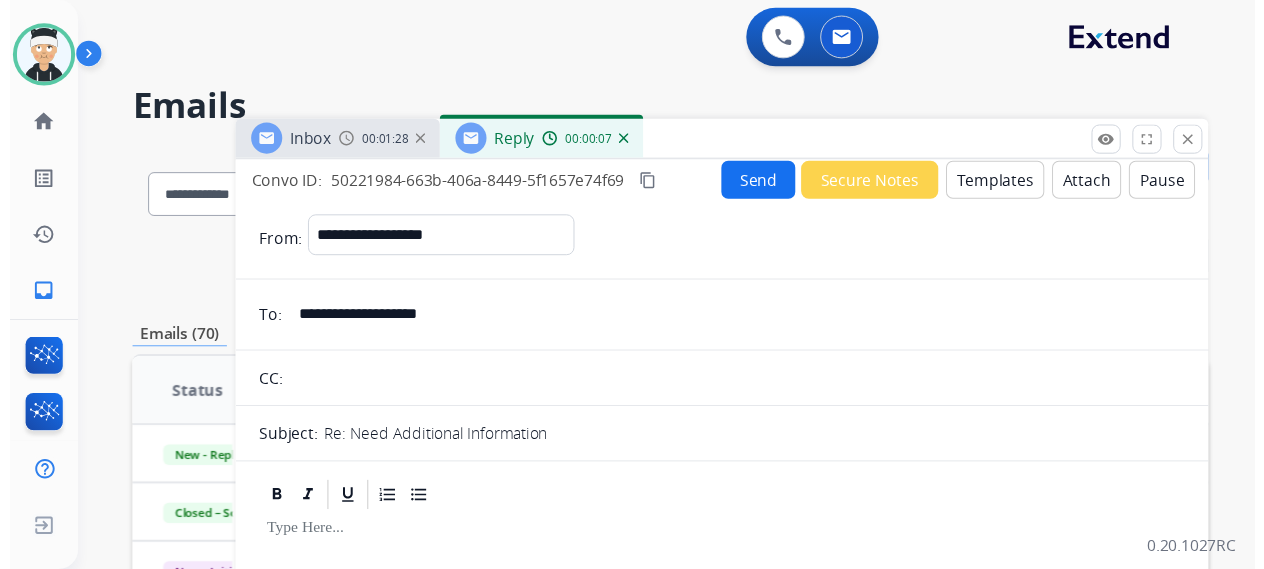 scroll, scrollTop: 0, scrollLeft: 0, axis: both 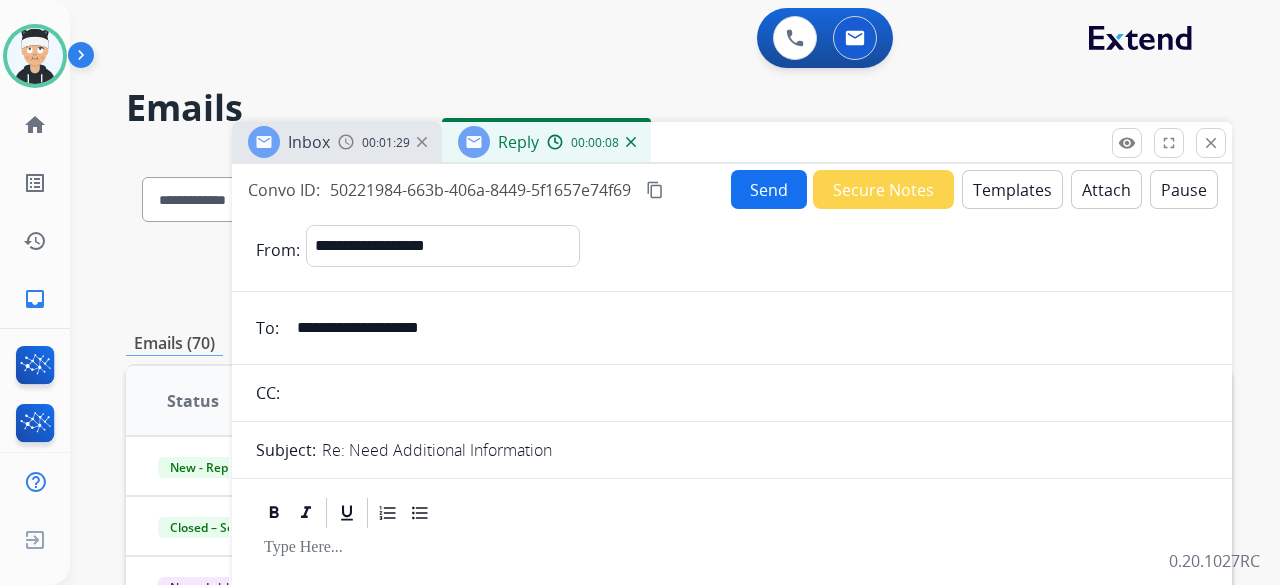click on "Templates" at bounding box center [1012, 189] 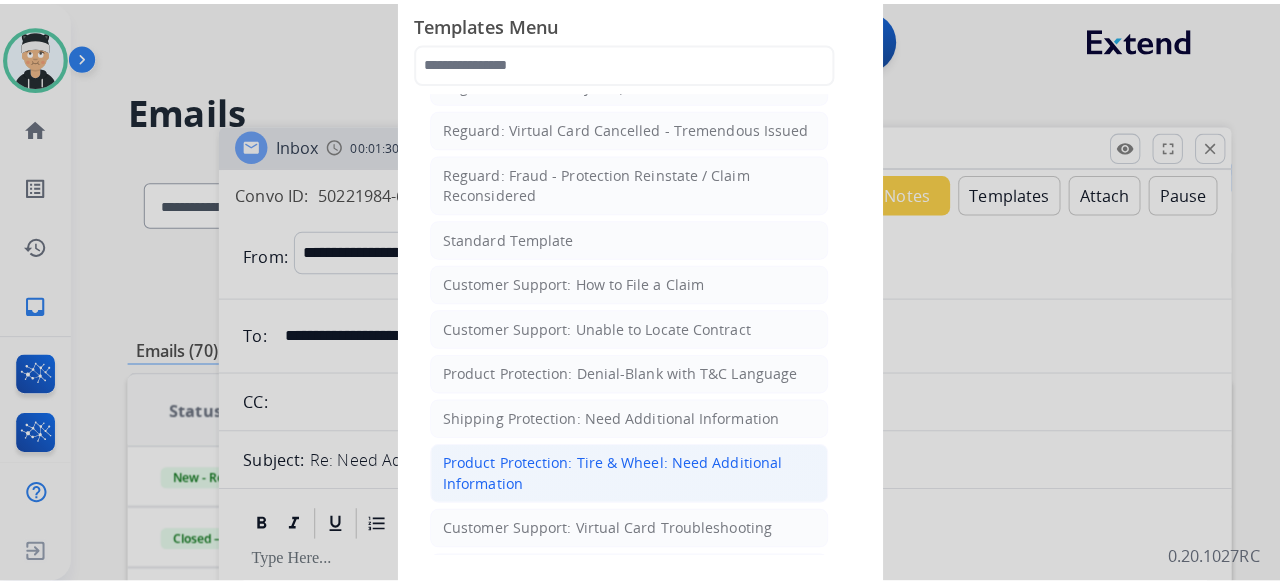 scroll, scrollTop: 100, scrollLeft: 0, axis: vertical 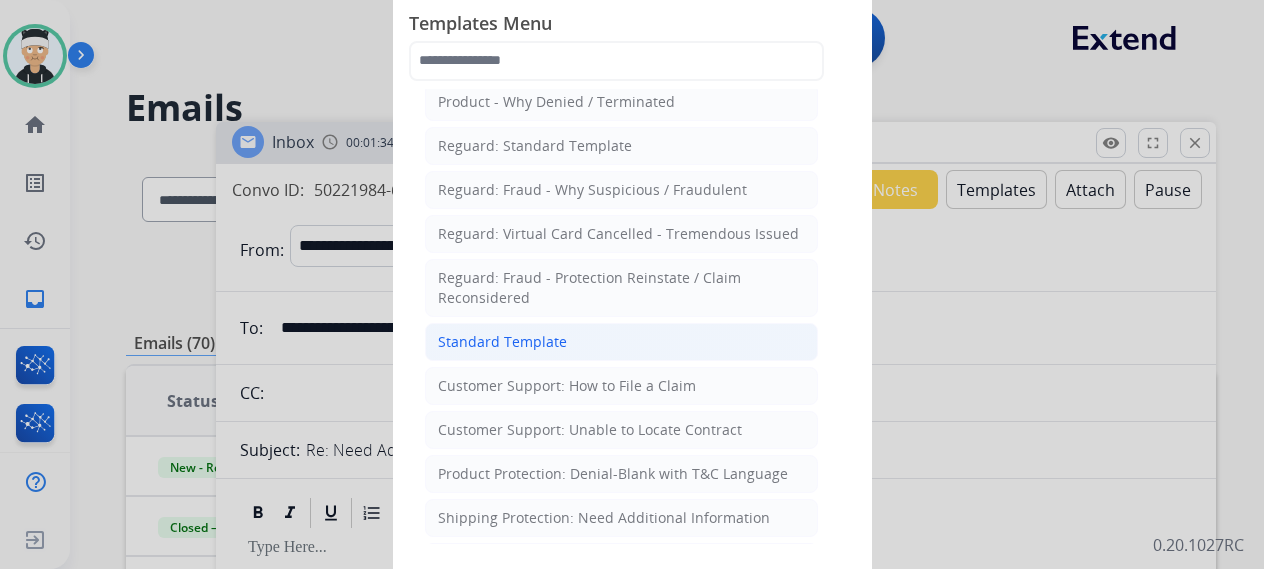 click on "Standard Template" 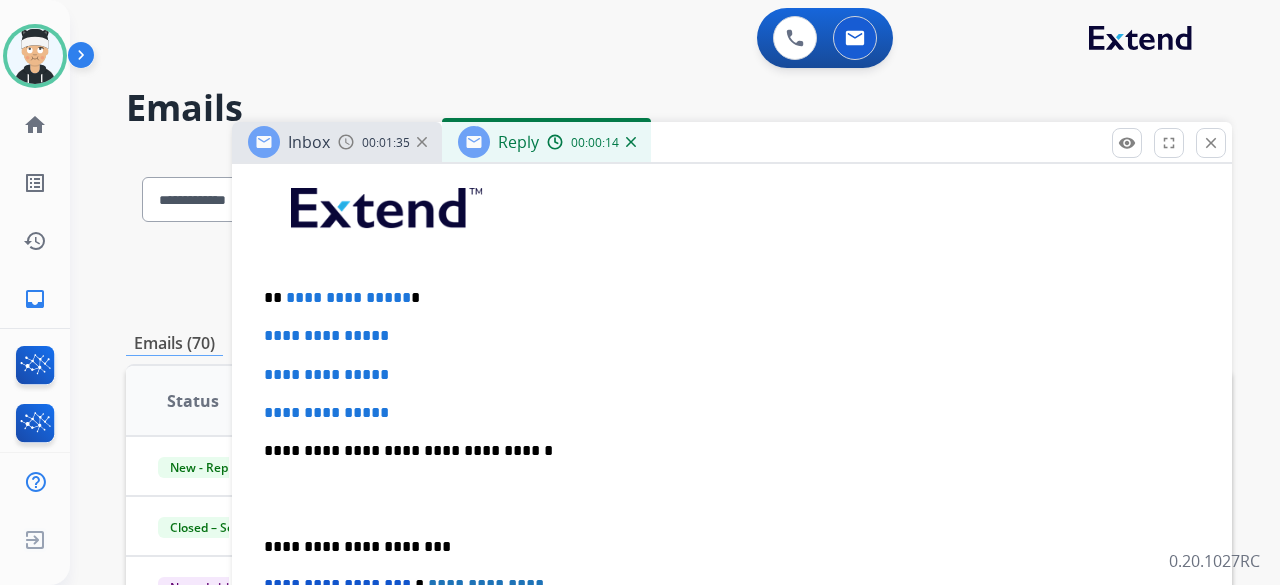 scroll, scrollTop: 600, scrollLeft: 0, axis: vertical 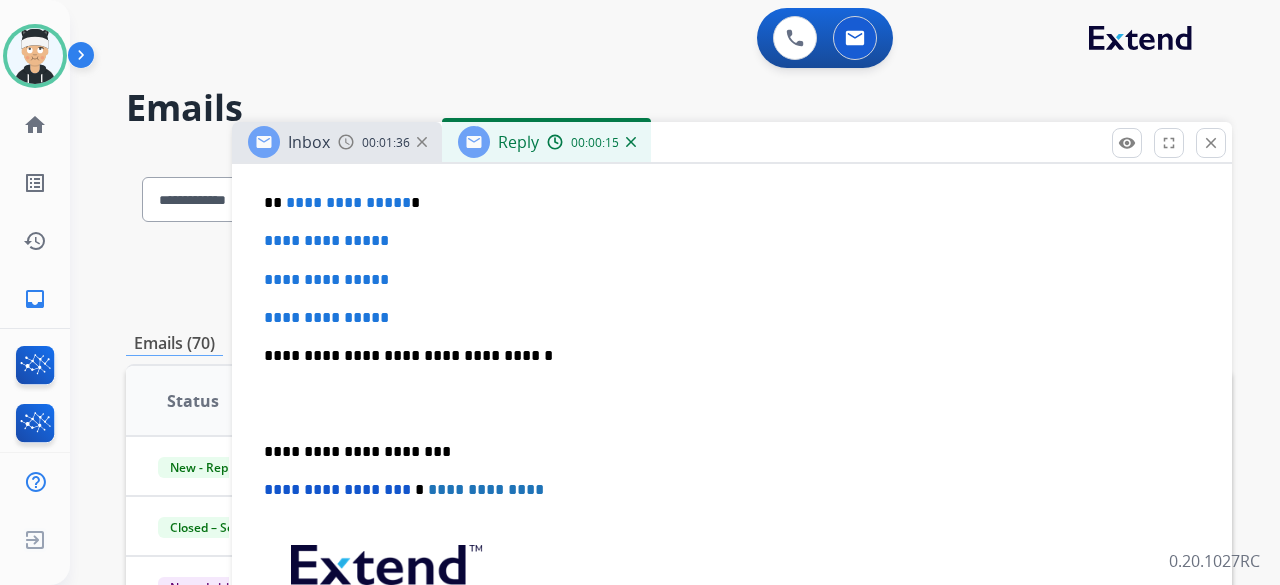 click on "**********" at bounding box center (724, 203) 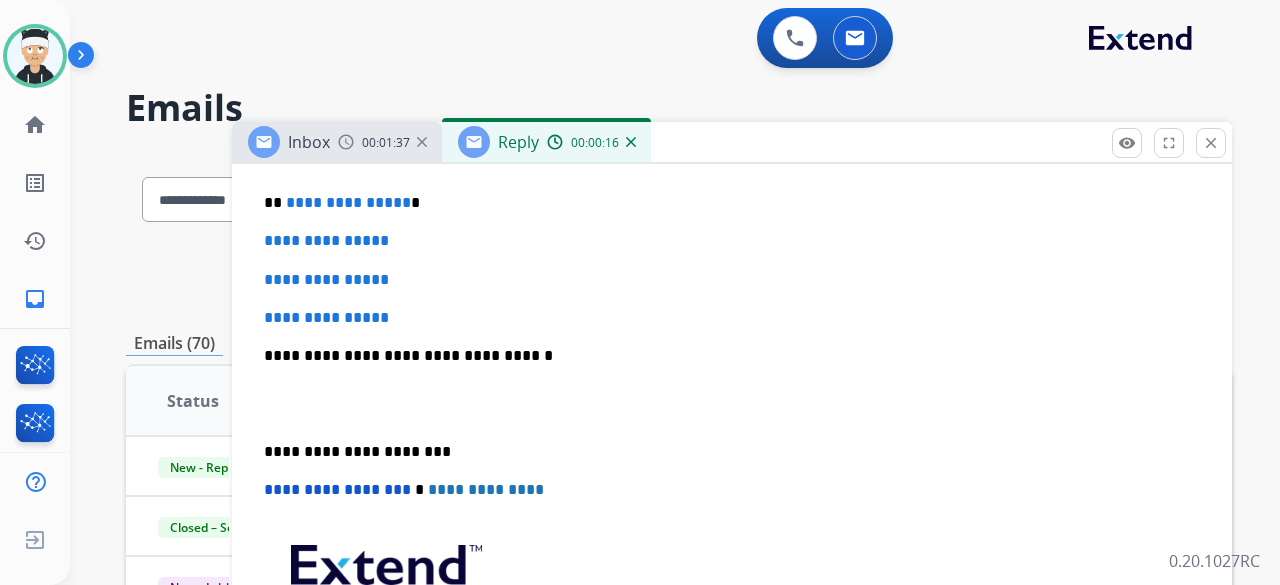 type 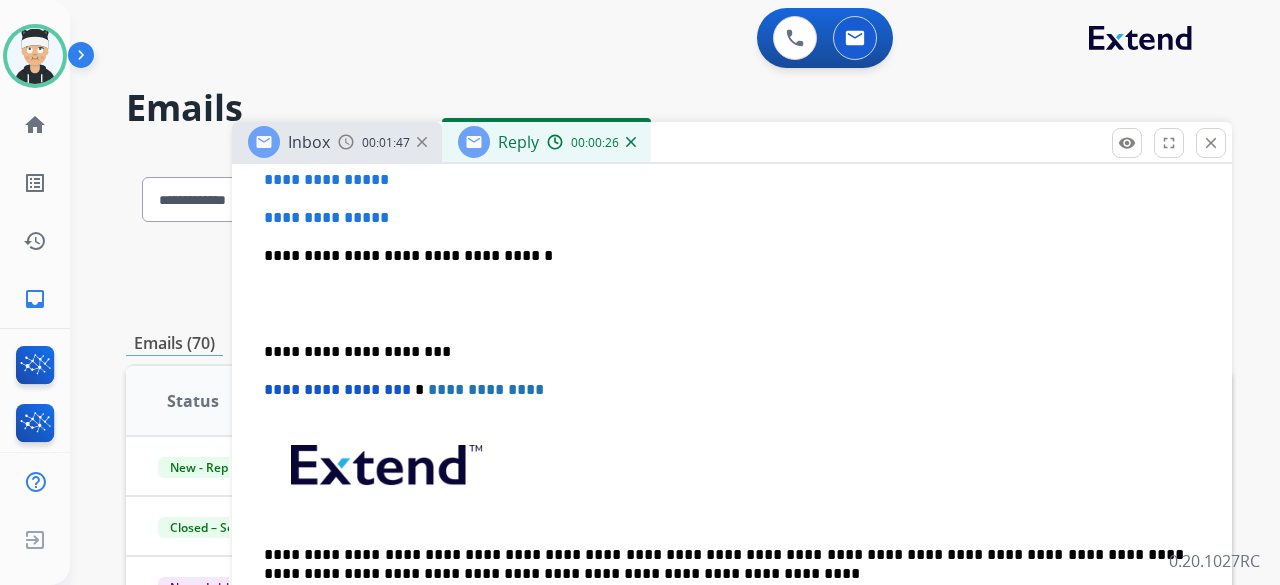 scroll, scrollTop: 500, scrollLeft: 0, axis: vertical 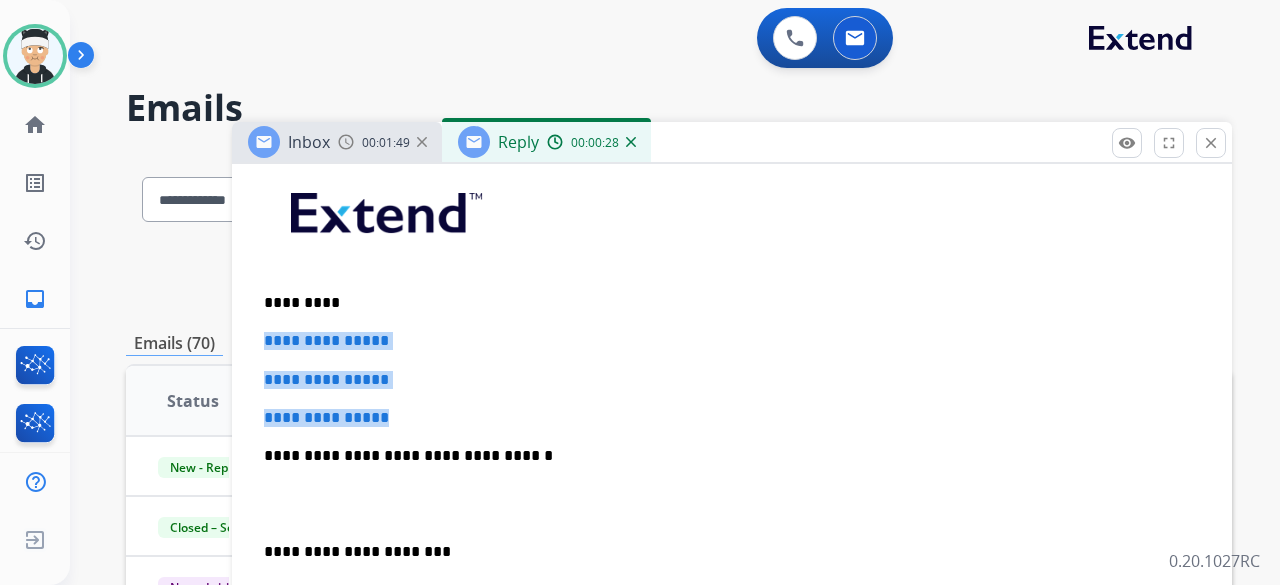 drag, startPoint x: 402, startPoint y: 417, endPoint x: 256, endPoint y: 343, distance: 163.68262 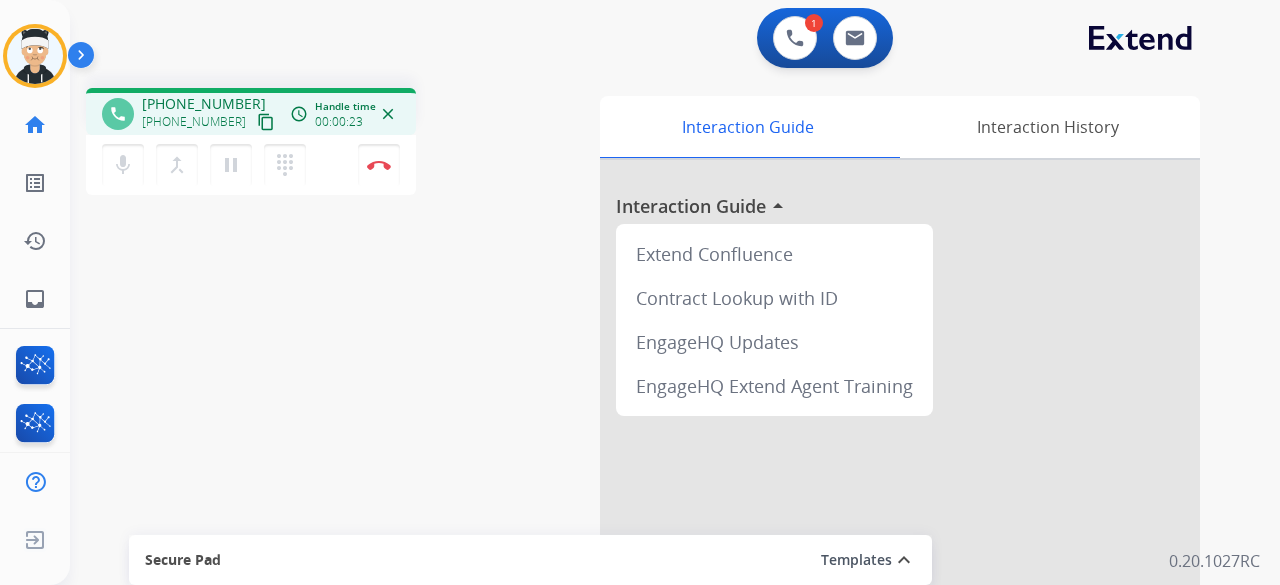 click on "content_copy" at bounding box center [266, 122] 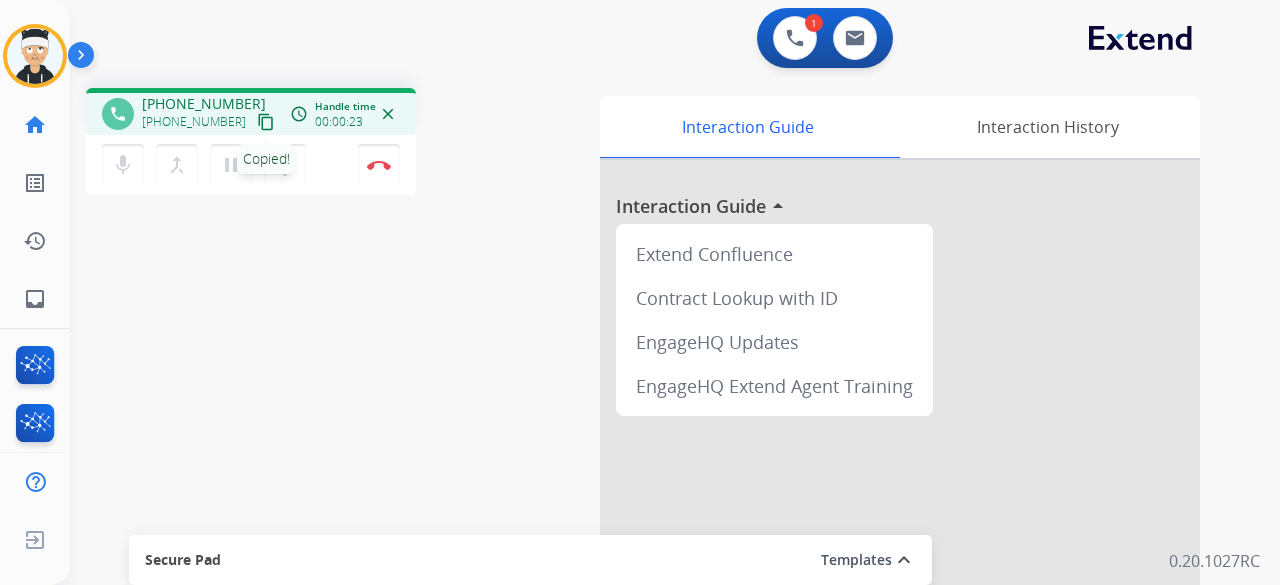 click on "content_copy" at bounding box center [266, 122] 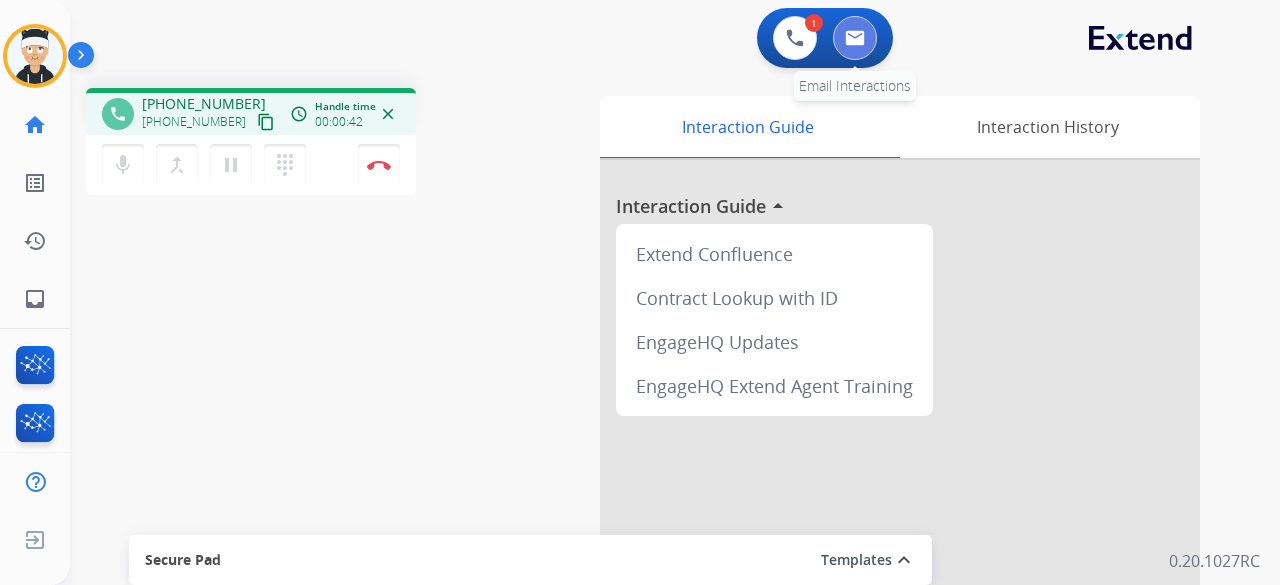 click at bounding box center (855, 38) 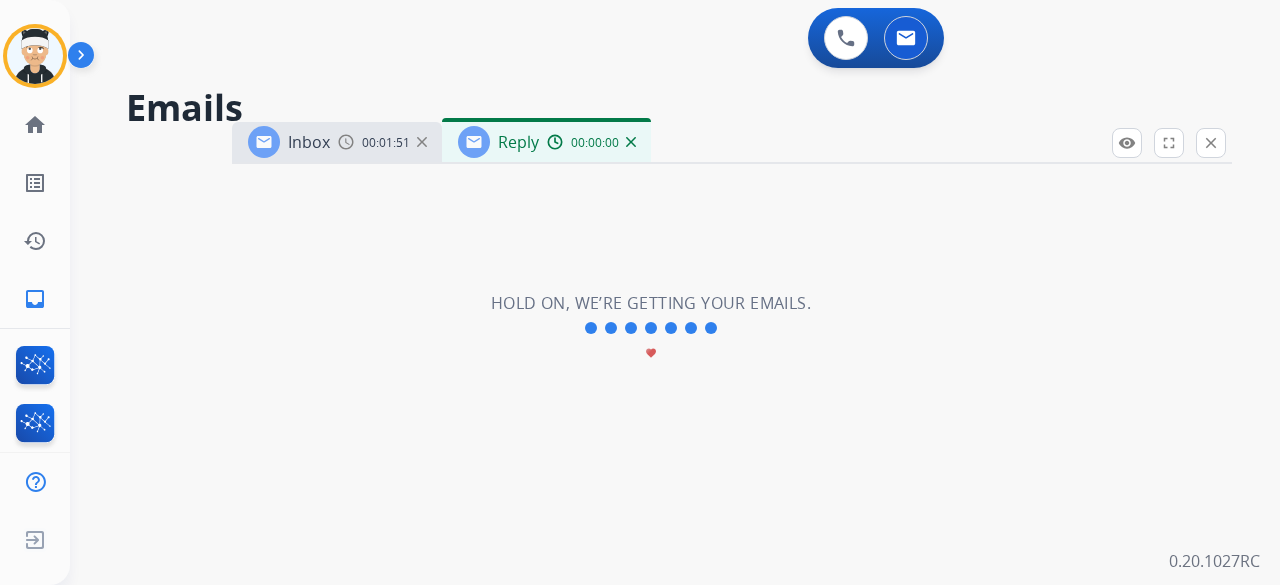 select on "**********" 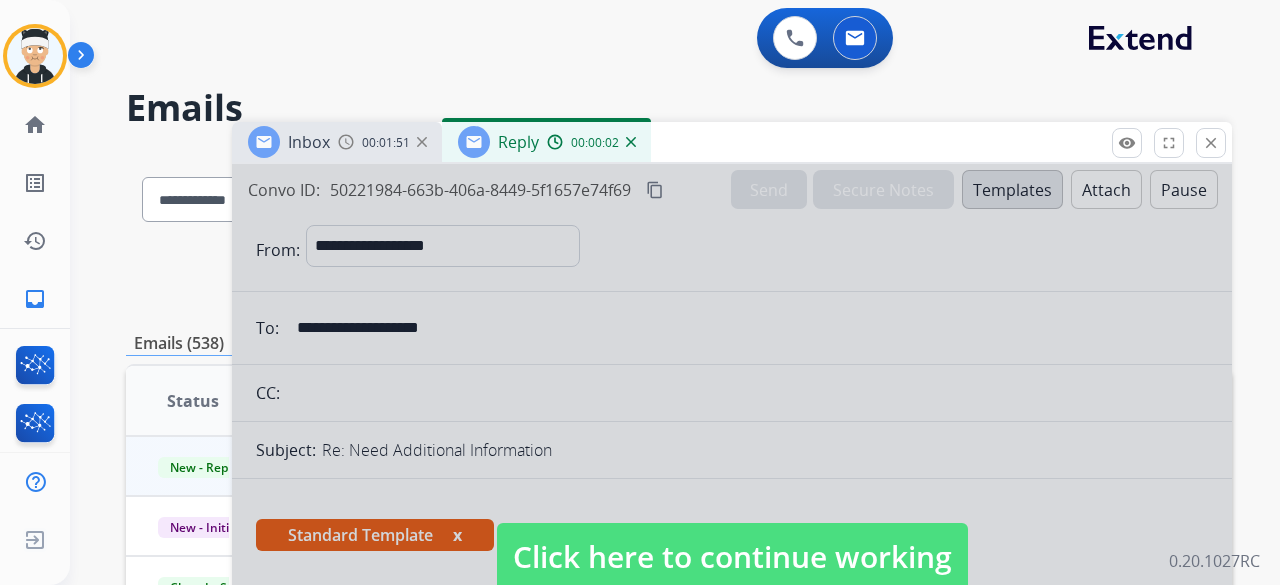 click on "Reply  00:00:02" at bounding box center [546, 142] 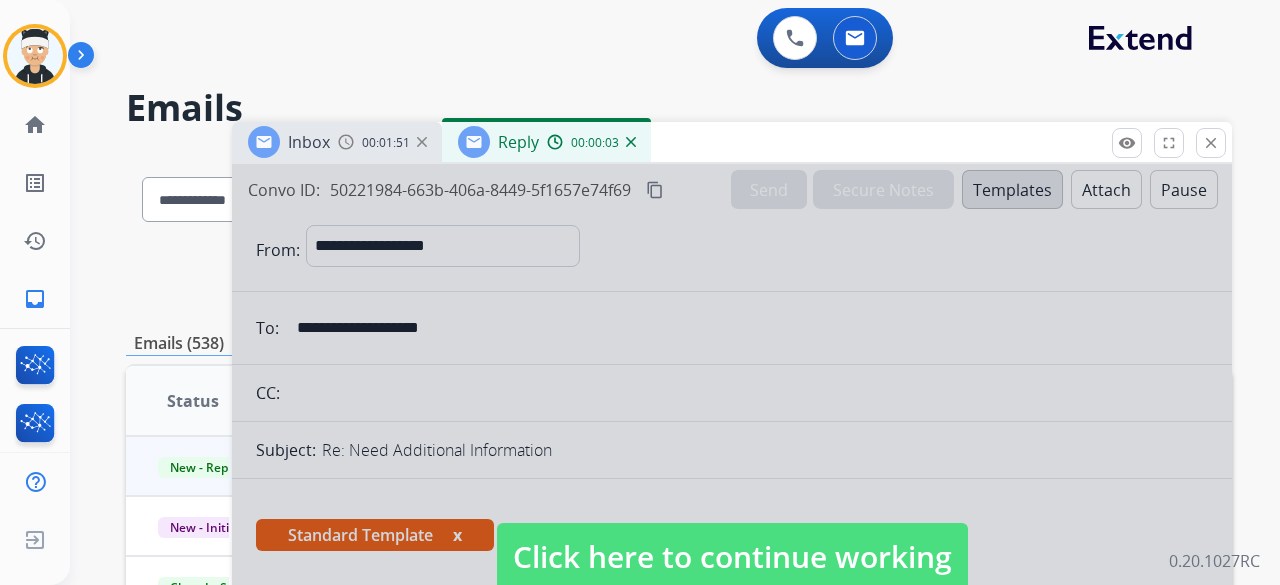click at bounding box center (631, 142) 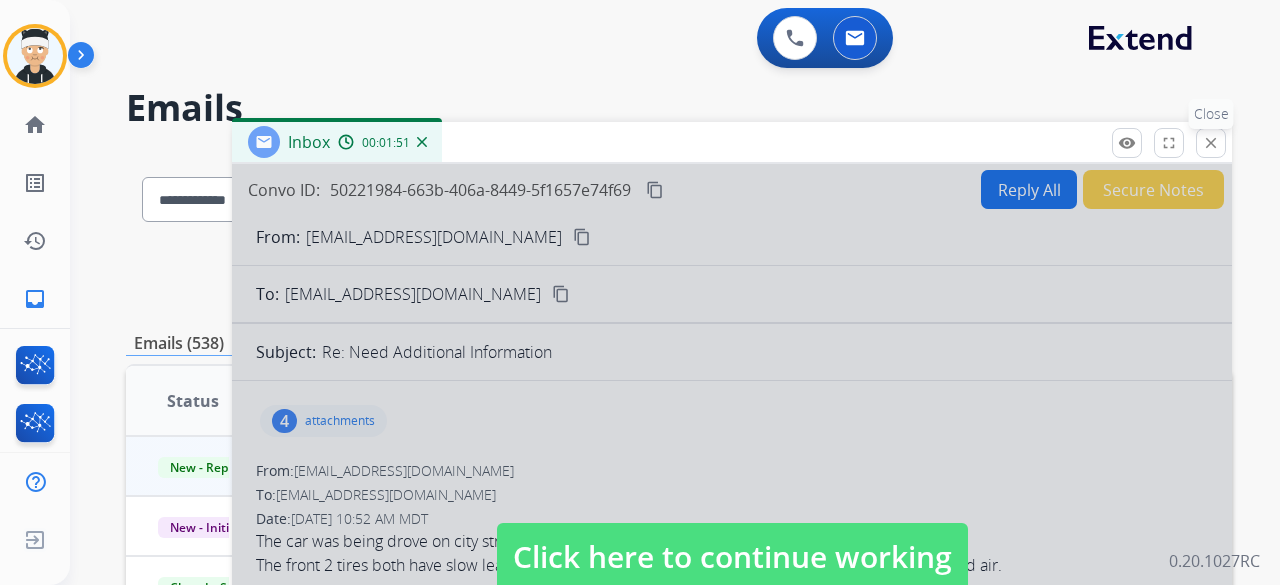 click on "close" at bounding box center (1211, 143) 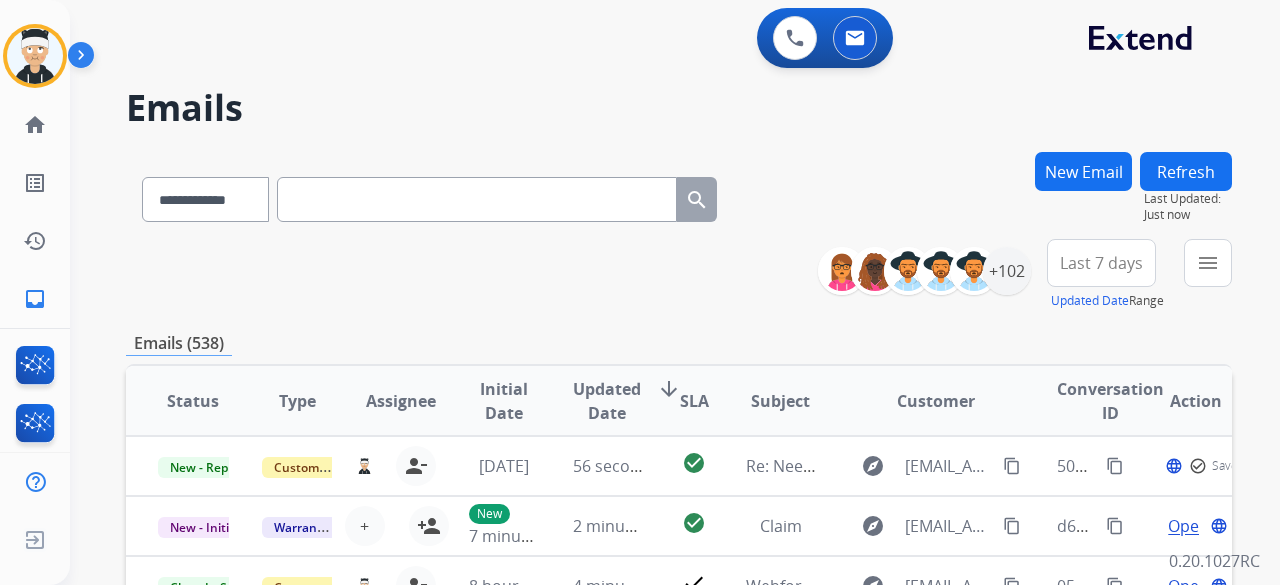 click at bounding box center (477, 199) 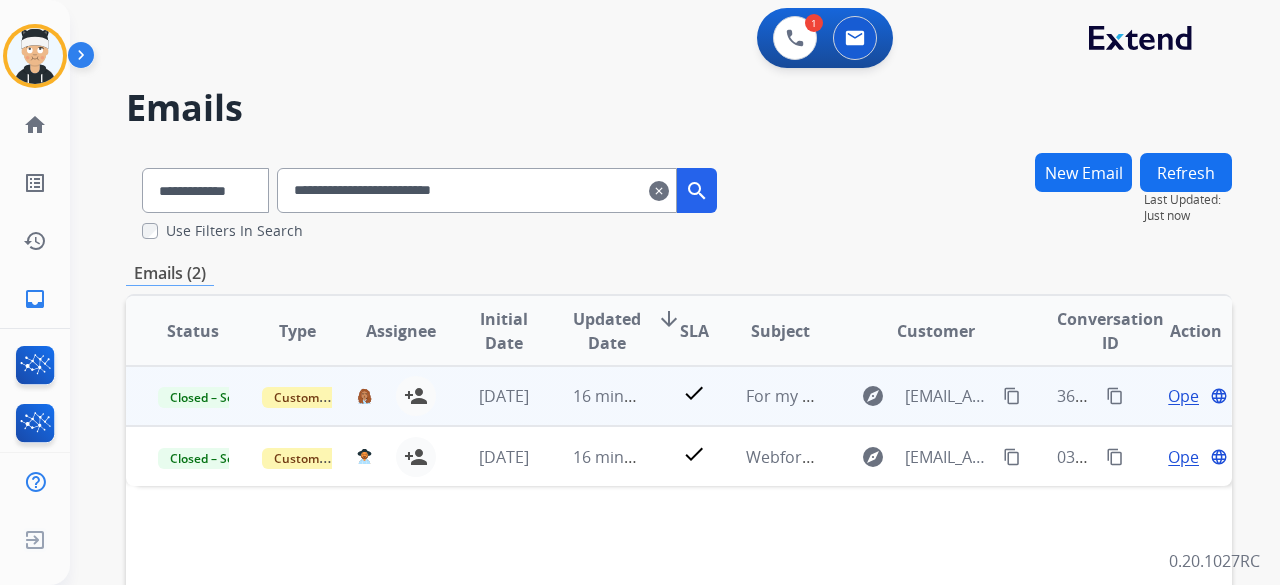 click on "Open" at bounding box center (1188, 396) 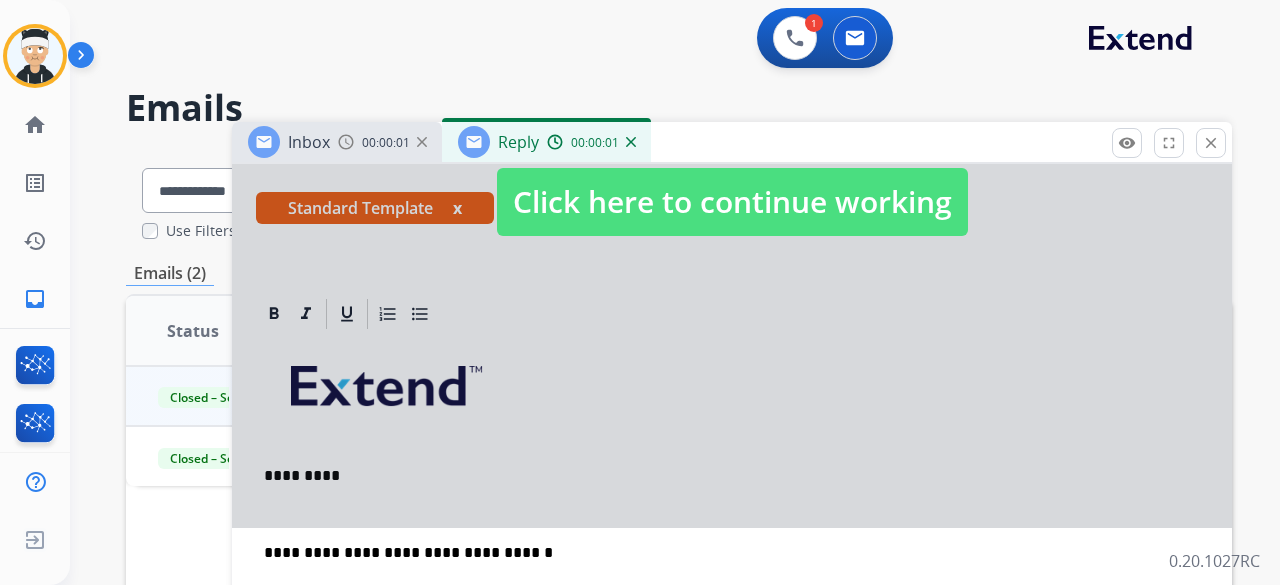 scroll, scrollTop: 0, scrollLeft: 0, axis: both 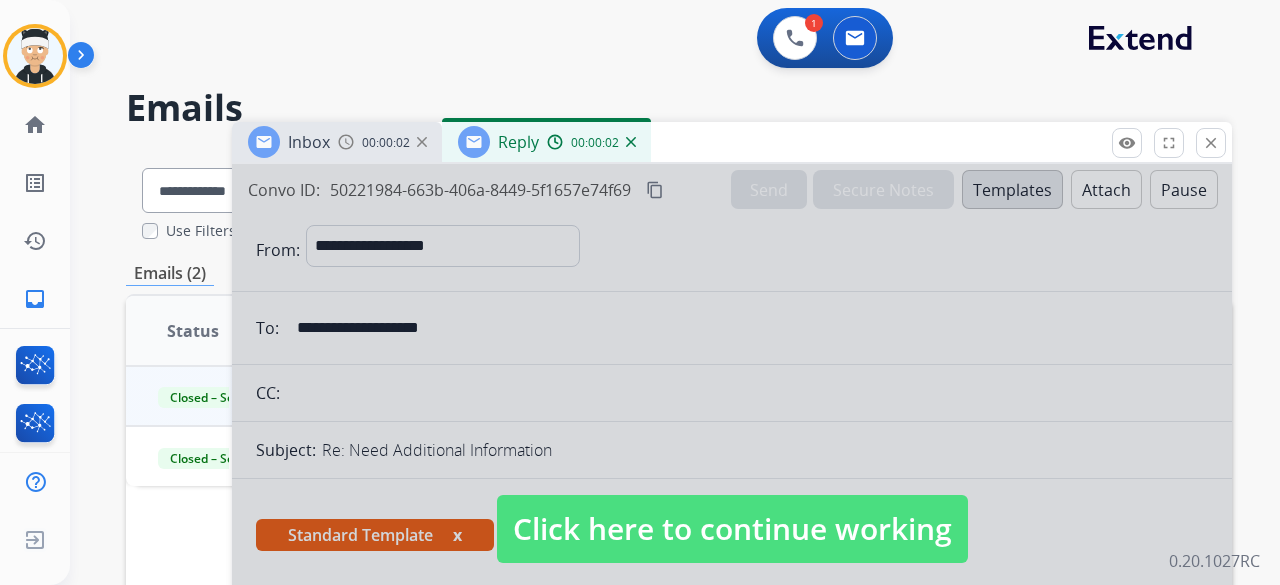 click at bounding box center [631, 142] 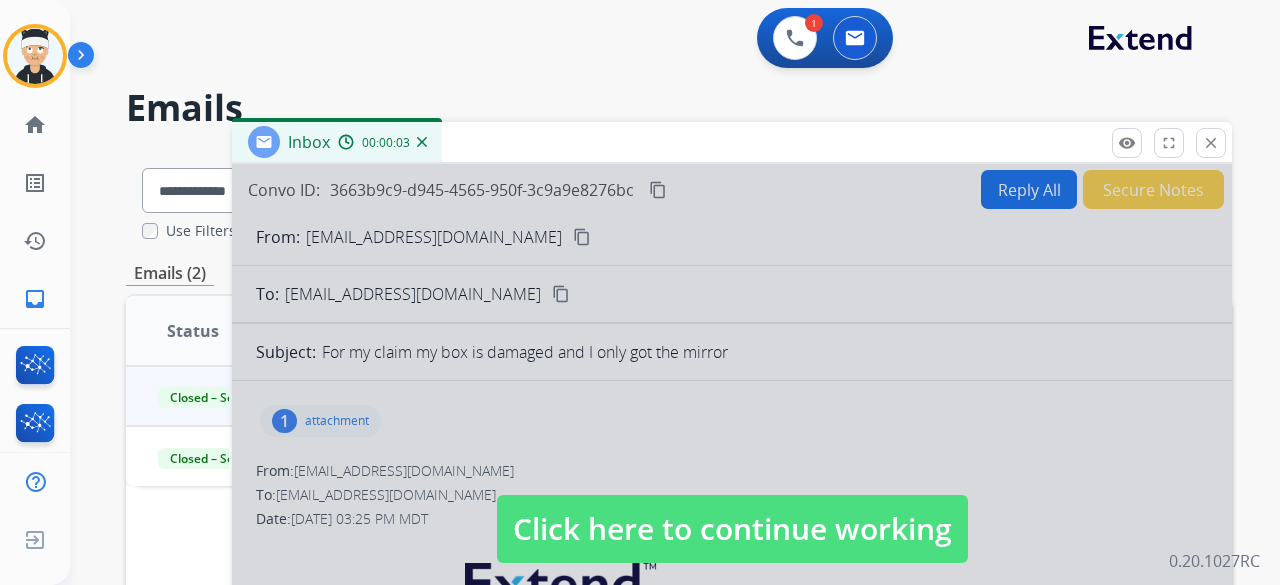 click at bounding box center [422, 142] 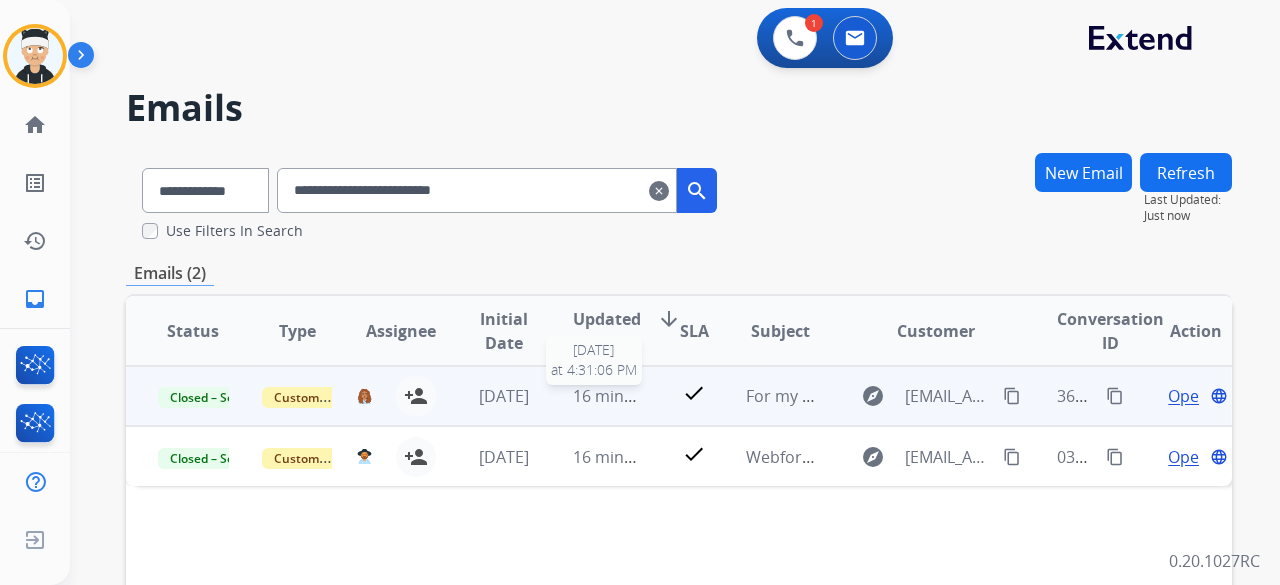 click on "16 minutes ago" at bounding box center [631, 396] 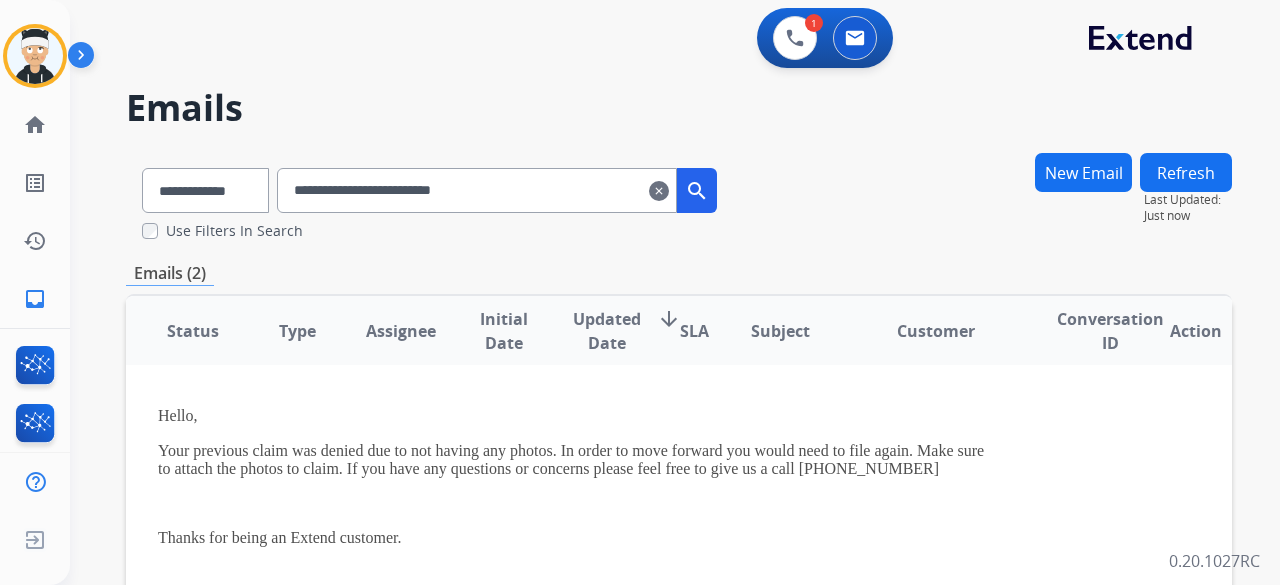 scroll, scrollTop: 176, scrollLeft: 0, axis: vertical 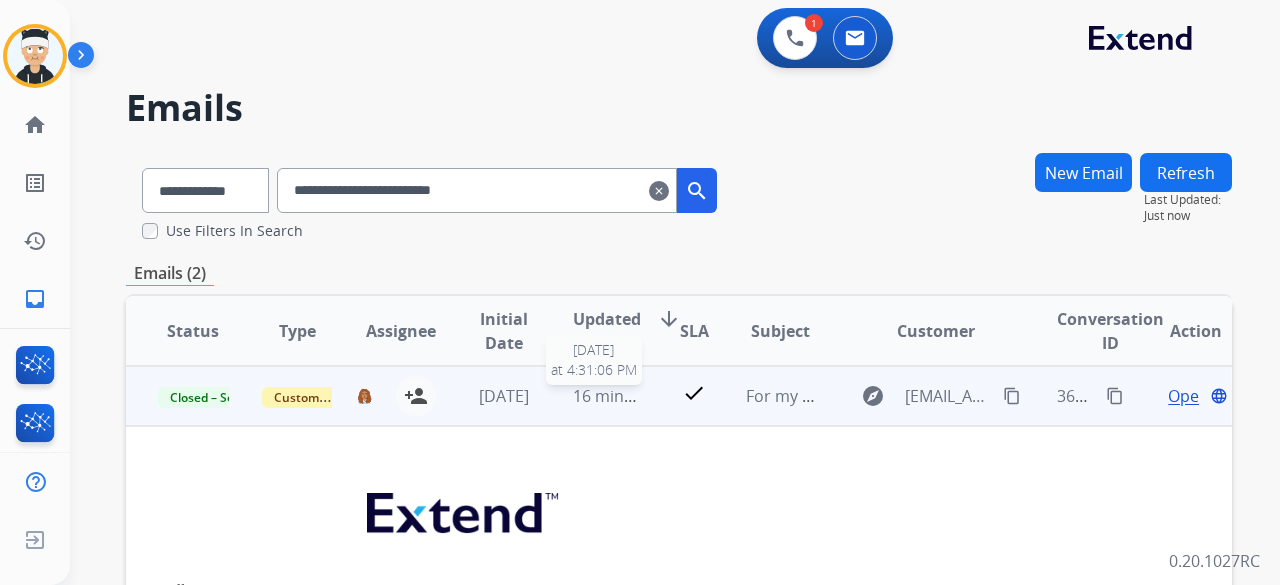 click on "16 minutes ago" at bounding box center (631, 396) 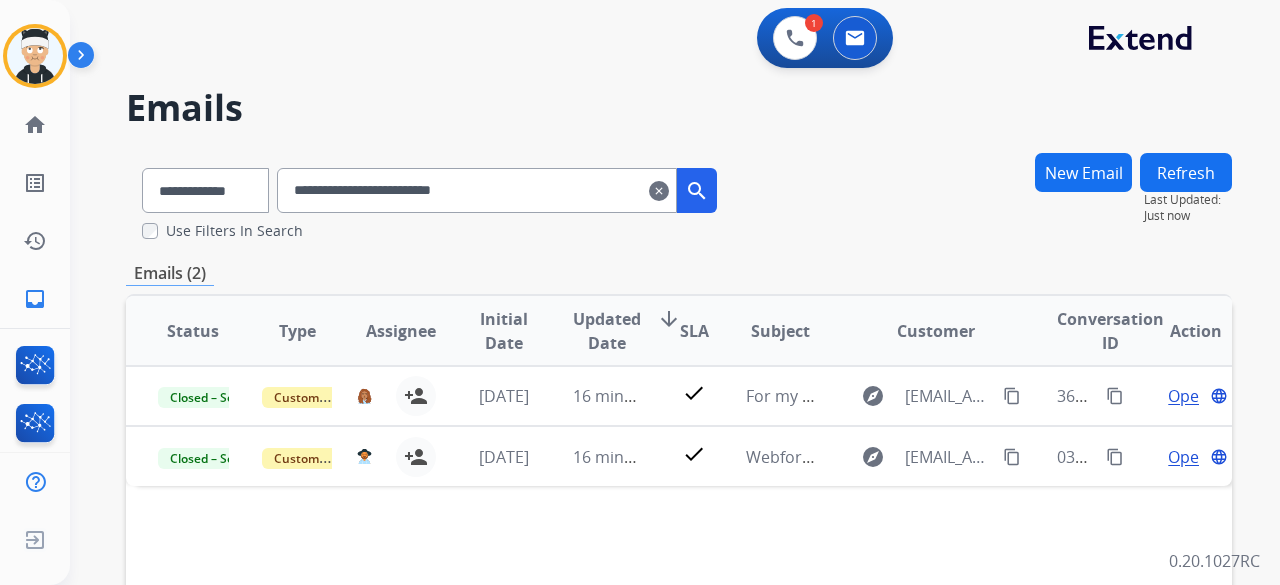click on "Emails (2)" at bounding box center [679, 273] 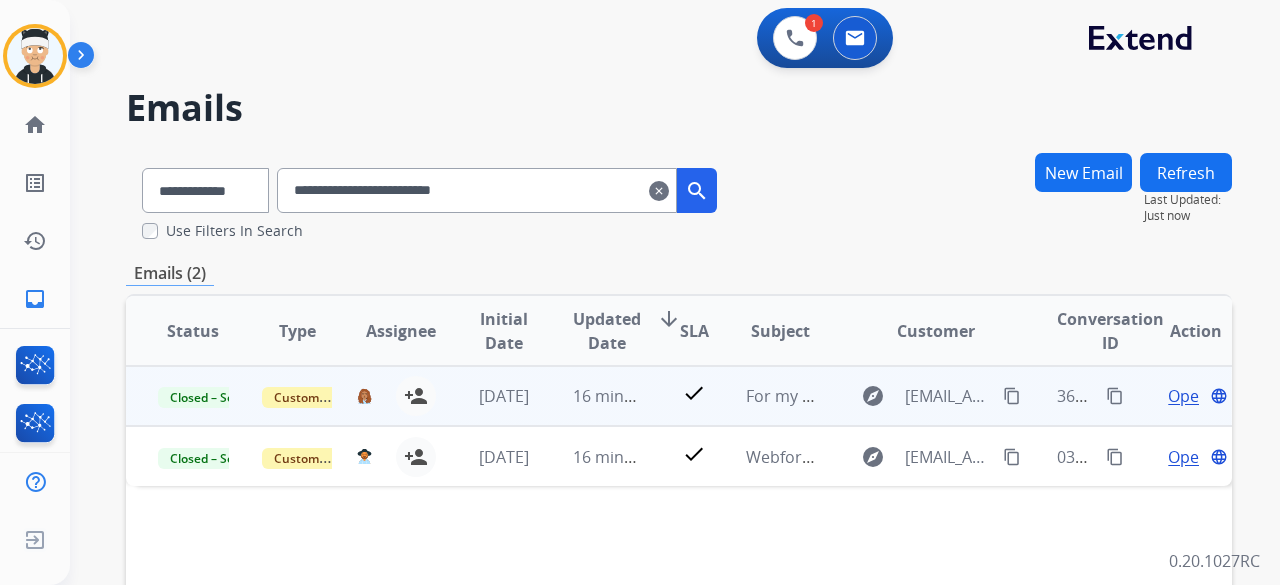 click on "Open" at bounding box center (1188, 396) 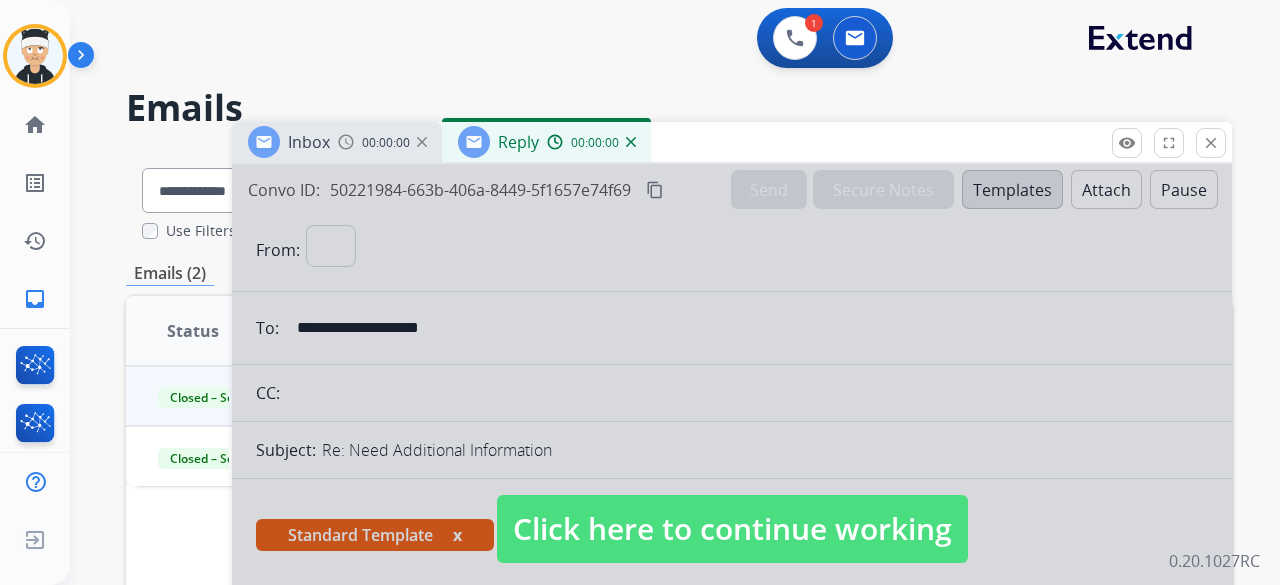select on "**********" 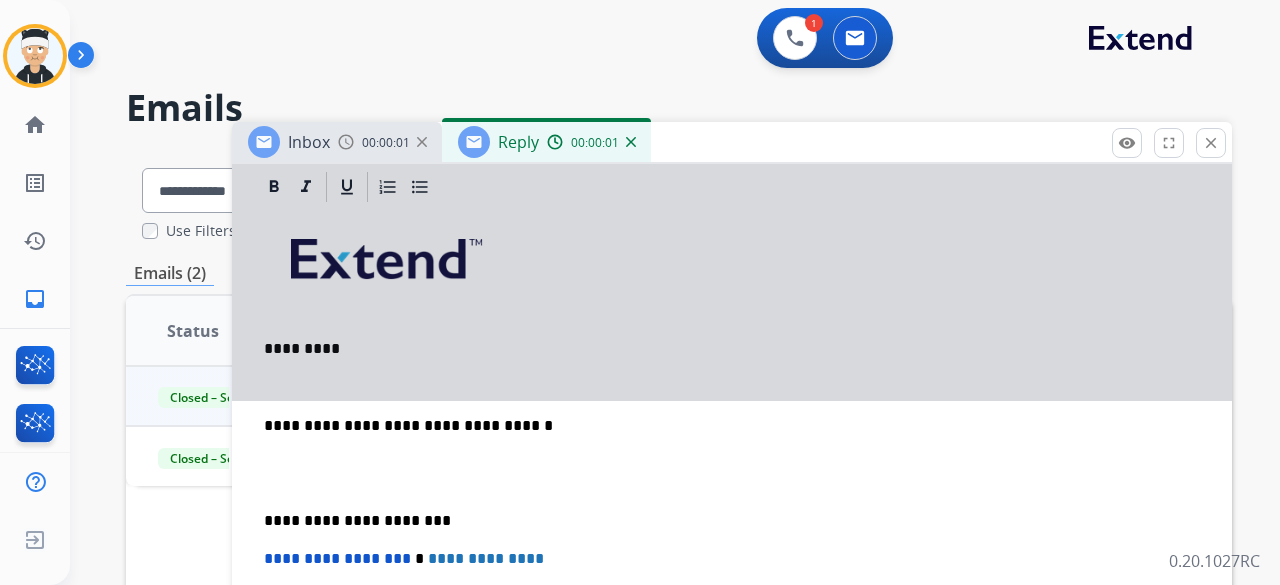 scroll, scrollTop: 500, scrollLeft: 0, axis: vertical 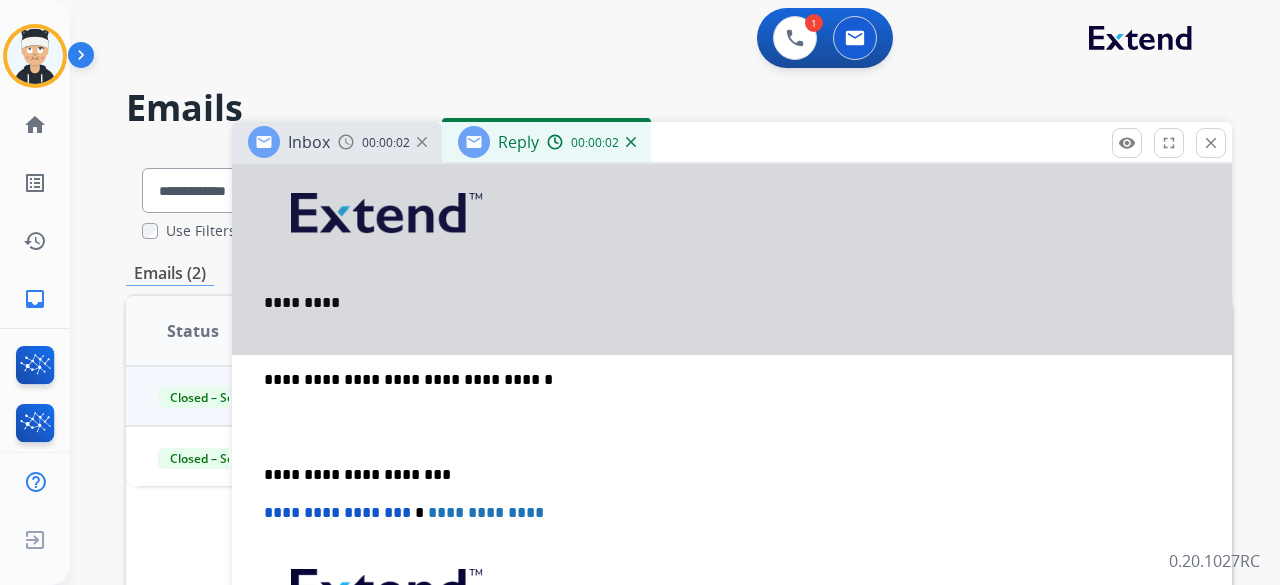 click at bounding box center [631, 142] 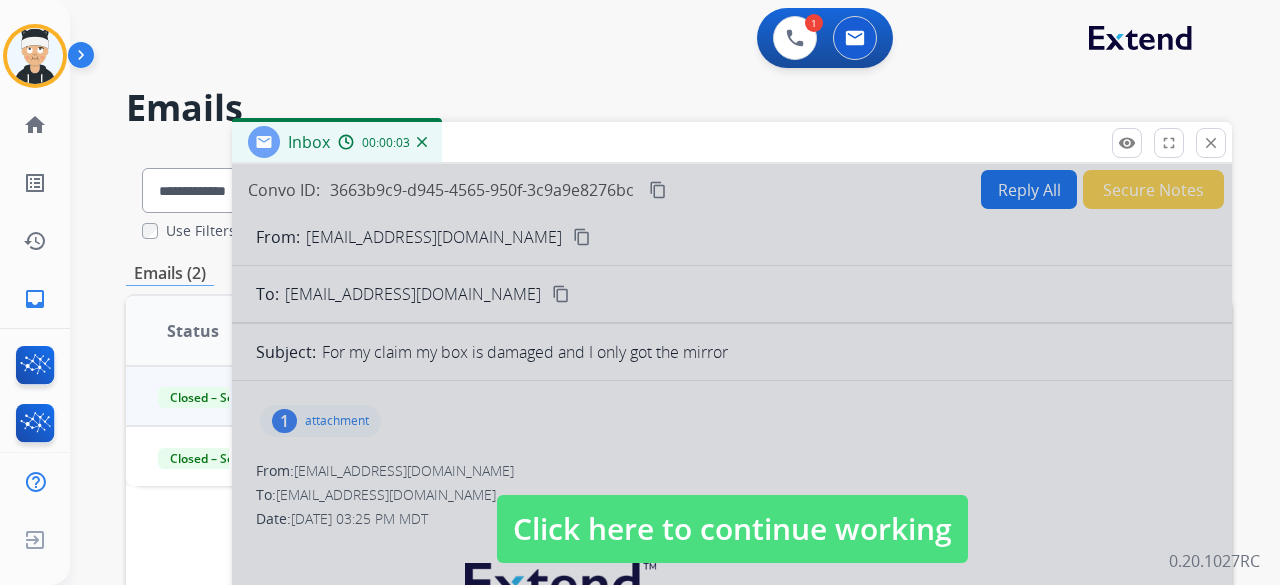 click at bounding box center (422, 142) 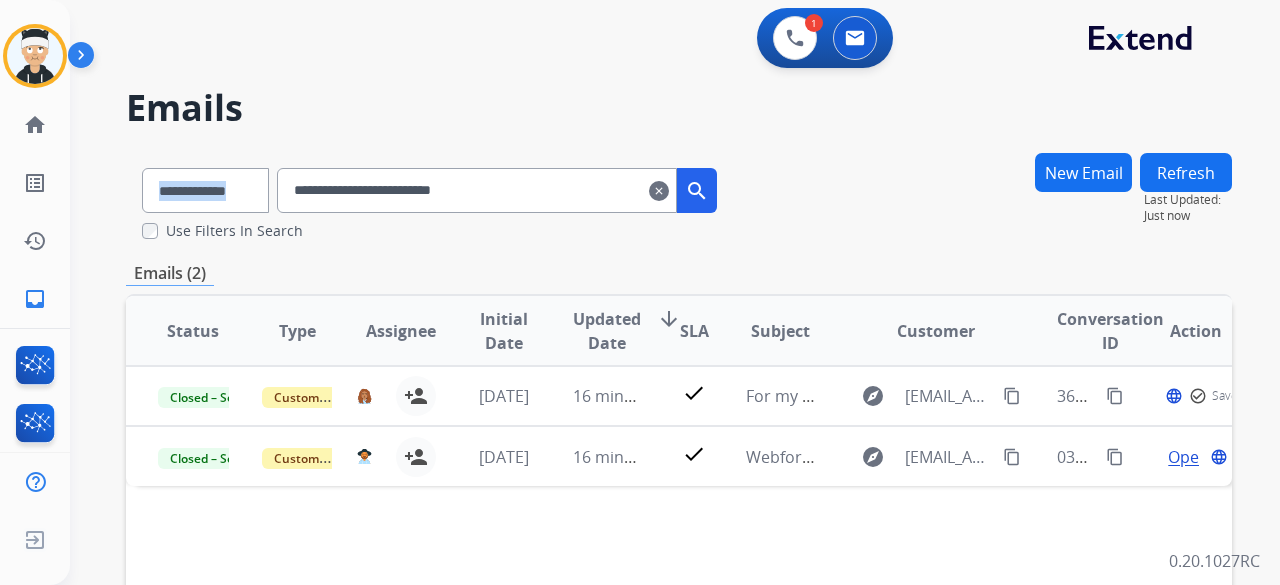 click on "**********" at bounding box center [651, 364] 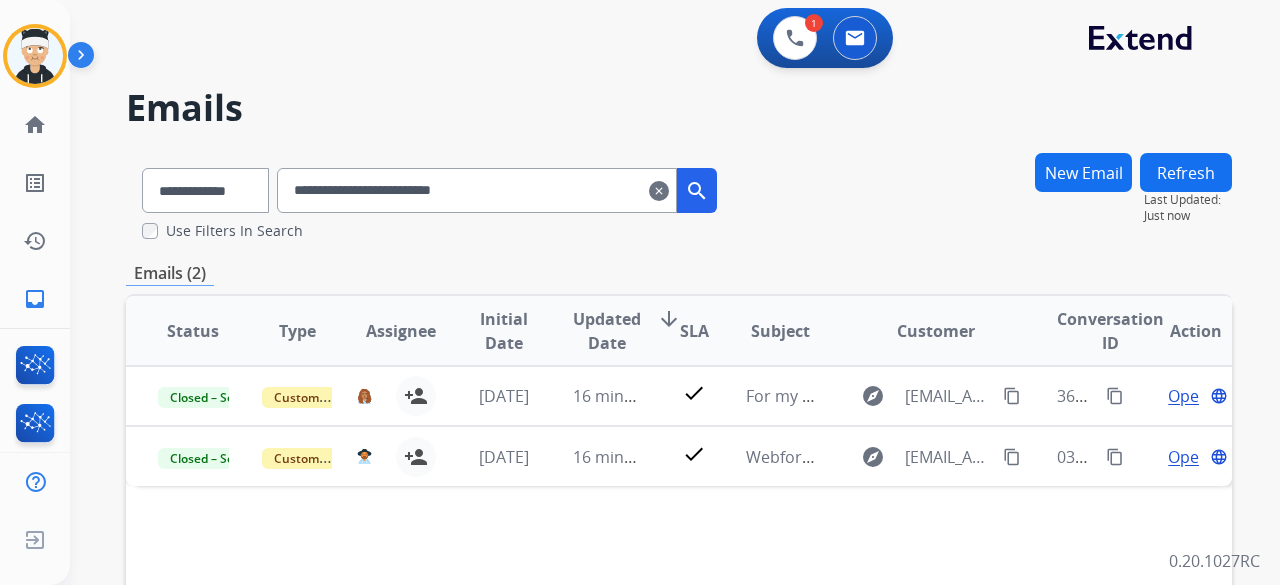 click on "Emails (2)" at bounding box center [679, 273] 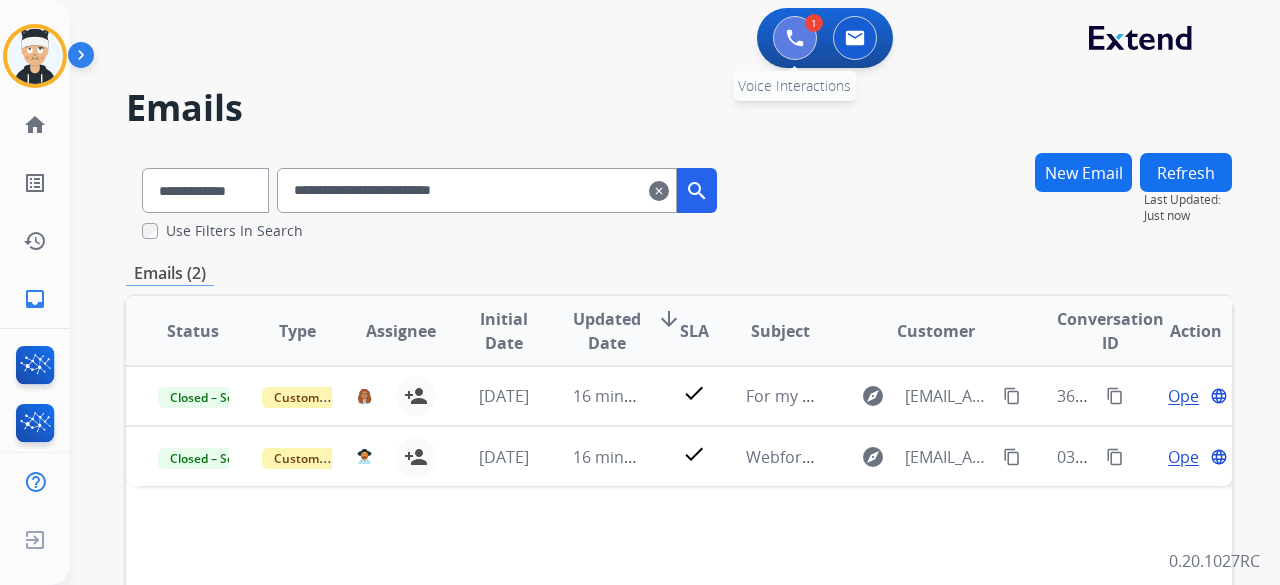 click at bounding box center [795, 38] 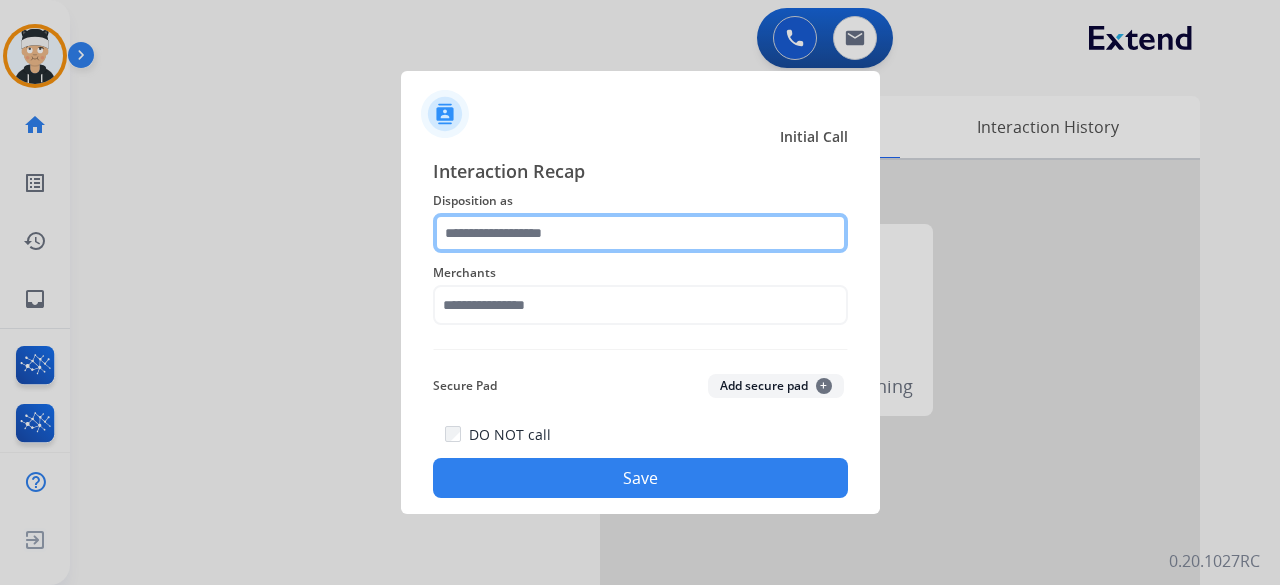 click 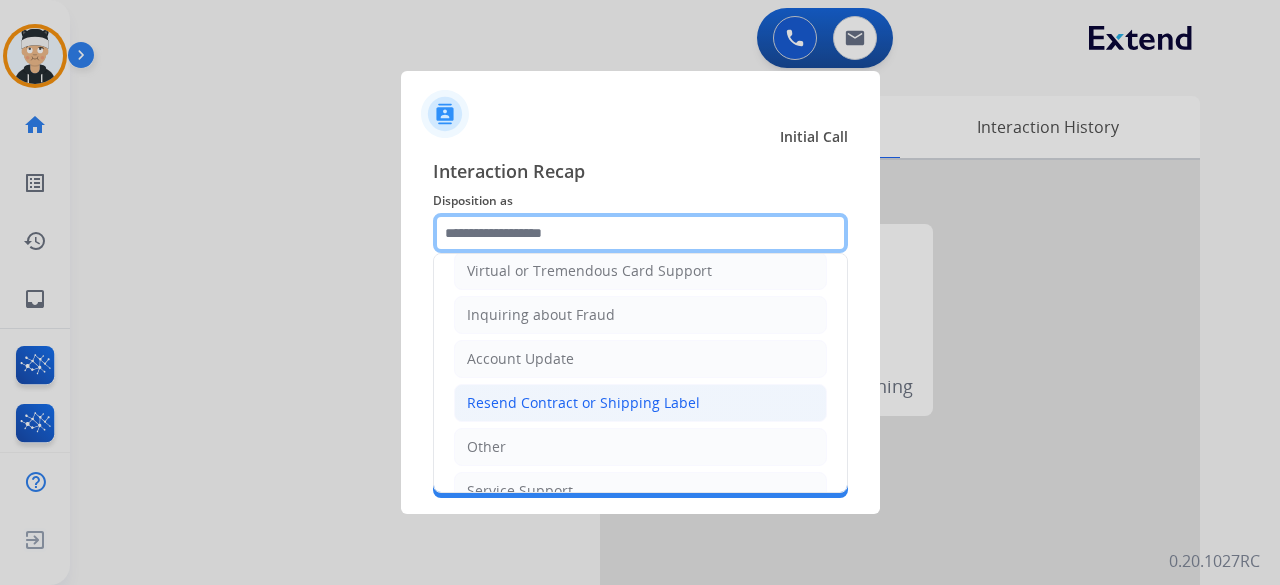 scroll, scrollTop: 300, scrollLeft: 0, axis: vertical 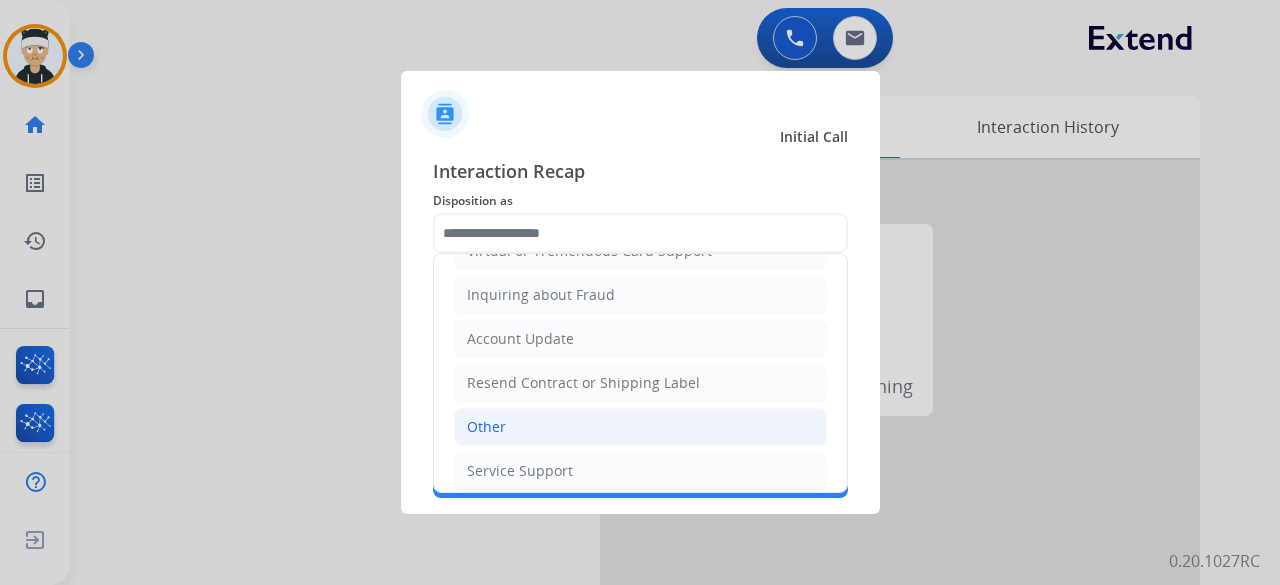 click on "Other" 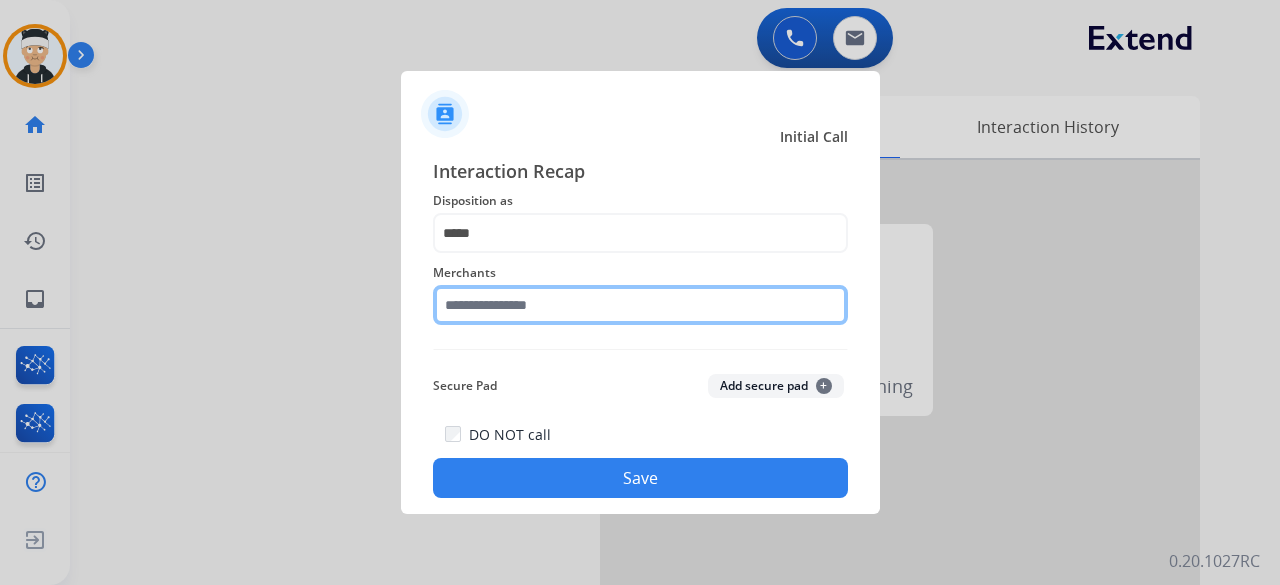 click 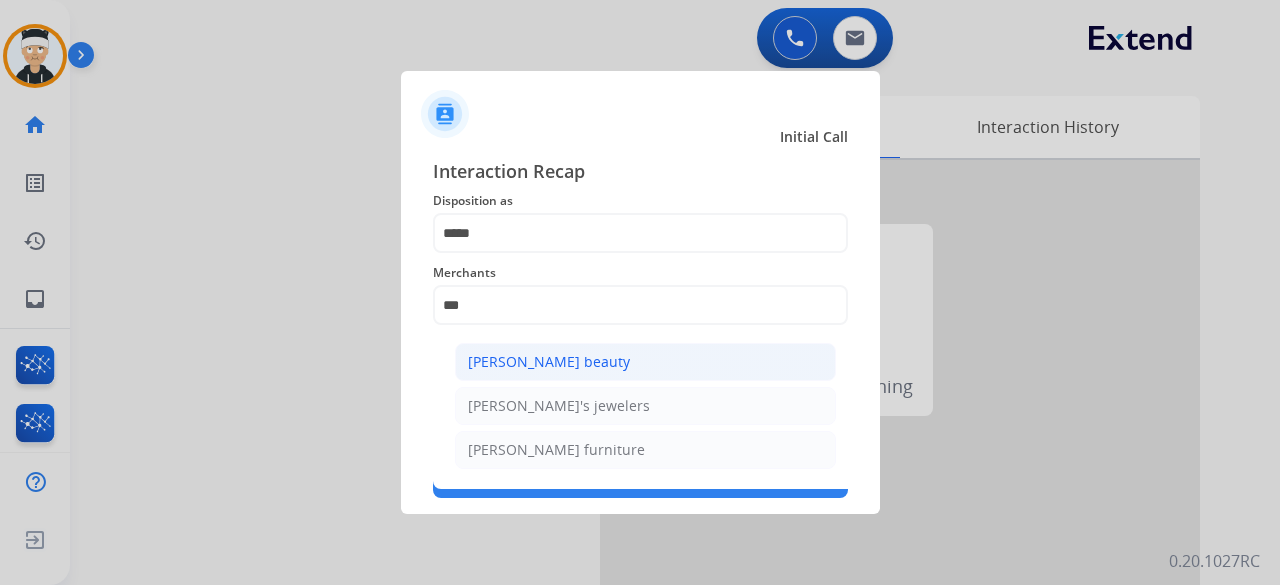 click on "[PERSON_NAME] beauty" 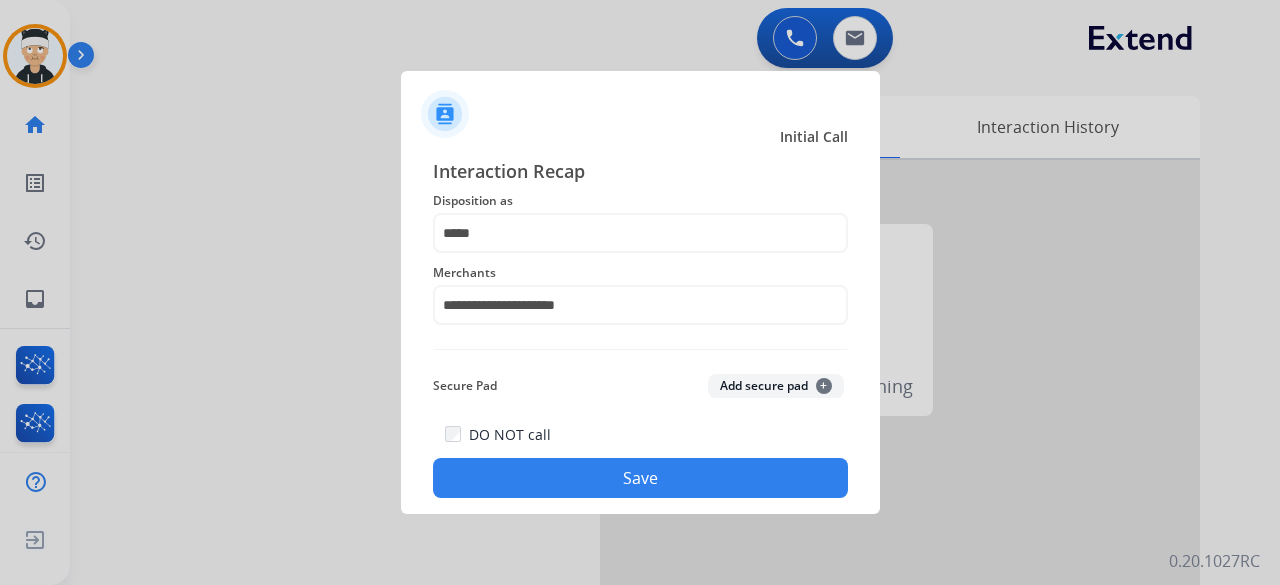 click on "Save" 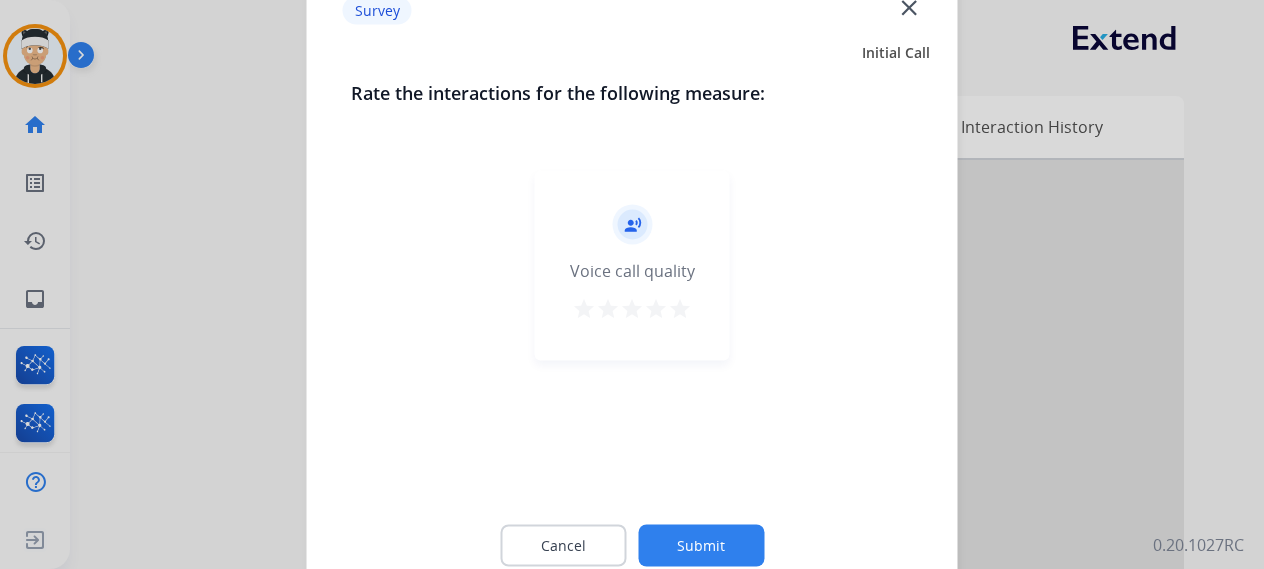 click on "star" at bounding box center [680, 308] 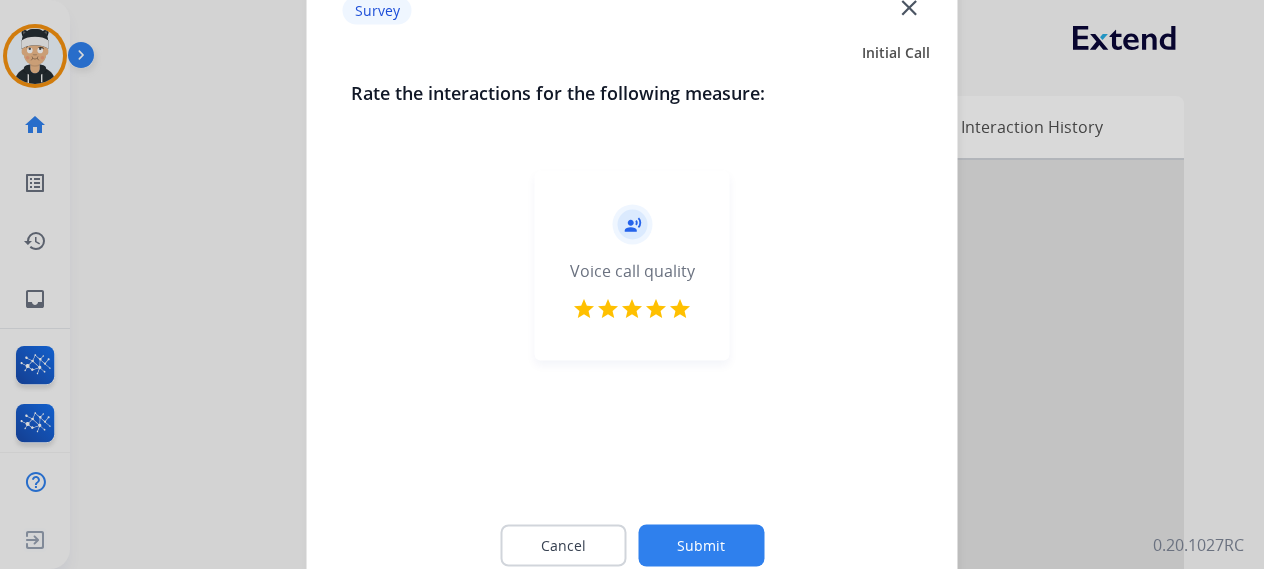 click on "Submit" 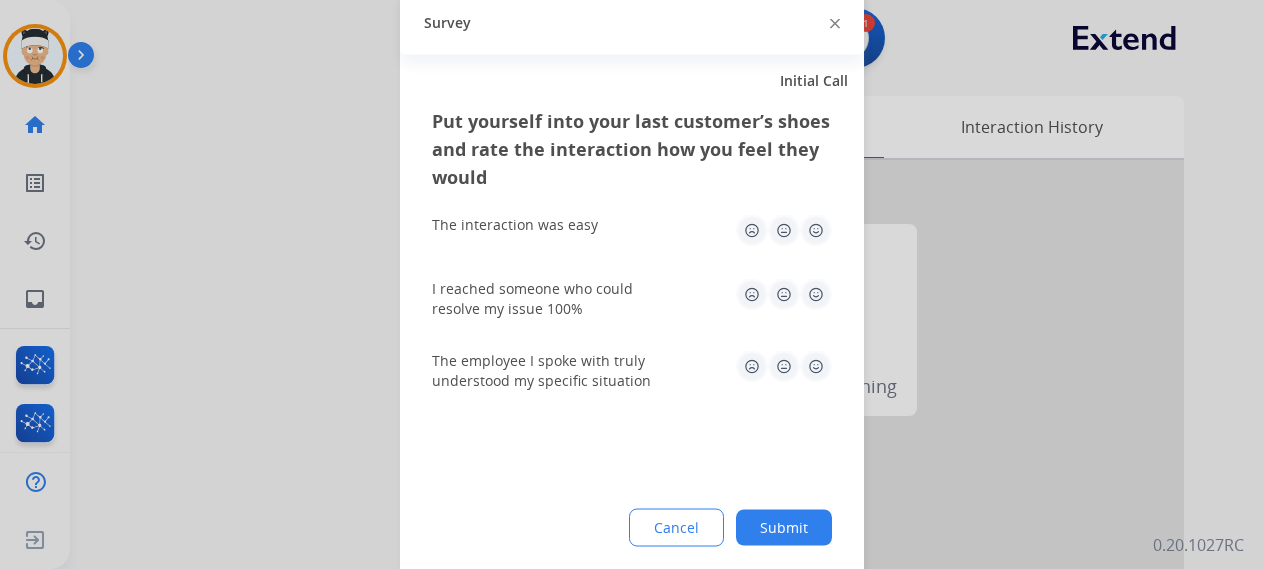 click 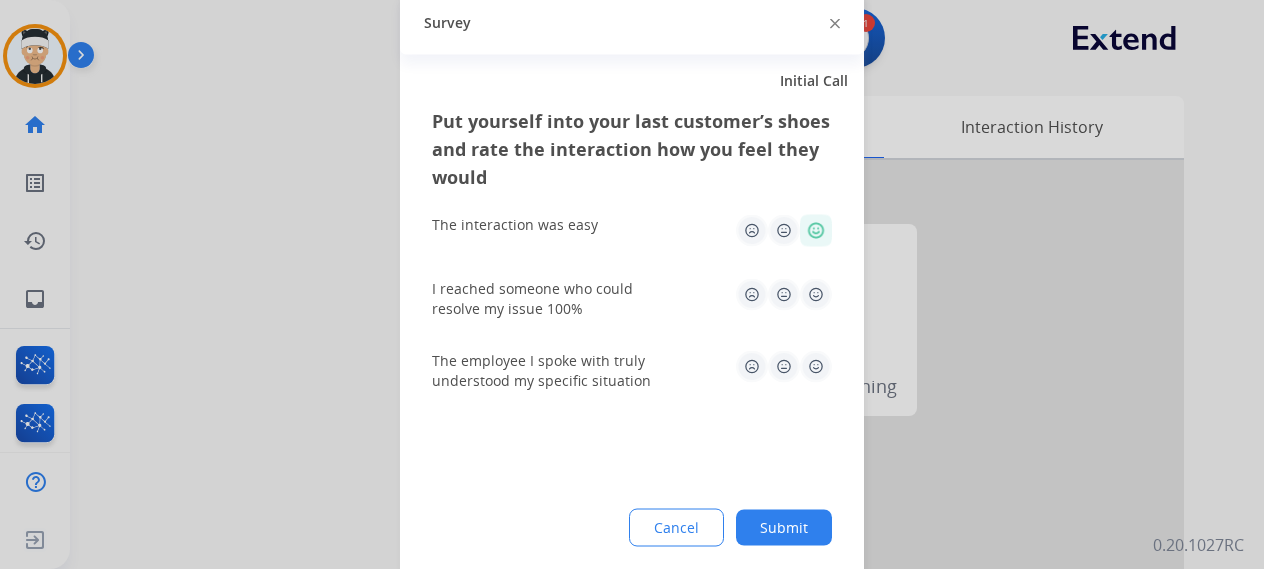 click 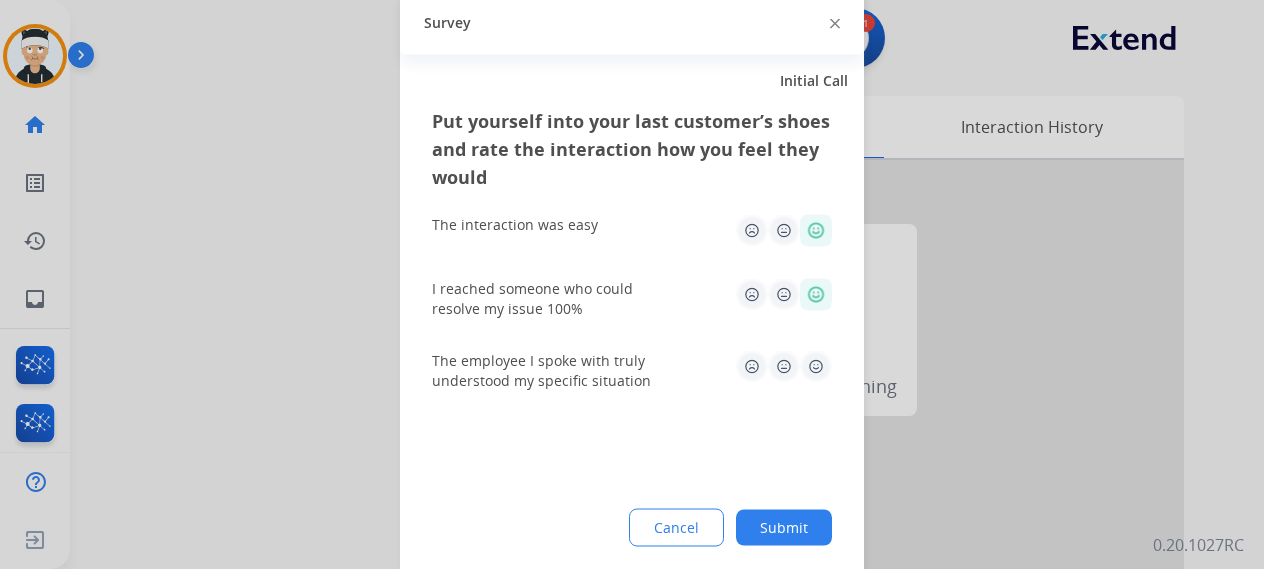 click 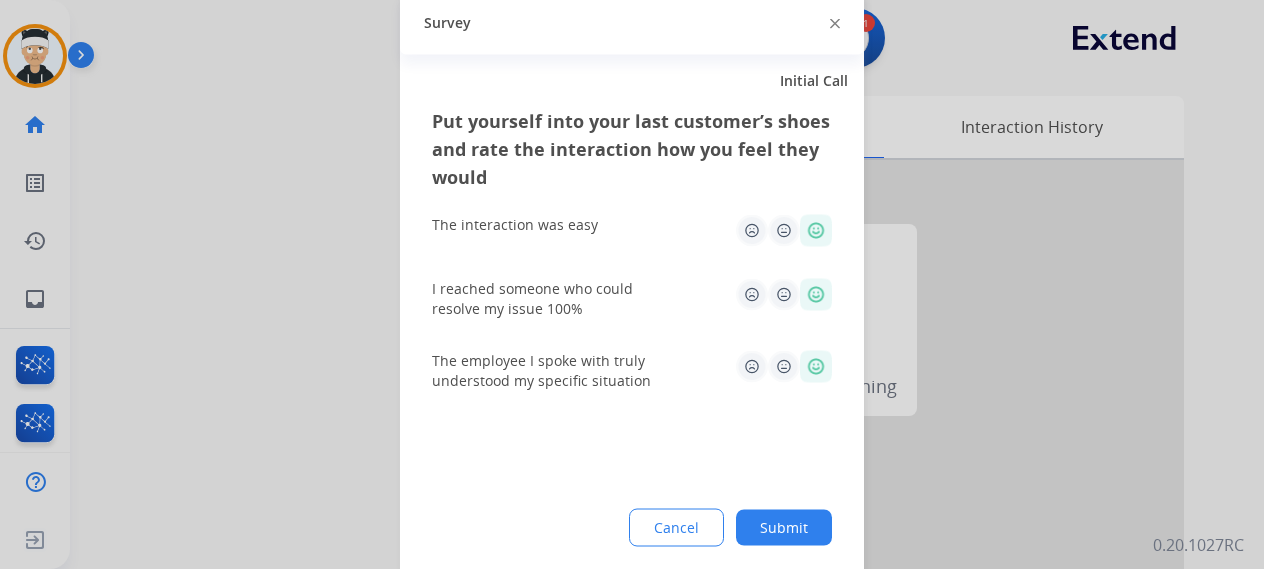 click on "Submit" 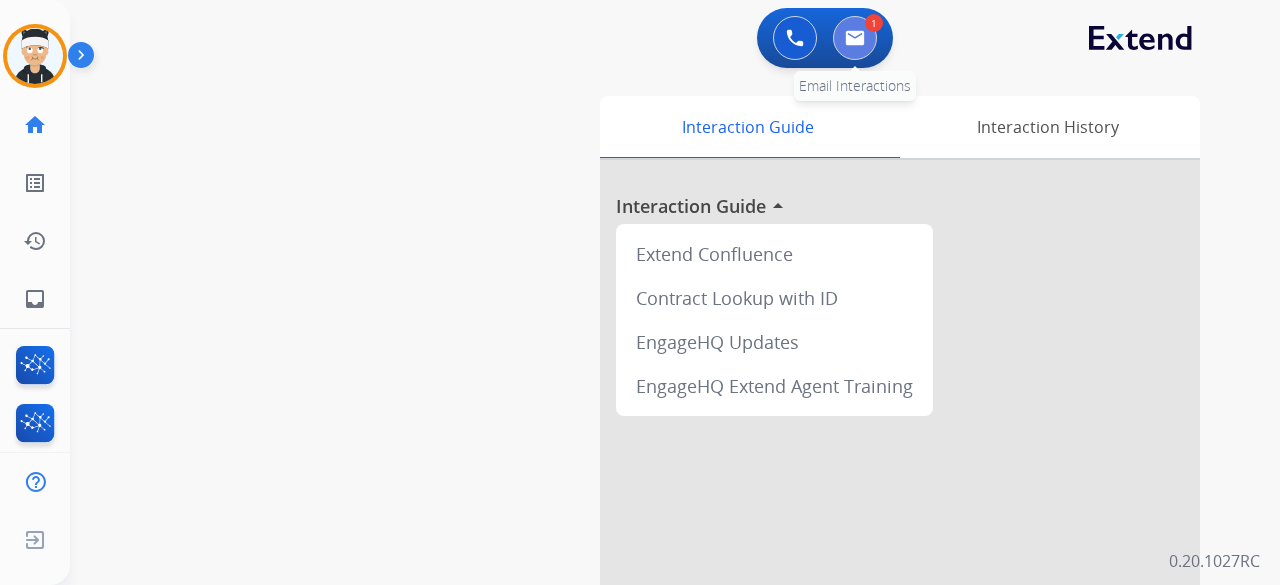 click at bounding box center (855, 38) 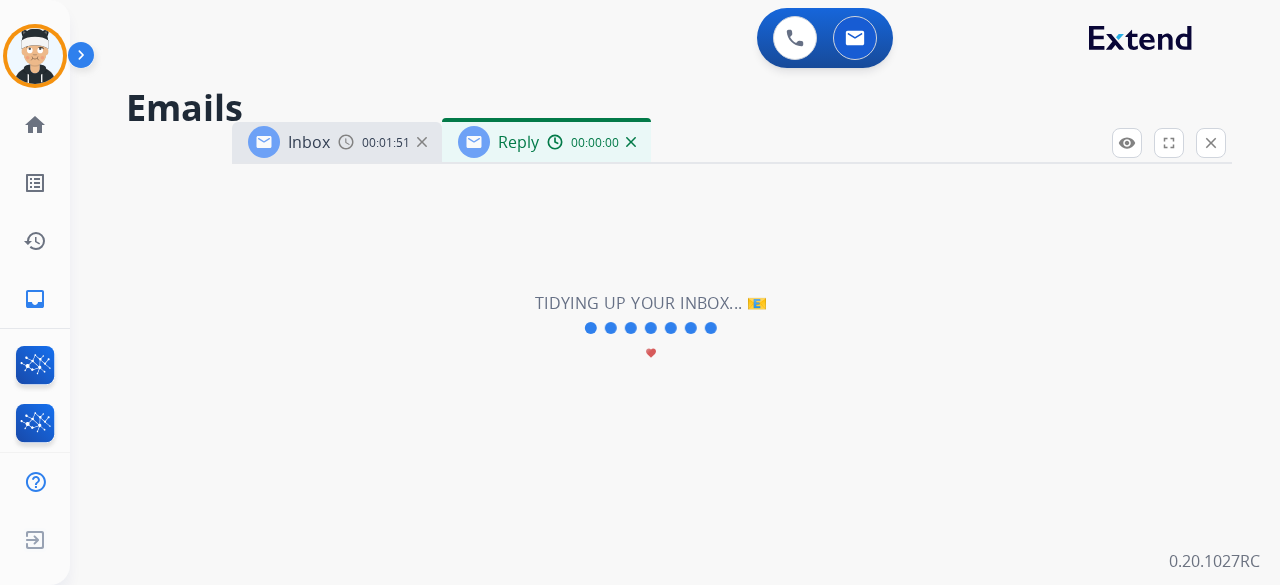 select on "**********" 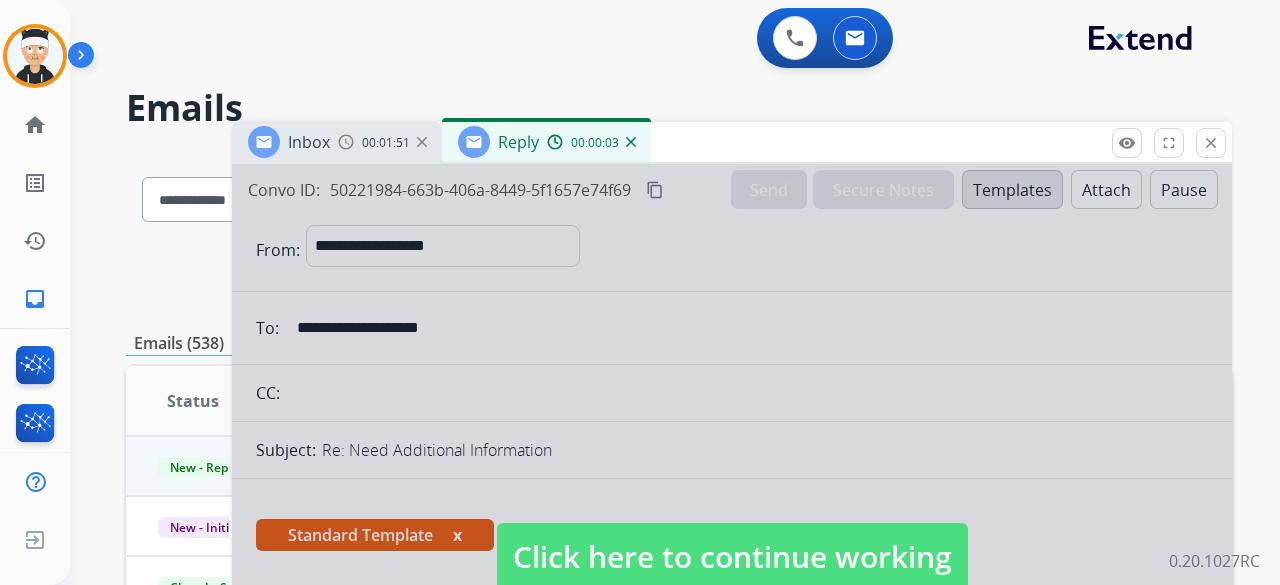 click on "Click here to continue working" at bounding box center [732, 557] 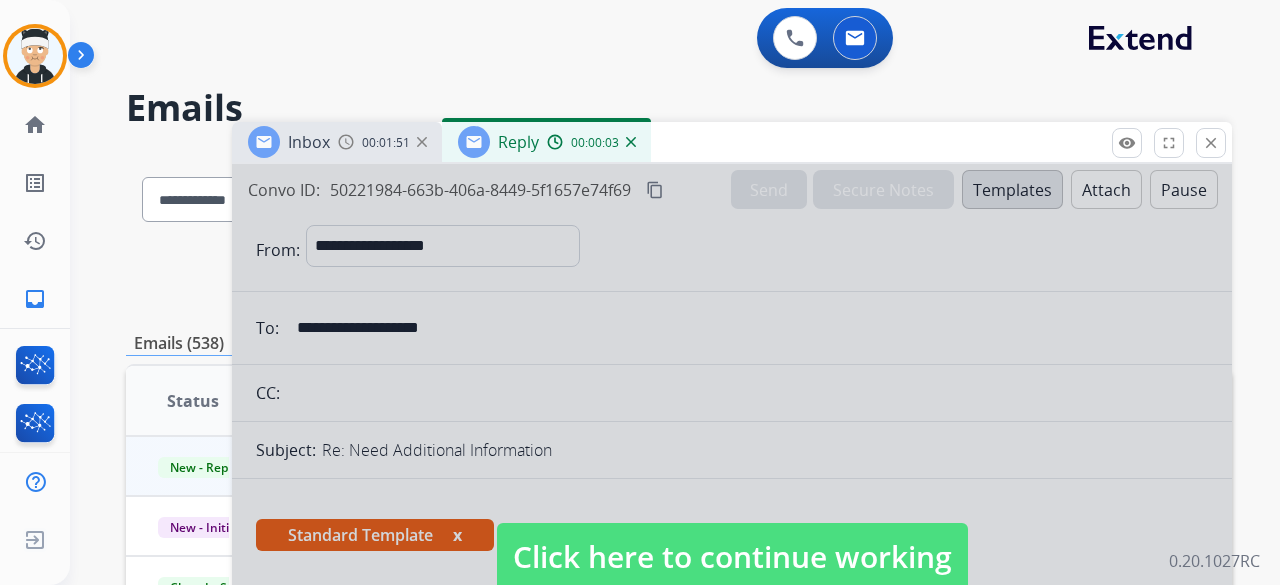 click on "Standard Template   x" at bounding box center [732, 543] 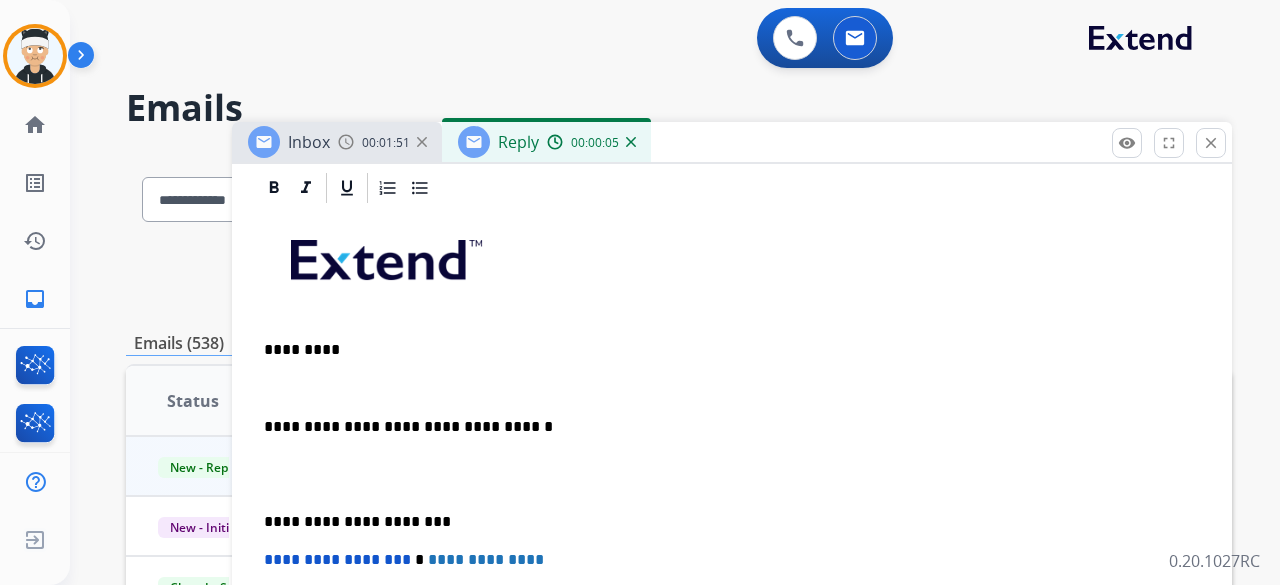 scroll, scrollTop: 500, scrollLeft: 0, axis: vertical 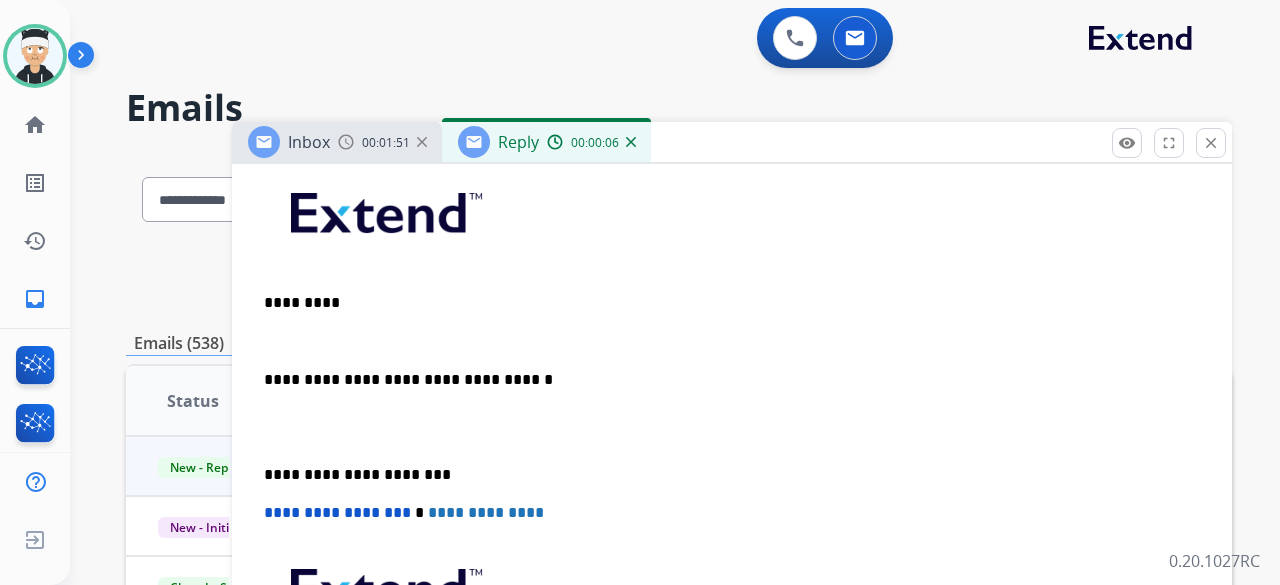 click on "**********" at bounding box center [732, 464] 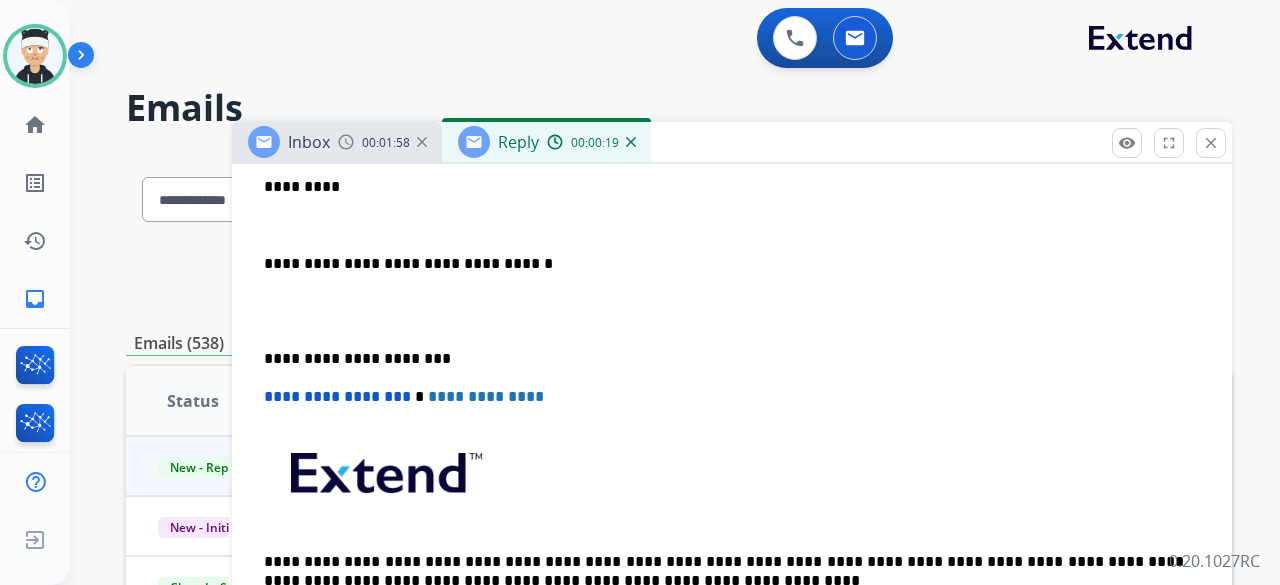 scroll, scrollTop: 500, scrollLeft: 0, axis: vertical 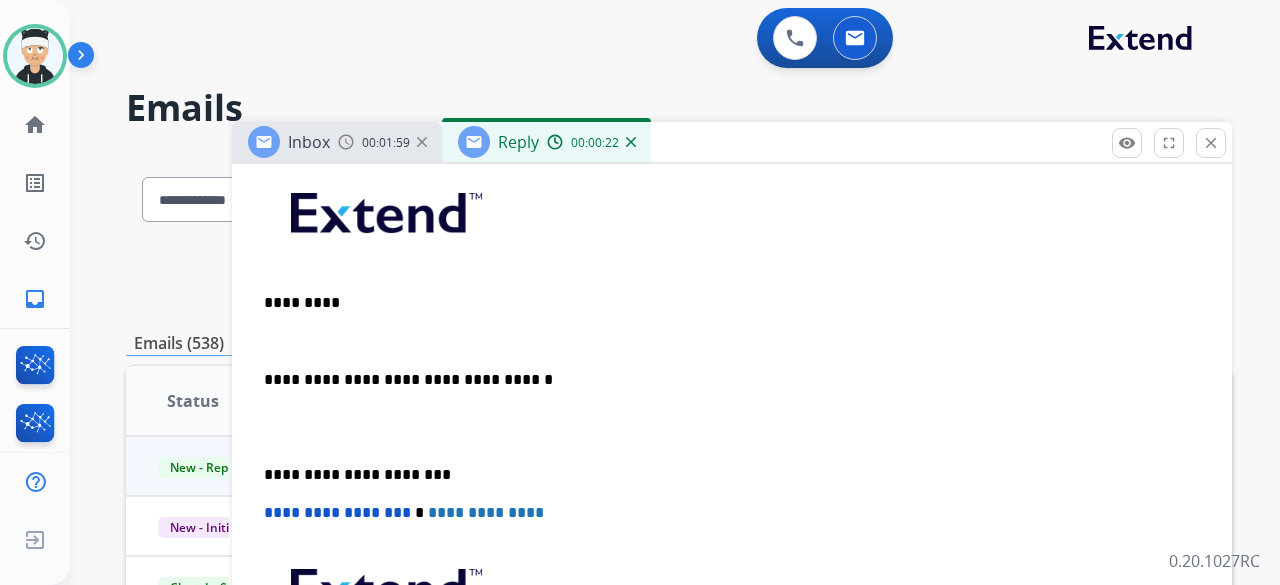 type 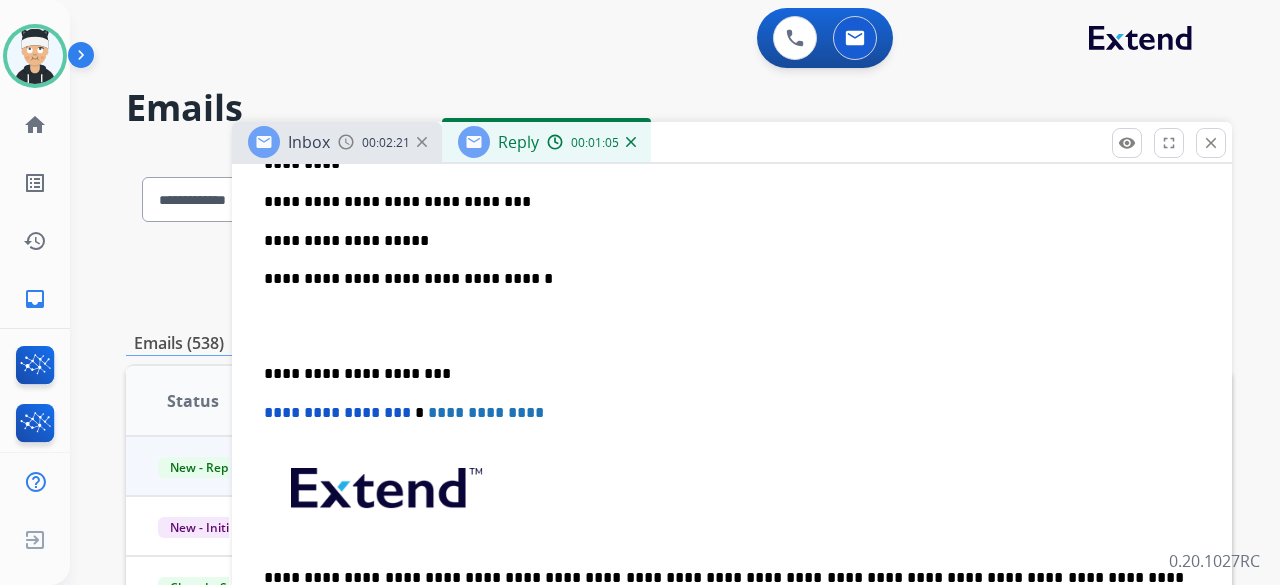scroll, scrollTop: 600, scrollLeft: 0, axis: vertical 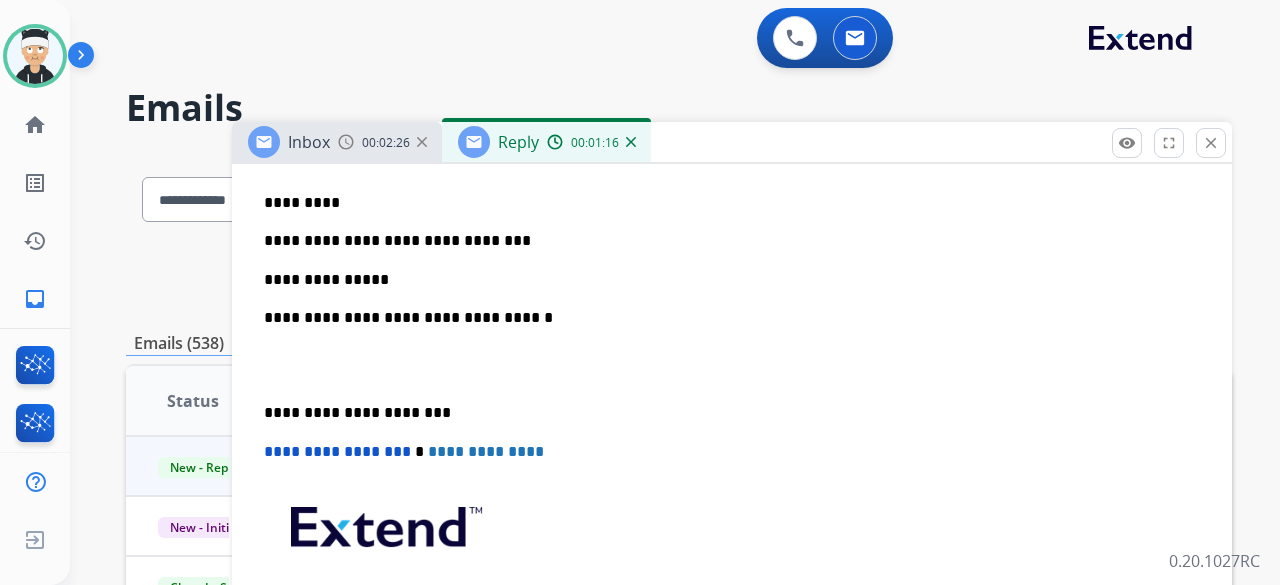 click on "**********" at bounding box center (732, 384) 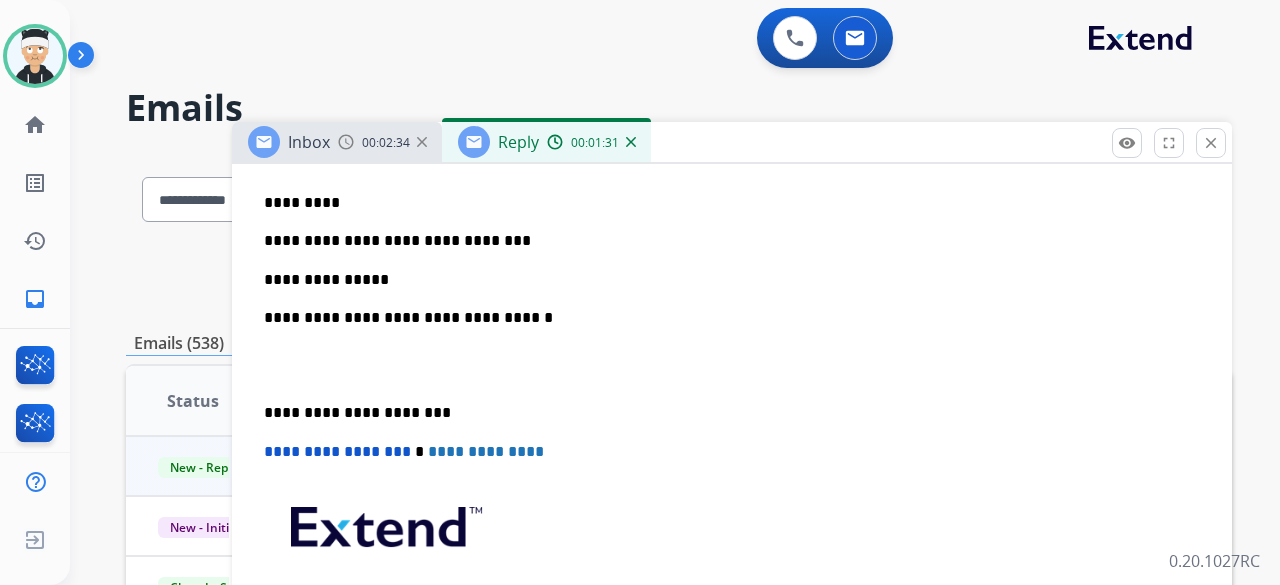 click on "**********" at bounding box center [724, 280] 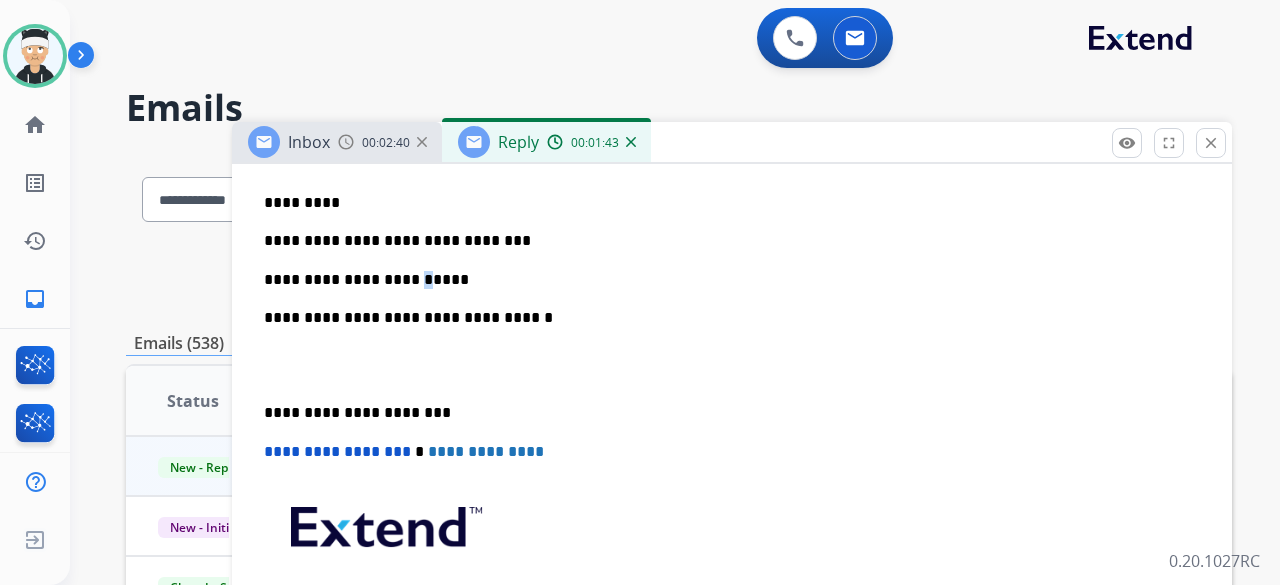 click on "**********" at bounding box center (724, 280) 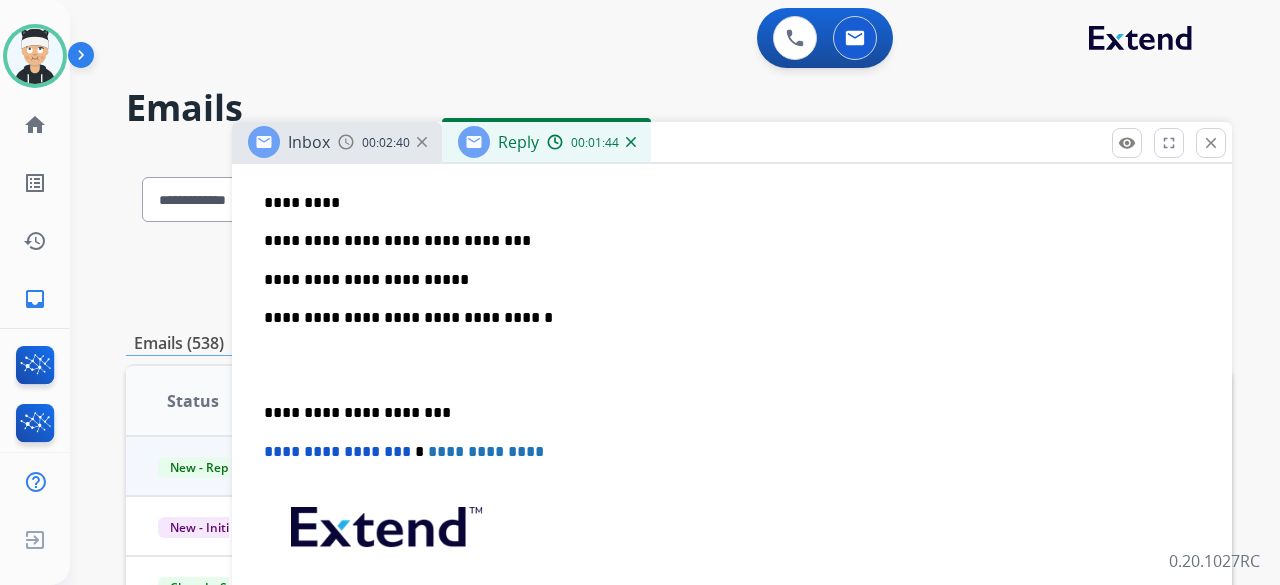 click on "**********" at bounding box center (724, 280) 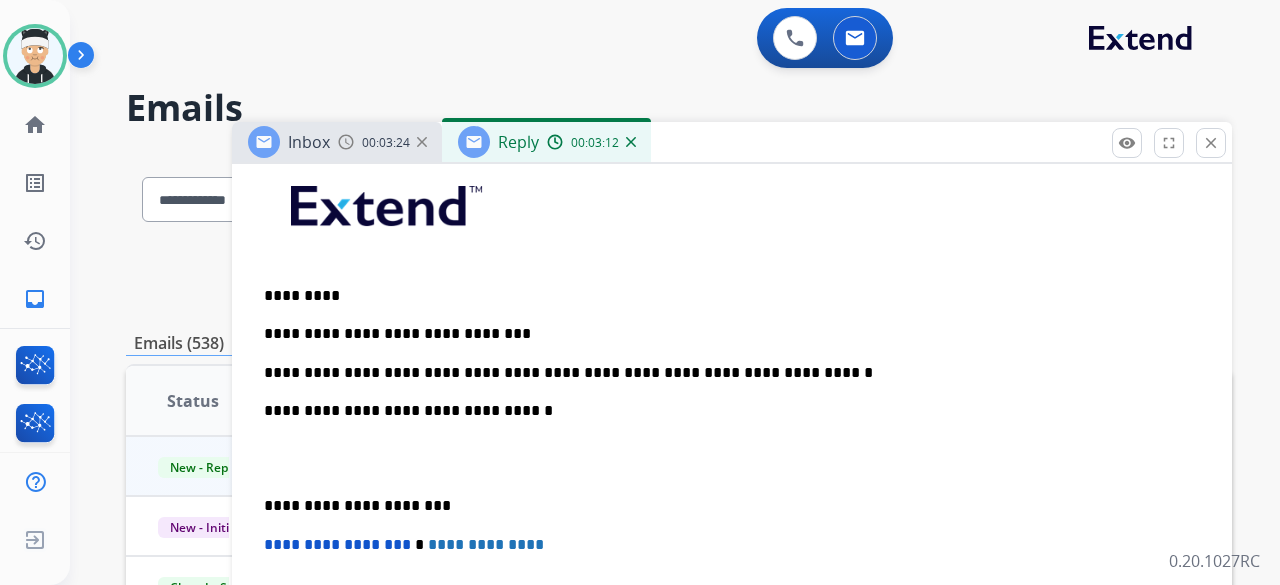 scroll, scrollTop: 500, scrollLeft: 0, axis: vertical 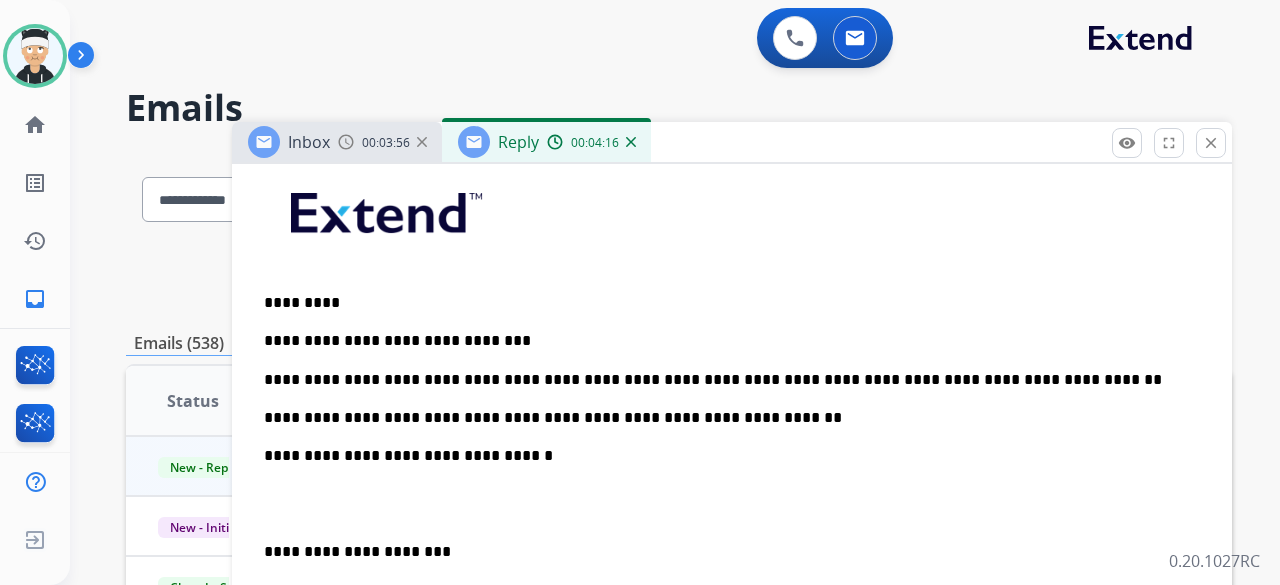 click on "**********" at bounding box center (732, 503) 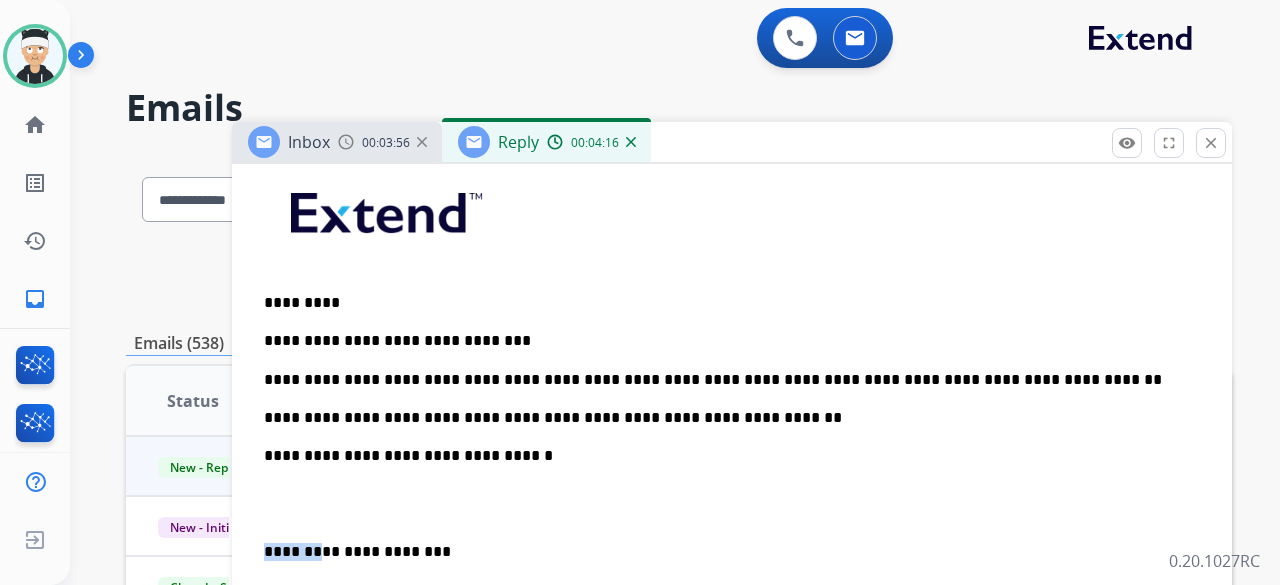 click on "**********" at bounding box center [732, 503] 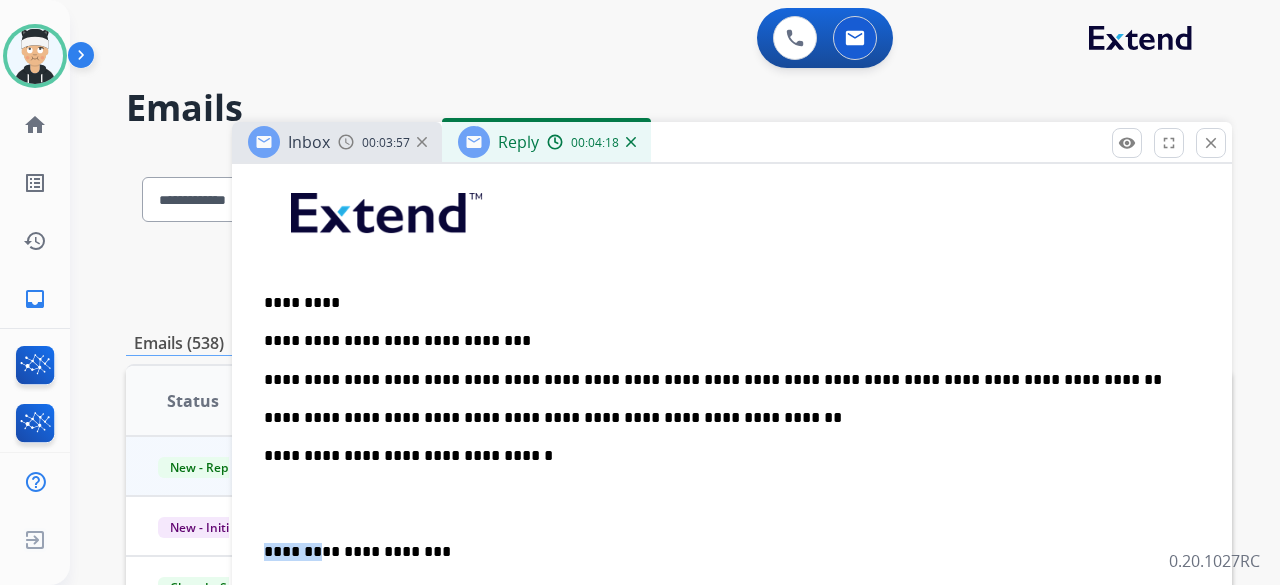 click on "**********" at bounding box center (724, 552) 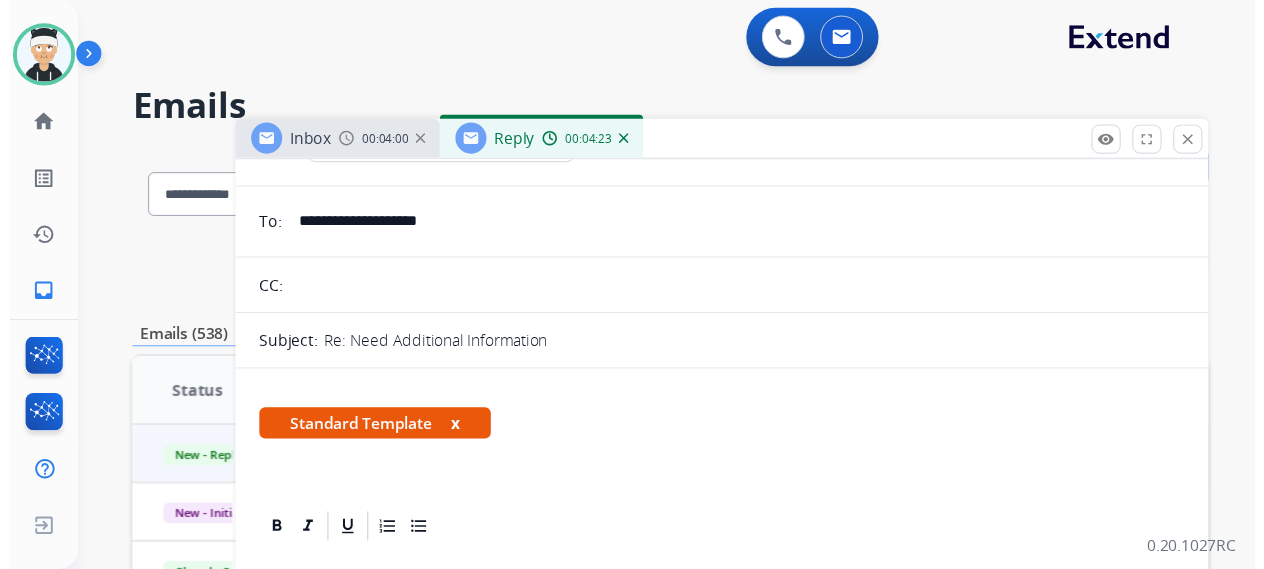 scroll, scrollTop: 0, scrollLeft: 0, axis: both 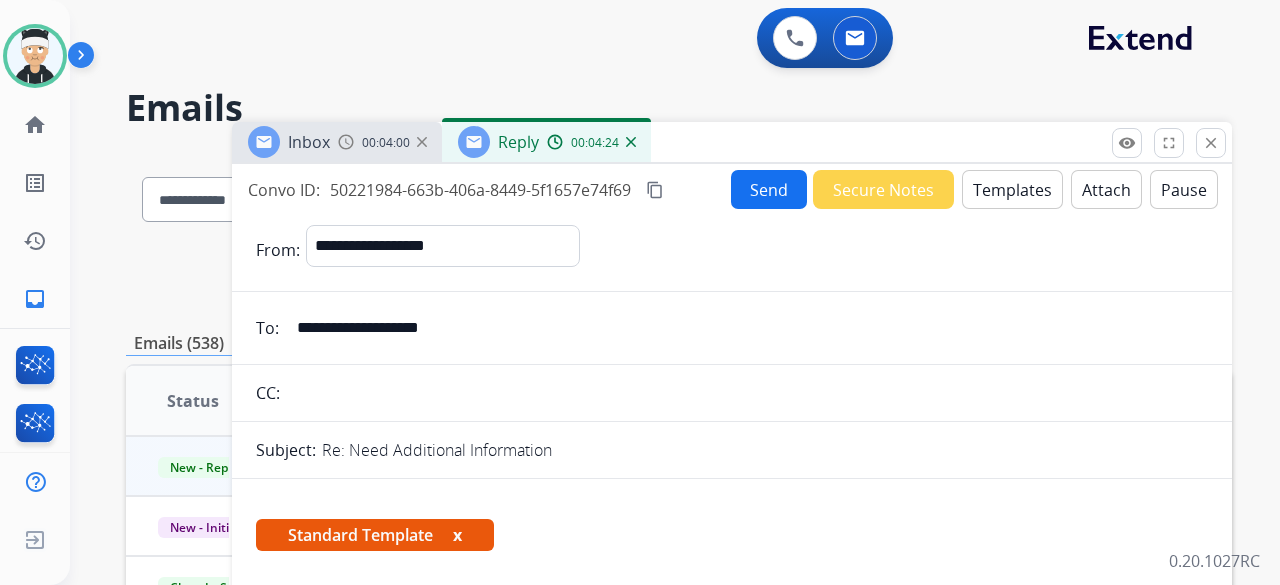 click on "Send" at bounding box center (769, 189) 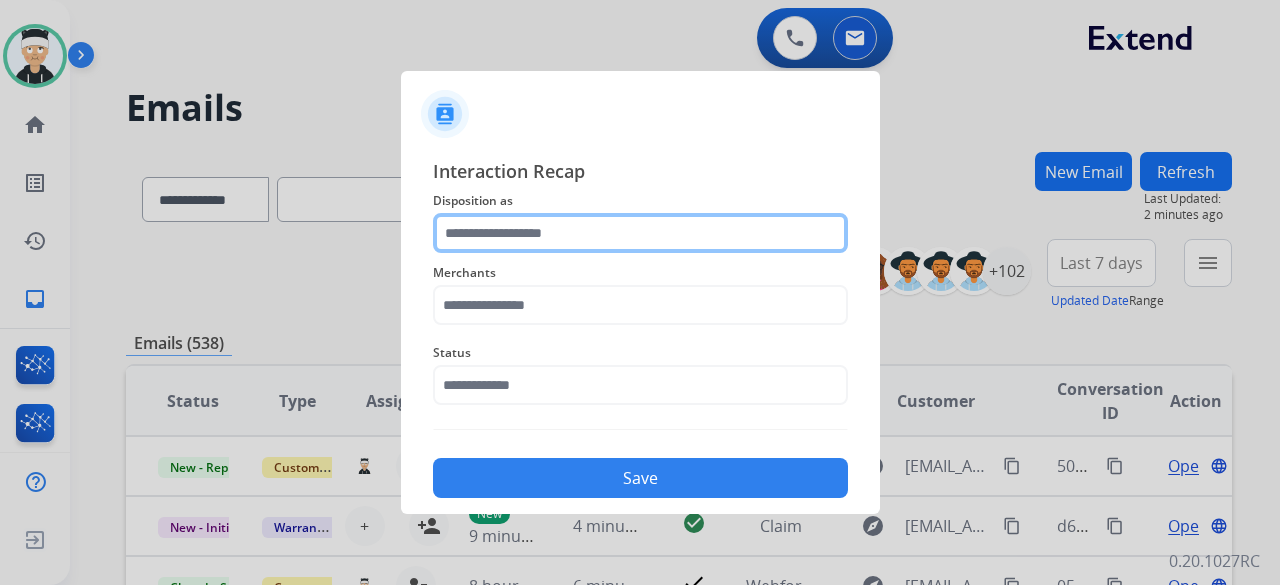 click 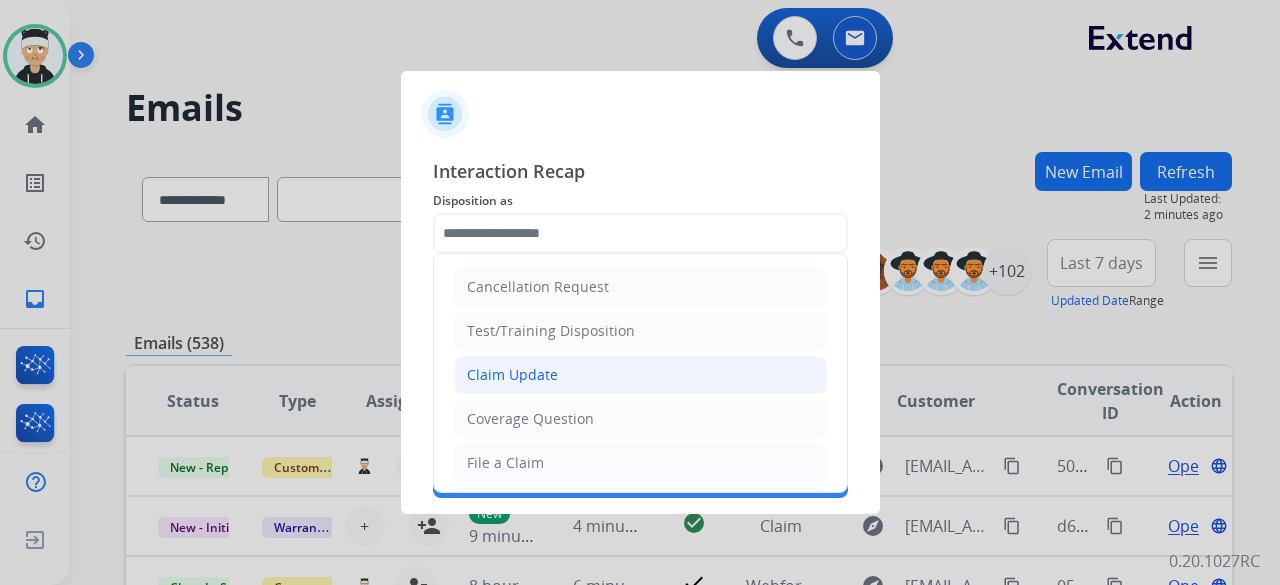 click on "Claim Update" 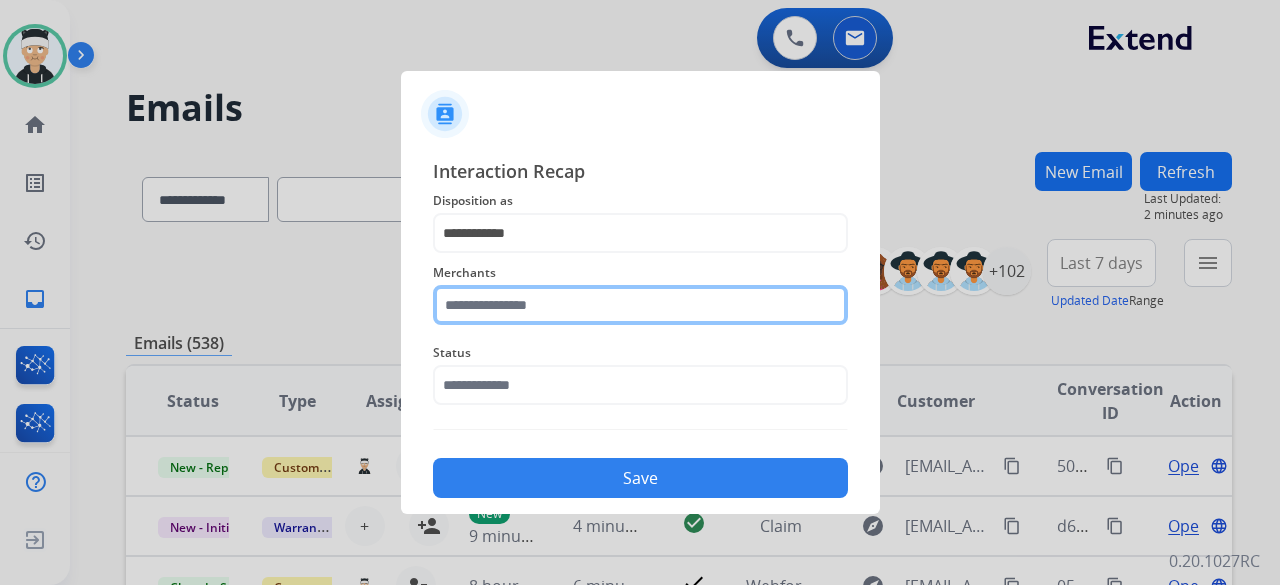 click 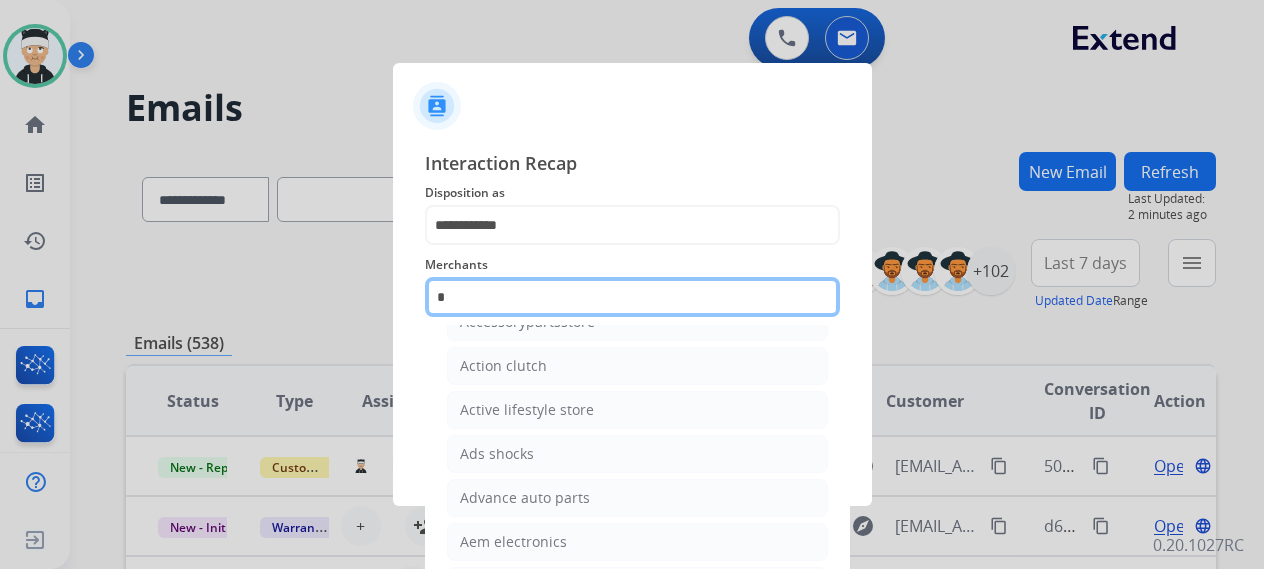 scroll, scrollTop: 40, scrollLeft: 0, axis: vertical 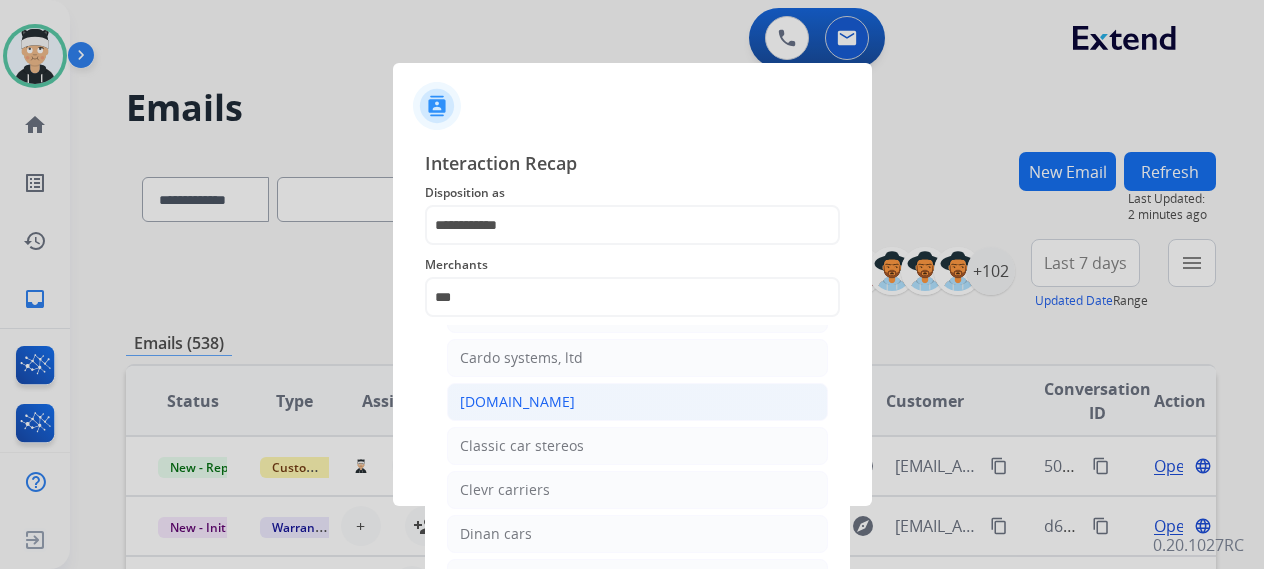 click on "[DOMAIN_NAME]" 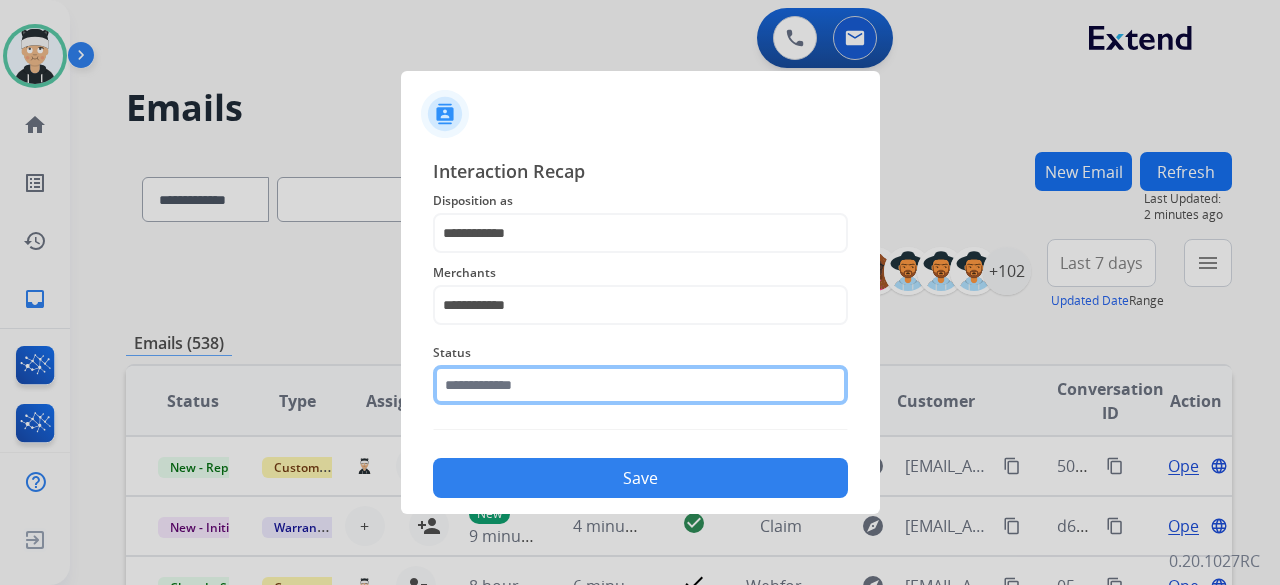 click on "Status" 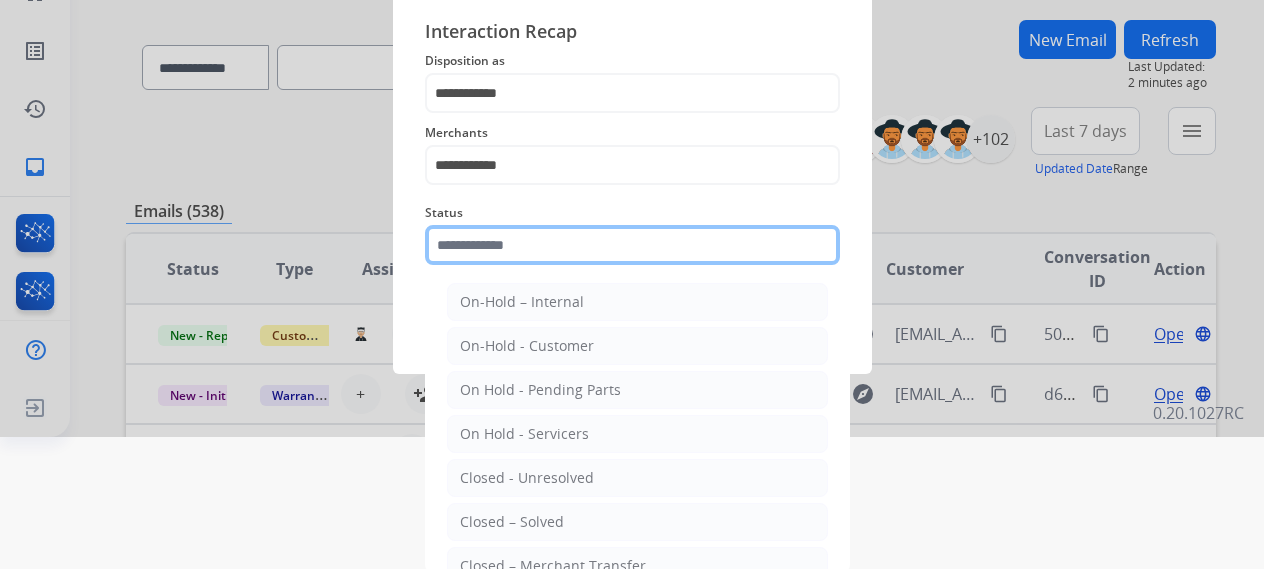 scroll, scrollTop: 136, scrollLeft: 0, axis: vertical 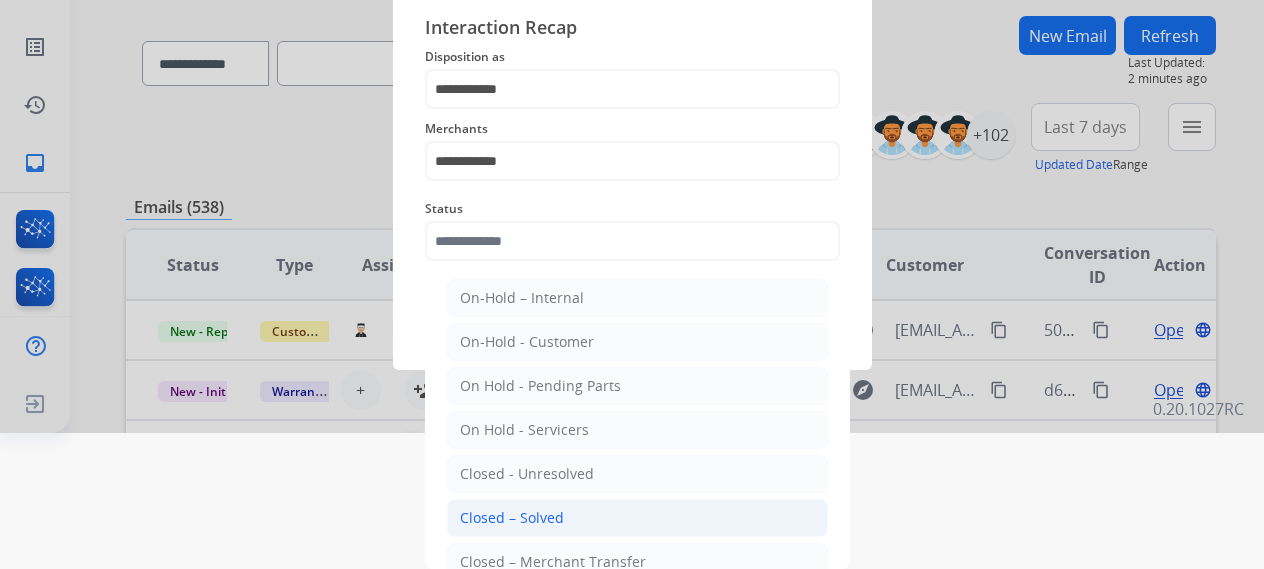 click on "Closed – Solved" 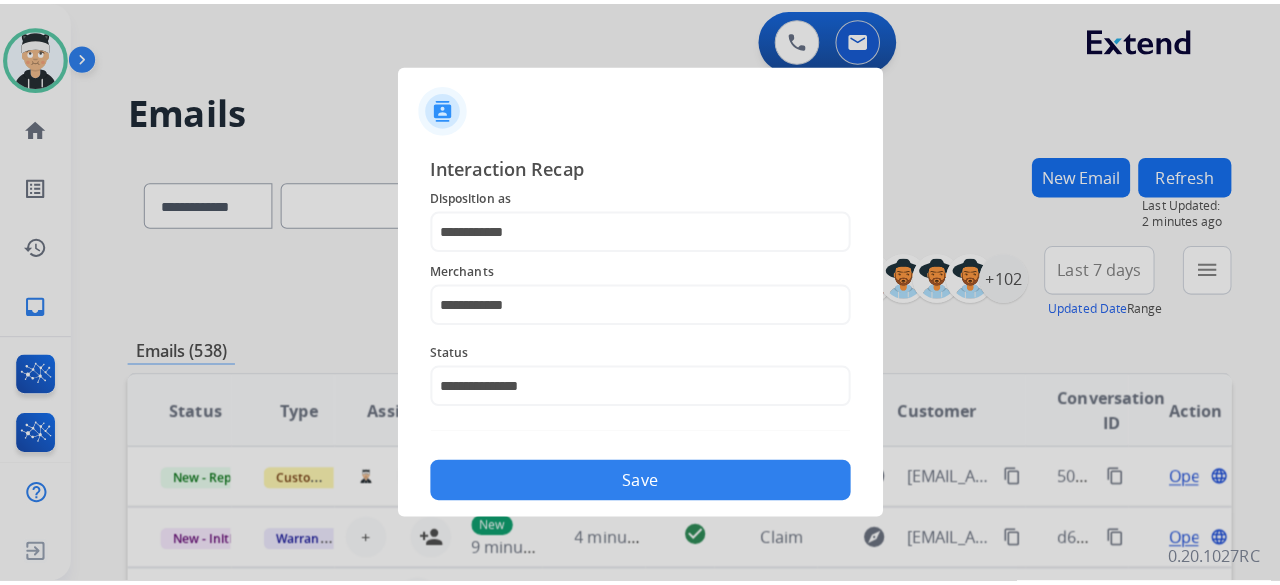 scroll, scrollTop: 0, scrollLeft: 0, axis: both 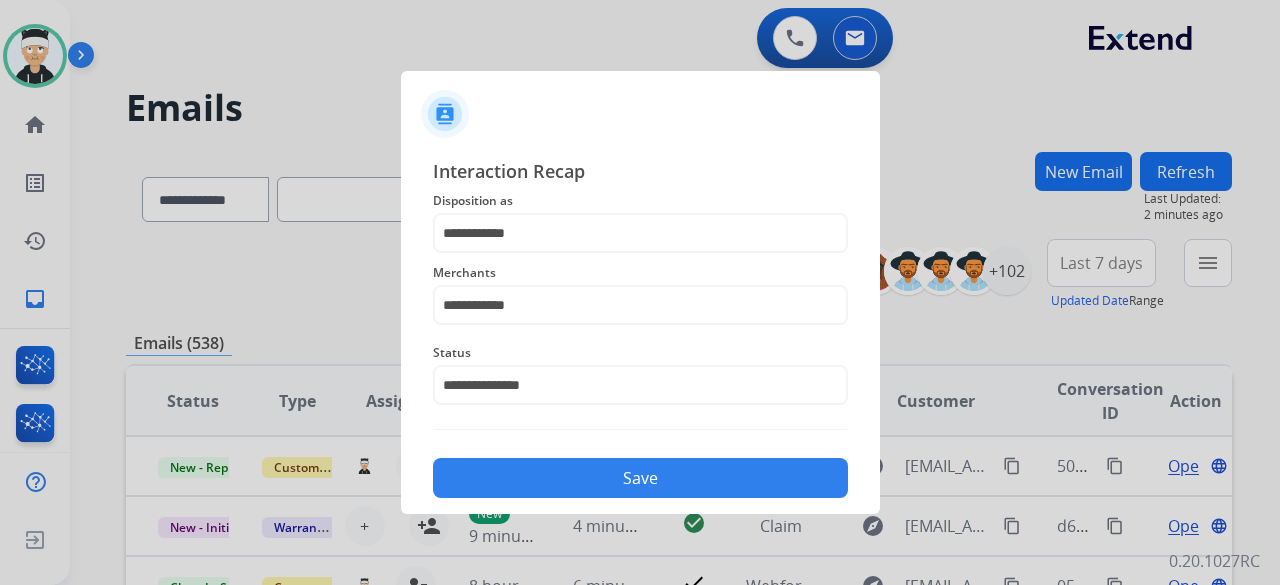 click on "Save" 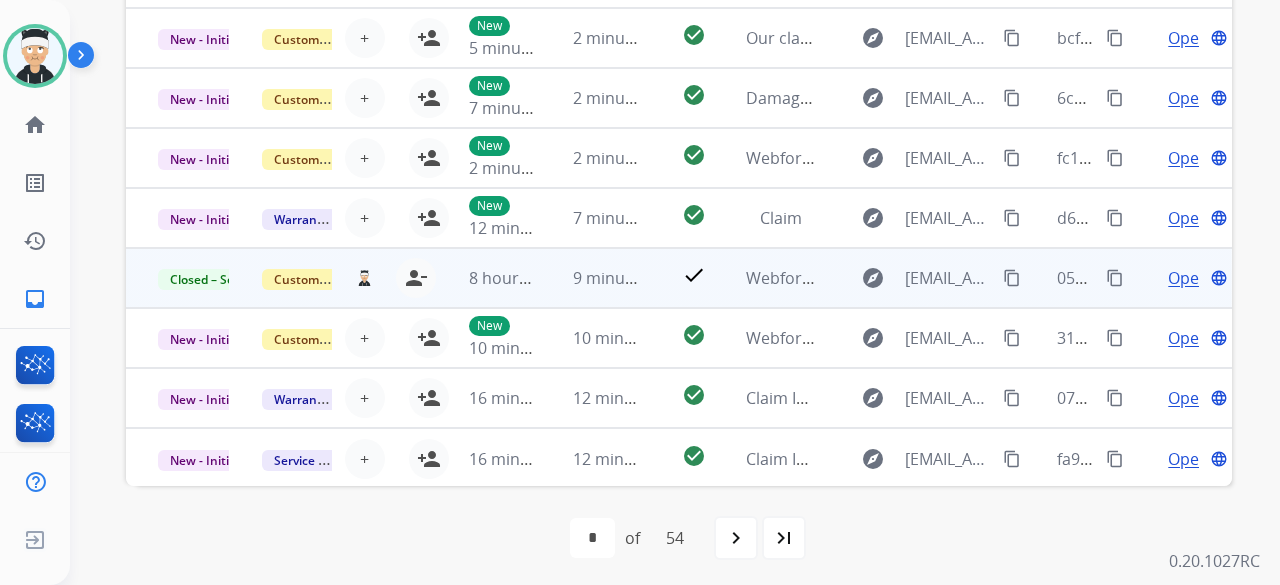 scroll, scrollTop: 552, scrollLeft: 0, axis: vertical 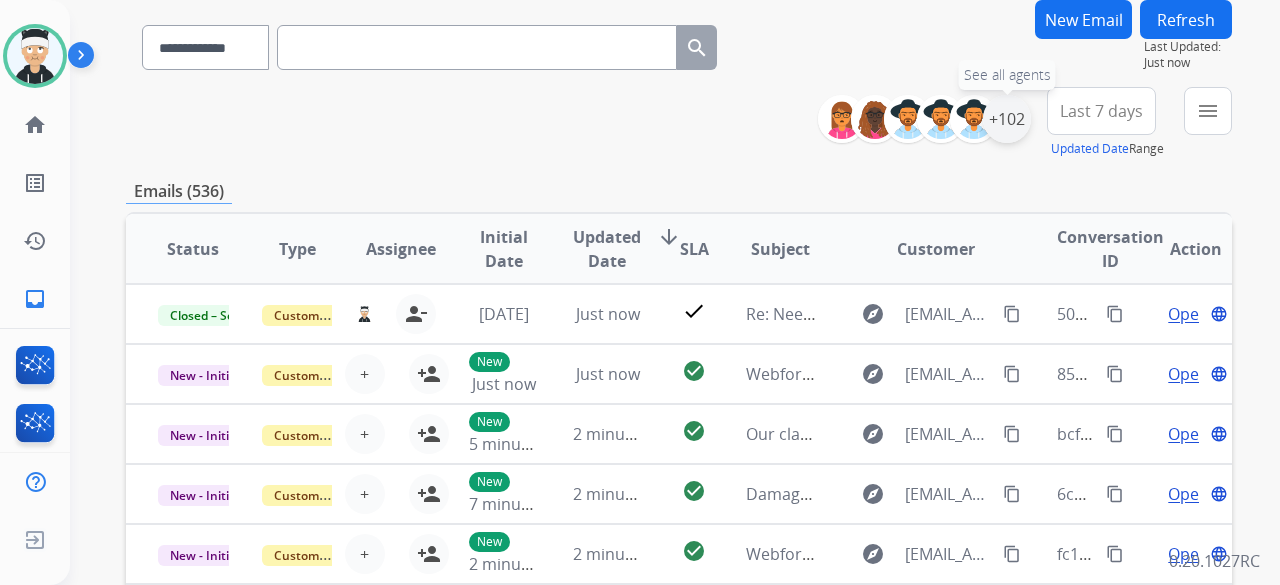 click on "+102" at bounding box center (1007, 119) 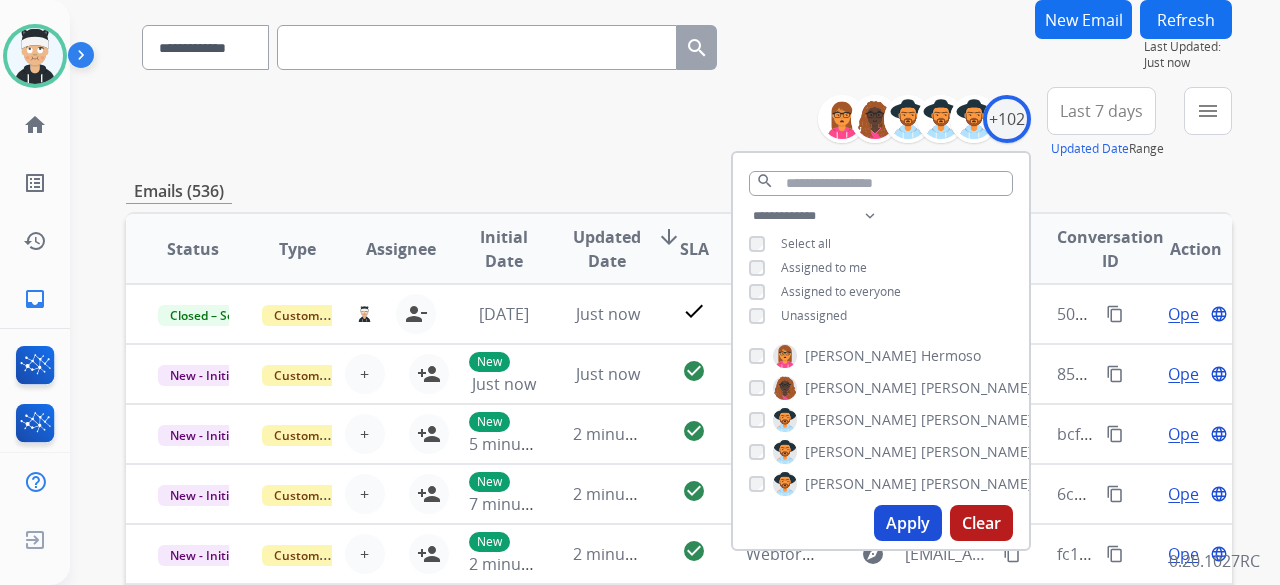 click on "Apply" at bounding box center (908, 523) 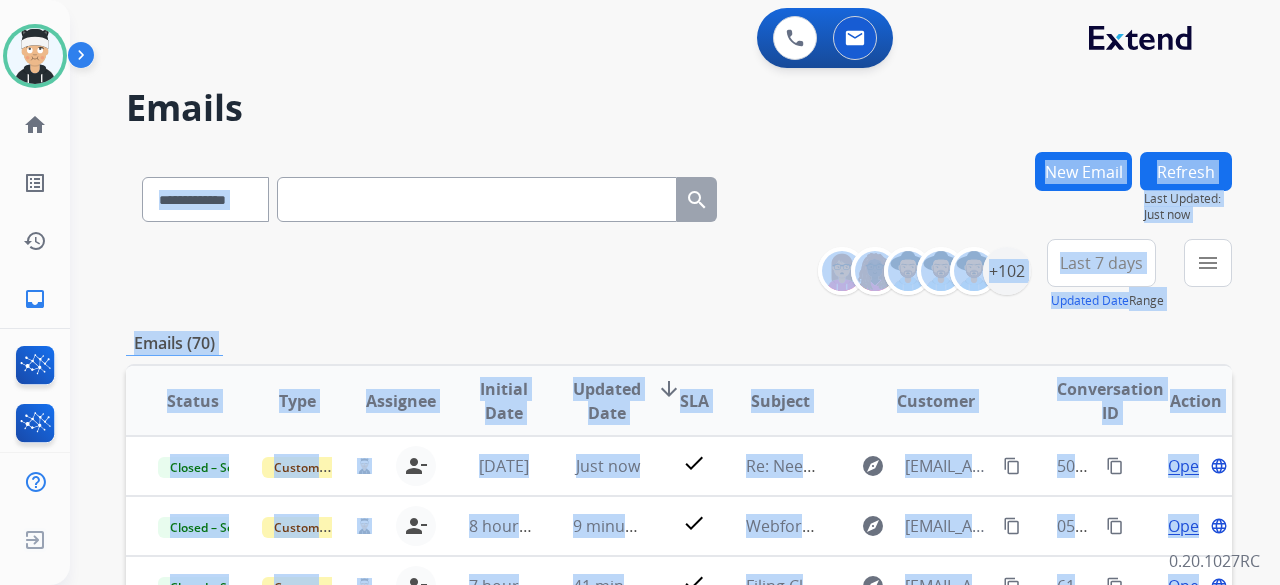 click on "**********" at bounding box center (679, 645) 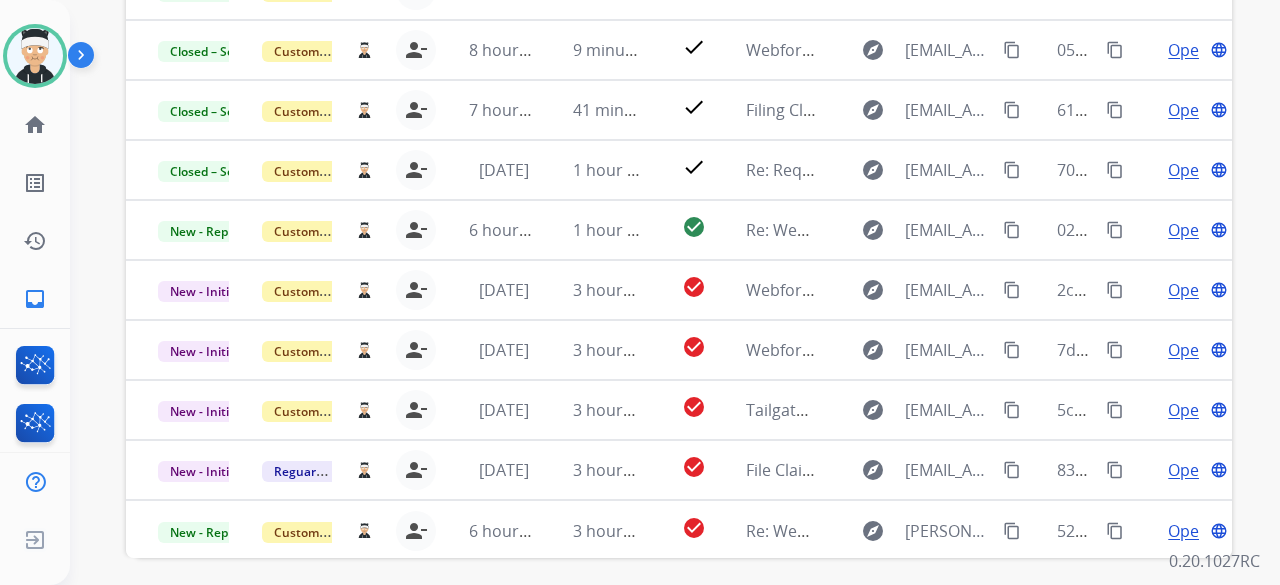 scroll, scrollTop: 552, scrollLeft: 0, axis: vertical 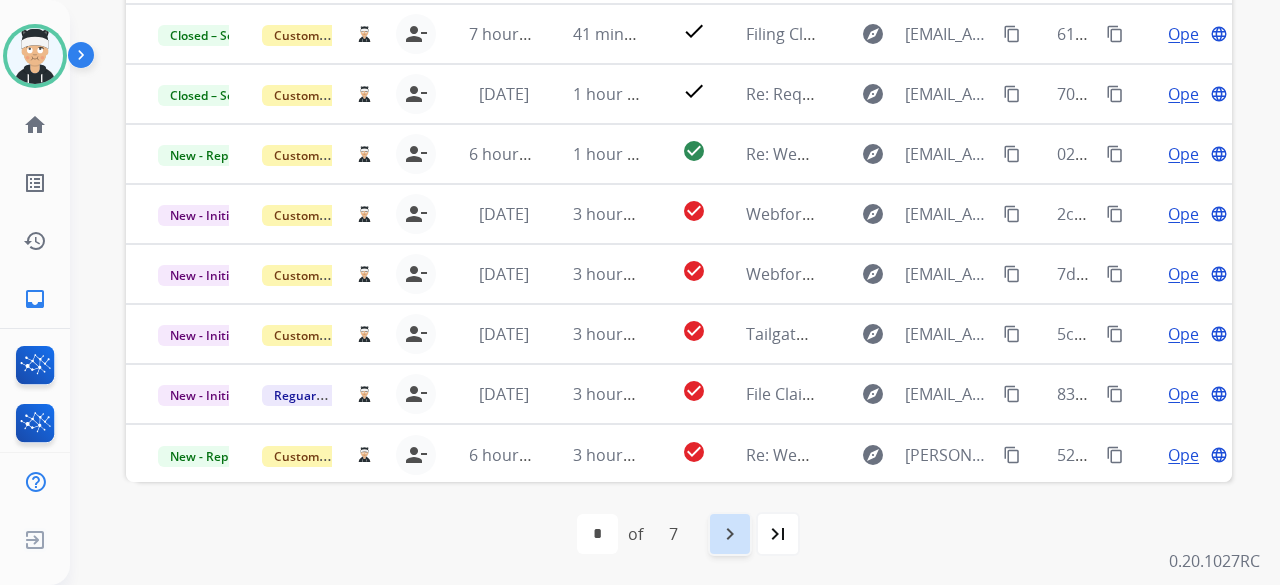 click on "navigate_next" at bounding box center [730, 534] 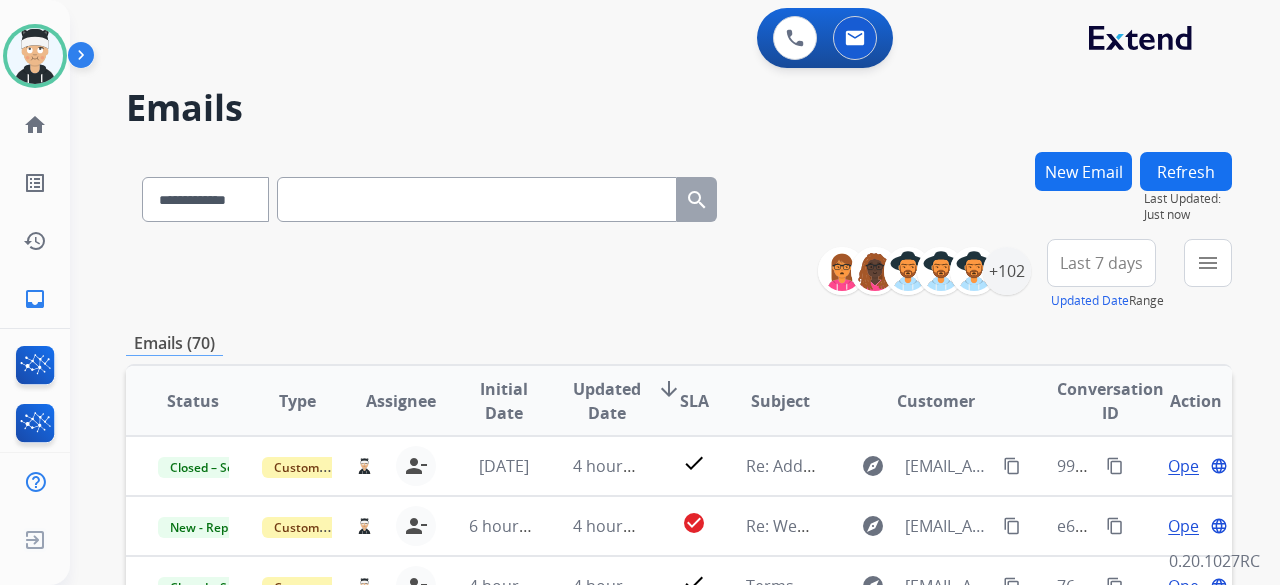 scroll, scrollTop: 300, scrollLeft: 0, axis: vertical 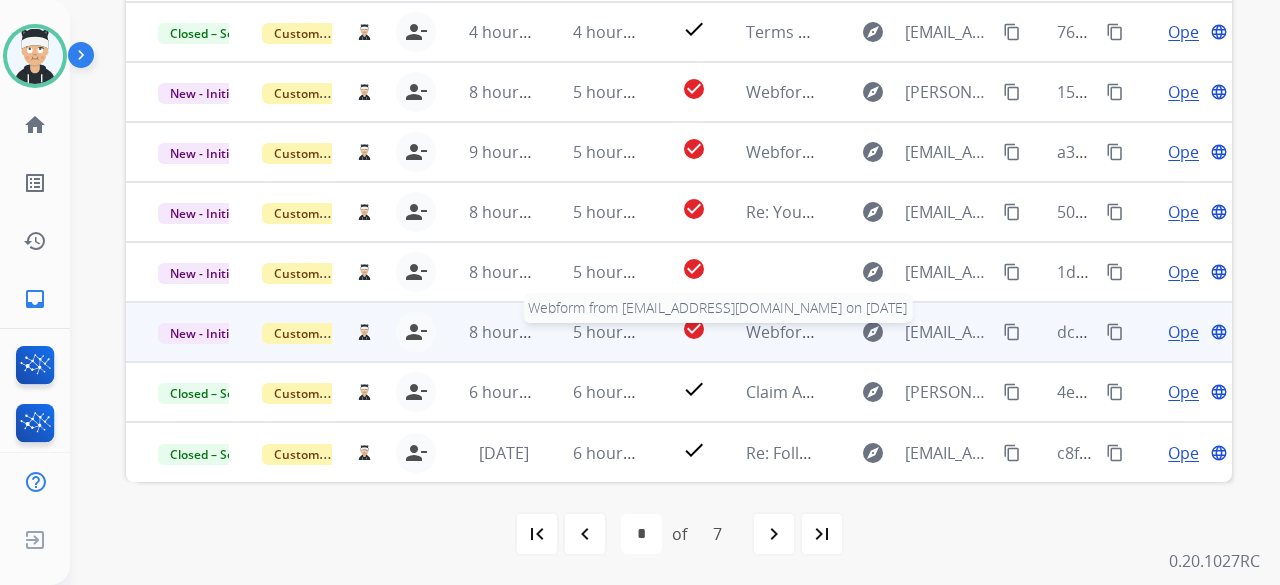 click on "Webform from [EMAIL_ADDRESS][DOMAIN_NAME] on [DATE]" at bounding box center (972, 332) 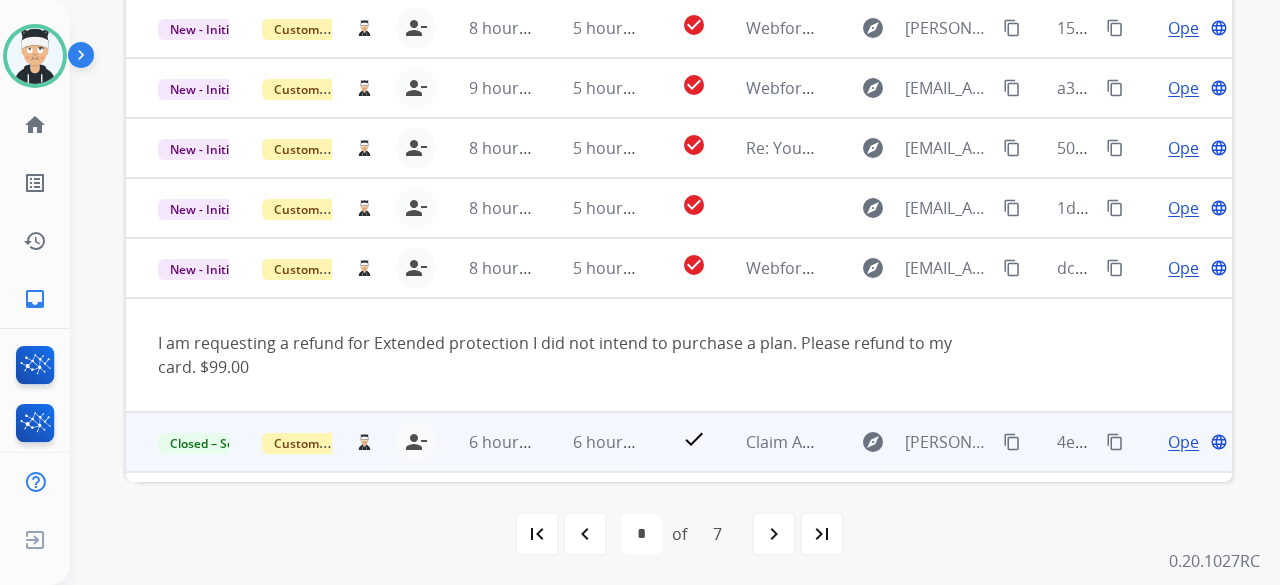 scroll, scrollTop: 116, scrollLeft: 0, axis: vertical 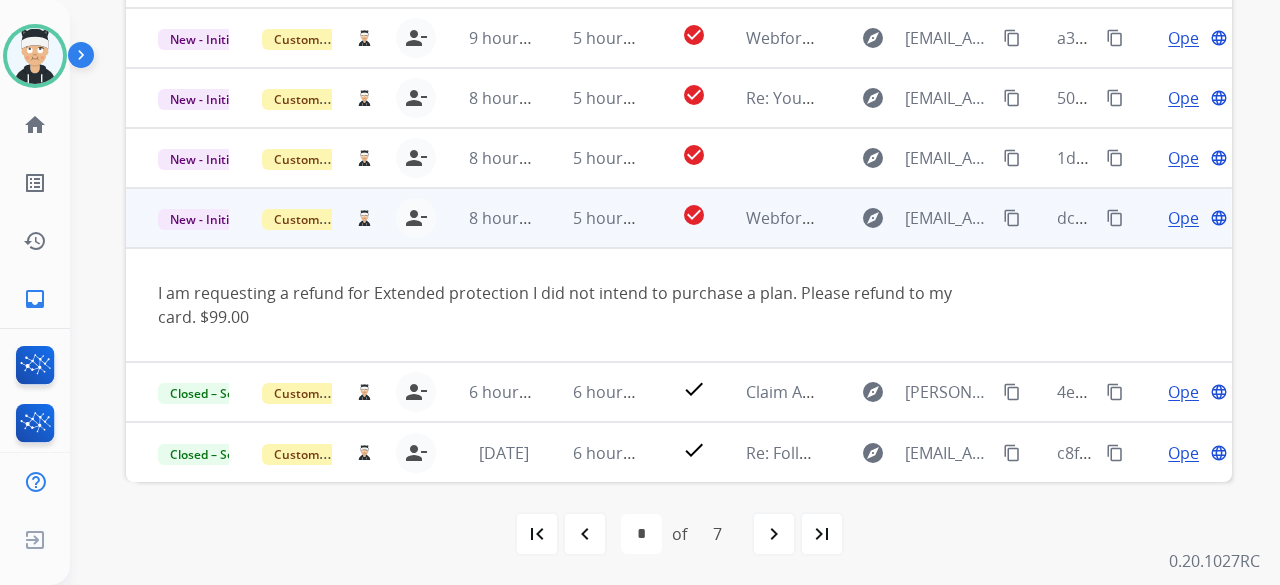 click on "Open" at bounding box center (1188, 218) 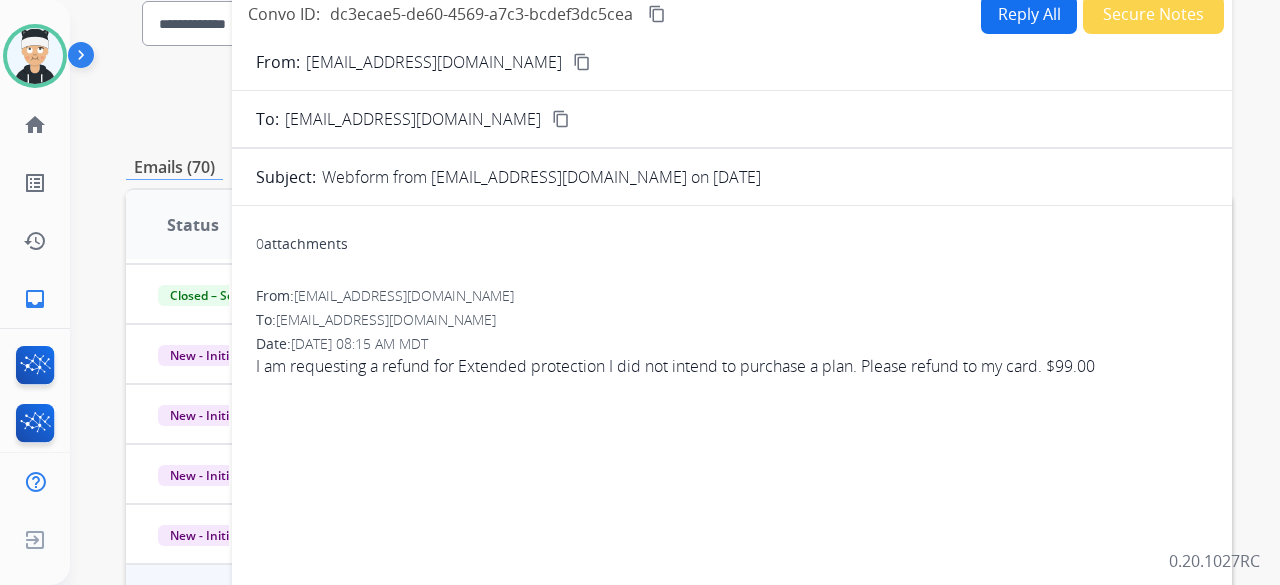 scroll, scrollTop: 152, scrollLeft: 0, axis: vertical 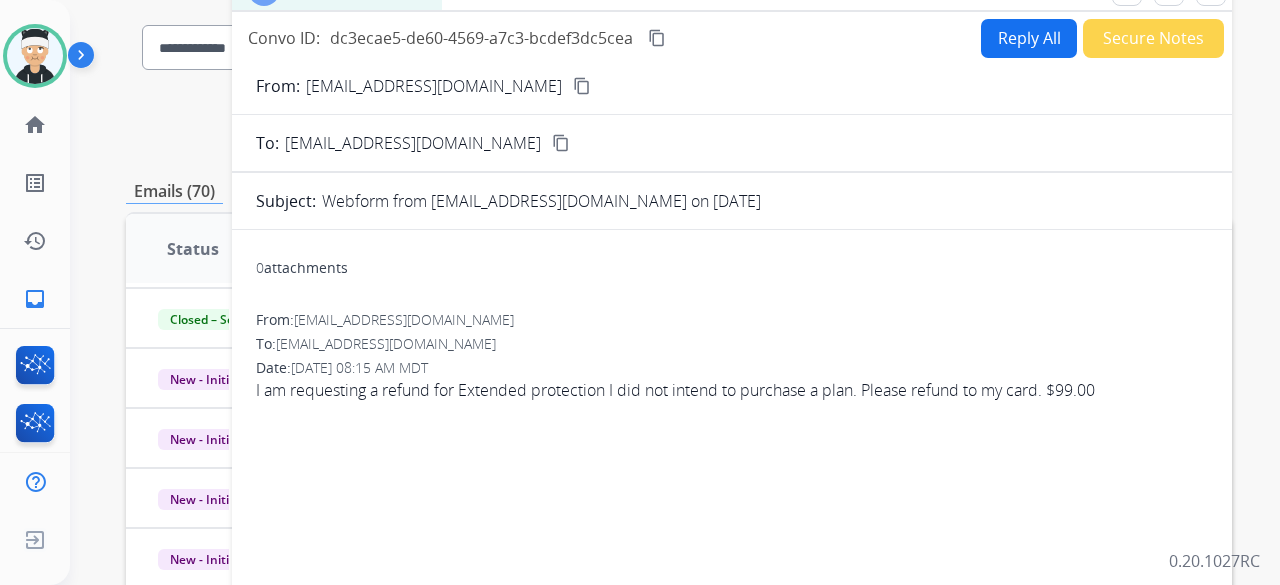 click on "content_copy" at bounding box center (582, 86) 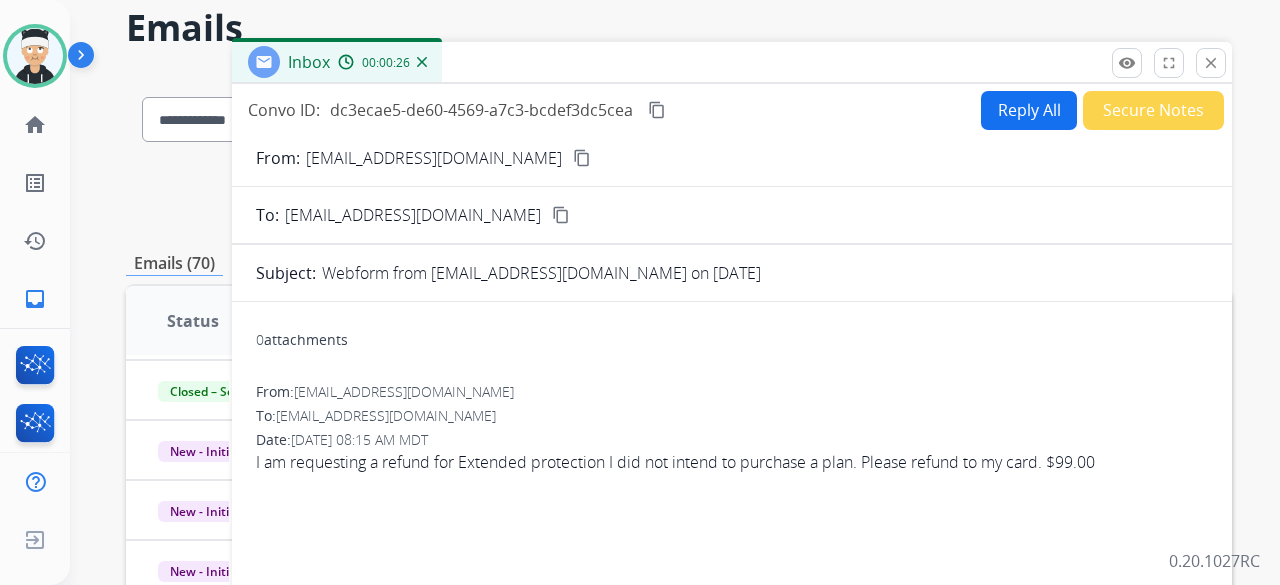 scroll, scrollTop: 52, scrollLeft: 0, axis: vertical 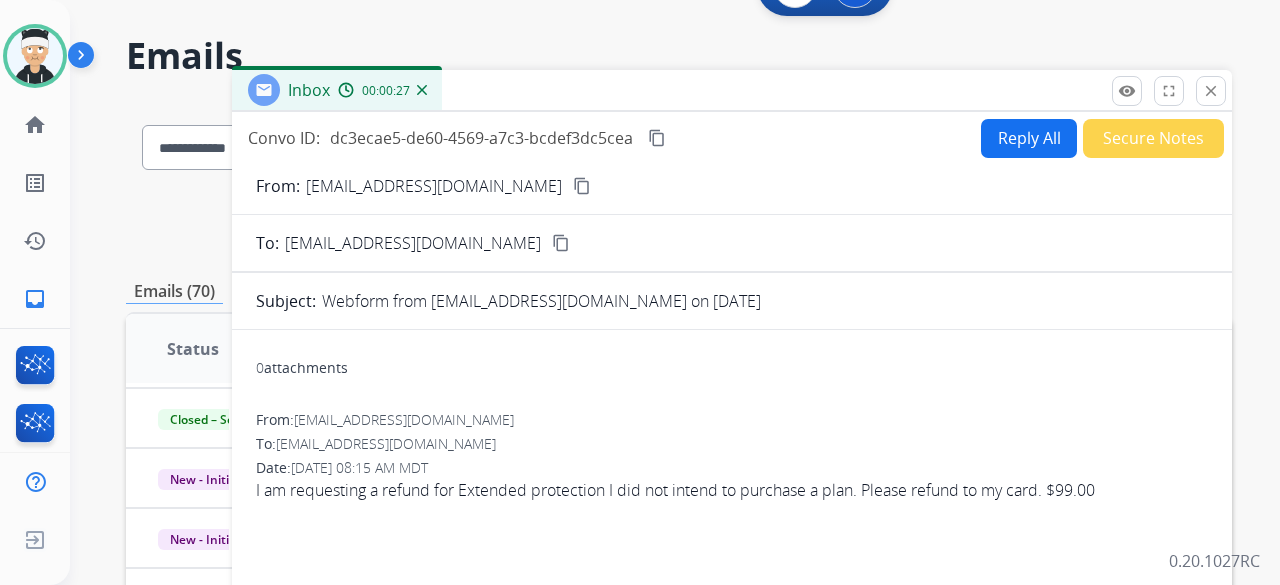 click on "Reply All" at bounding box center (1029, 138) 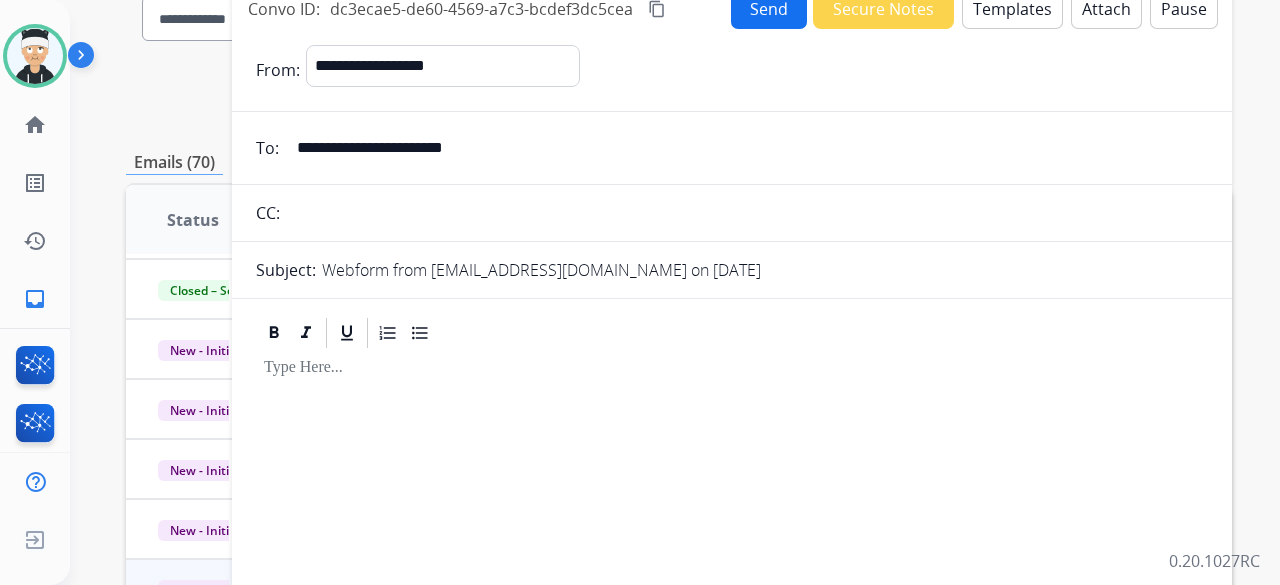 scroll, scrollTop: 252, scrollLeft: 0, axis: vertical 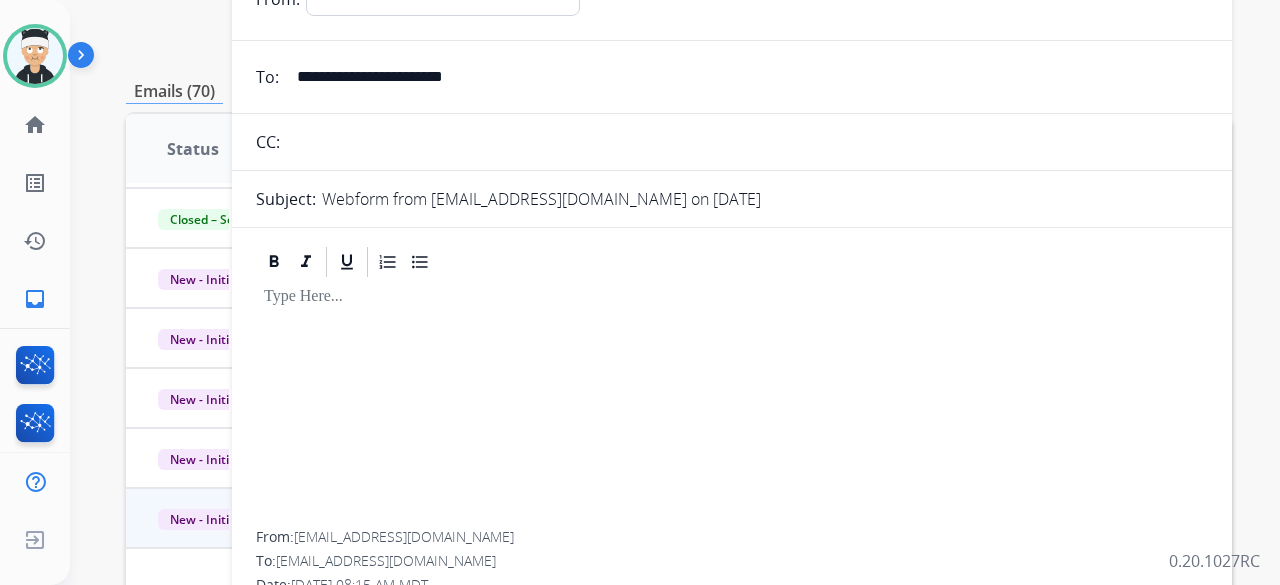 click at bounding box center [732, 405] 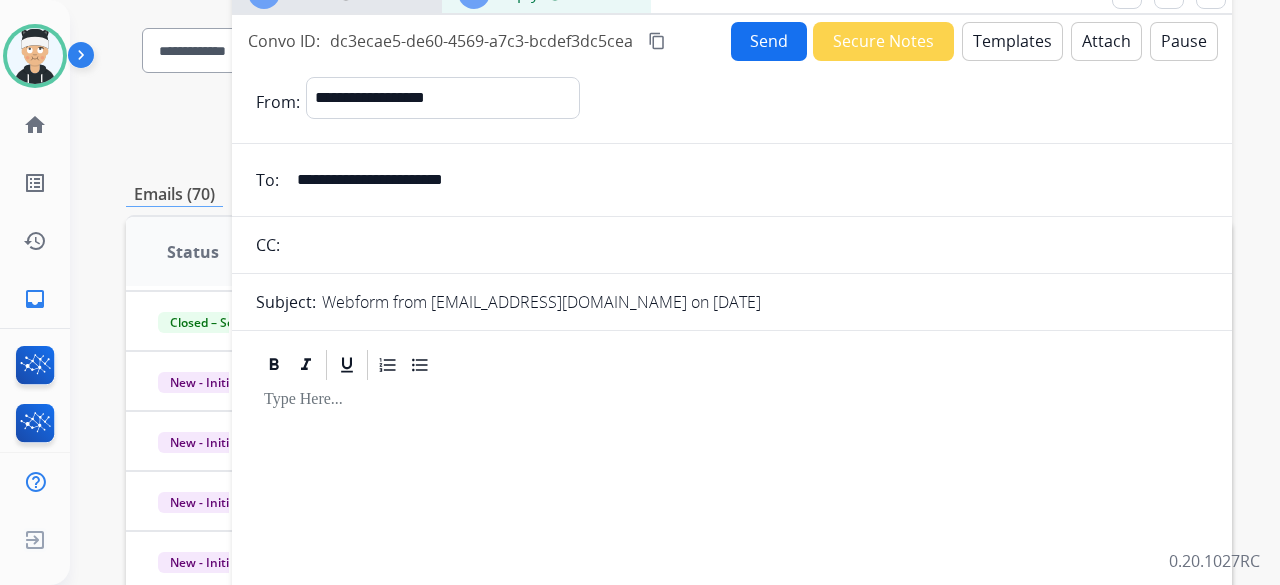 scroll, scrollTop: 52, scrollLeft: 0, axis: vertical 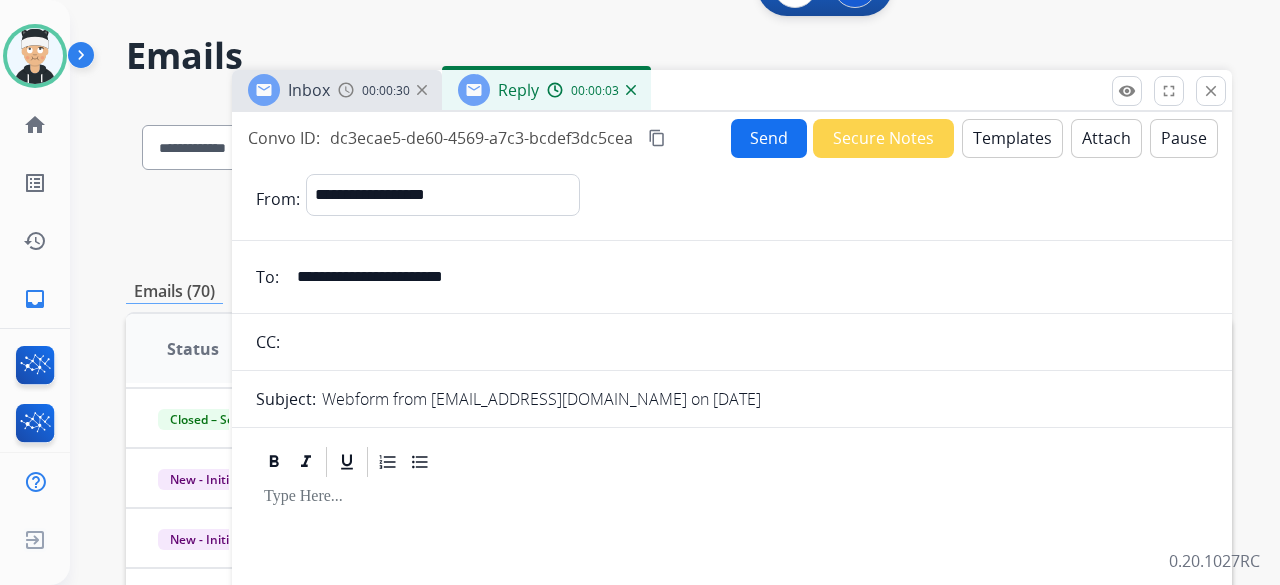 click on "Templates" at bounding box center [1012, 138] 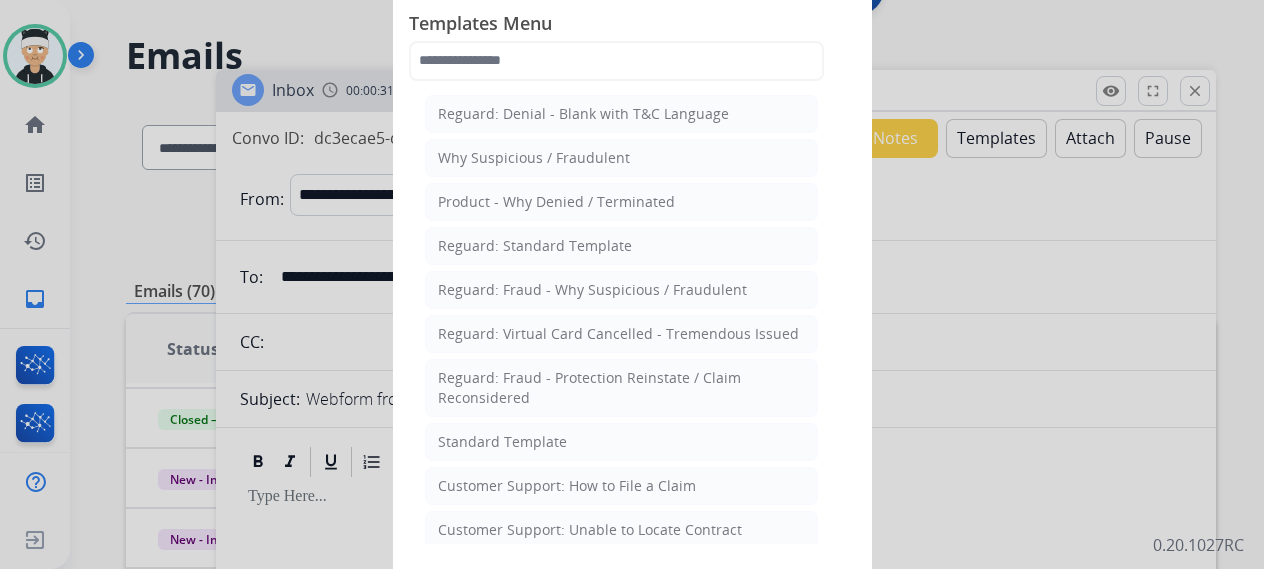 click on "Reguard: Denial - Blank with T&C Language   Why Suspicious / Fraudulent   Product - Why Denied / Terminated   Reguard: Standard Template   Reguard: Fraud - Why Suspicious / Fraudulent   Reguard: Virtual Card Cancelled - Tremendous Issued   Reguard: Fraud - Protection Reinstate / Claim Reconsidered   Standard Template    Customer Support: How to File a Claim    Customer Support: Unable to Locate Contract    Product Protection: Denial-Blank with T&C Language    Shipping Protection: Need Additional Information    Product Protection: Tire & Wheel: Need Additional Information    Customer Support: Virtual Card Troubleshooting    Shipping Protection: Virtual Card SP Fulfillment (To Customer)   Product Protection Follow Up Process: 1st Follow Up (Pursuing Claim)    Product Protection: Manufacturer Defect Denial    Tremendous Fulfillment (Customer)   Product Protection: On the Spot Stain Cleaning Kit    Product Protection:Wheel Photo Request   Canada Contract Cancels and Refunds (English)" 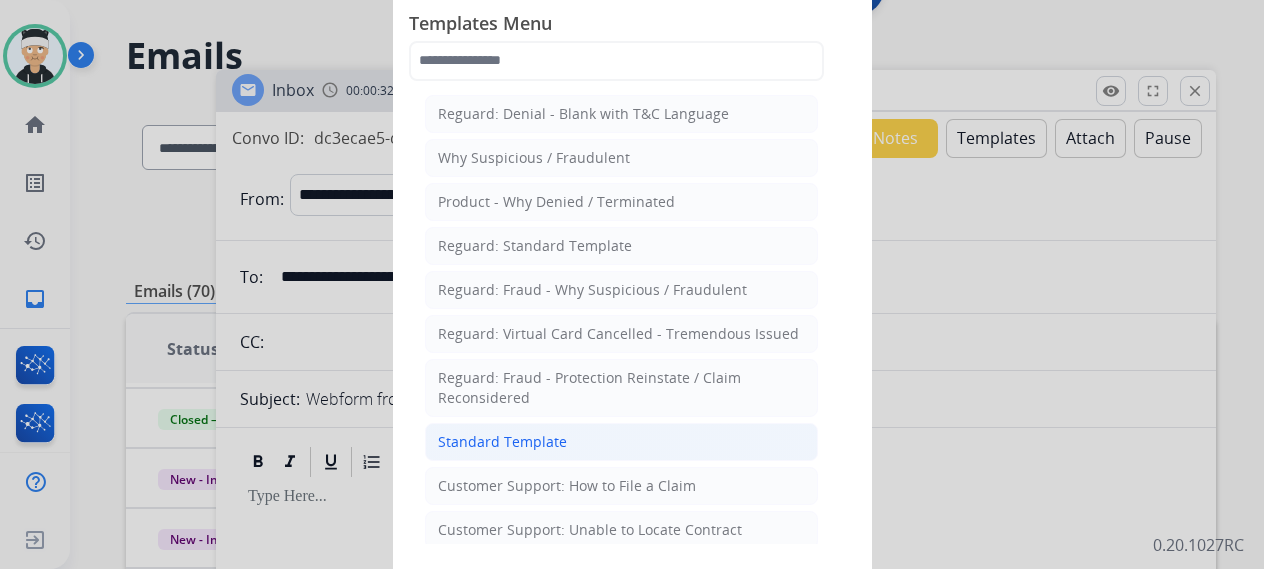 click on "Standard Template" 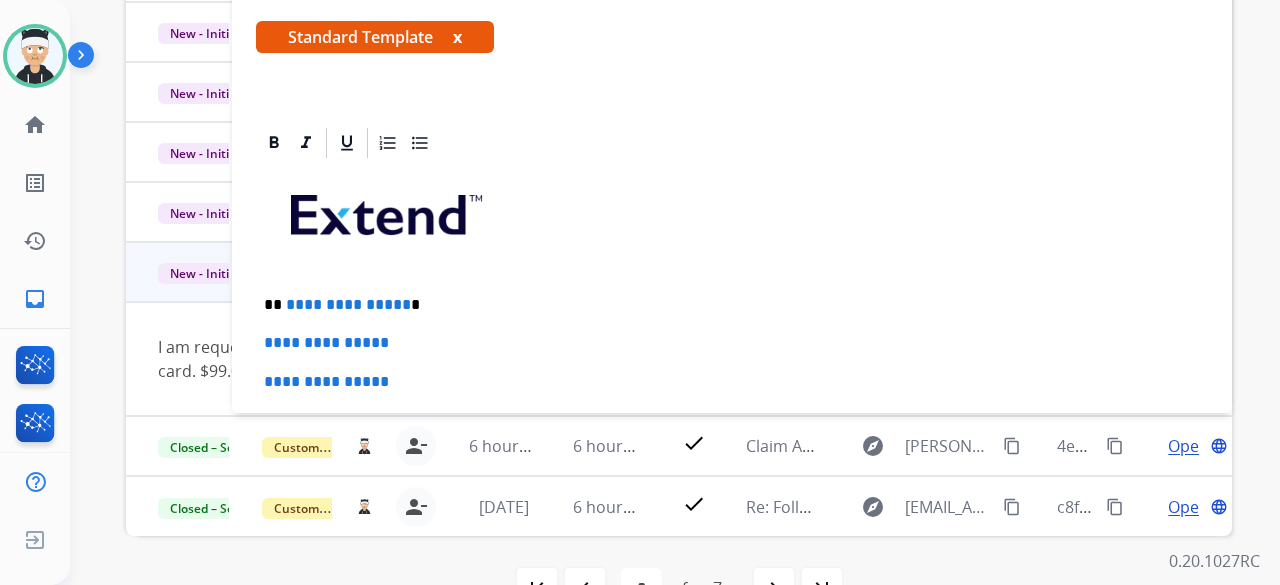 scroll, scrollTop: 552, scrollLeft: 0, axis: vertical 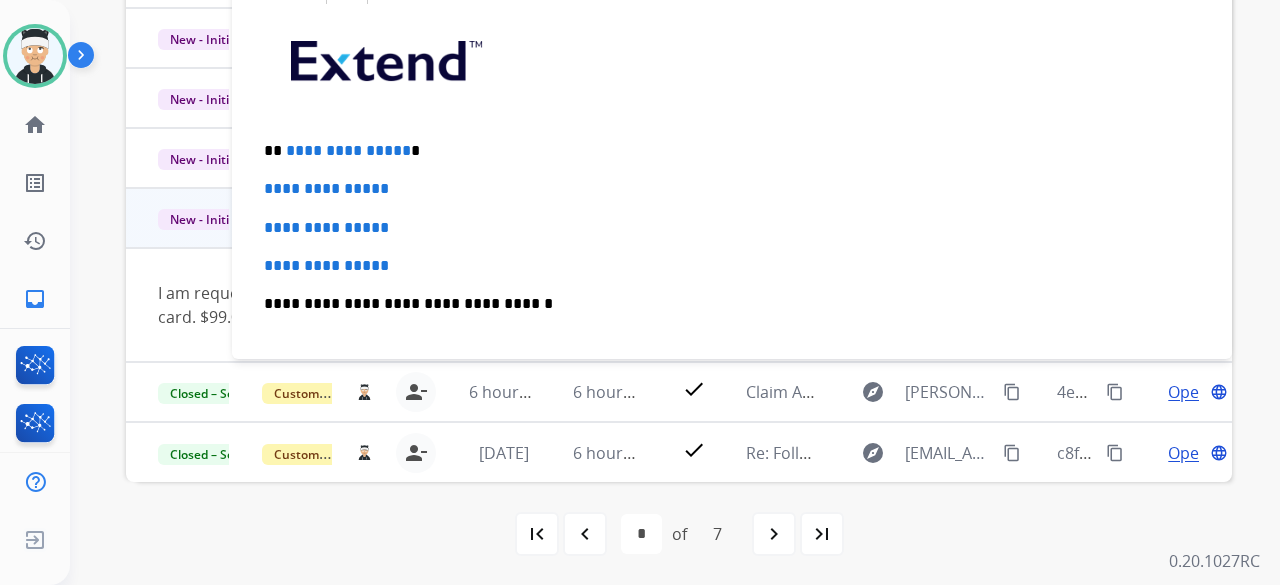 click on "**********" at bounding box center [348, 150] 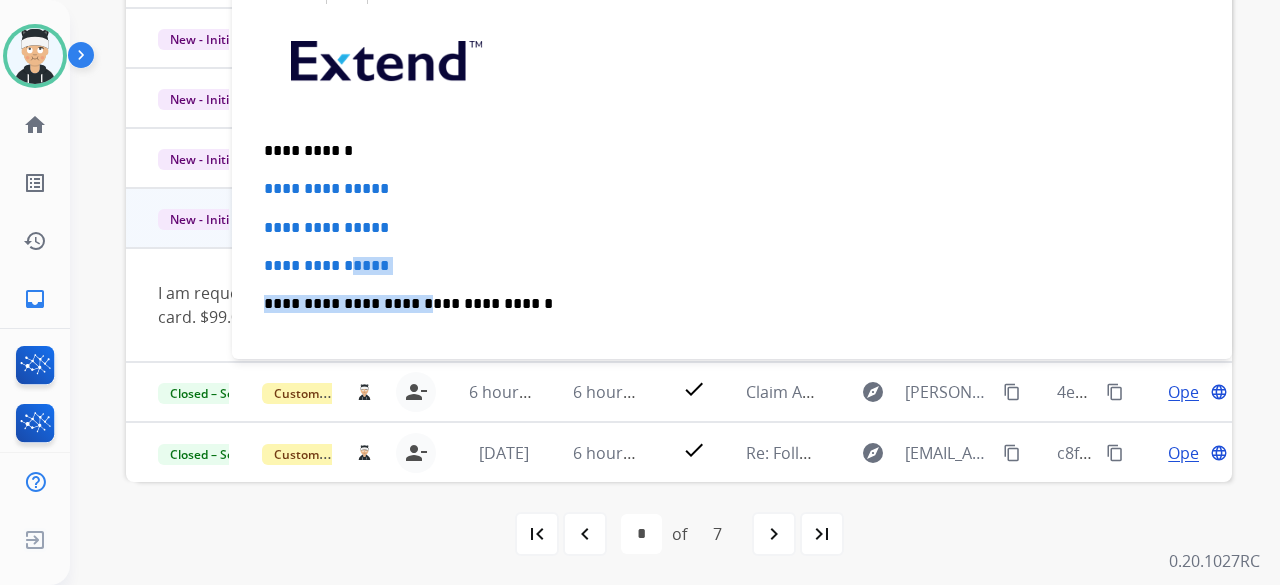 drag, startPoint x: 406, startPoint y: 272, endPoint x: 362, endPoint y: 255, distance: 47.169907 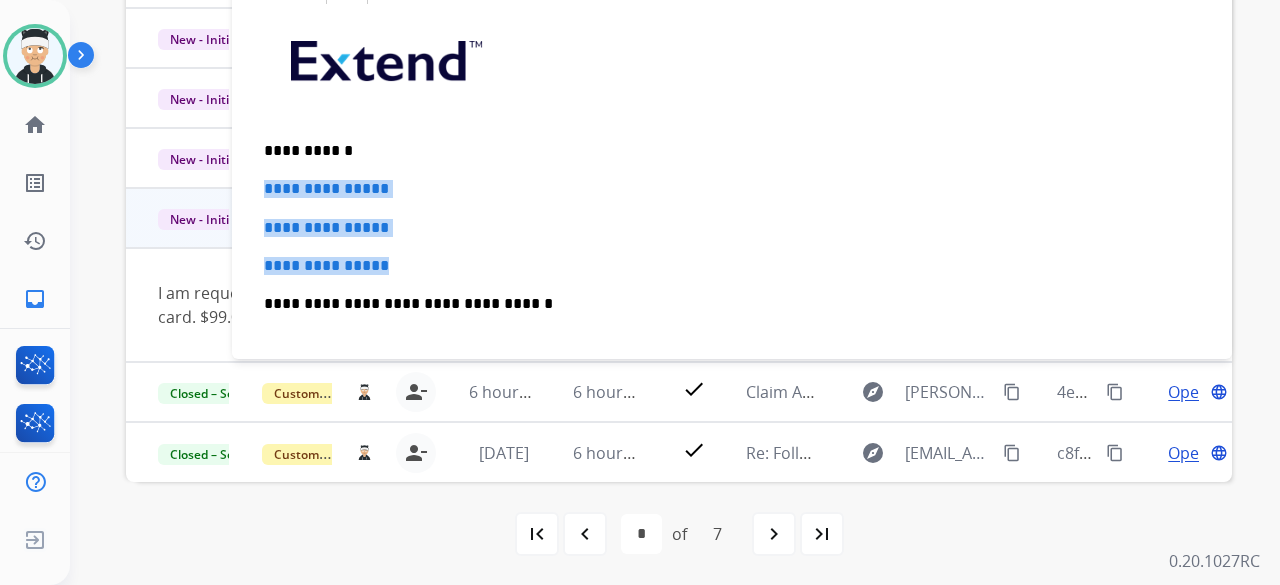 drag, startPoint x: 412, startPoint y: 269, endPoint x: 258, endPoint y: 189, distance: 173.53963 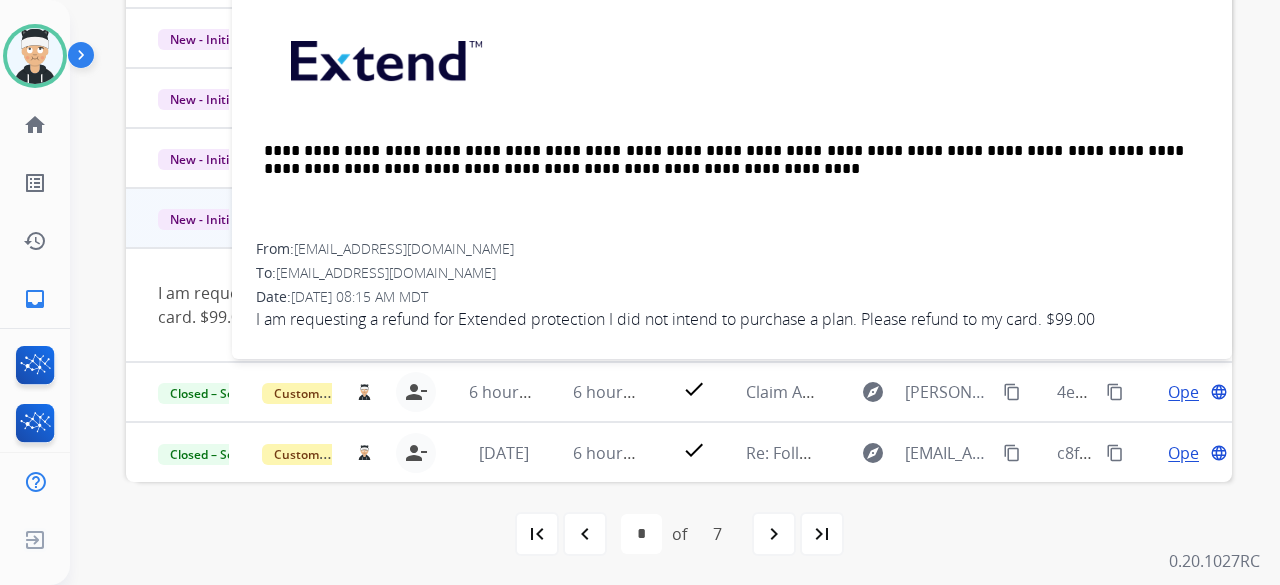 scroll, scrollTop: 0, scrollLeft: 0, axis: both 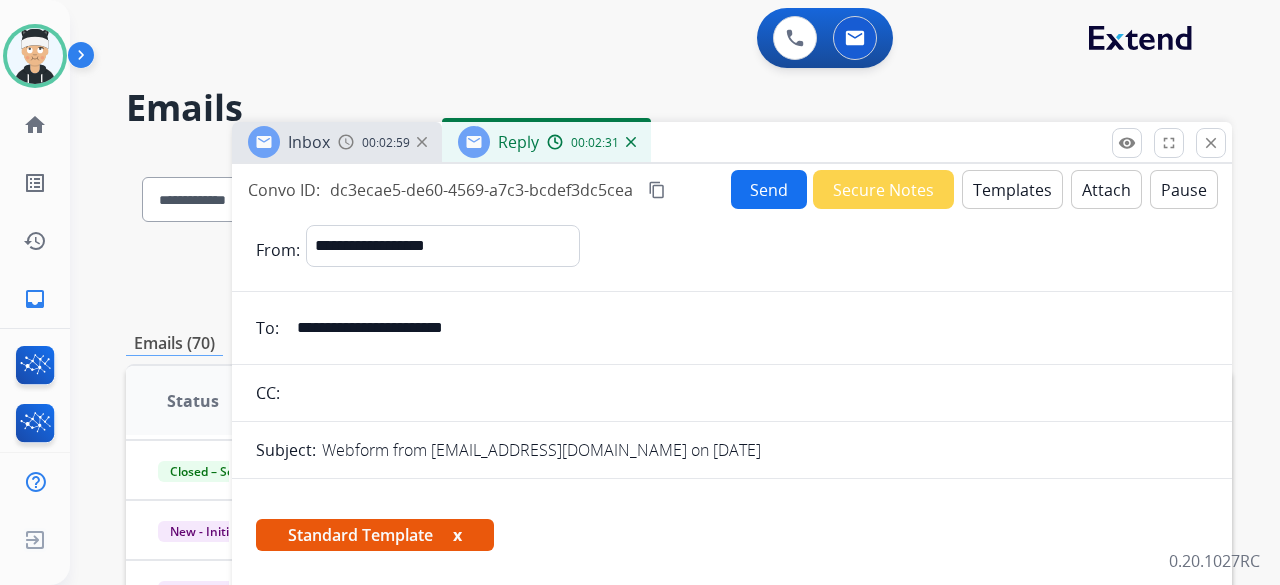 click on "Send" at bounding box center (769, 189) 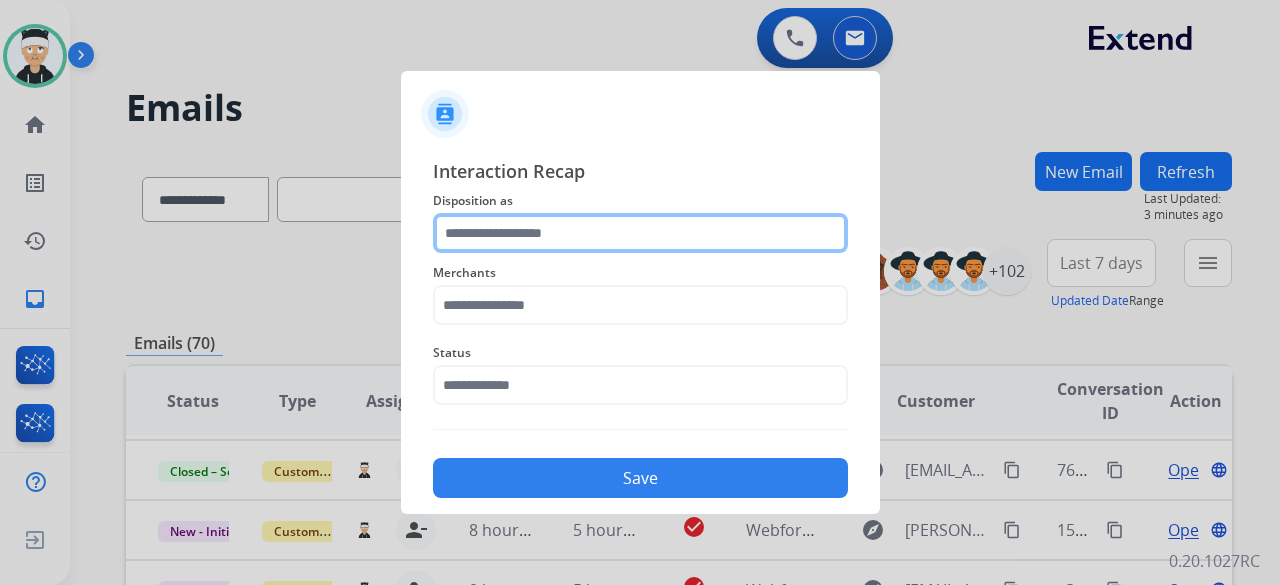click 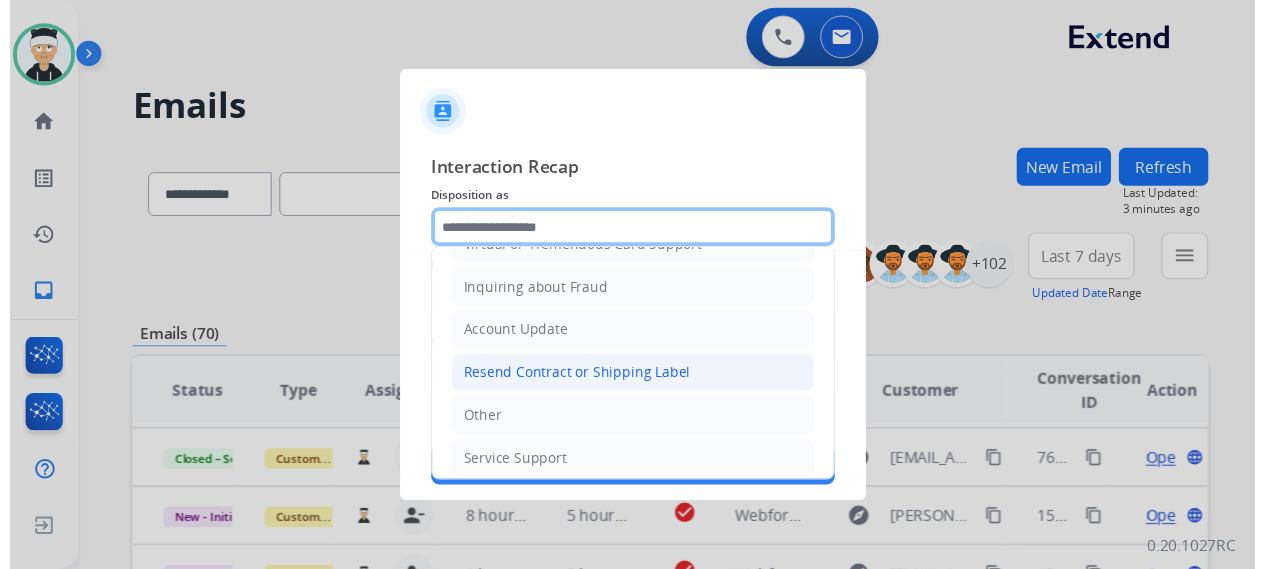 scroll, scrollTop: 303, scrollLeft: 0, axis: vertical 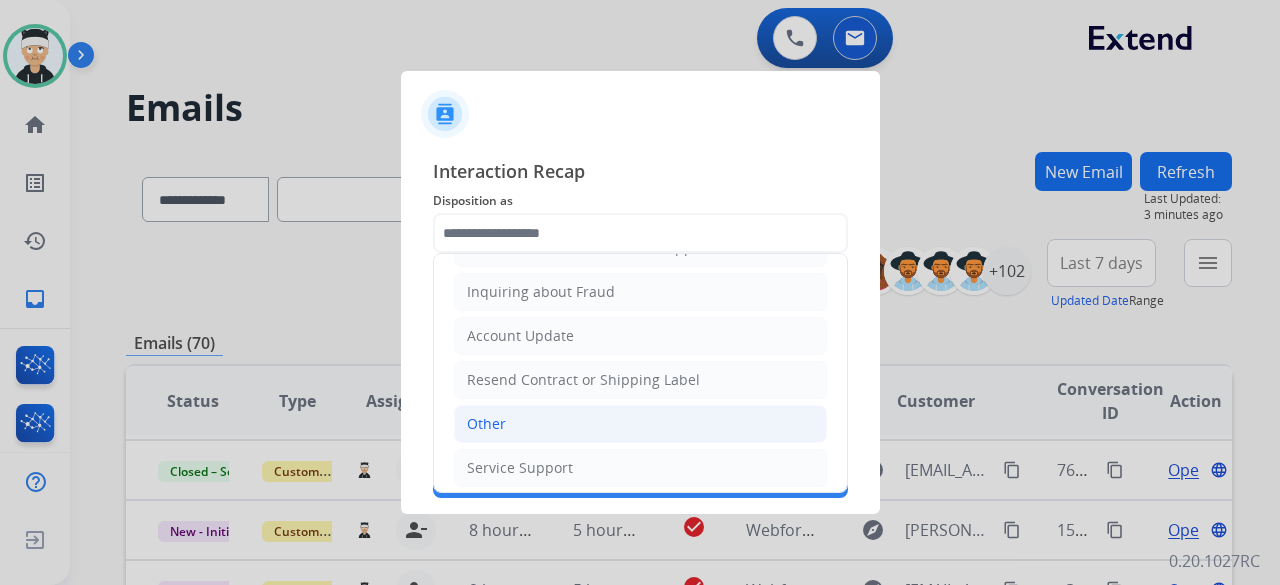 click on "Other" 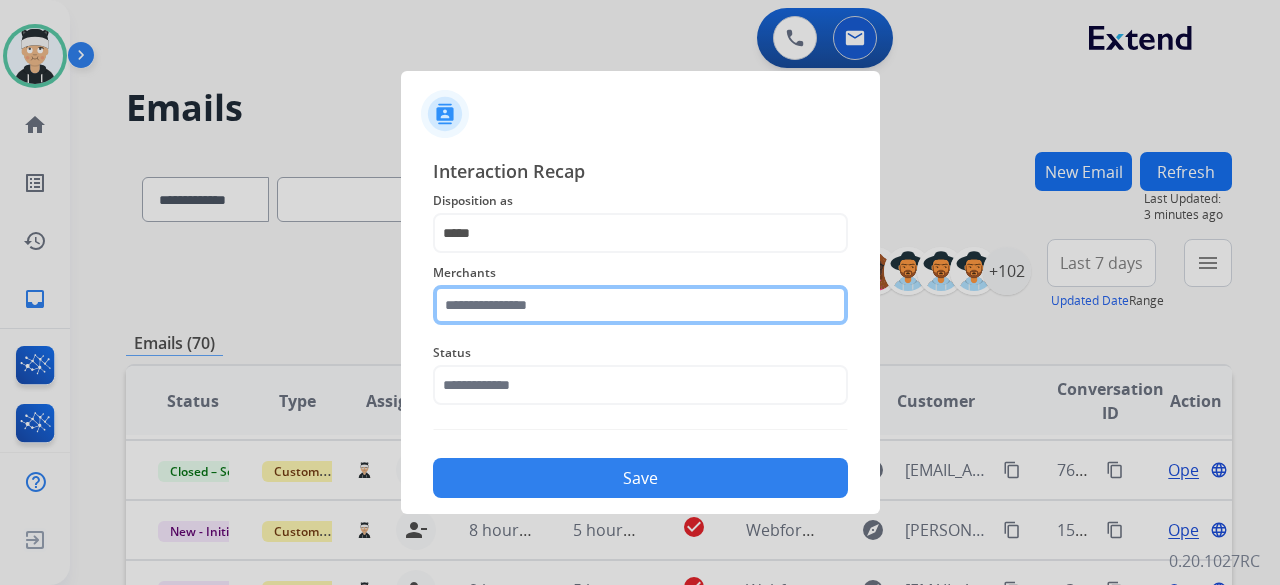 click 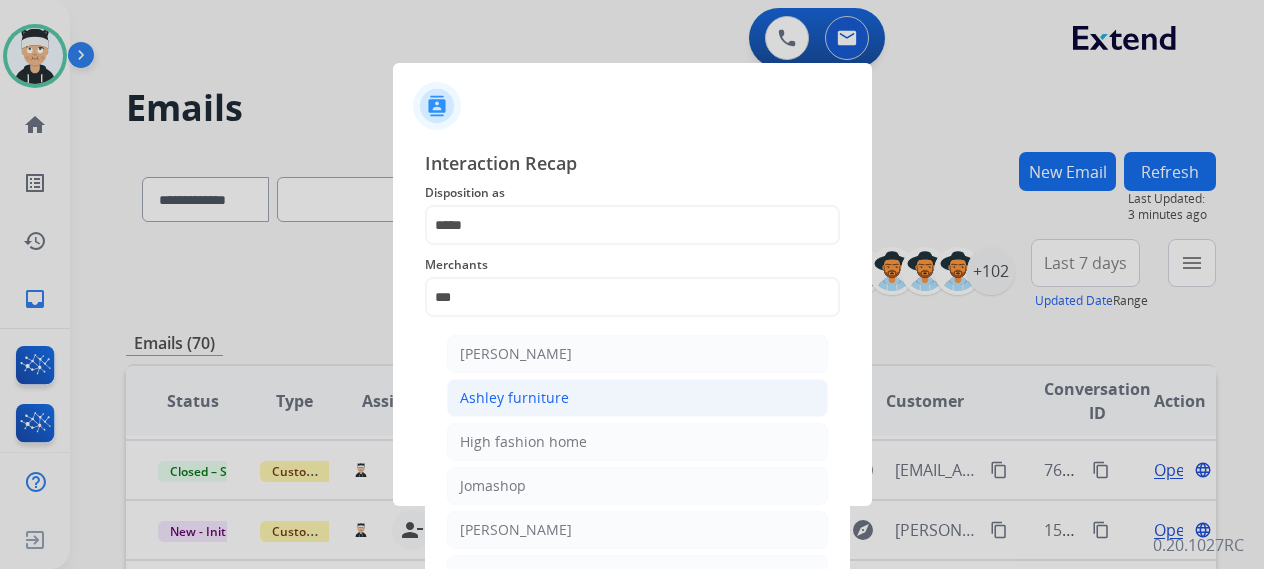 click on "Ashley furniture" 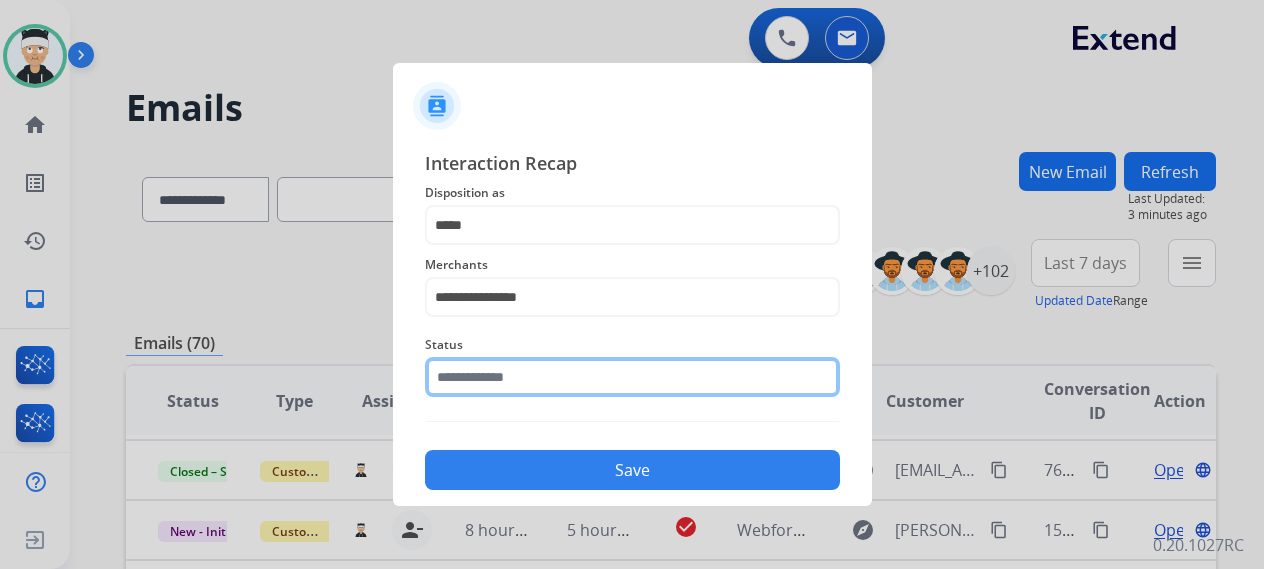click 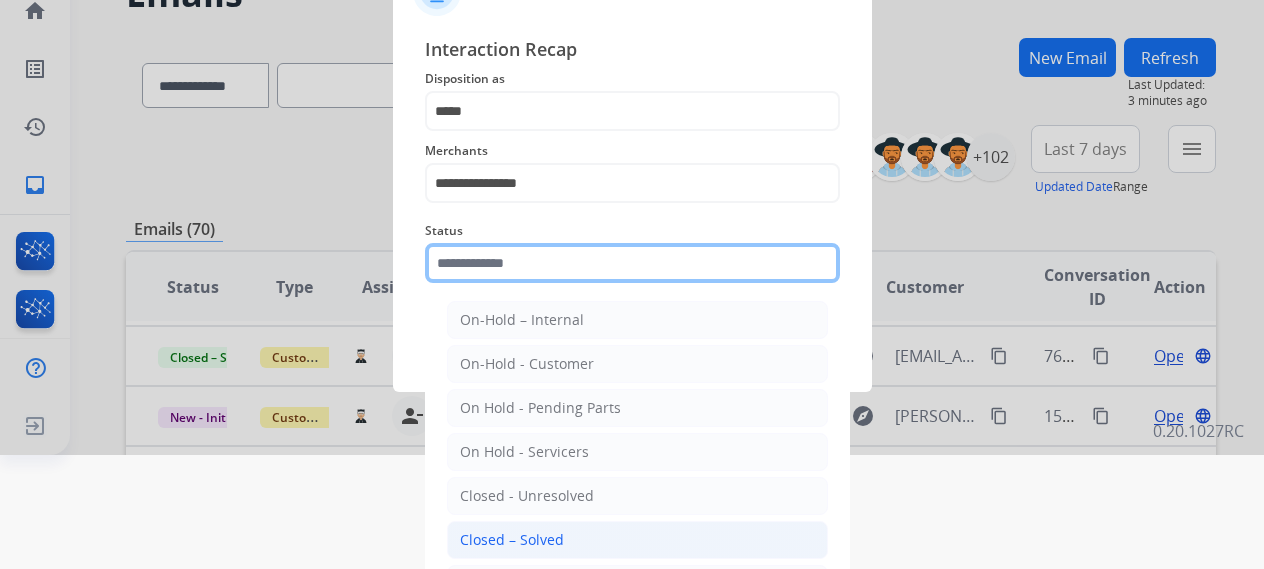 scroll, scrollTop: 136, scrollLeft: 0, axis: vertical 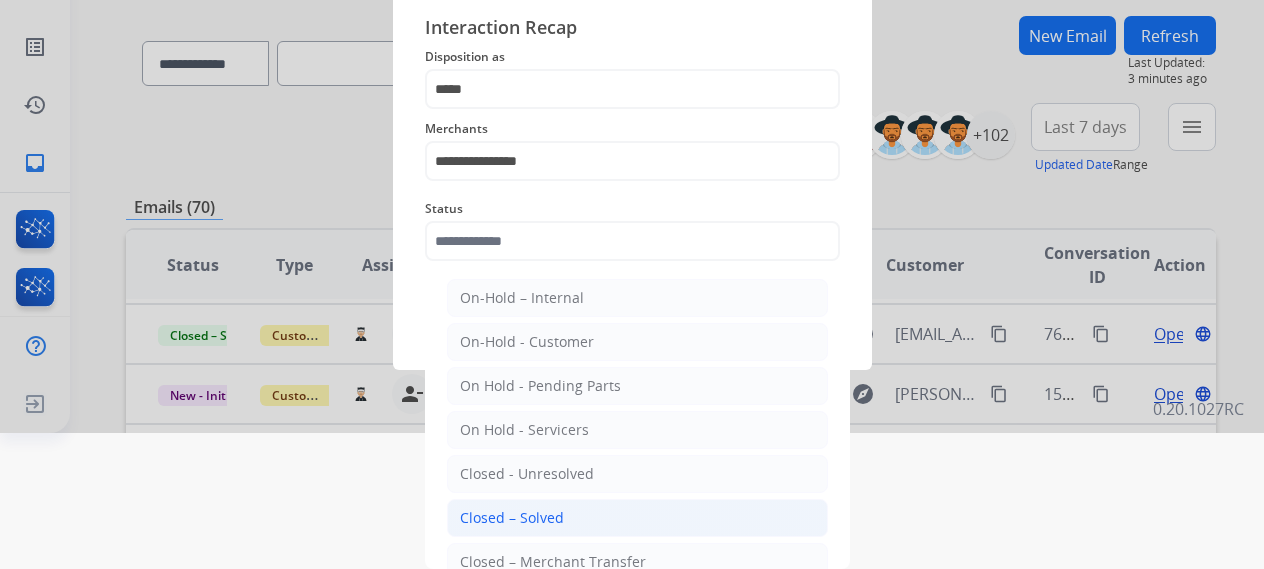 click on "Closed – Solved" 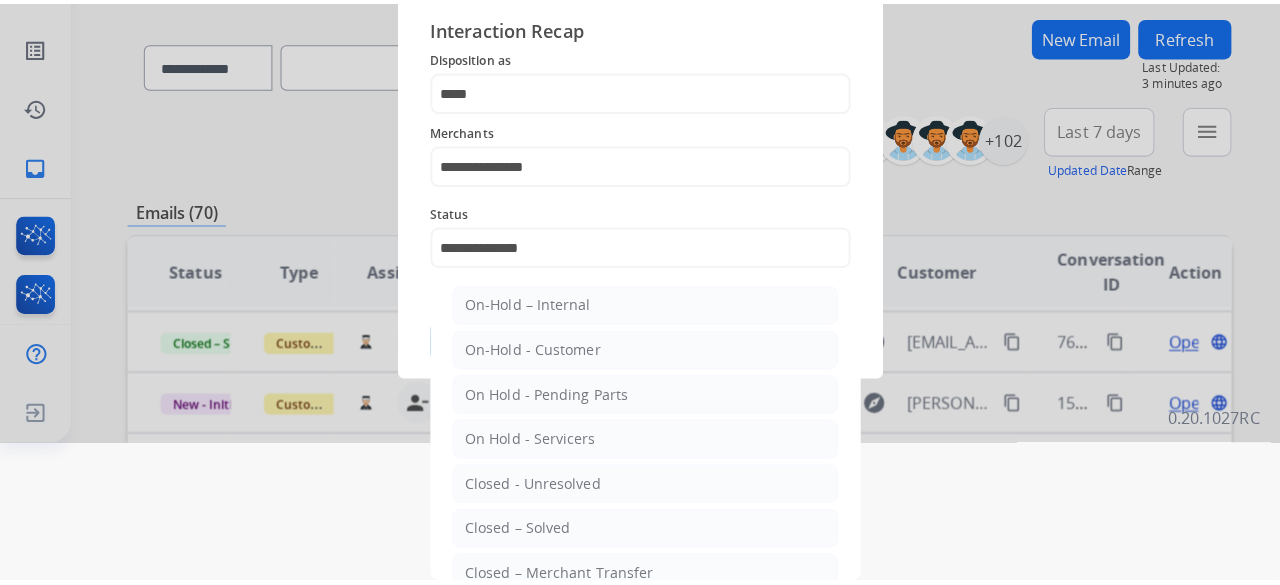 scroll, scrollTop: 0, scrollLeft: 0, axis: both 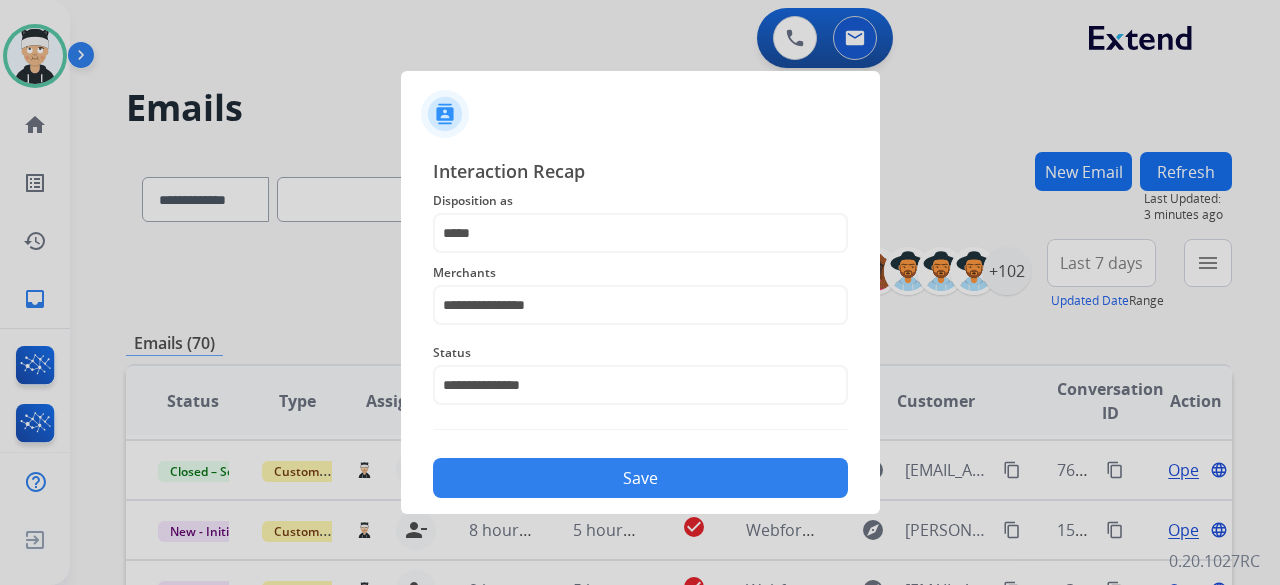 click on "Save" 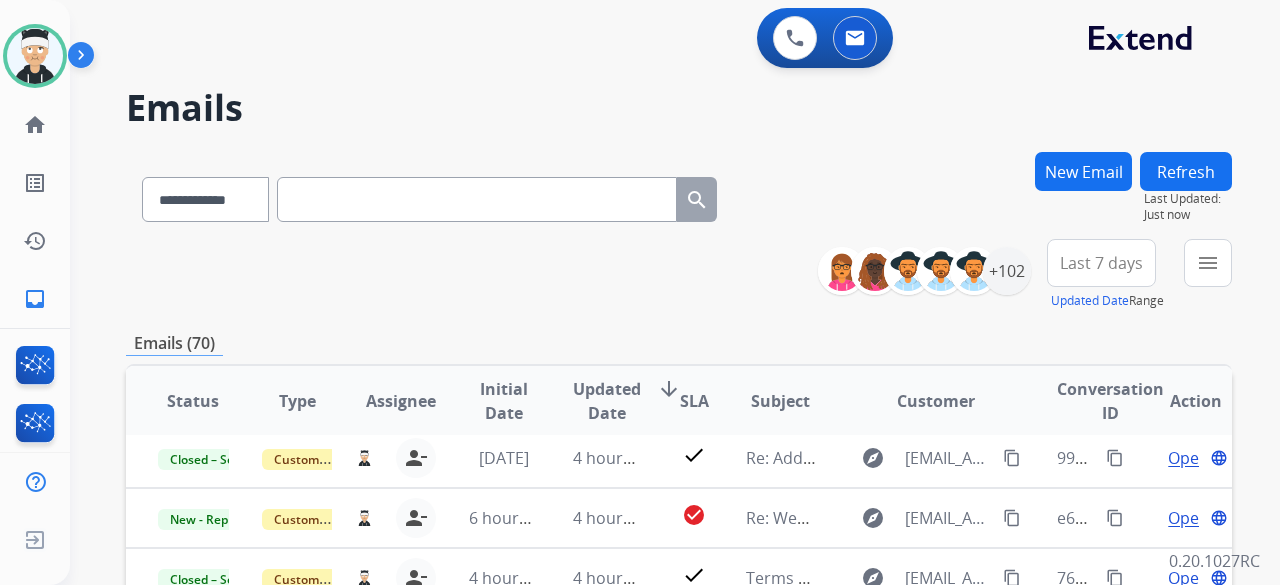 scroll, scrollTop: 68, scrollLeft: 0, axis: vertical 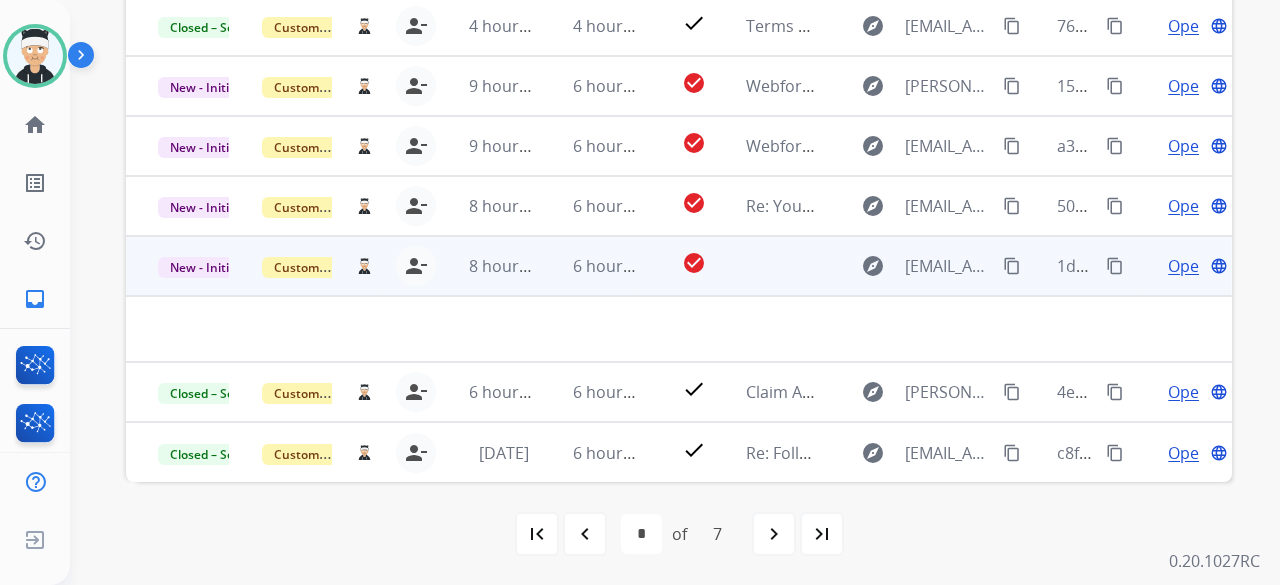 click on "check_circle" at bounding box center (678, 266) 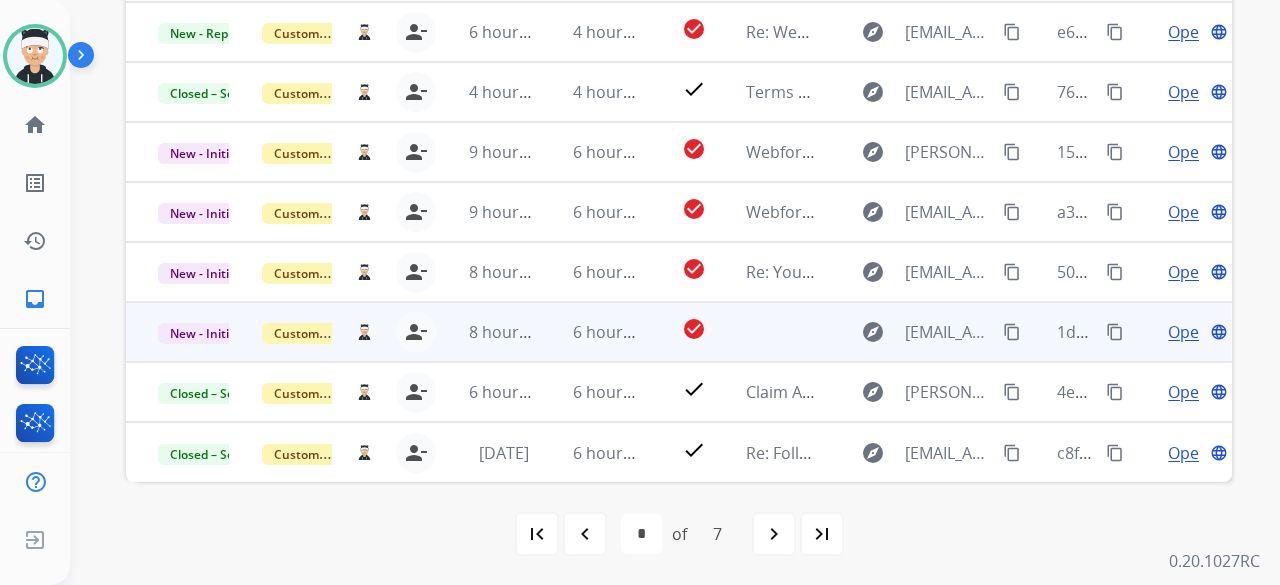 click on "check_circle" at bounding box center (678, 272) 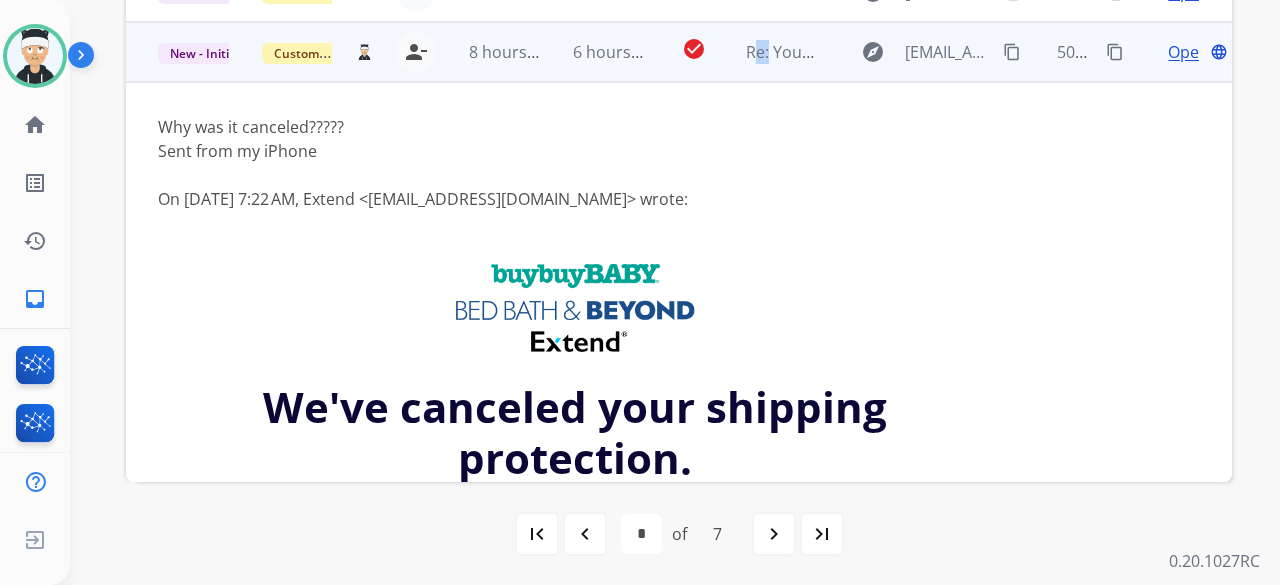 scroll, scrollTop: 60, scrollLeft: 0, axis: vertical 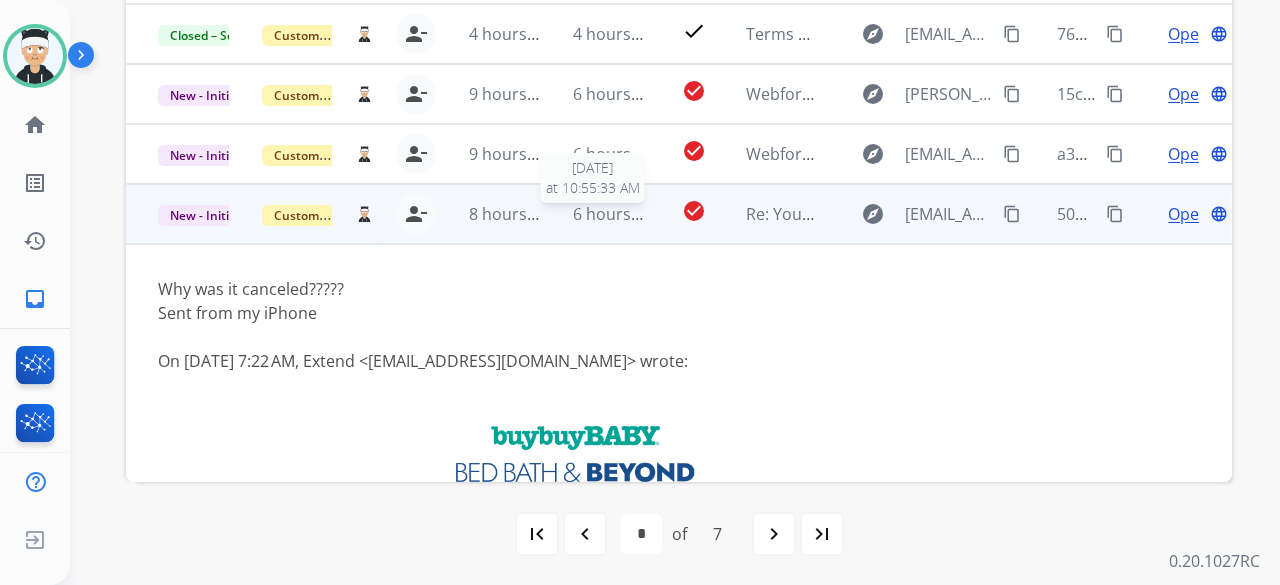 click on "6 hours ago" at bounding box center [618, 214] 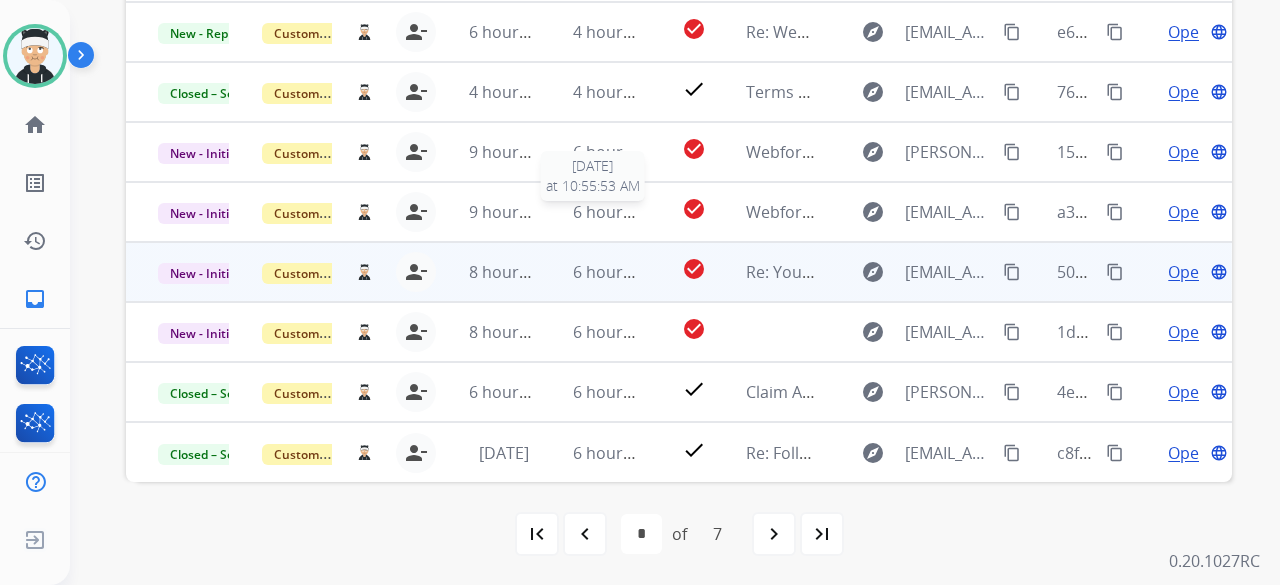scroll, scrollTop: 2, scrollLeft: 0, axis: vertical 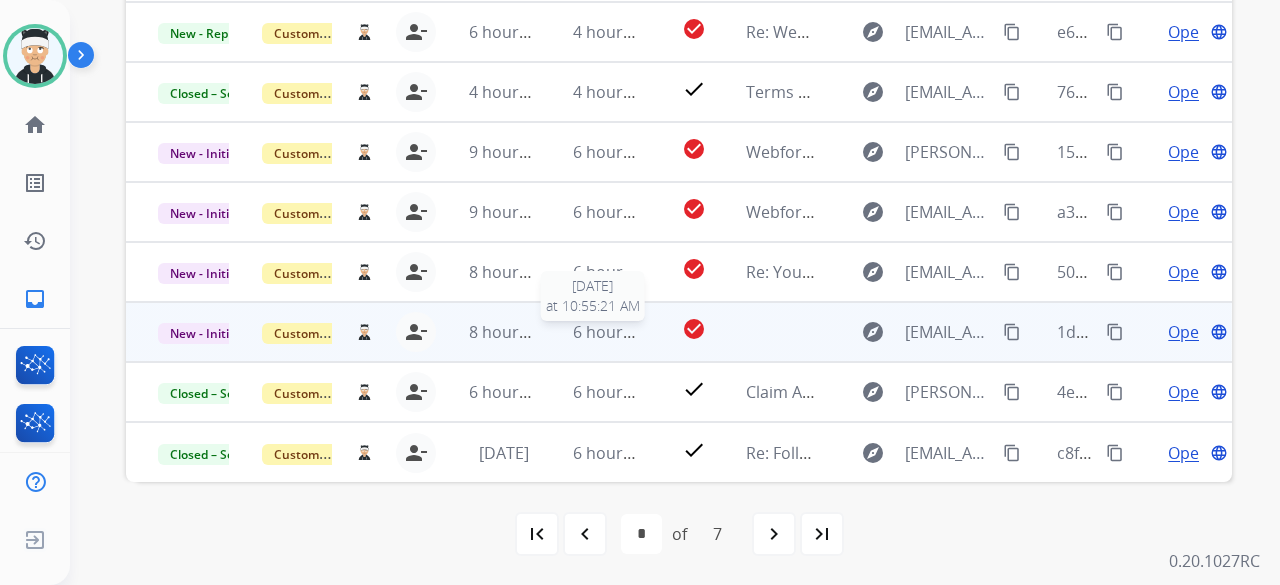 click on "6 hours ago" at bounding box center [618, 332] 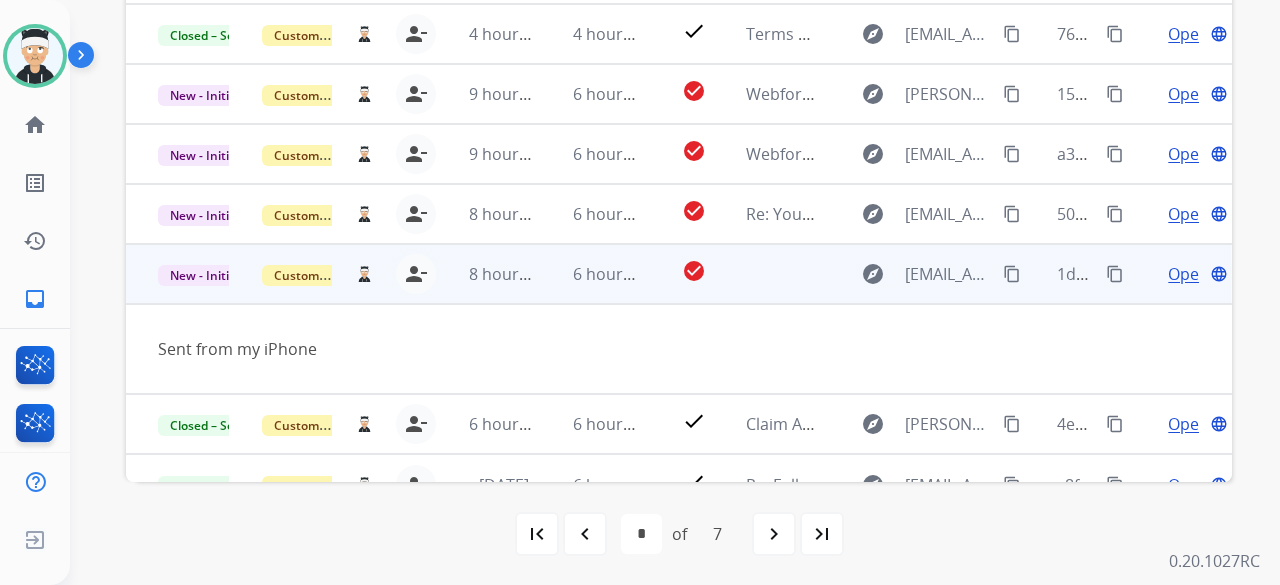 scroll, scrollTop: 92, scrollLeft: 0, axis: vertical 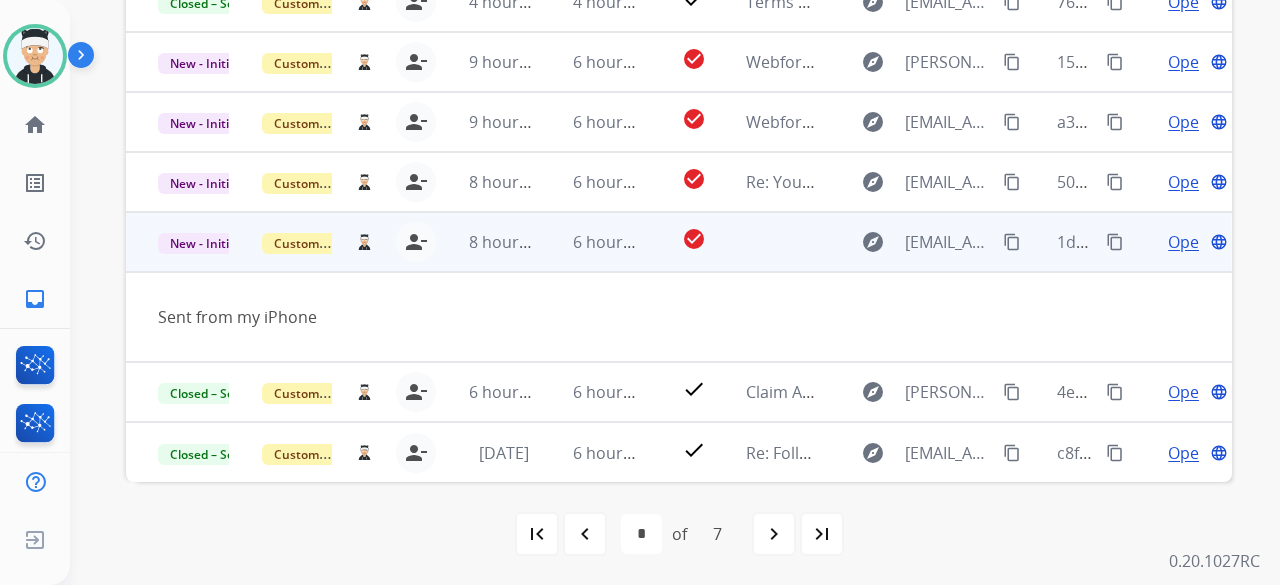 click on "Open" at bounding box center (1188, 242) 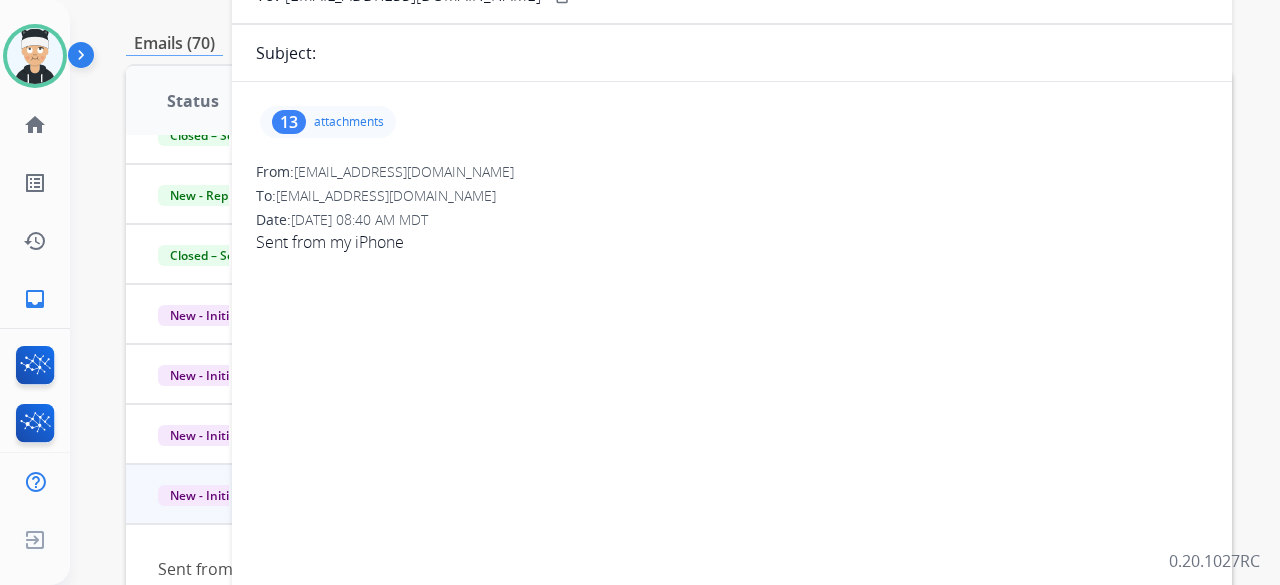 scroll, scrollTop: 152, scrollLeft: 0, axis: vertical 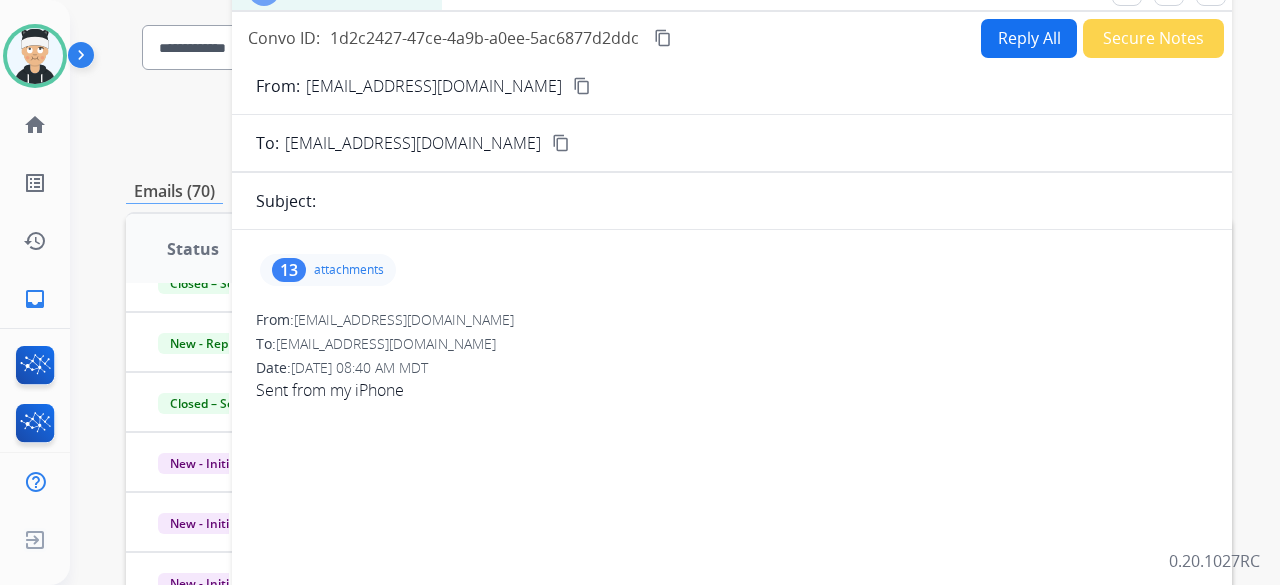 click on "13" at bounding box center (289, 270) 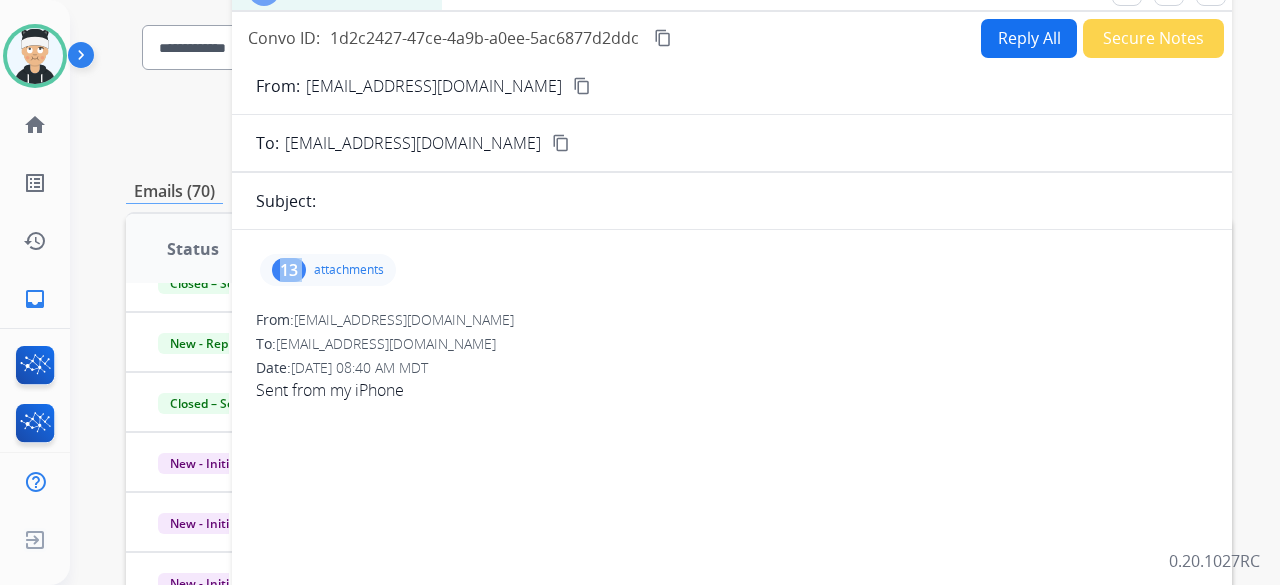 click on "13" at bounding box center (289, 270) 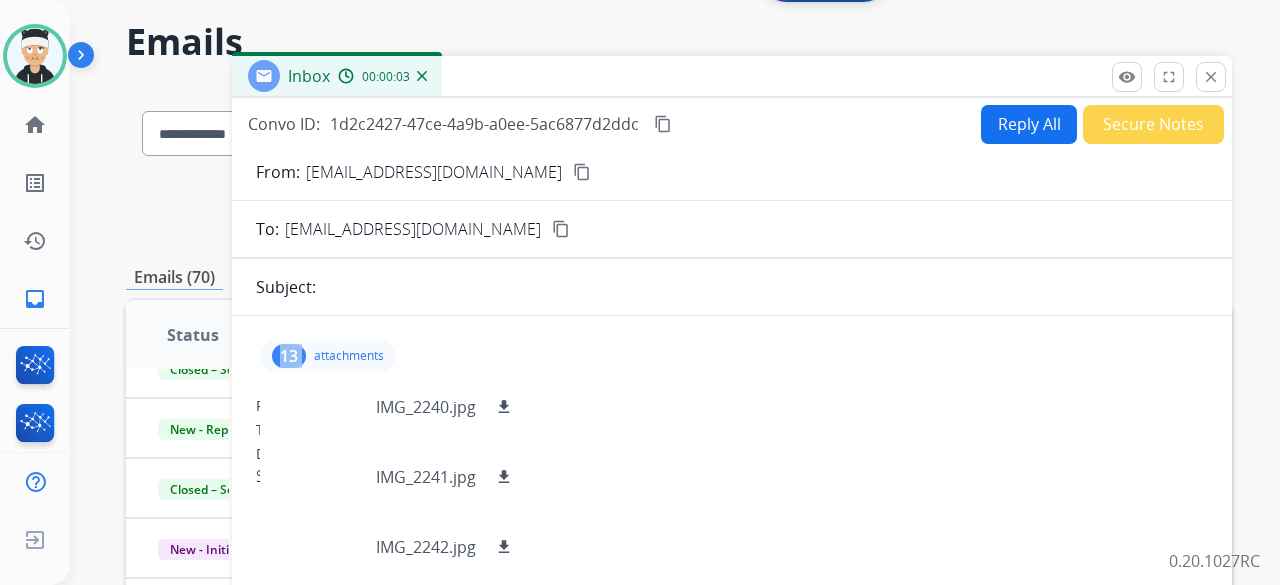 scroll, scrollTop: 0, scrollLeft: 0, axis: both 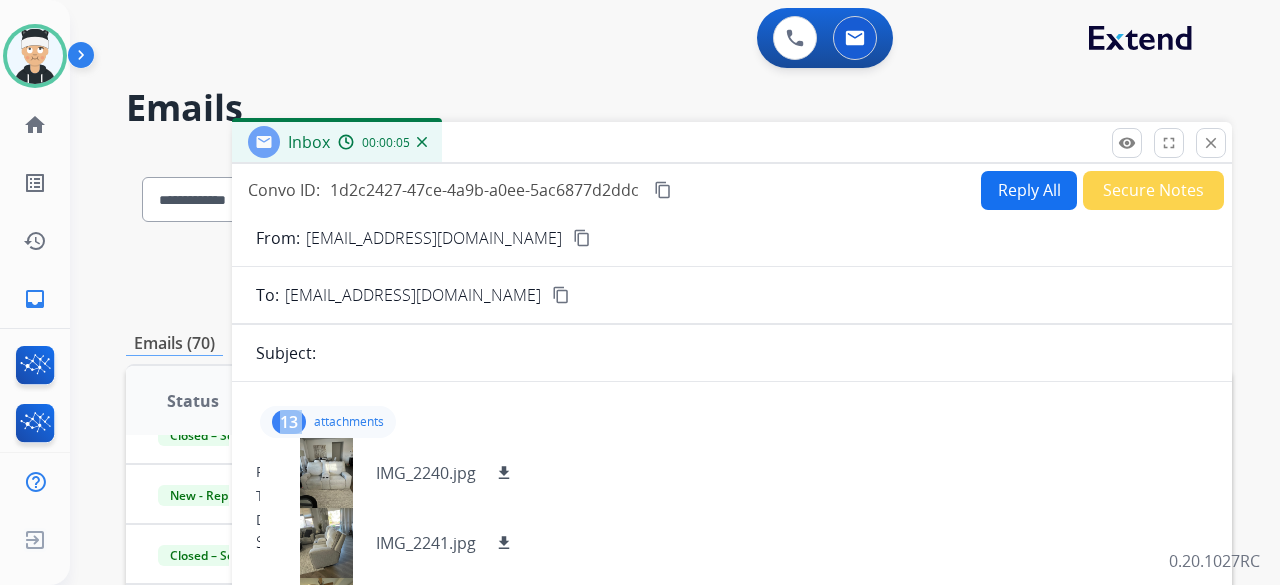 click on "content_copy" at bounding box center (582, 238) 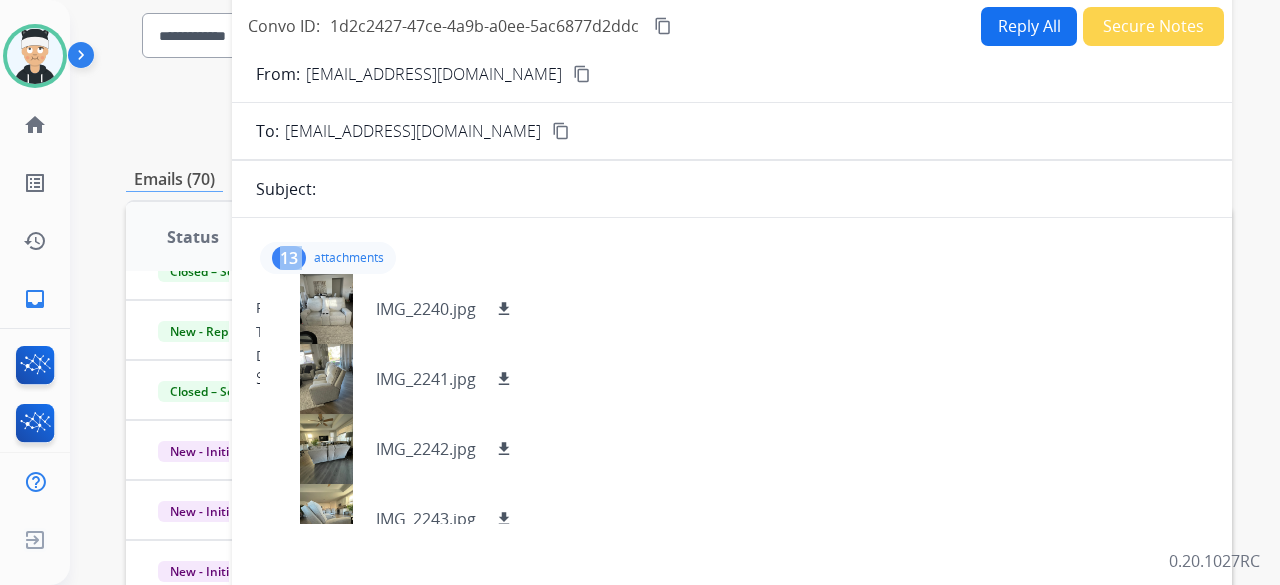scroll, scrollTop: 100, scrollLeft: 0, axis: vertical 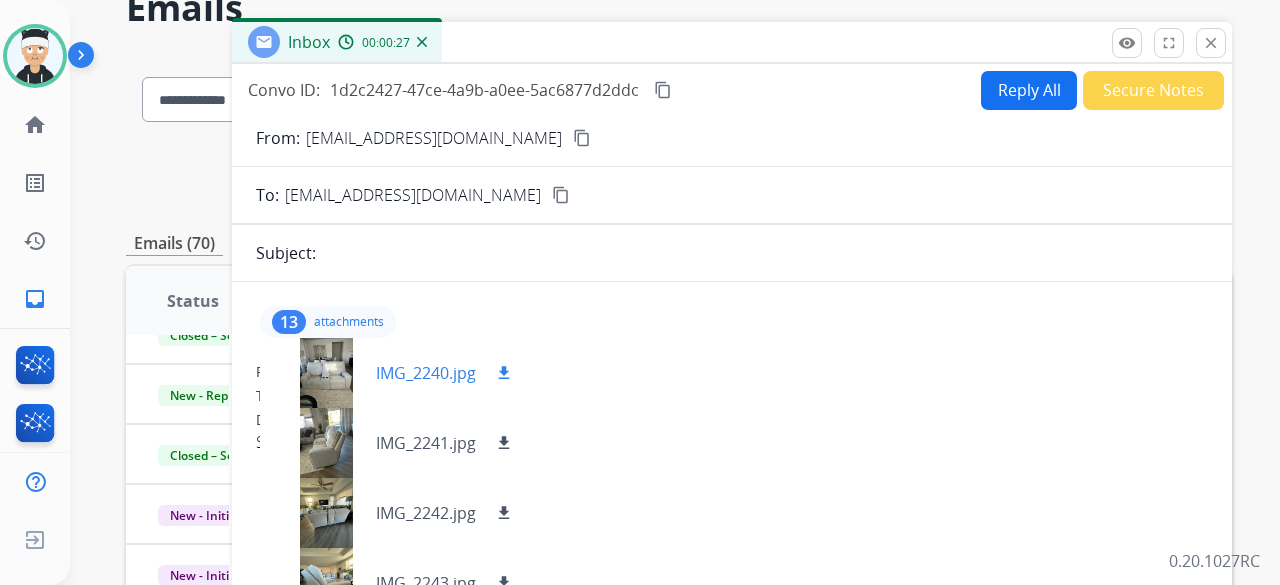 click at bounding box center (326, 373) 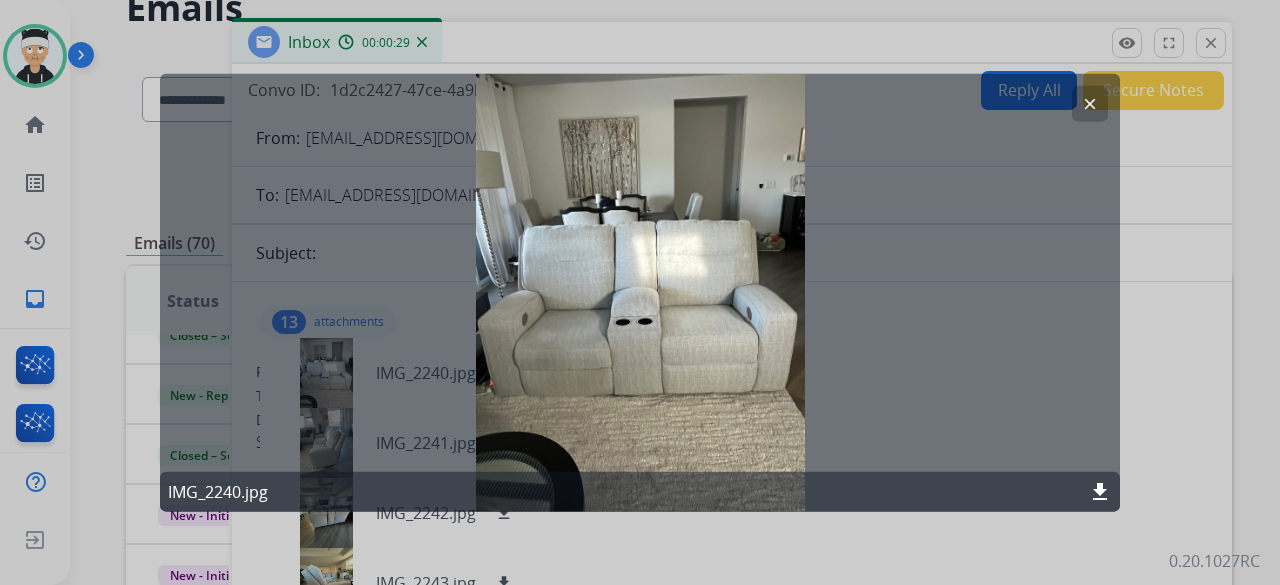 click on "clear" 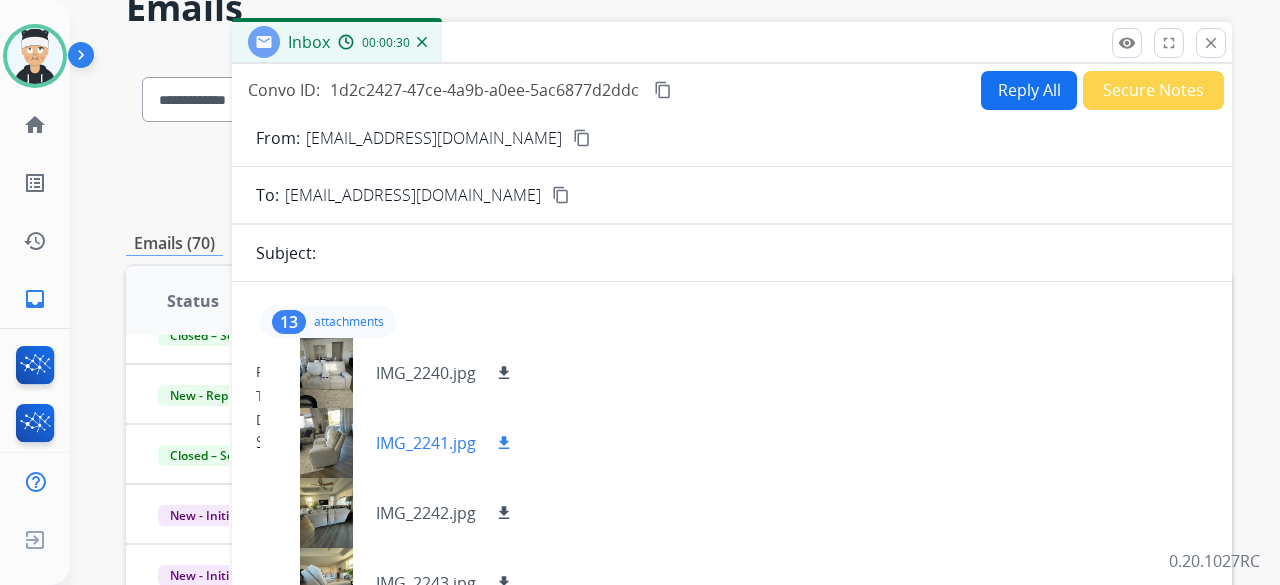 click at bounding box center (326, 443) 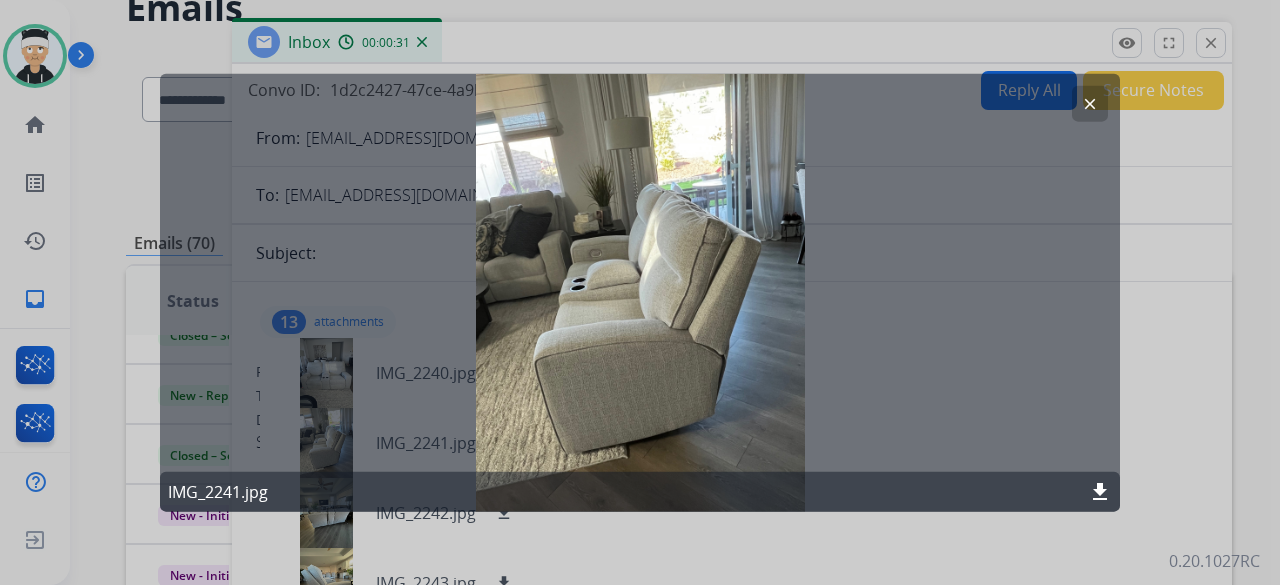 click on "clear" 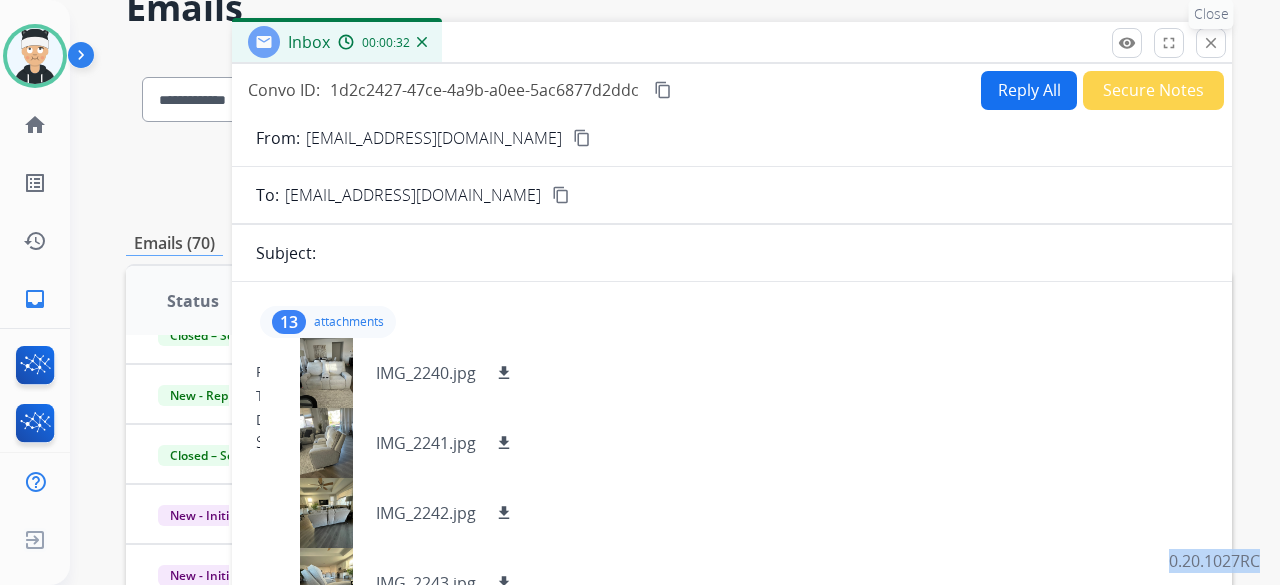 click on "close" at bounding box center [1211, 43] 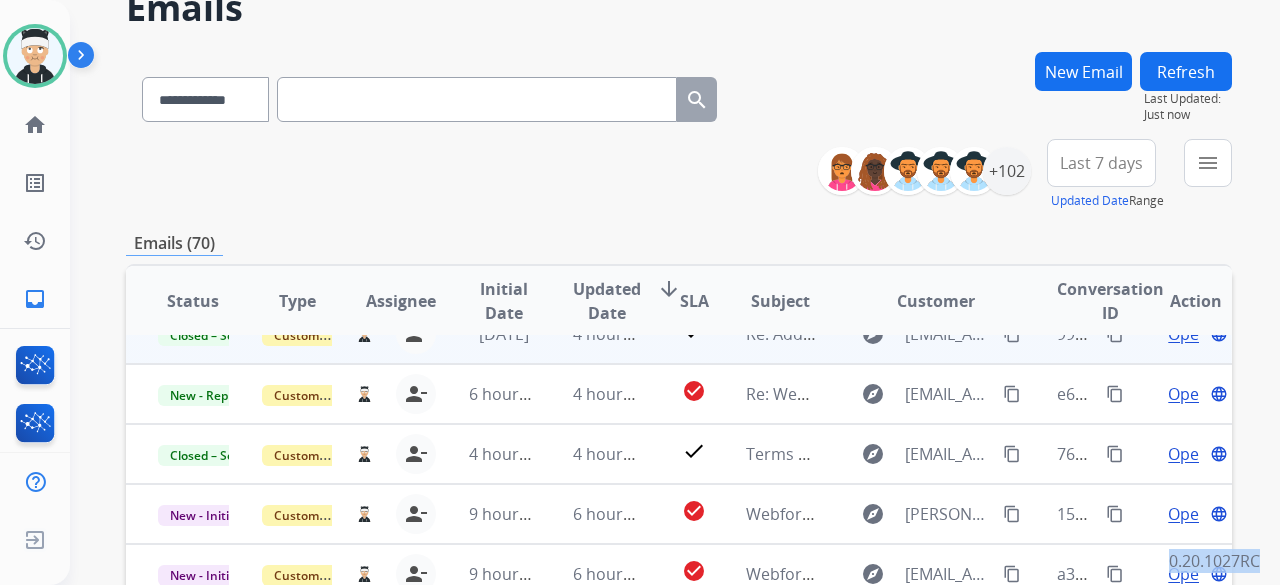 scroll, scrollTop: 108, scrollLeft: 0, axis: vertical 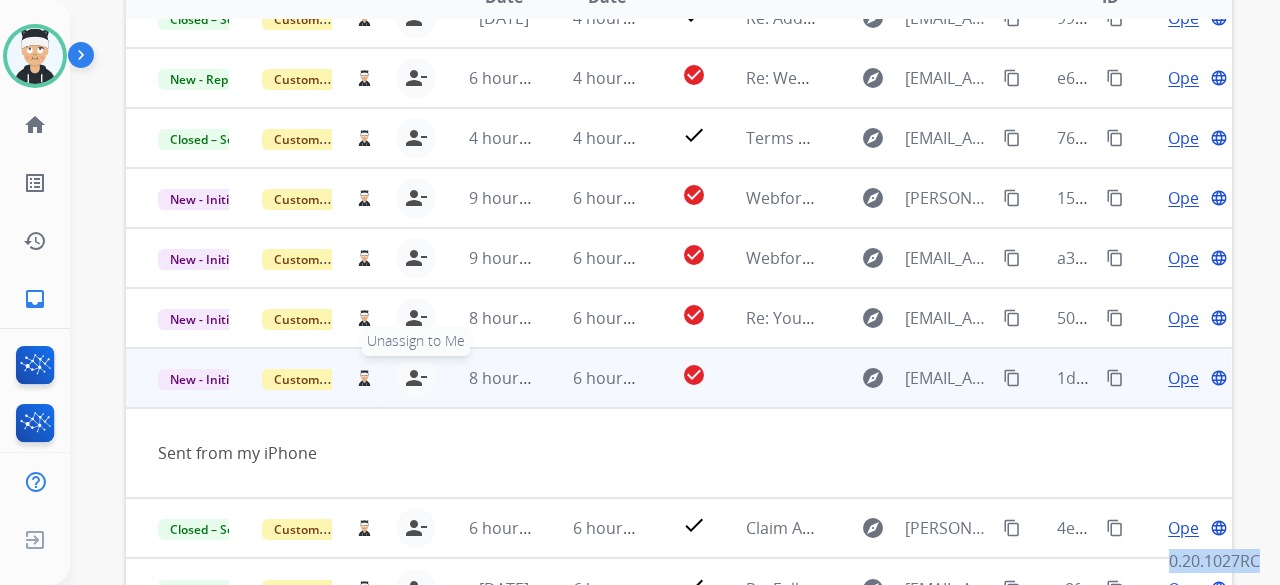 click on "person_remove" at bounding box center [416, 378] 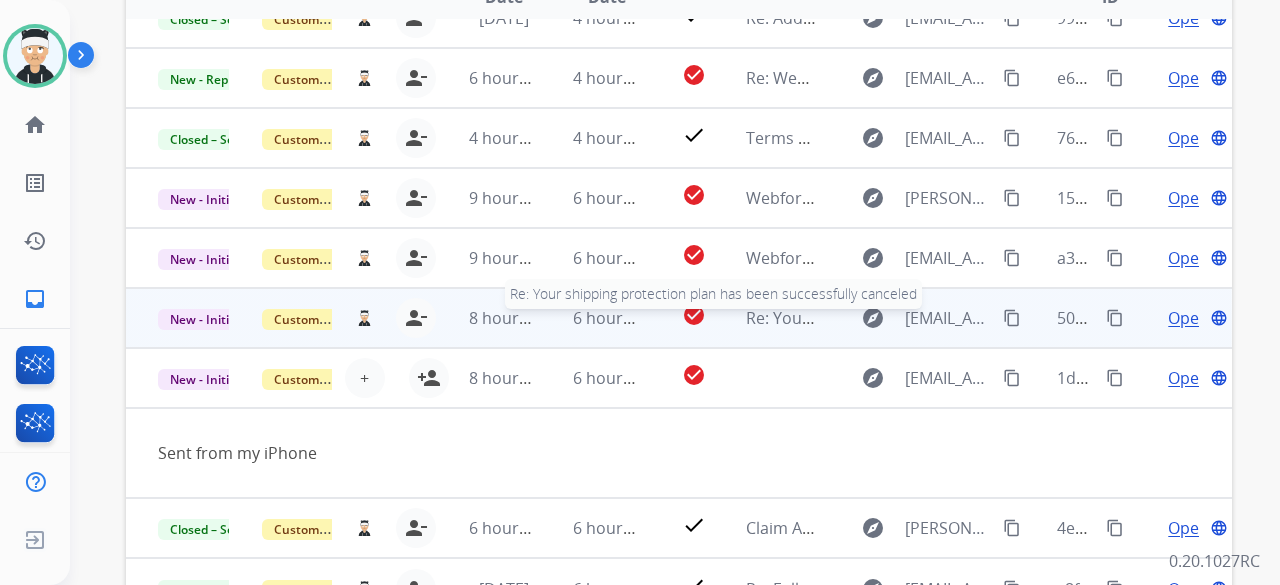 click on "Re: Your shipping protection plan has been successfully canceled" at bounding box center [991, 318] 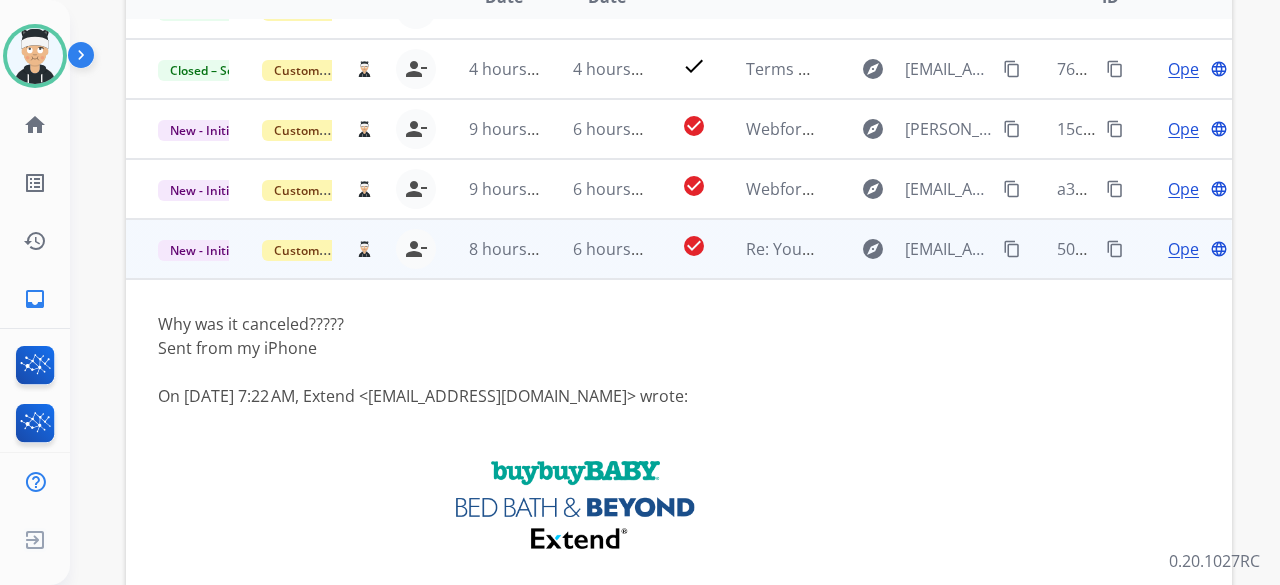scroll, scrollTop: 160, scrollLeft: 0, axis: vertical 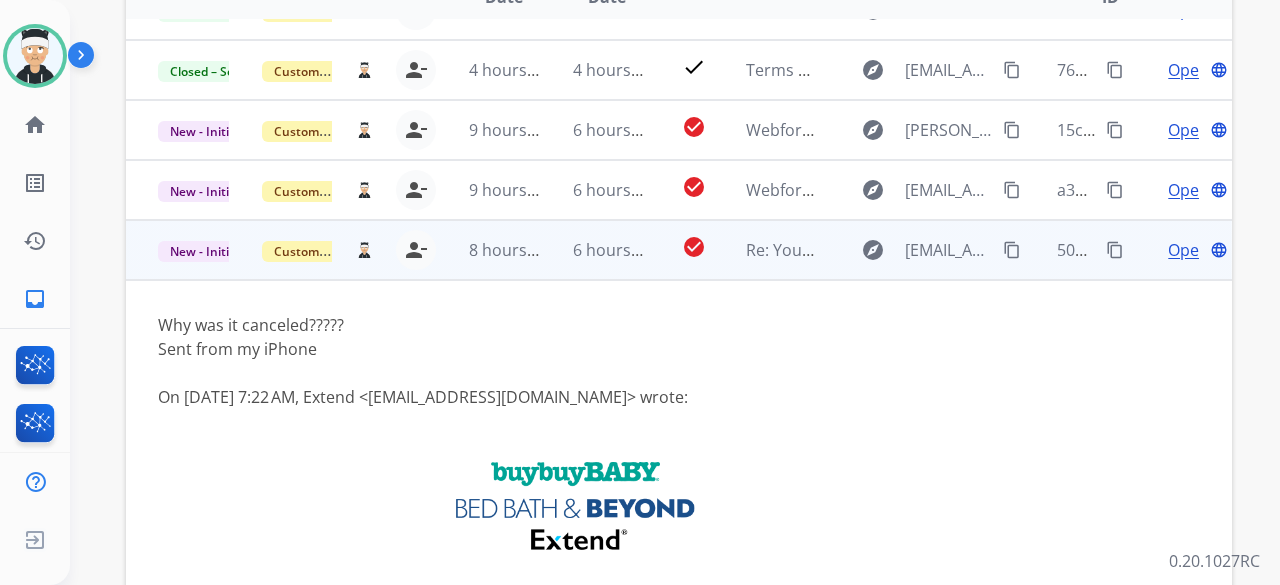 click on "Open" at bounding box center [1188, 250] 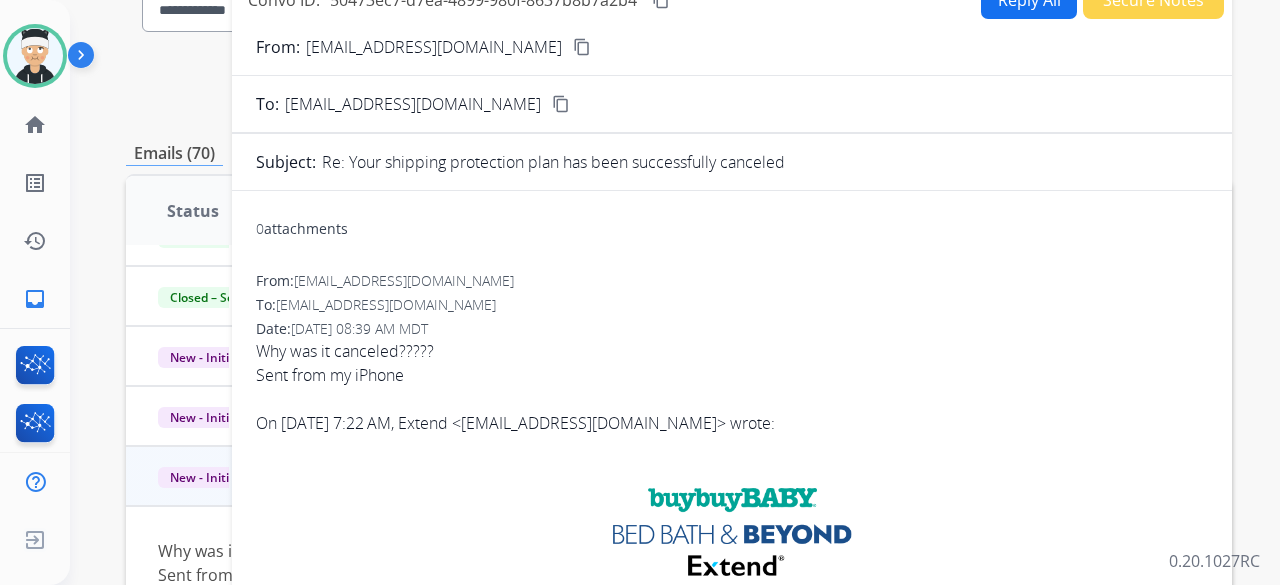 scroll, scrollTop: 116, scrollLeft: 0, axis: vertical 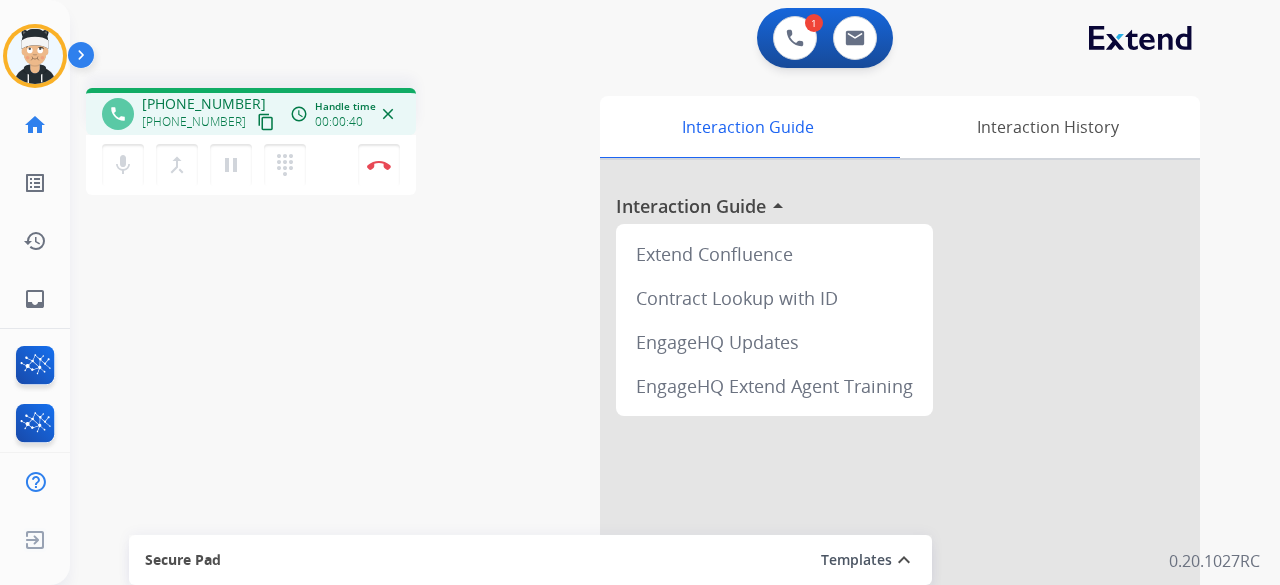 click on "content_copy" at bounding box center (266, 122) 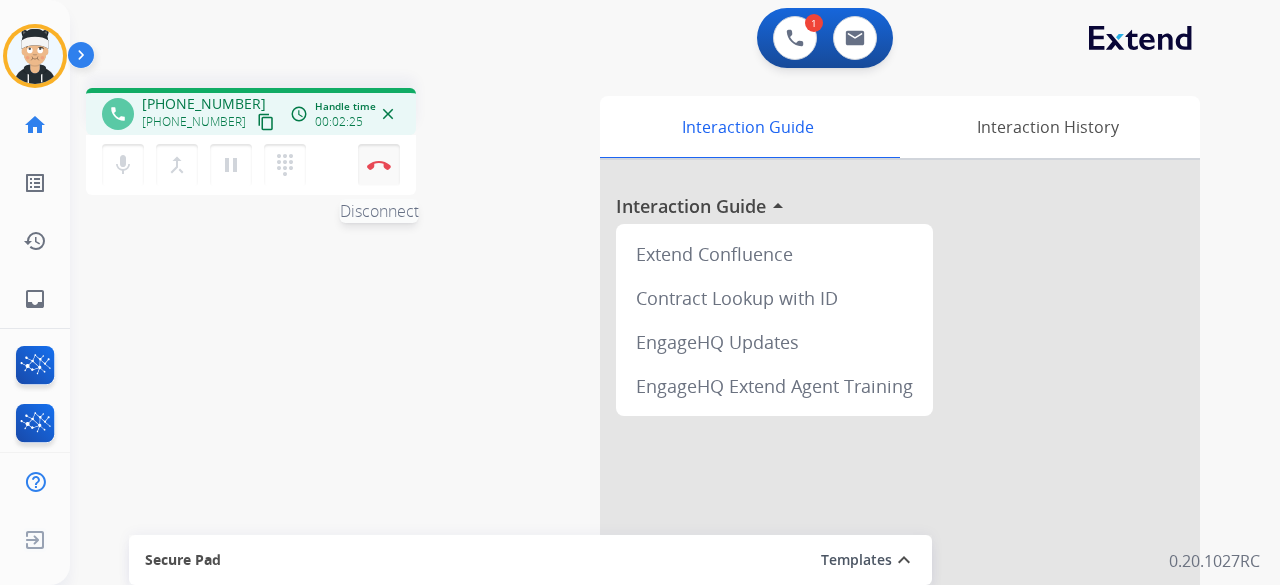 click on "Disconnect" at bounding box center (379, 165) 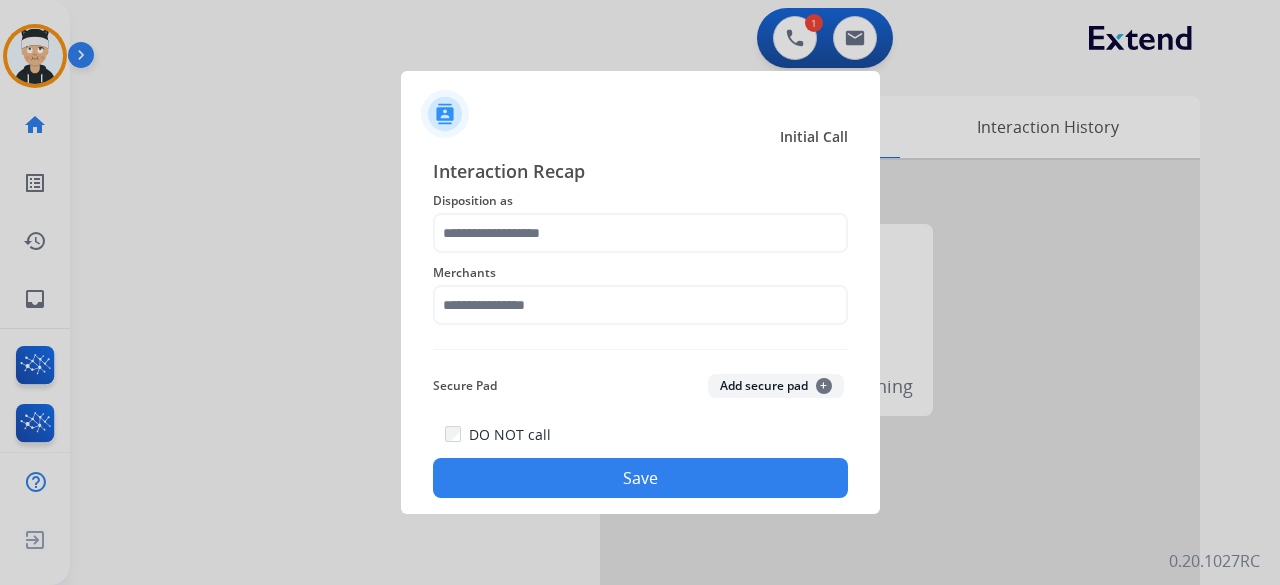 click on "Disposition as" 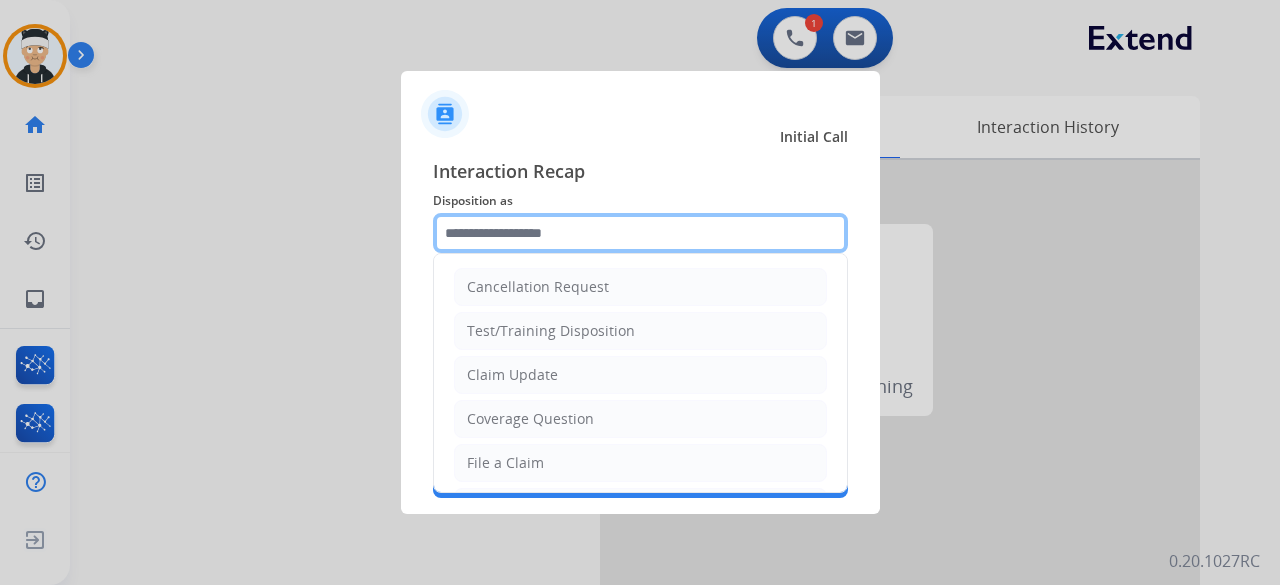 click 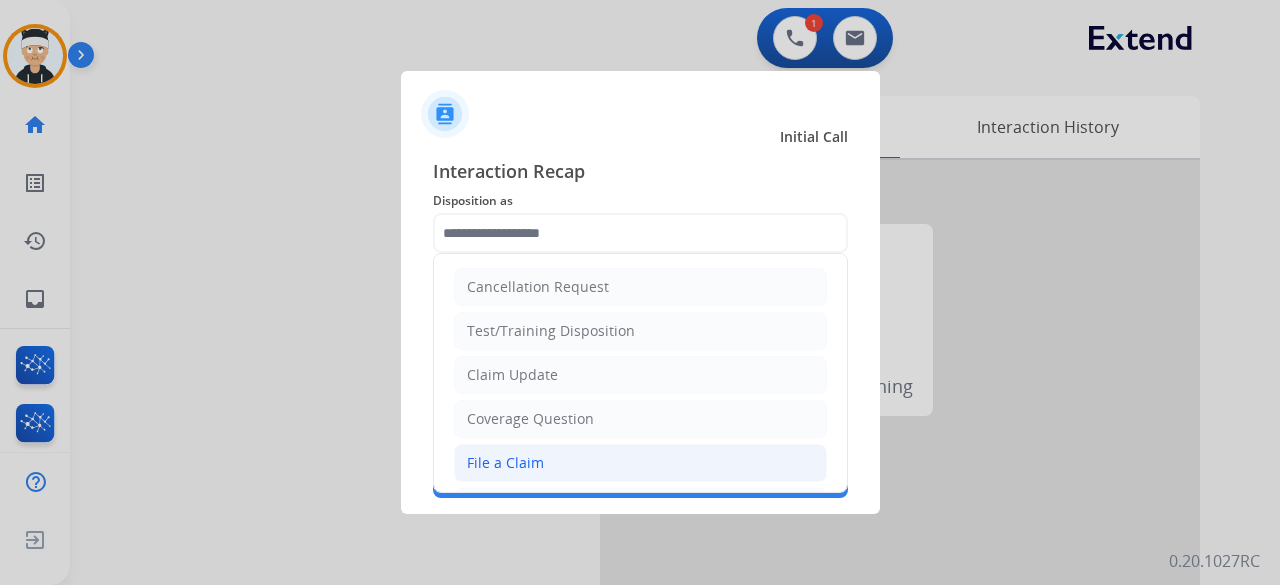 click on "File a Claim" 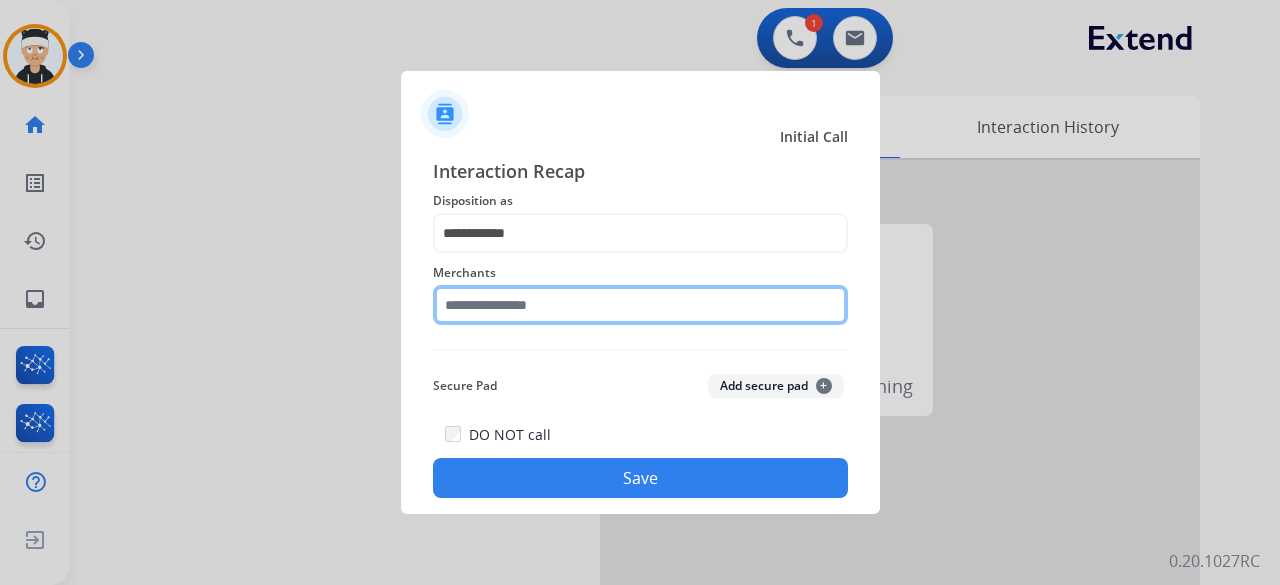 click 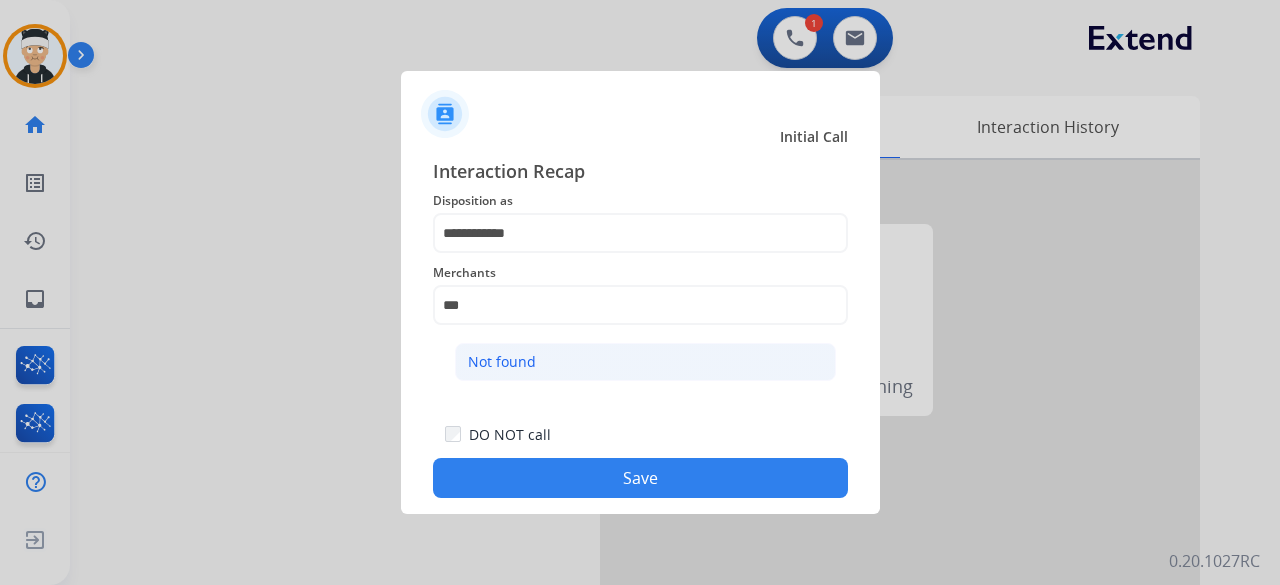 click on "Not found" 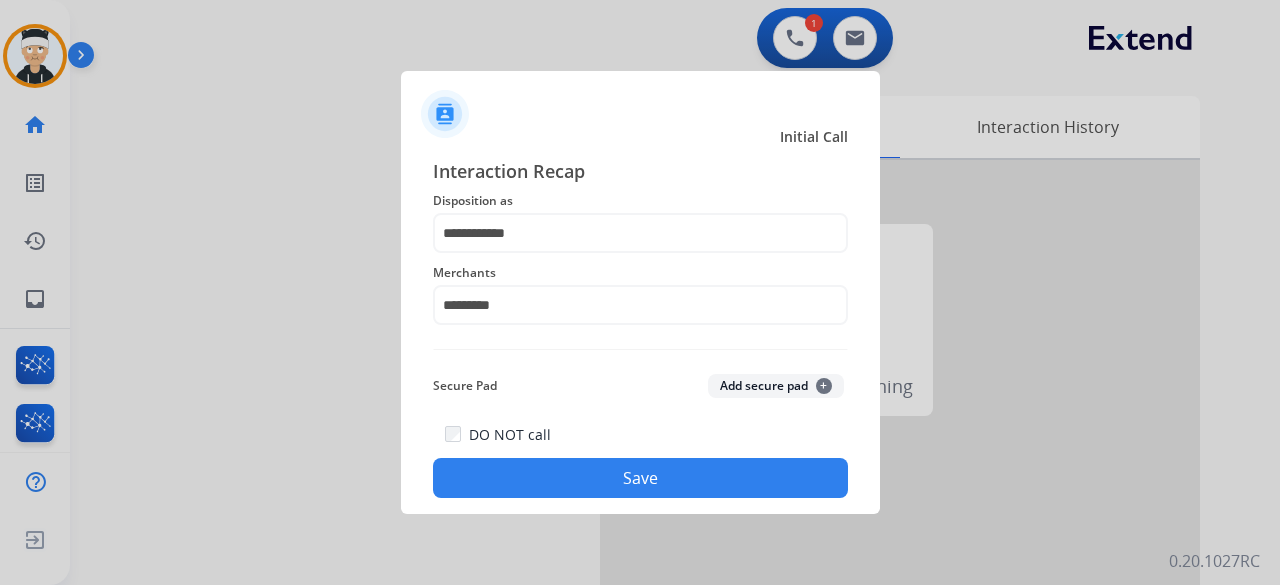 click on "Save" 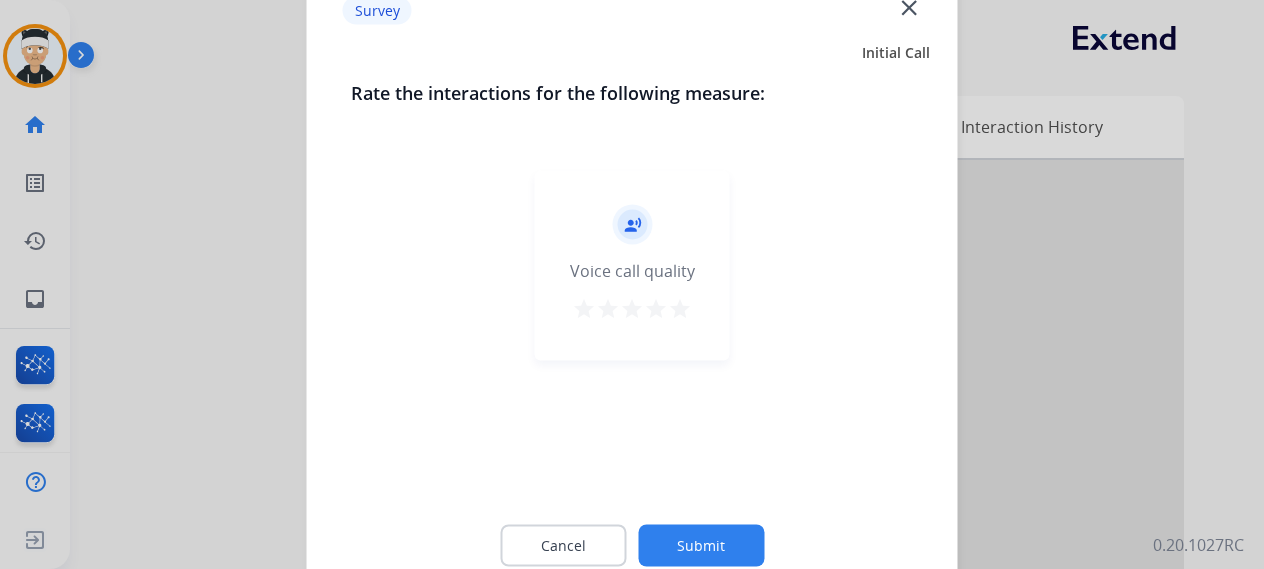 click on "star" at bounding box center [680, 308] 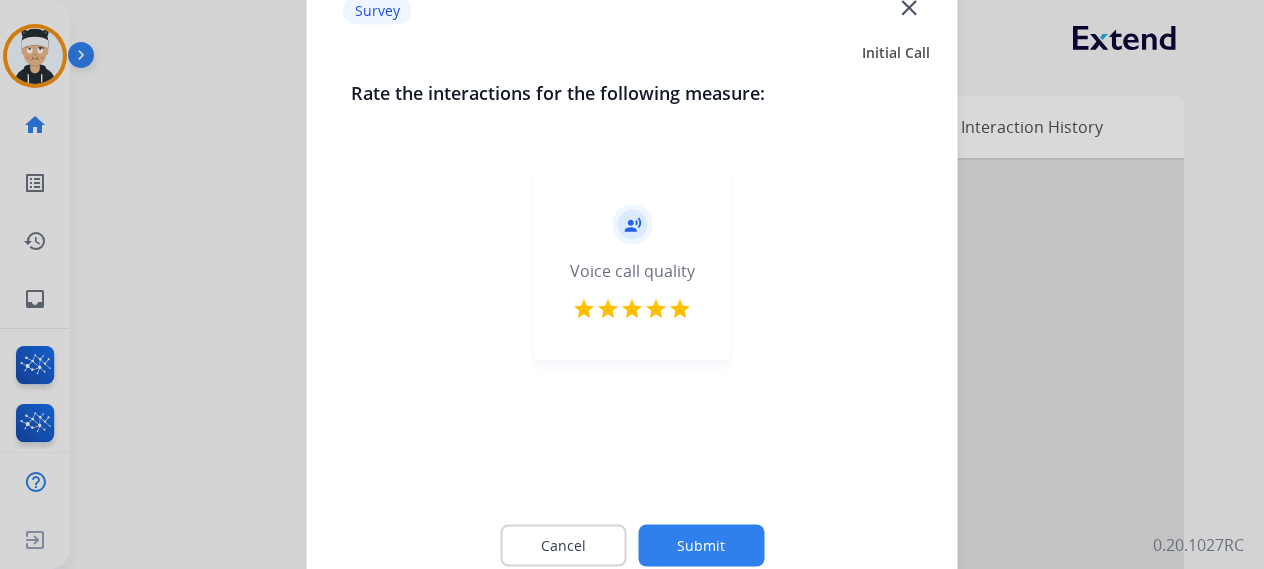 click on "Submit" 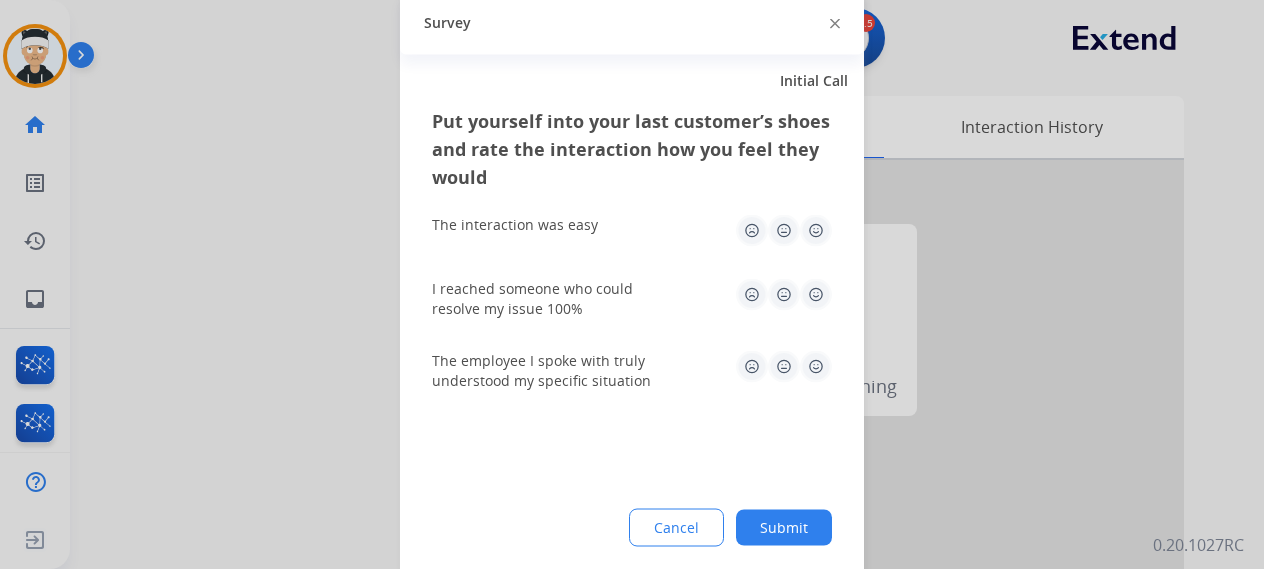 click 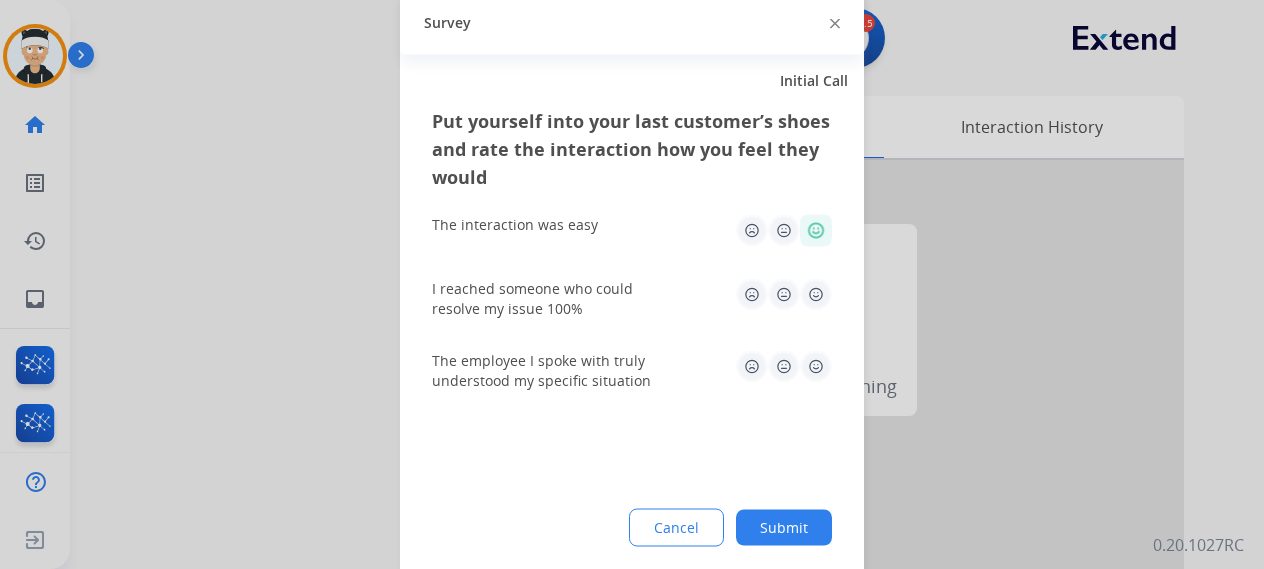 click 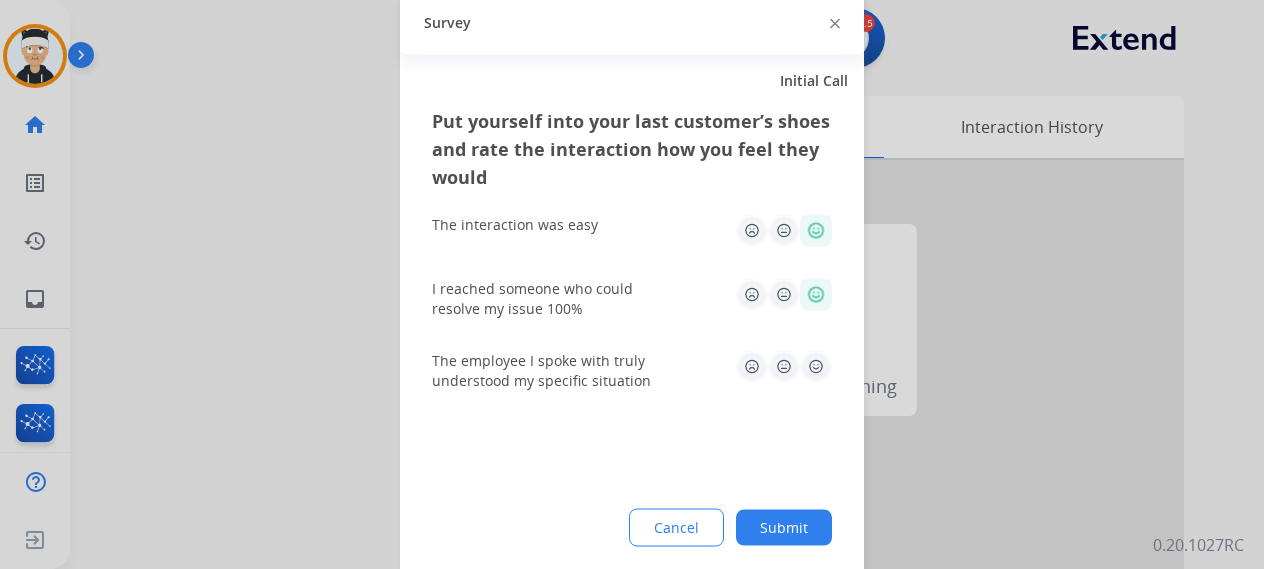 click 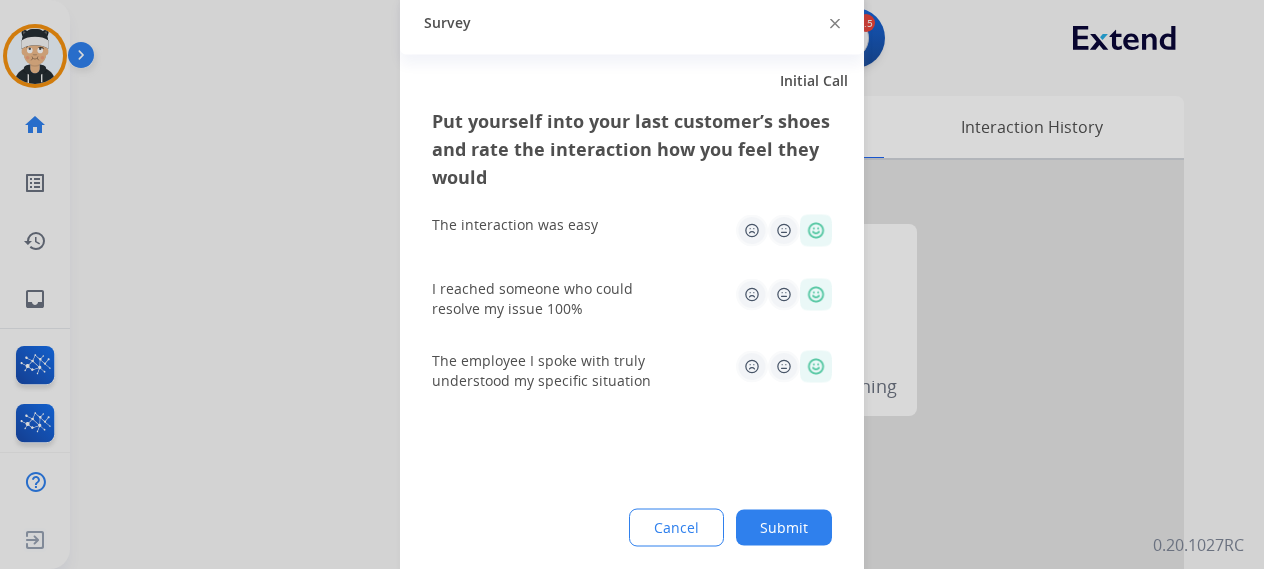 click on "Submit" 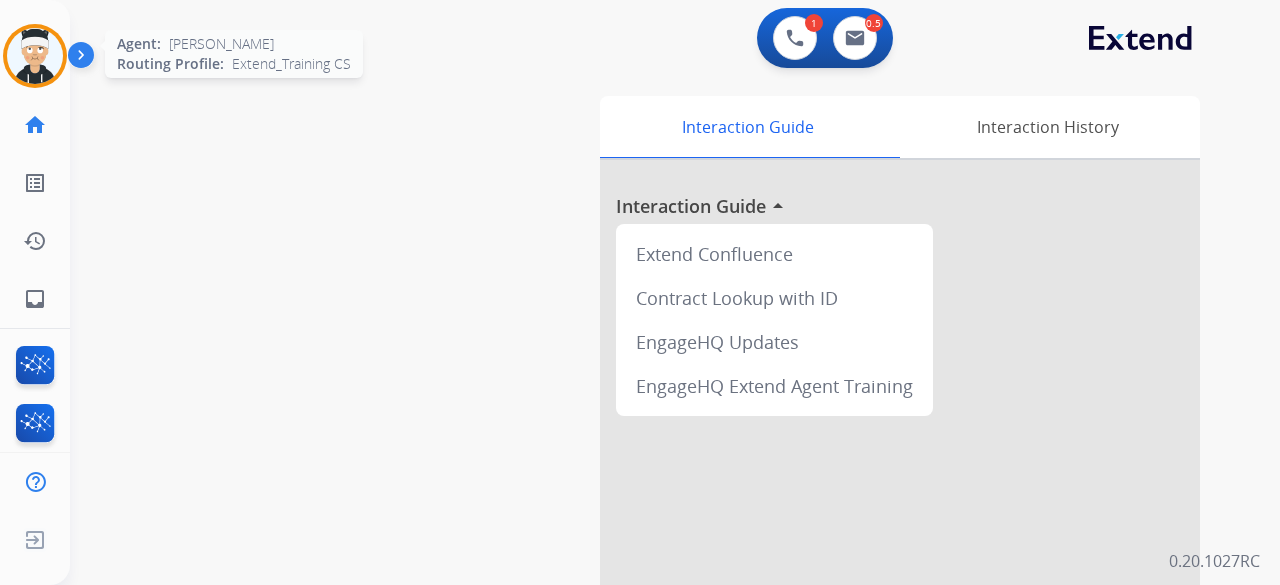 click at bounding box center [35, 56] 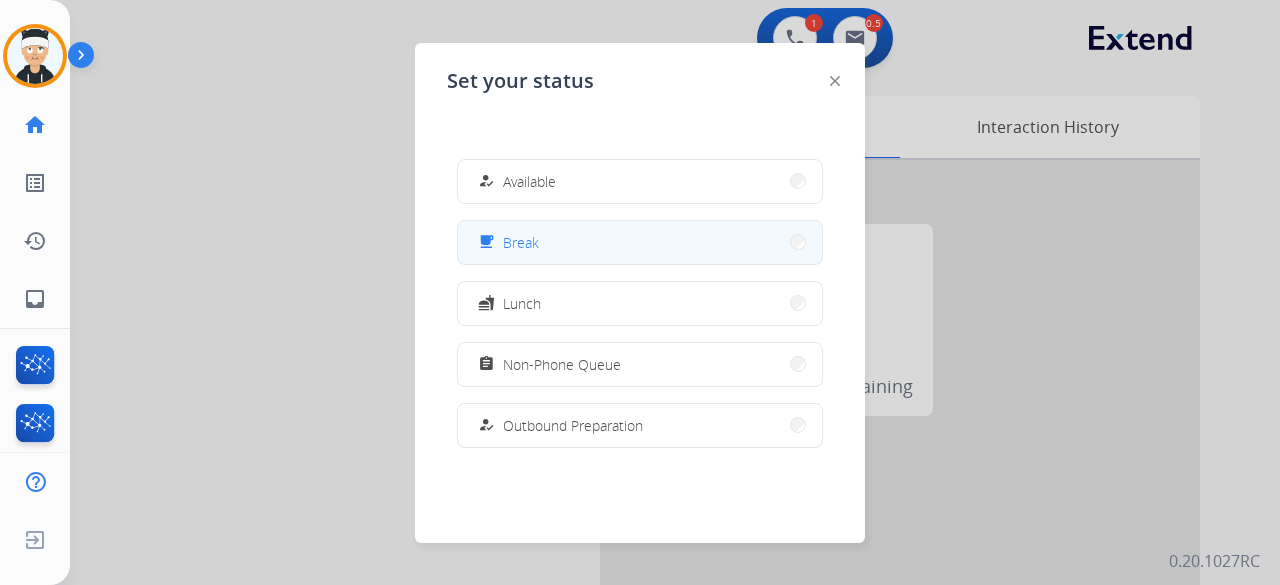 click on "free_breakfast Break" at bounding box center (640, 242) 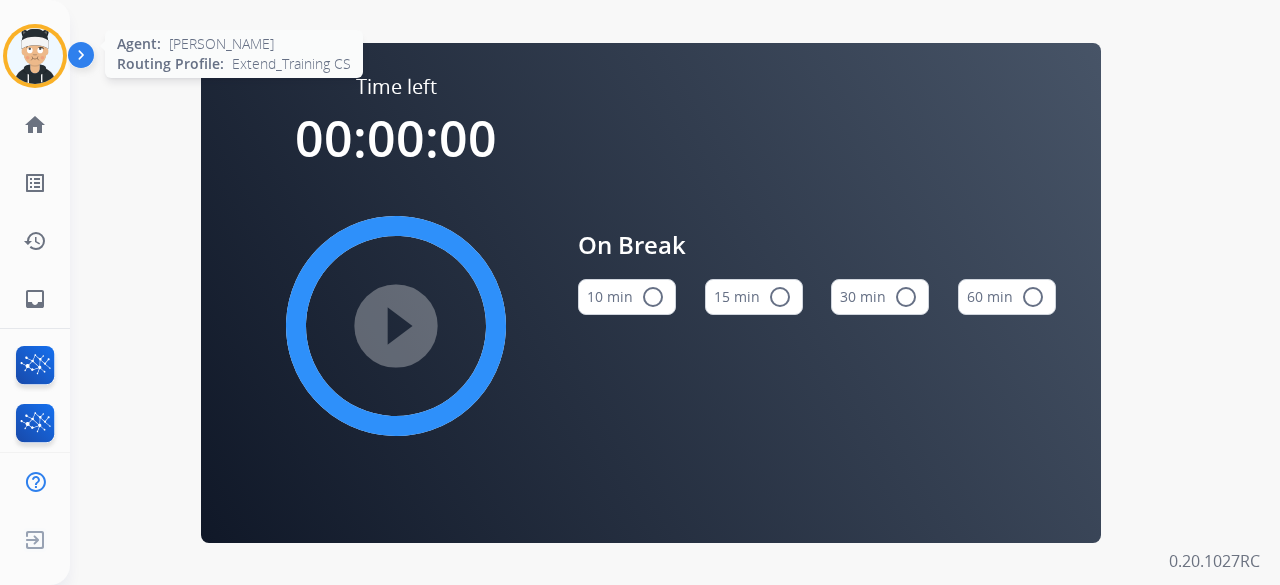 click at bounding box center (35, 56) 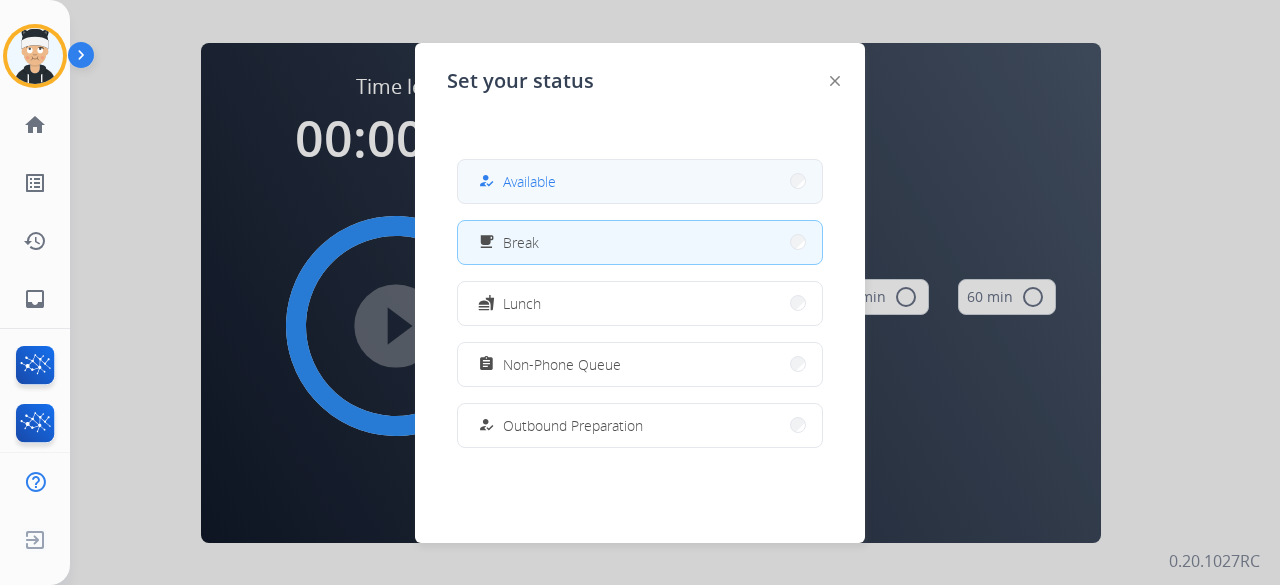 click on "how_to_reg Available" at bounding box center (640, 181) 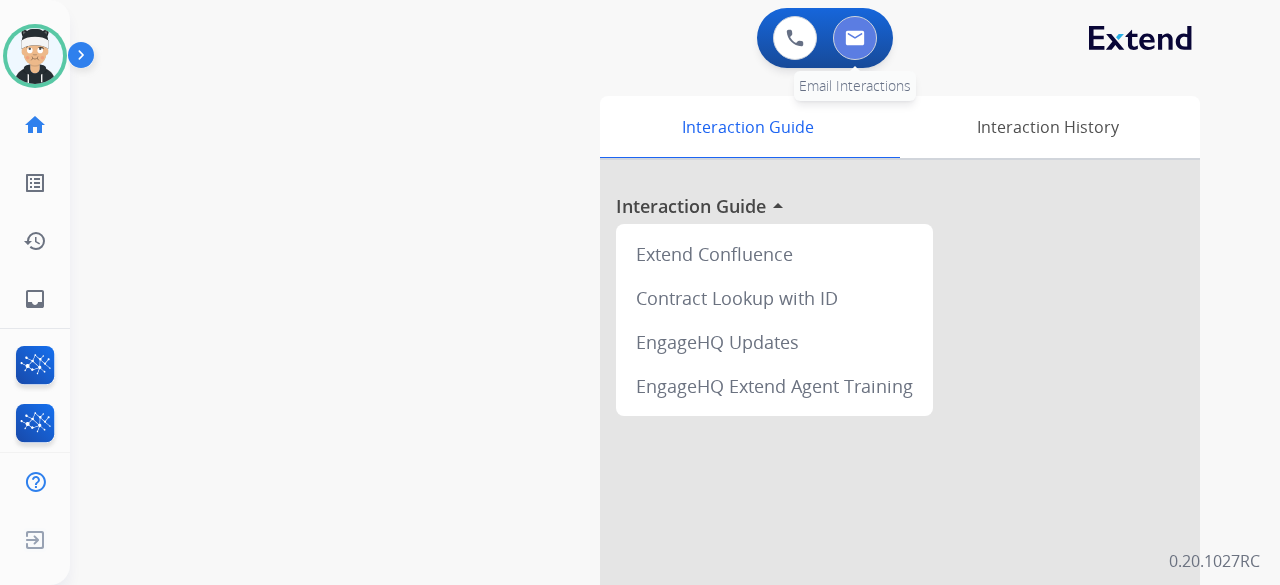 click at bounding box center (855, 38) 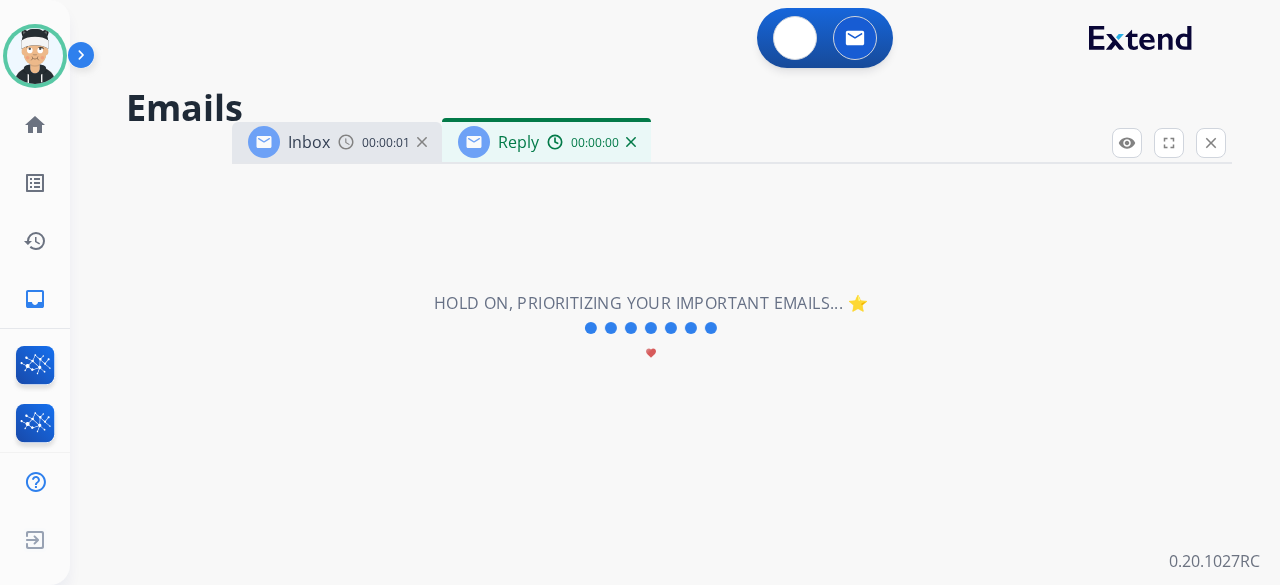 select on "**********" 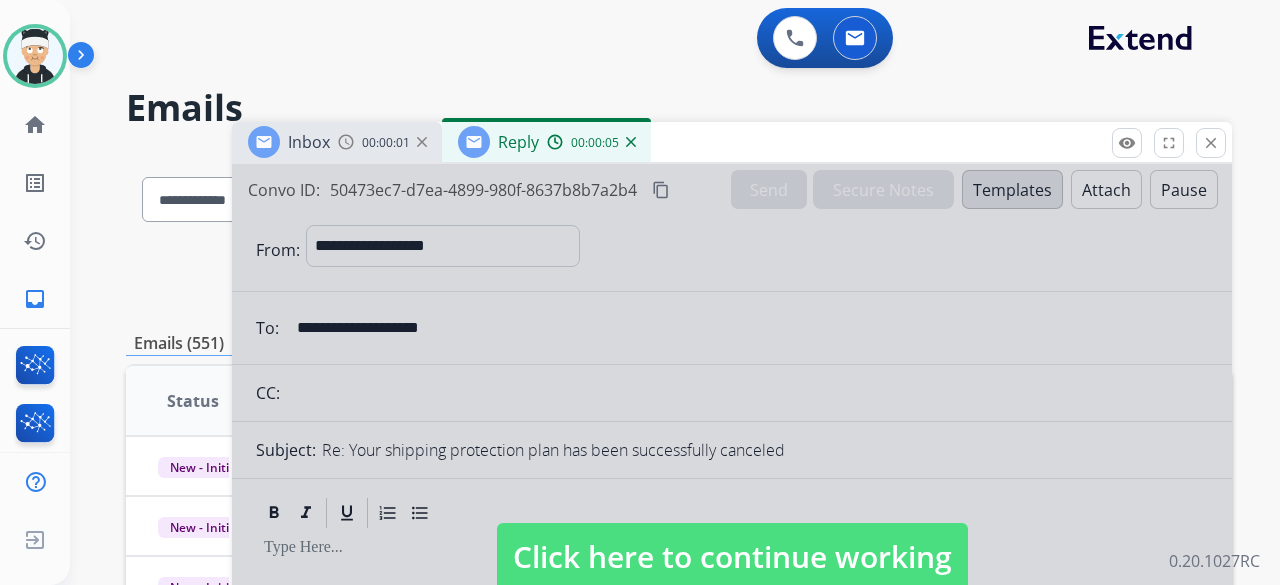 click on "Click here to continue working" at bounding box center [732, 557] 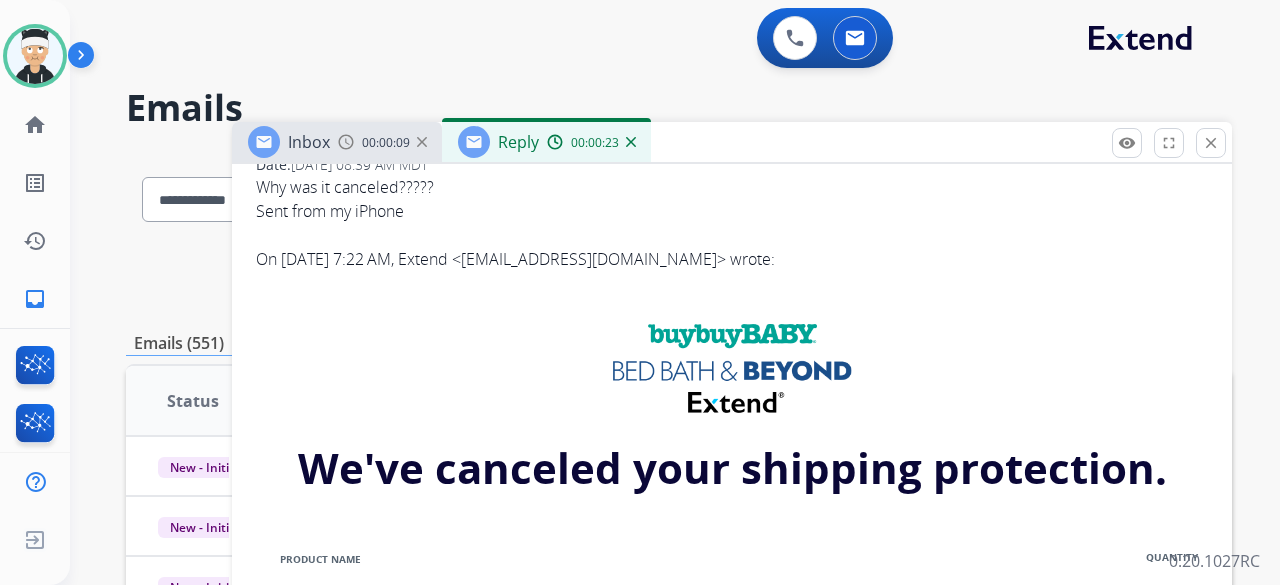 scroll, scrollTop: 400, scrollLeft: 0, axis: vertical 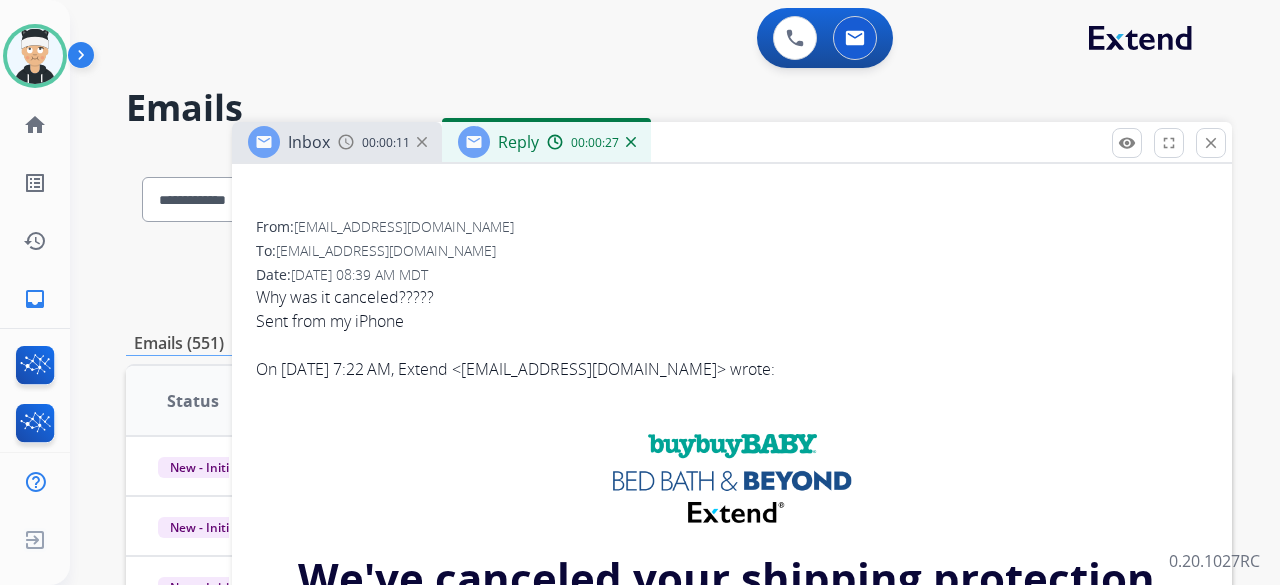 click on "From:  [EMAIL_ADDRESS][DOMAIN_NAME]" at bounding box center (732, 227) 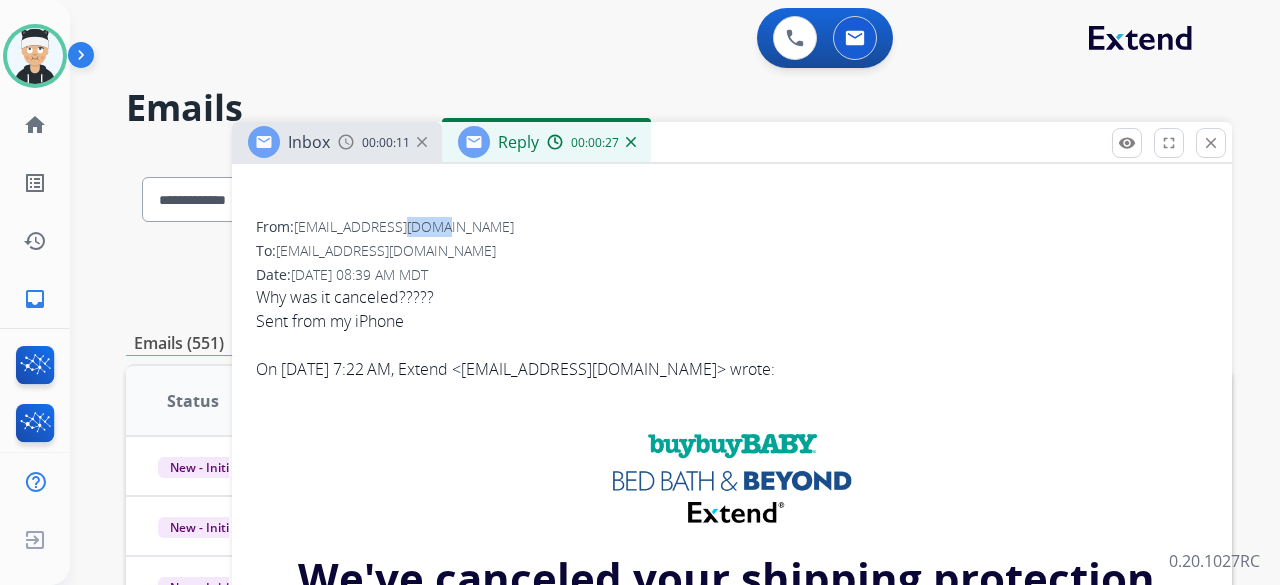 drag, startPoint x: 460, startPoint y: 227, endPoint x: 397, endPoint y: 229, distance: 63.03174 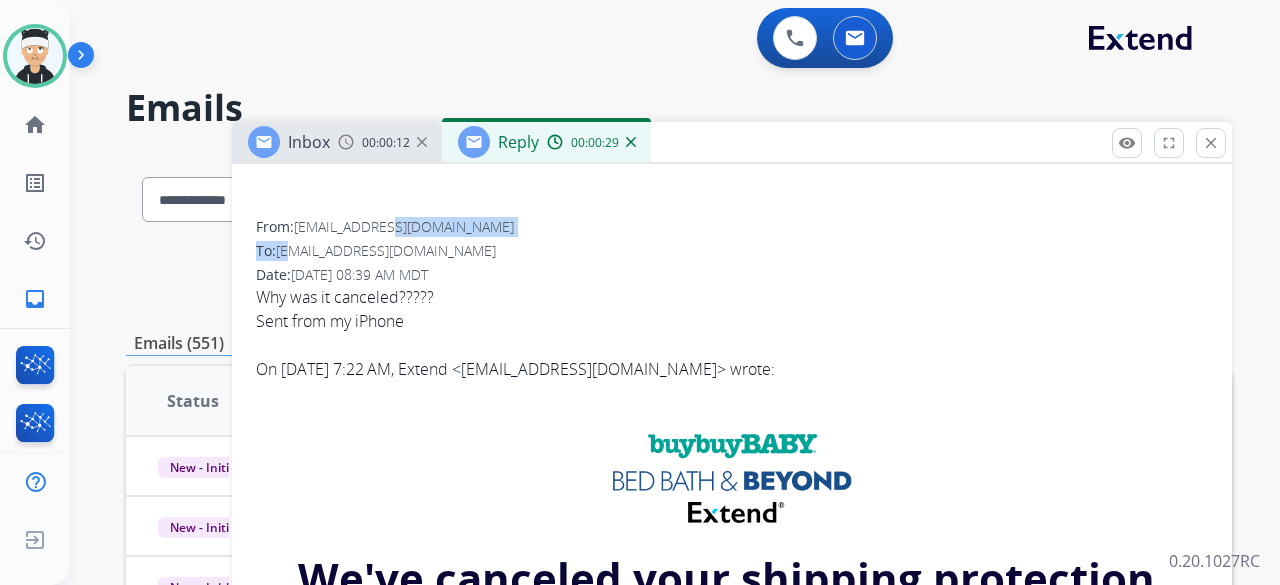 drag, startPoint x: 397, startPoint y: 229, endPoint x: 294, endPoint y: 236, distance: 103.23759 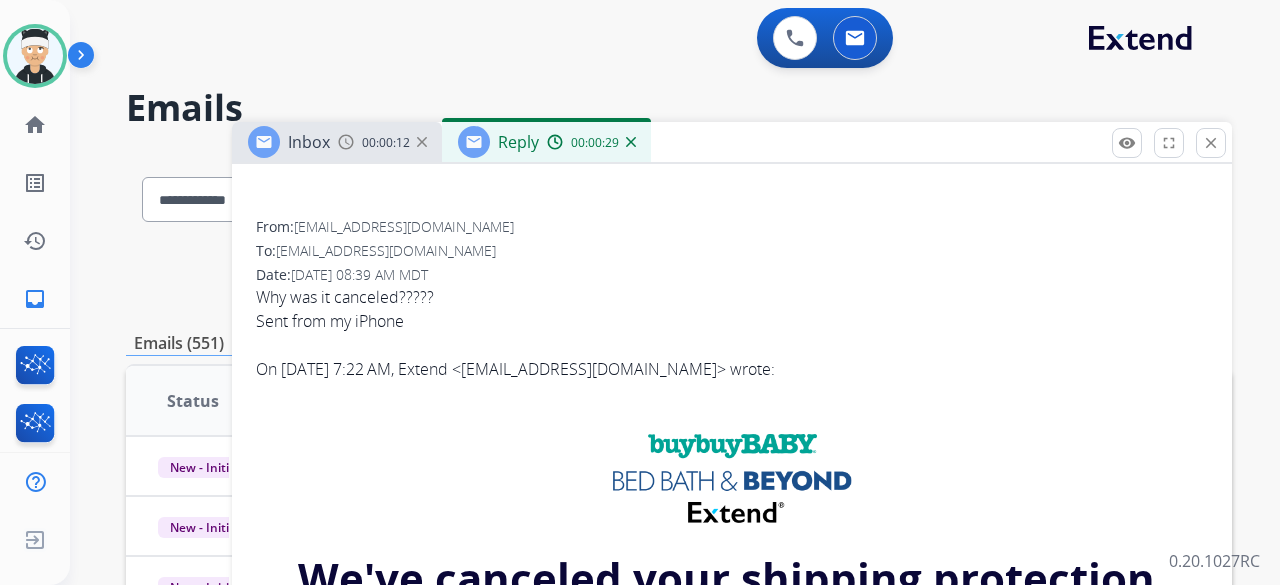 click on "To:  [EMAIL_ADDRESS][DOMAIN_NAME]" at bounding box center (732, 251) 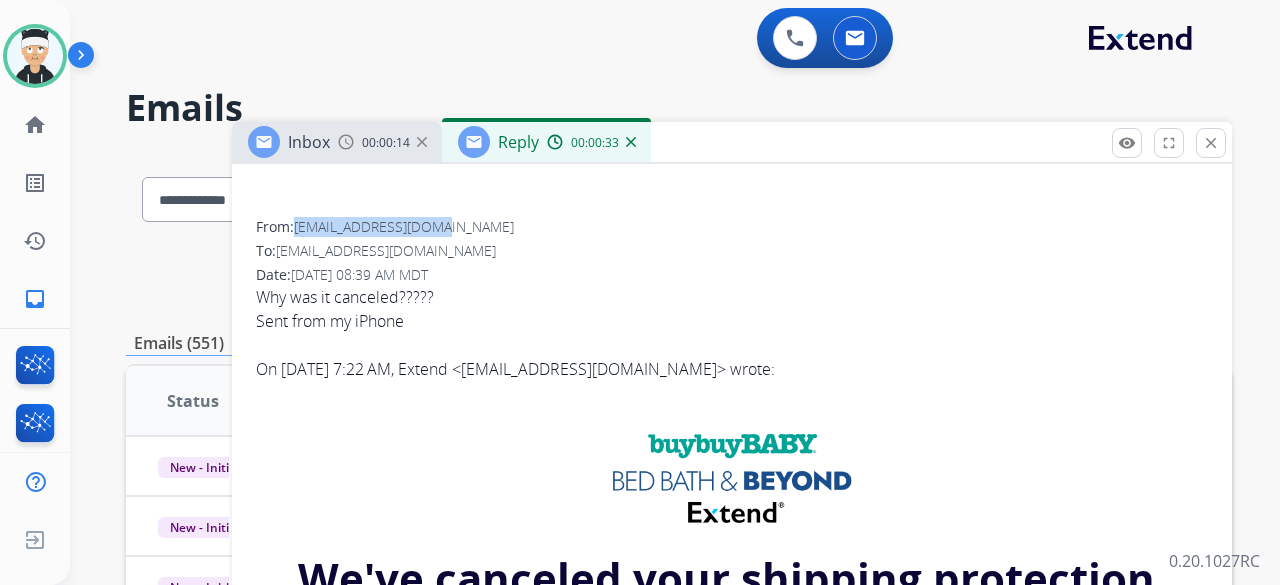 drag, startPoint x: 464, startPoint y: 220, endPoint x: 300, endPoint y: 230, distance: 164.3046 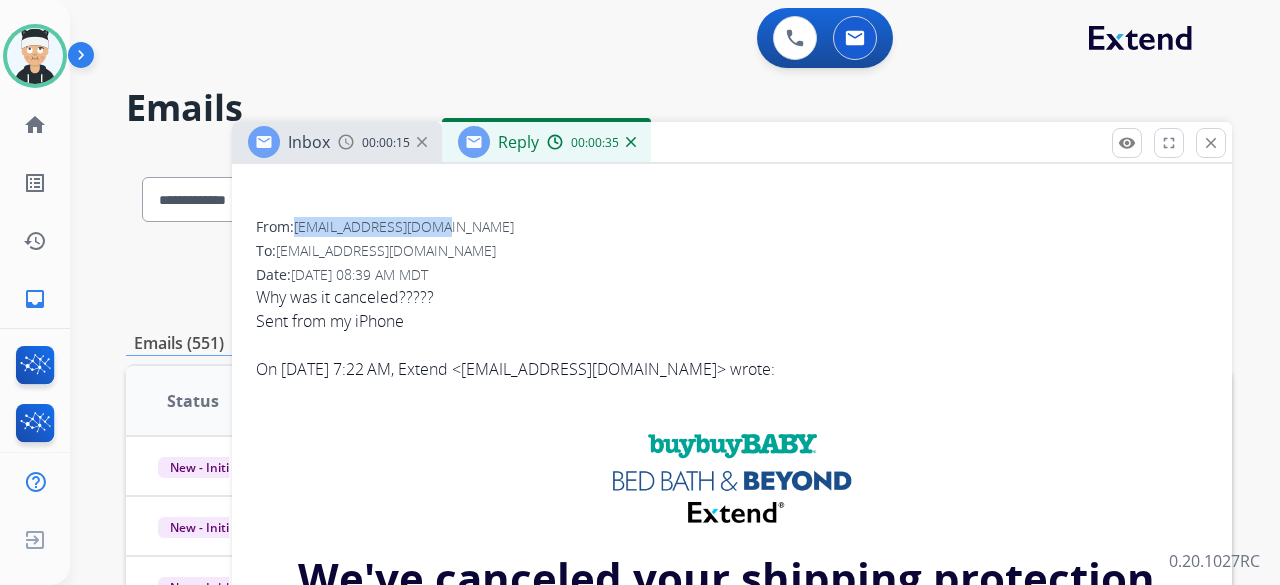 copy on "[EMAIL_ADDRESS][DOMAIN_NAME]" 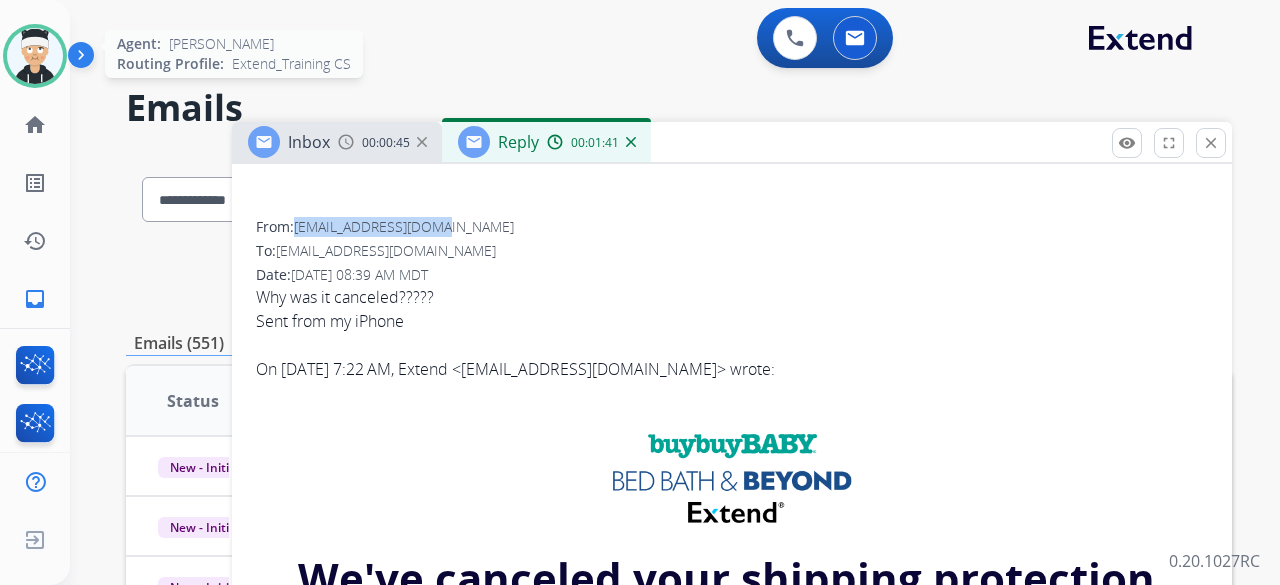 click at bounding box center [35, 56] 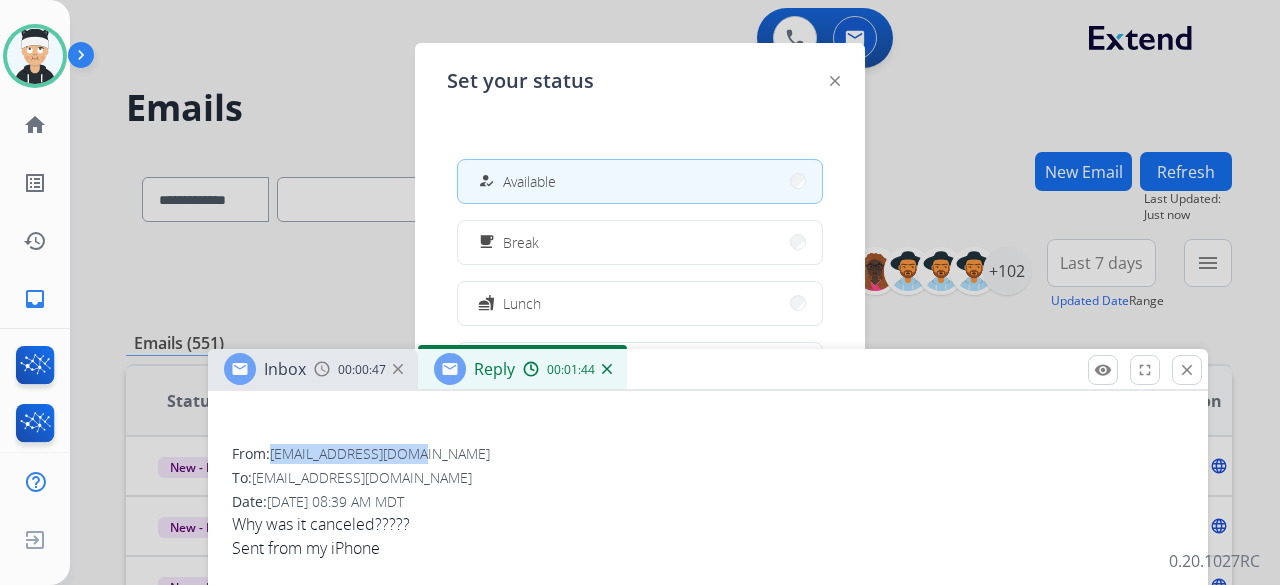 drag, startPoint x: 685, startPoint y: 151, endPoint x: 659, endPoint y: 441, distance: 291.16318 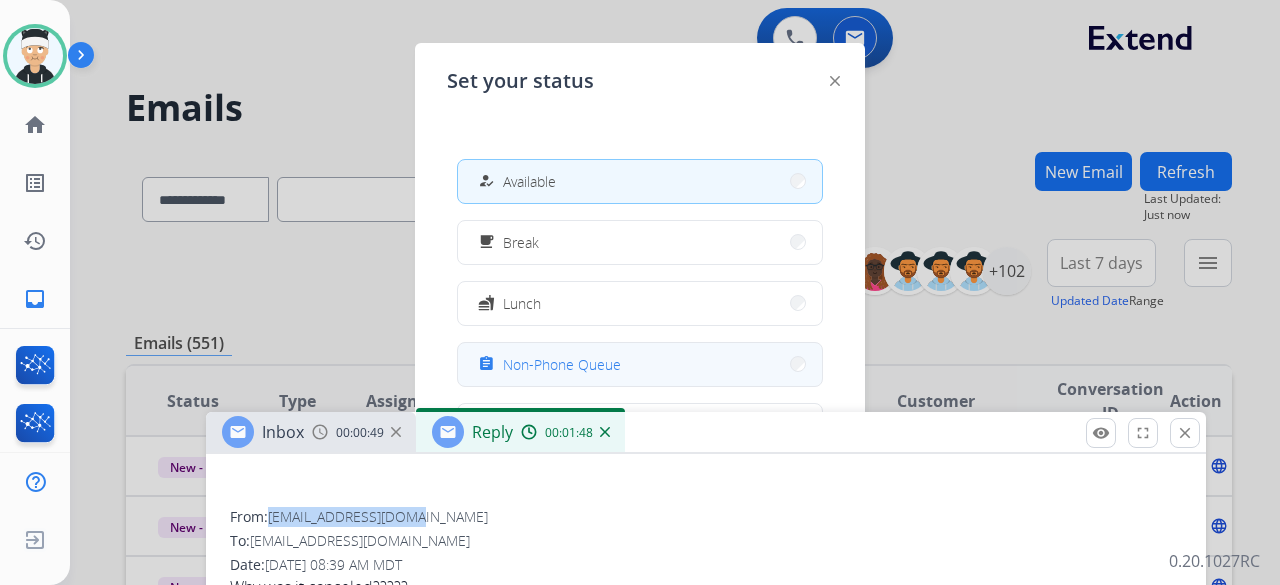 click on "assignment Non-Phone Queue" at bounding box center [640, 364] 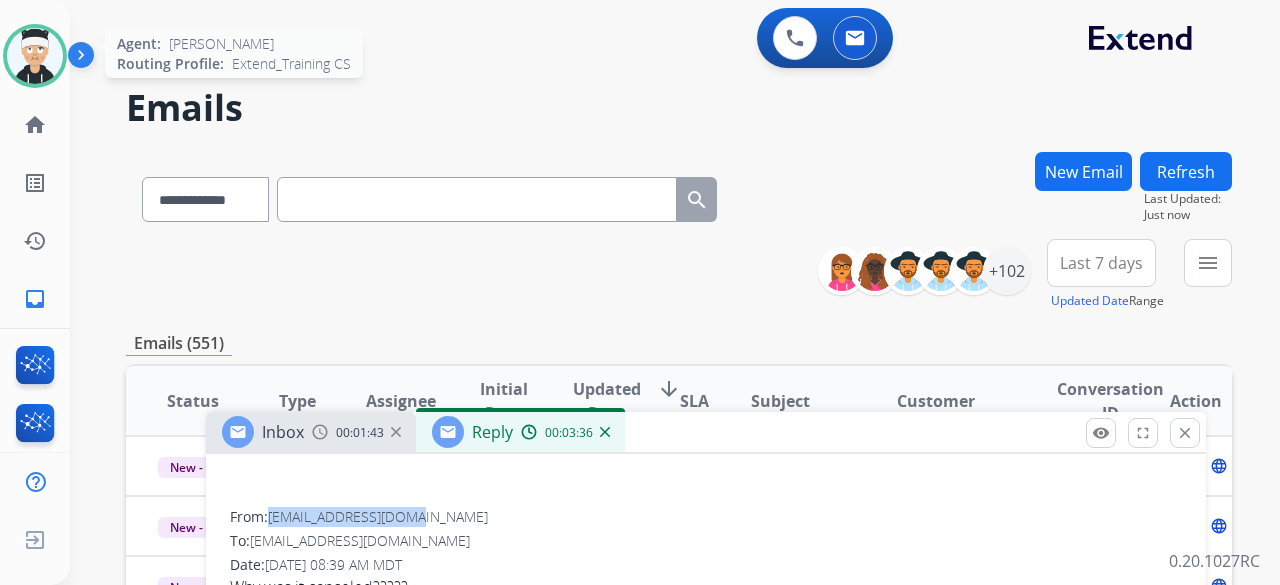 click at bounding box center [35, 56] 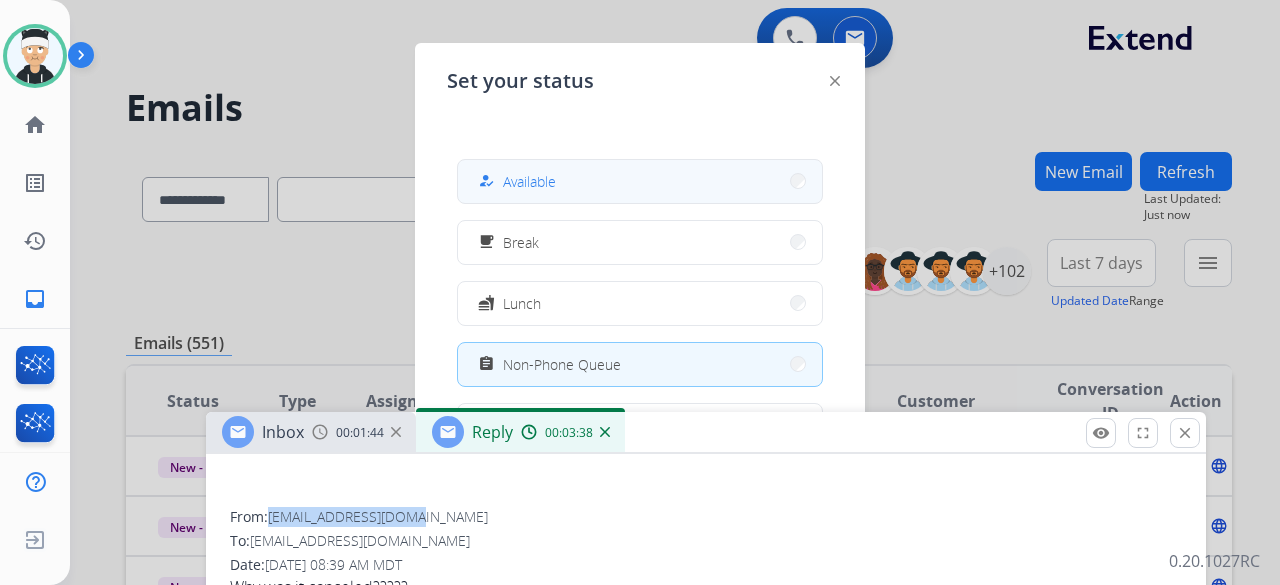 click on "how_to_reg Available" at bounding box center (640, 181) 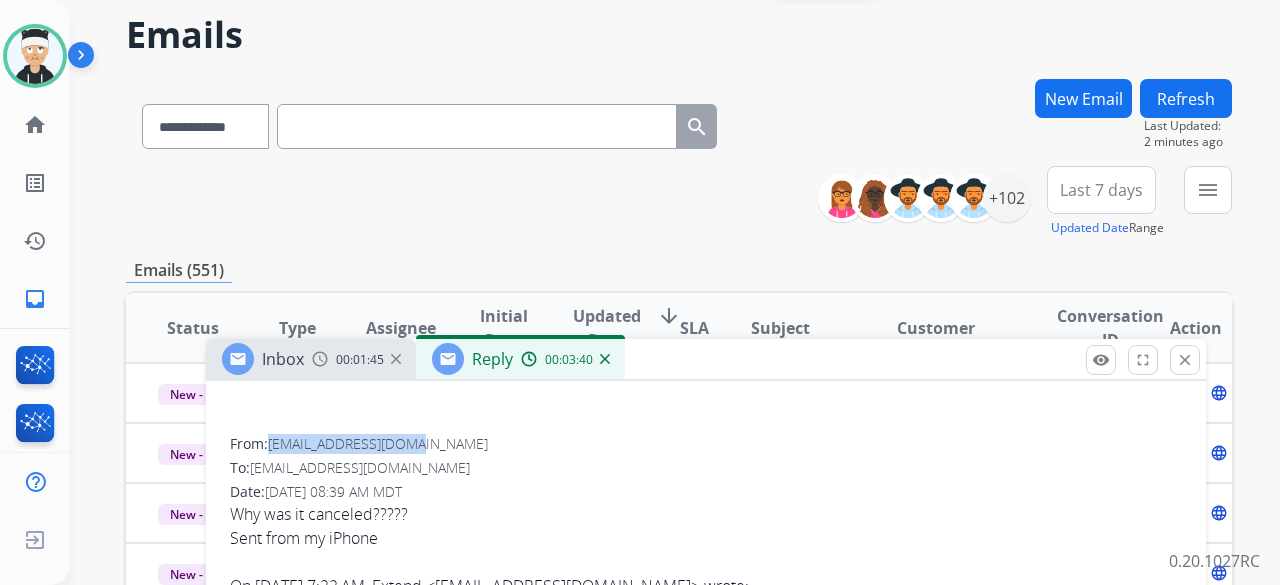 scroll, scrollTop: 200, scrollLeft: 0, axis: vertical 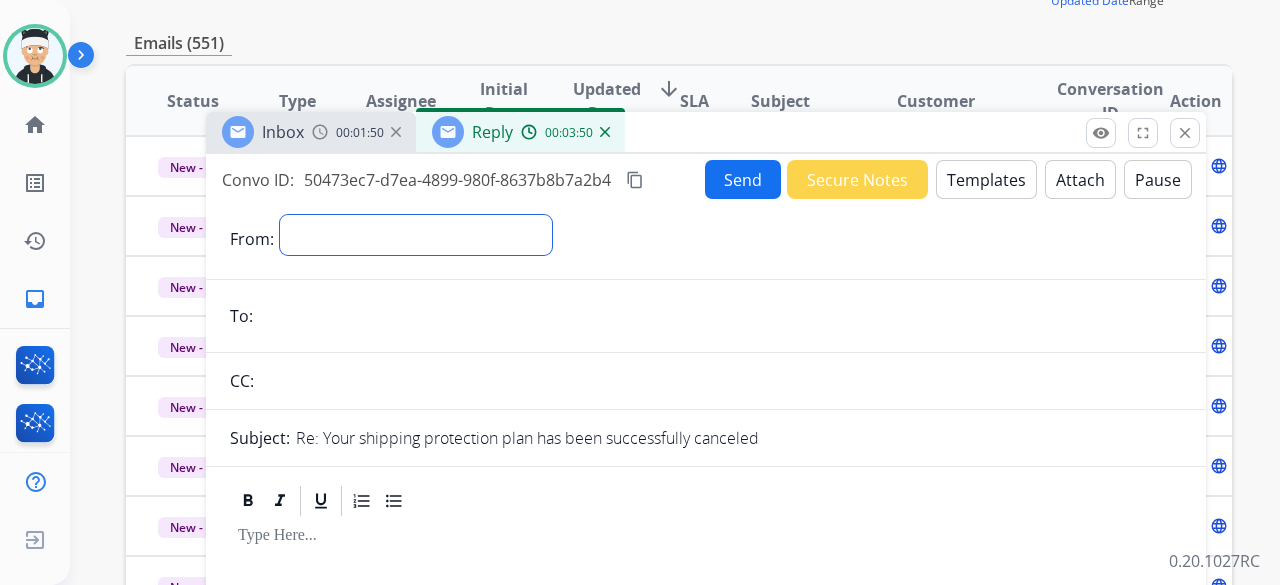 click on "**********" at bounding box center [416, 235] 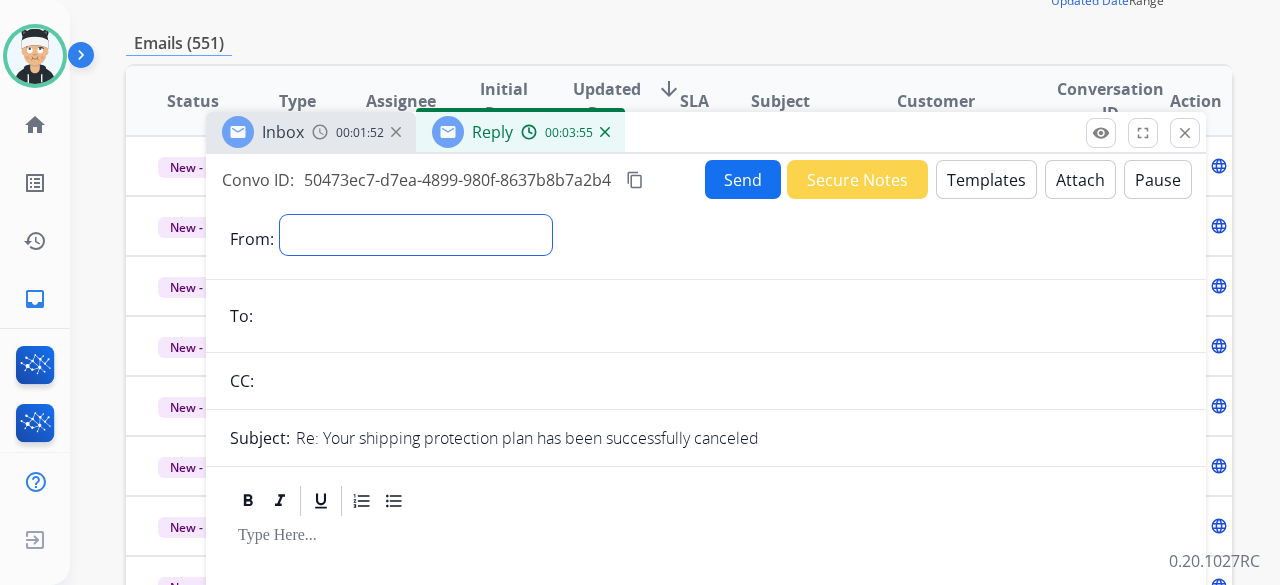 select on "**********" 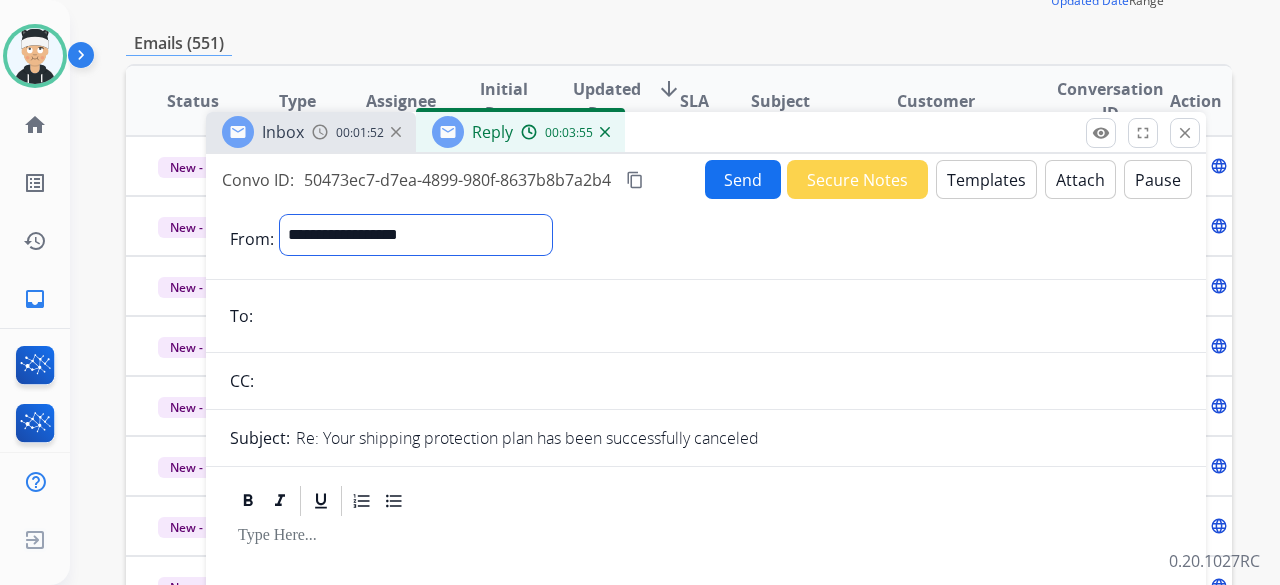 click on "**********" at bounding box center [416, 235] 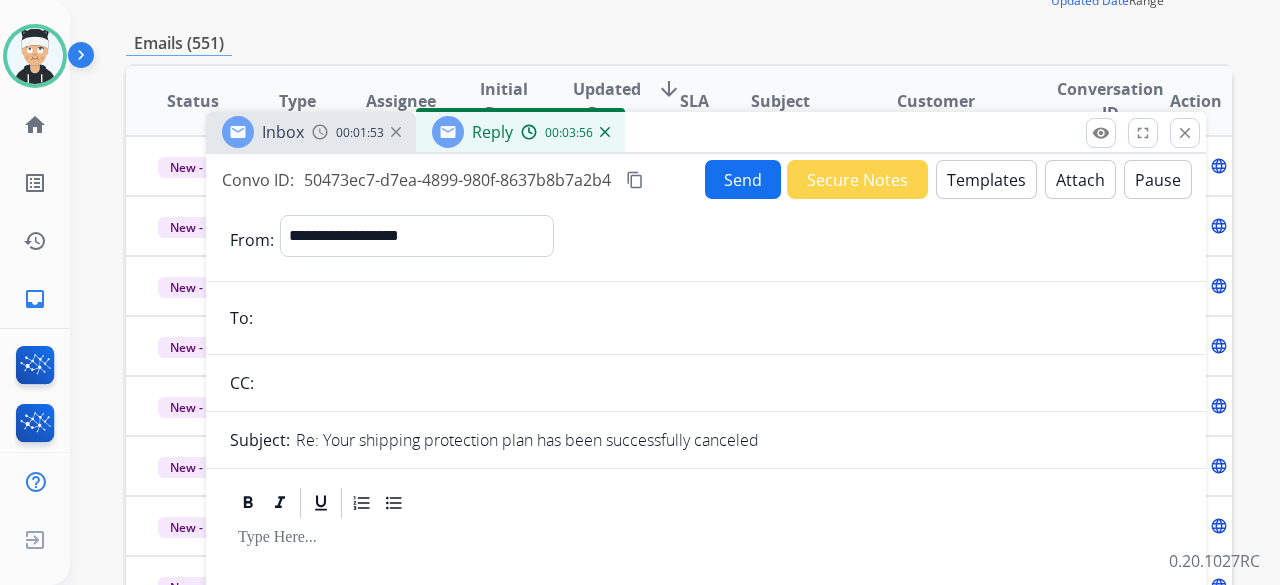 click at bounding box center (720, 318) 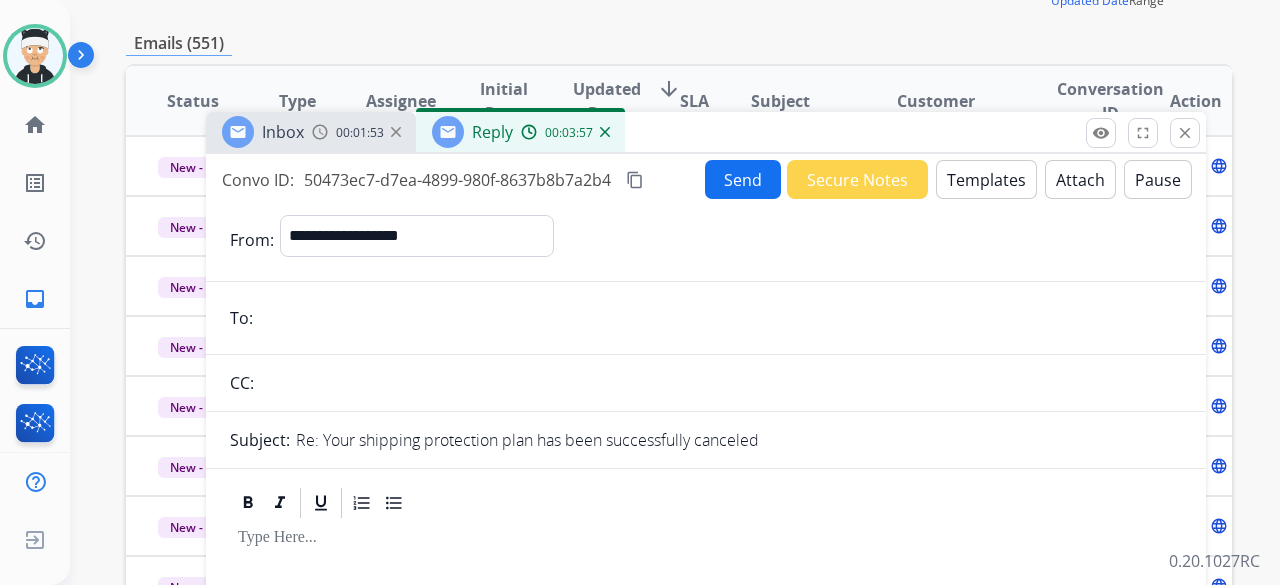 paste on "**********" 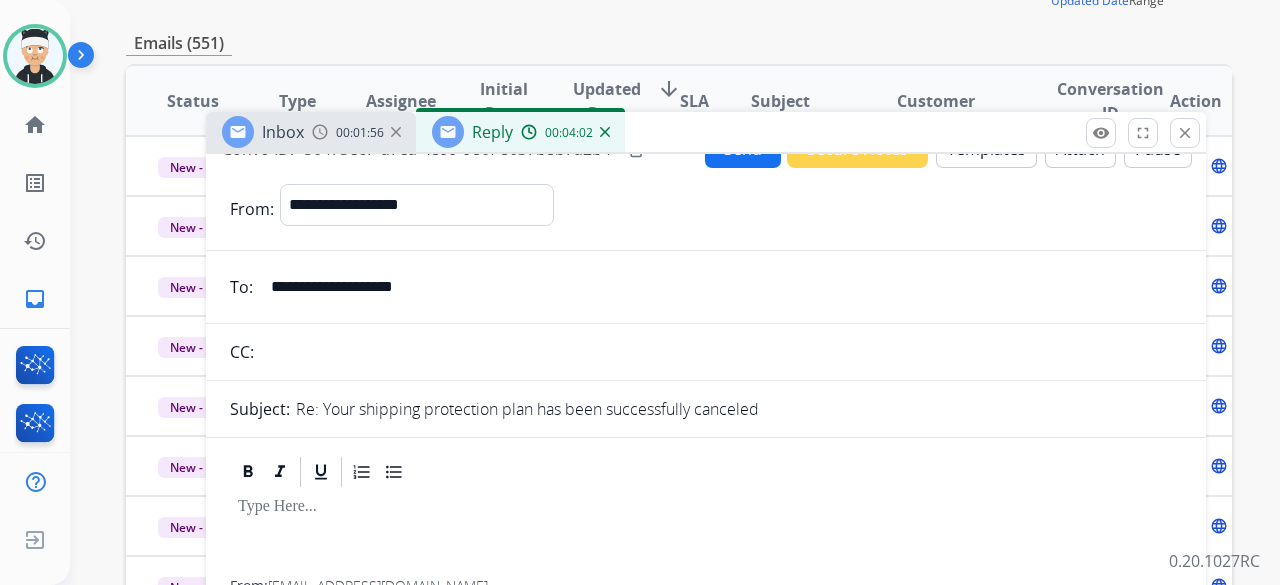 scroll, scrollTop: 0, scrollLeft: 0, axis: both 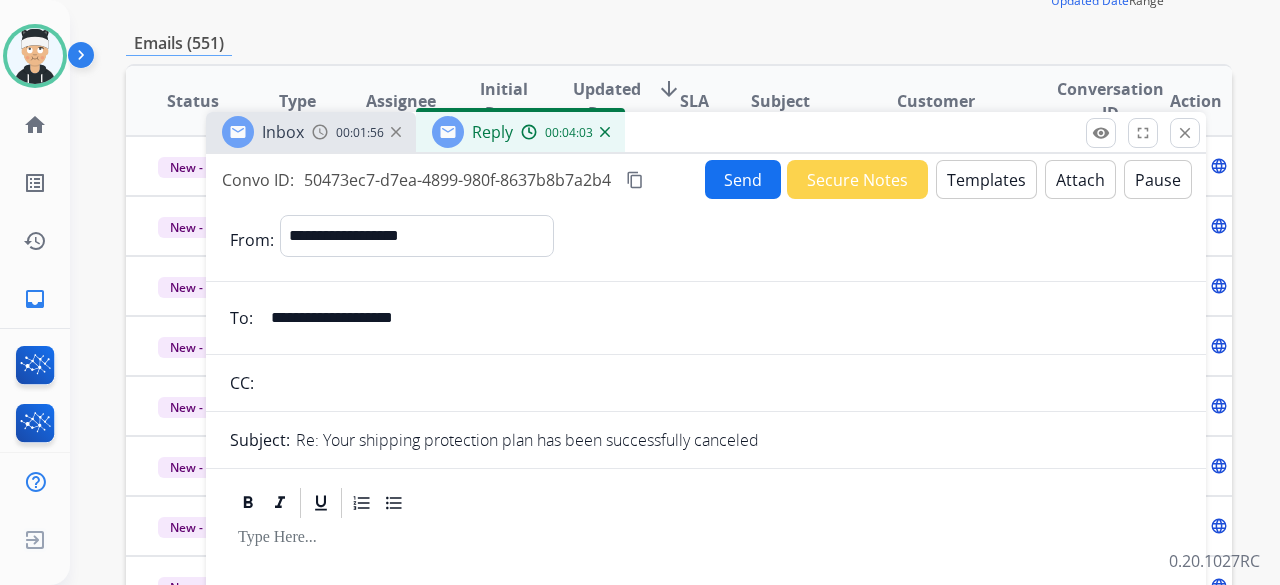 type on "**********" 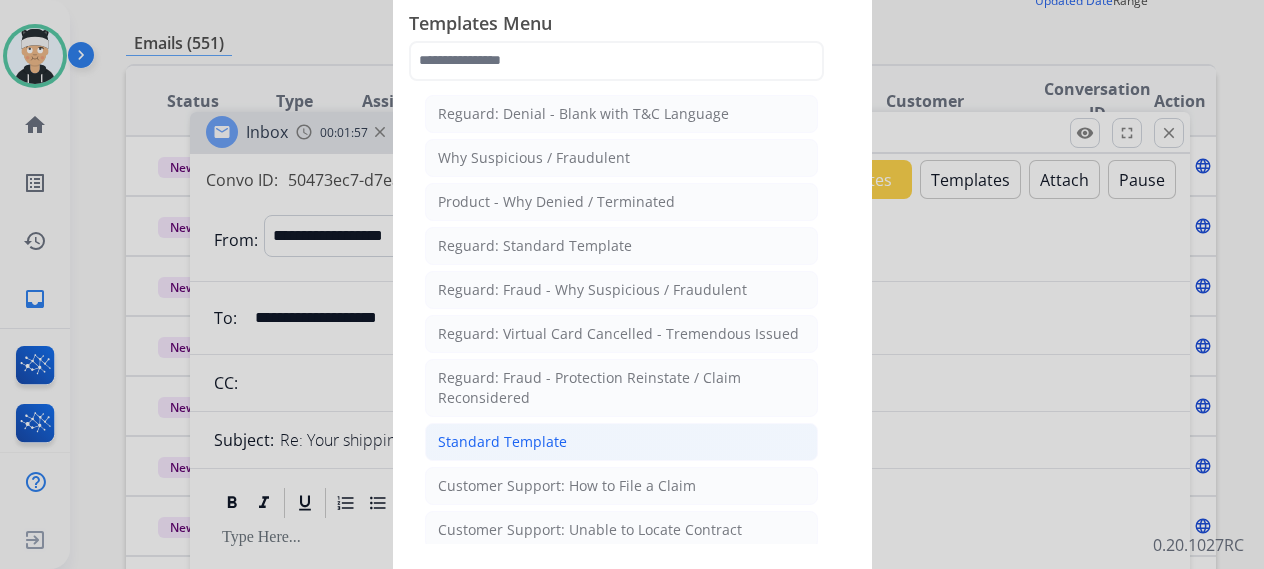 click on "Standard Template" 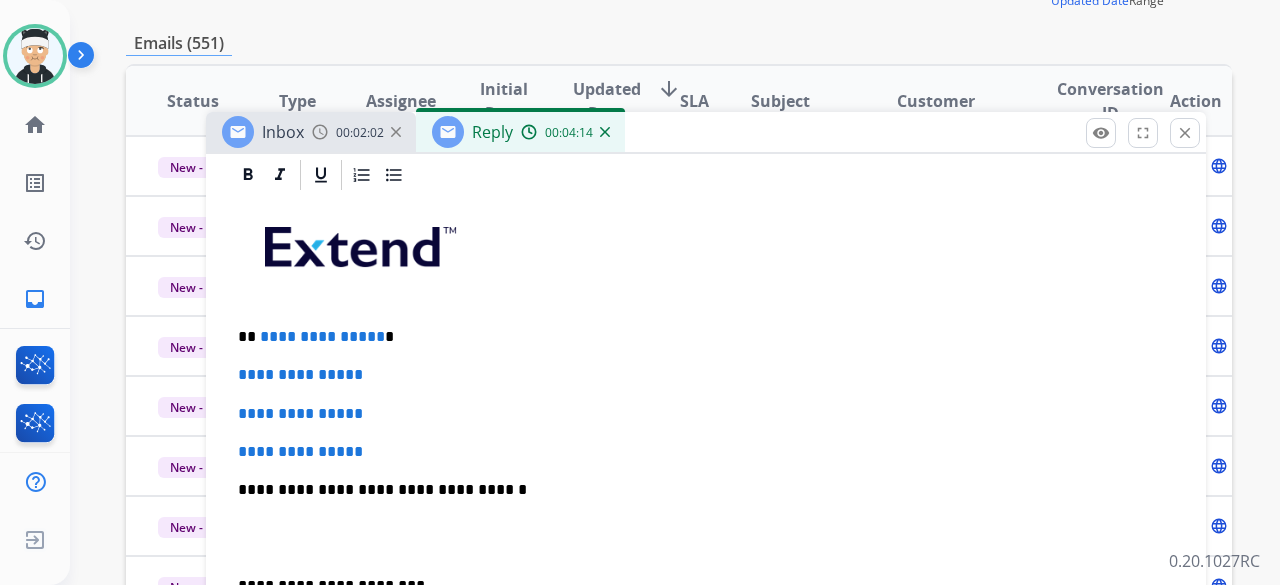 scroll, scrollTop: 600, scrollLeft: 0, axis: vertical 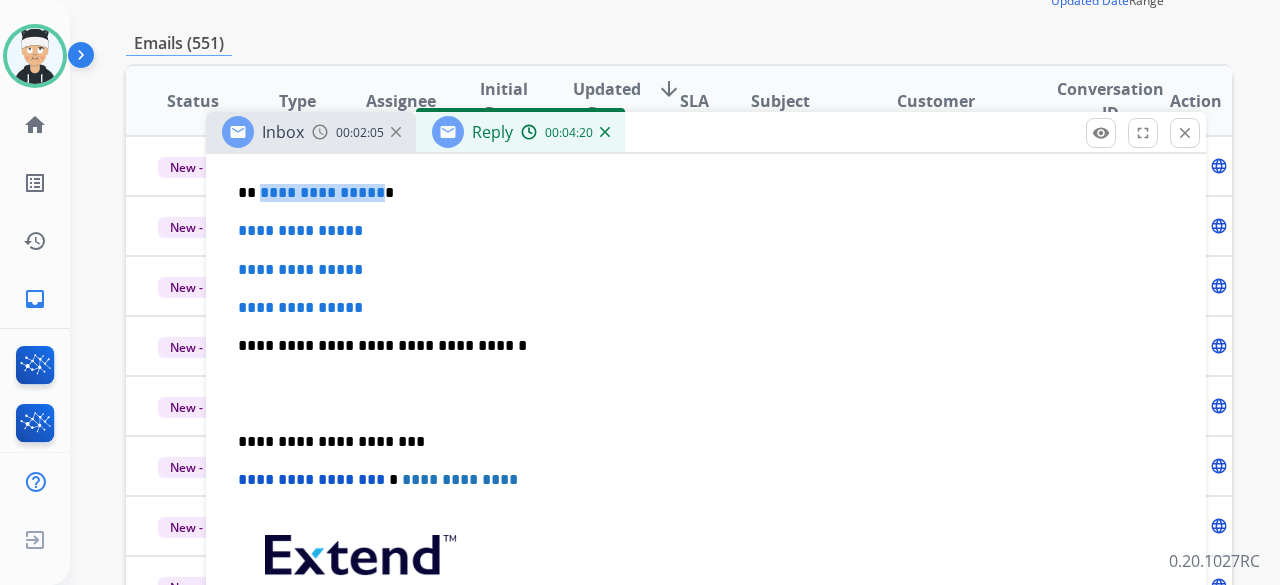 drag, startPoint x: 382, startPoint y: 187, endPoint x: 259, endPoint y: 190, distance: 123.03658 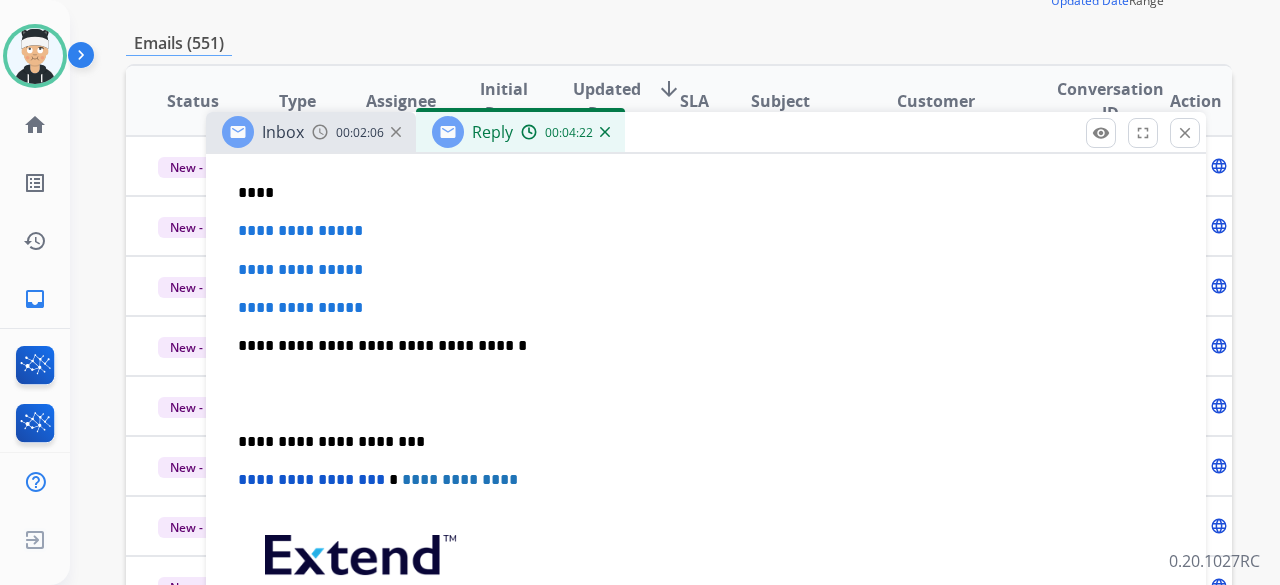 type 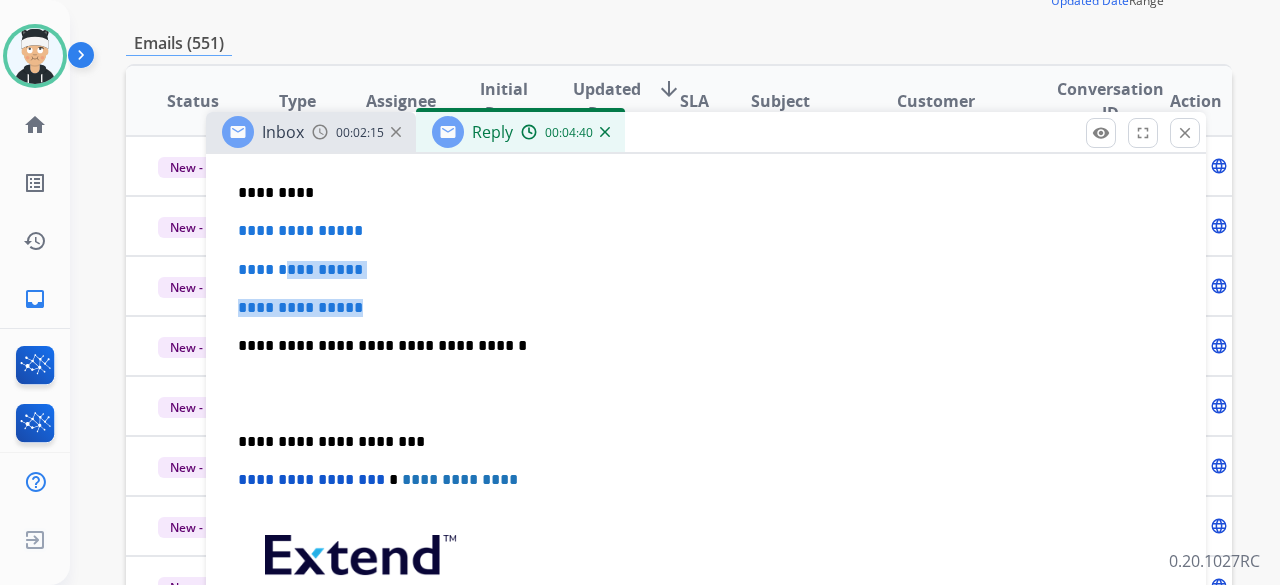 drag, startPoint x: 362, startPoint y: 313, endPoint x: 265, endPoint y: 251, distance: 115.12167 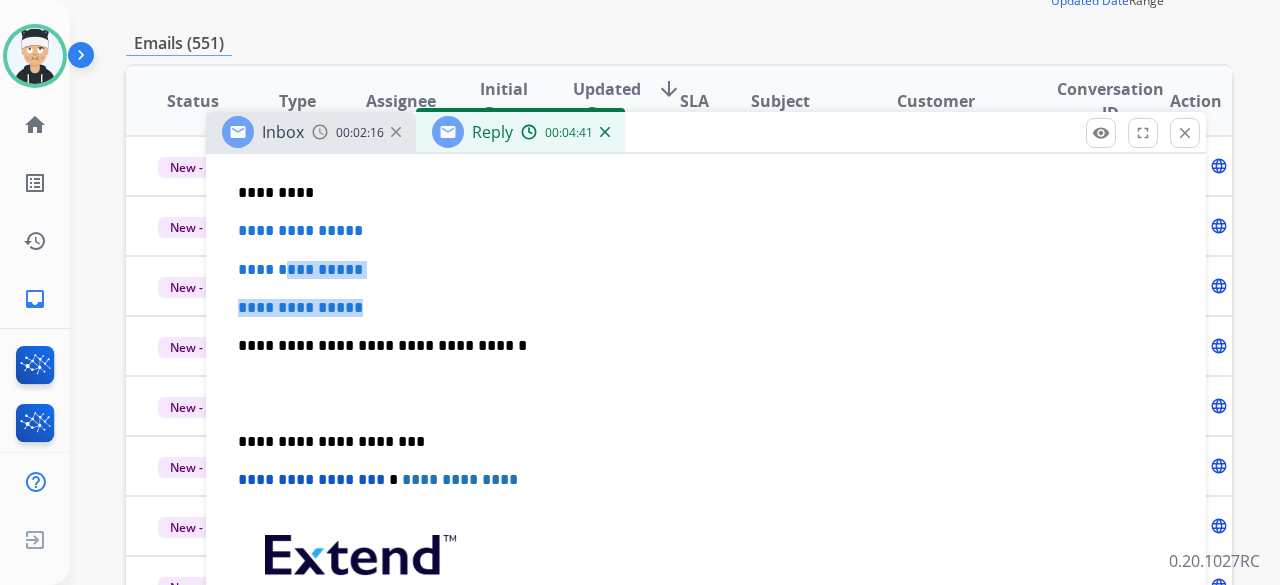 drag, startPoint x: 265, startPoint y: 251, endPoint x: 239, endPoint y: 221, distance: 39.698868 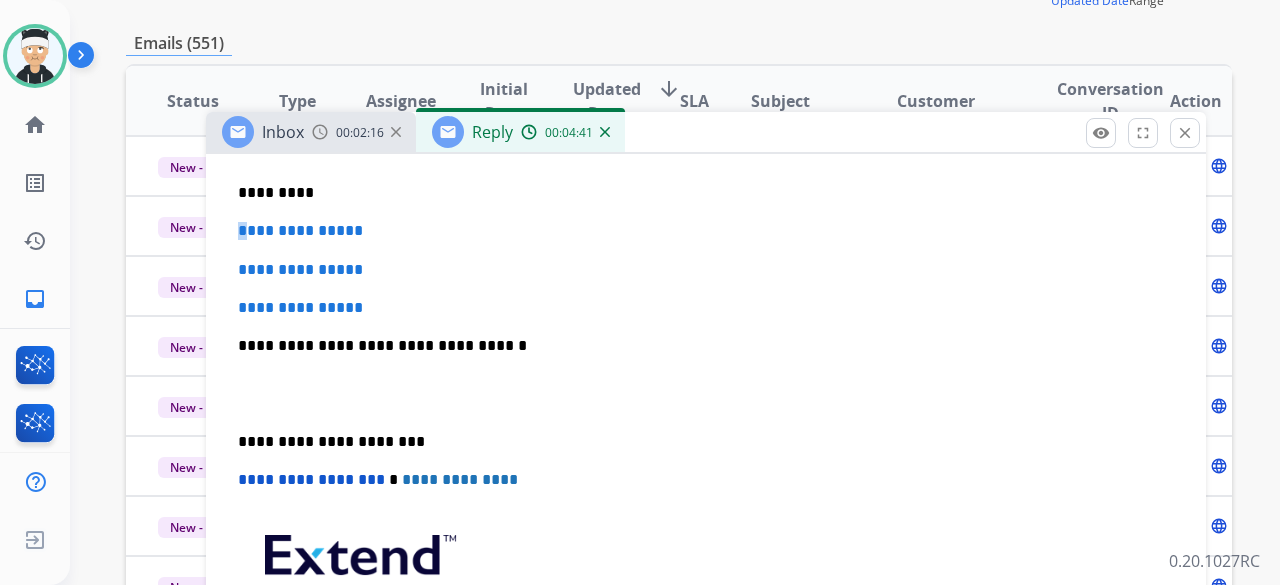 click on "**********" at bounding box center (706, 393) 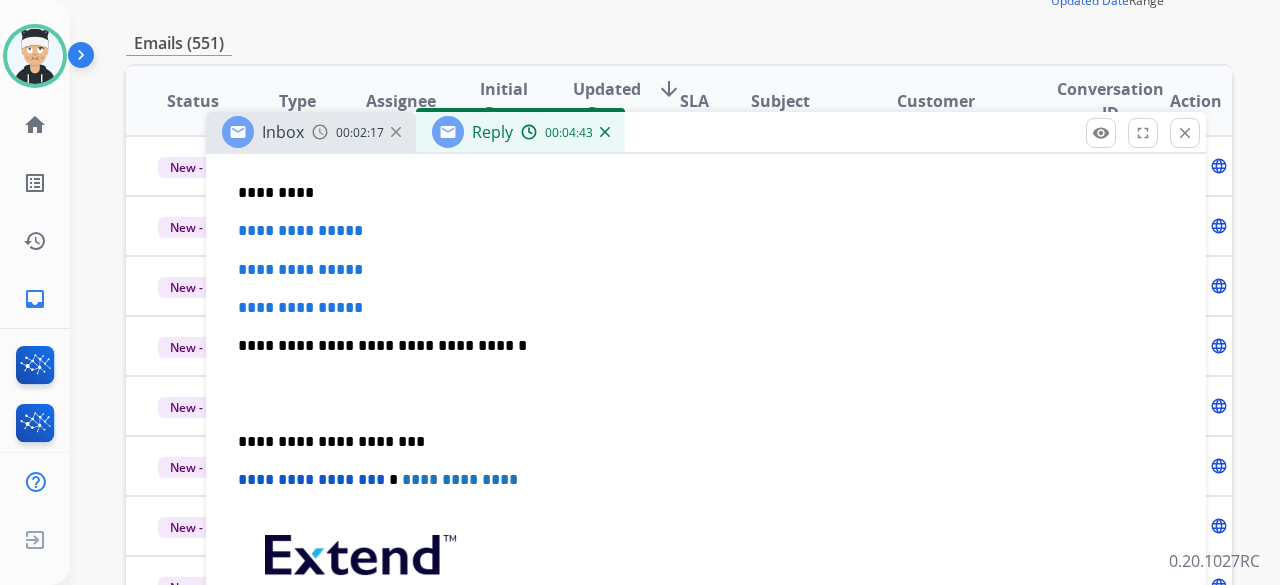 drag, startPoint x: 408, startPoint y: 309, endPoint x: 392, endPoint y: 311, distance: 16.124516 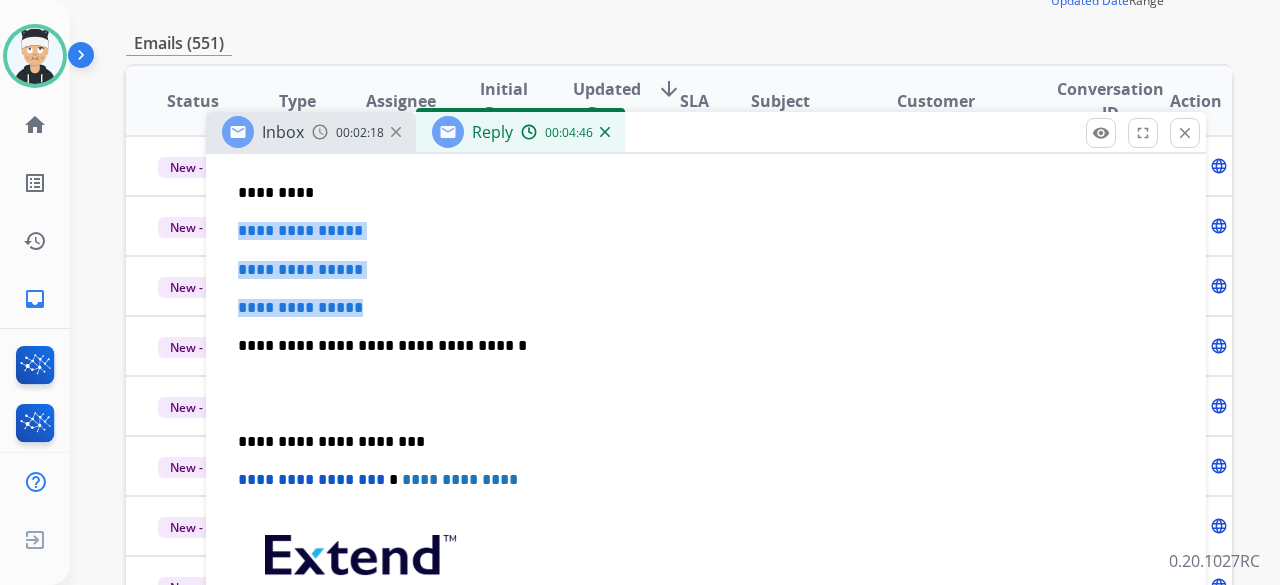 drag, startPoint x: 379, startPoint y: 311, endPoint x: 238, endPoint y: 221, distance: 167.27522 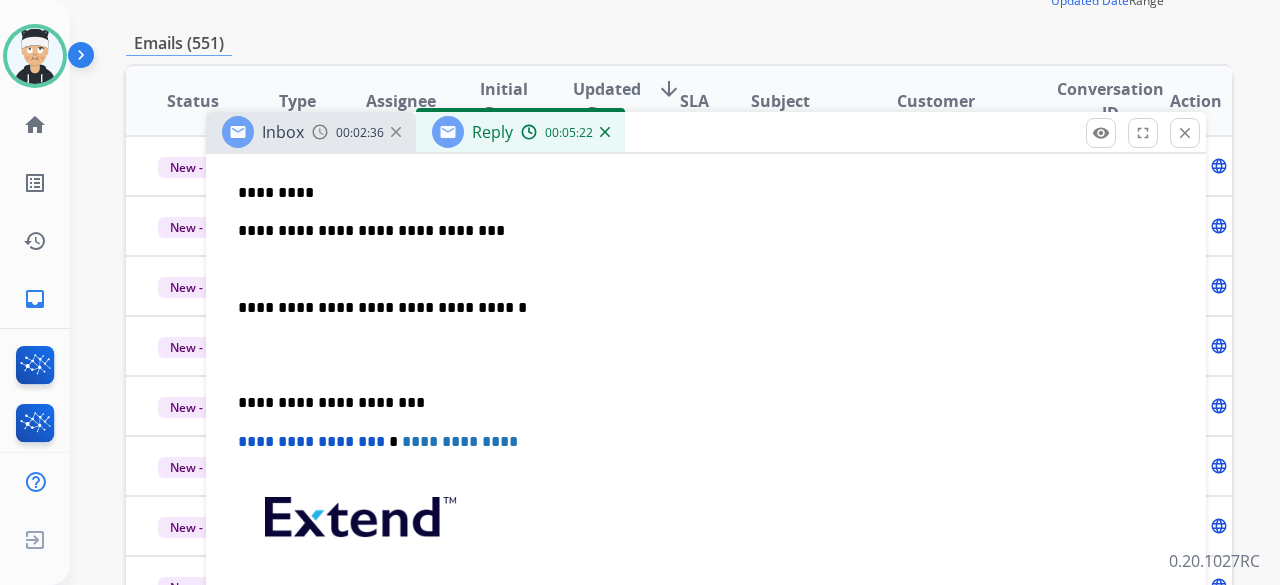 click on "**********" at bounding box center [698, 231] 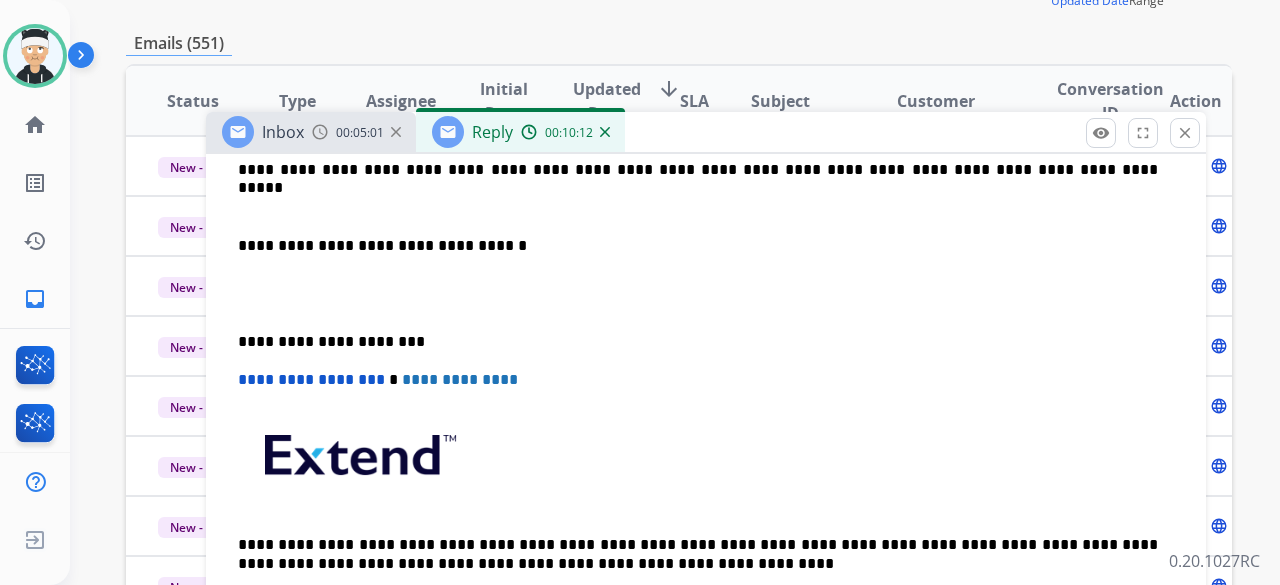 scroll, scrollTop: 500, scrollLeft: 0, axis: vertical 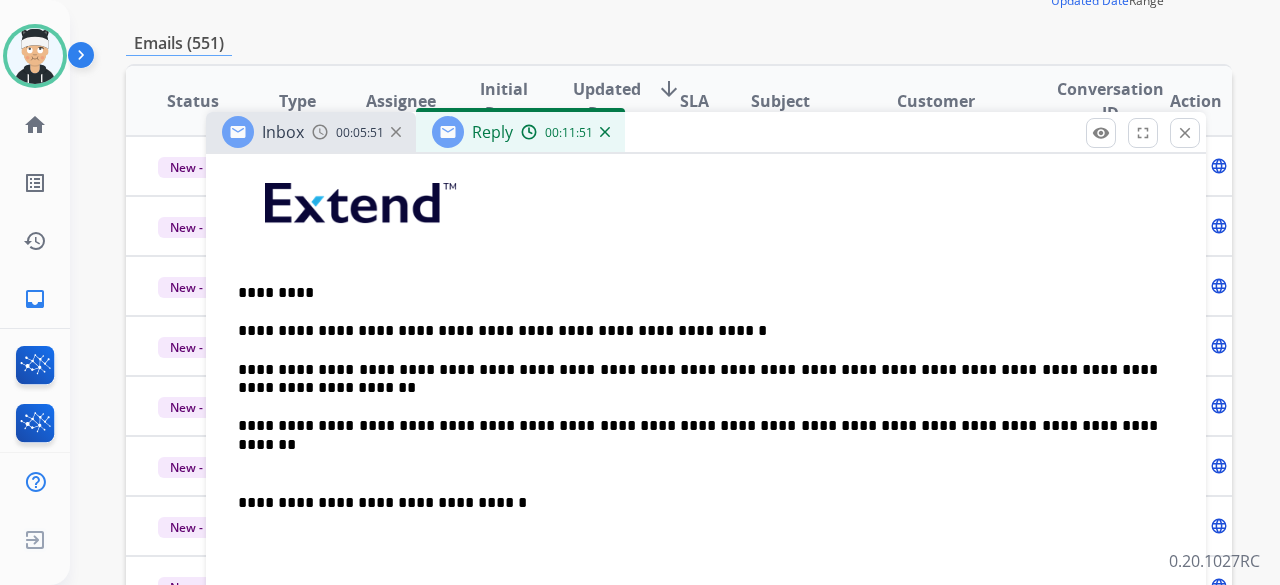 click on "**********" at bounding box center (698, 503) 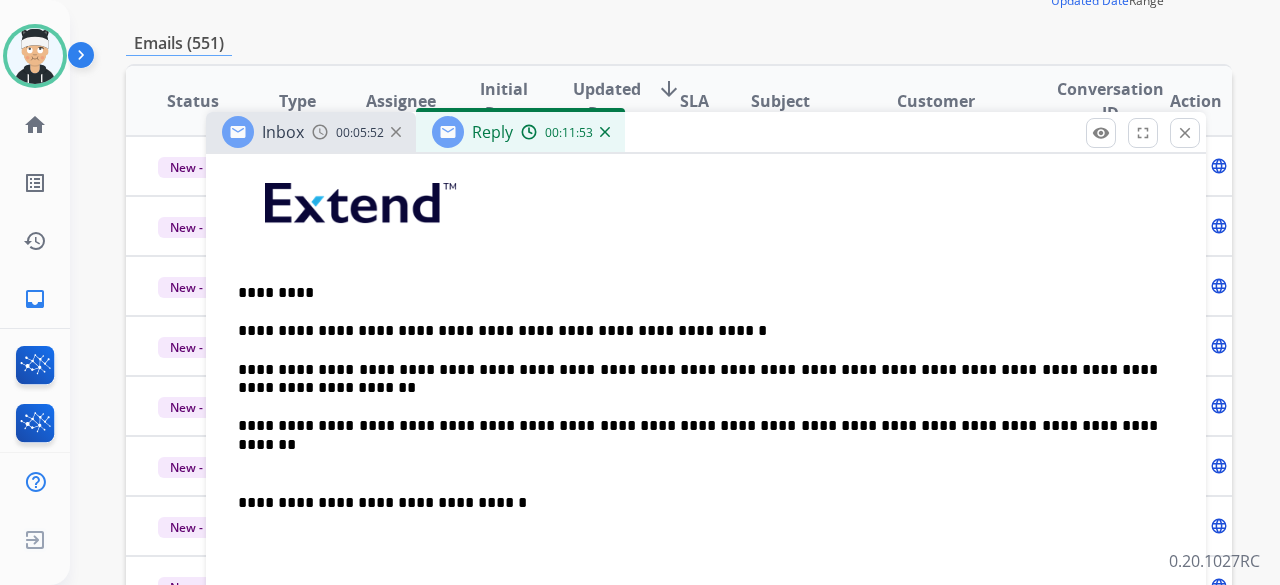 click on "**********" at bounding box center [698, 503] 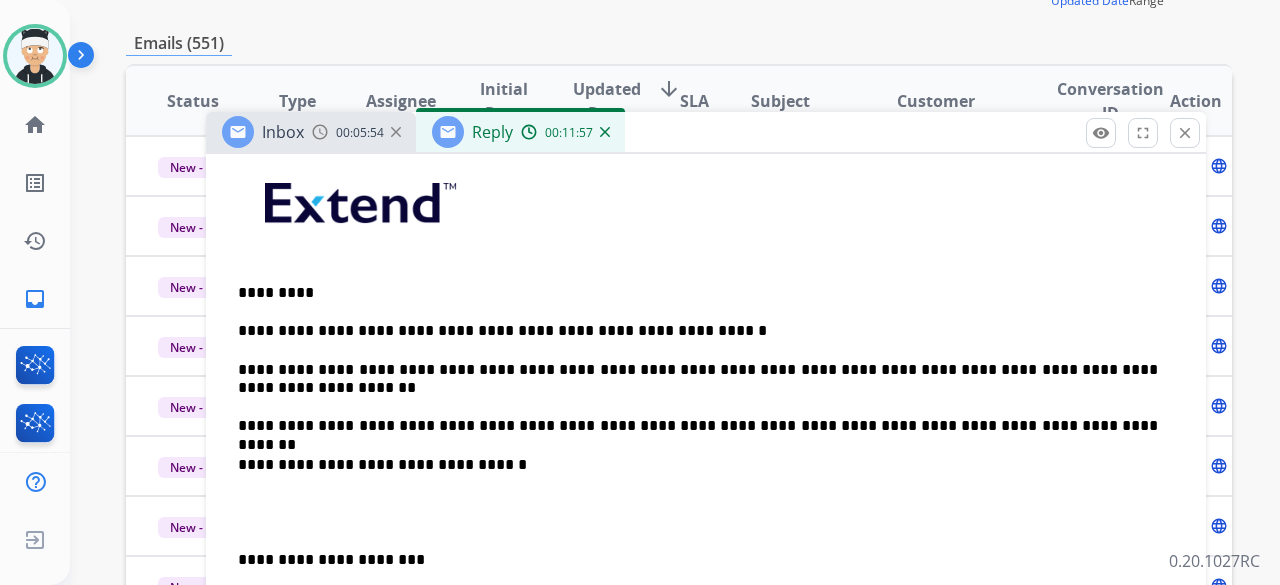 click on "**********" at bounding box center [706, 502] 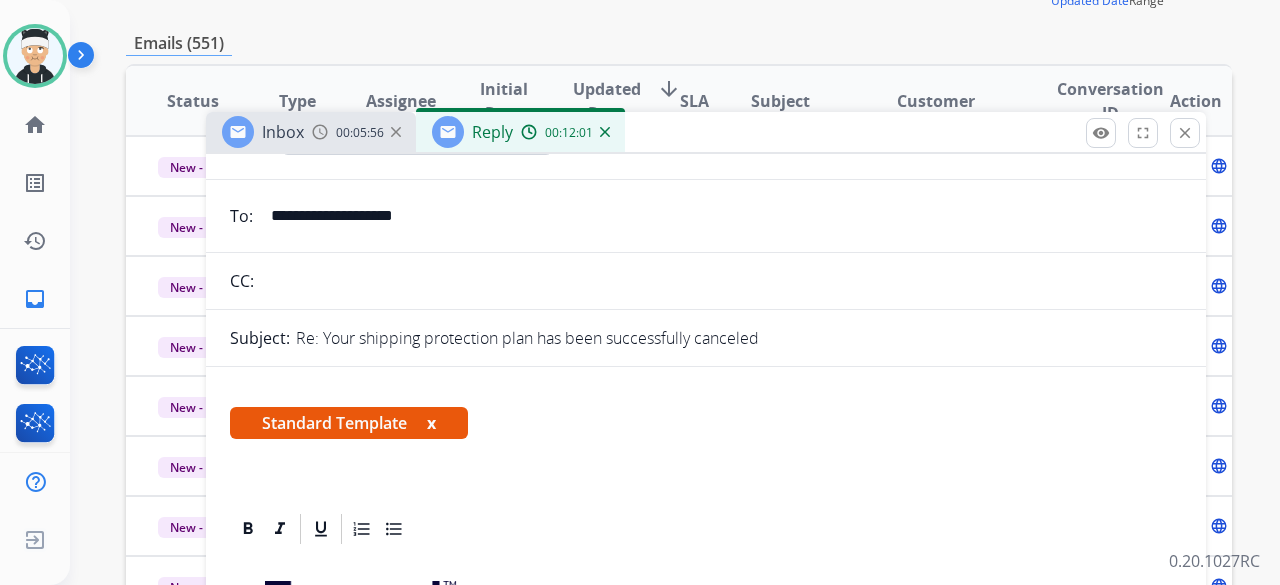 scroll, scrollTop: 0, scrollLeft: 0, axis: both 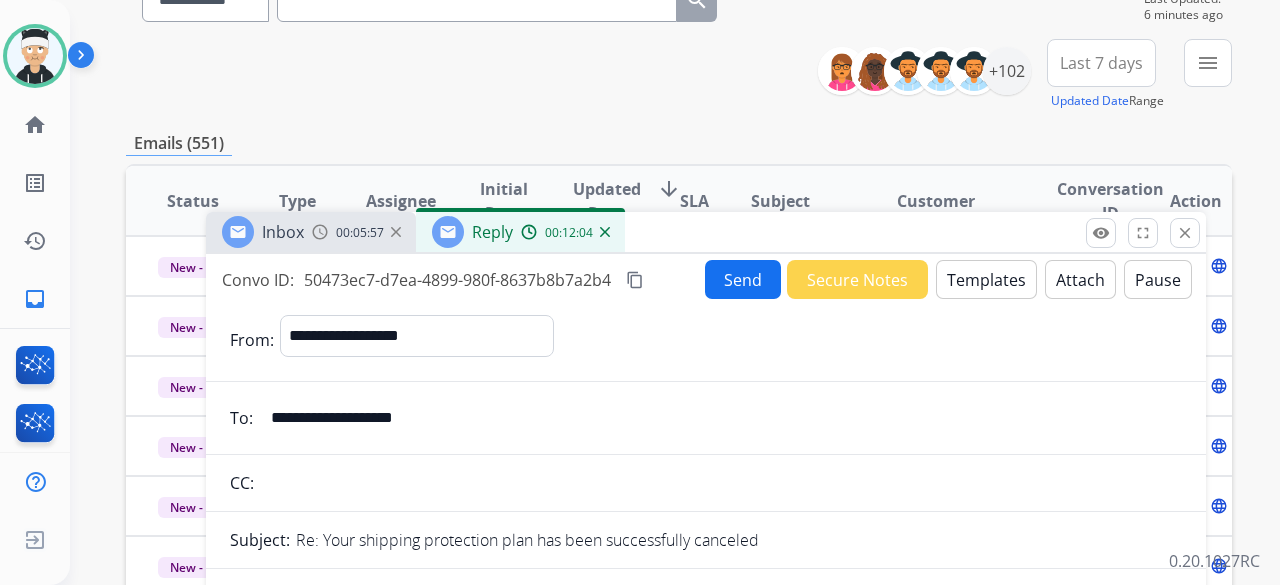 click on "Send" at bounding box center [743, 279] 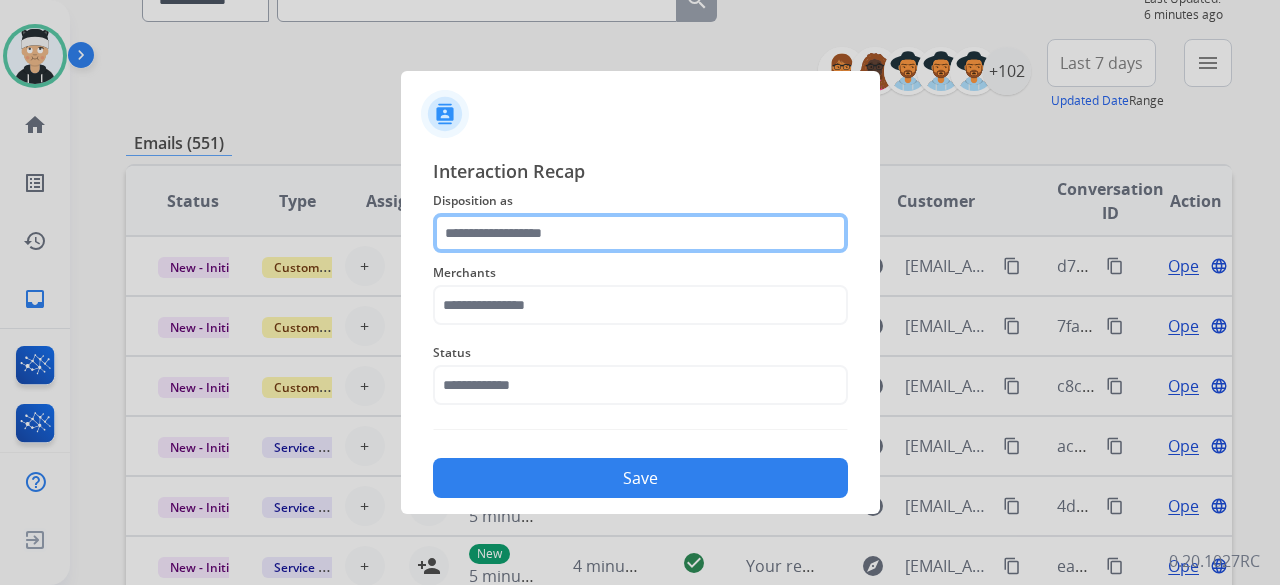 click 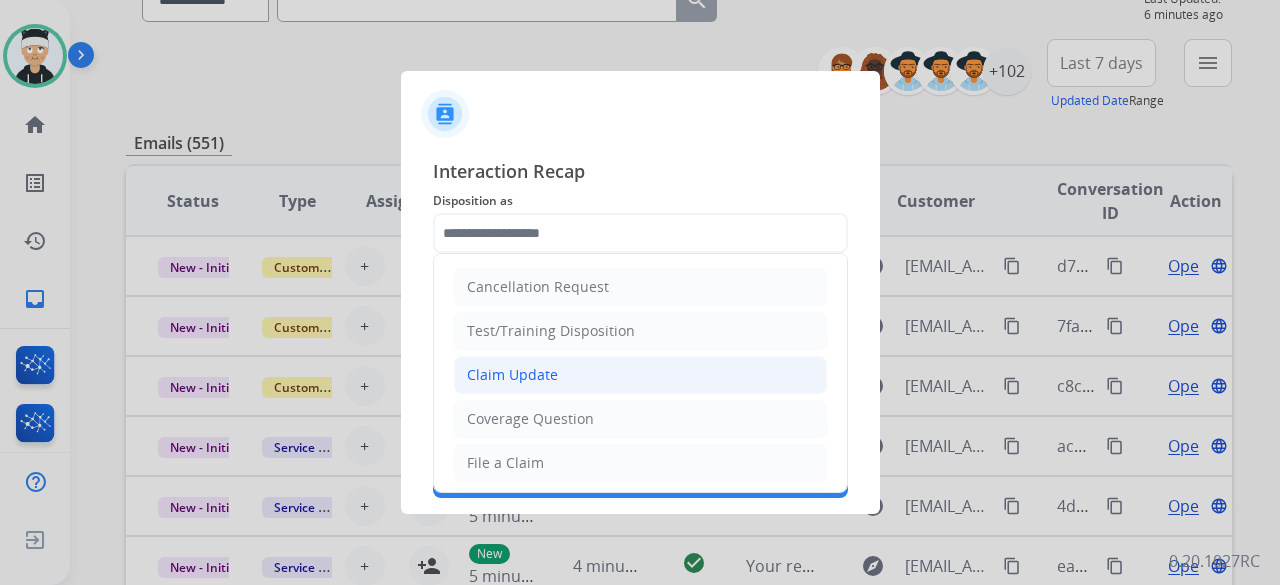 click on "Claim Update" 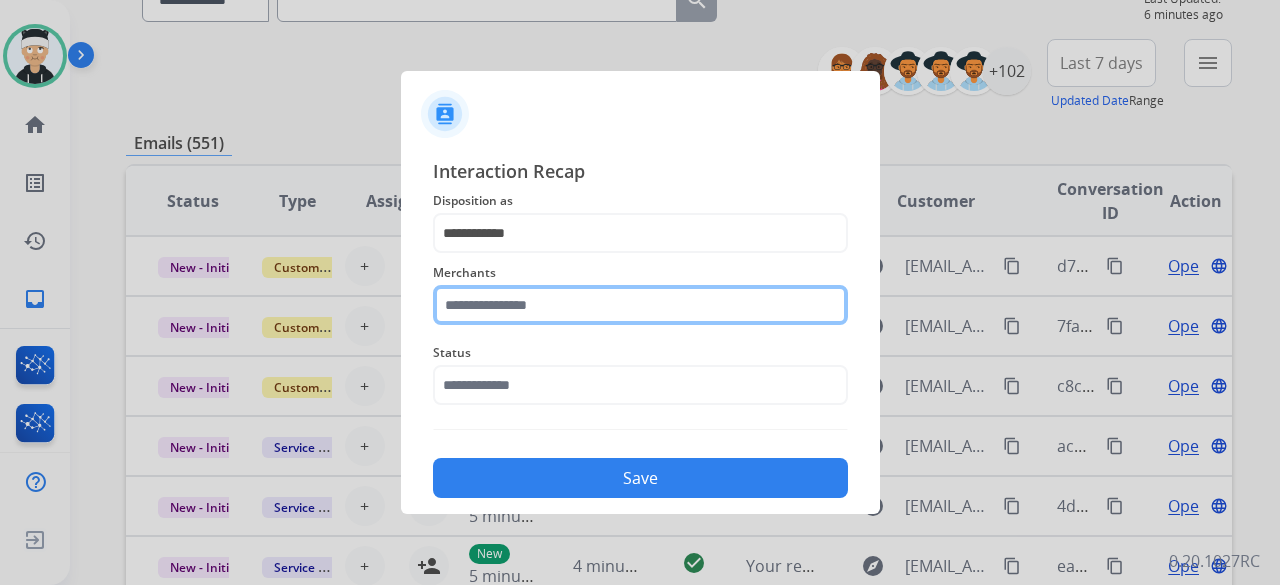 click 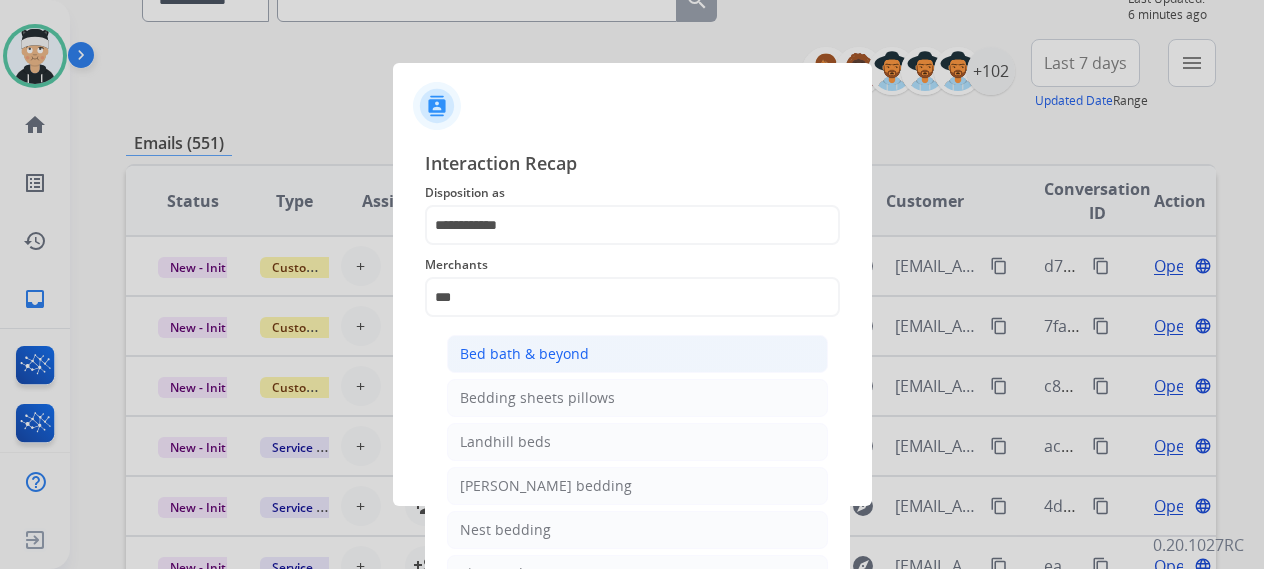 click on "Bed bath & beyond" 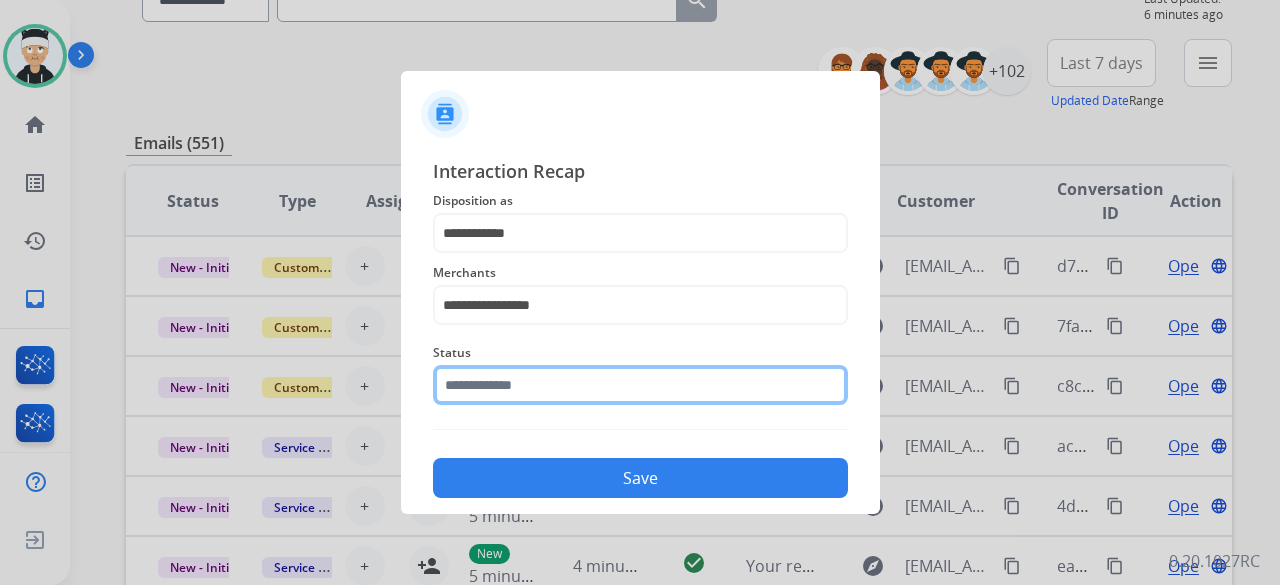 click 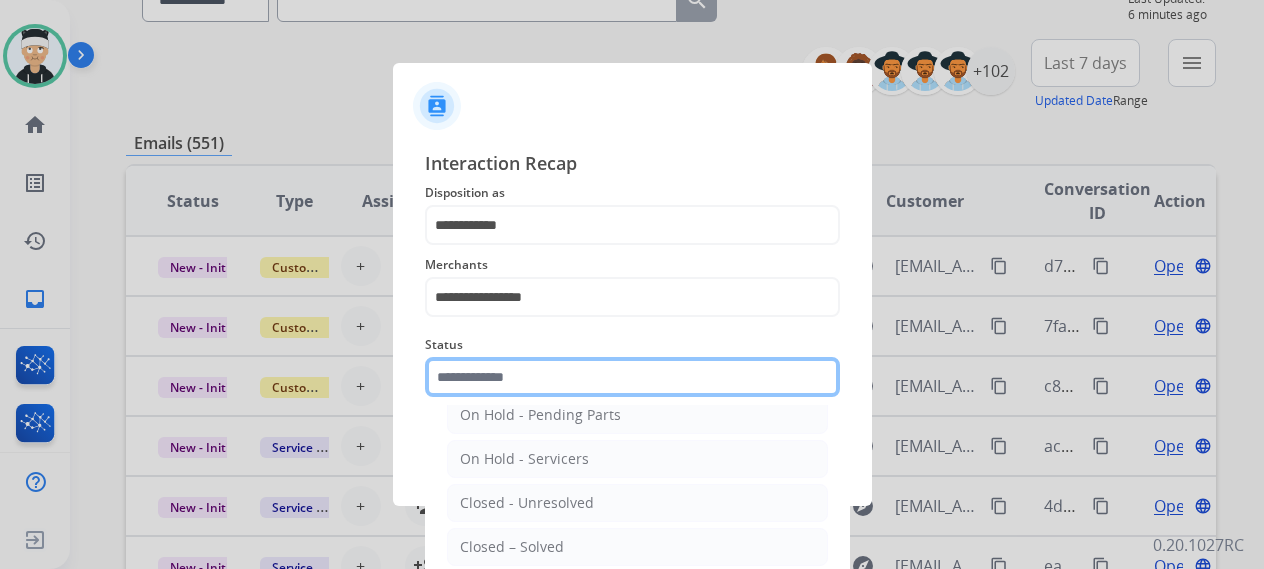 scroll, scrollTop: 114, scrollLeft: 0, axis: vertical 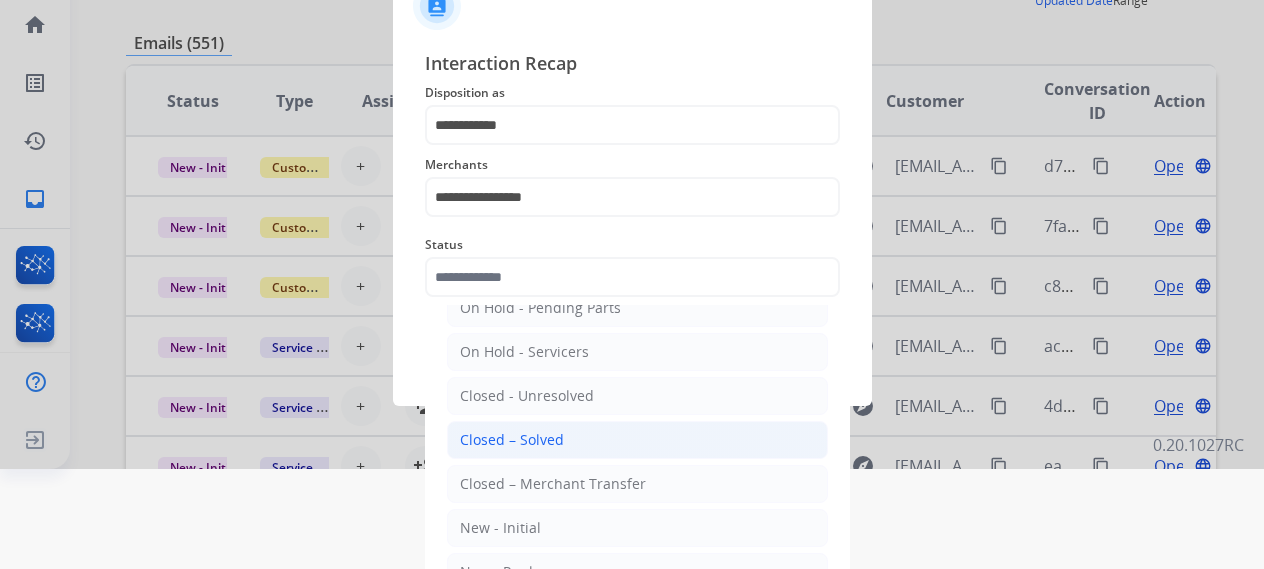 click on "Closed – Solved" 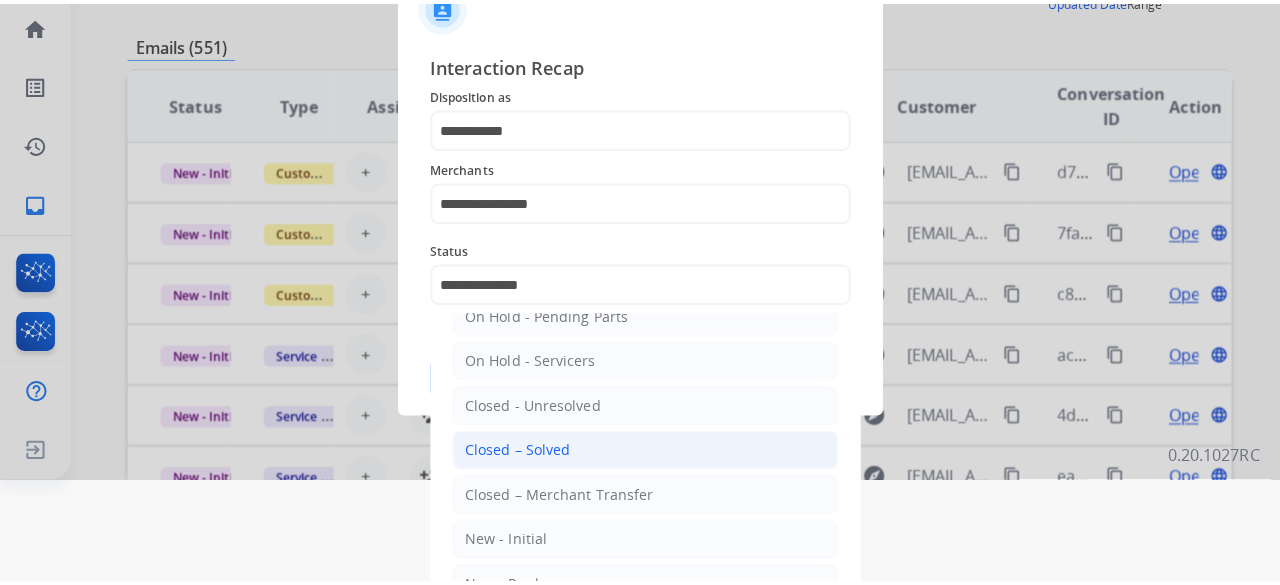 scroll, scrollTop: 0, scrollLeft: 0, axis: both 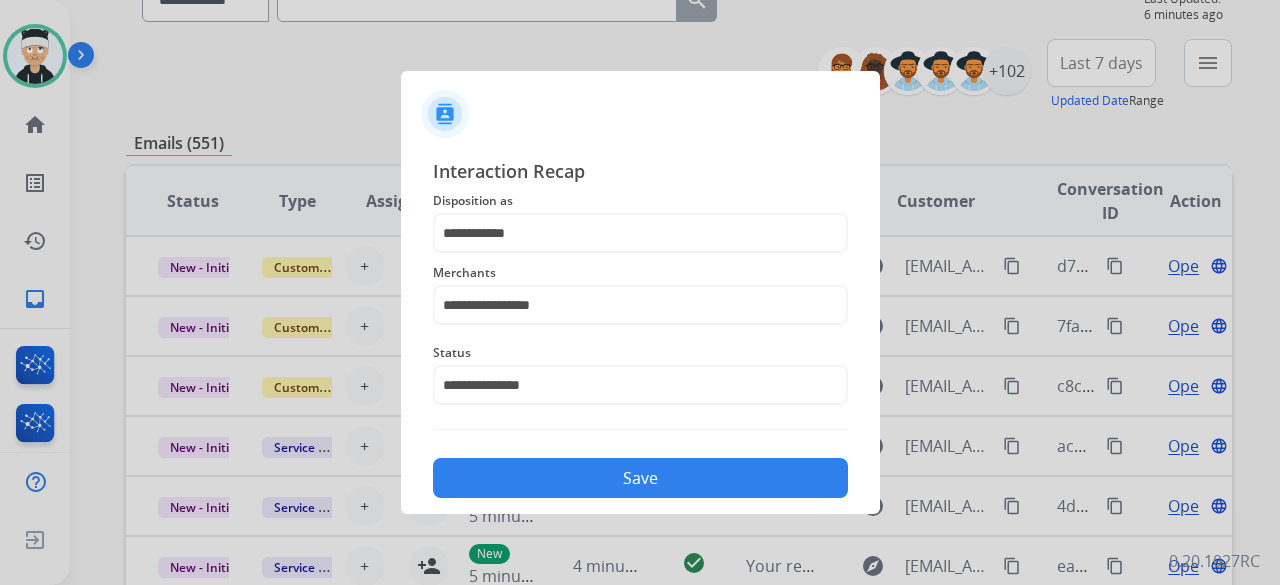 click on "Save" 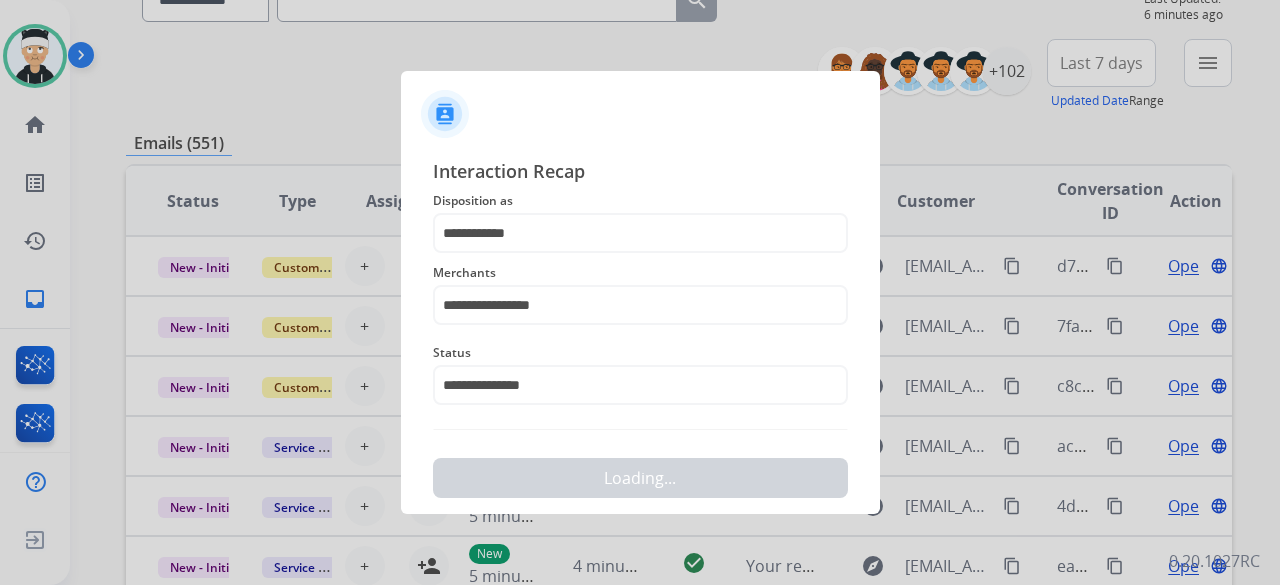 scroll, scrollTop: 0, scrollLeft: 0, axis: both 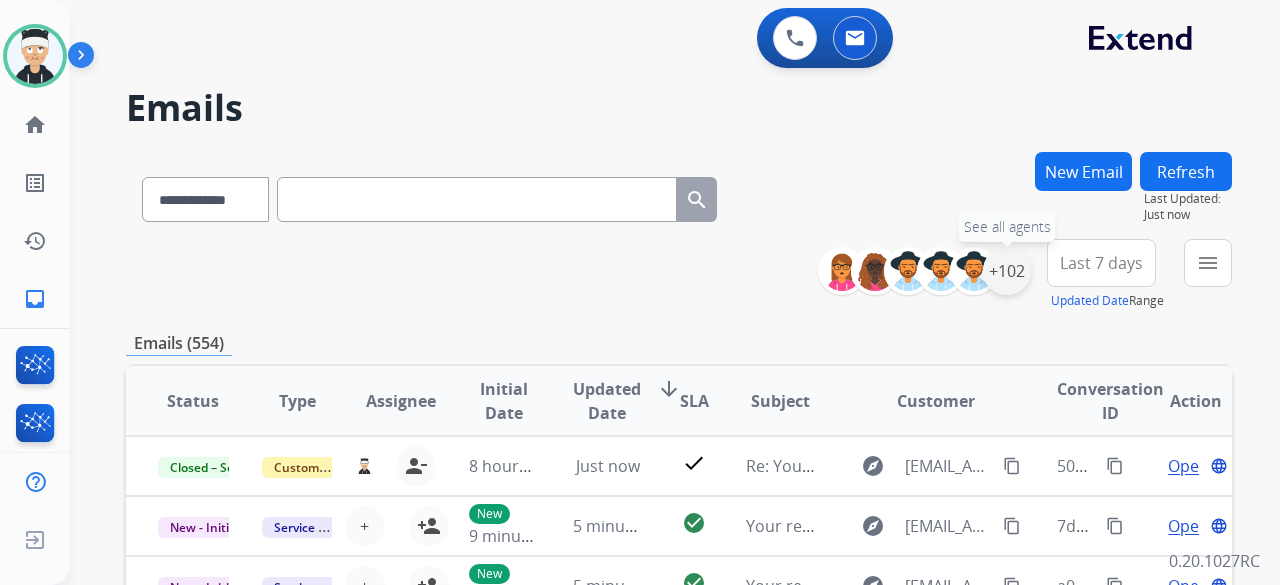 click on "+102" at bounding box center [1007, 271] 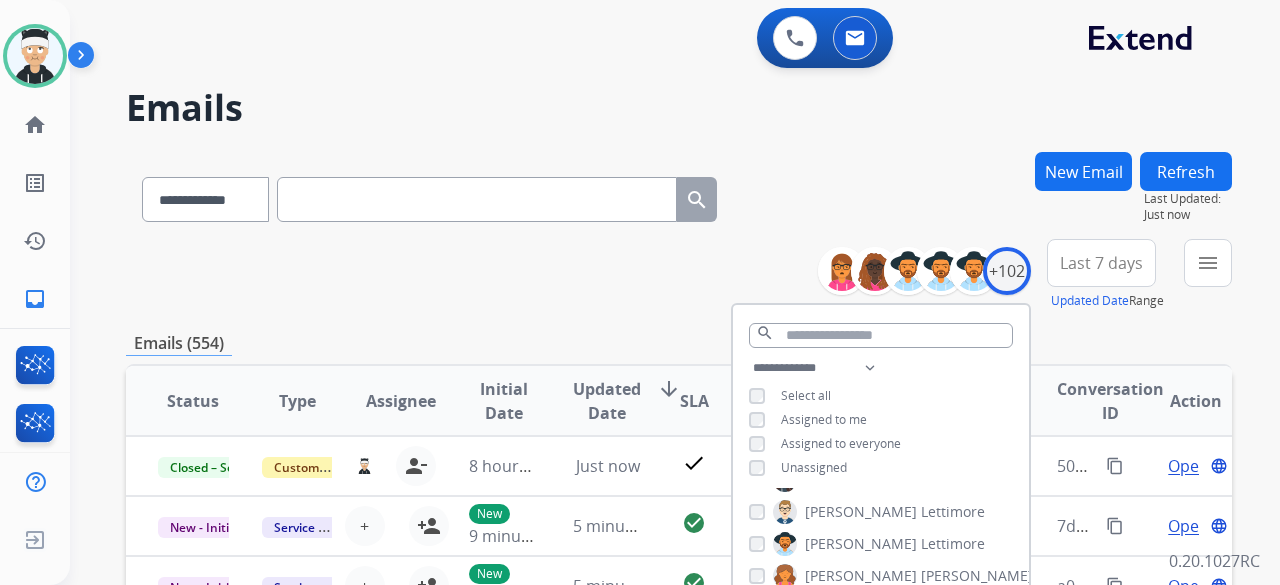 scroll, scrollTop: 300, scrollLeft: 0, axis: vertical 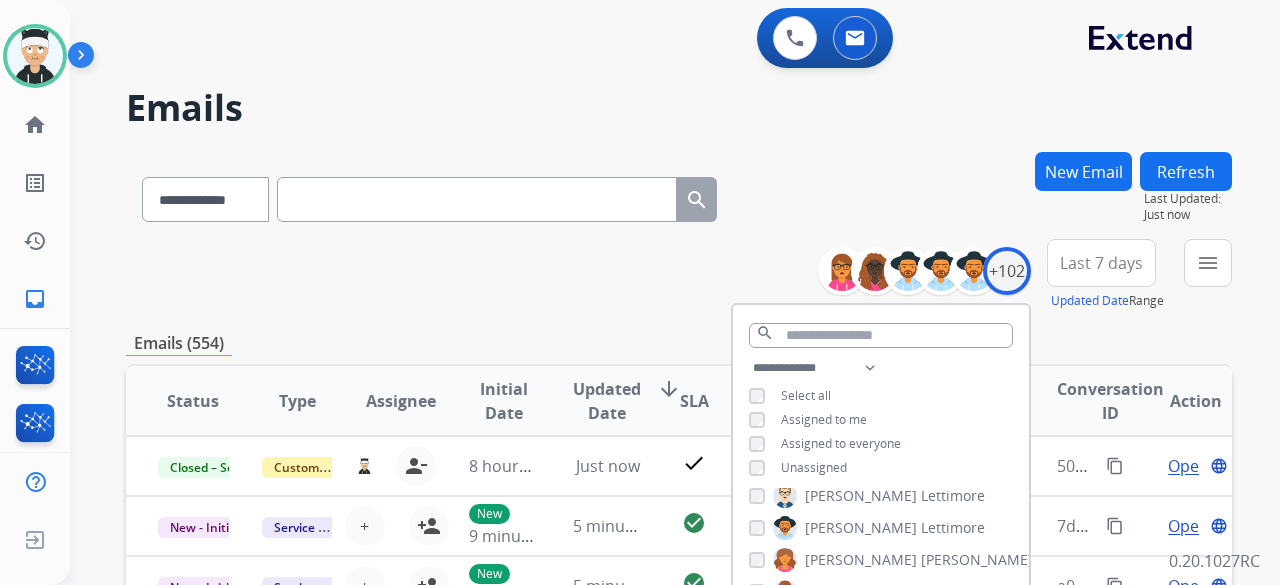 click on "**********" at bounding box center [881, 420] 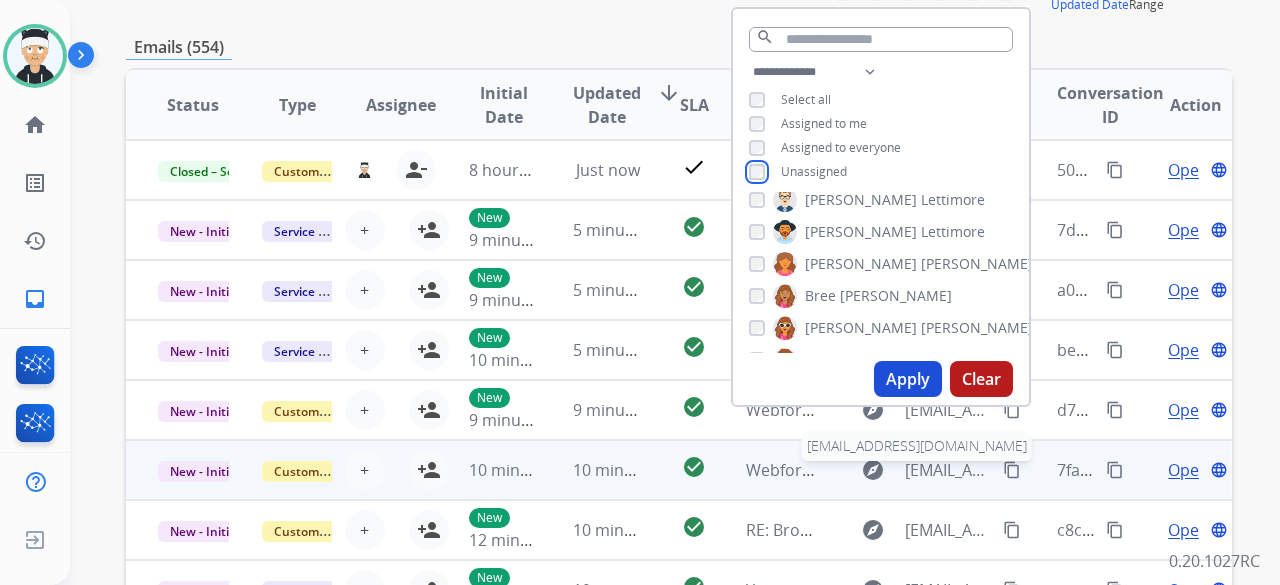 scroll, scrollTop: 300, scrollLeft: 0, axis: vertical 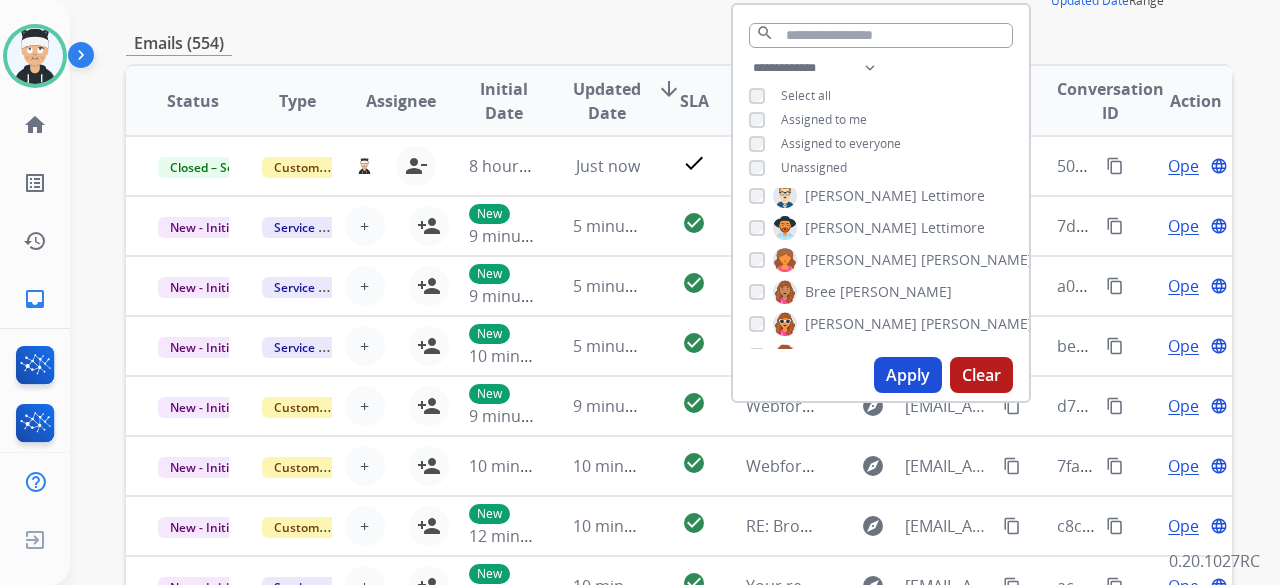 click on "Apply" at bounding box center [908, 375] 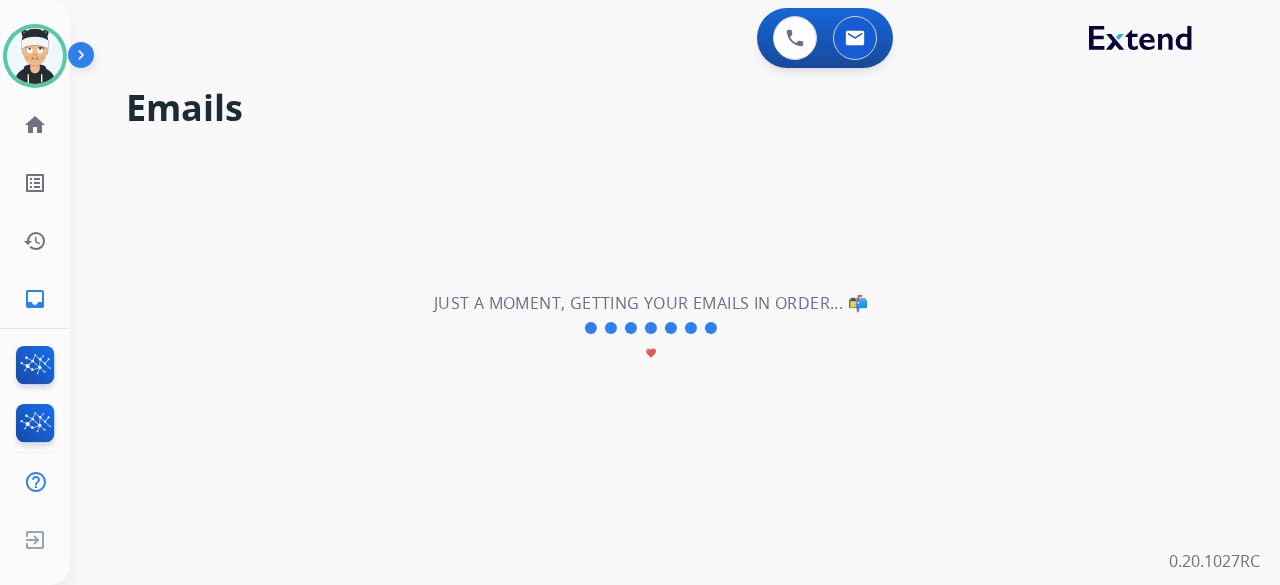 scroll, scrollTop: 0, scrollLeft: 0, axis: both 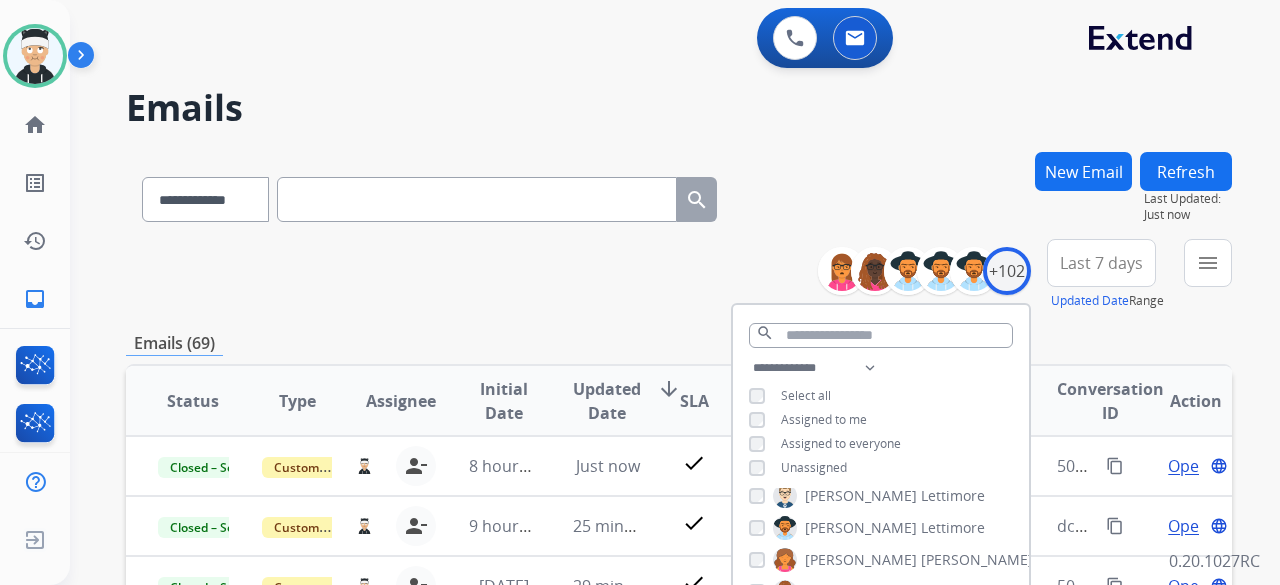 click on "**********" at bounding box center (679, 275) 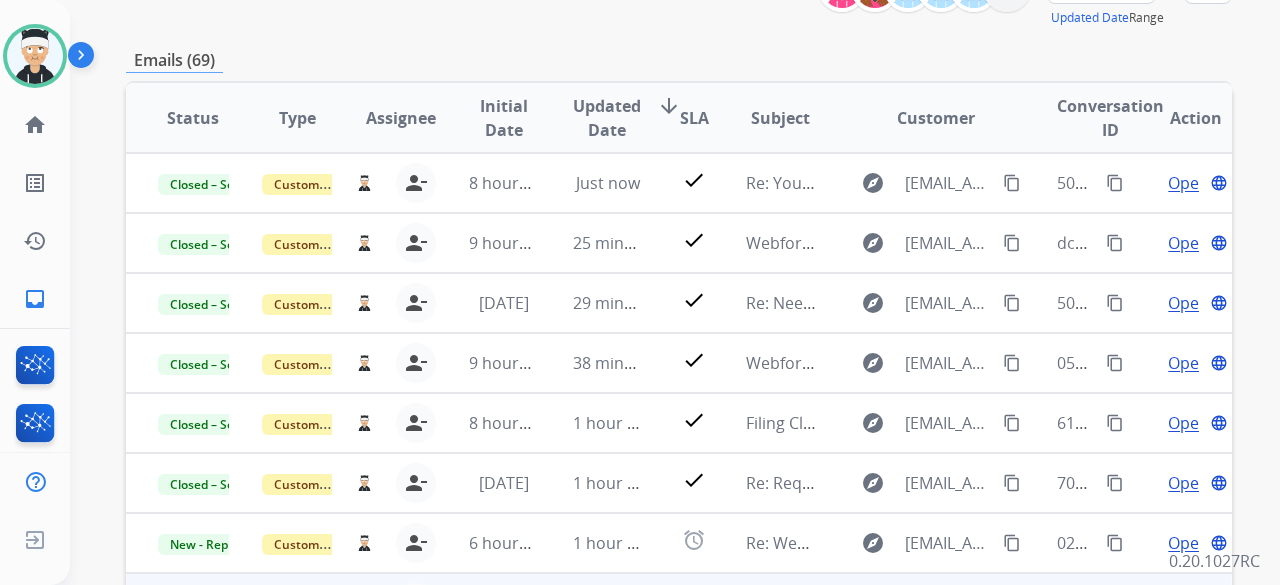 scroll, scrollTop: 552, scrollLeft: 0, axis: vertical 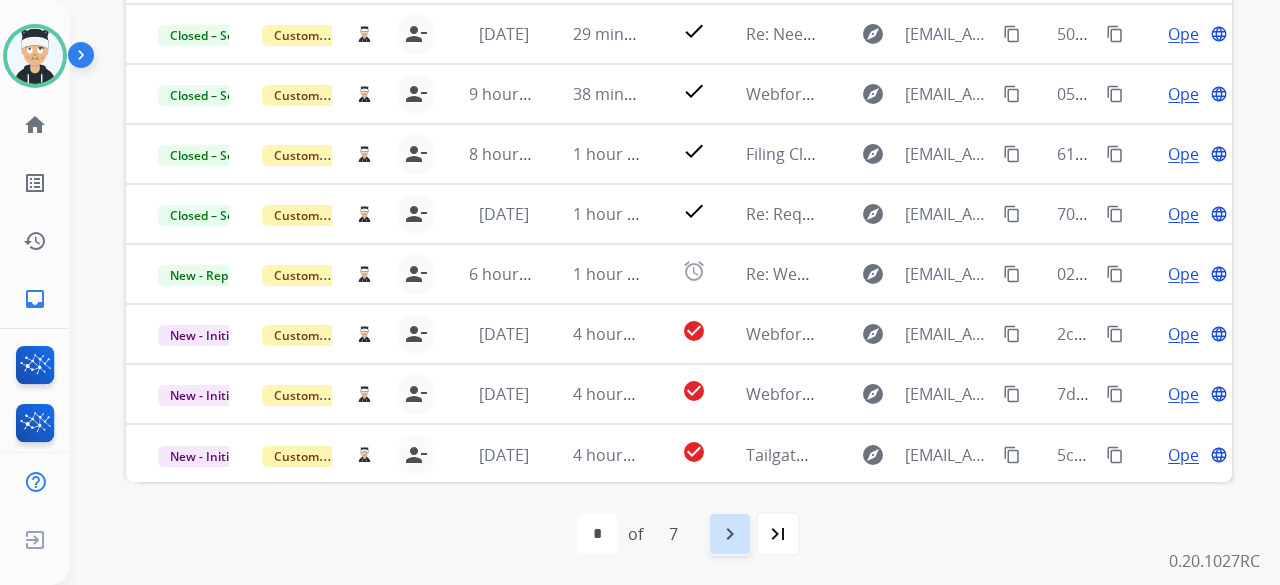 click on "navigate_next" at bounding box center [730, 534] 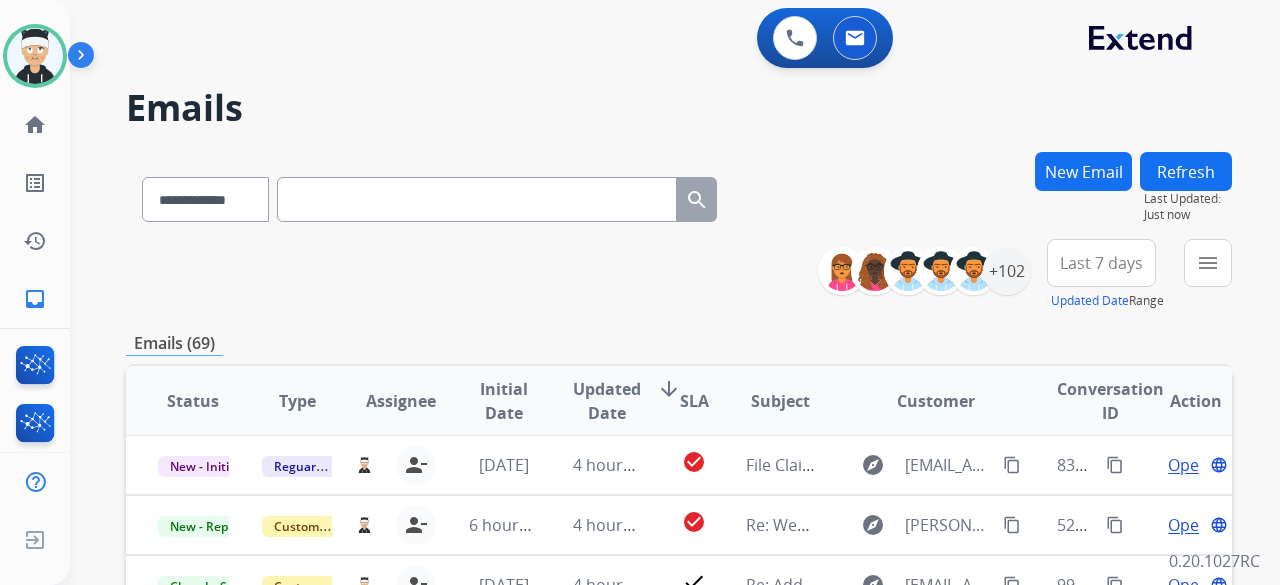 scroll, scrollTop: 2, scrollLeft: 0, axis: vertical 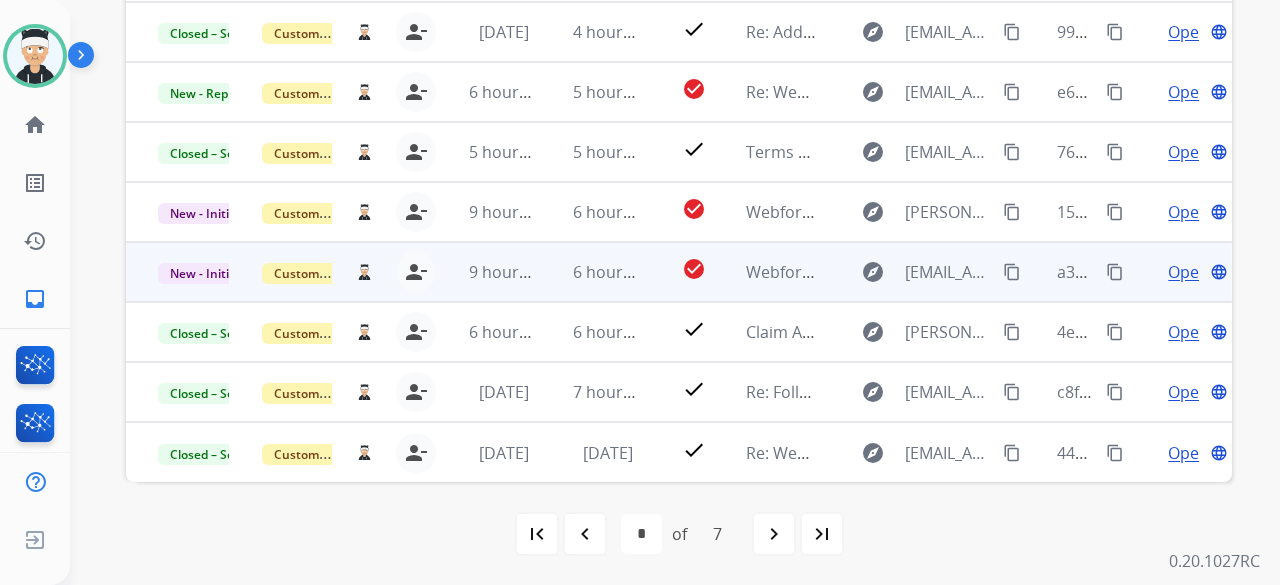 click on "Open" at bounding box center (1188, 272) 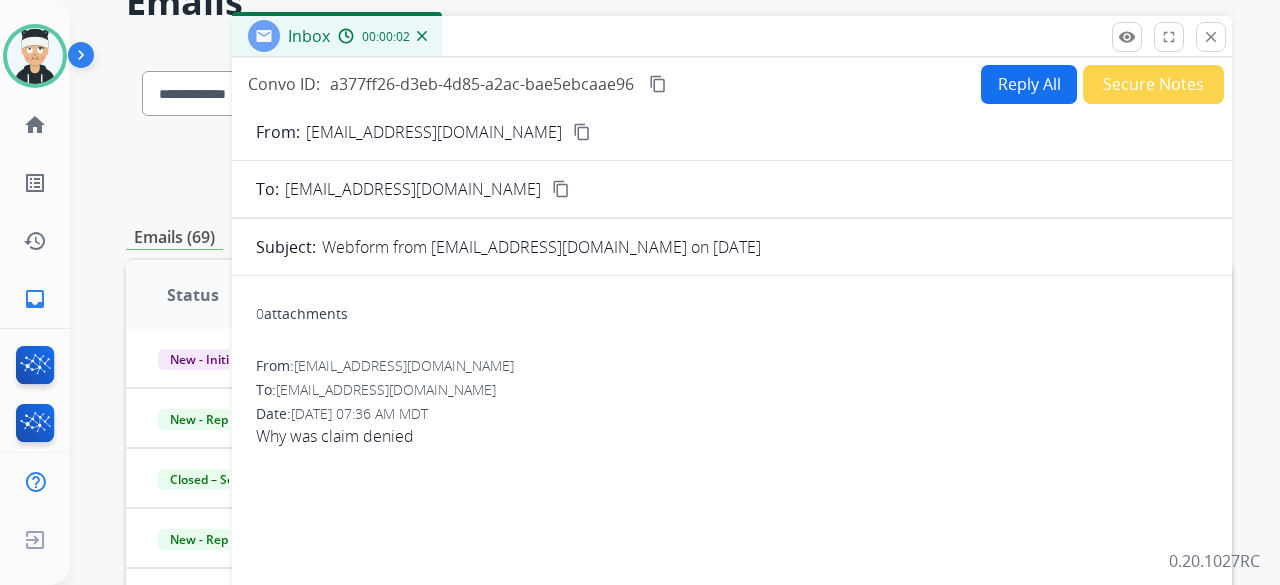 scroll, scrollTop: 52, scrollLeft: 0, axis: vertical 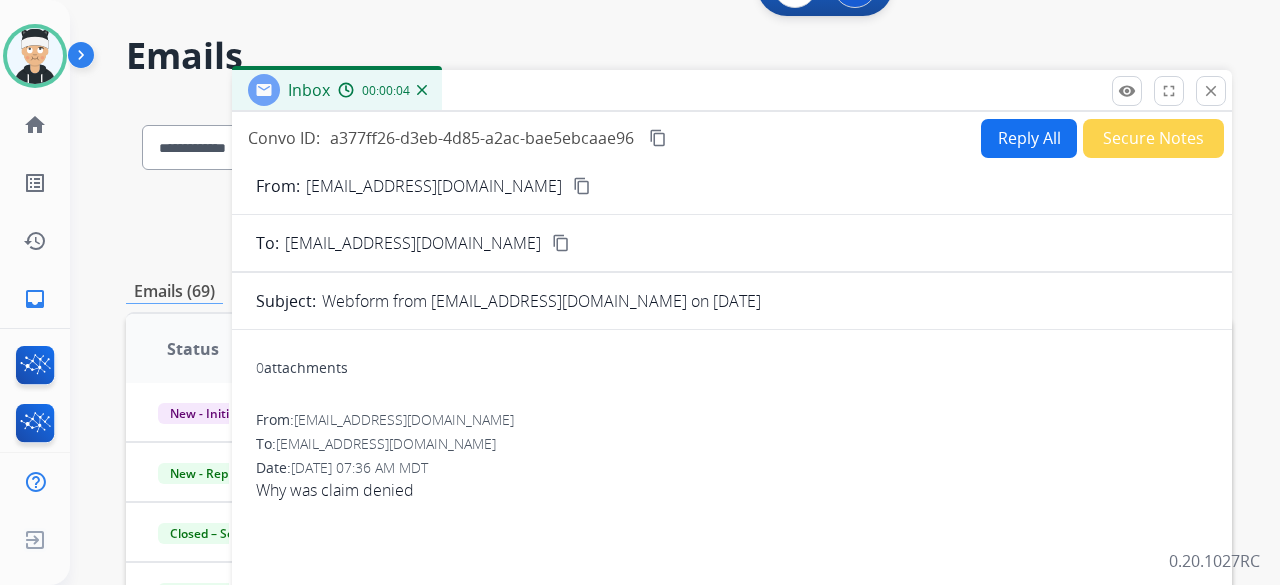 click on "content_copy" at bounding box center [582, 186] 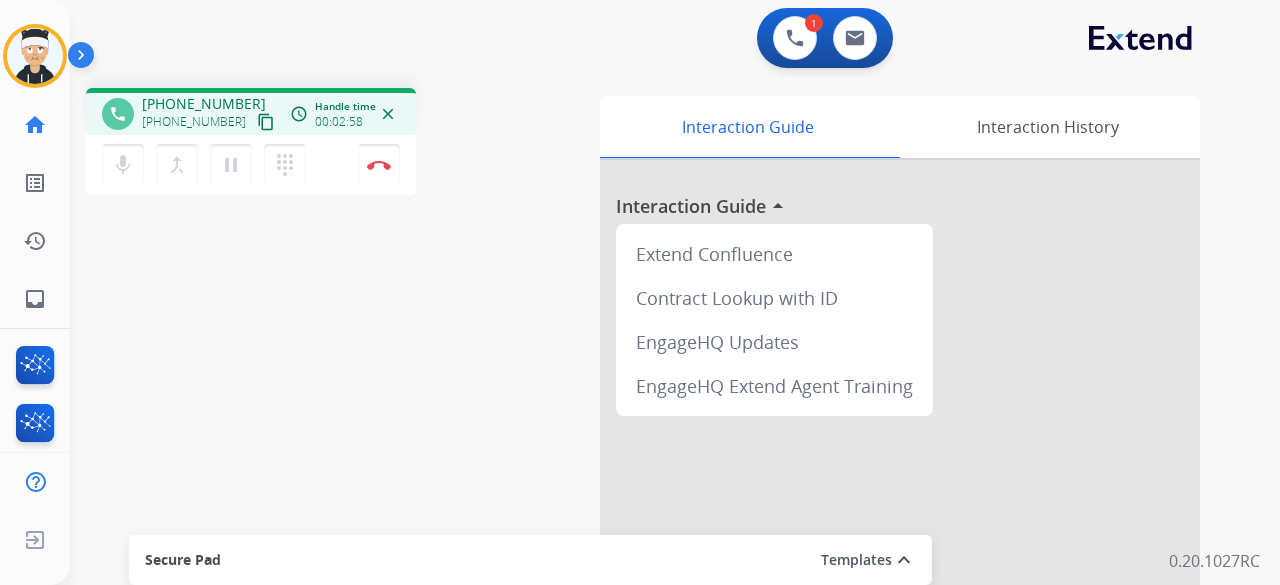 click on "phone [PHONE_NUMBER] [PHONE_NUMBER] content_copy access_time Call metrics Queue   00:10 Hold   00:00 Talk   02:59 Total   03:08 Handle time 00:02:58 close mic Mute merge_type Bridge pause Hold dialpad Dialpad Disconnect swap_horiz Break voice bridge close_fullscreen Connect 3-Way Call merge_type Separate 3-Way Call" at bounding box center (325, 144) 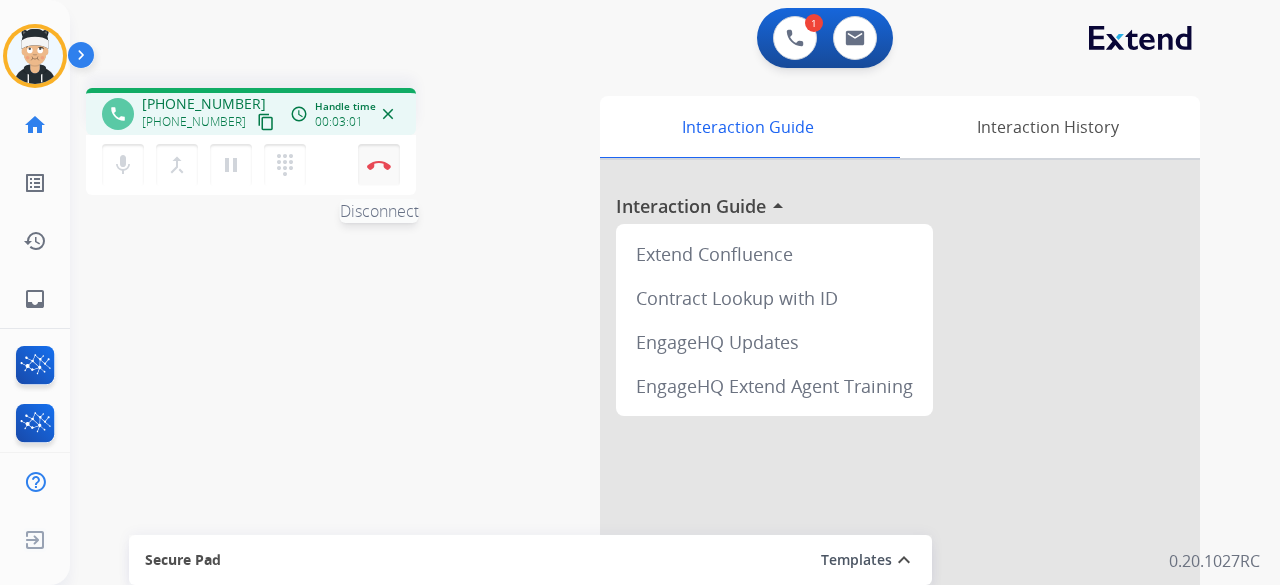 click on "Disconnect" at bounding box center [379, 165] 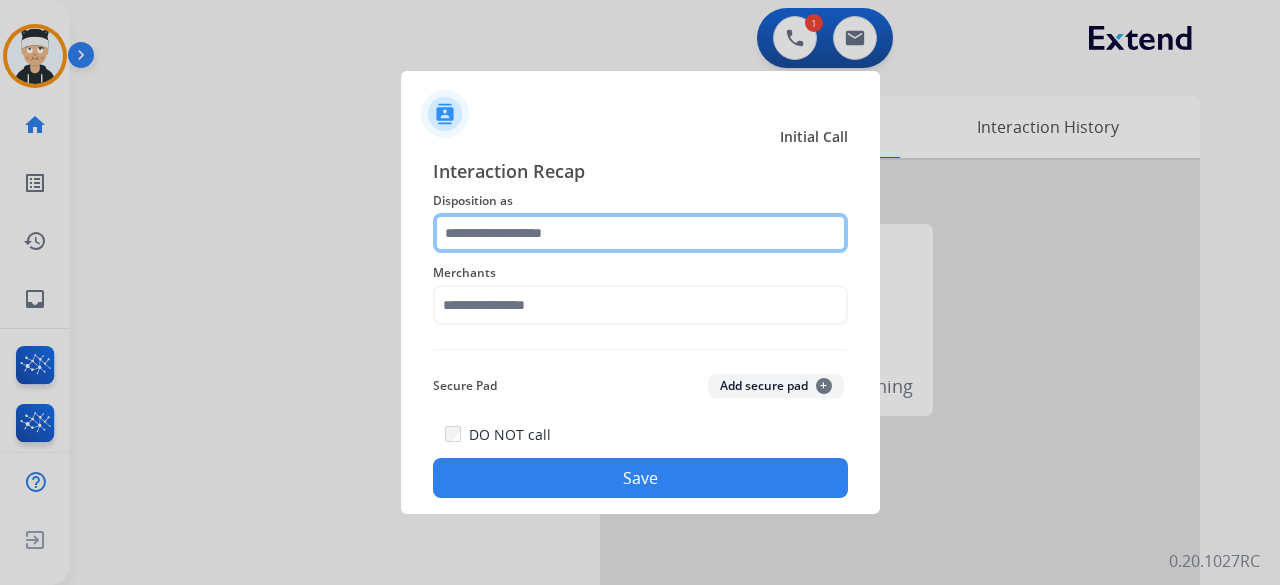 click 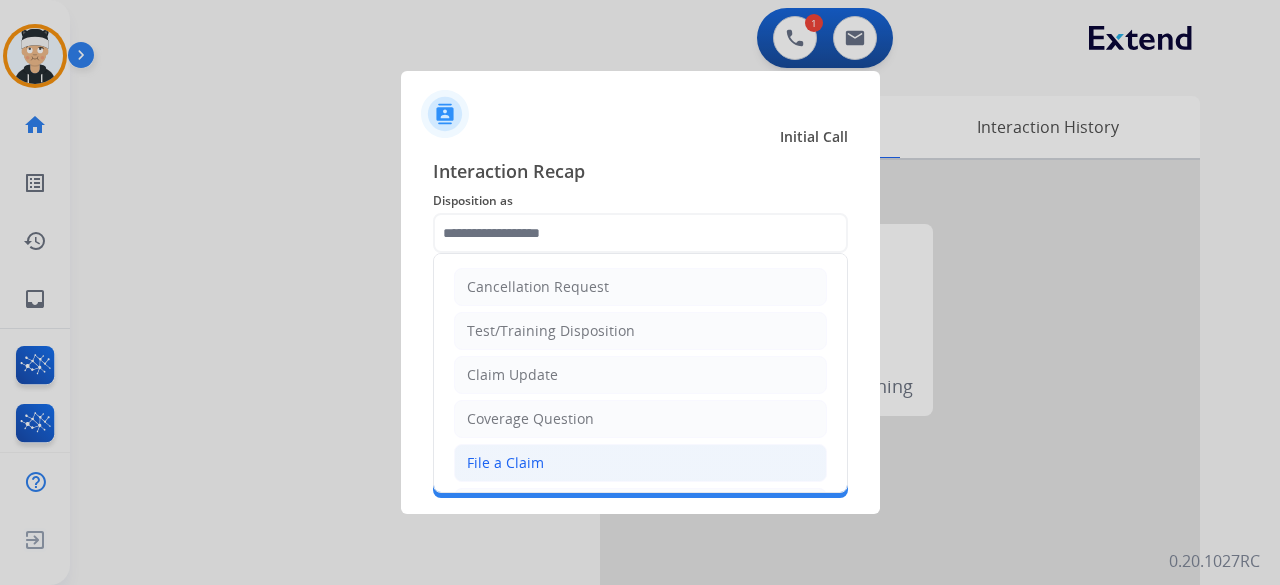 click on "File a Claim" 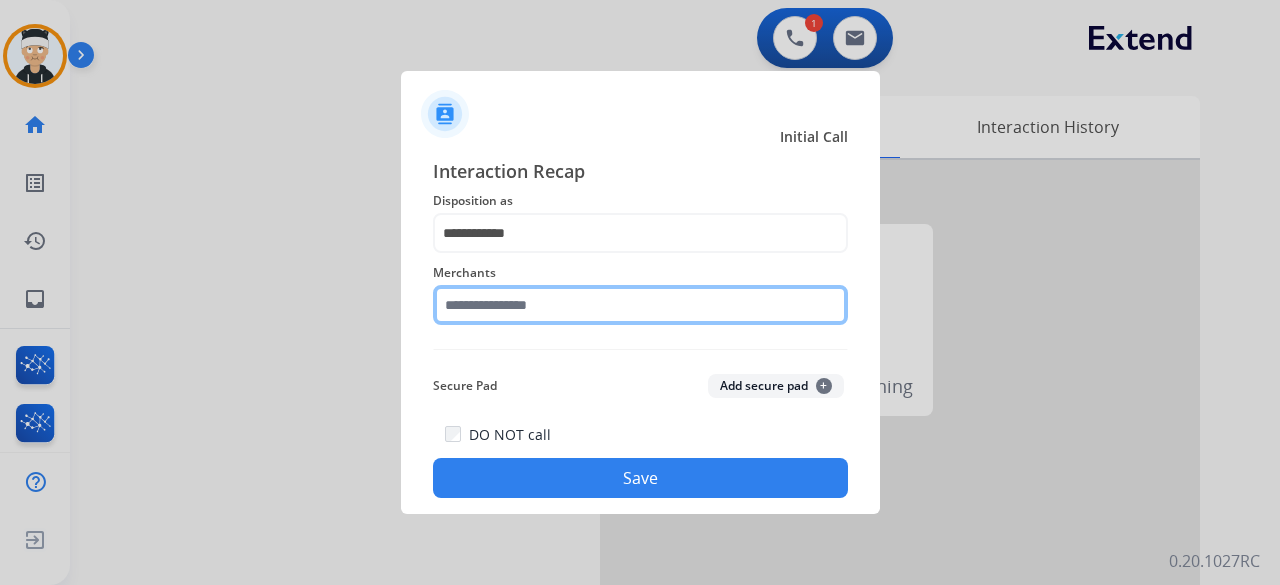 click 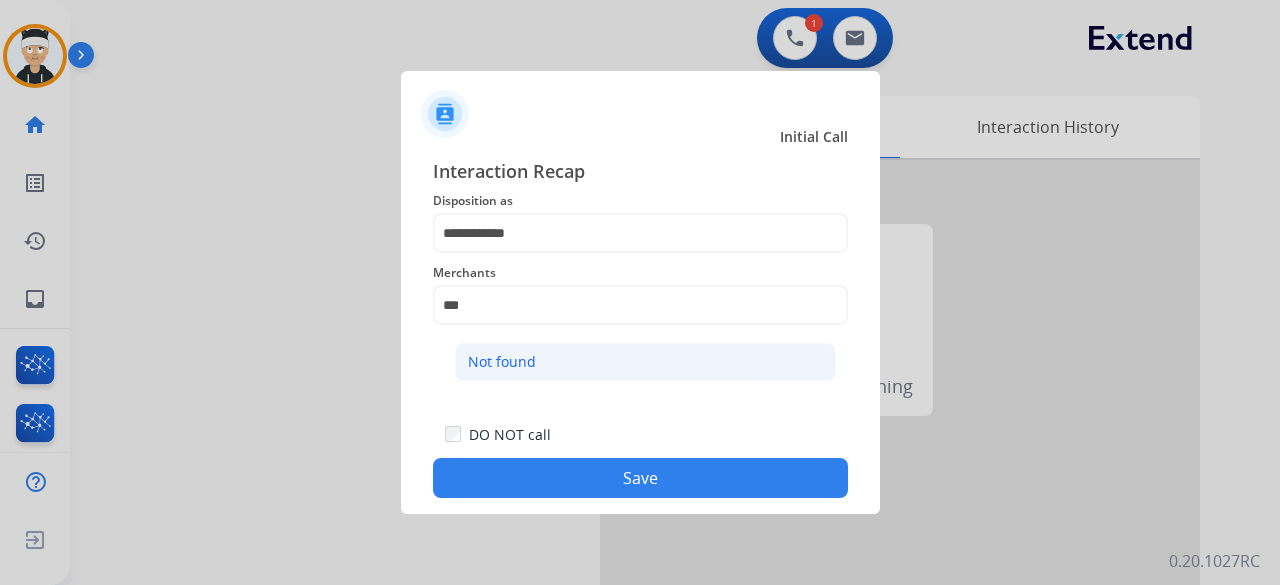click on "Not found" 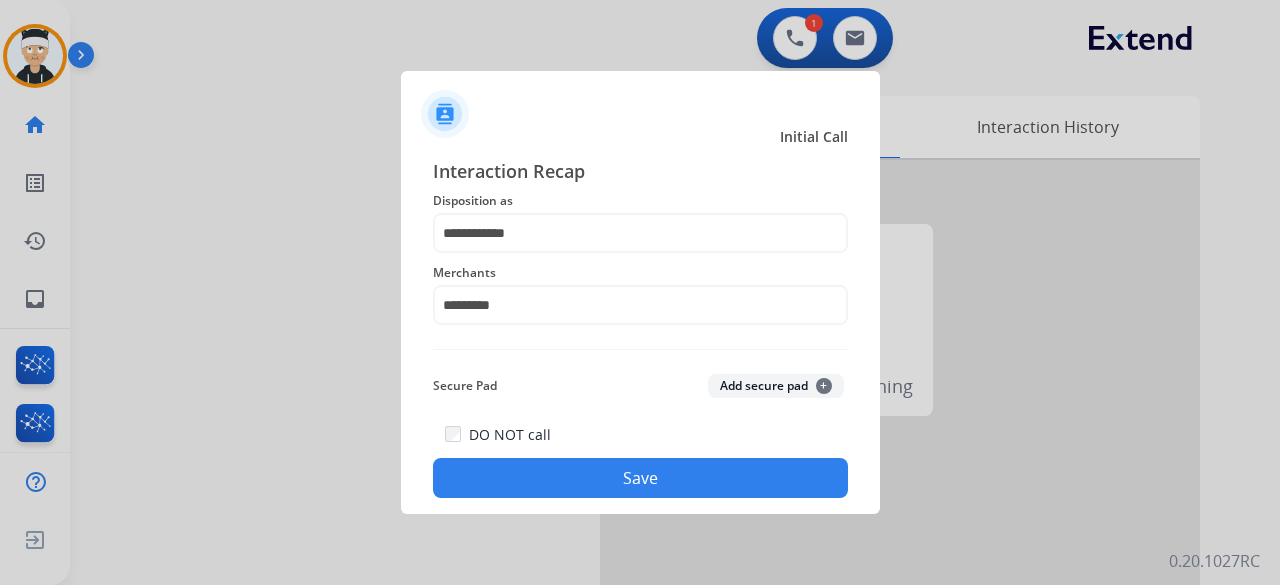 click on "Save" 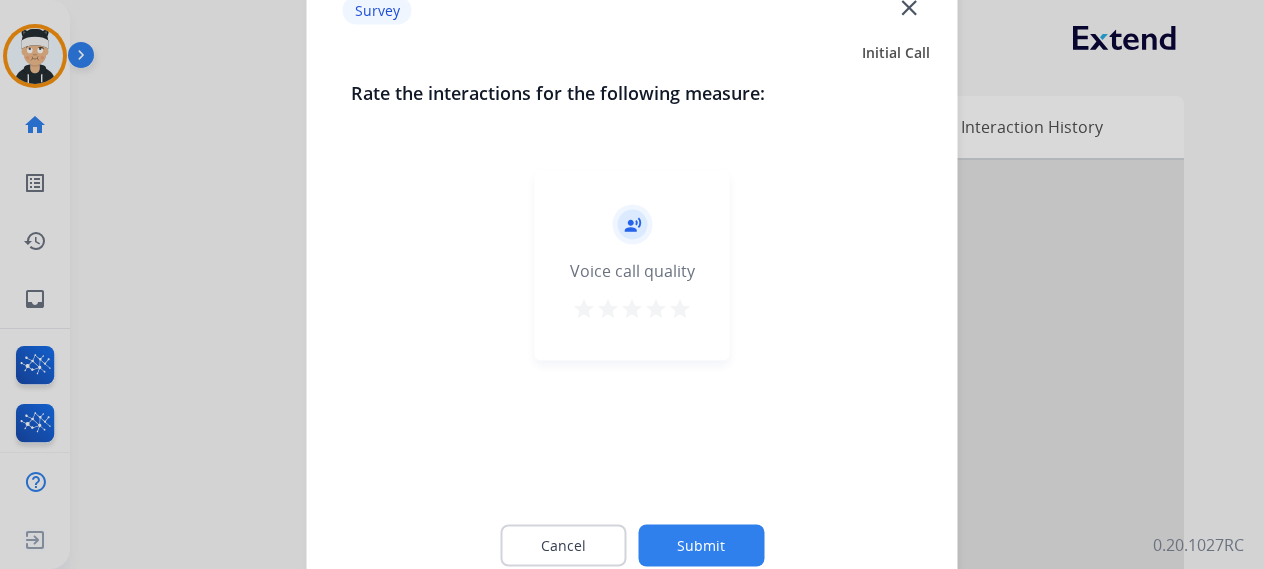 click on "star" at bounding box center (680, 308) 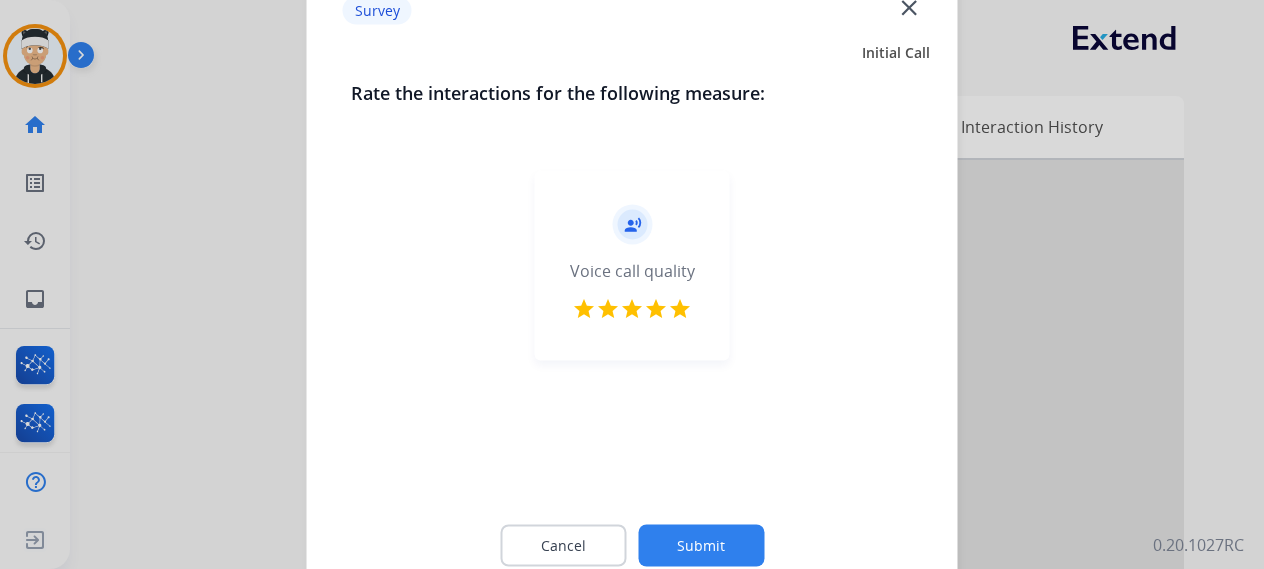 click on "Submit" 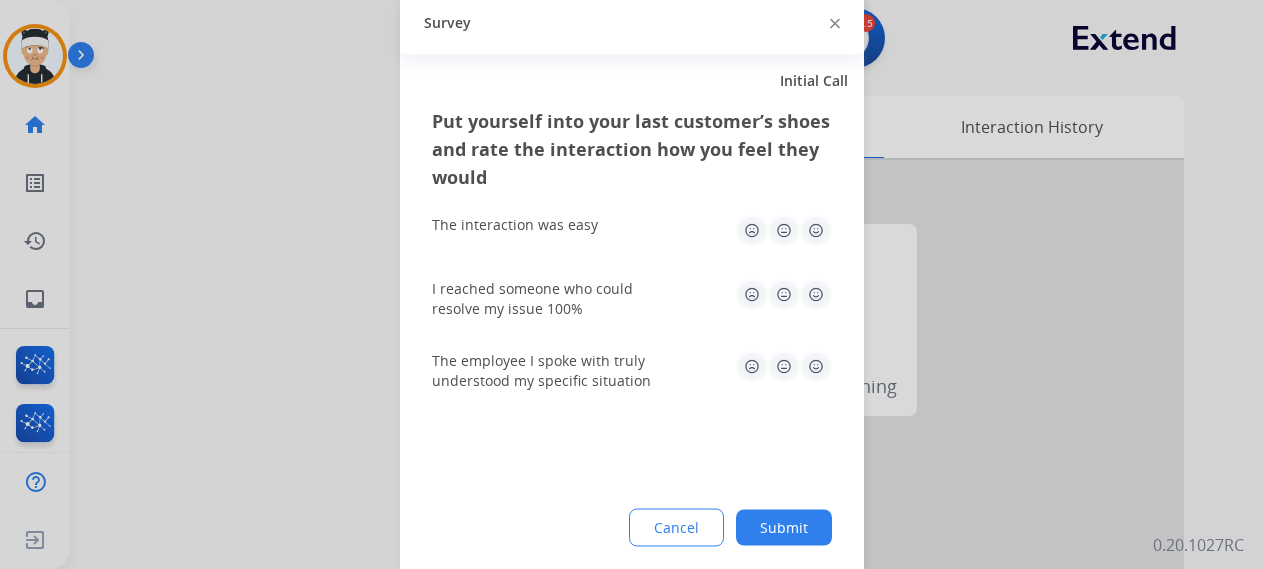 click 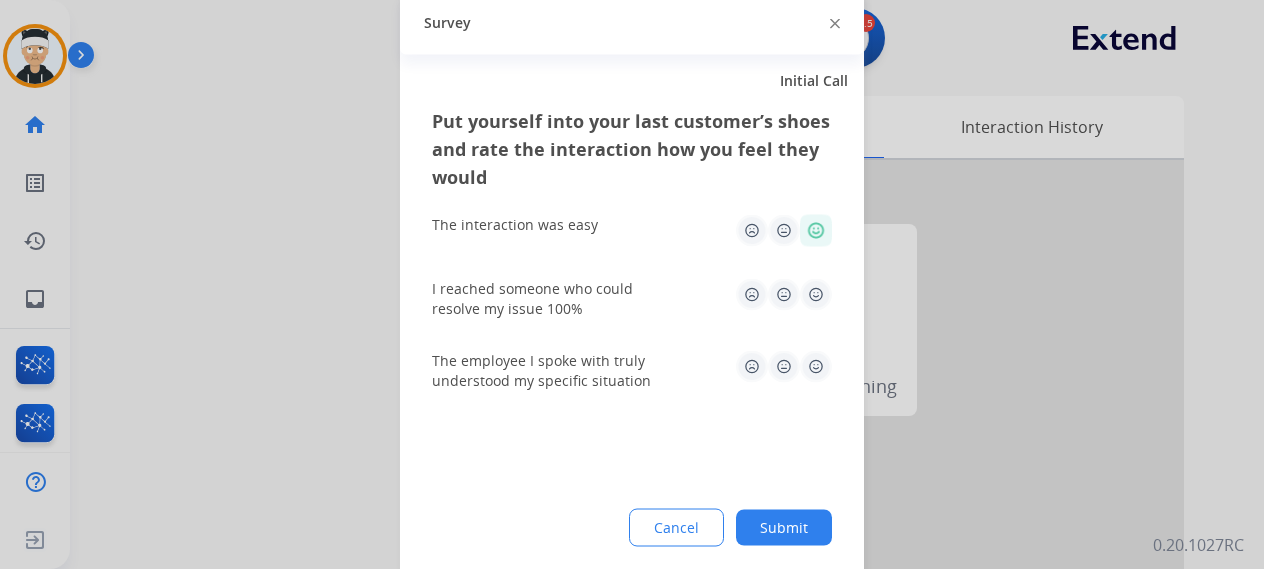 click 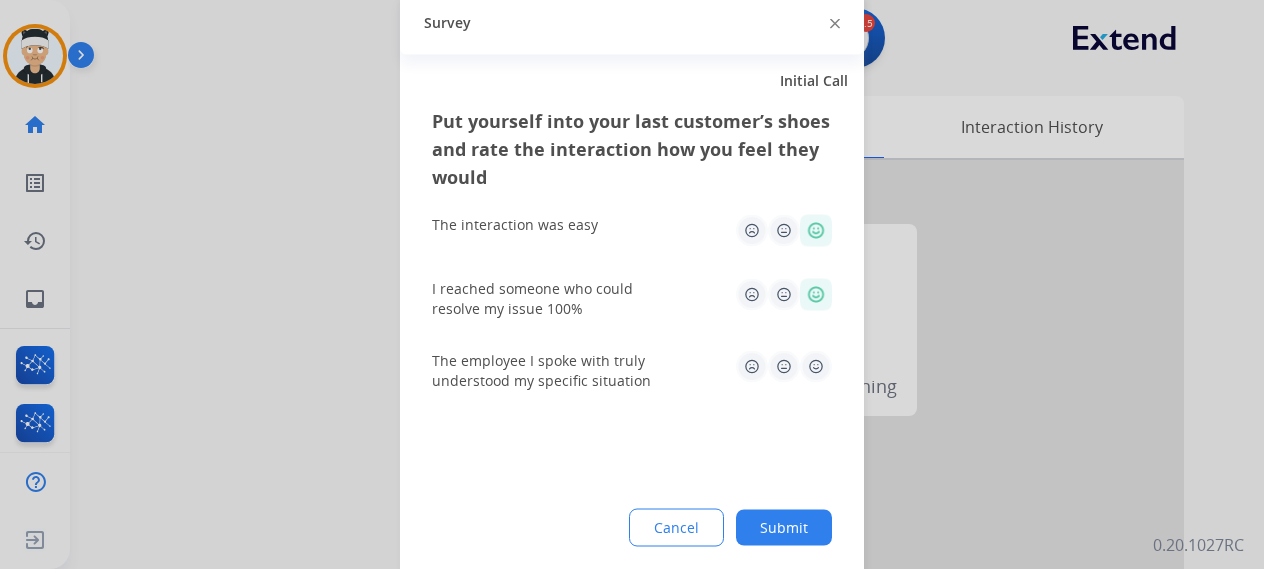 click 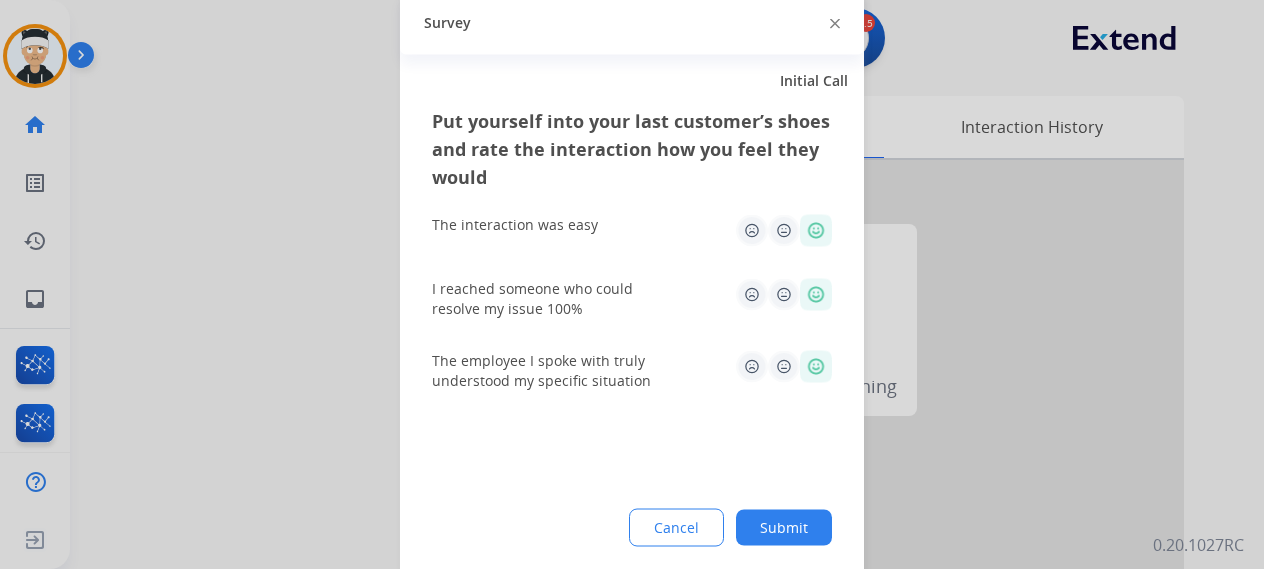 click on "Submit" 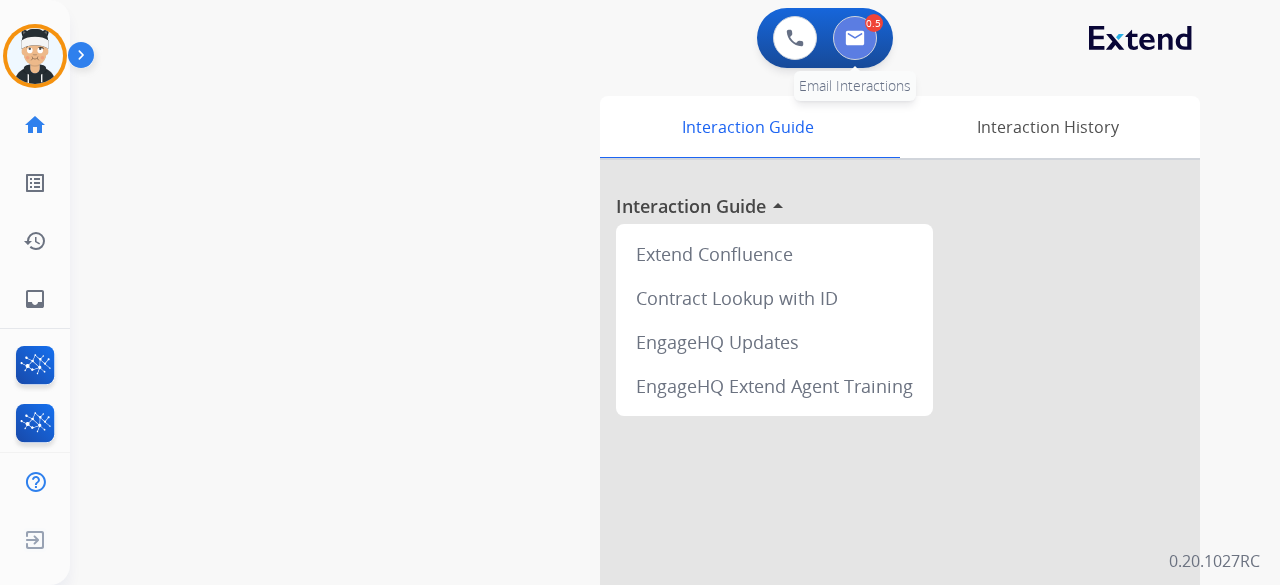 click at bounding box center [855, 38] 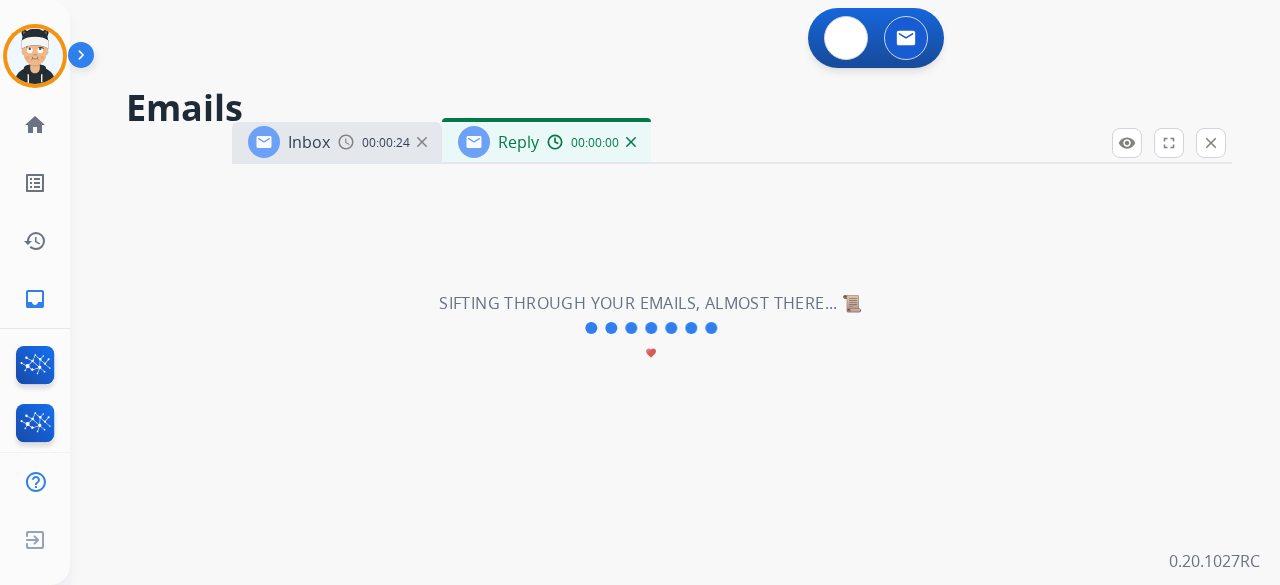 select on "**********" 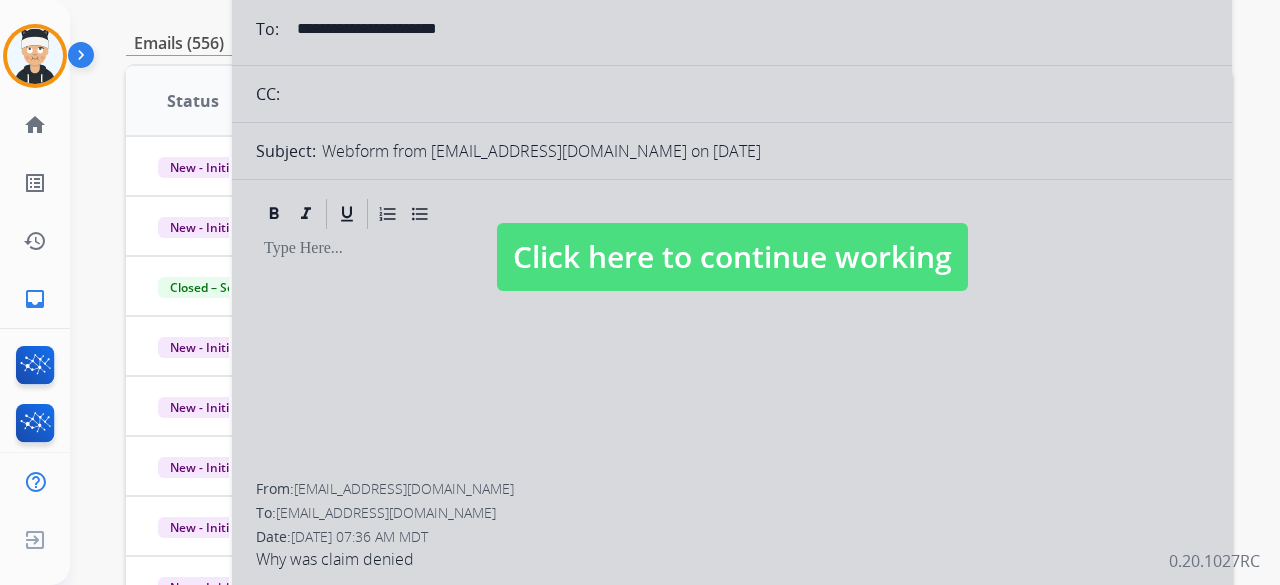click on "Click here to continue working" at bounding box center [732, 257] 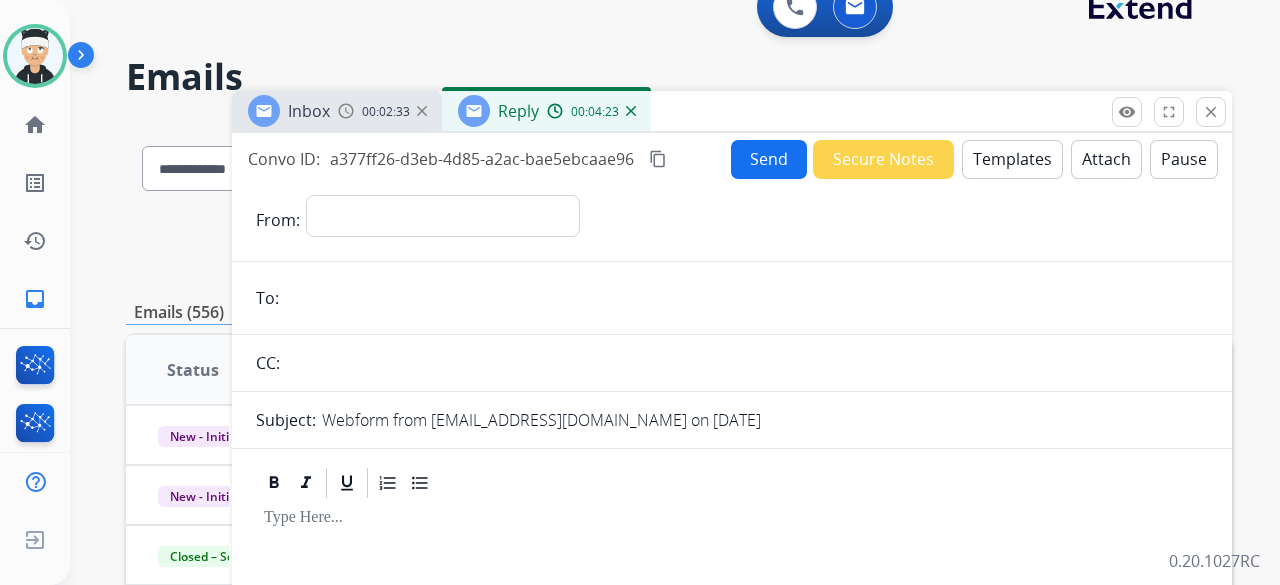 scroll, scrollTop: 0, scrollLeft: 0, axis: both 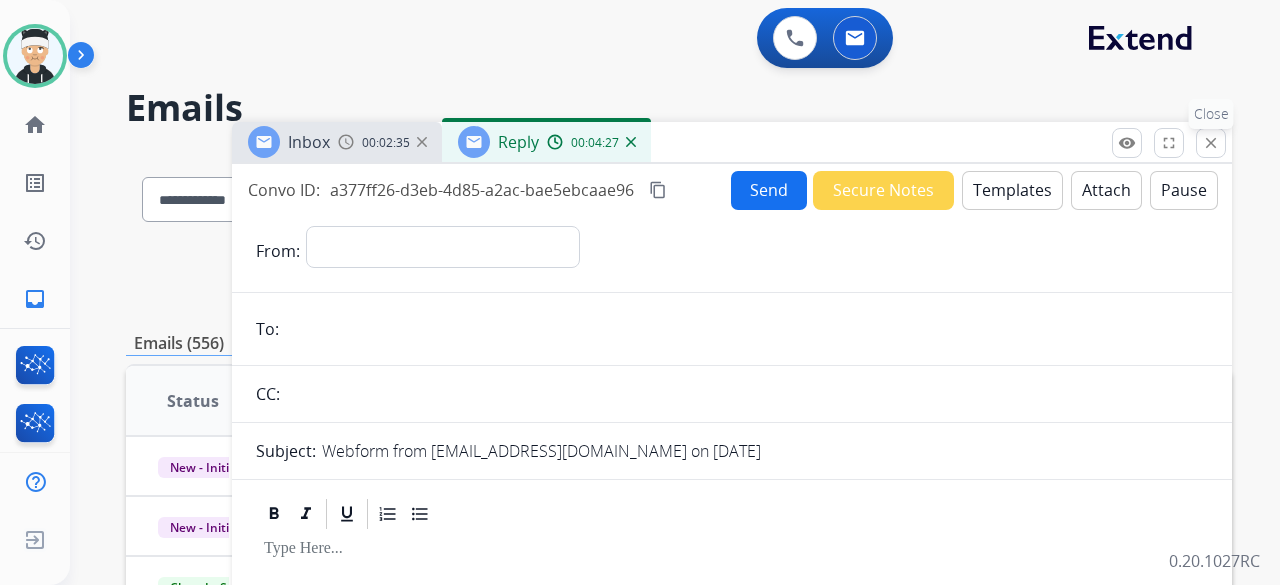 click on "close" at bounding box center [1211, 143] 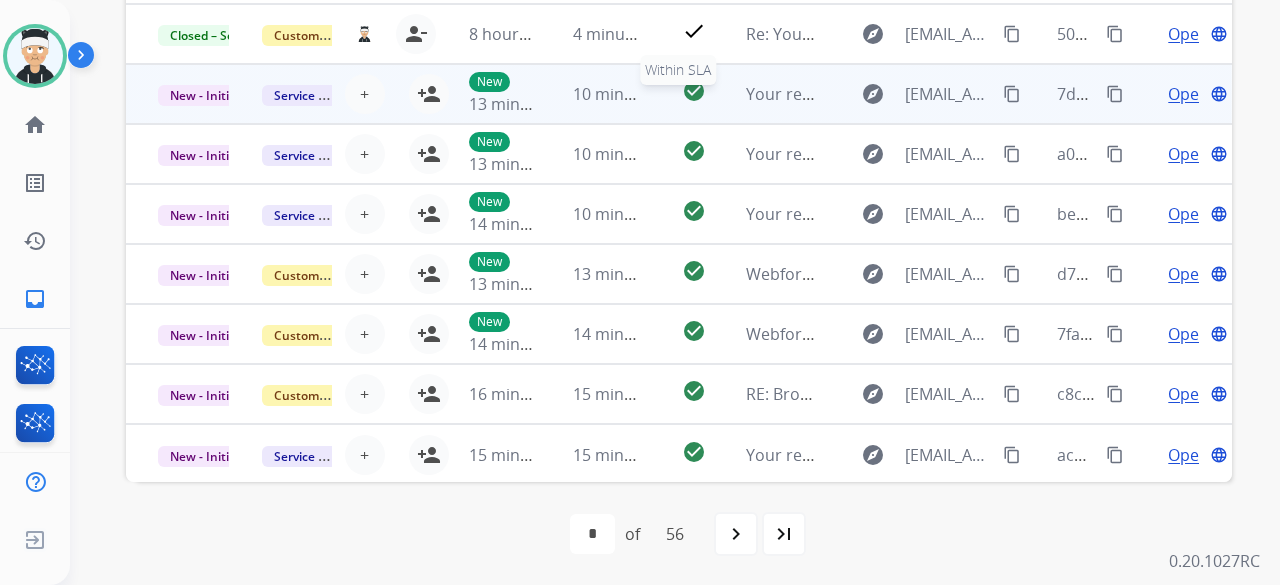 scroll, scrollTop: 152, scrollLeft: 0, axis: vertical 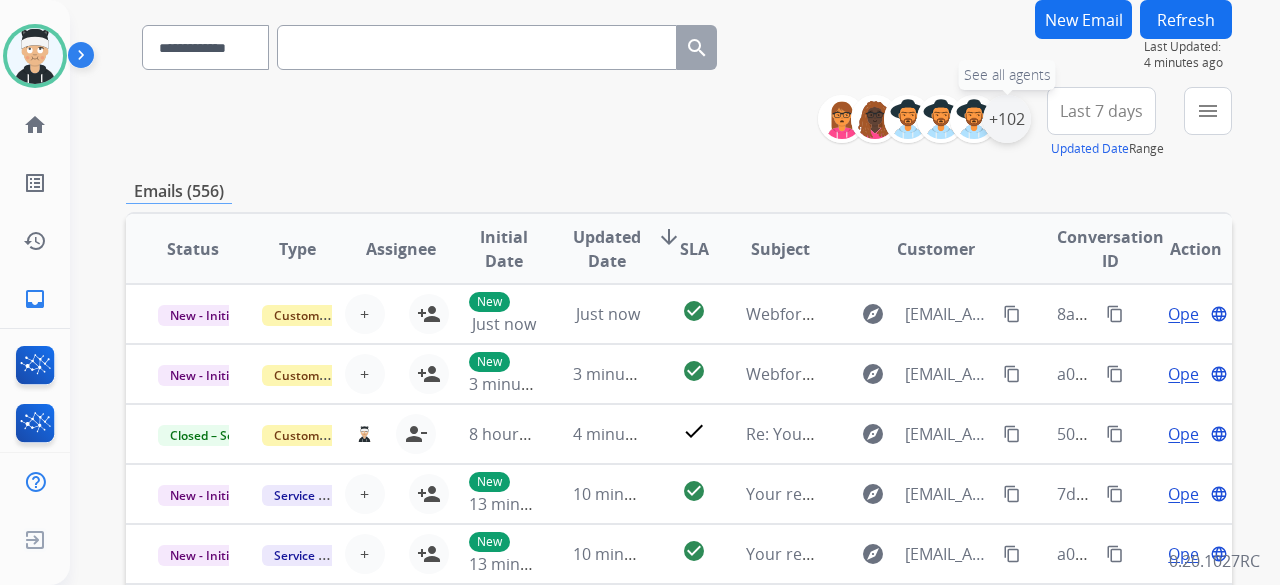 click on "+102" at bounding box center (1007, 119) 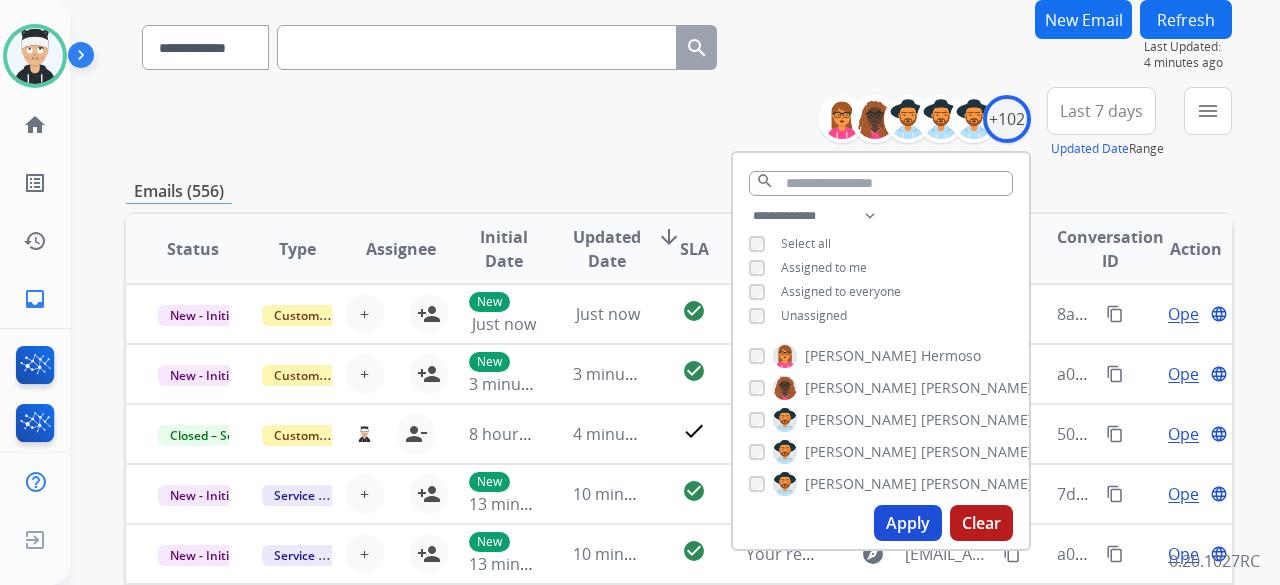 click on "Apply" at bounding box center [908, 523] 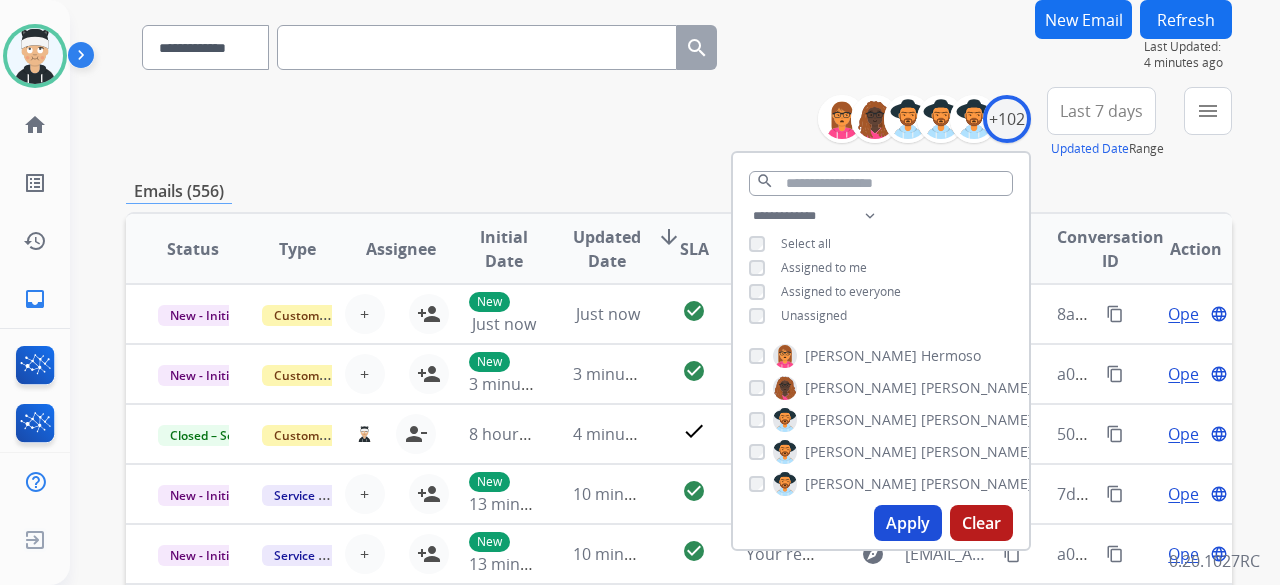 scroll, scrollTop: 0, scrollLeft: 0, axis: both 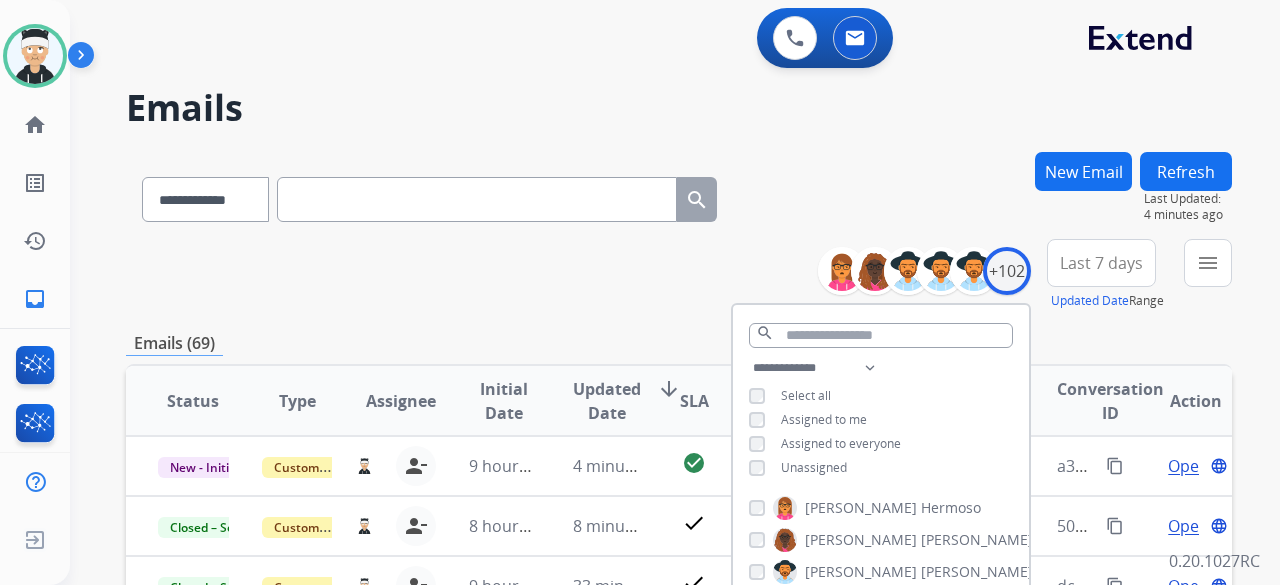 click on "**********" at bounding box center [679, 275] 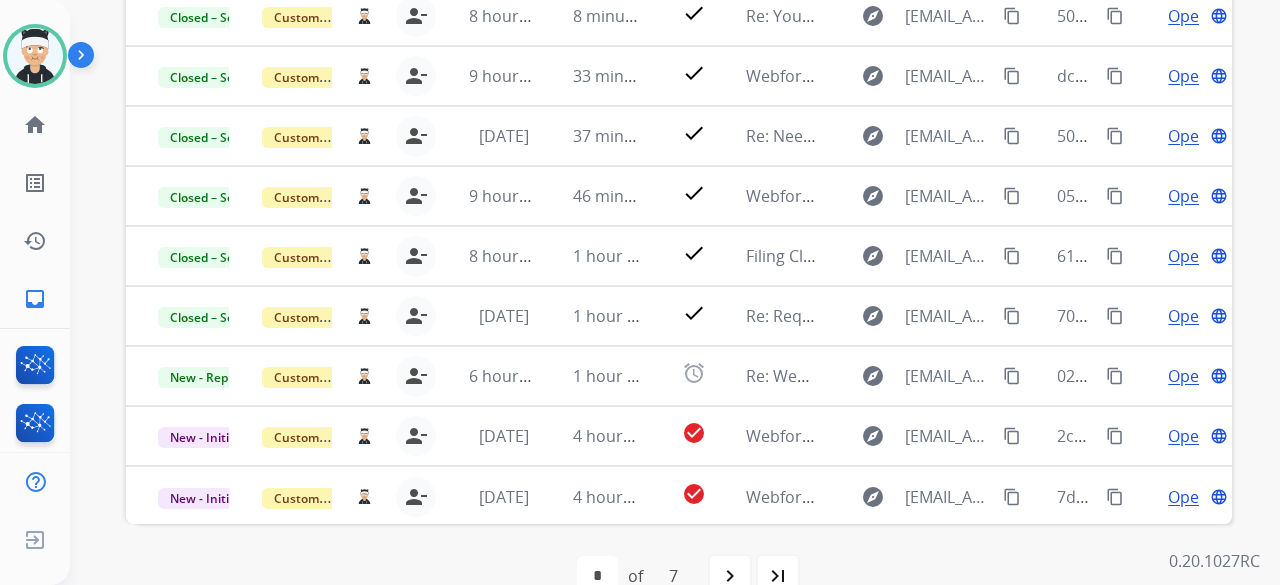 scroll, scrollTop: 552, scrollLeft: 0, axis: vertical 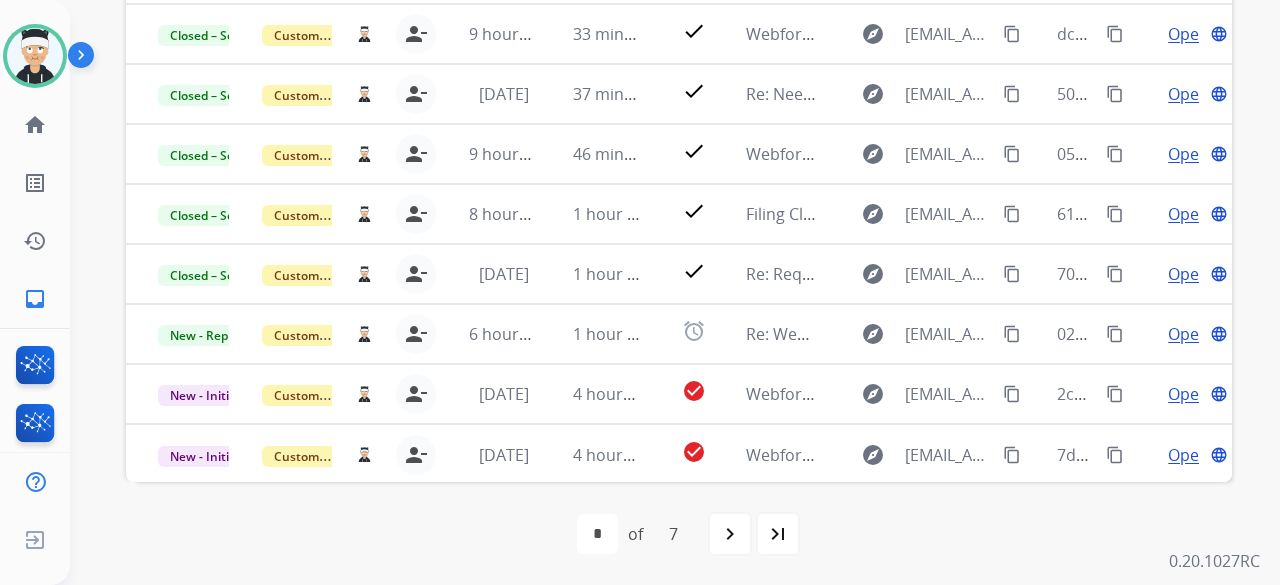 click on "navigate_next" at bounding box center [730, 534] 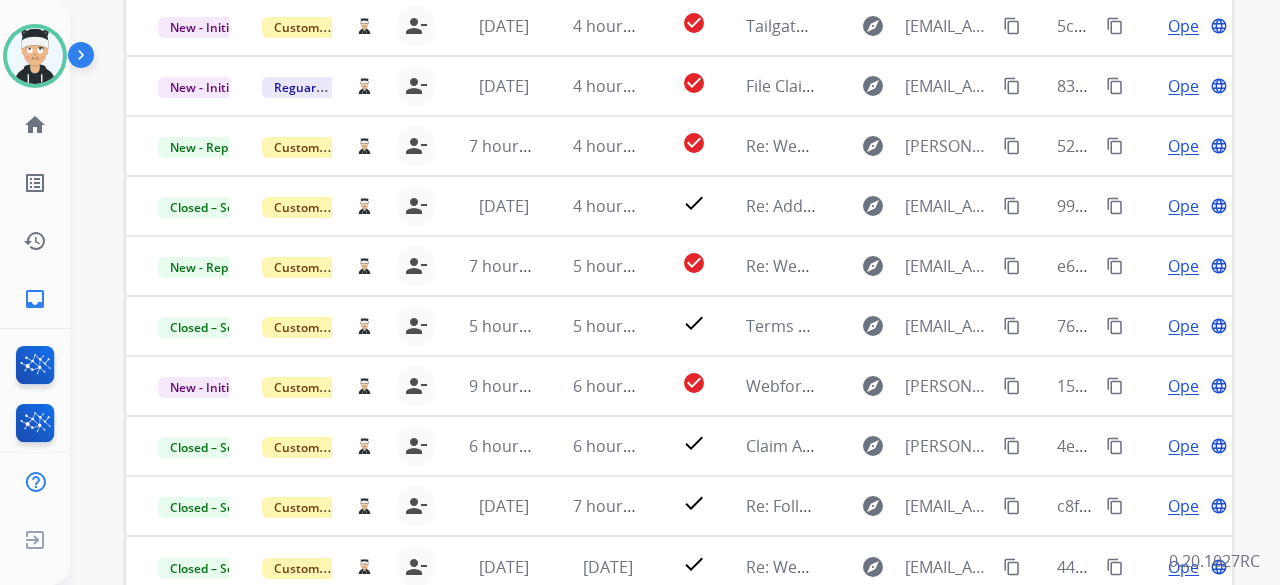 scroll, scrollTop: 500, scrollLeft: 0, axis: vertical 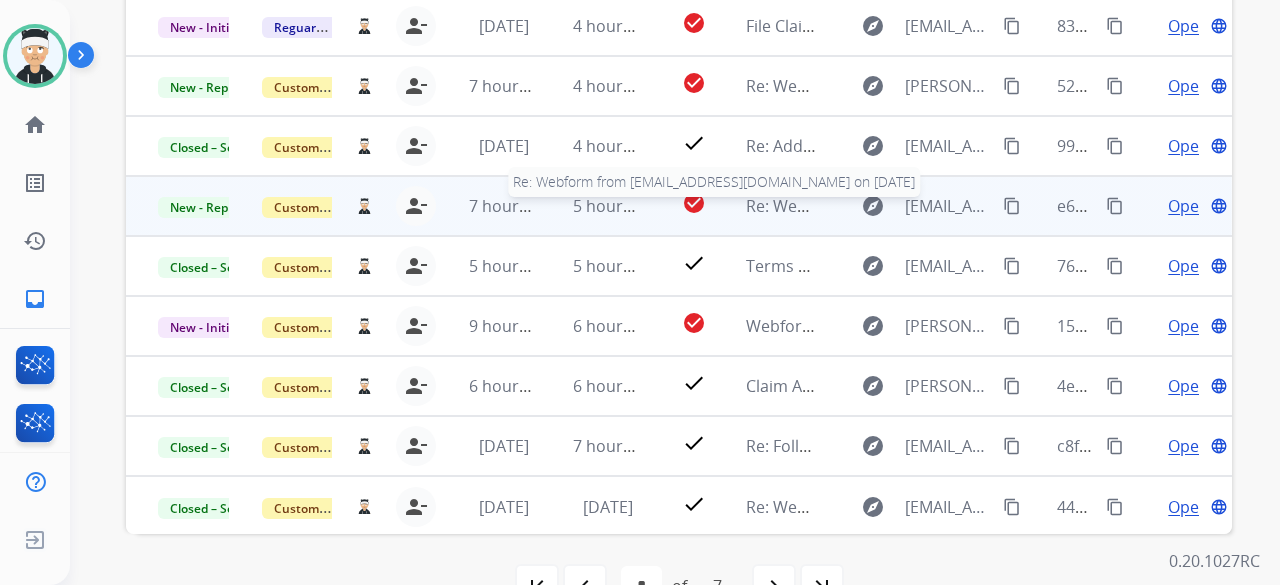 click on "Re: Webform from [EMAIL_ADDRESS][DOMAIN_NAME] on [DATE]" at bounding box center [986, 206] 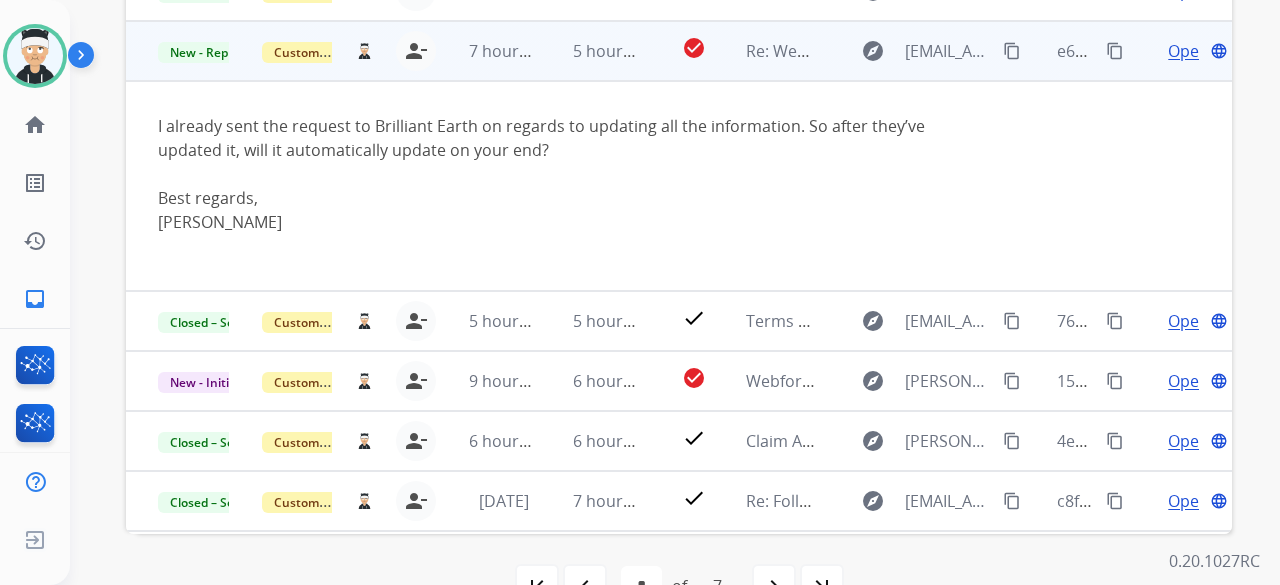 scroll, scrollTop: 112, scrollLeft: 0, axis: vertical 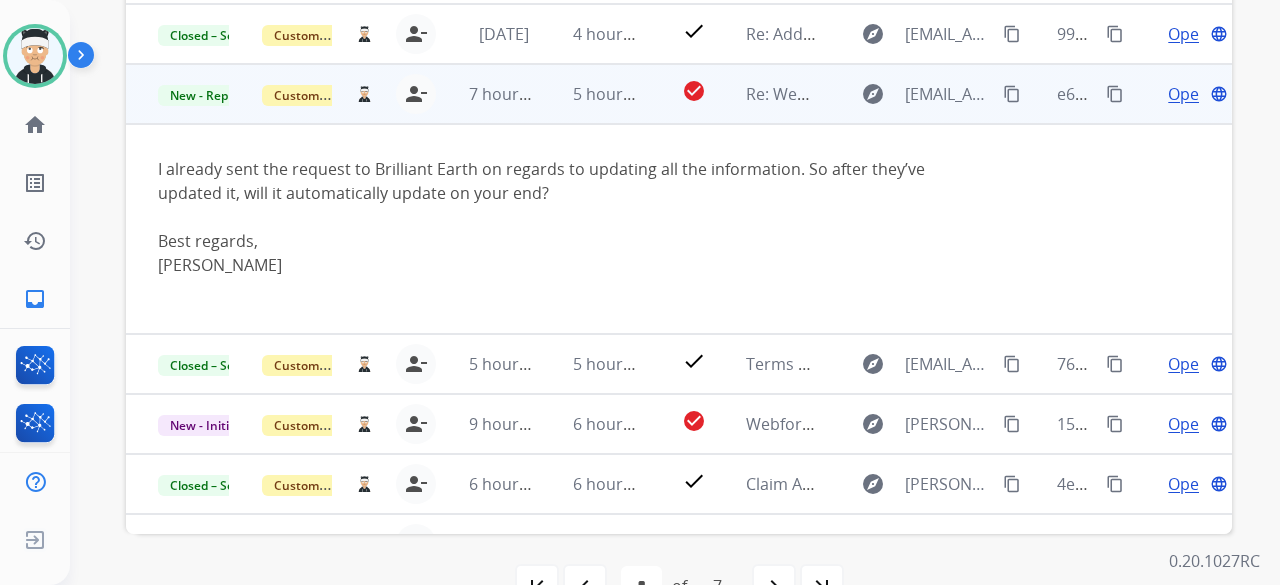 click on "Open" at bounding box center [1188, 94] 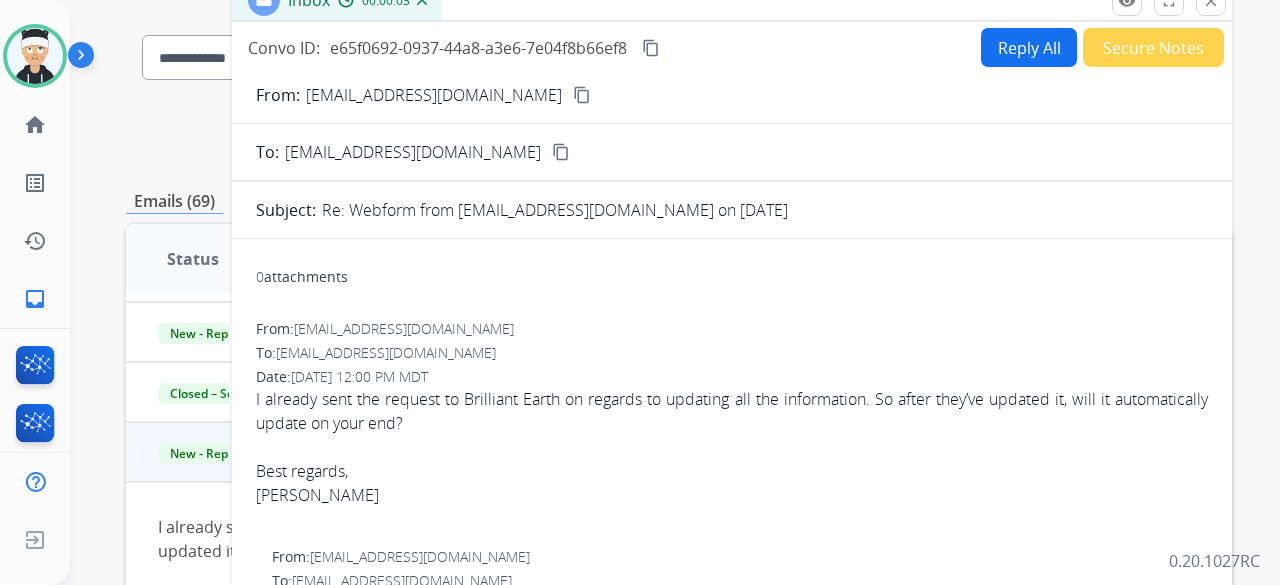 scroll, scrollTop: 100, scrollLeft: 0, axis: vertical 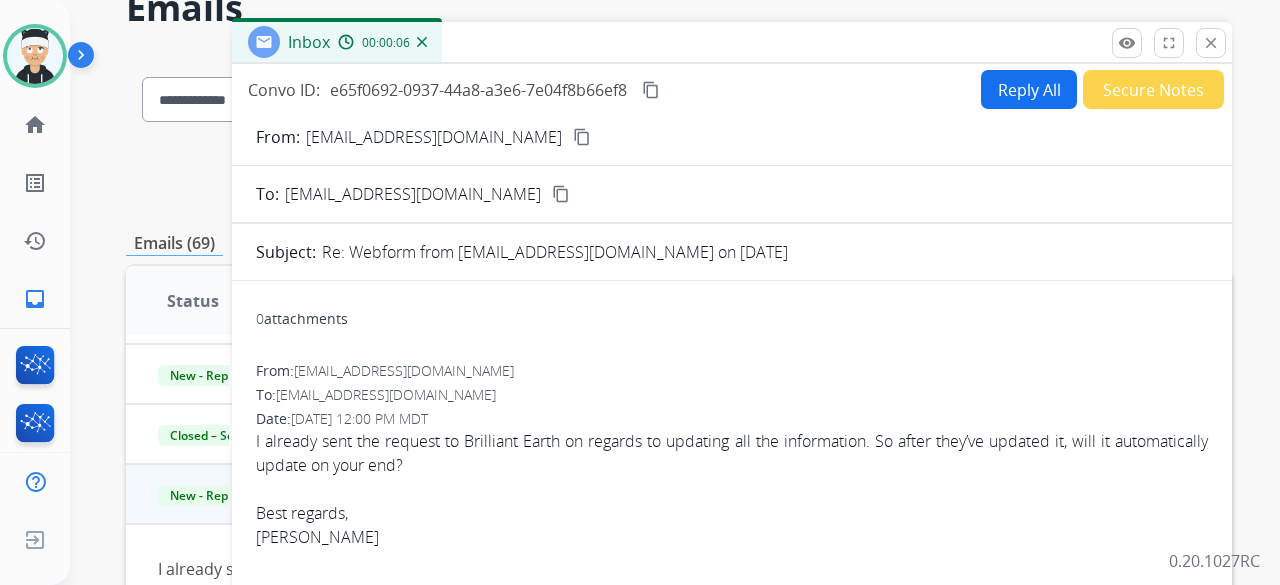 click on "Reply All" at bounding box center [1029, 89] 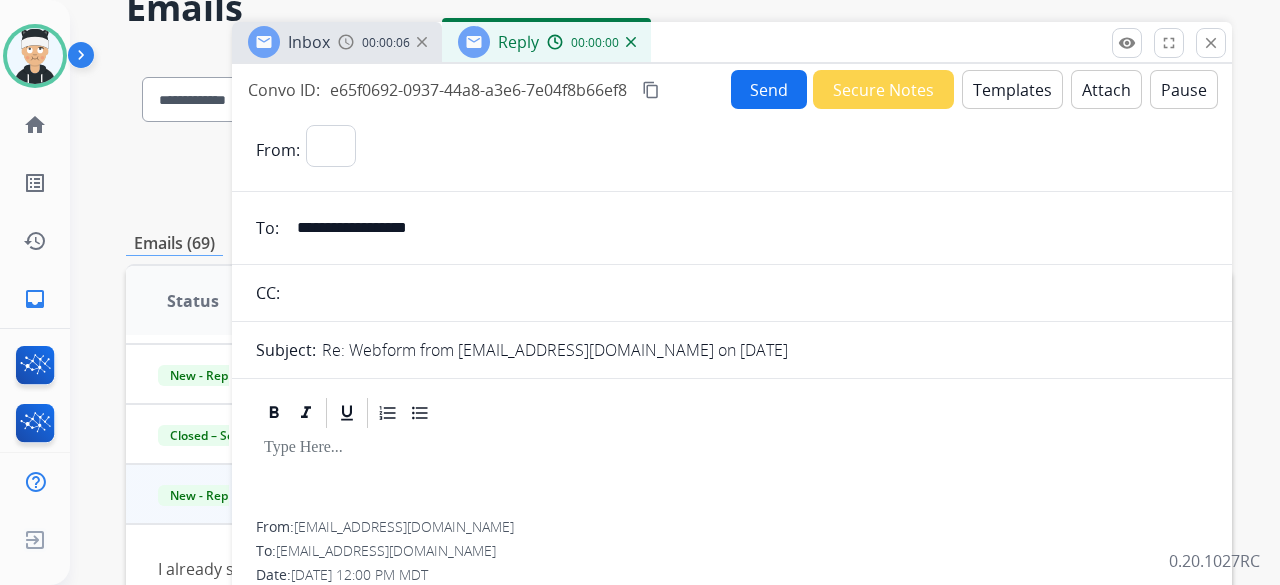 select on "**********" 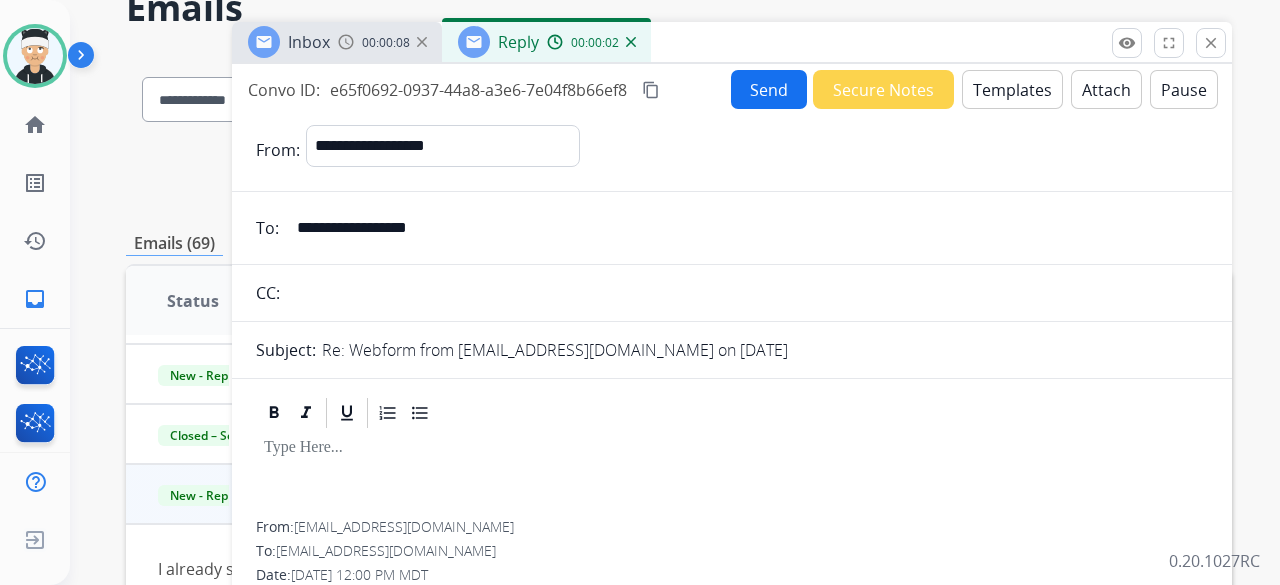 click on "Templates" at bounding box center [1012, 89] 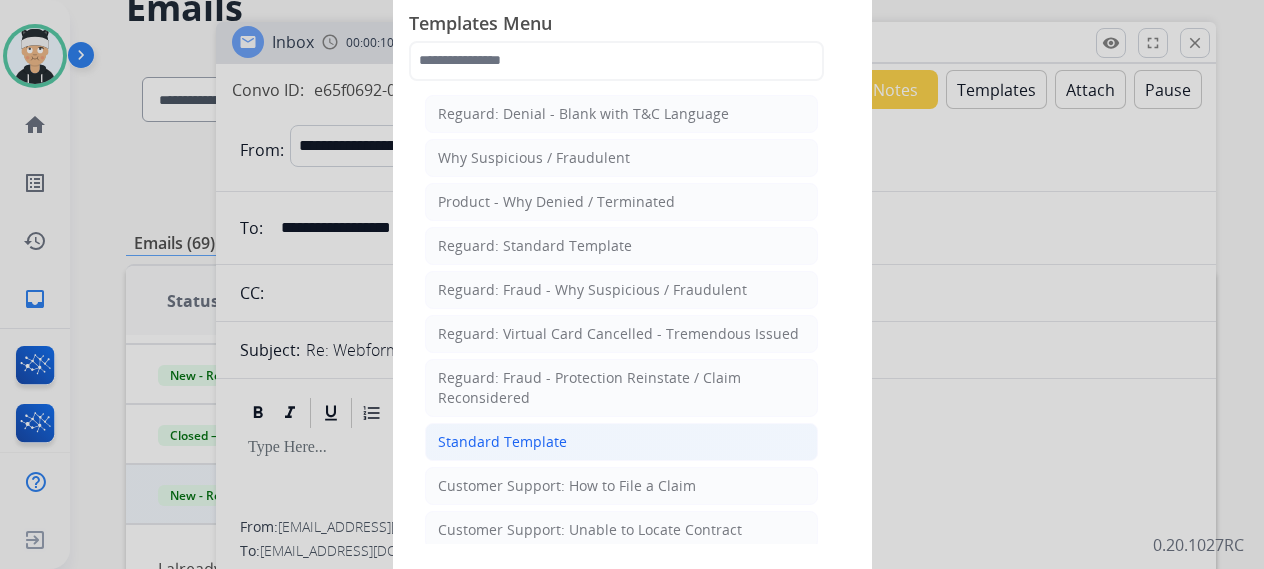 click on "Standard Template" 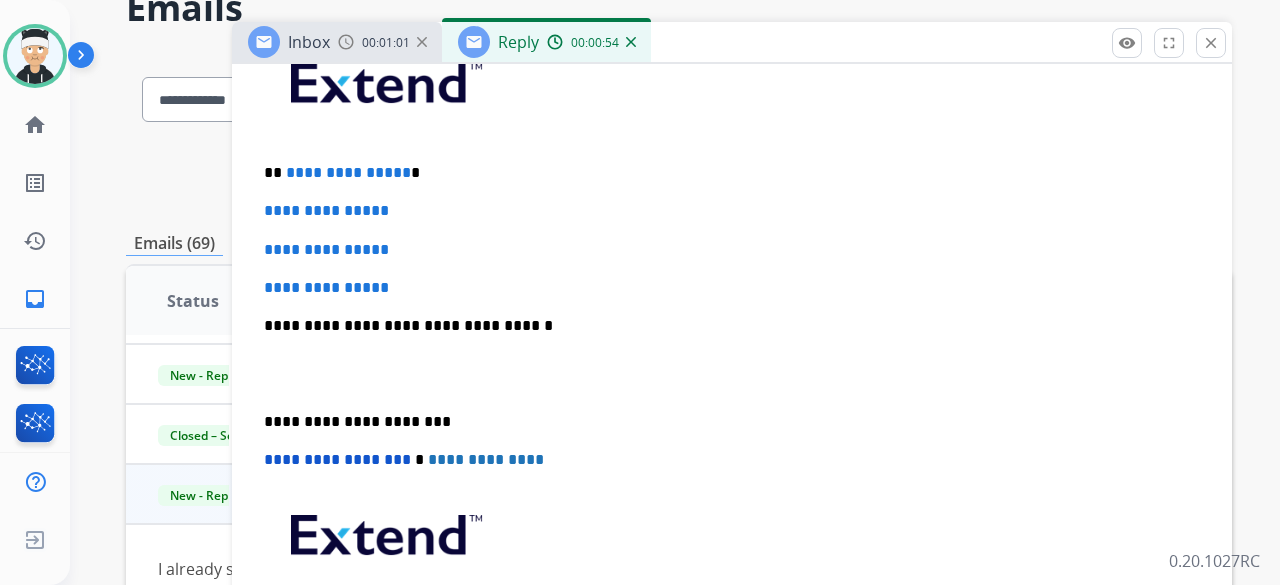 scroll, scrollTop: 500, scrollLeft: 0, axis: vertical 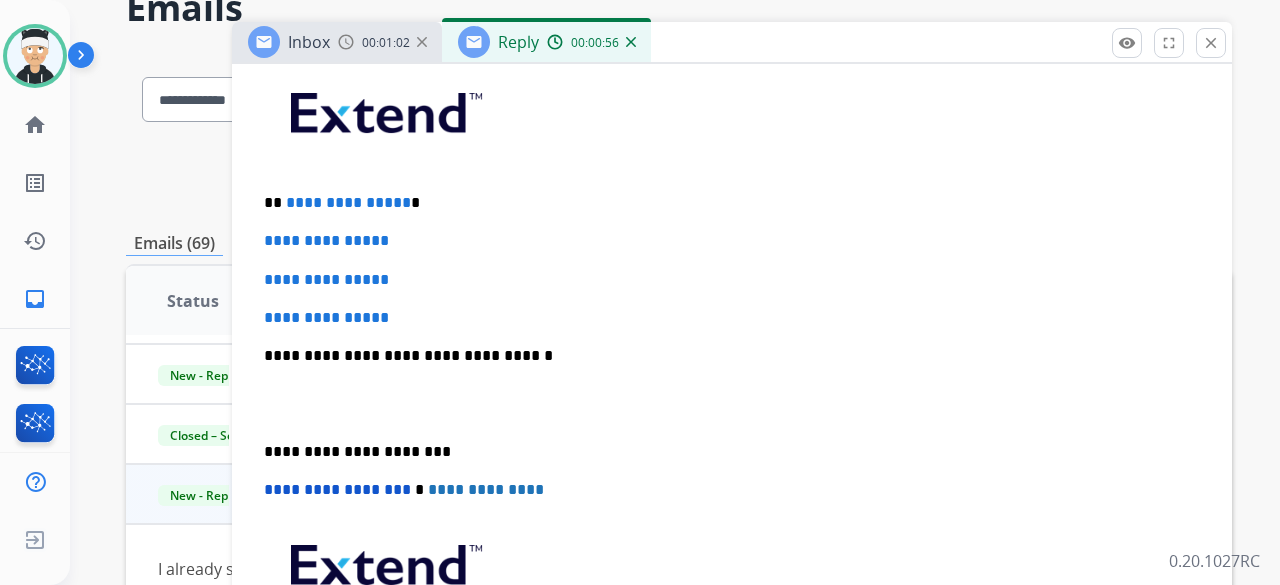 click on "**********" at bounding box center (348, 202) 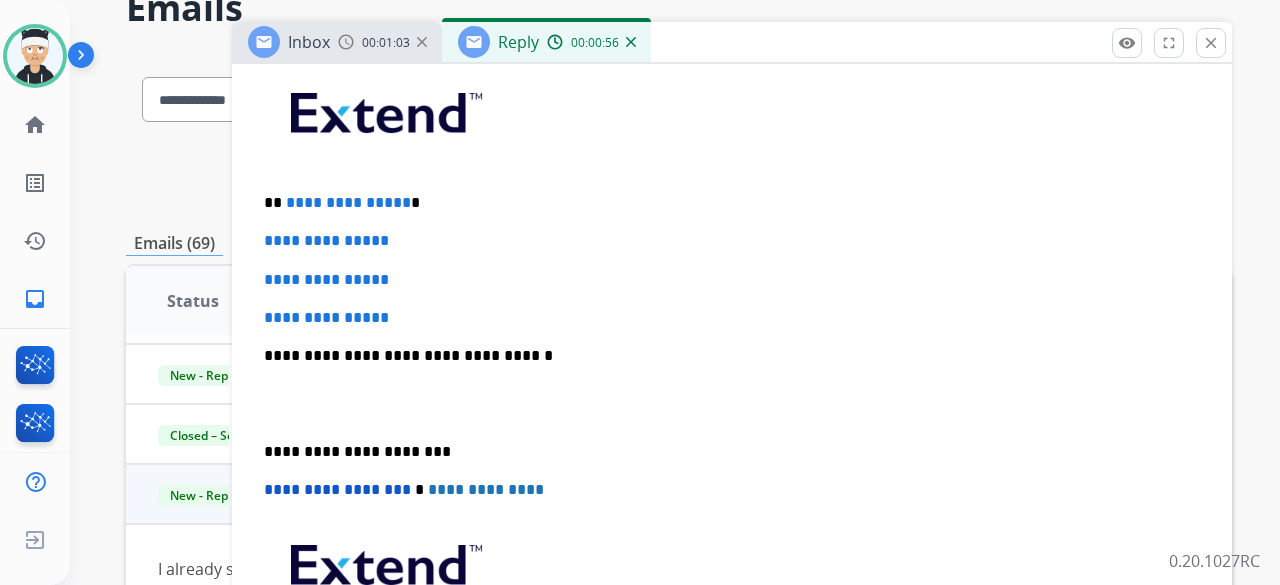 type 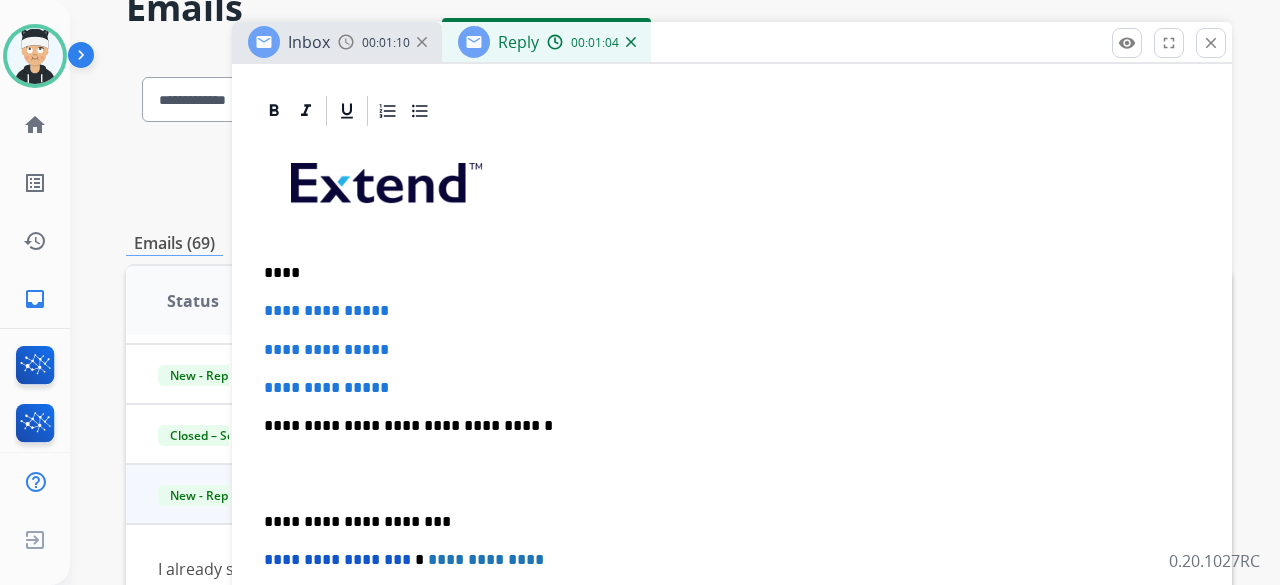 scroll, scrollTop: 400, scrollLeft: 0, axis: vertical 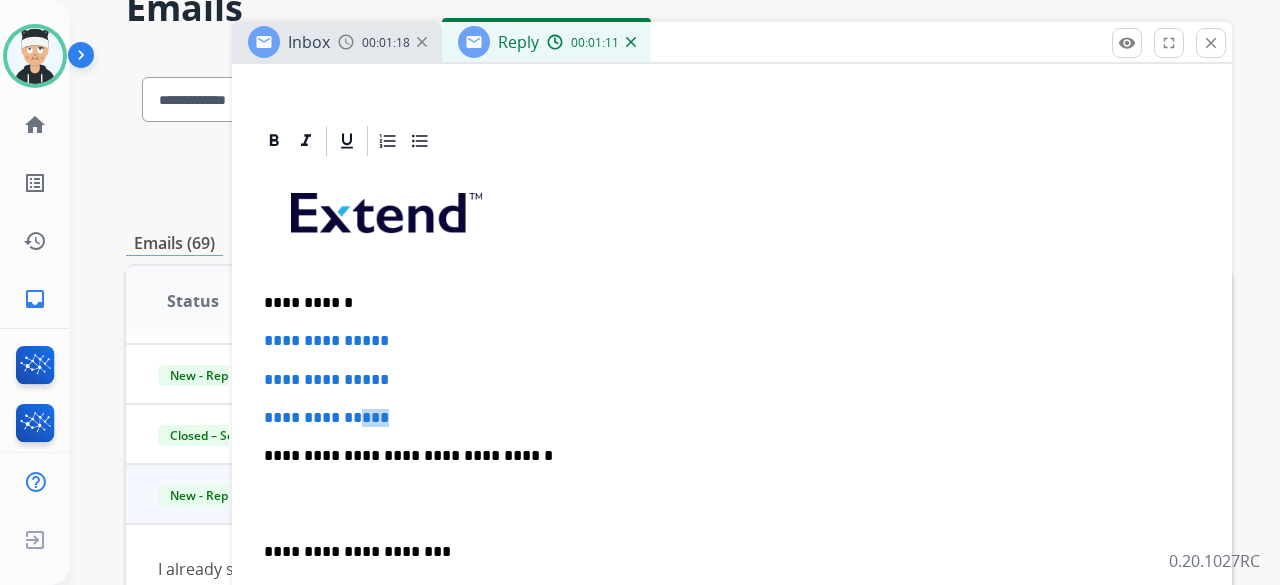 drag, startPoint x: 402, startPoint y: 409, endPoint x: 315, endPoint y: 369, distance: 95.7549 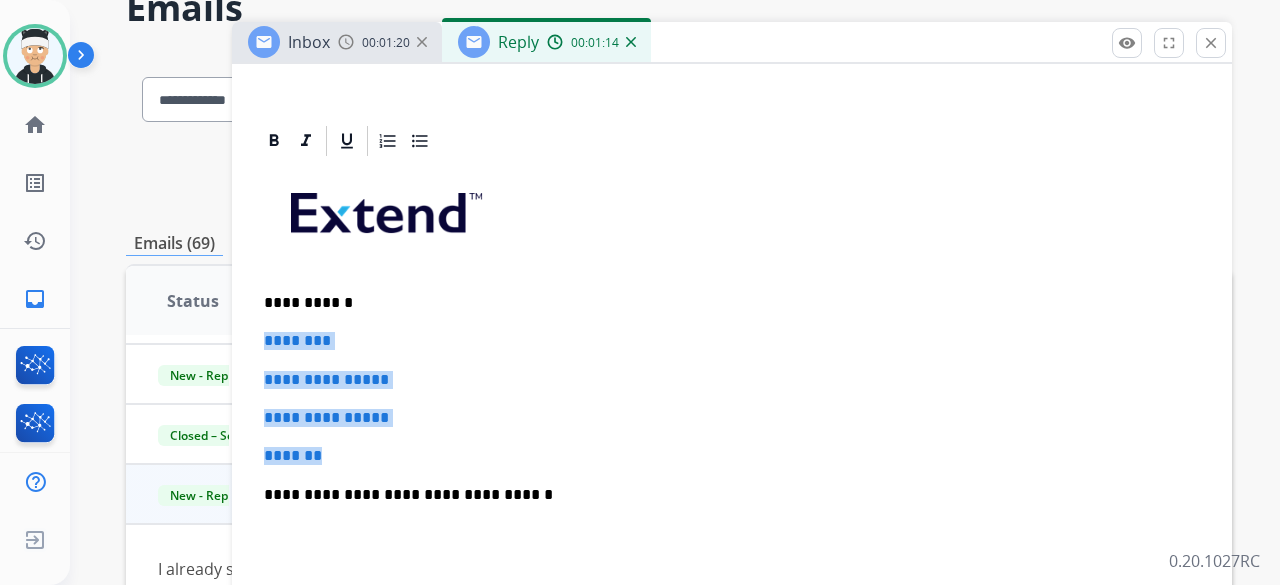 drag, startPoint x: 327, startPoint y: 458, endPoint x: 264, endPoint y: 336, distance: 137.30623 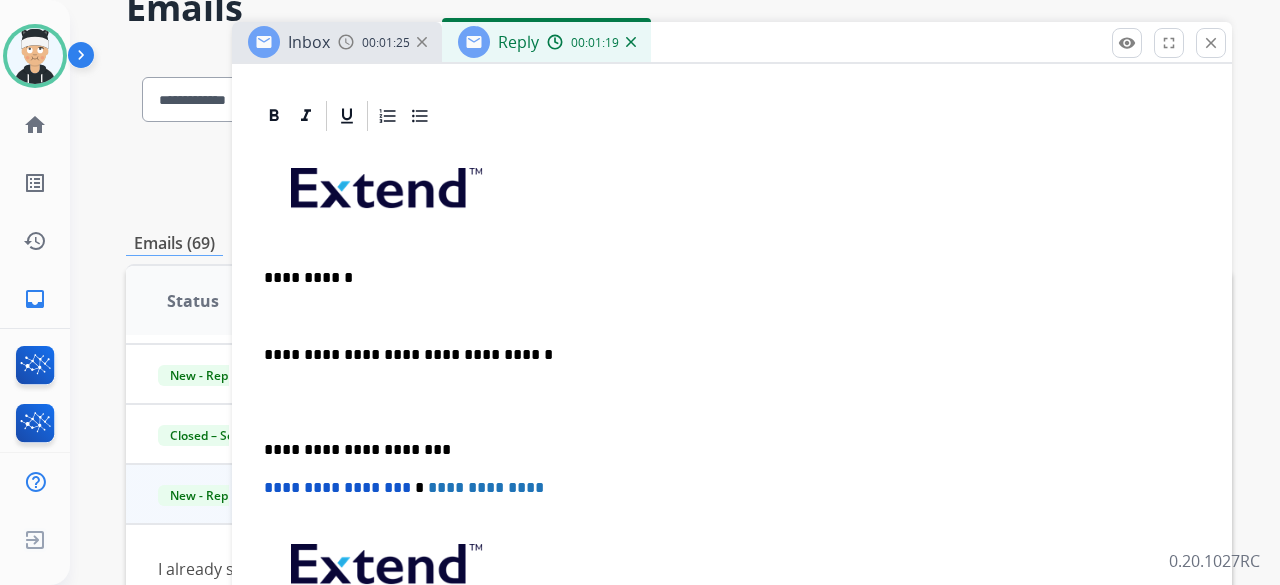 scroll, scrollTop: 500, scrollLeft: 0, axis: vertical 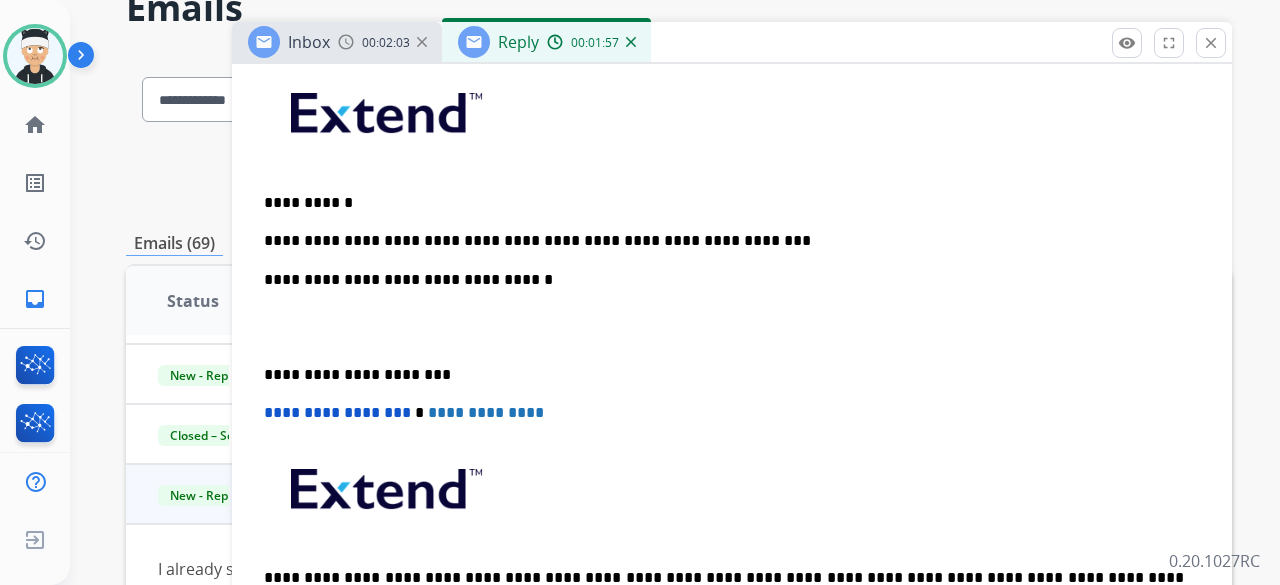 click on "**********" at bounding box center (732, 364) 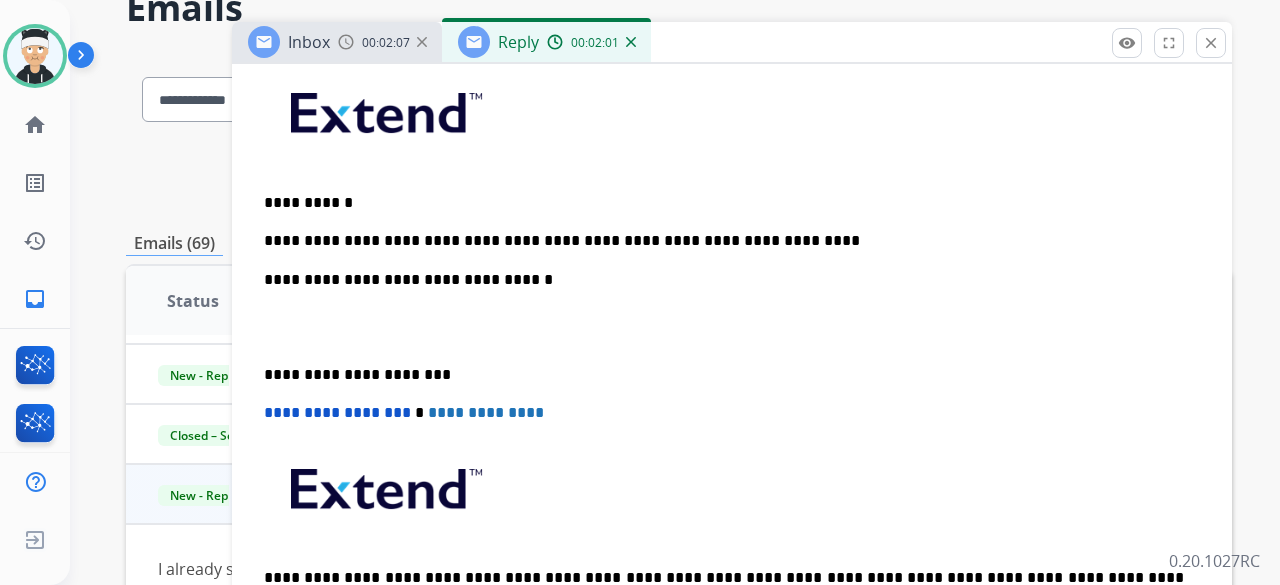 click on "**********" at bounding box center (724, 241) 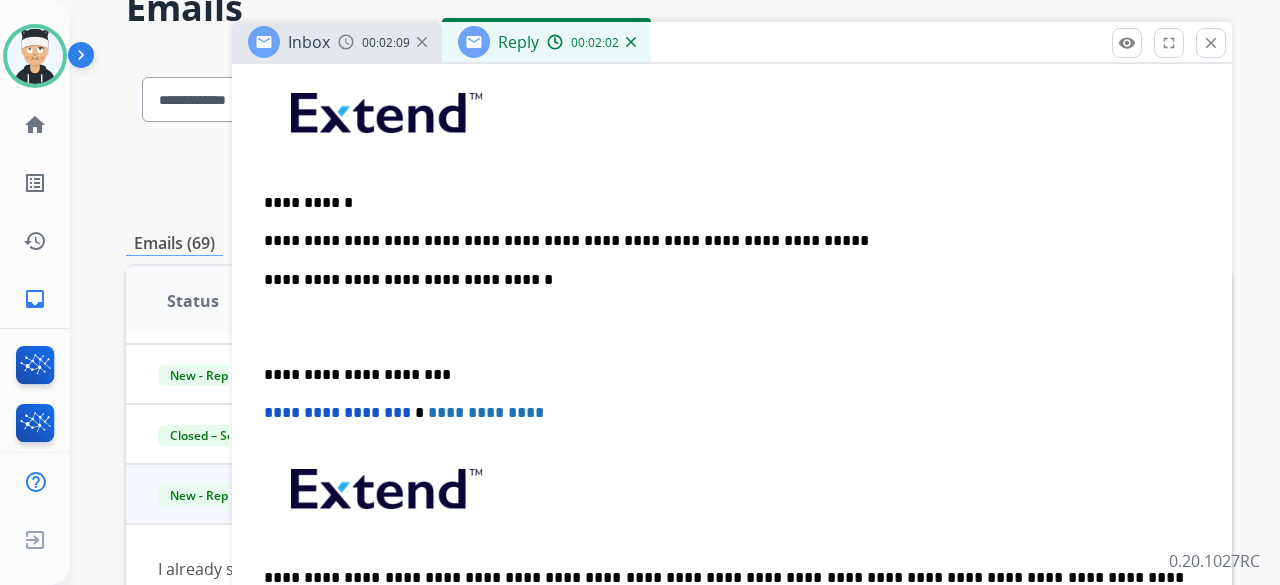 click on "**********" at bounding box center (732, 364) 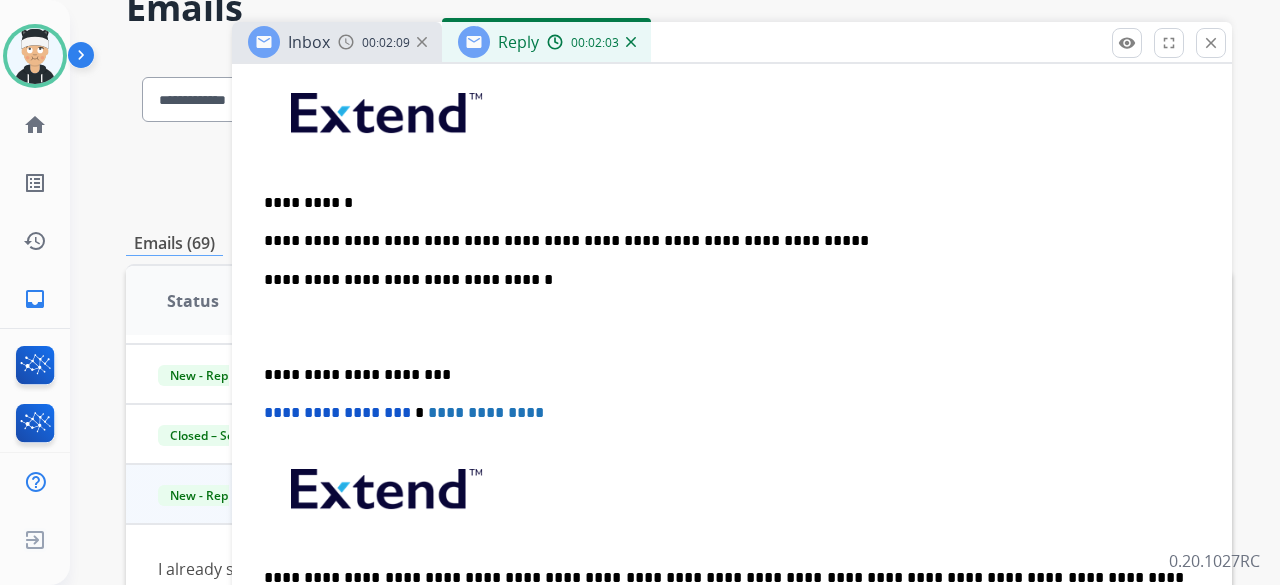 click on "**********" at bounding box center [724, 241] 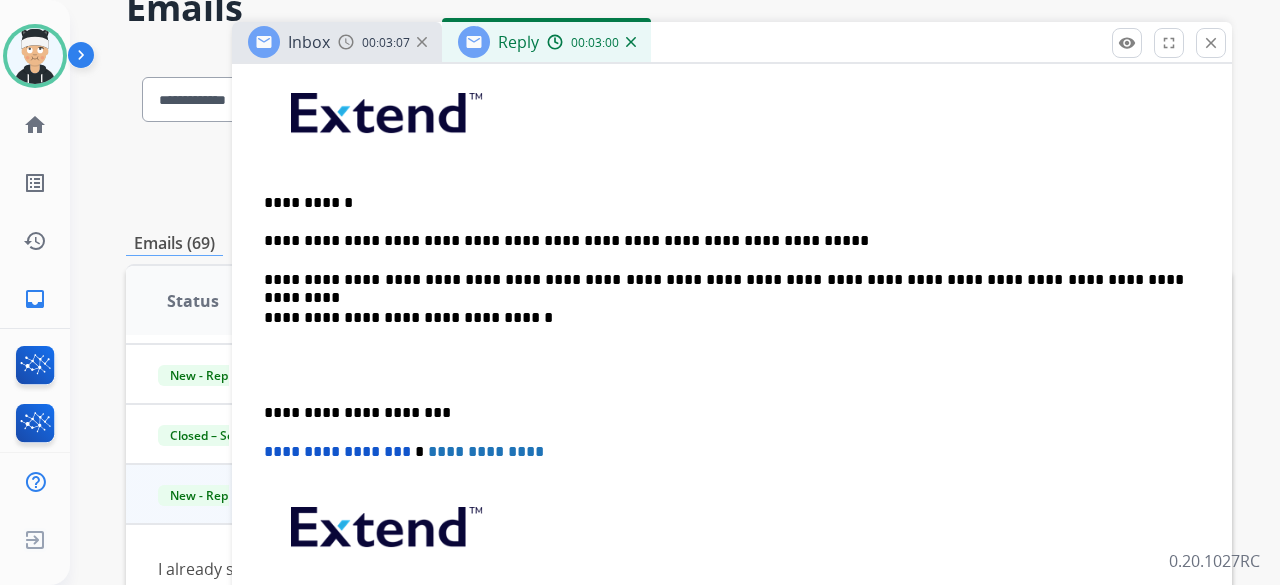 click on "**********" at bounding box center [732, 384] 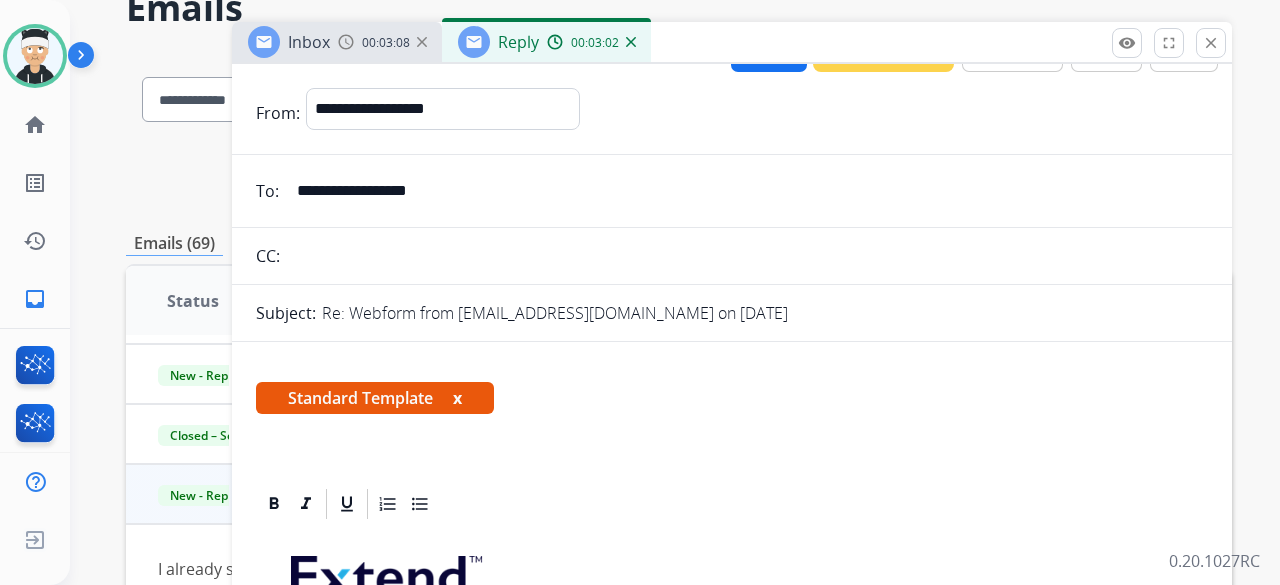 scroll, scrollTop: 0, scrollLeft: 0, axis: both 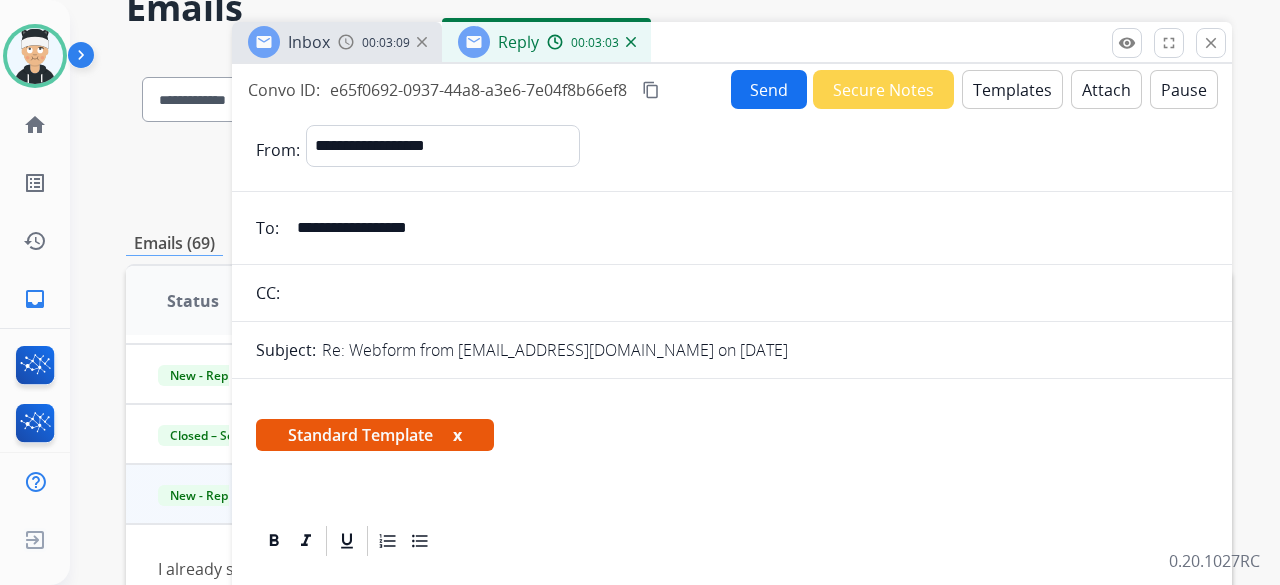 click on "Send" at bounding box center (769, 89) 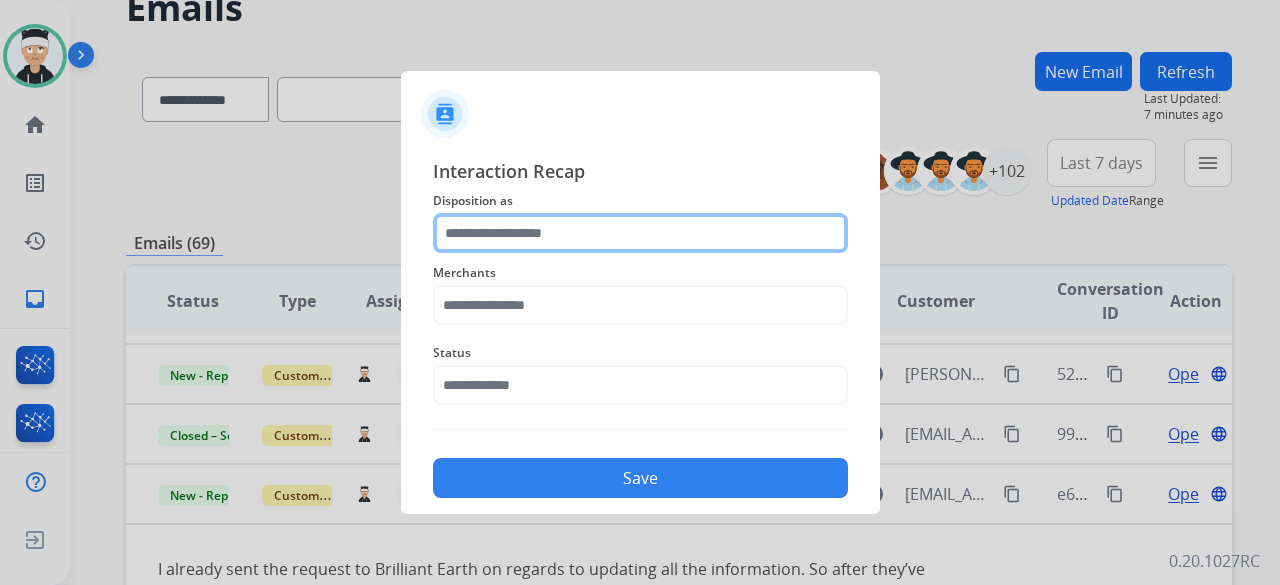 click 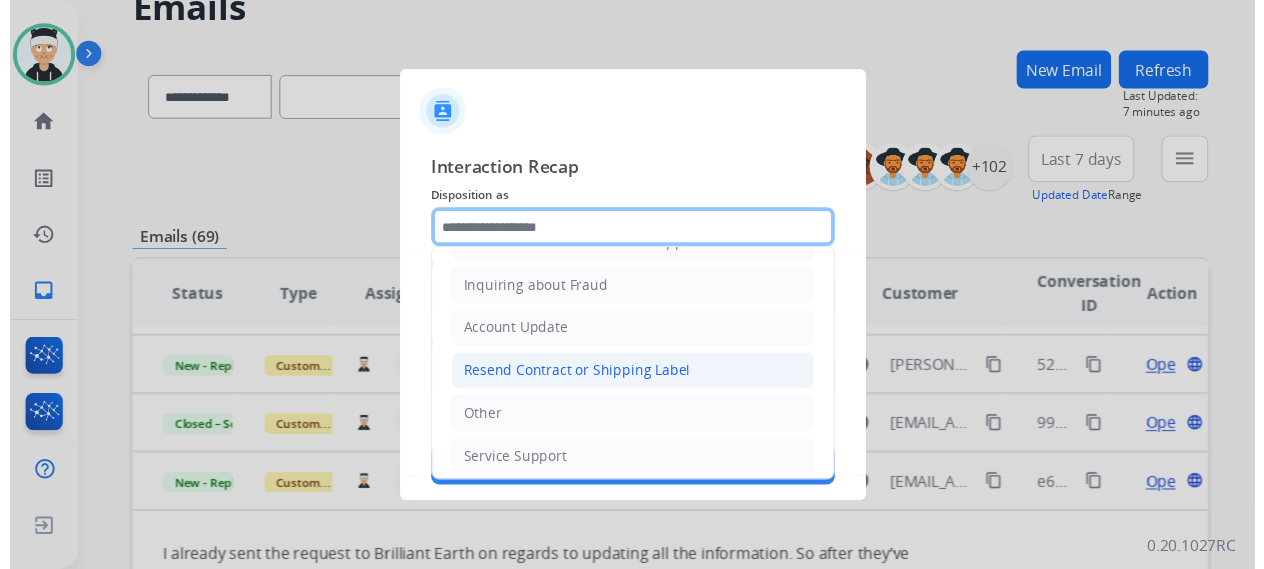 scroll, scrollTop: 303, scrollLeft: 0, axis: vertical 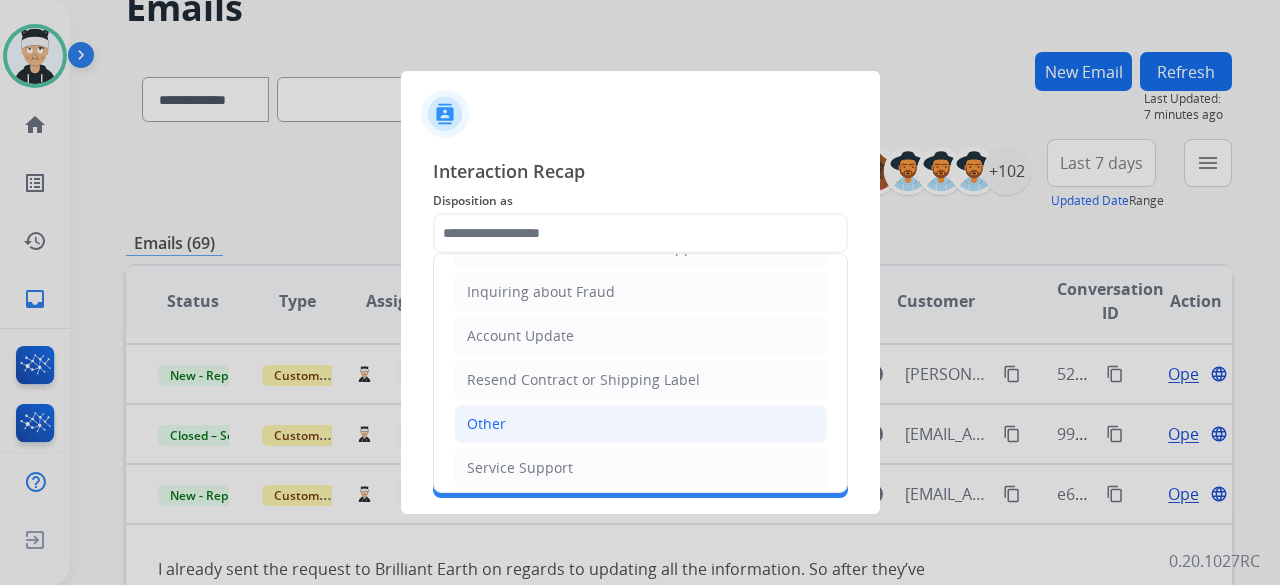 click on "Other" 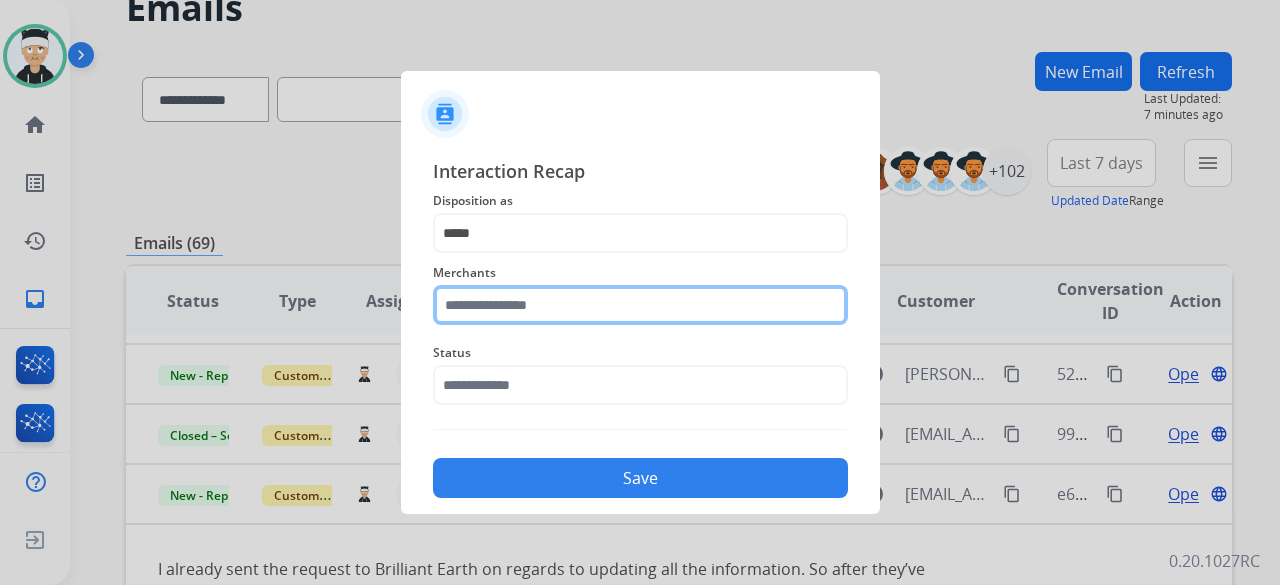click 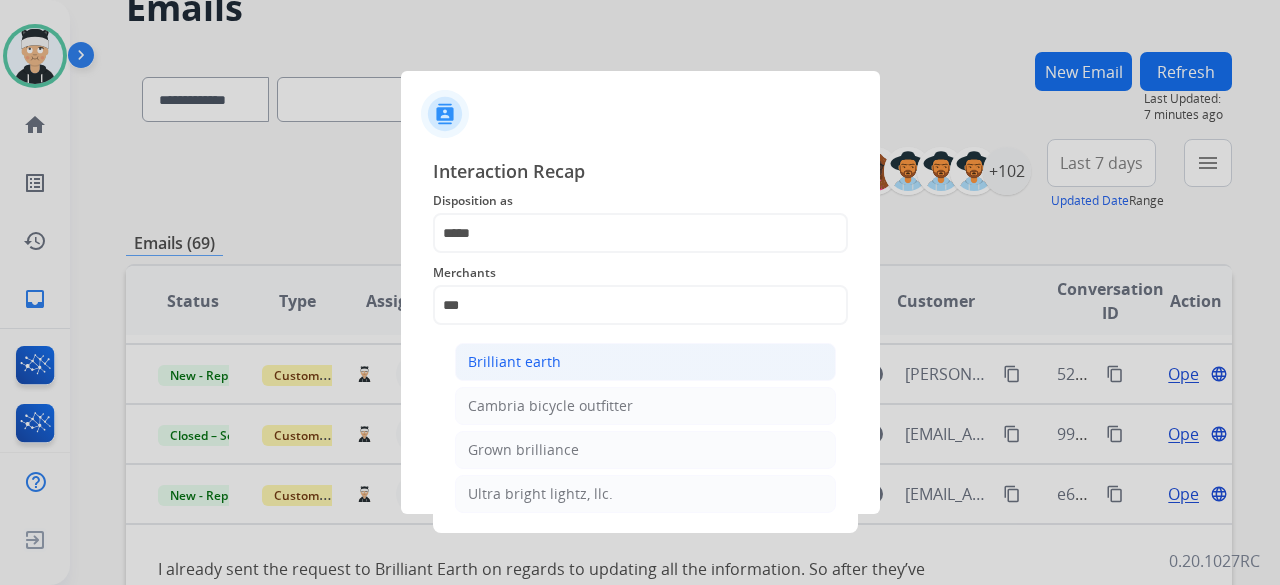 click on "Brilliant earth" 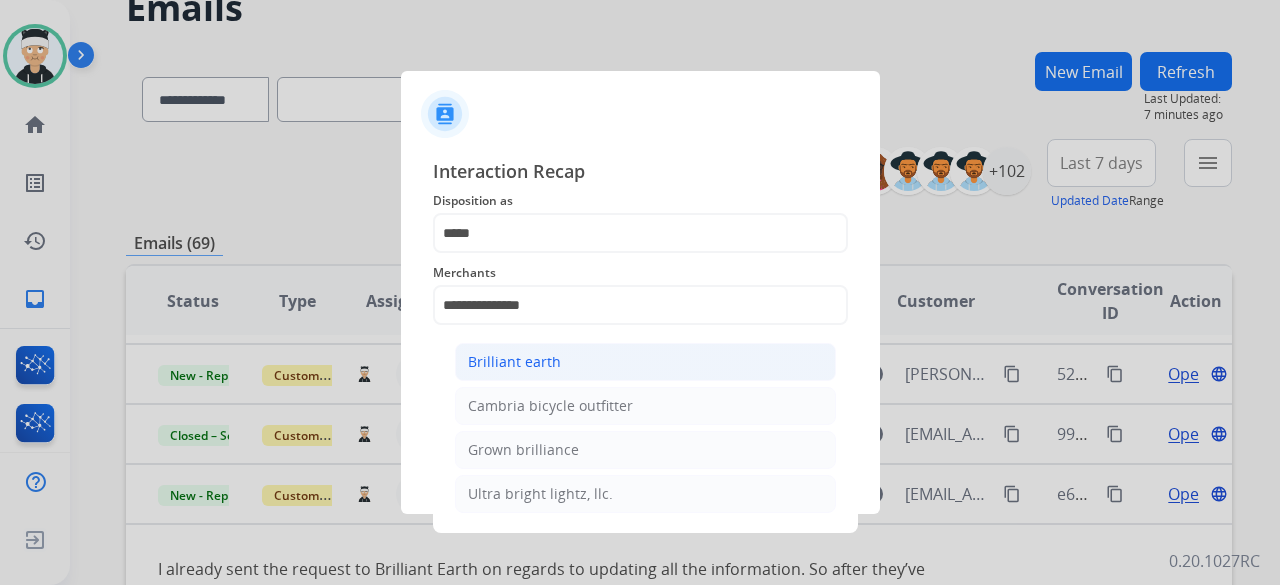click on "Status" 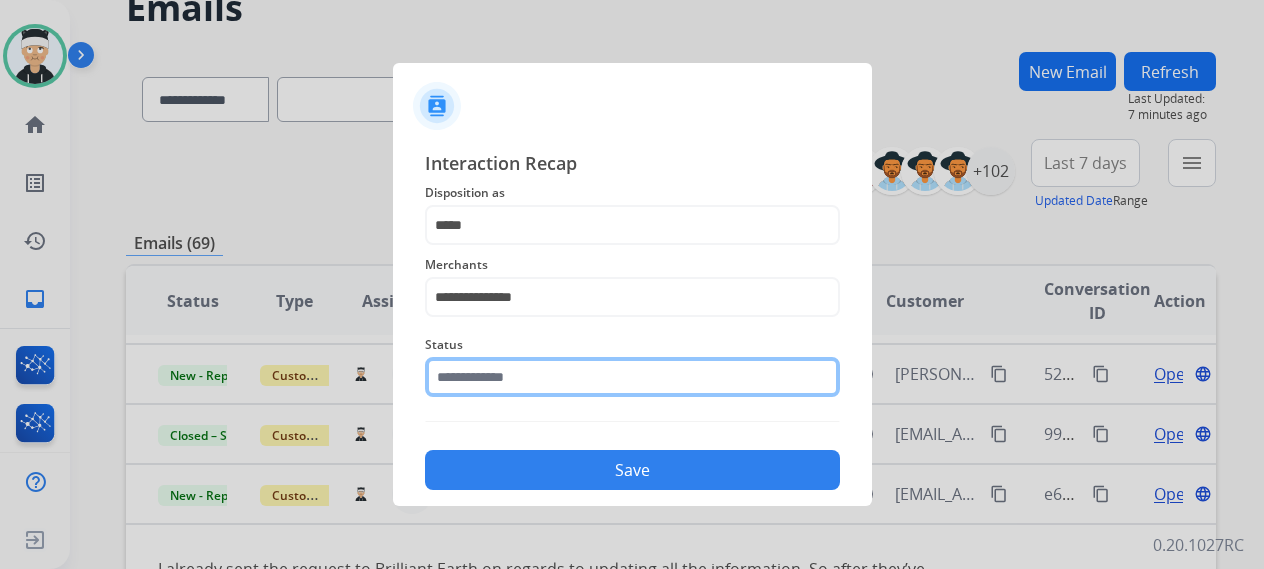 click 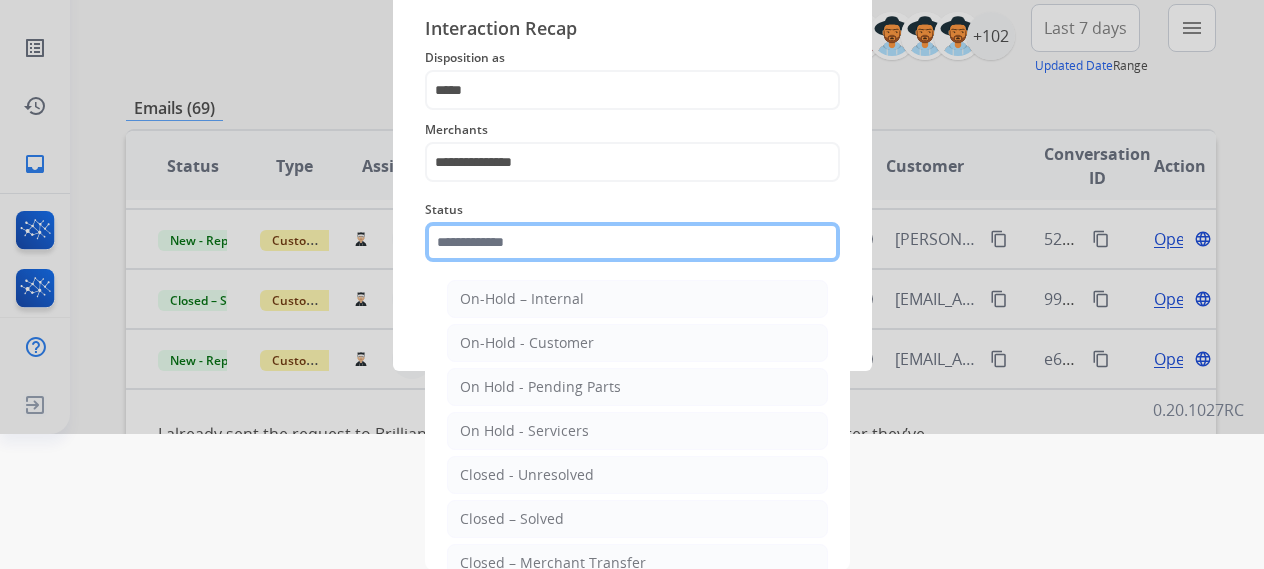 scroll, scrollTop: 136, scrollLeft: 0, axis: vertical 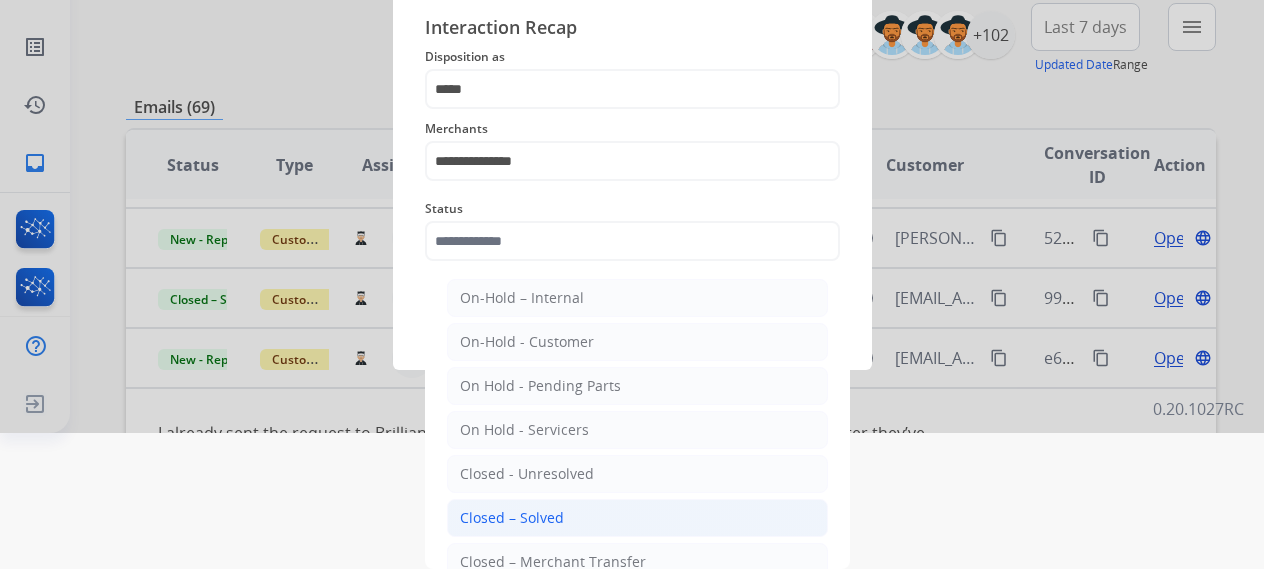 click on "Closed – Solved" 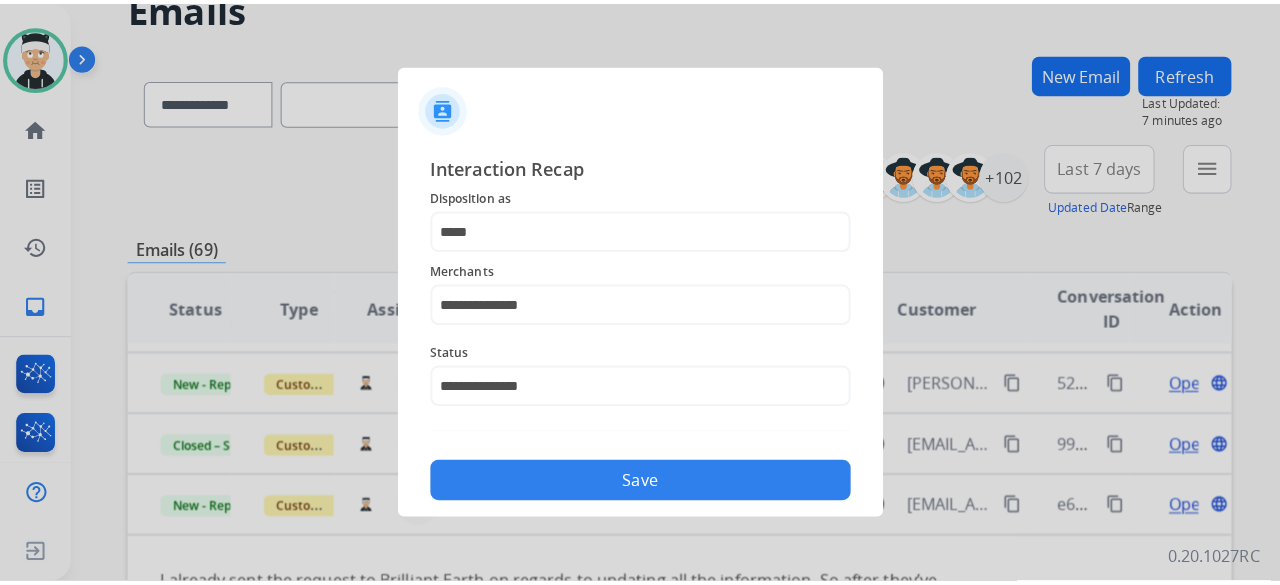 scroll, scrollTop: 0, scrollLeft: 0, axis: both 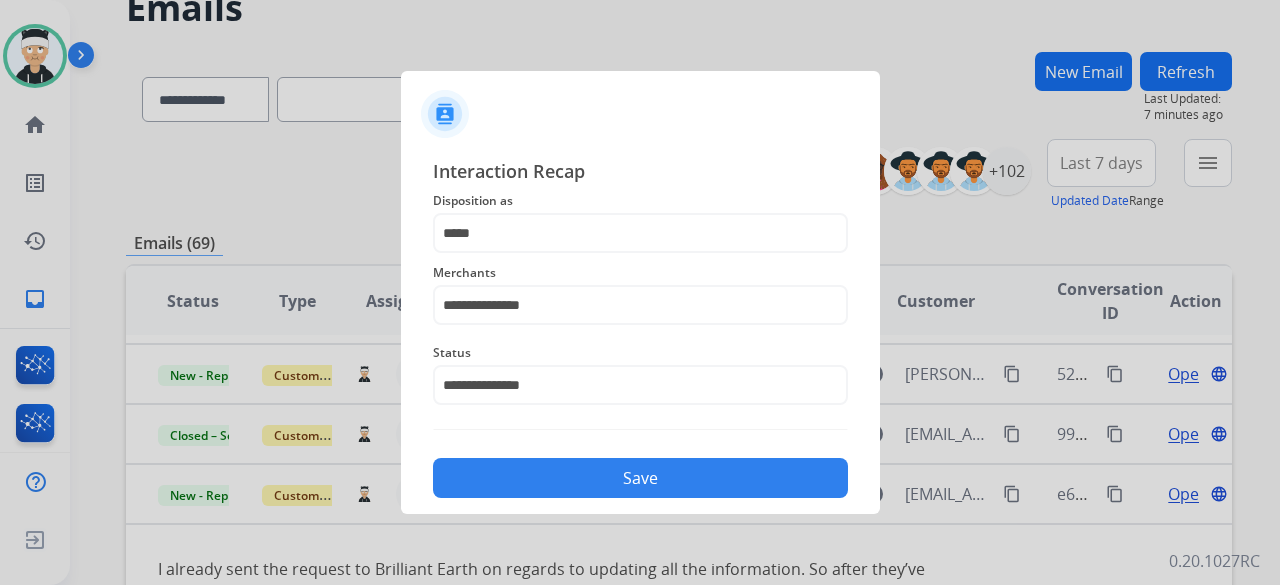 click on "Save" 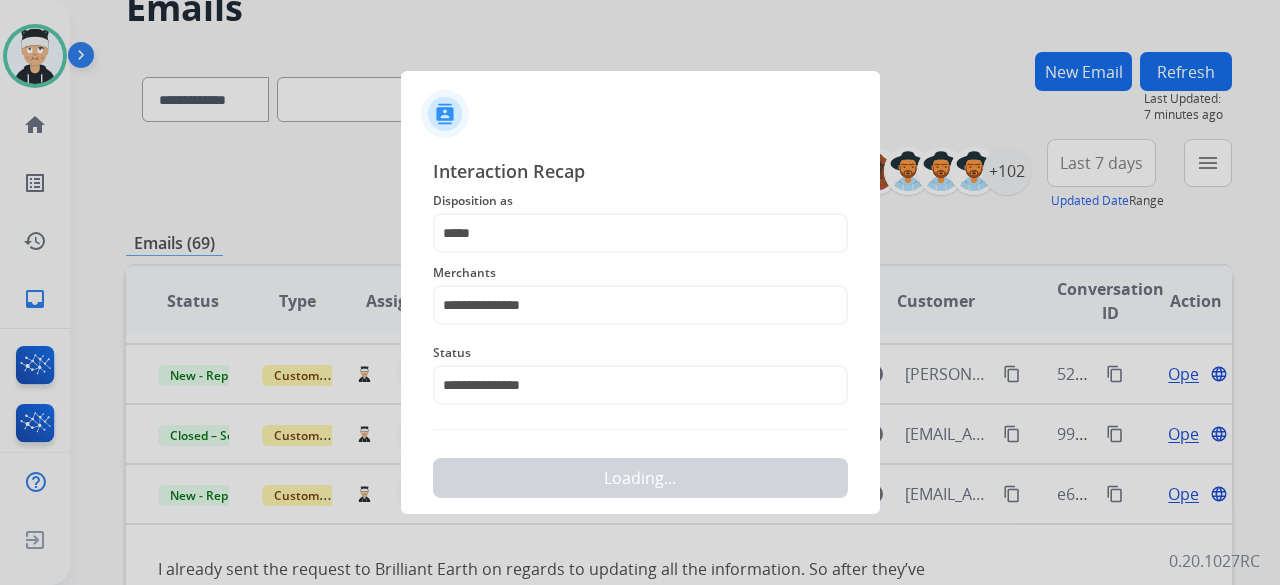 scroll, scrollTop: 0, scrollLeft: 0, axis: both 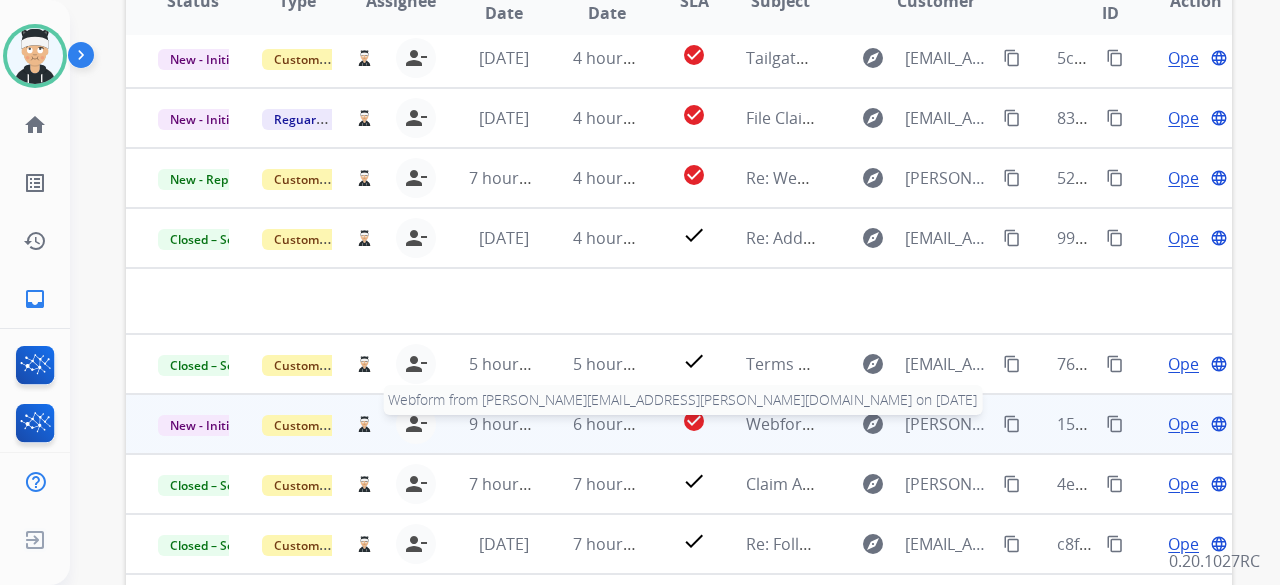 click on "Webform from [PERSON_NAME][EMAIL_ADDRESS][PERSON_NAME][DOMAIN_NAME] on [DATE]" at bounding box center (1096, 424) 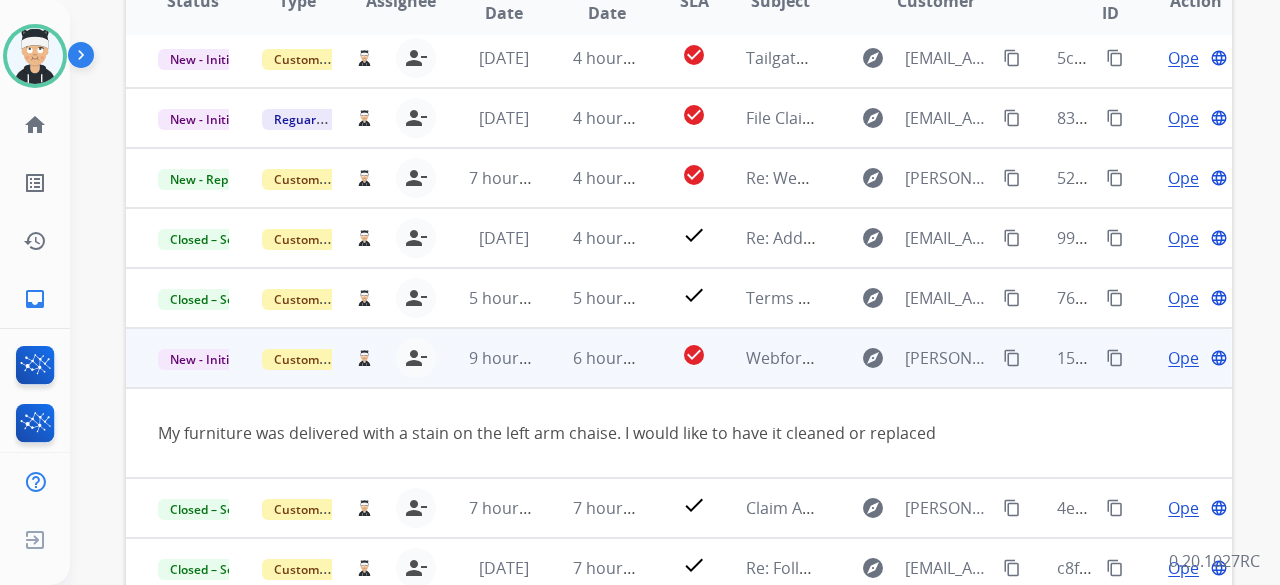 scroll, scrollTop: 92, scrollLeft: 0, axis: vertical 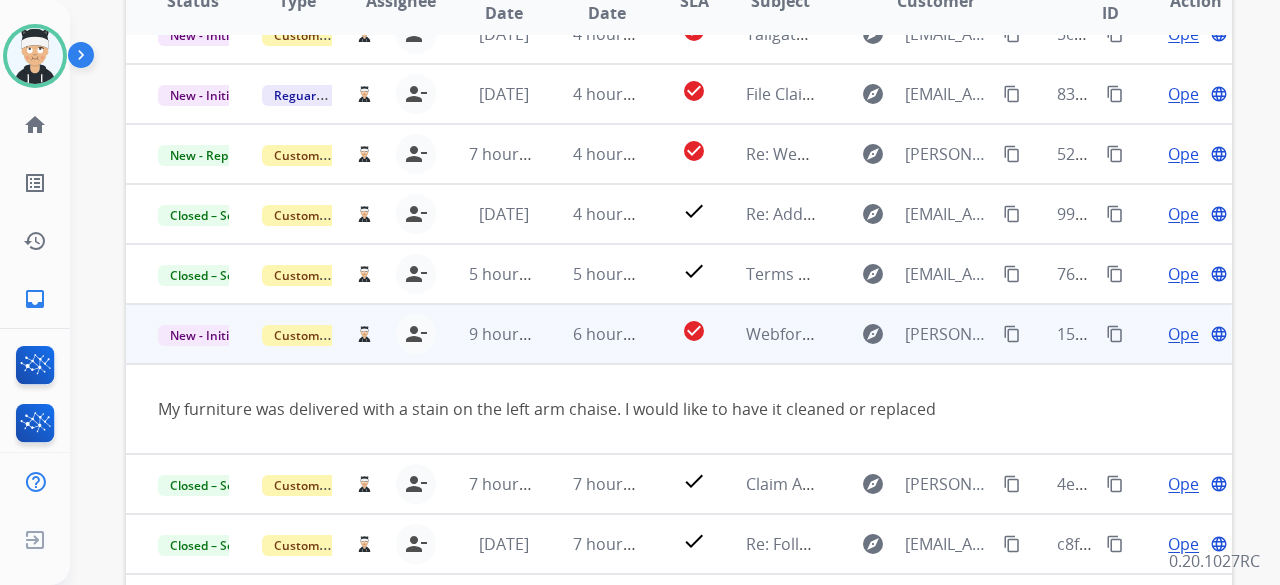 click on "Open" at bounding box center (1188, 334) 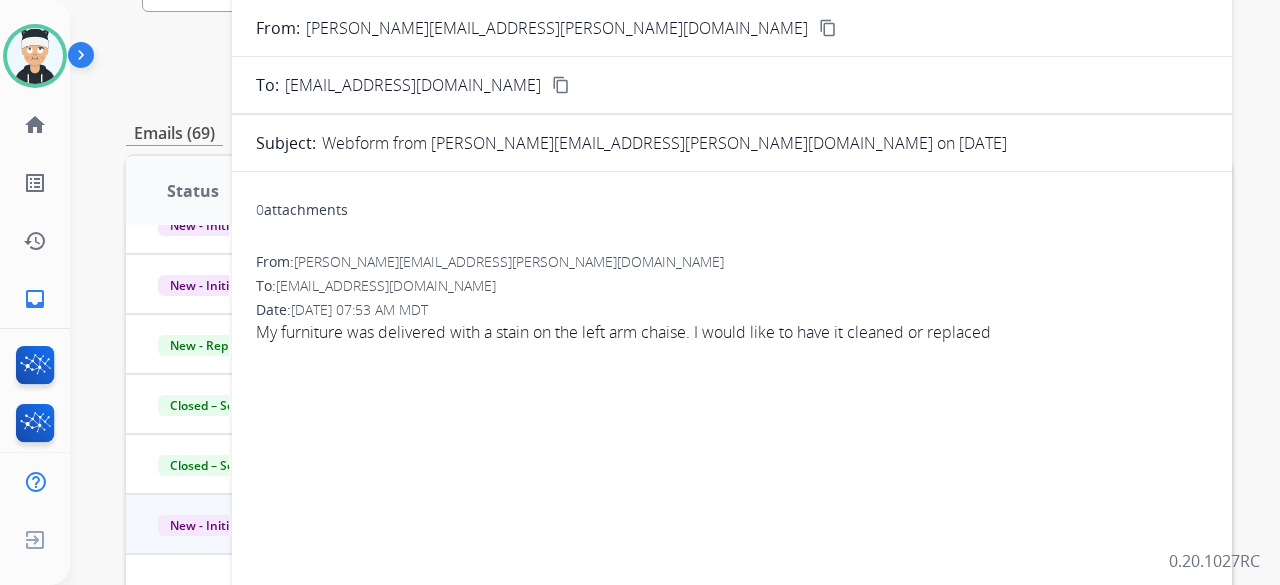 scroll, scrollTop: 100, scrollLeft: 0, axis: vertical 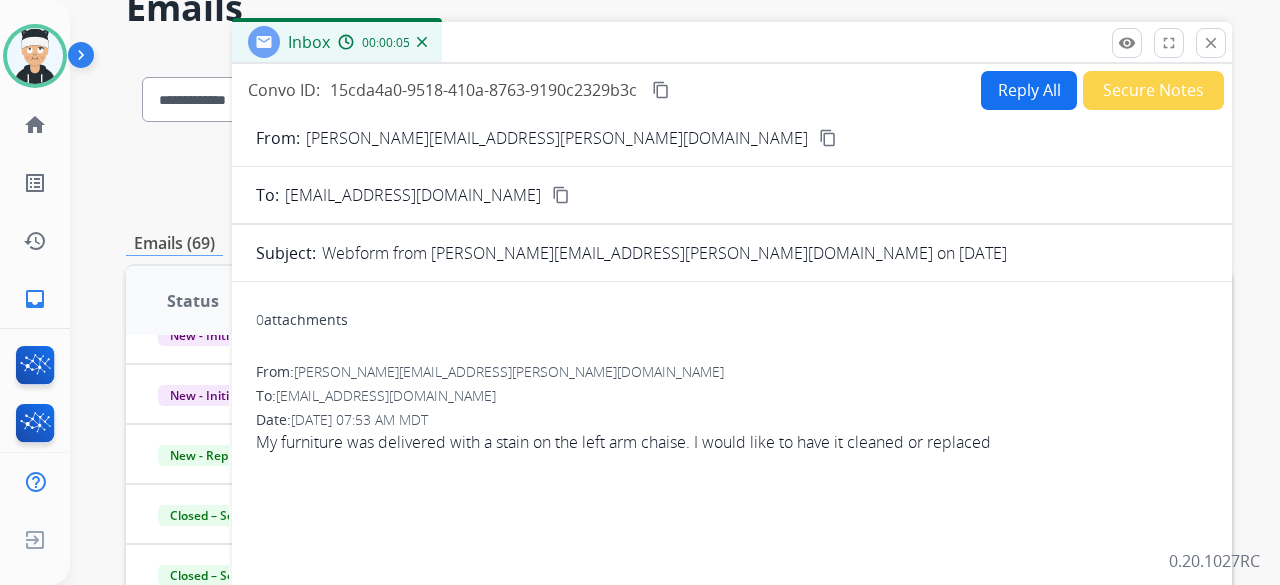 click on "content_copy" at bounding box center (828, 138) 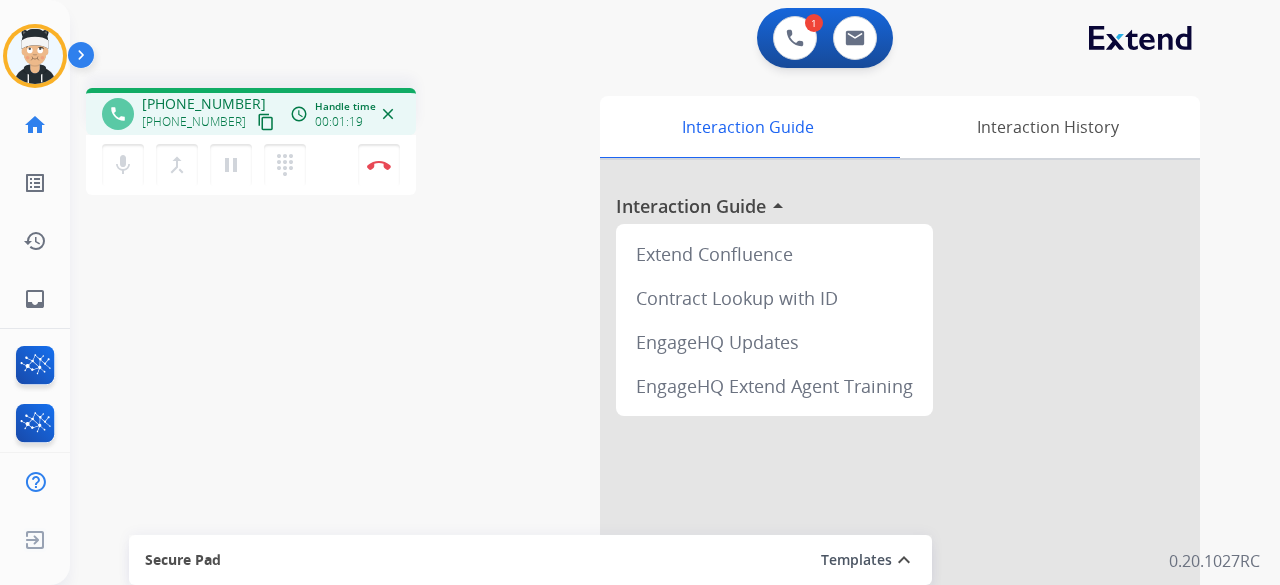 click on "content_copy" at bounding box center (266, 122) 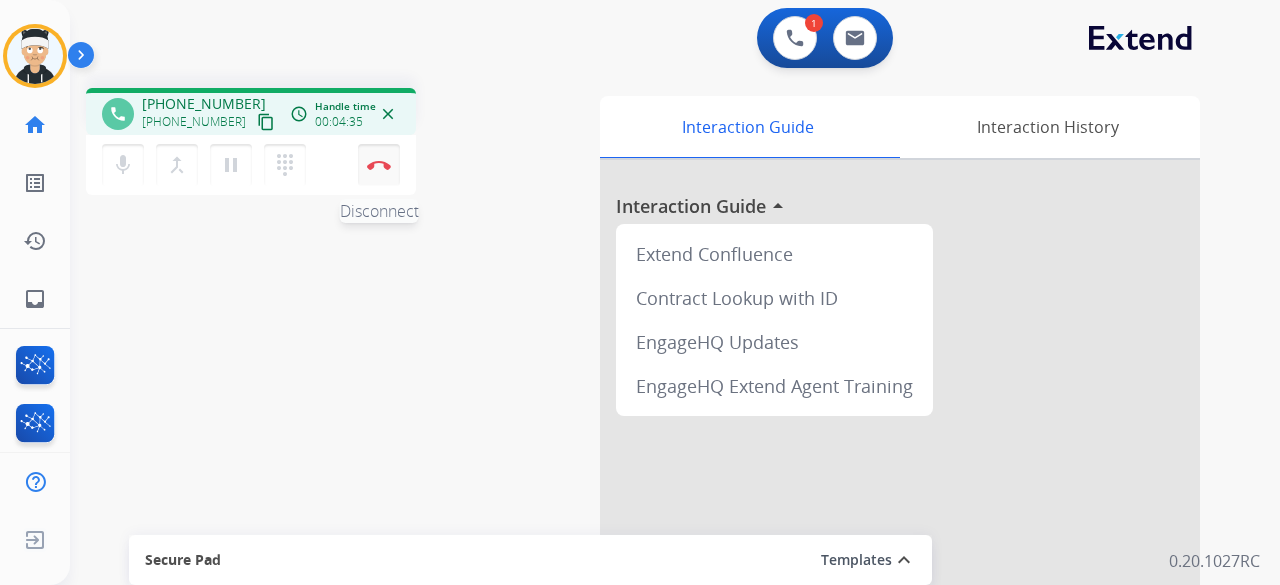 click on "Disconnect" at bounding box center [379, 165] 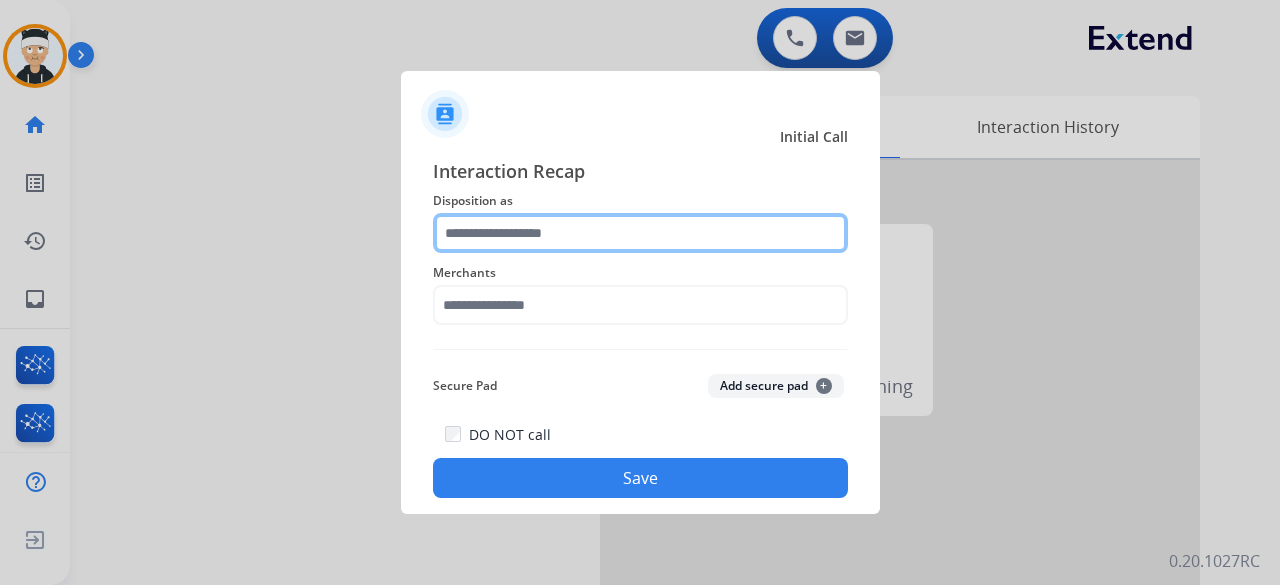 click 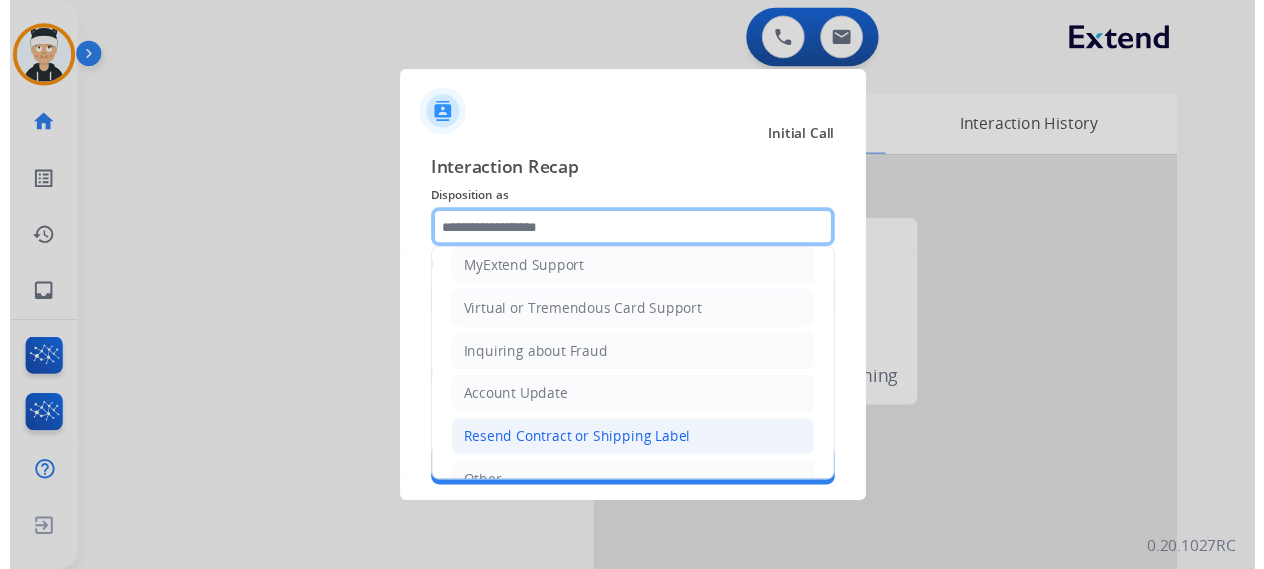 scroll, scrollTop: 203, scrollLeft: 0, axis: vertical 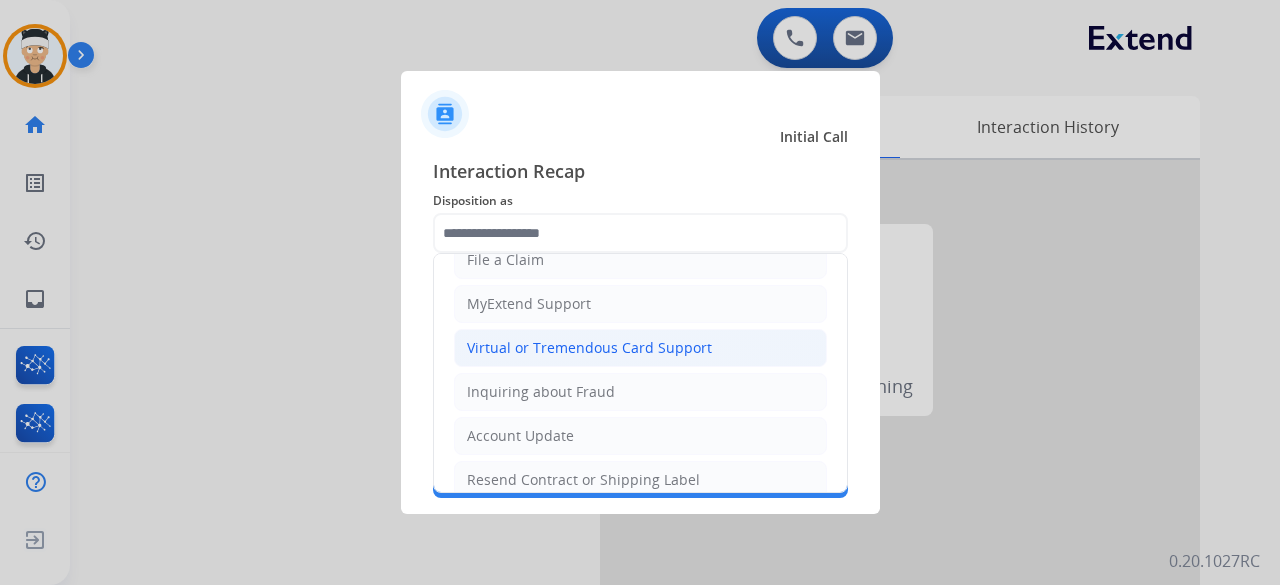 click on "Virtual or Tremendous Card Support" 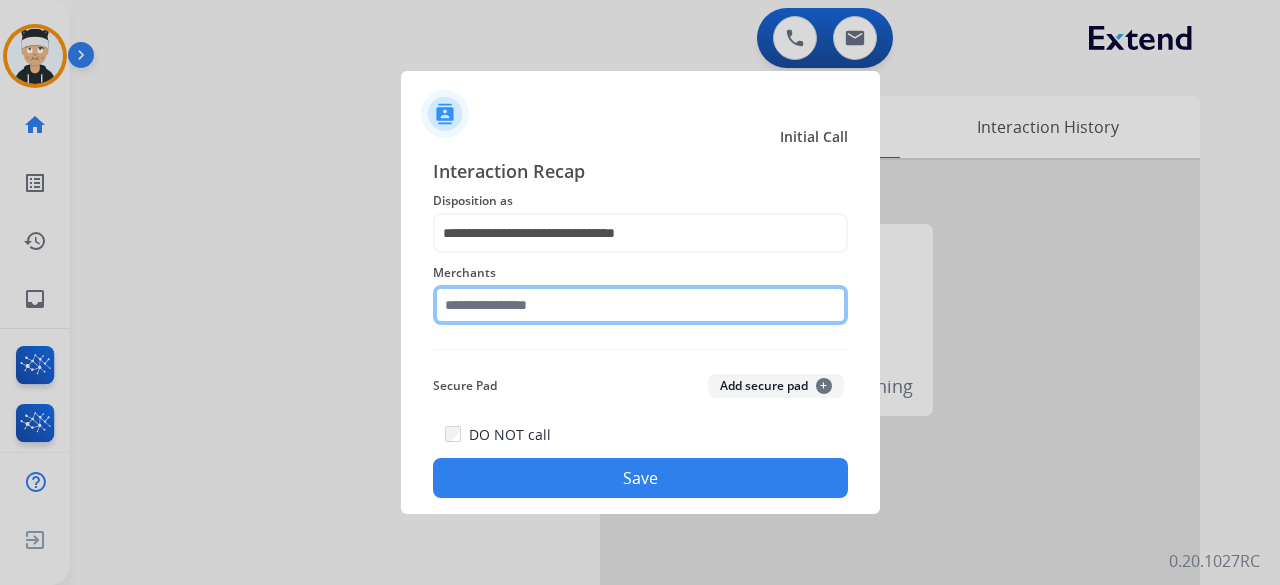 click 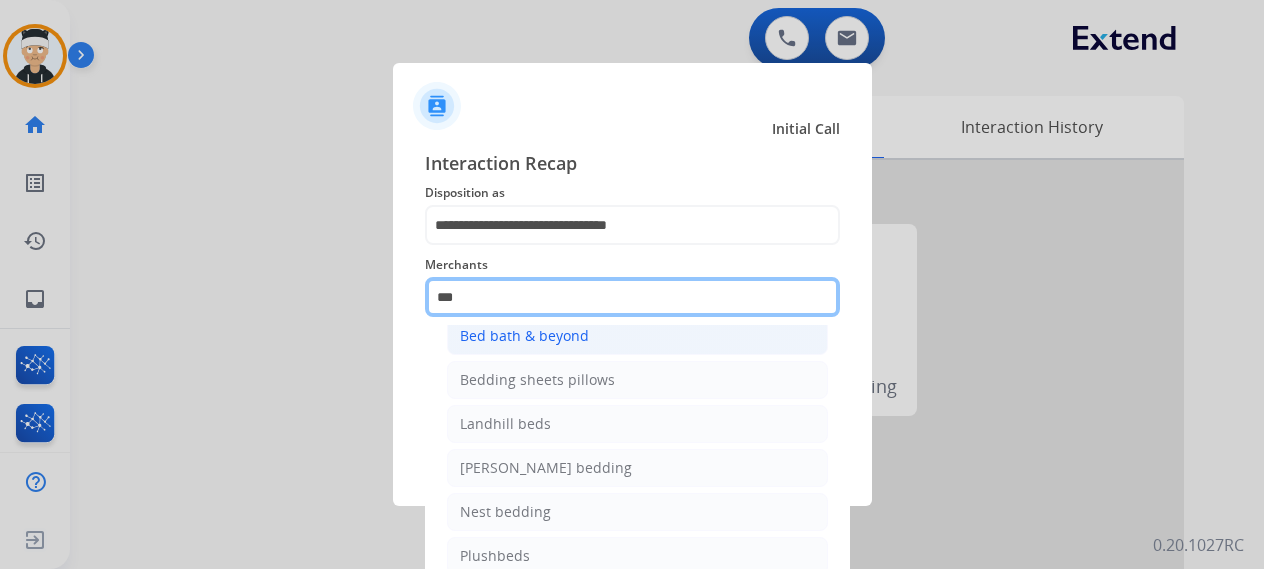 scroll, scrollTop: 27, scrollLeft: 0, axis: vertical 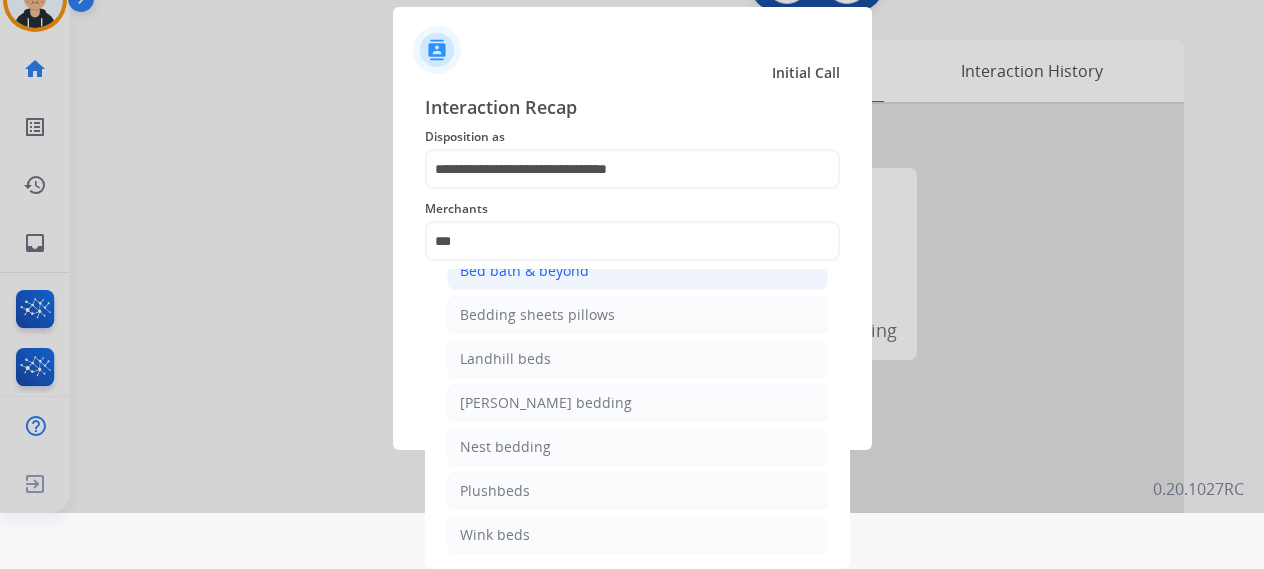 click on "Bed bath & beyond" 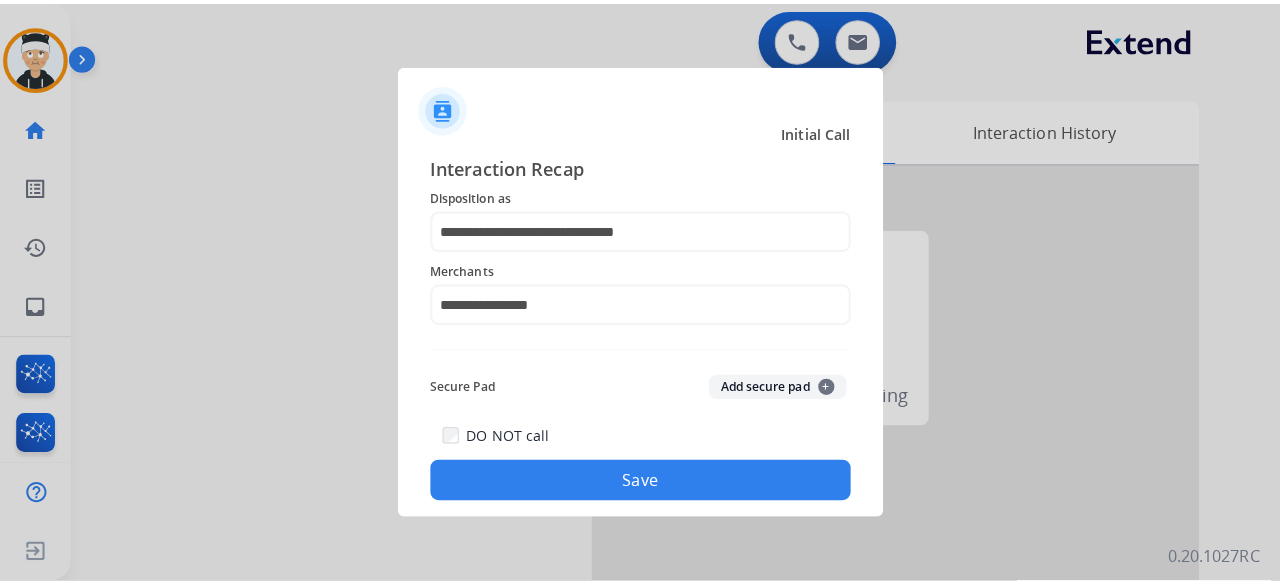 scroll, scrollTop: 0, scrollLeft: 0, axis: both 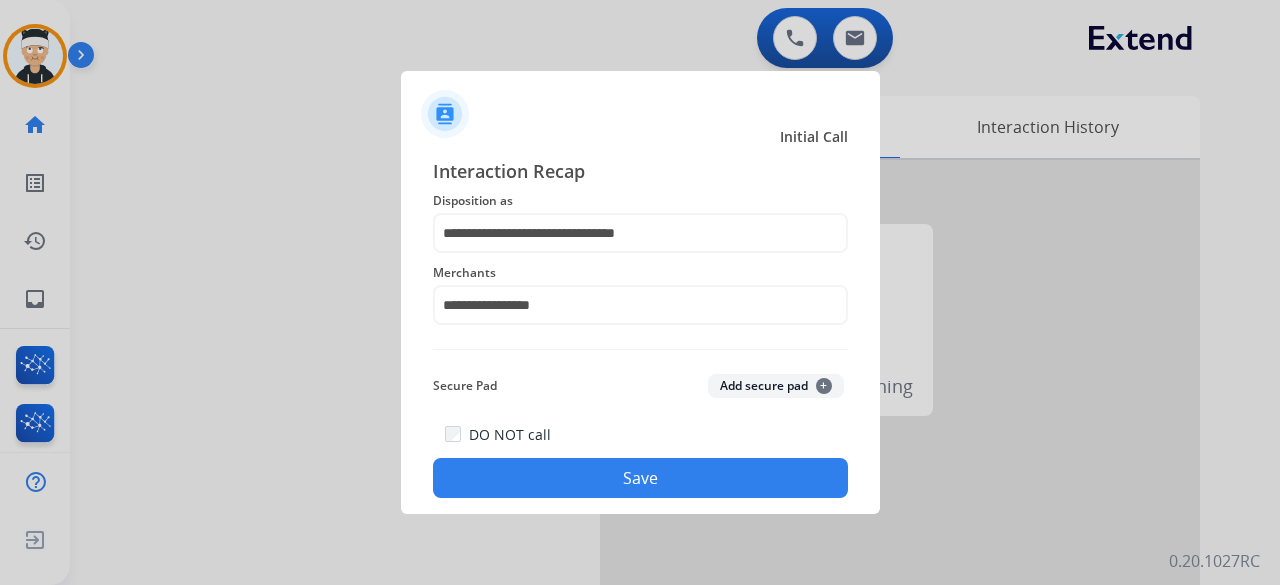 click on "Save" 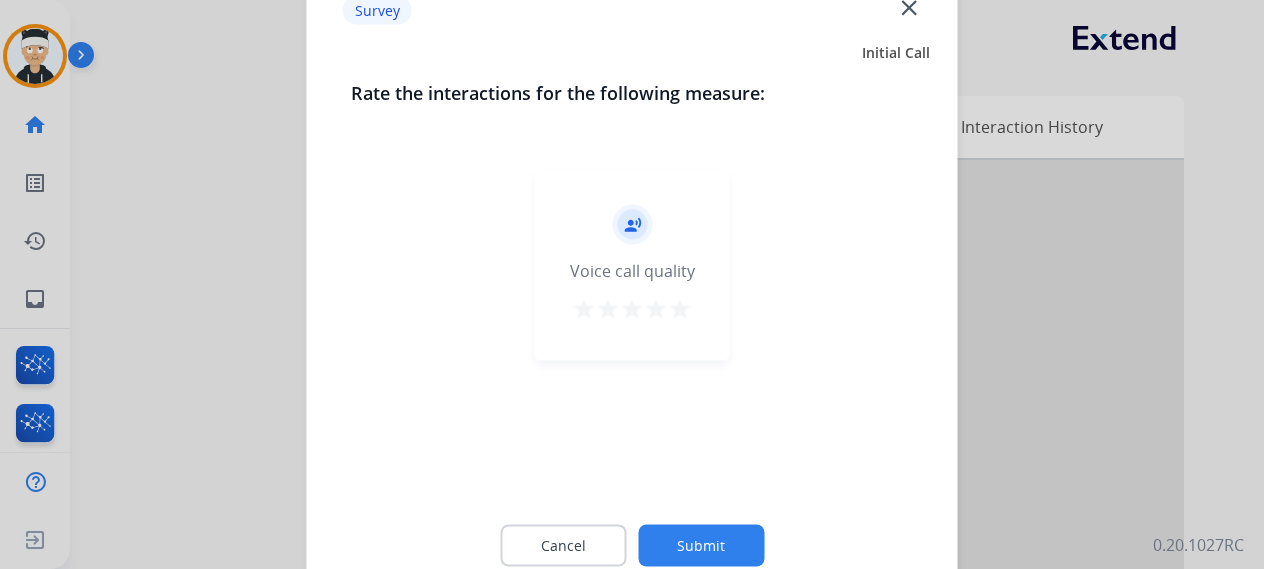 click on "star" at bounding box center [680, 308] 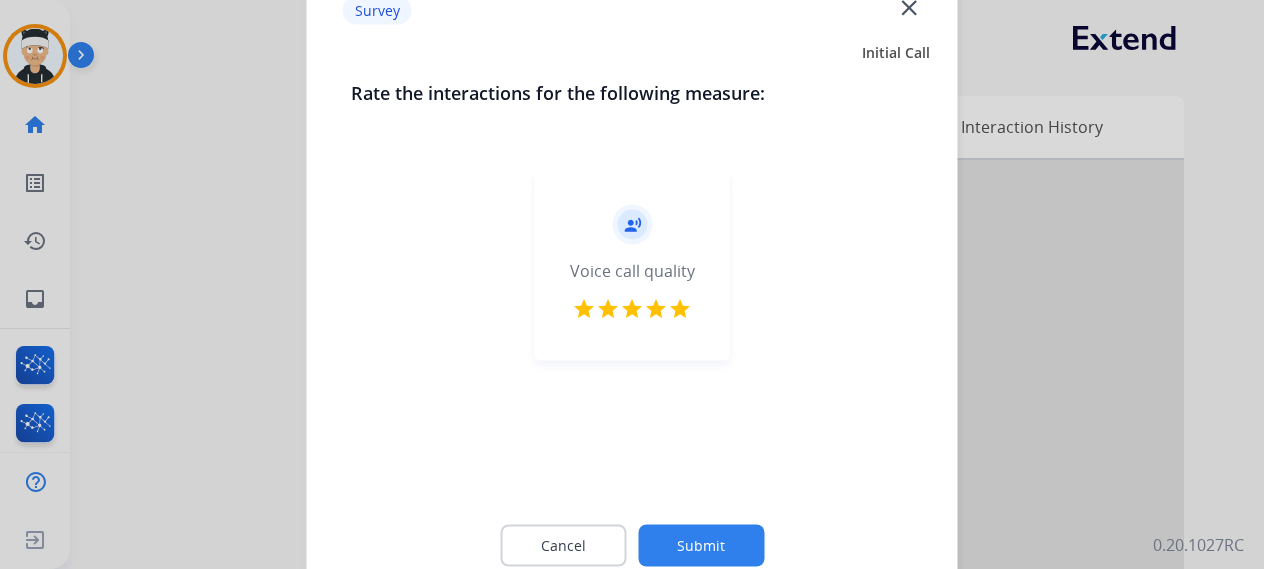 click on "Submit" 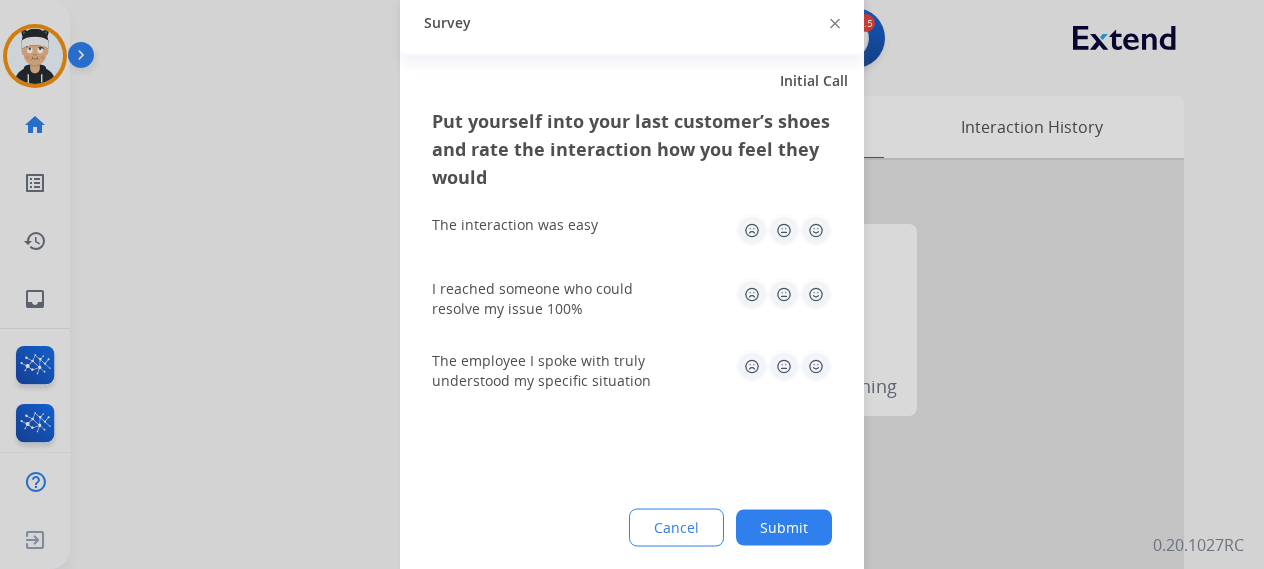 click 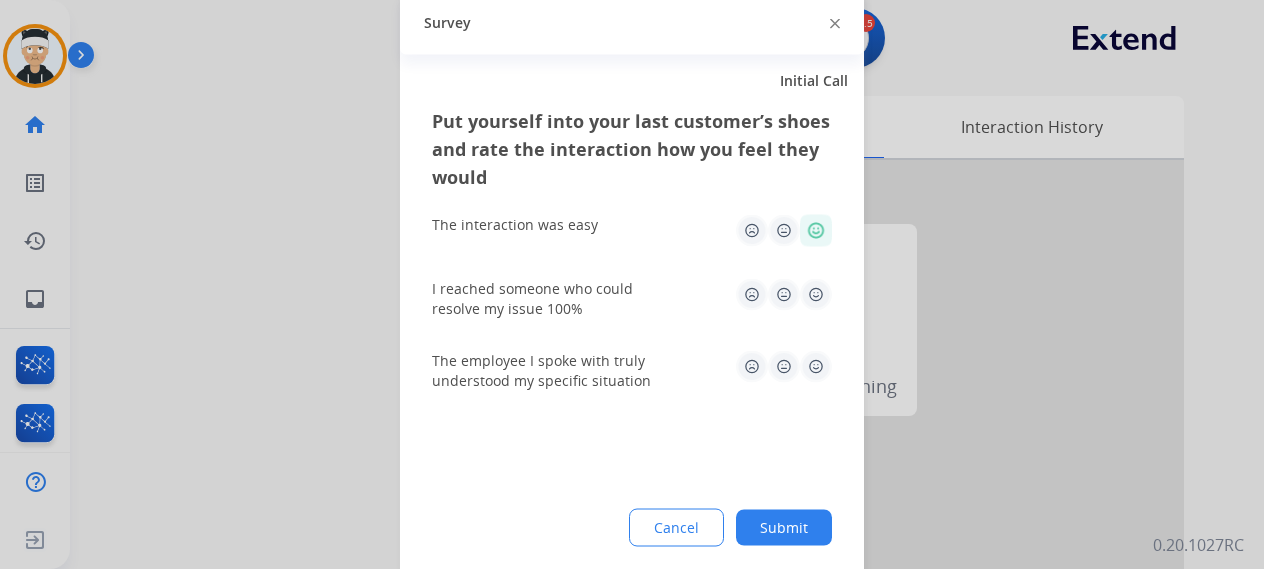 click 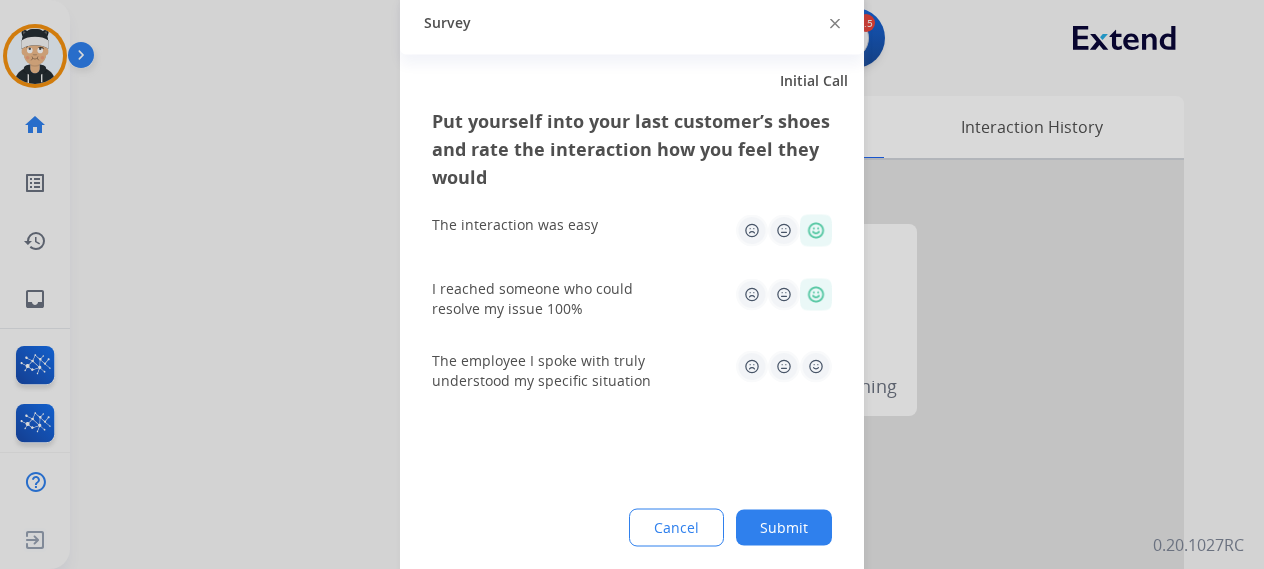 click 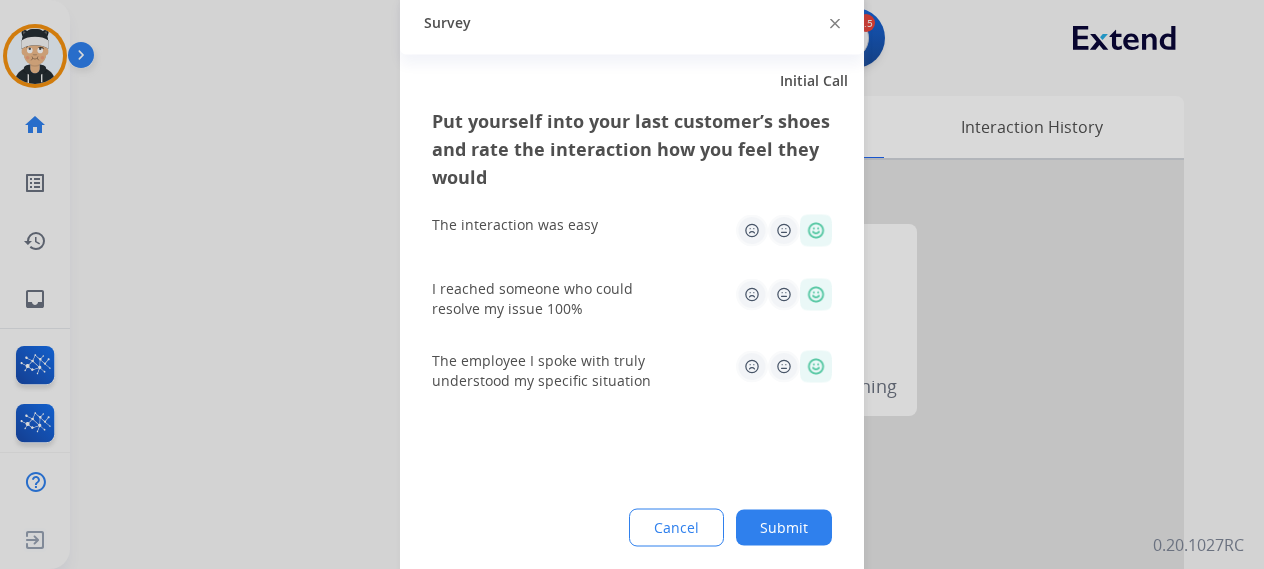 click on "Submit" 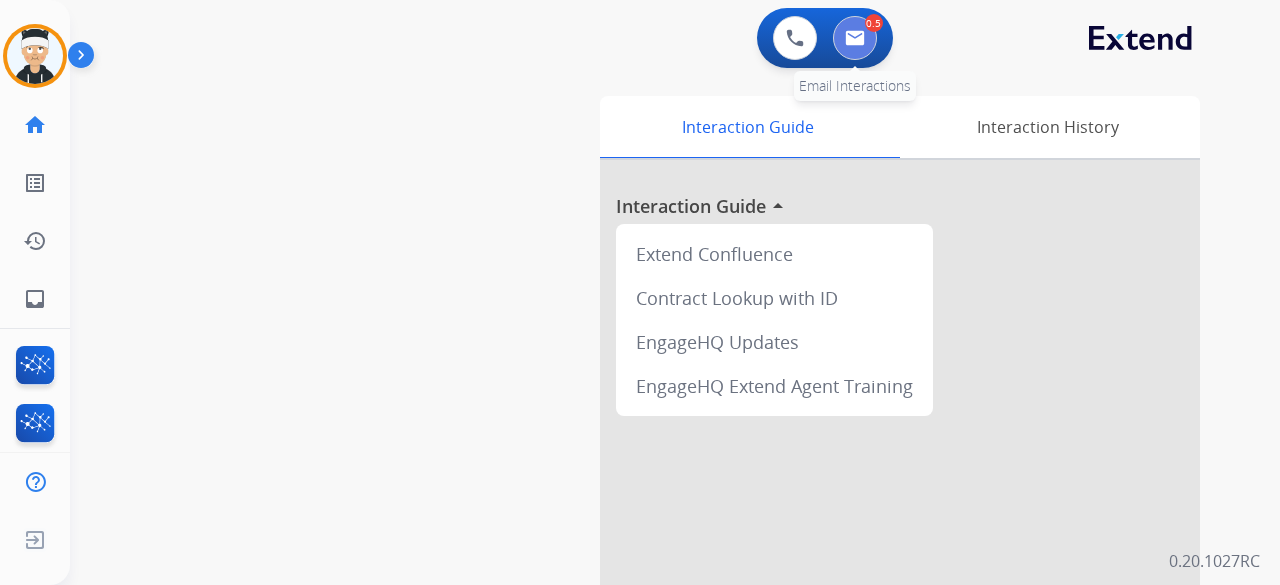 click at bounding box center [855, 38] 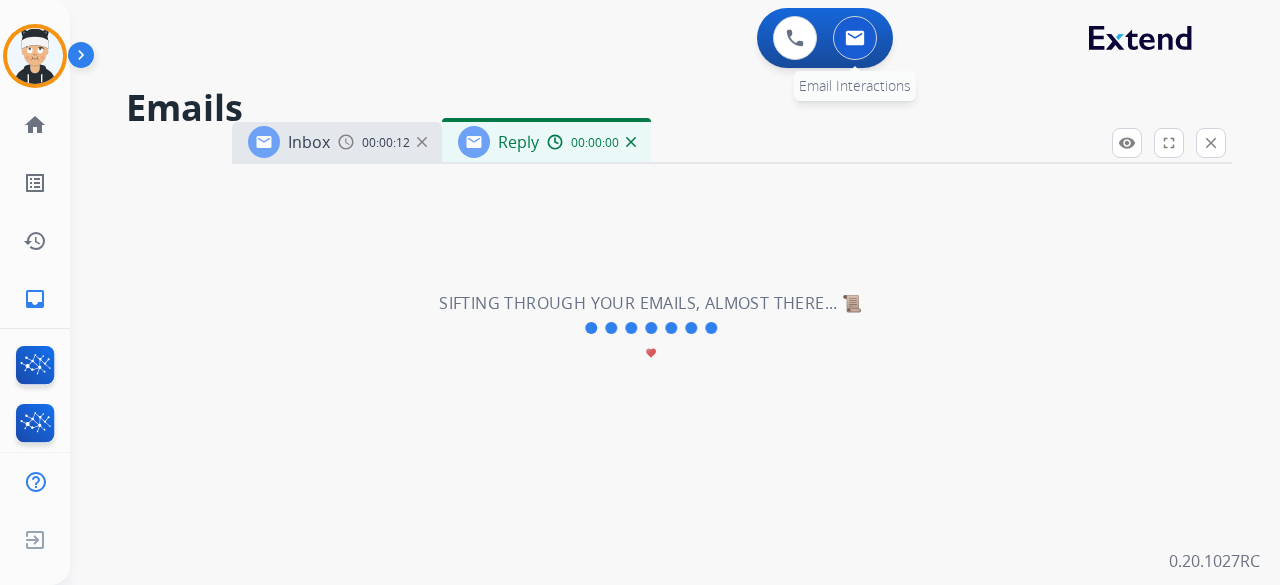 select on "**********" 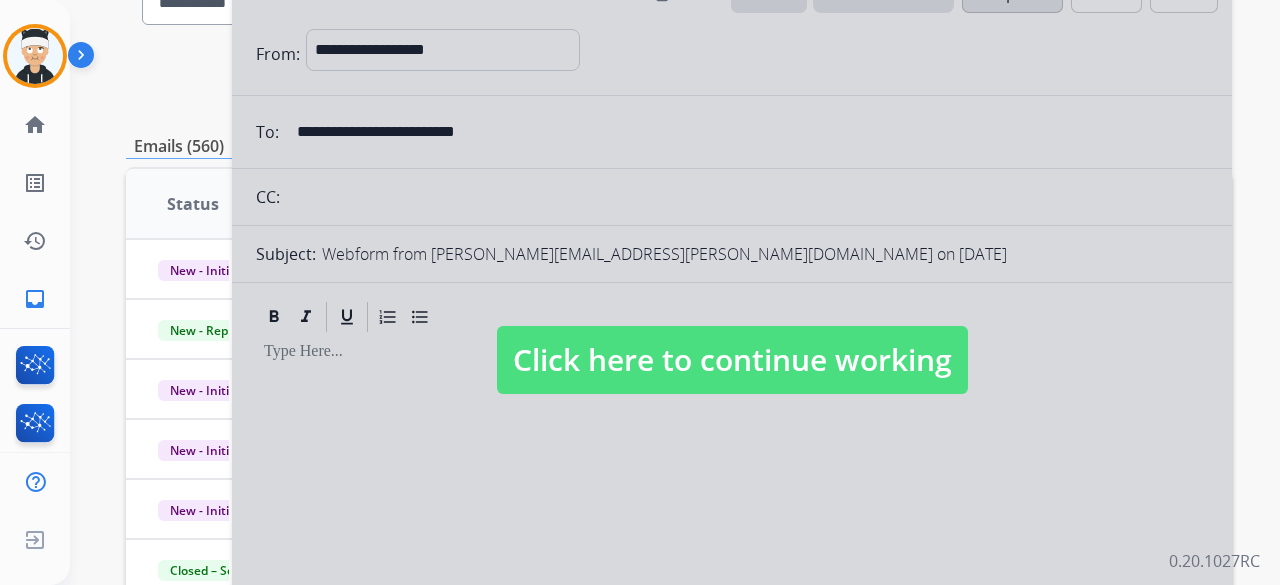 scroll, scrollTop: 200, scrollLeft: 0, axis: vertical 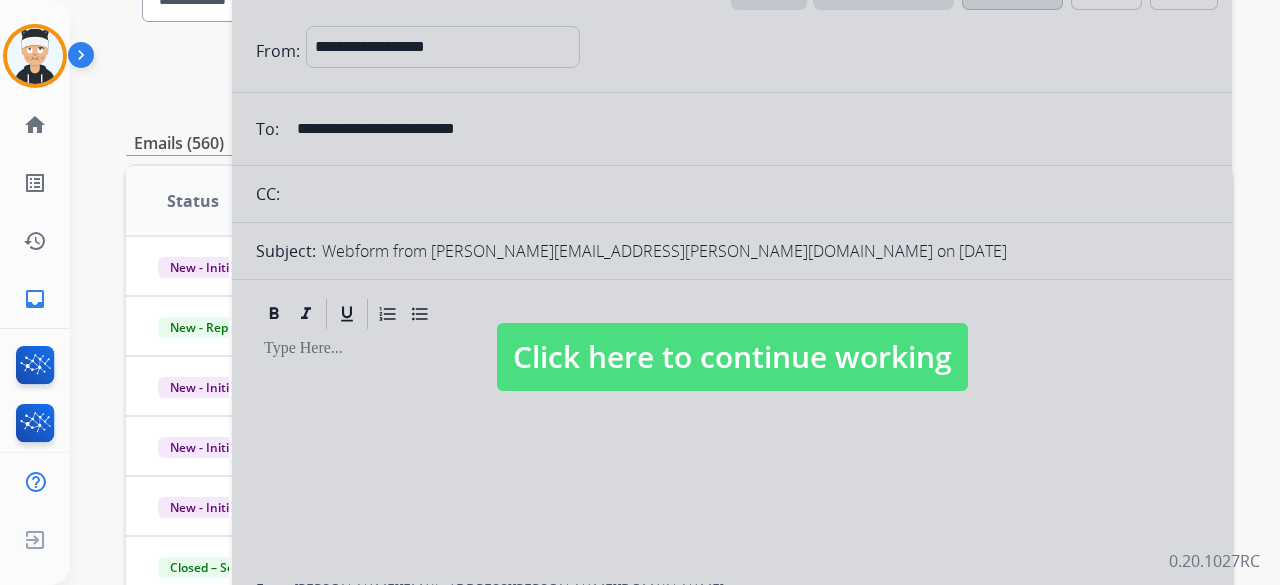 click at bounding box center [732, 337] 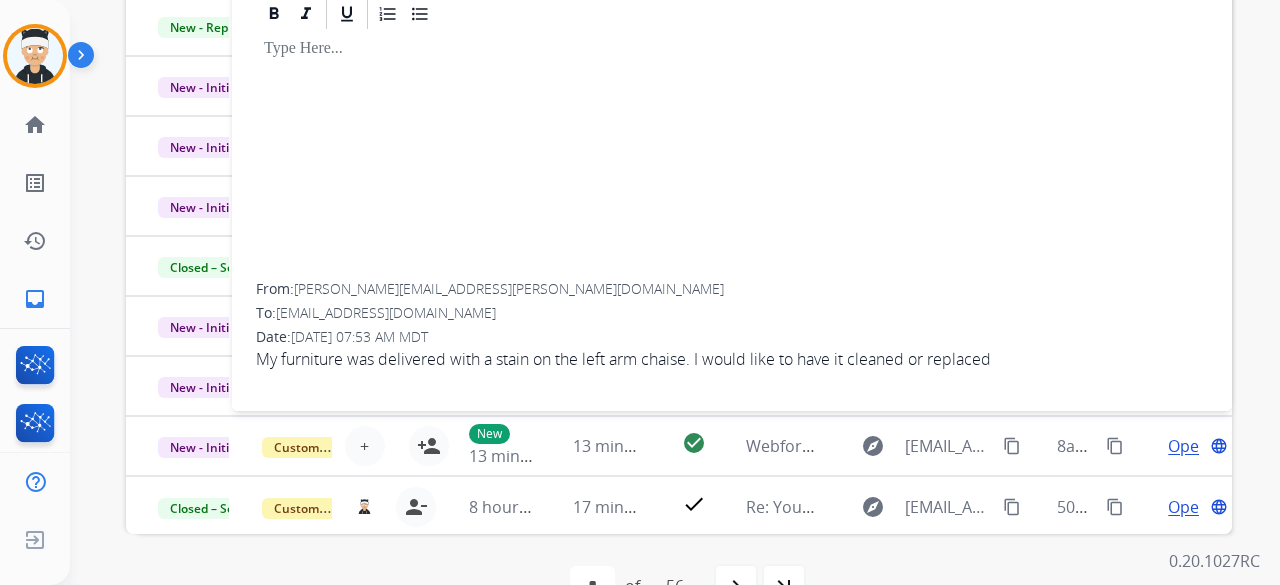 scroll, scrollTop: 400, scrollLeft: 0, axis: vertical 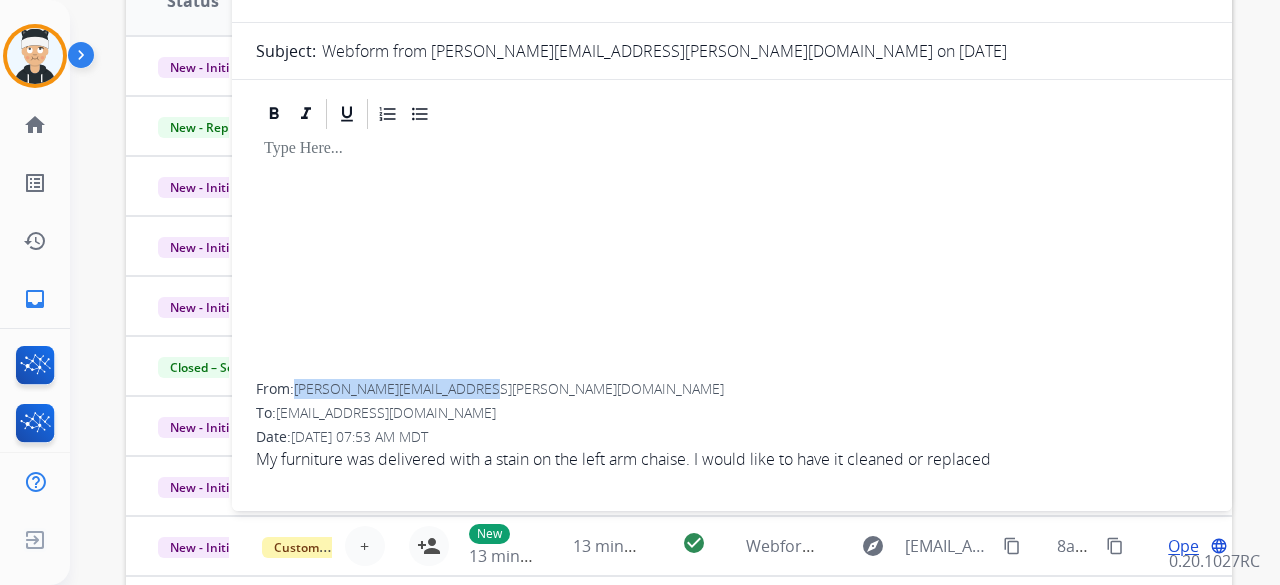 drag, startPoint x: 490, startPoint y: 386, endPoint x: 298, endPoint y: 393, distance: 192.12756 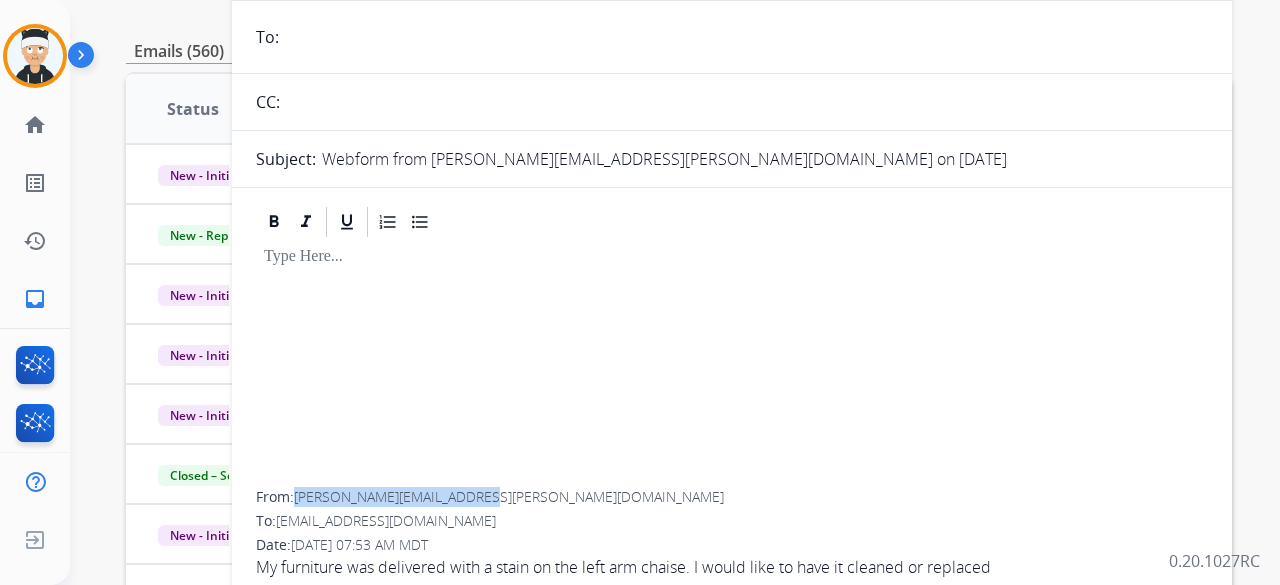 scroll, scrollTop: 100, scrollLeft: 0, axis: vertical 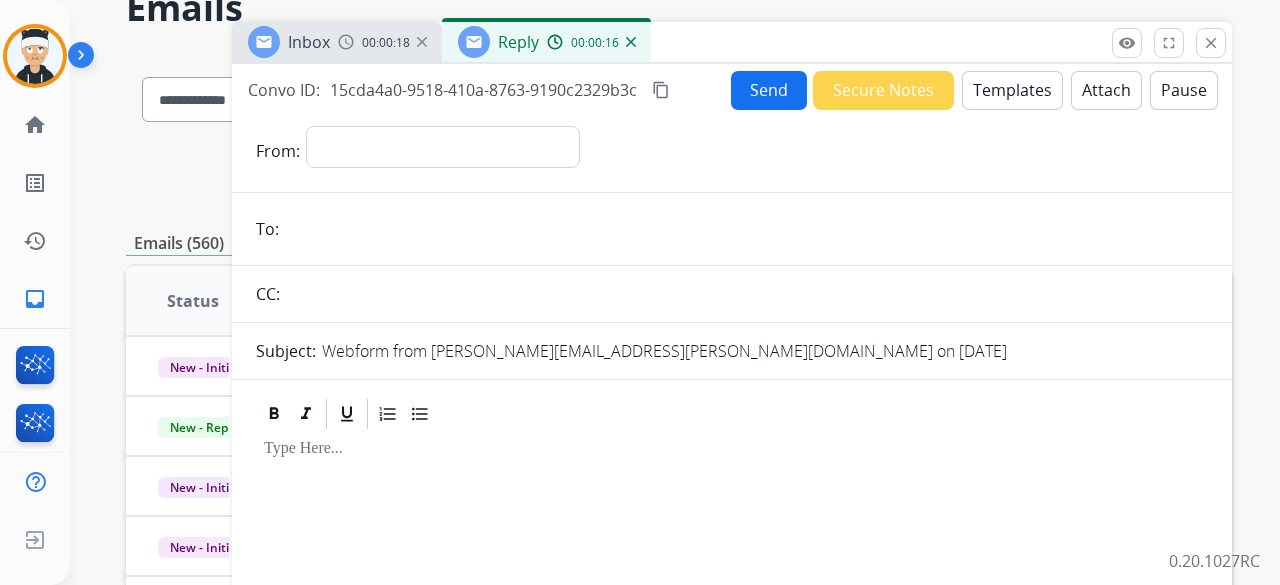 click at bounding box center (746, 229) 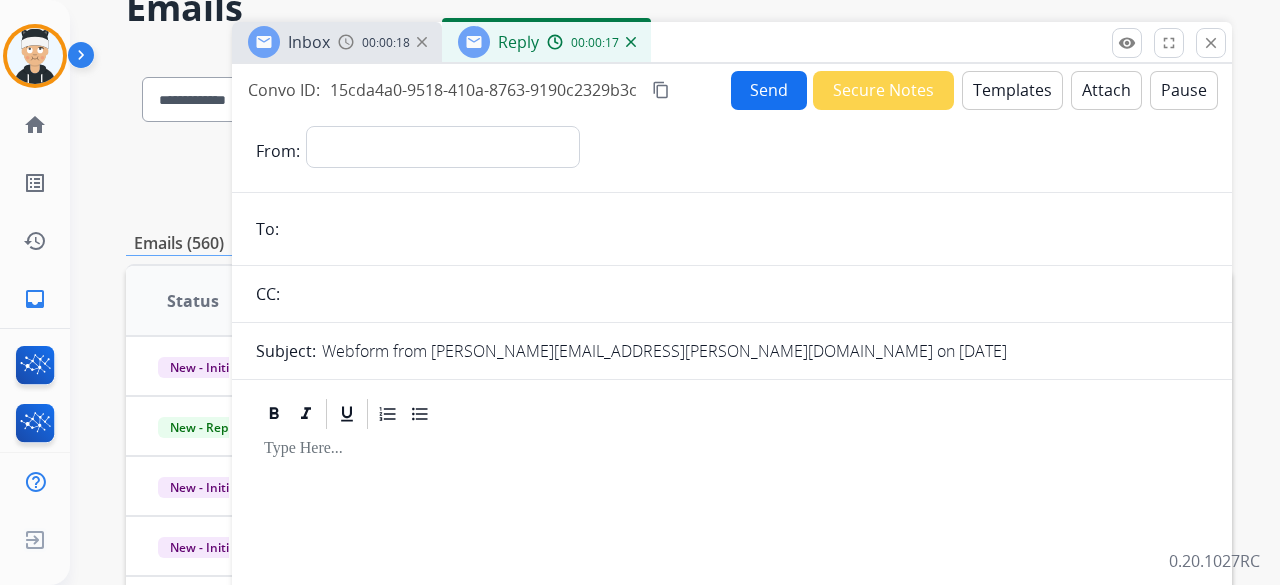 paste on "**********" 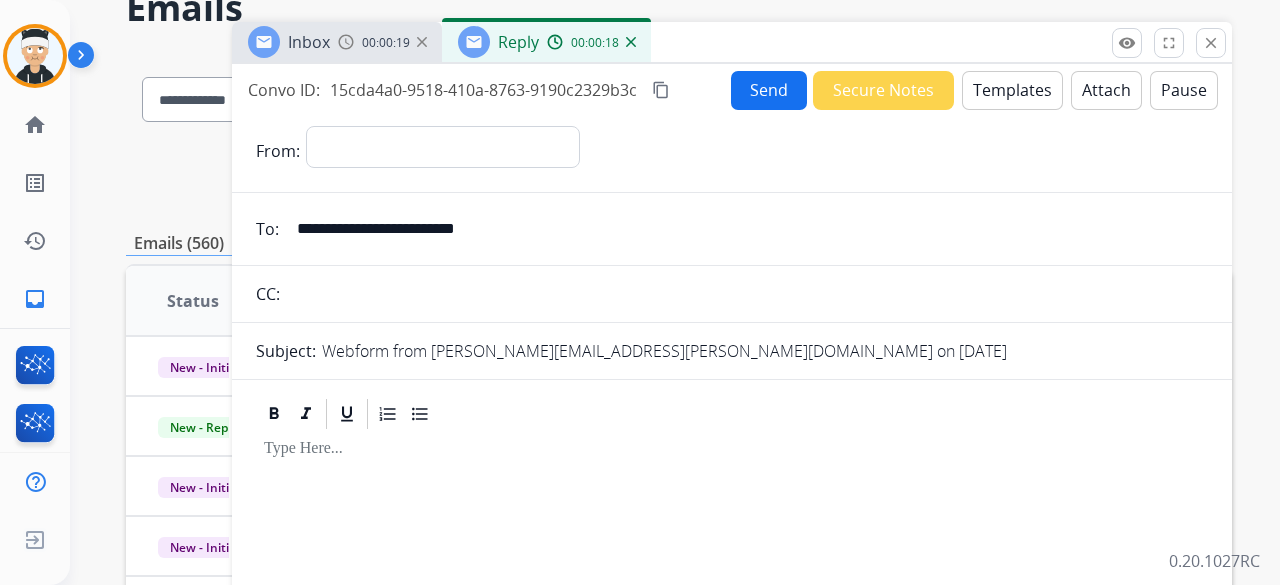 type on "**********" 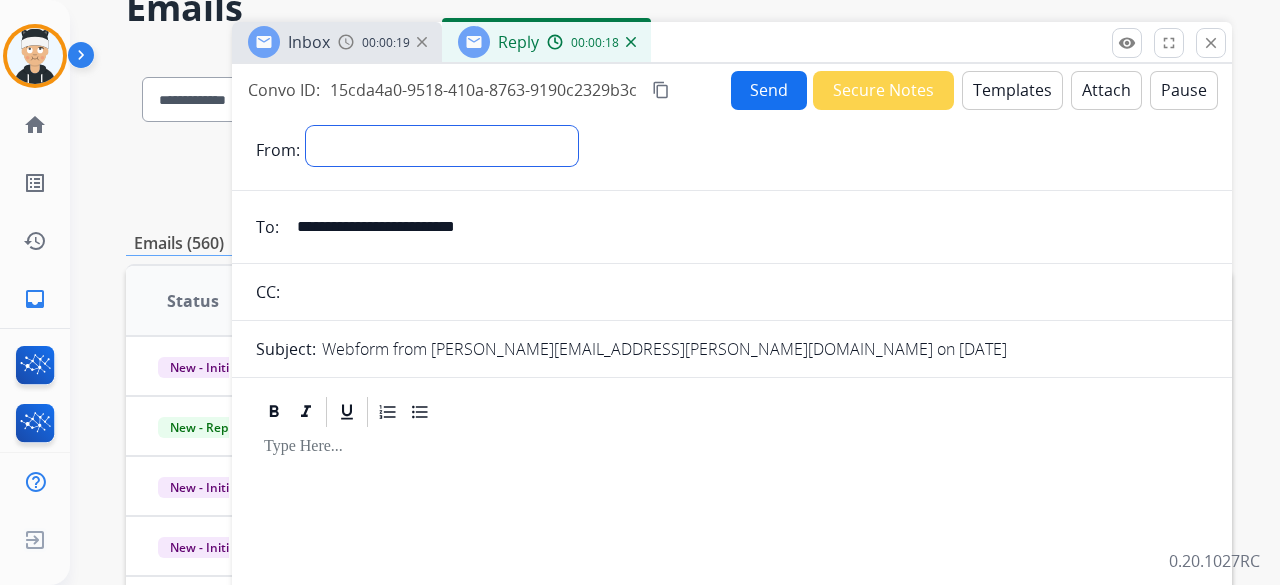click on "**********" at bounding box center [442, 146] 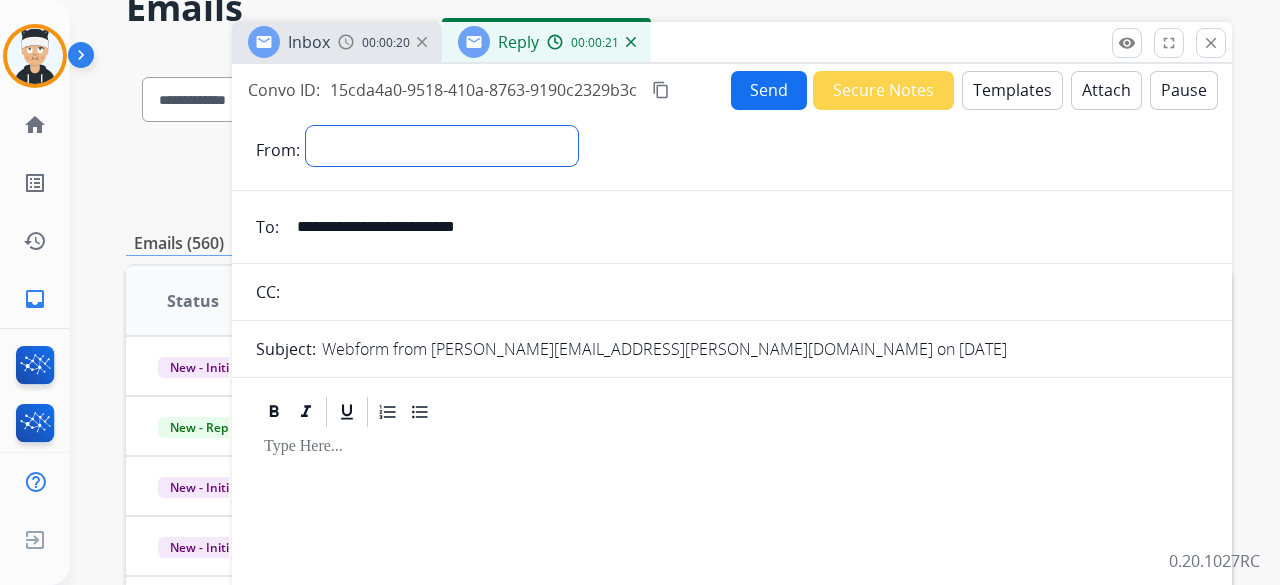select on "**********" 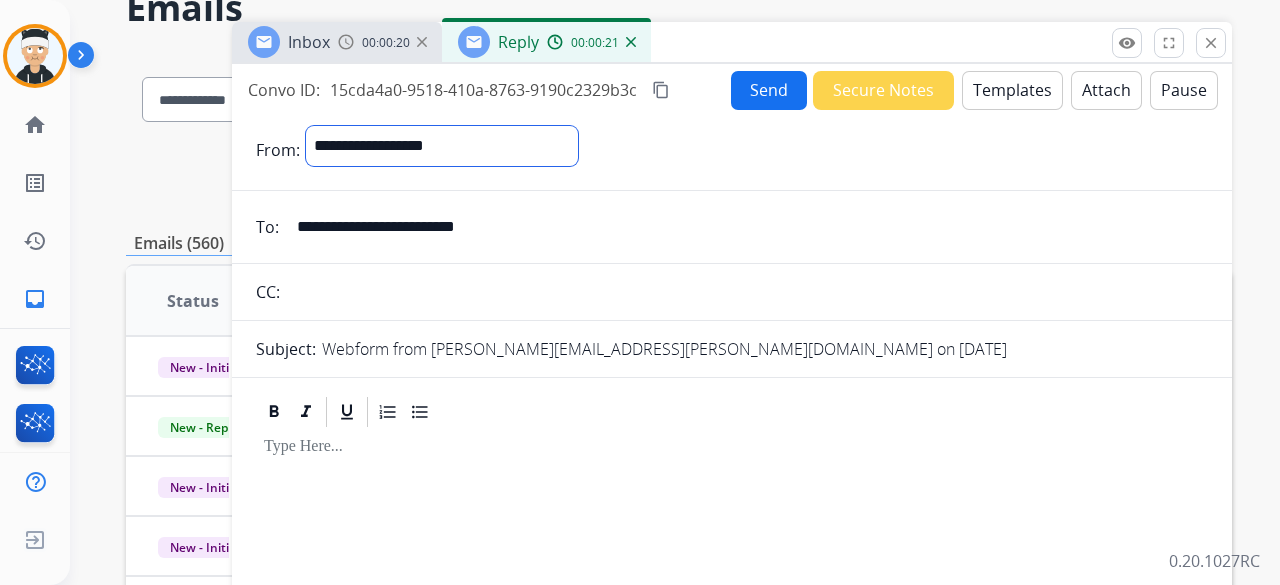 click on "**********" at bounding box center [442, 146] 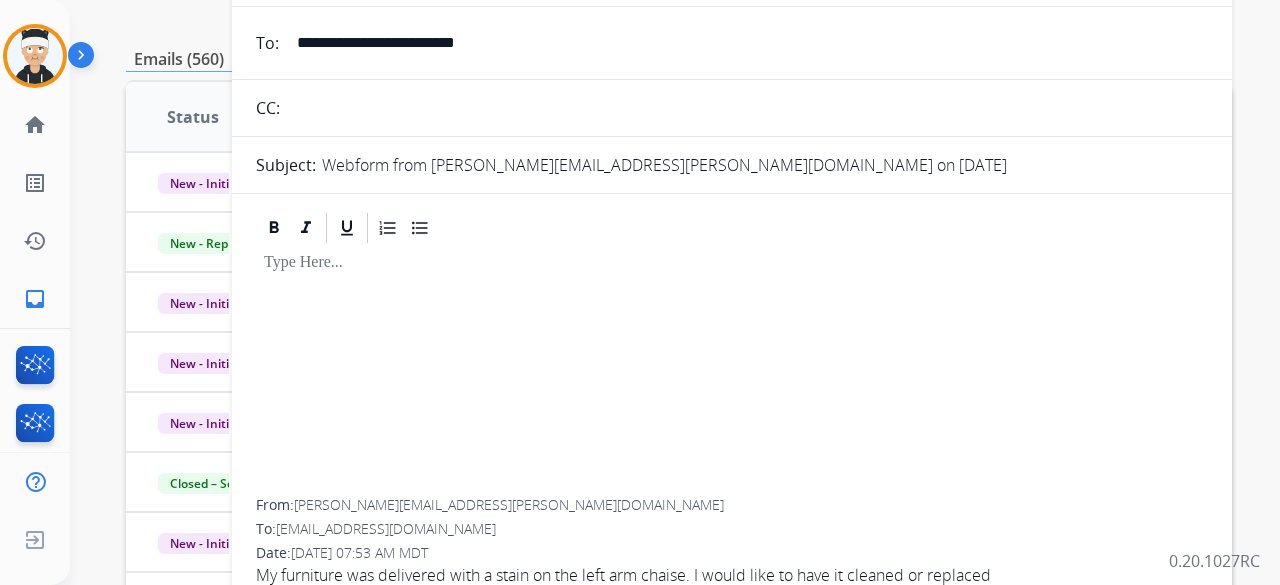 scroll, scrollTop: 400, scrollLeft: 0, axis: vertical 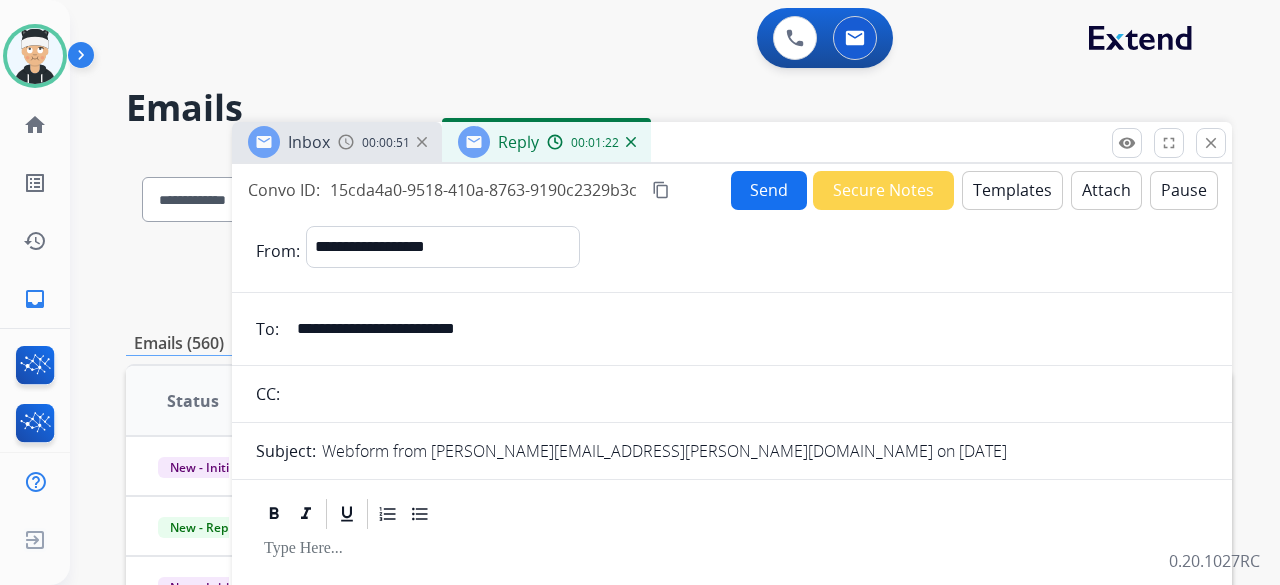 click on "Templates" at bounding box center (1012, 190) 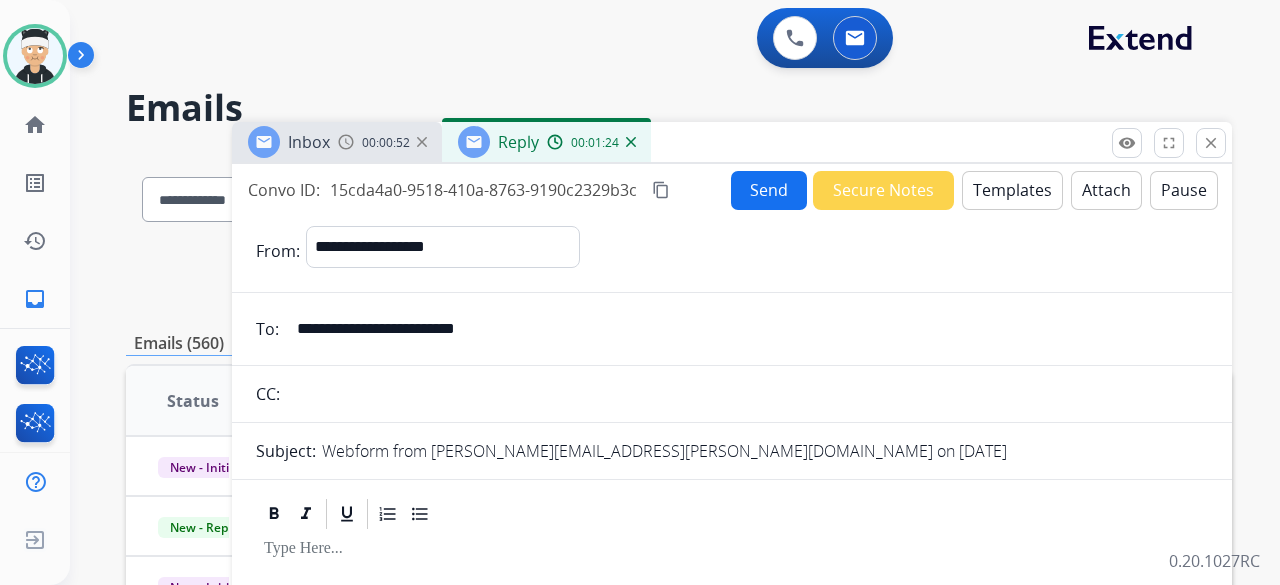 click on "Templates" at bounding box center (1012, 190) 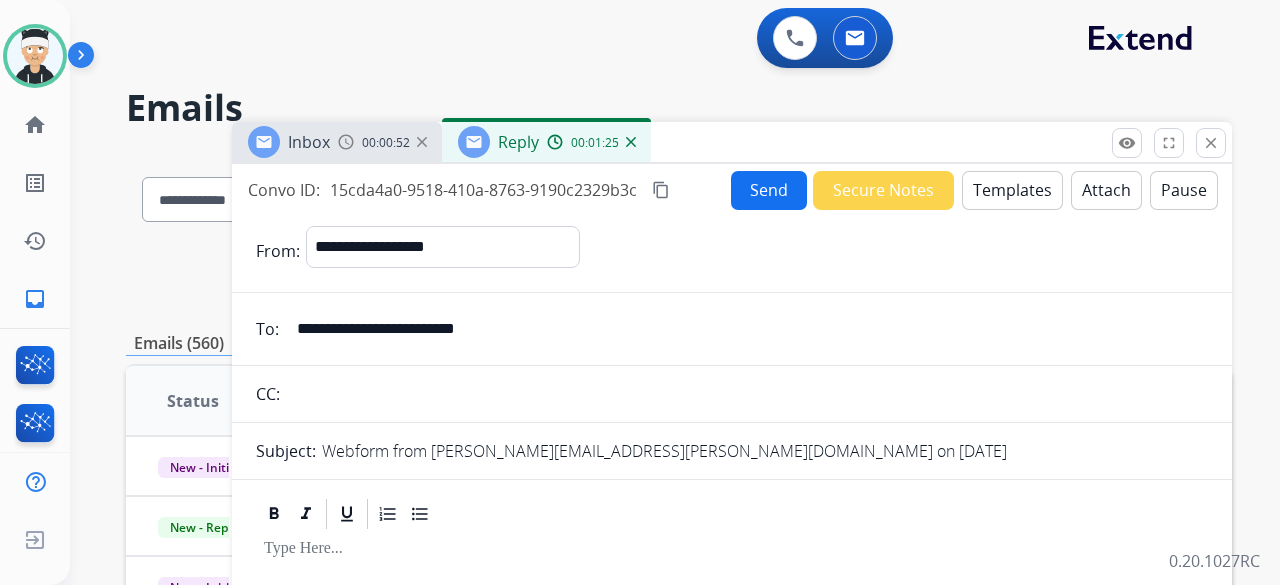 click on "Templates" at bounding box center (1012, 190) 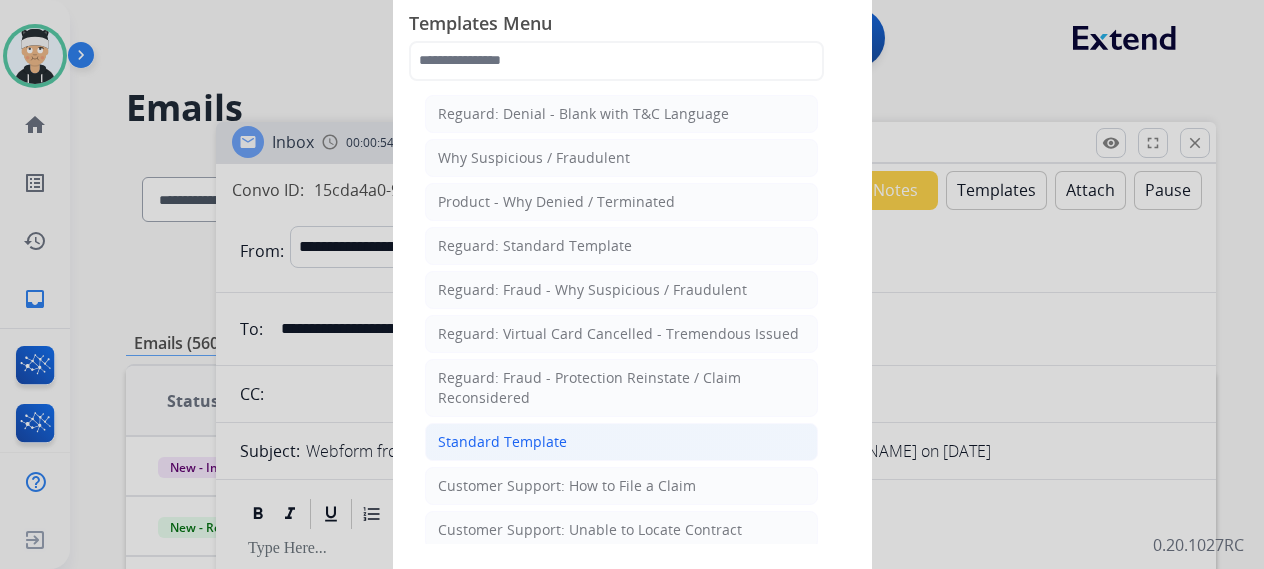 click on "Standard Template" 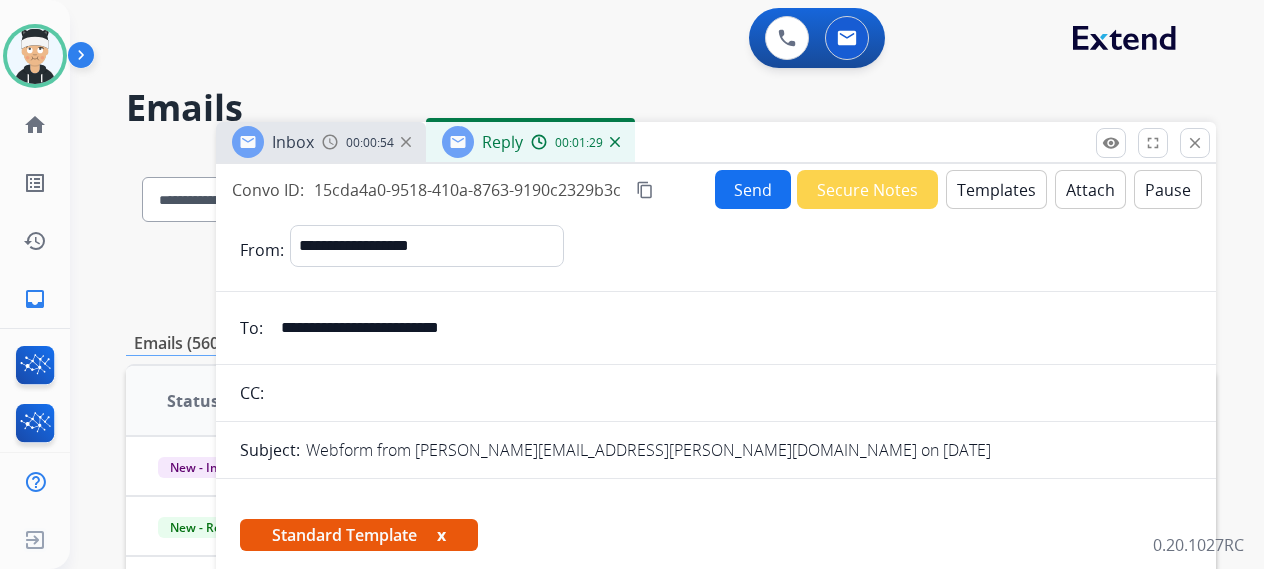 click on "**********" at bounding box center (716, 838) 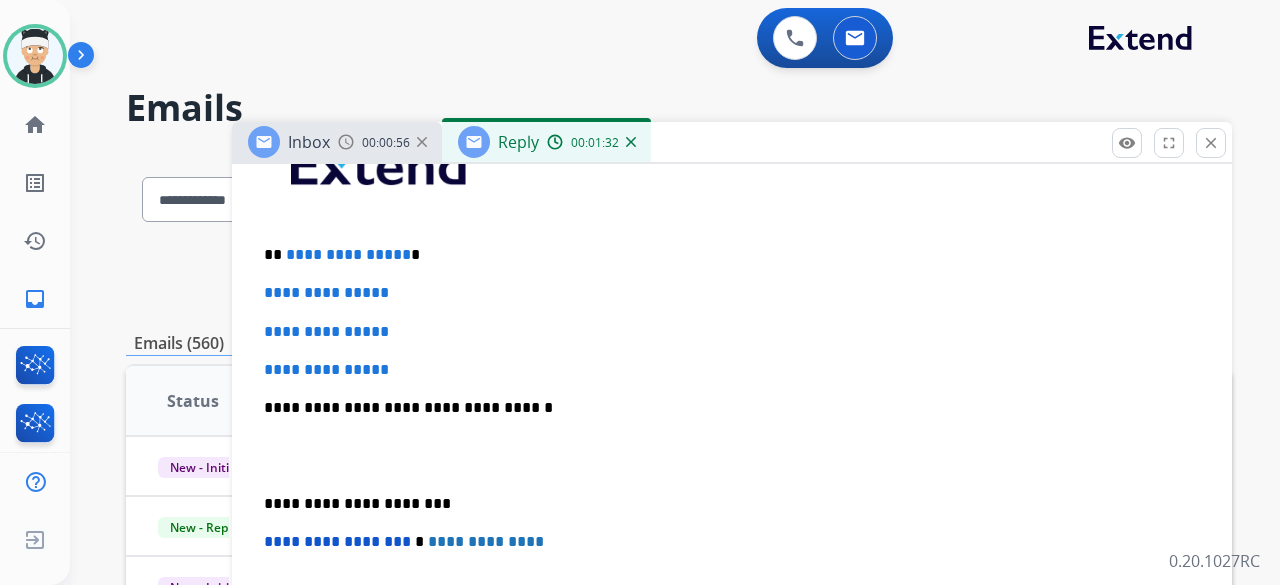 scroll, scrollTop: 552, scrollLeft: 0, axis: vertical 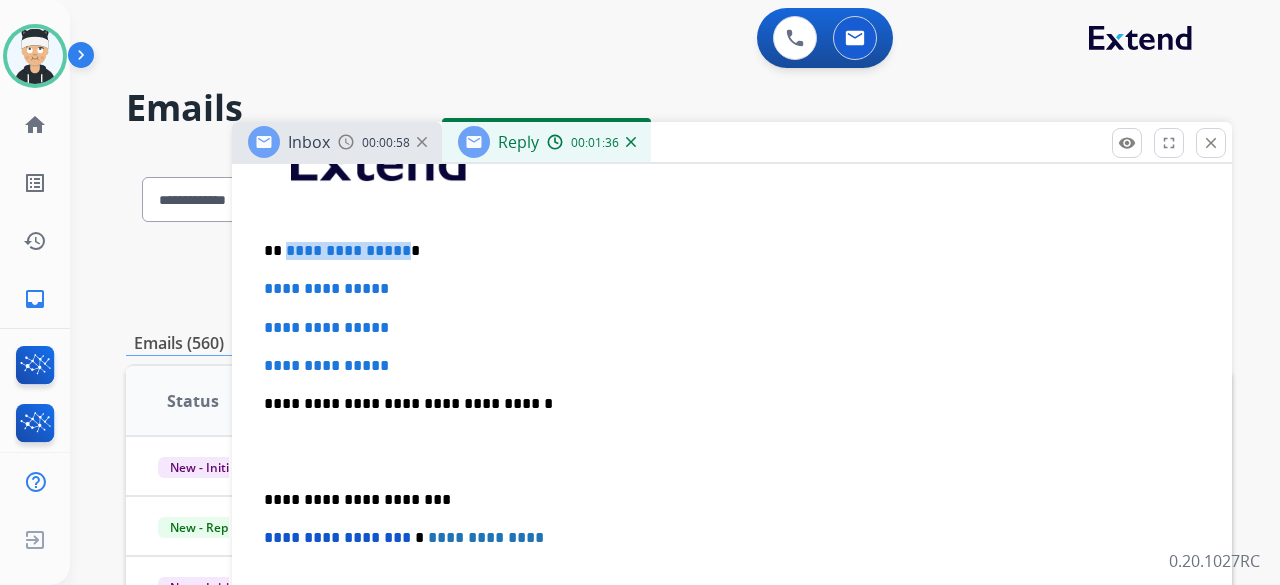 drag, startPoint x: 398, startPoint y: 246, endPoint x: 284, endPoint y: 256, distance: 114.43776 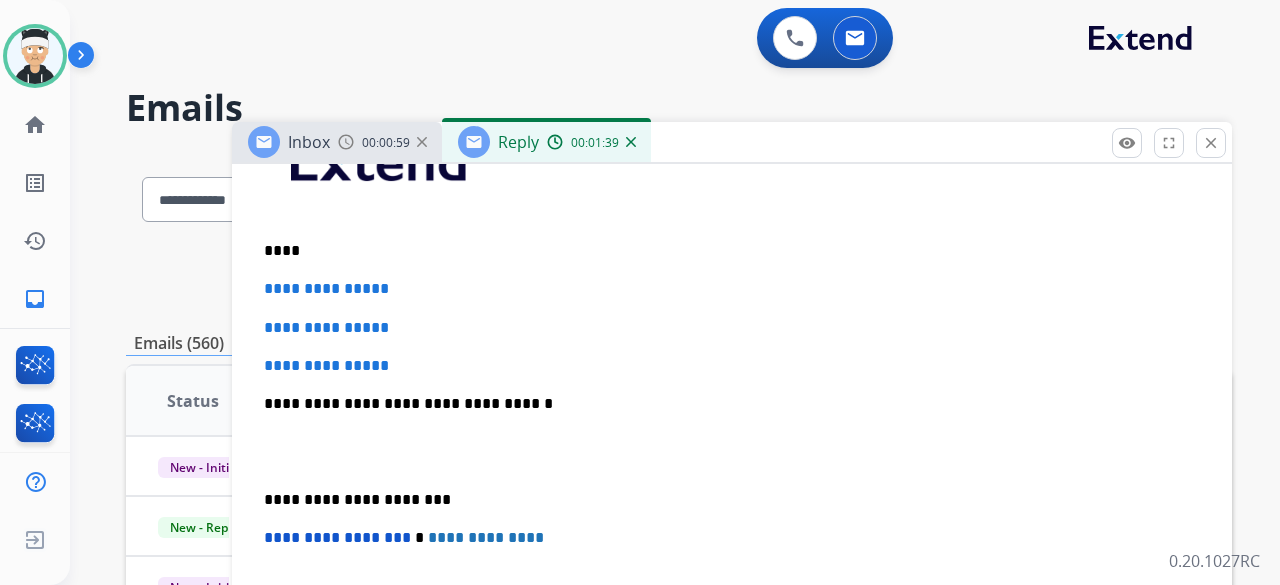 type 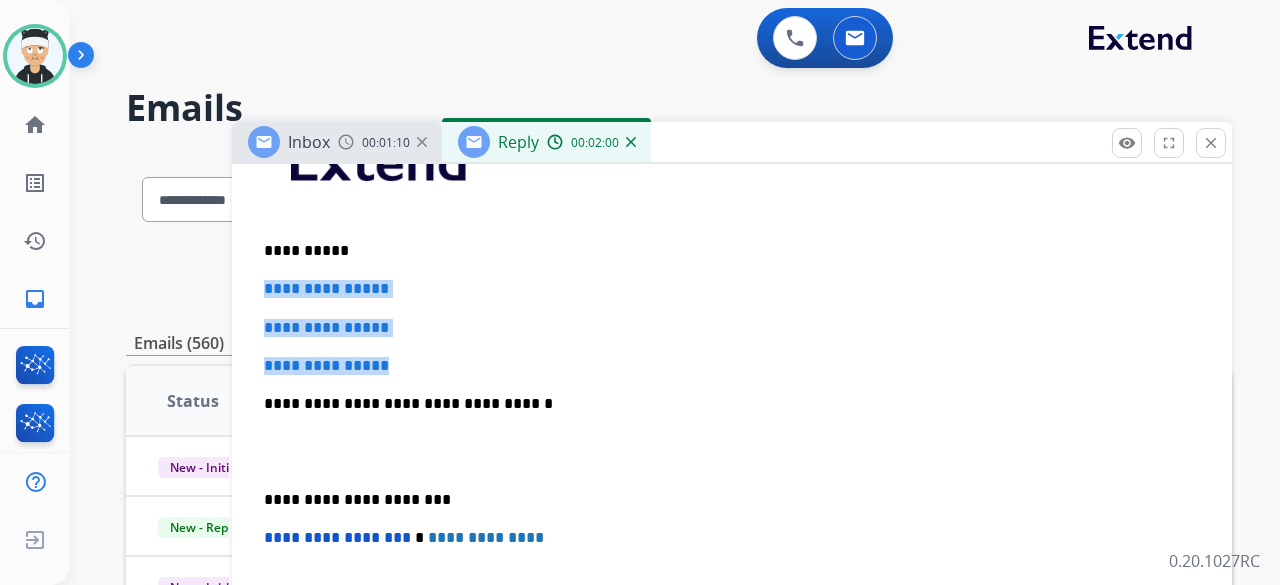 drag, startPoint x: 409, startPoint y: 365, endPoint x: 261, endPoint y: 283, distance: 169.1981 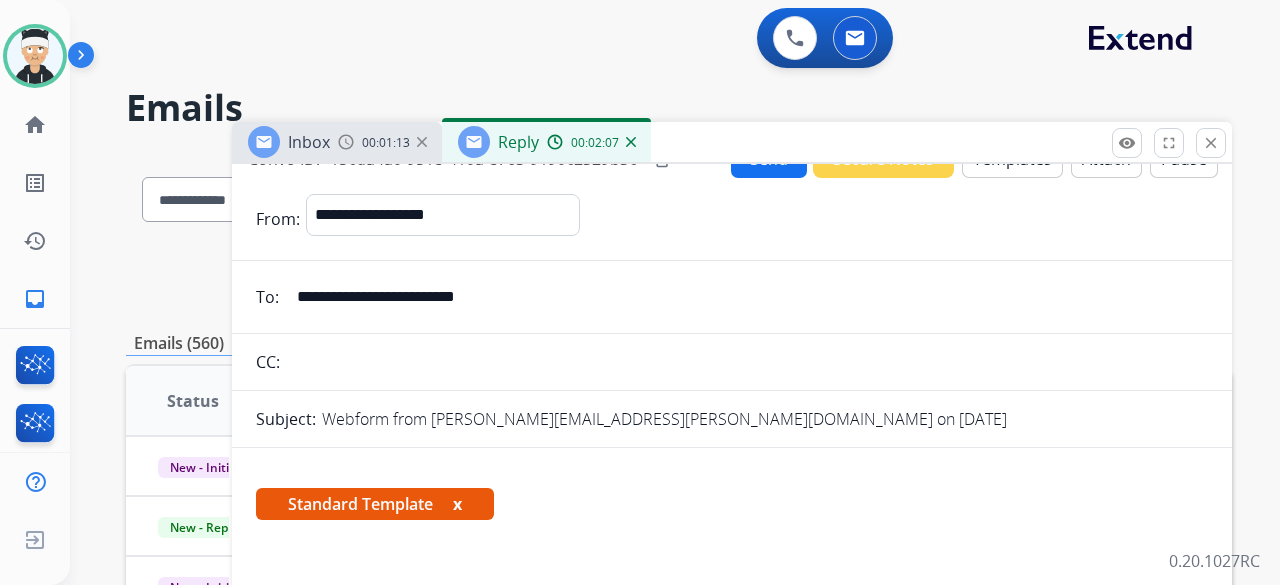scroll, scrollTop: 0, scrollLeft: 0, axis: both 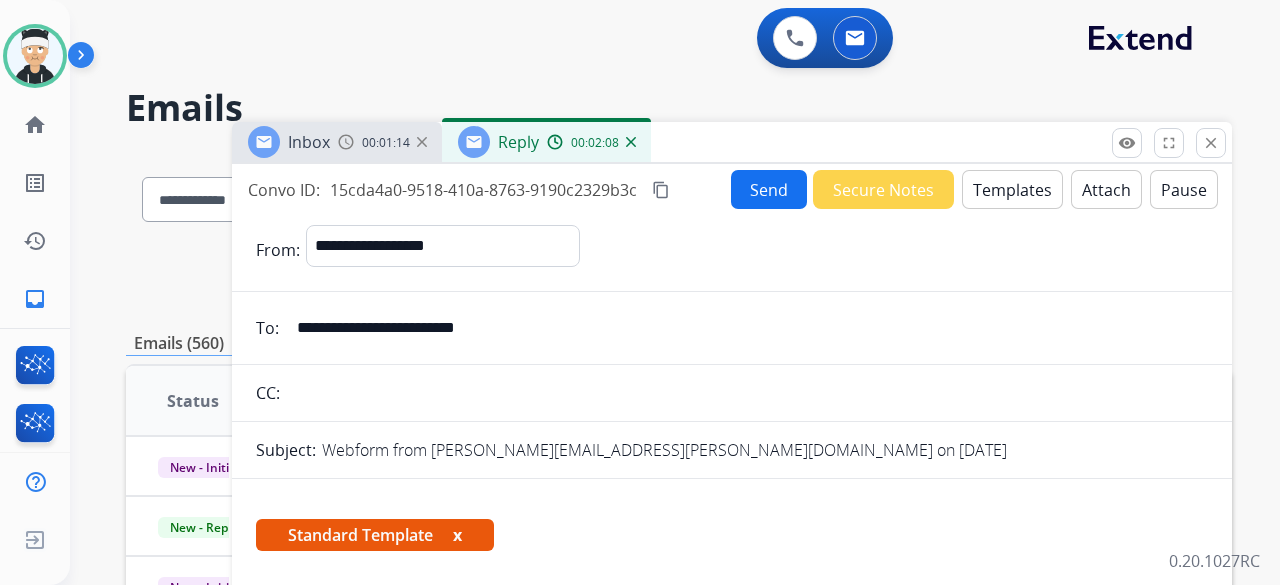 click on "Templates" at bounding box center [1012, 189] 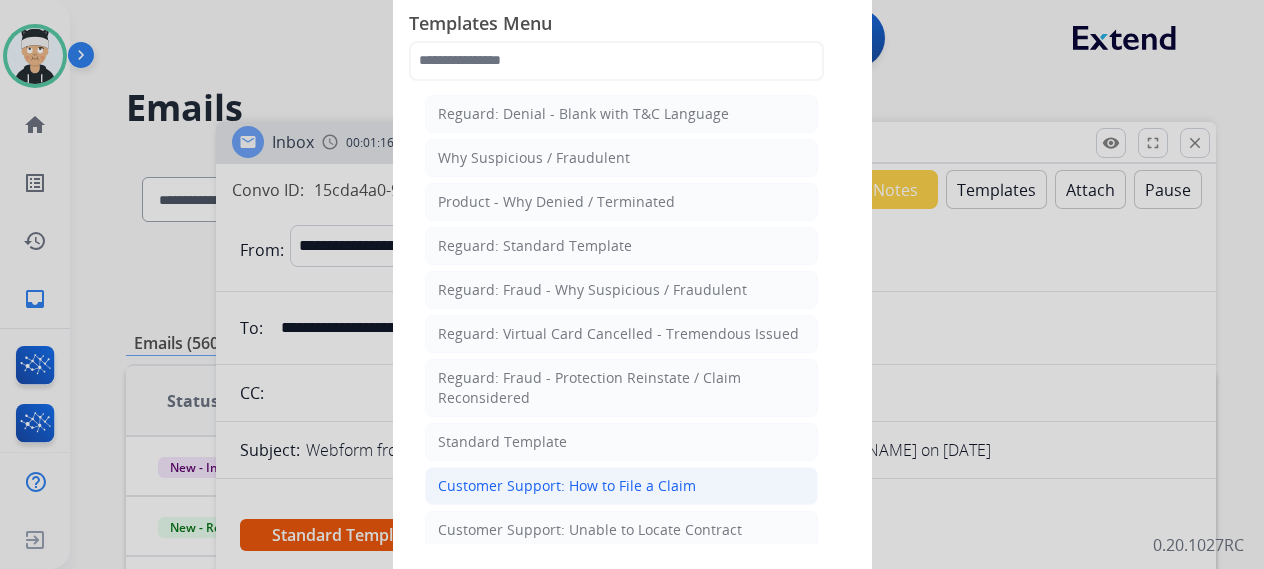 click on "Customer Support: How to File a Claim" 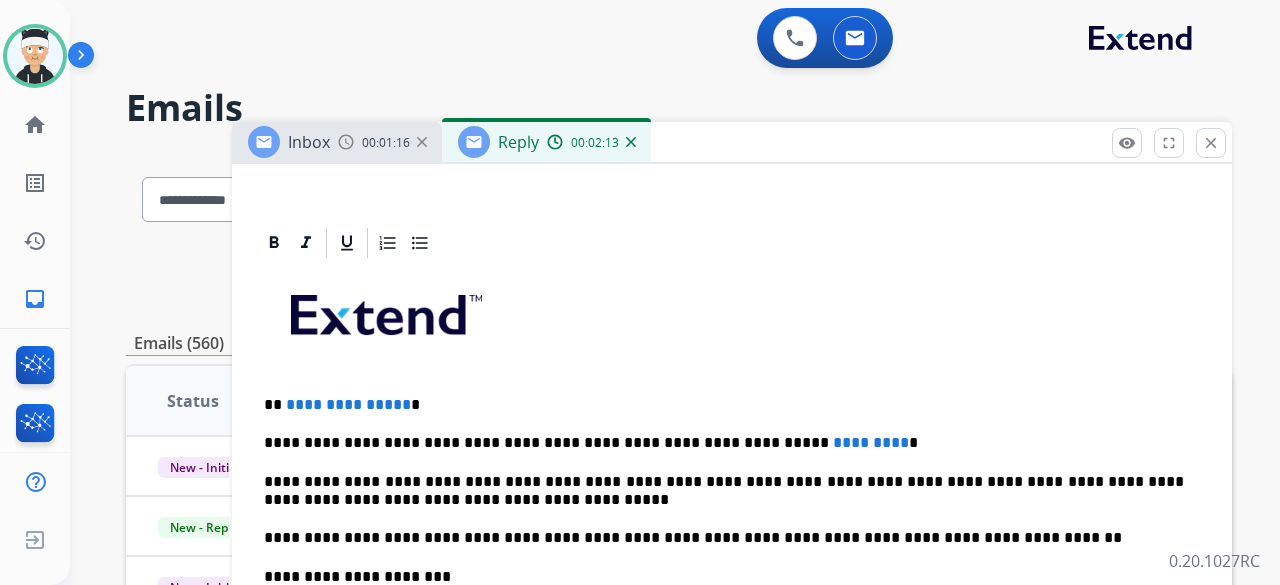 scroll, scrollTop: 400, scrollLeft: 0, axis: vertical 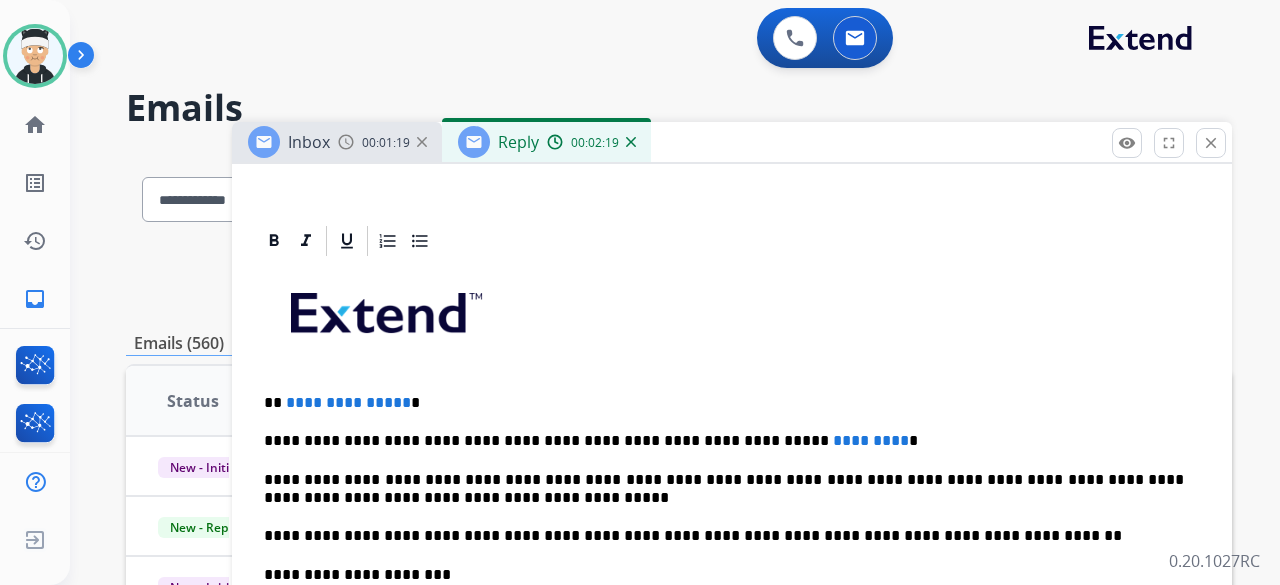 click on "**********" at bounding box center (724, 403) 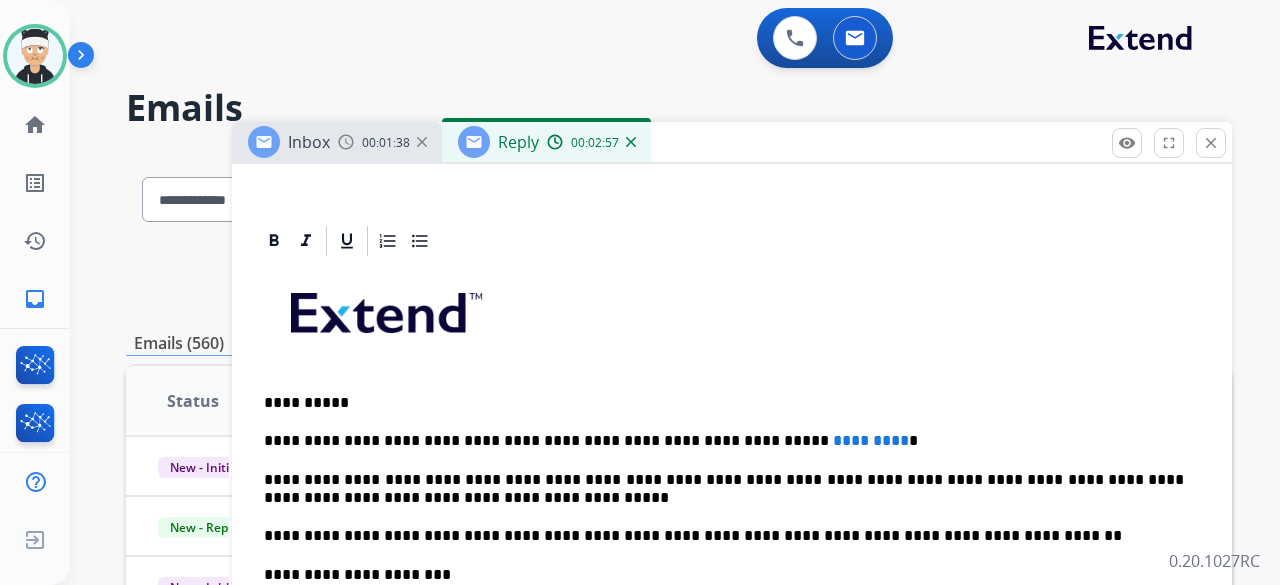 click on "**********" at bounding box center [724, 441] 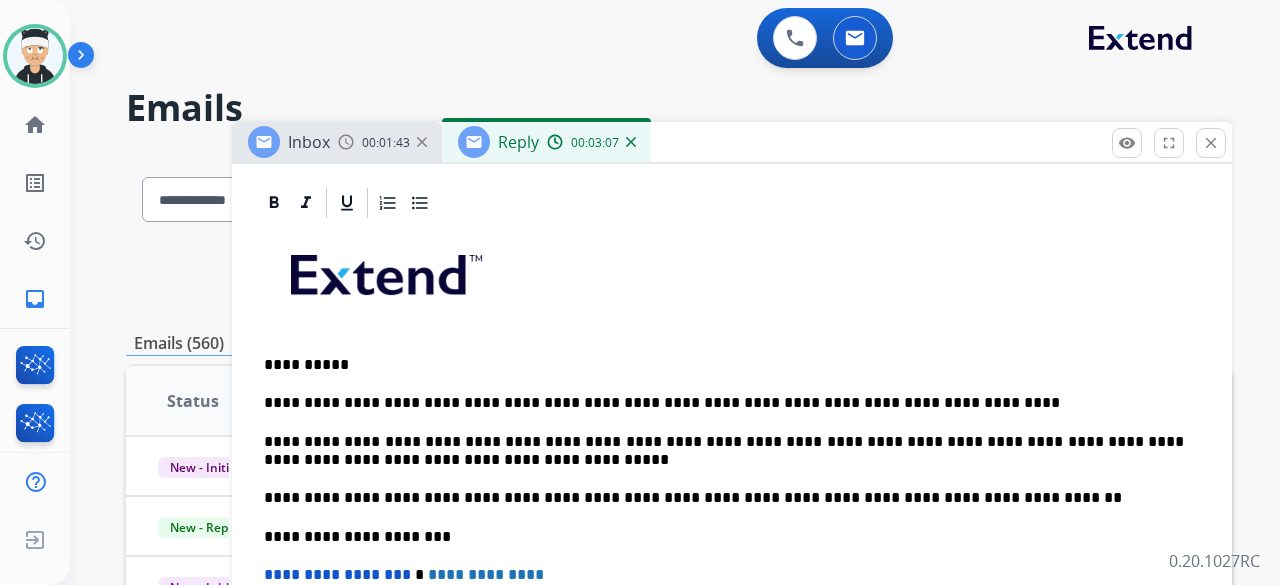scroll, scrollTop: 475, scrollLeft: 0, axis: vertical 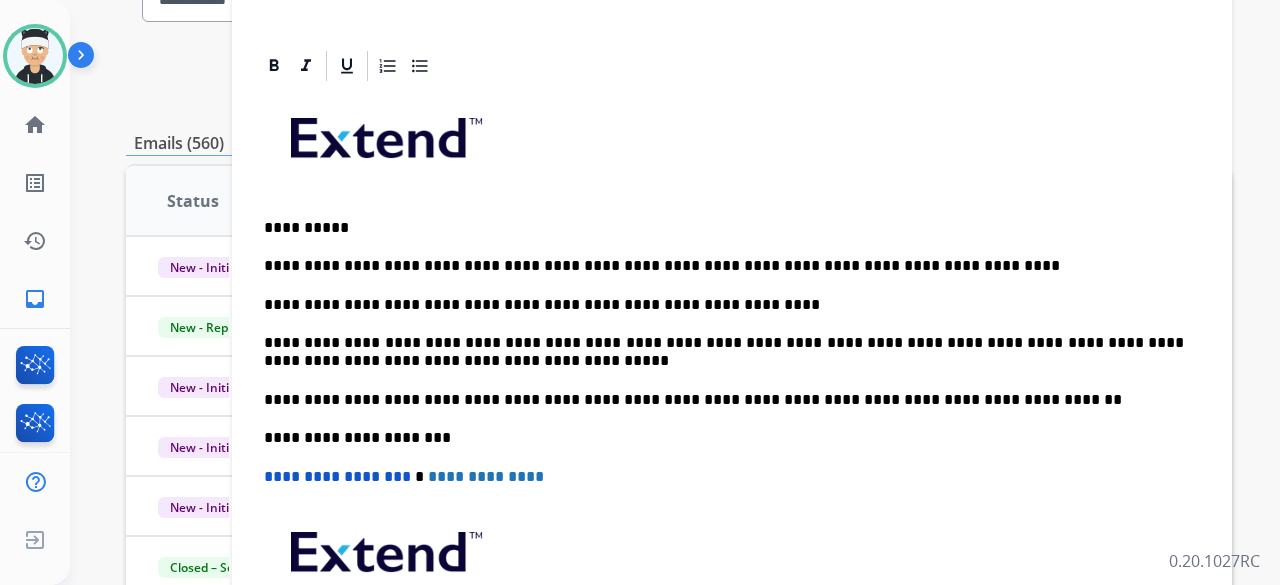 click on "**********" at bounding box center [724, 400] 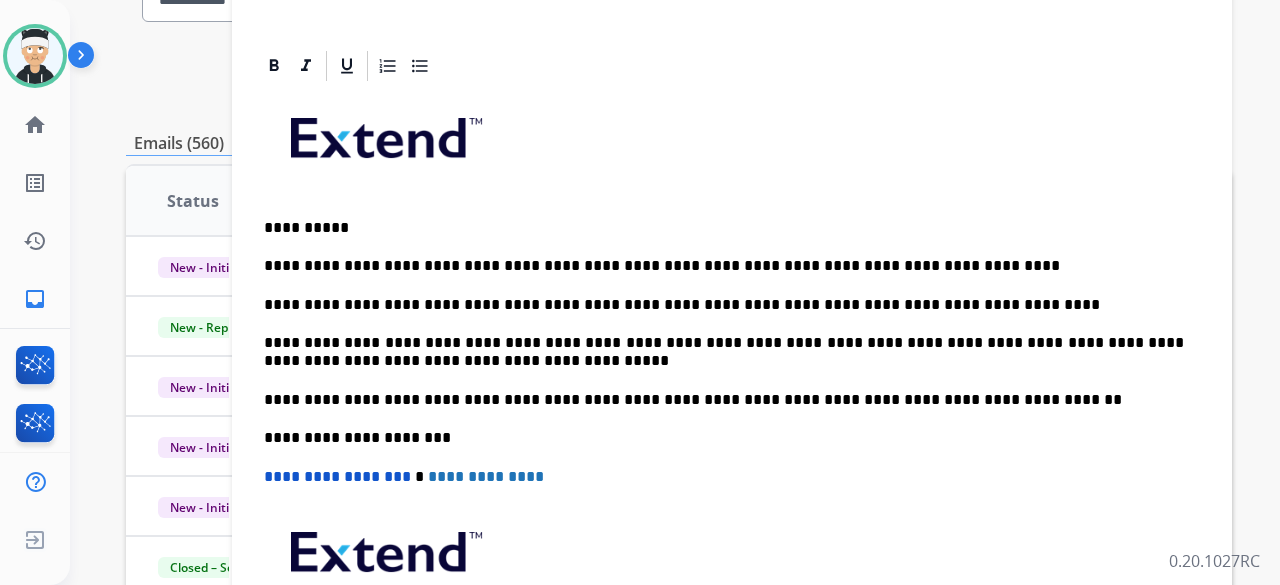 click on "**********" at bounding box center [724, 305] 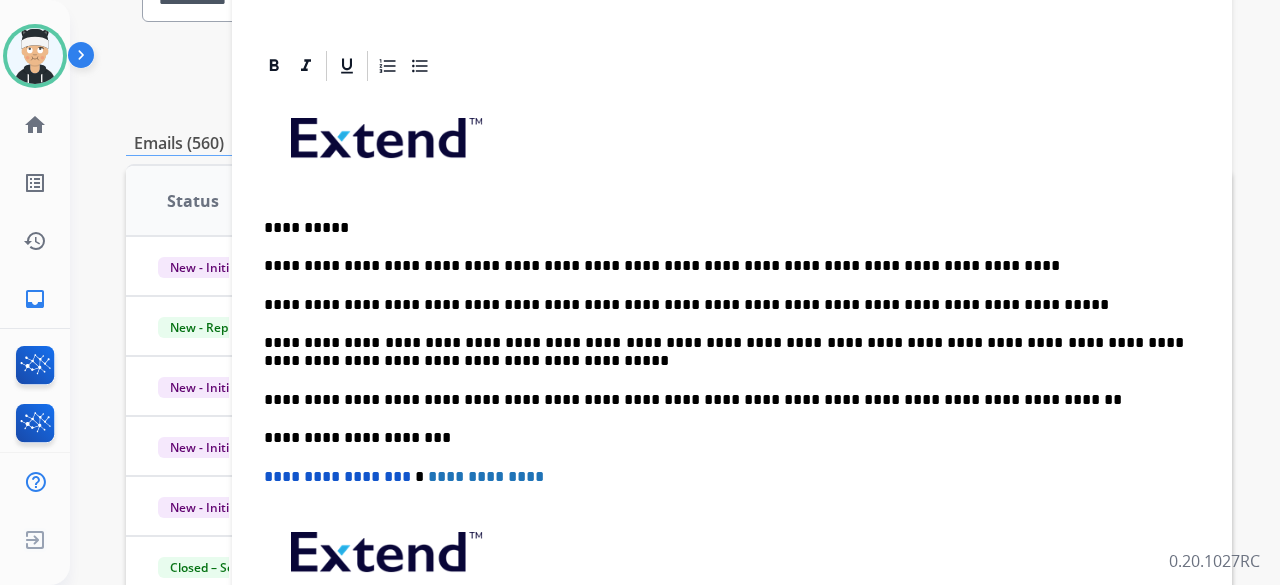 click on "**********" at bounding box center (724, 305) 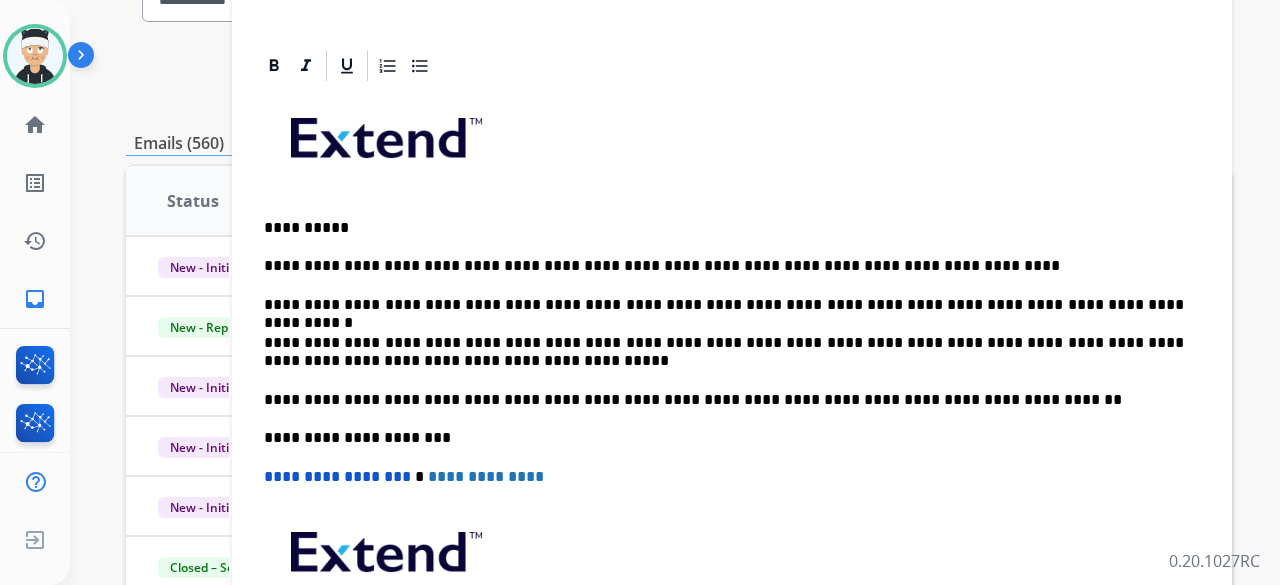 click on "**********" at bounding box center [724, 305] 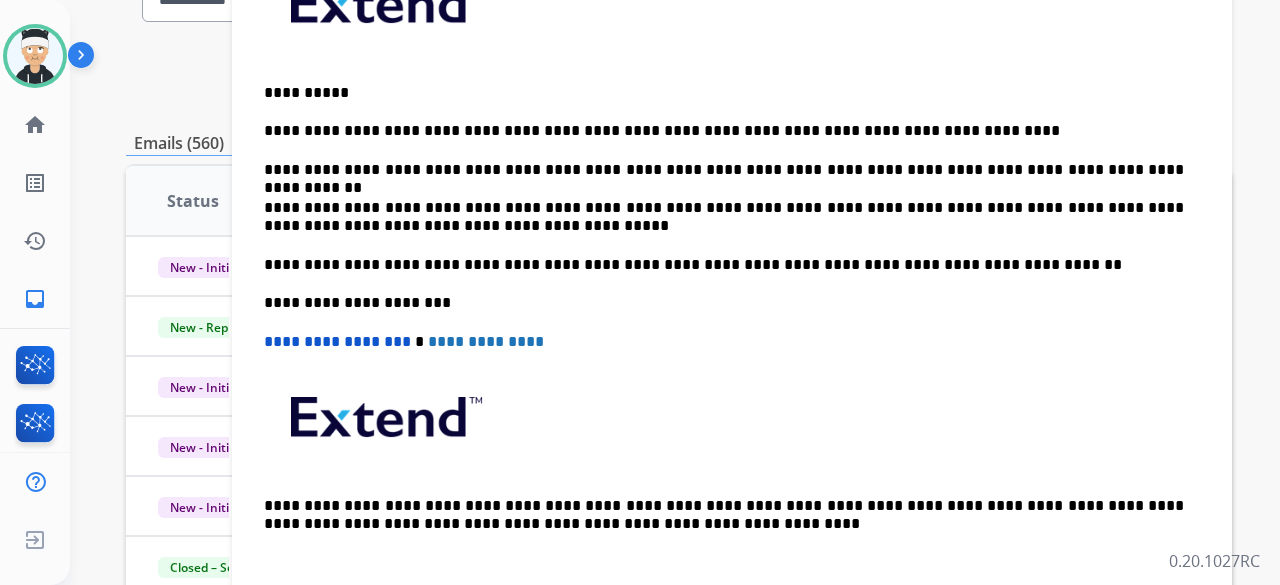 scroll, scrollTop: 514, scrollLeft: 0, axis: vertical 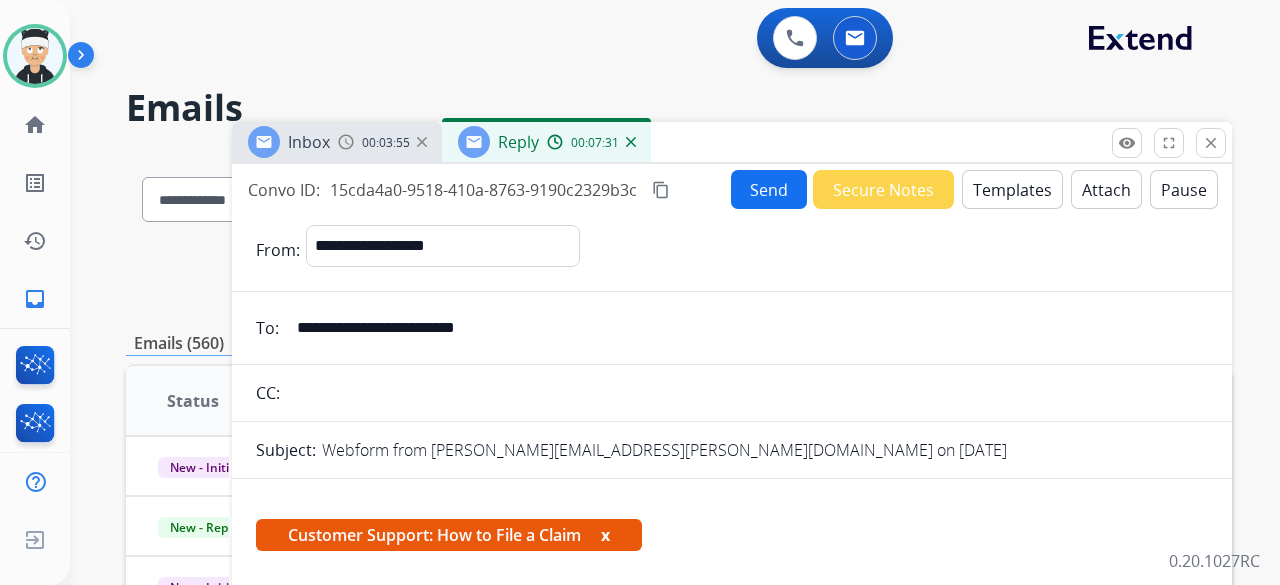 click on "Send" at bounding box center (769, 189) 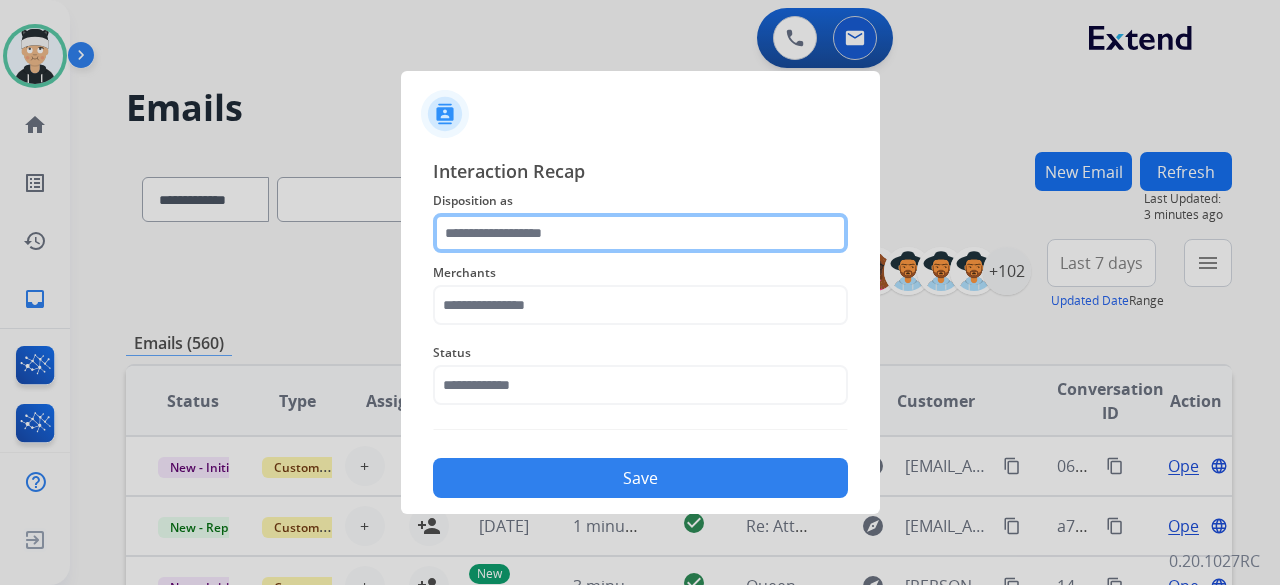 click 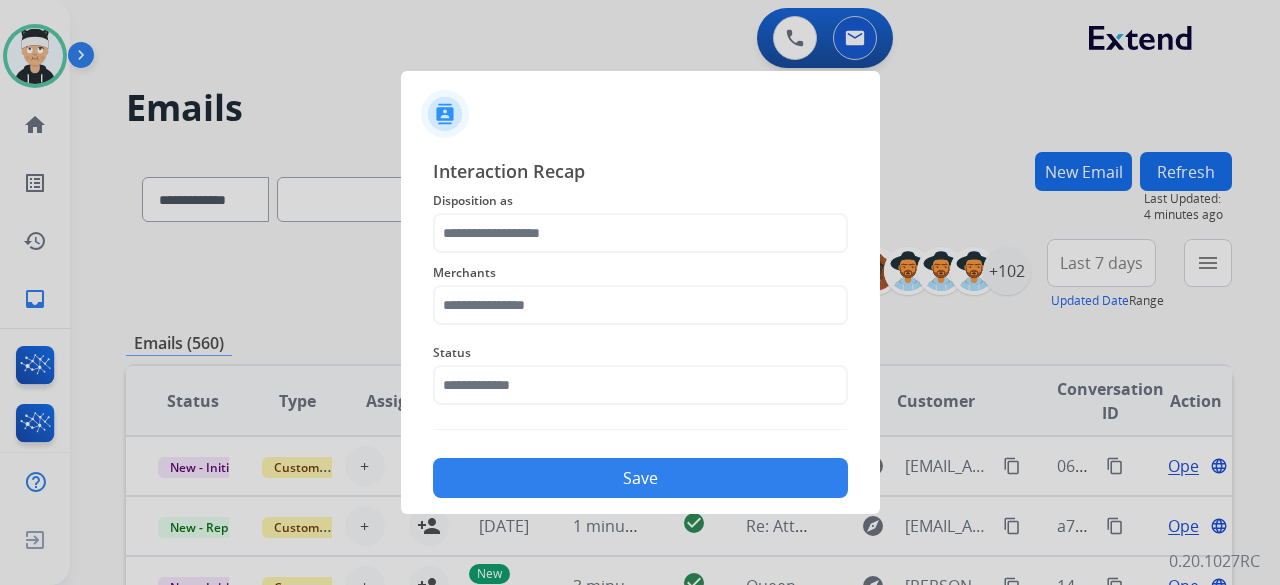 click on "Interaction Recap Disposition as    Merchants   Status    Save" 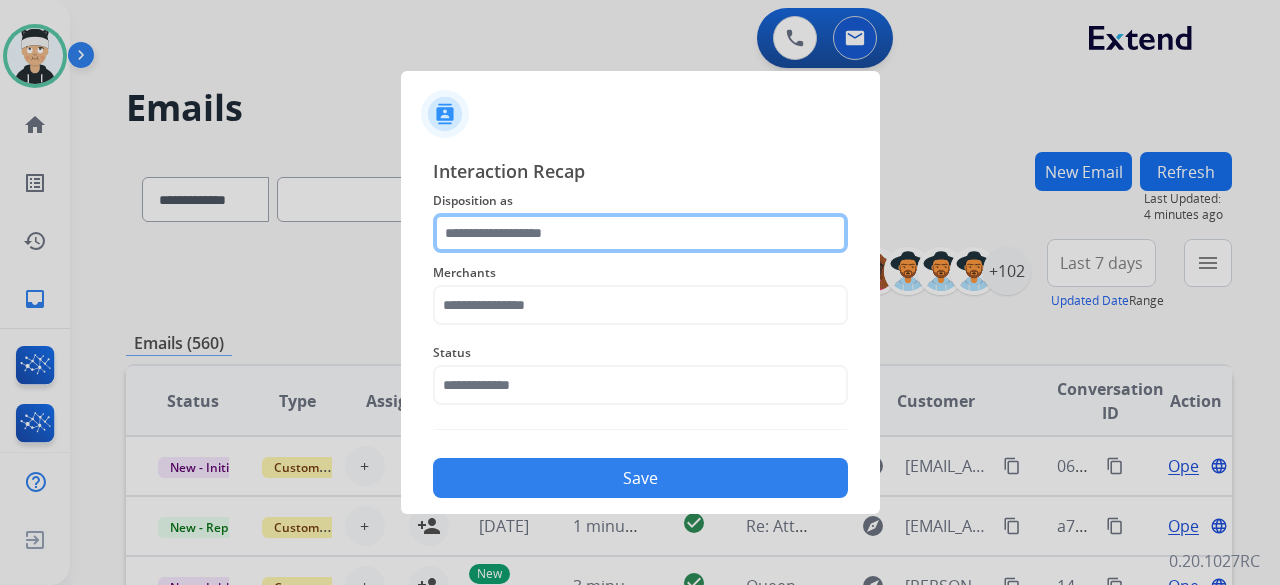 click 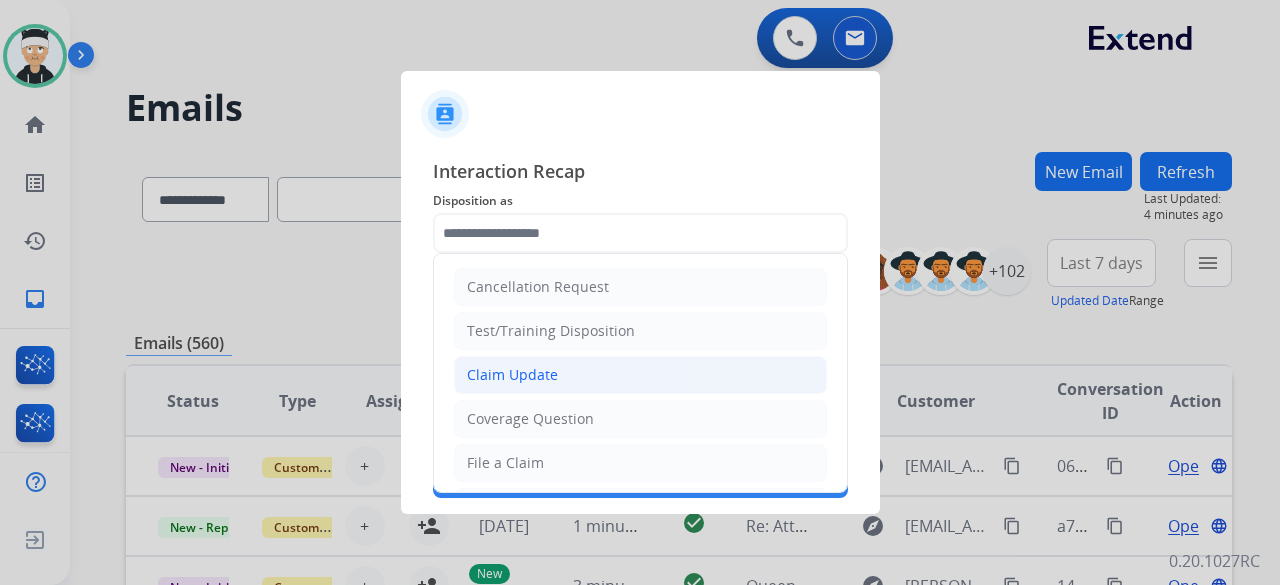 click on "Claim Update" 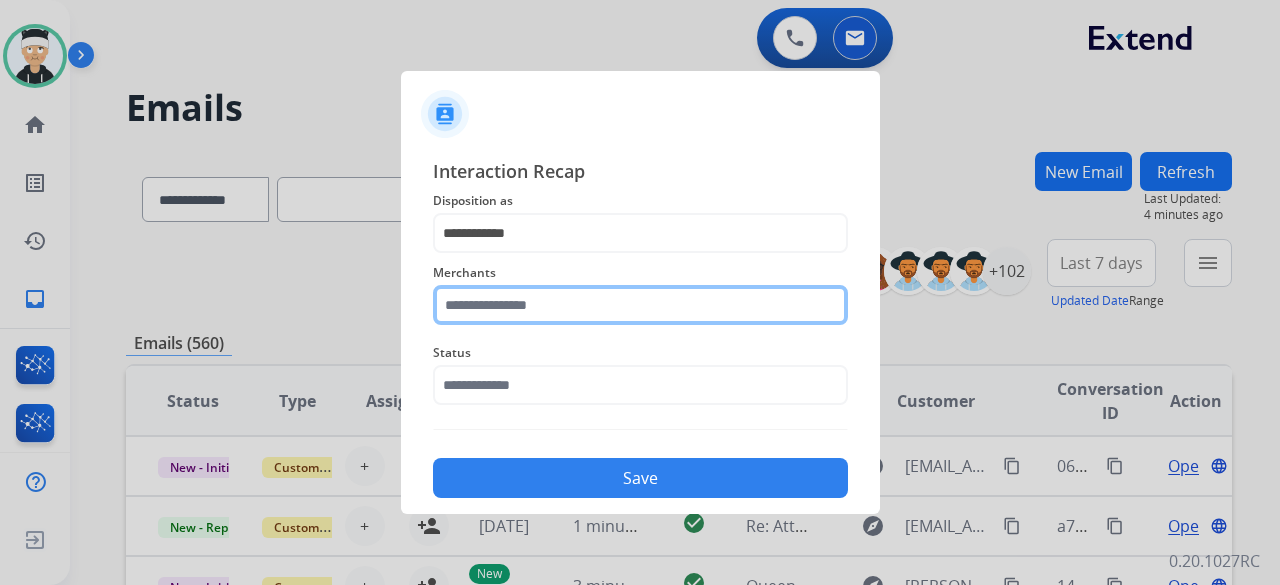 click 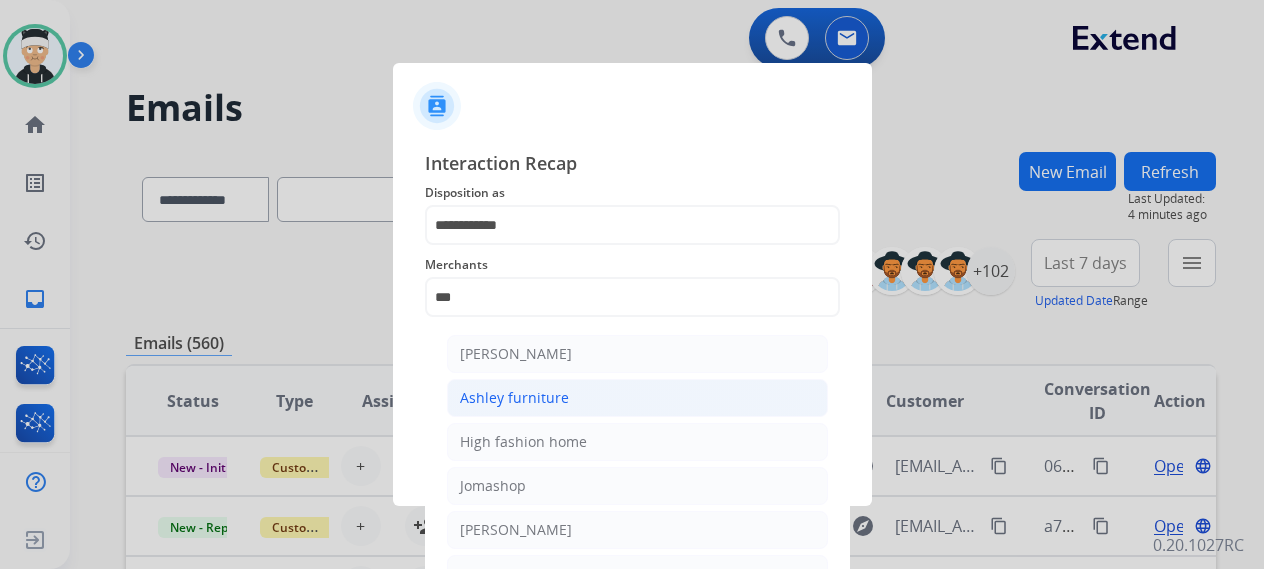 click on "Ashley furniture" 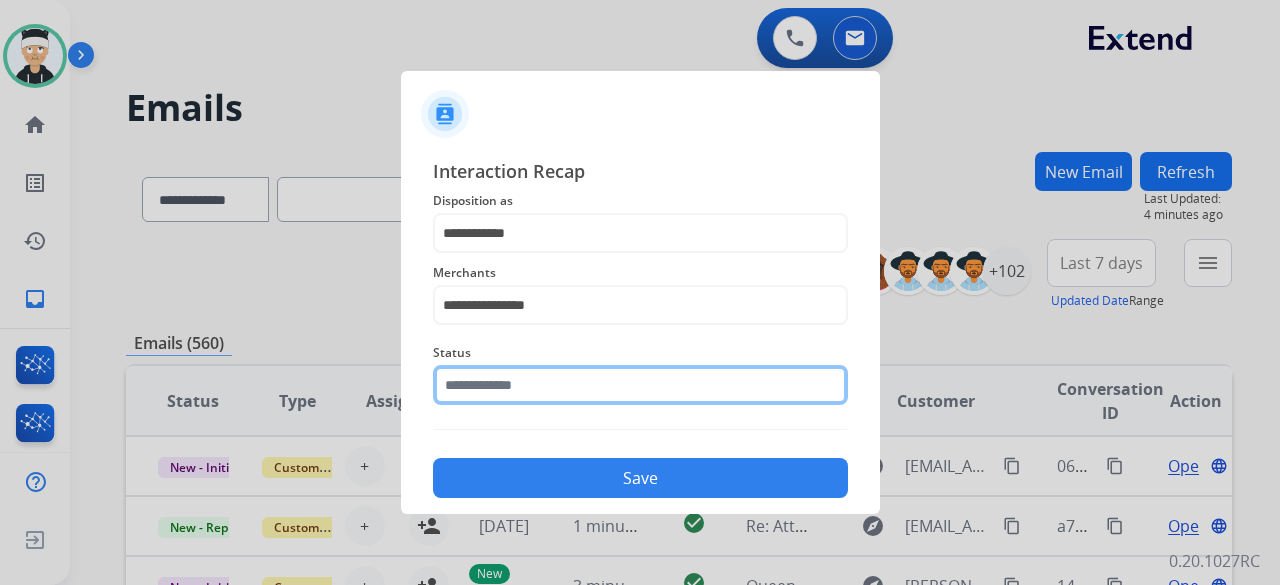 click 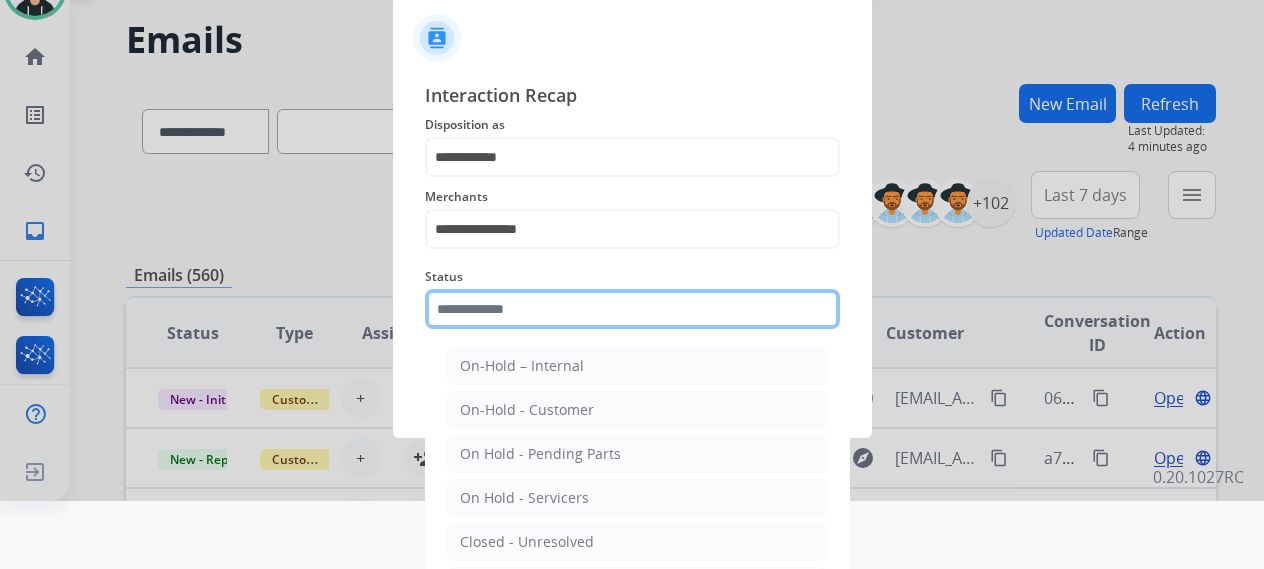 scroll, scrollTop: 136, scrollLeft: 0, axis: vertical 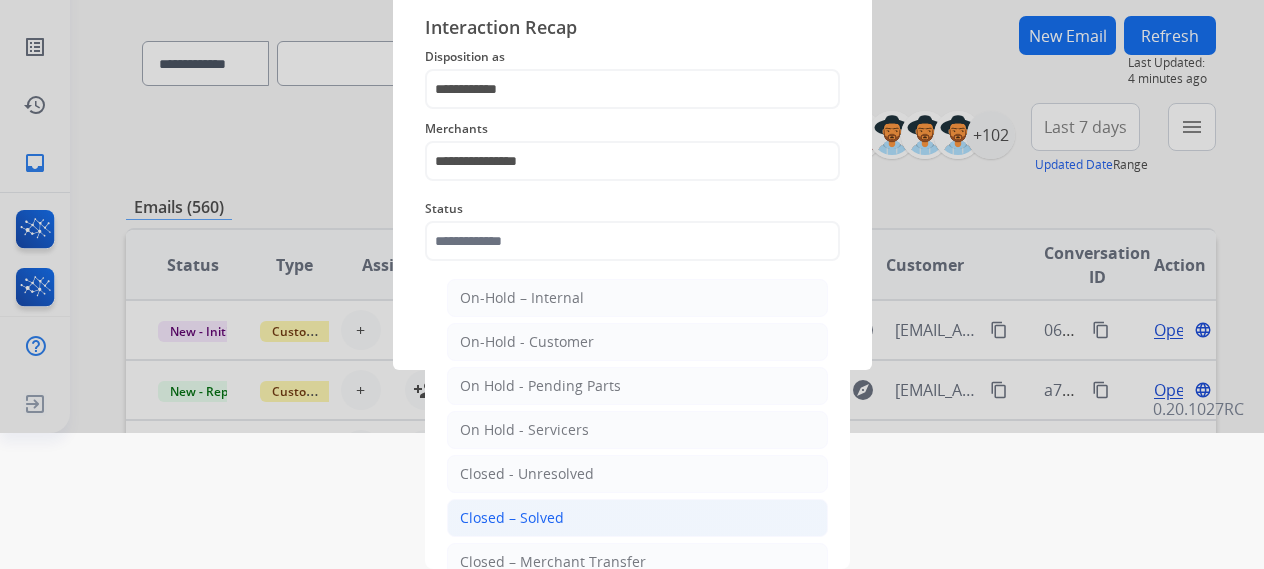 click on "Closed – Solved" 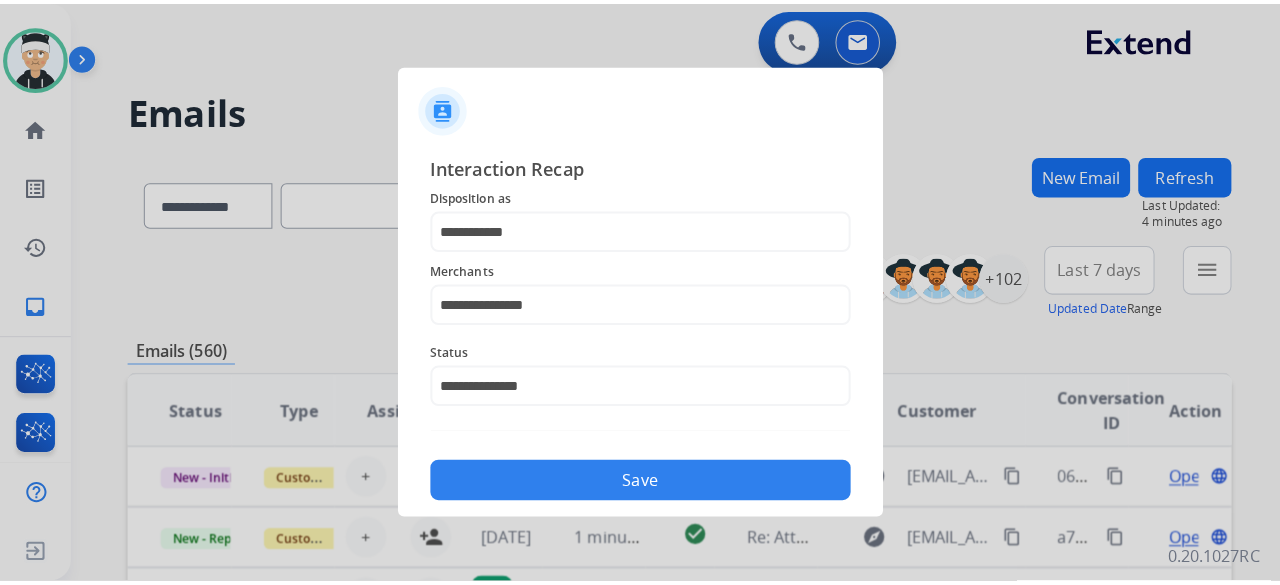 scroll, scrollTop: 0, scrollLeft: 0, axis: both 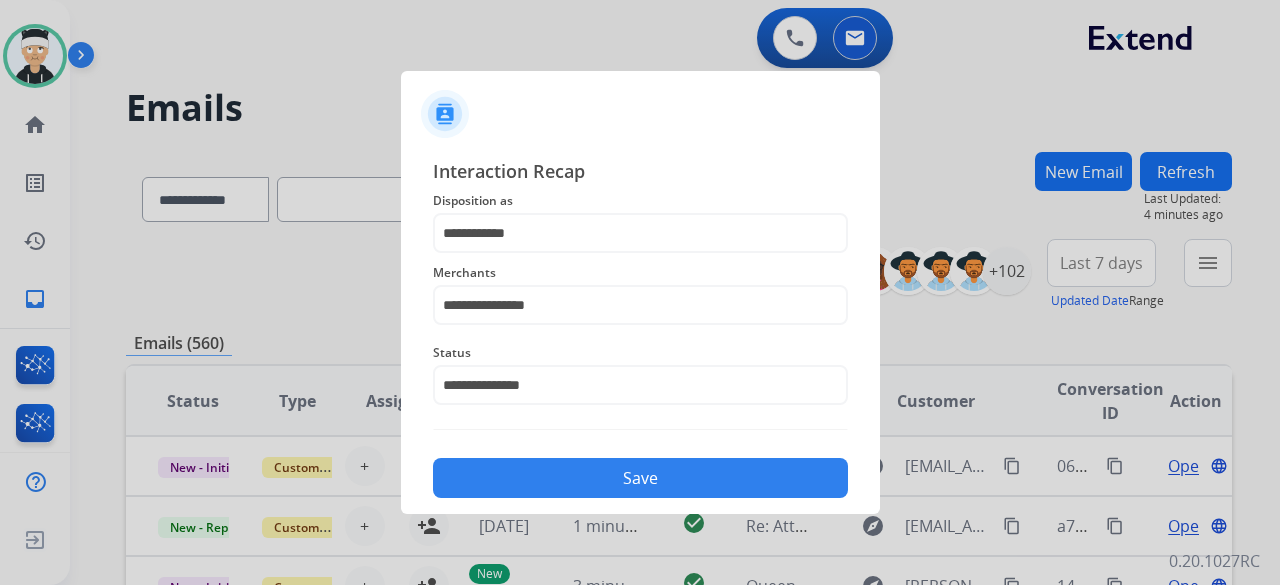 click on "Save" 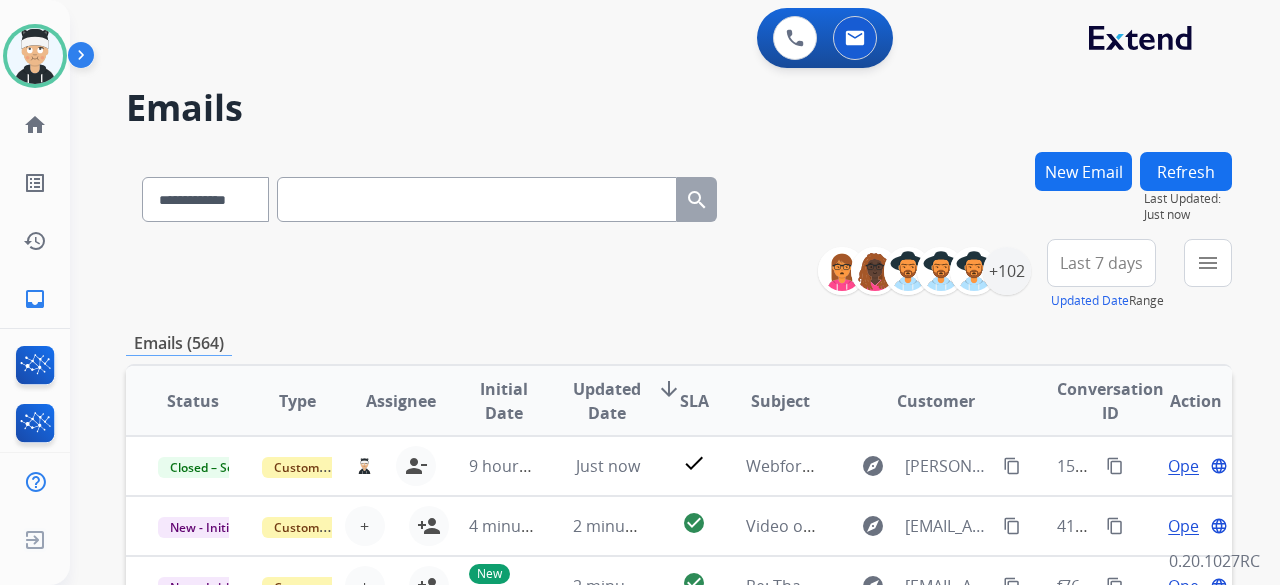 scroll, scrollTop: 2, scrollLeft: 0, axis: vertical 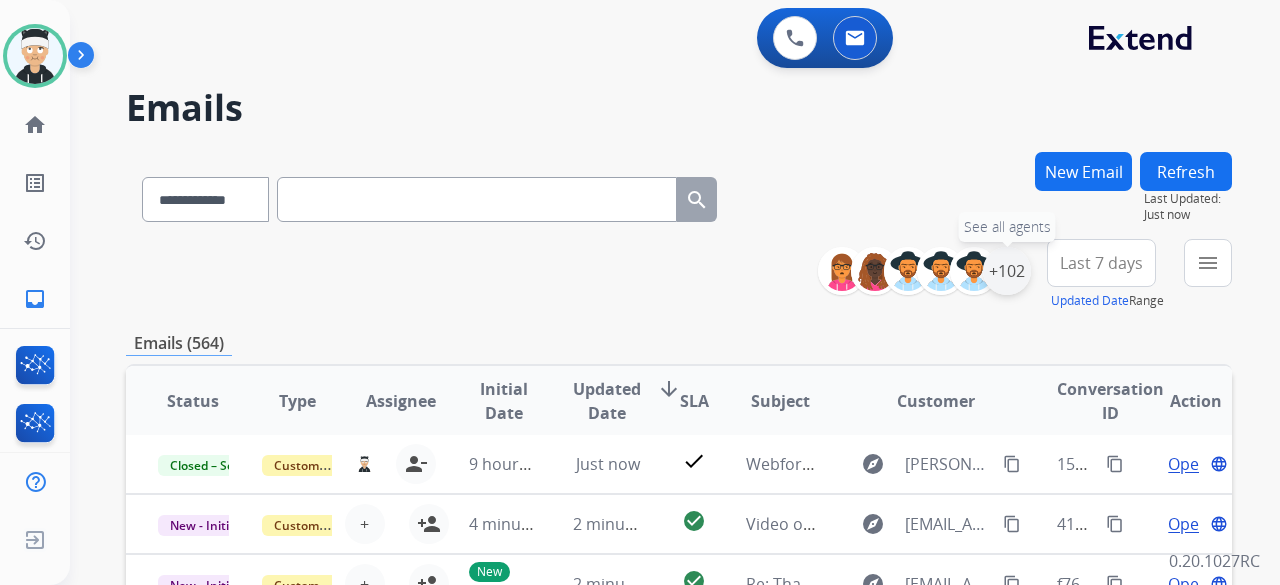 click on "+102" at bounding box center [1007, 271] 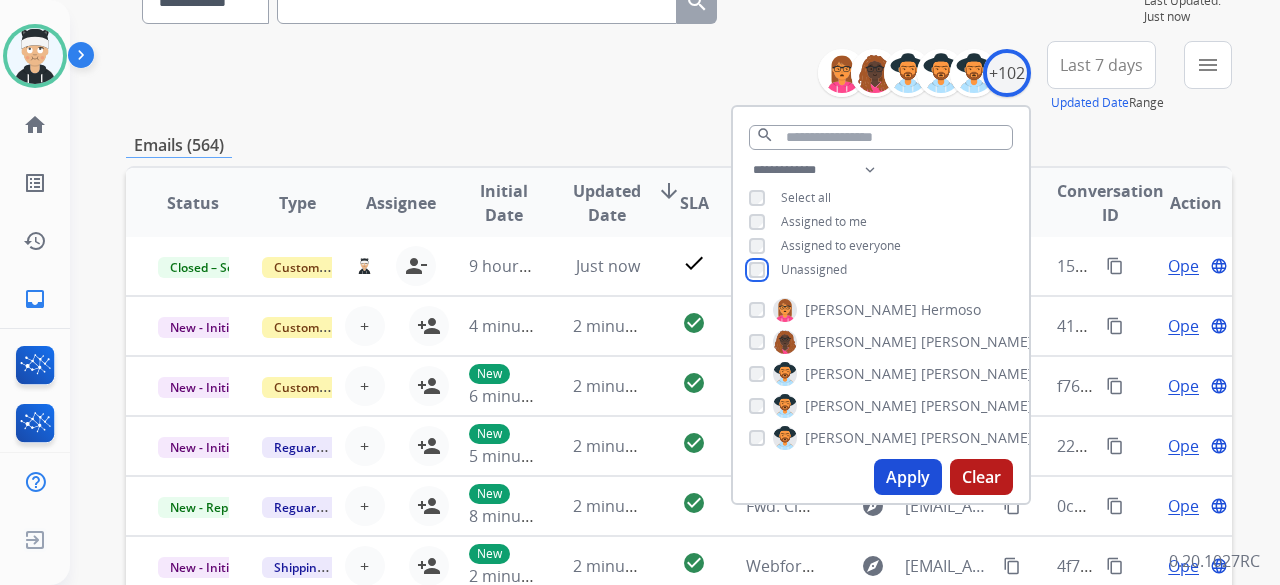 scroll, scrollTop: 200, scrollLeft: 0, axis: vertical 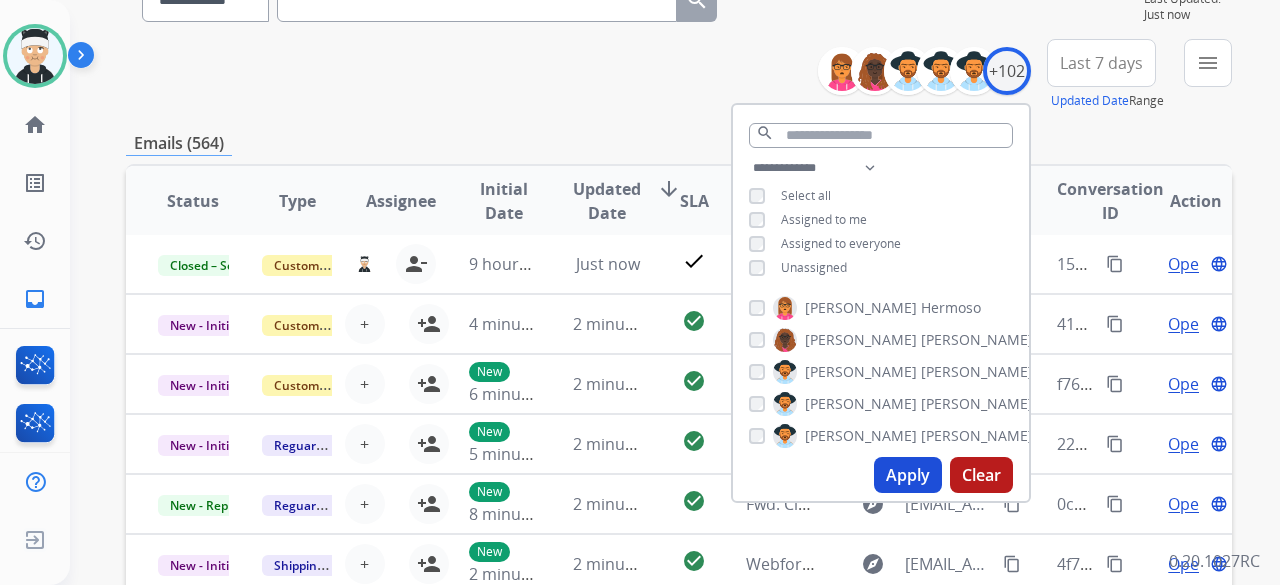 click on "Apply" at bounding box center [908, 475] 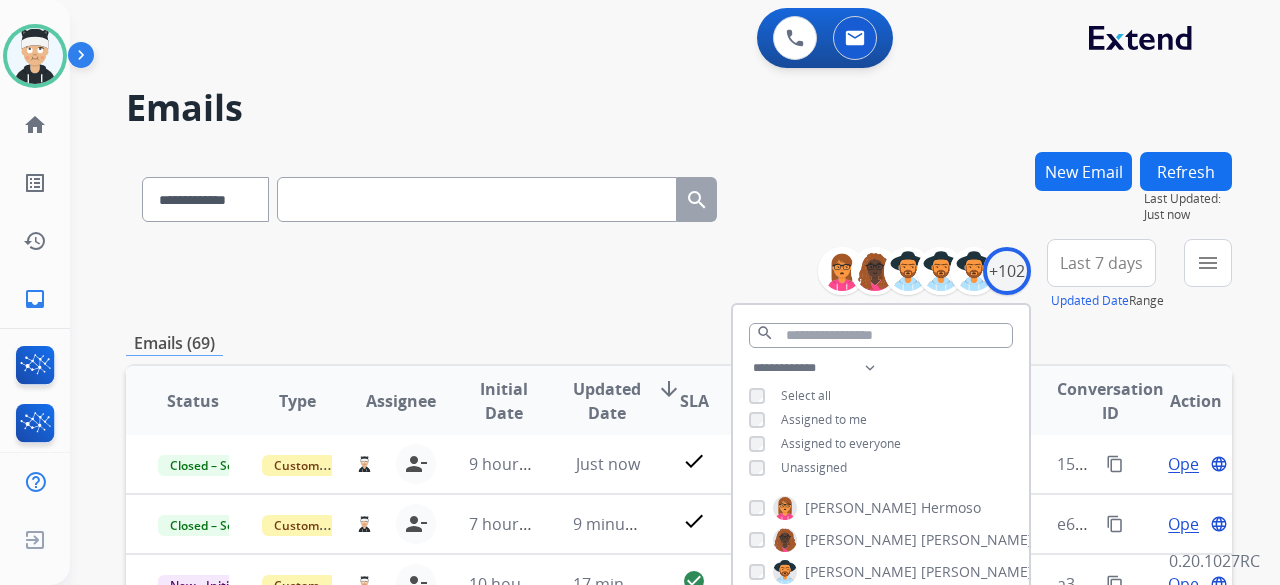 click on "**********" at bounding box center (679, 275) 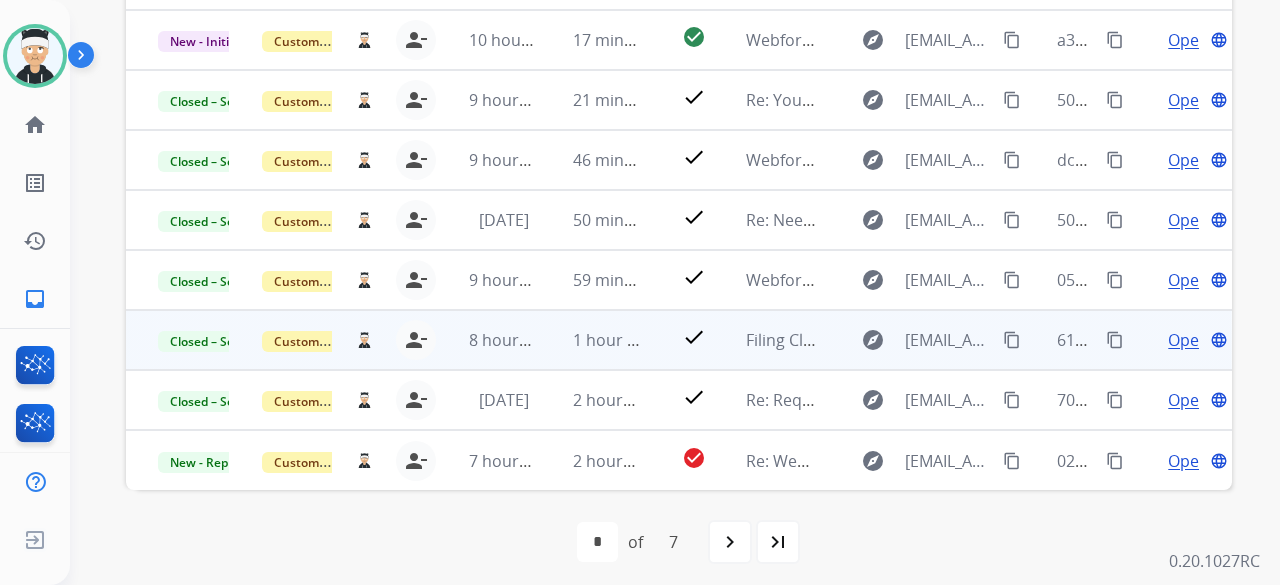 scroll, scrollTop: 552, scrollLeft: 0, axis: vertical 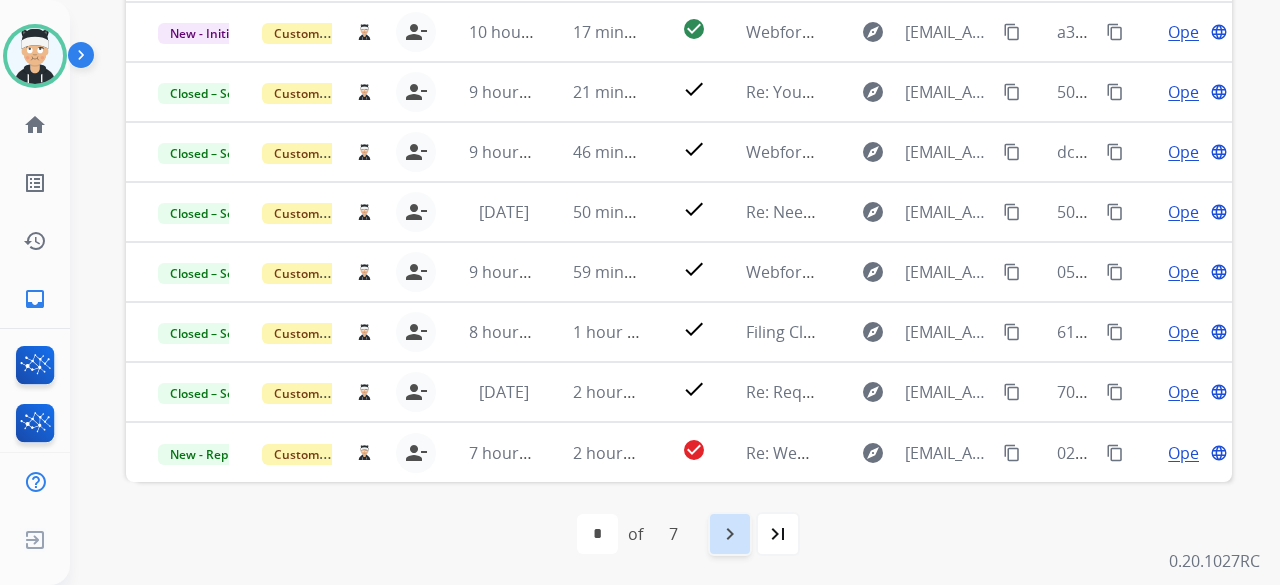 click on "navigate_next" at bounding box center [730, 534] 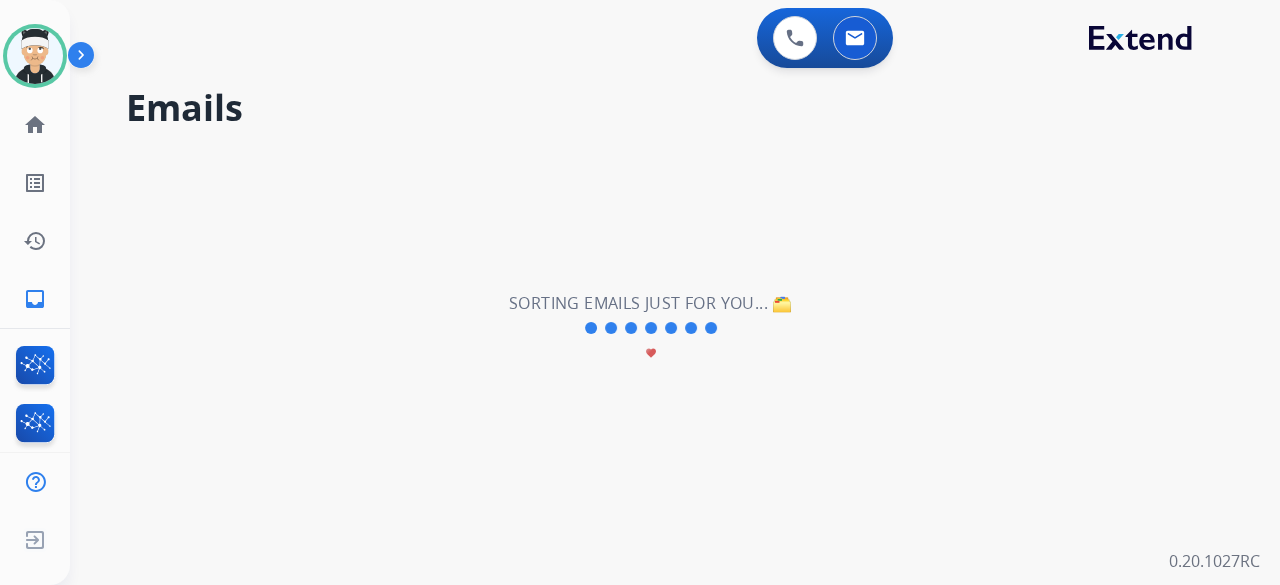 click on "**********" at bounding box center [651, 328] 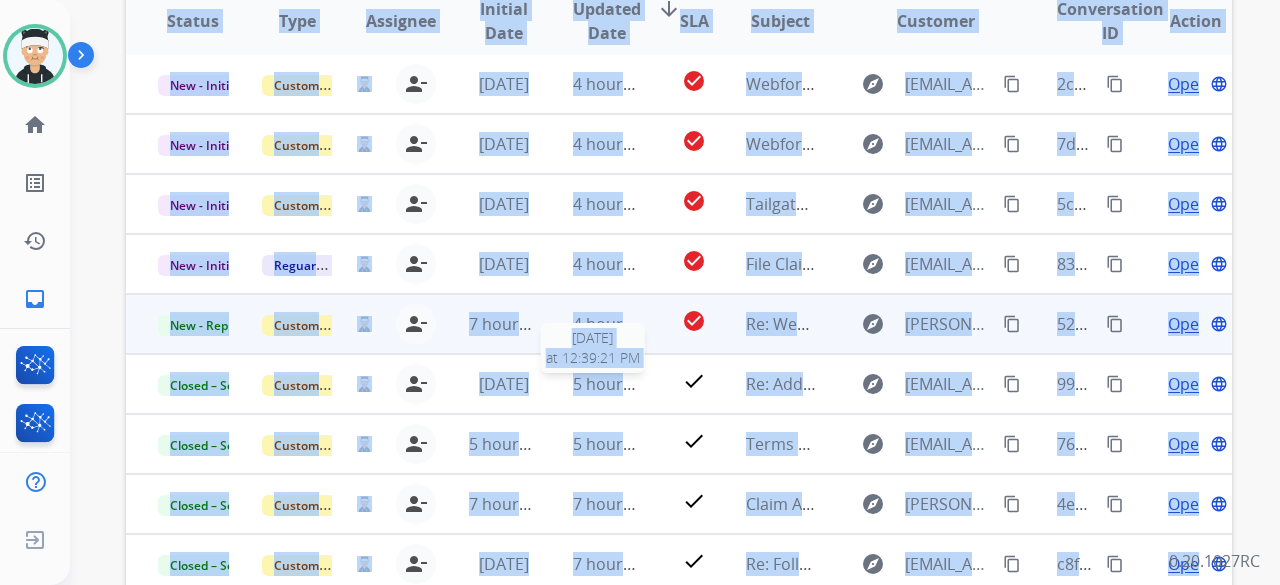 scroll, scrollTop: 400, scrollLeft: 0, axis: vertical 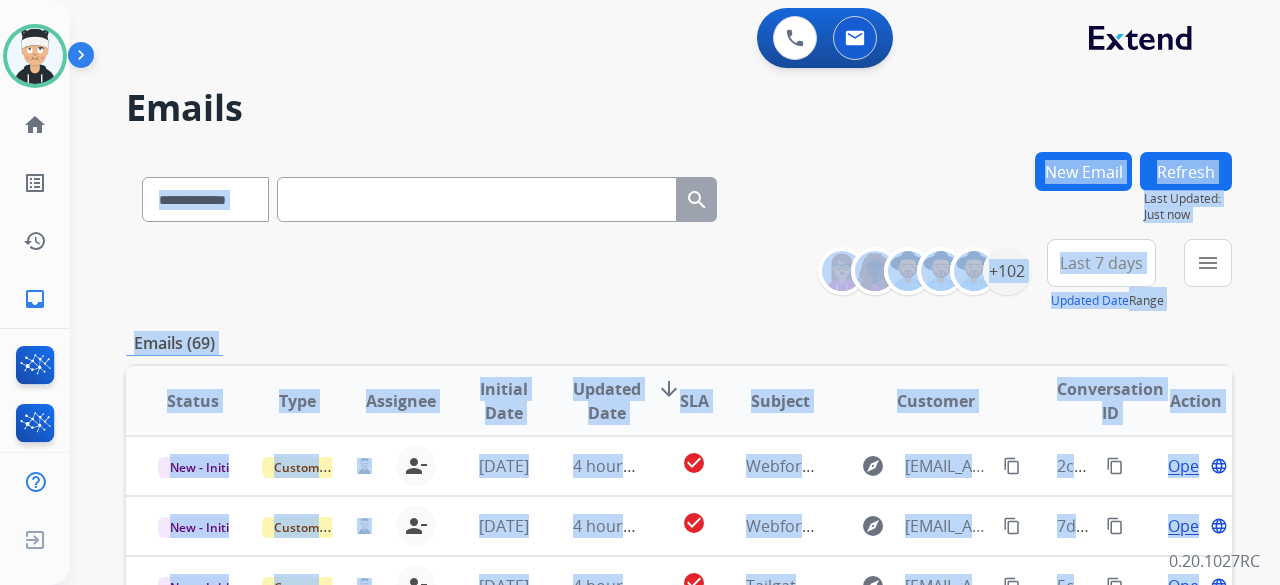 click on "Emails (69)" at bounding box center [679, 343] 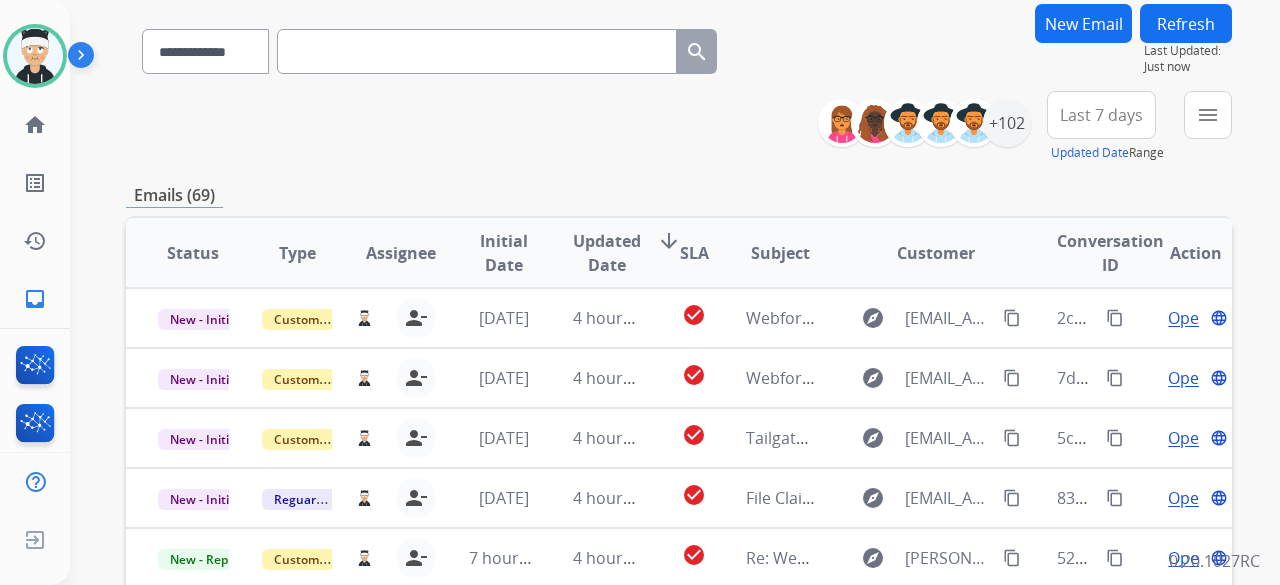 scroll, scrollTop: 500, scrollLeft: 0, axis: vertical 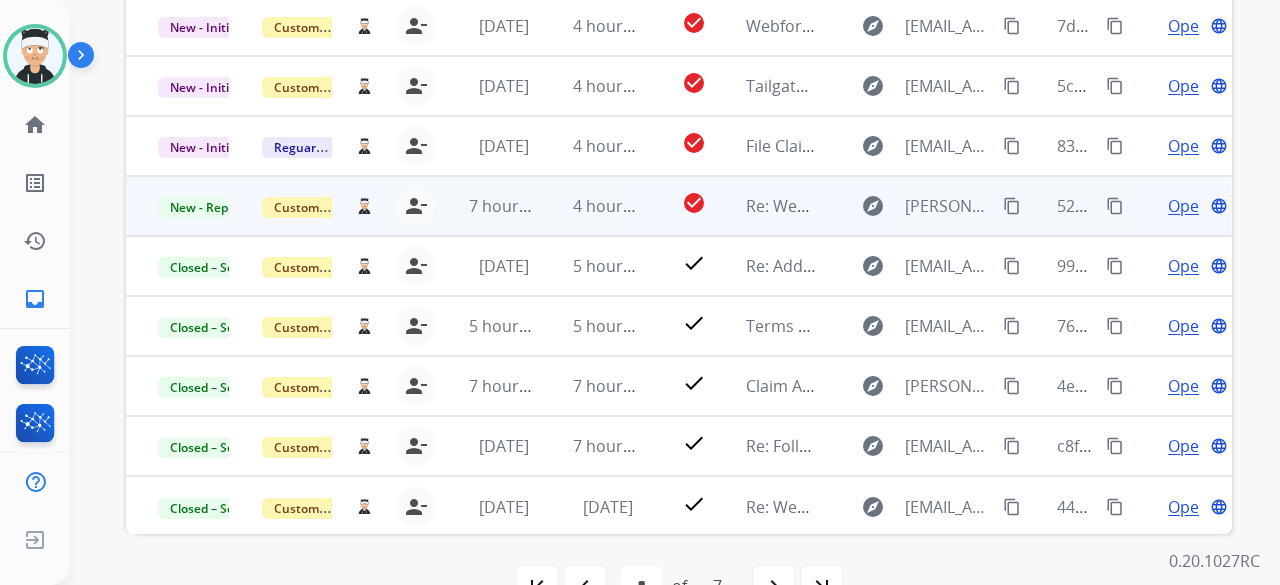 click on "Open" at bounding box center [1188, 206] 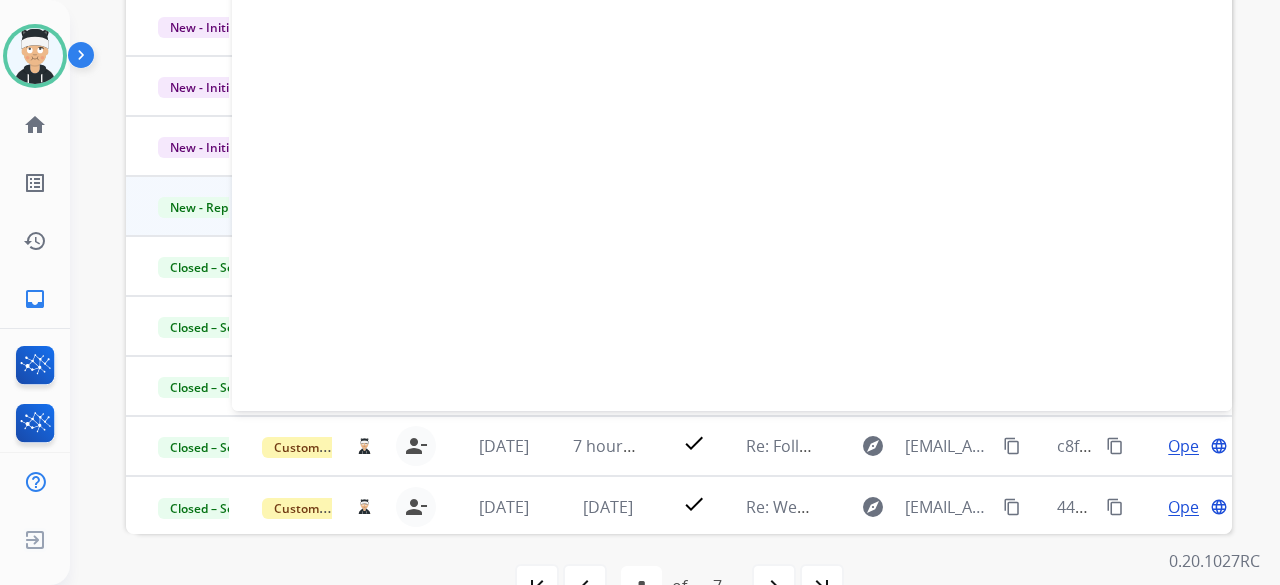 click on "Loading..." at bounding box center [732, 142] 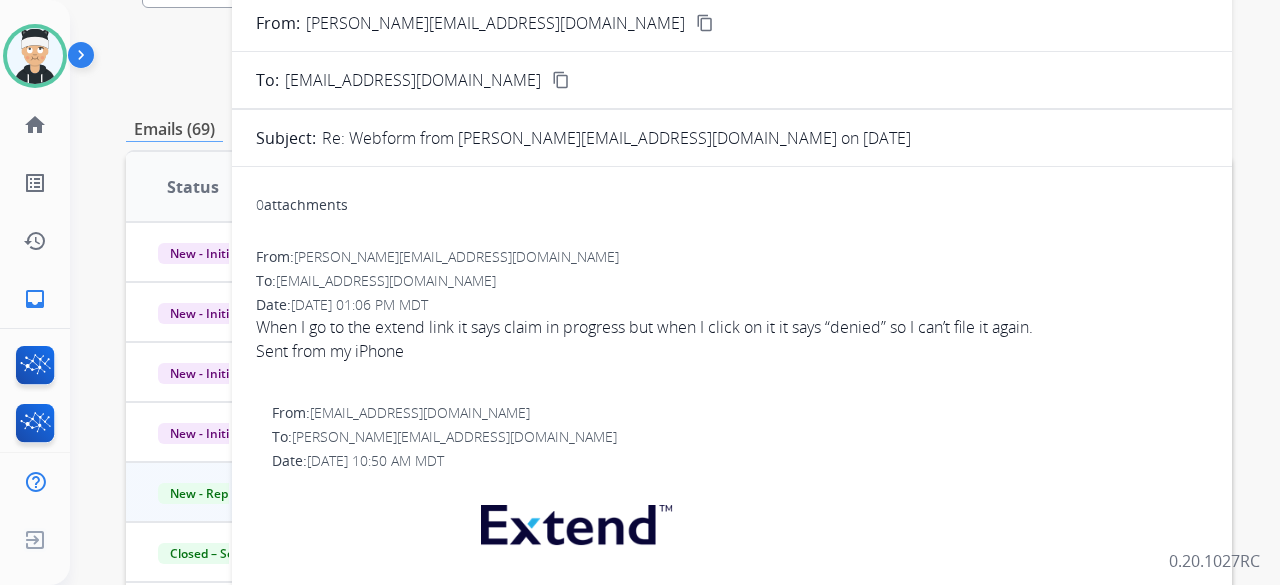 scroll, scrollTop: 200, scrollLeft: 0, axis: vertical 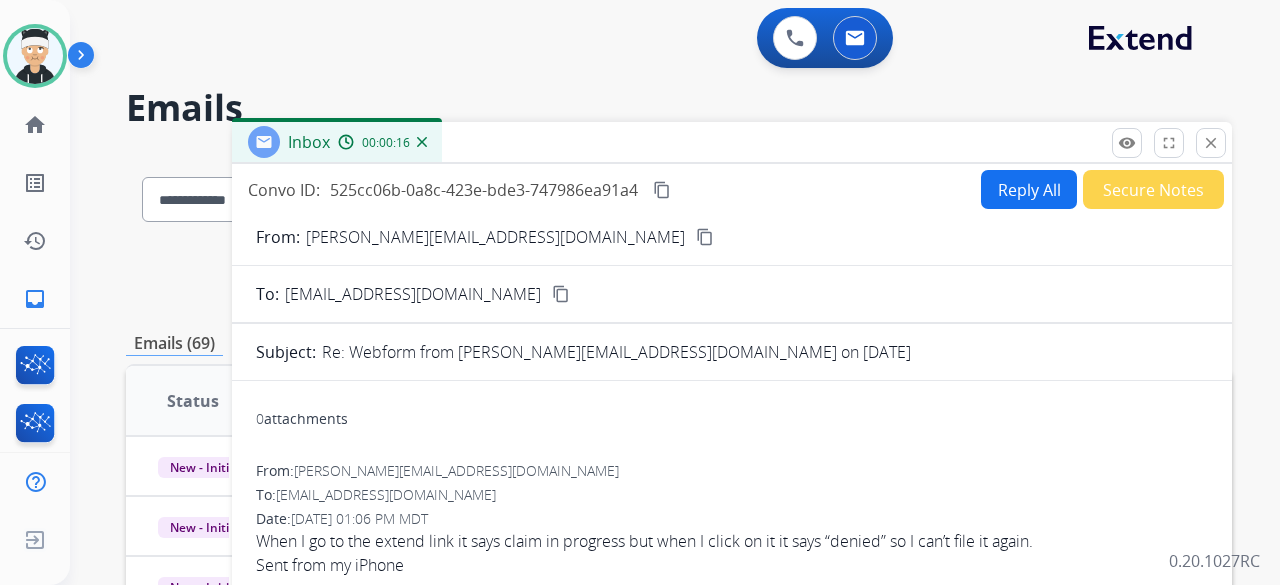click on "content_copy" at bounding box center [705, 237] 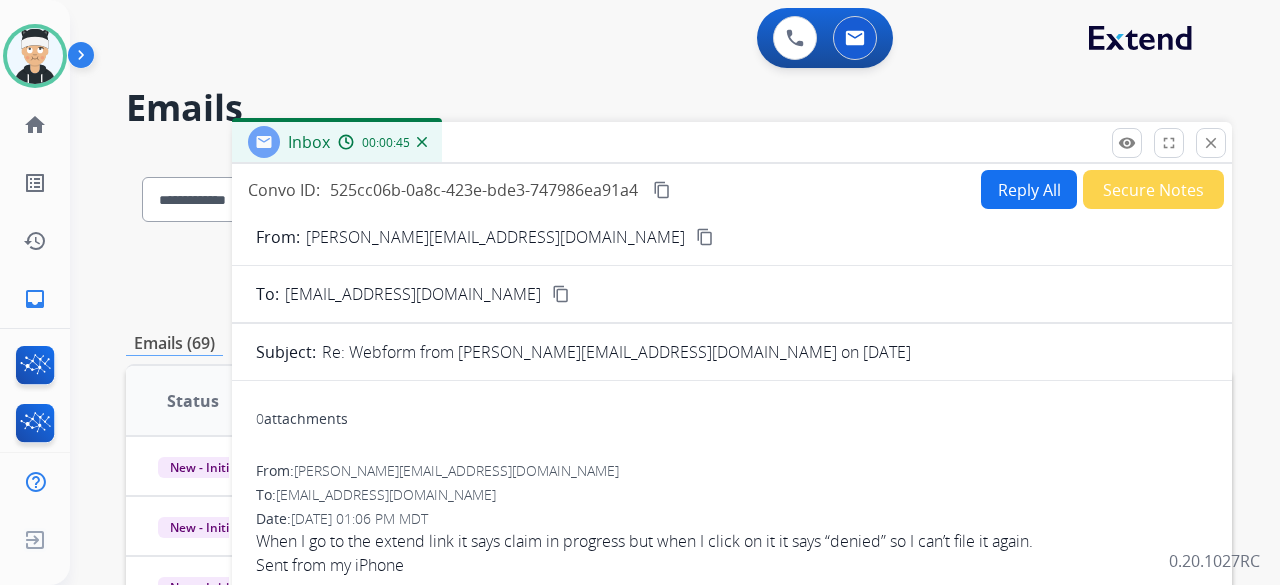 click on "Reply All" at bounding box center [1029, 189] 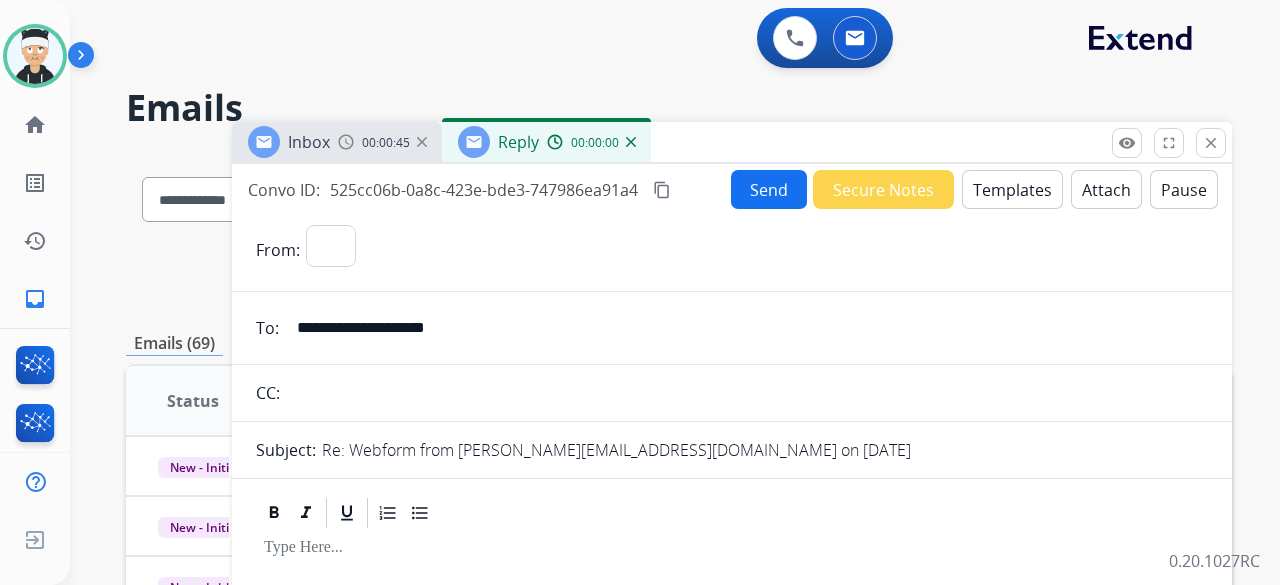 select on "**********" 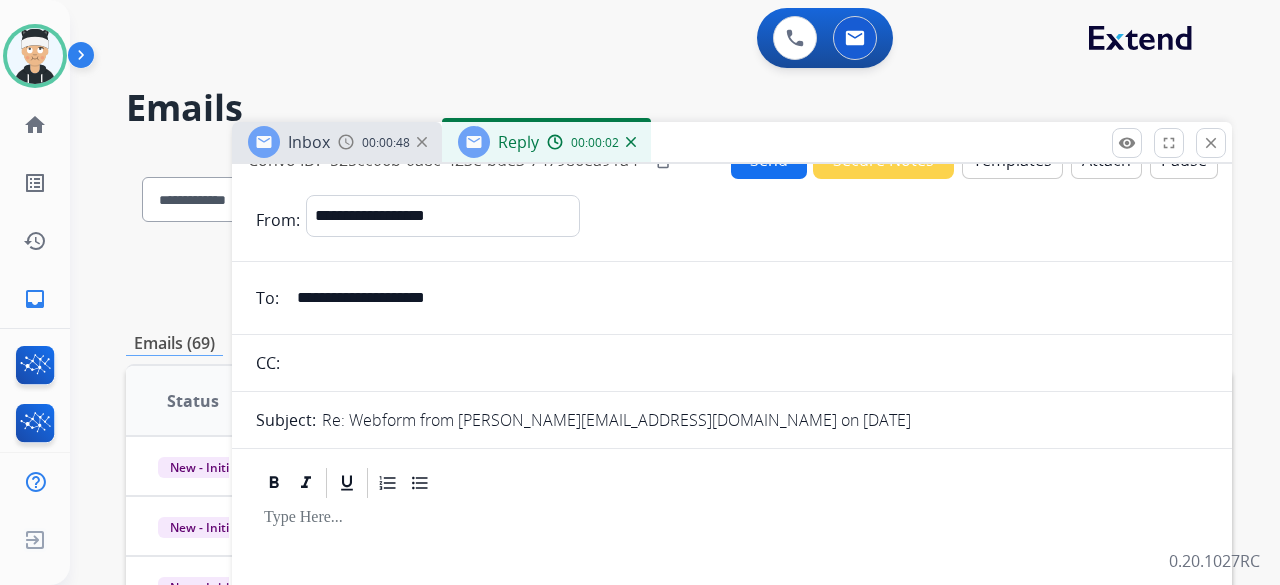 scroll, scrollTop: 0, scrollLeft: 0, axis: both 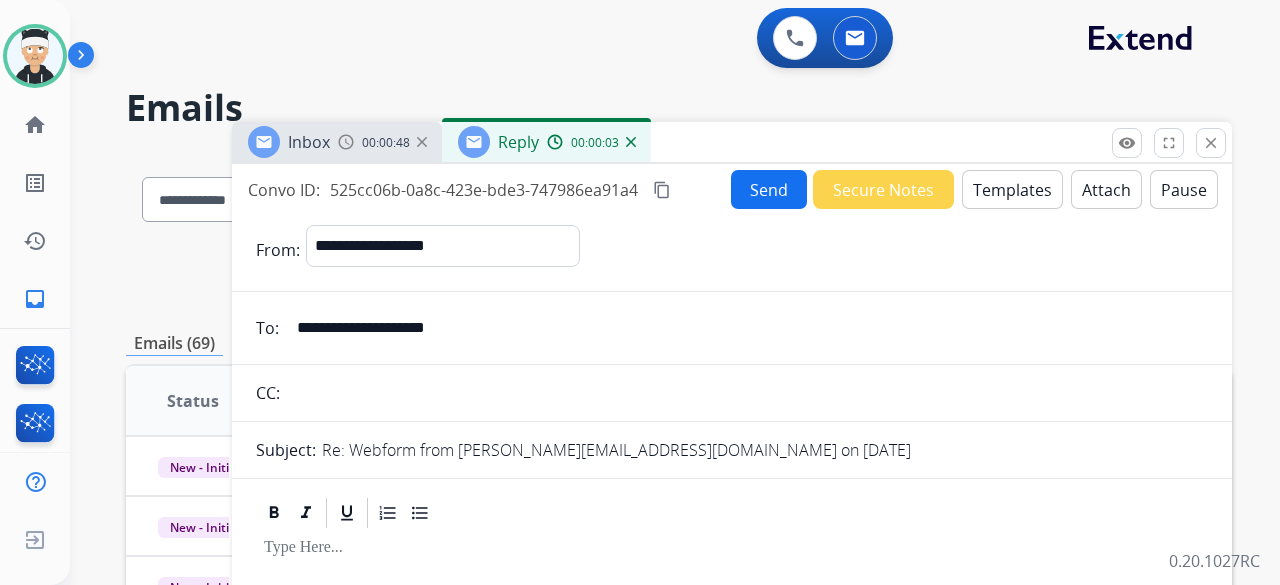 click on "Templates" at bounding box center (1012, 189) 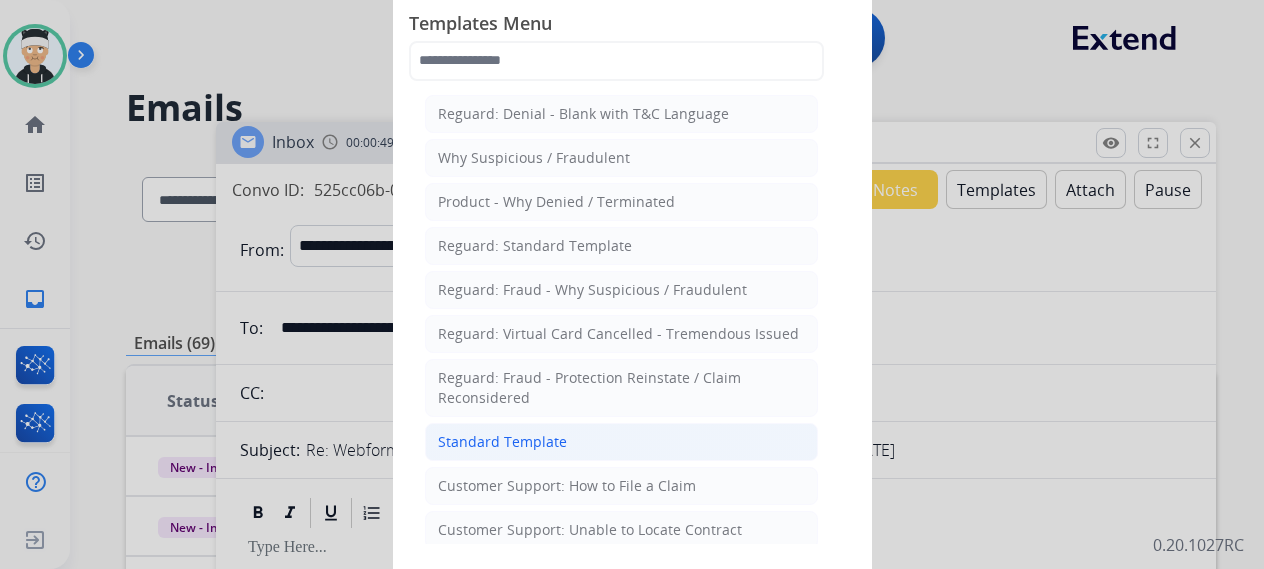 click on "Standard Template" 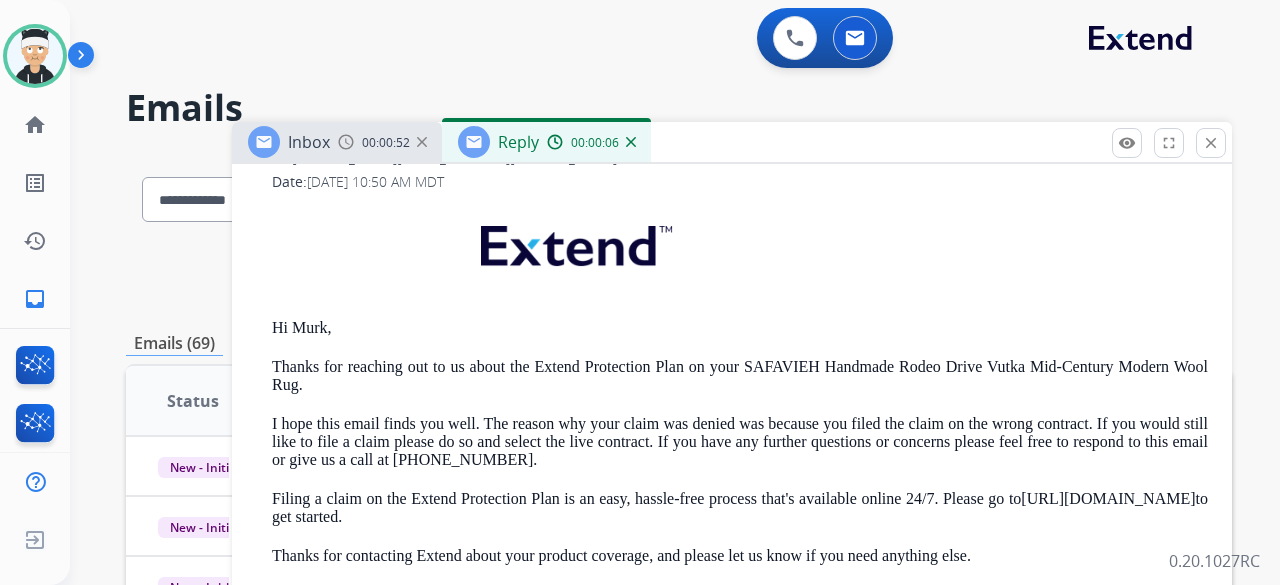 scroll, scrollTop: 1400, scrollLeft: 0, axis: vertical 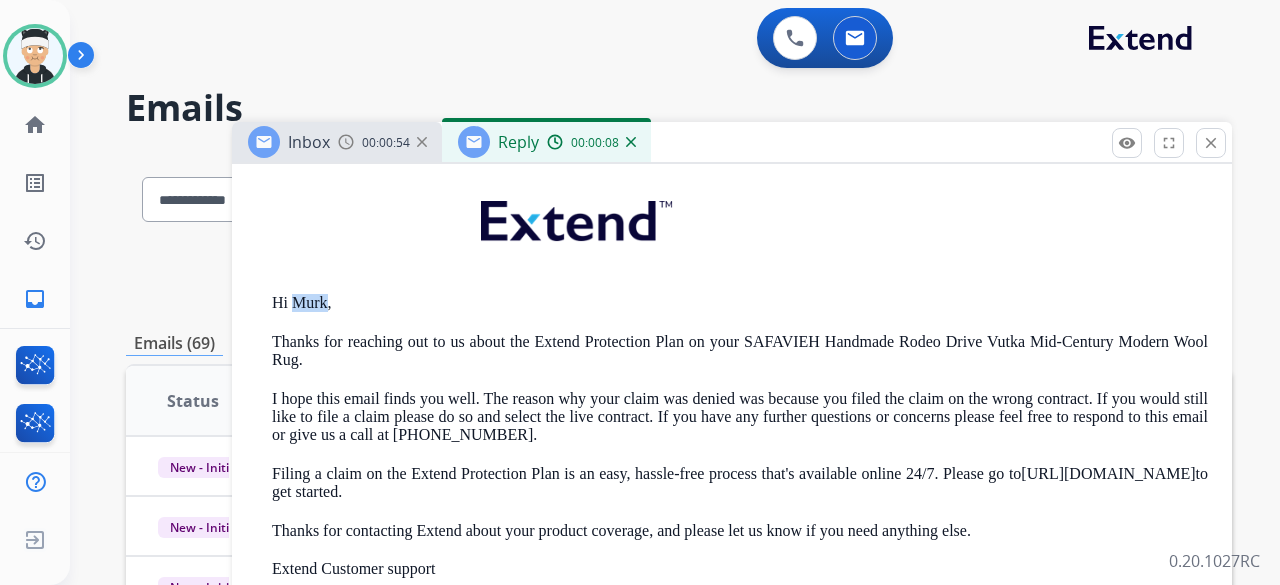 drag, startPoint x: 293, startPoint y: 298, endPoint x: 326, endPoint y: 301, distance: 33.13608 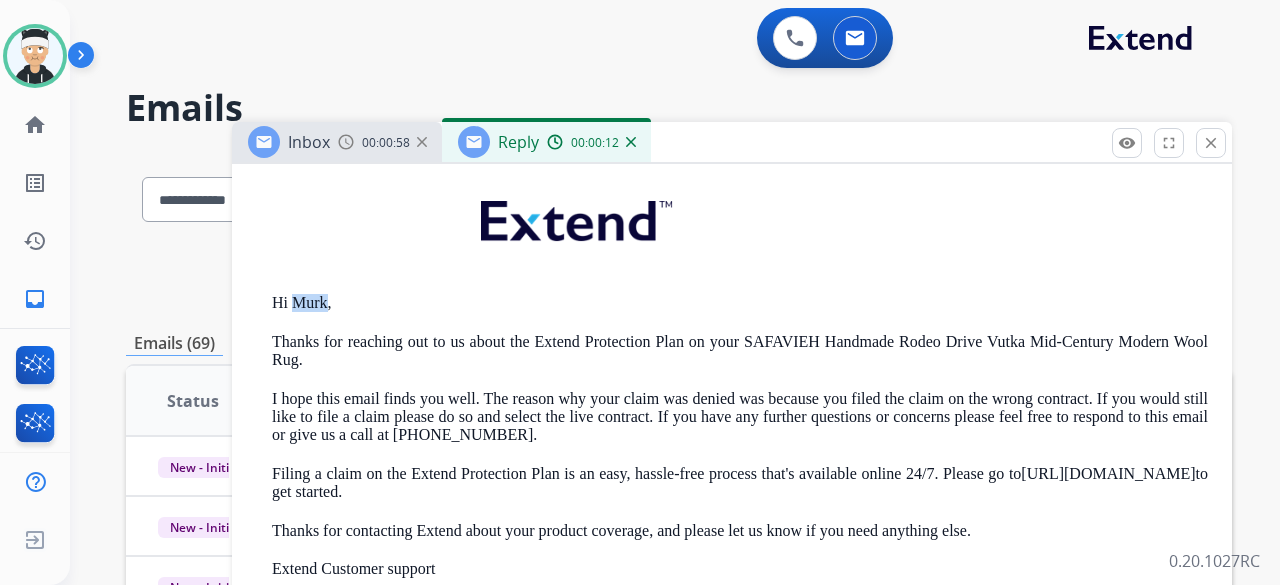 drag, startPoint x: 290, startPoint y: 297, endPoint x: 326, endPoint y: 303, distance: 36.496574 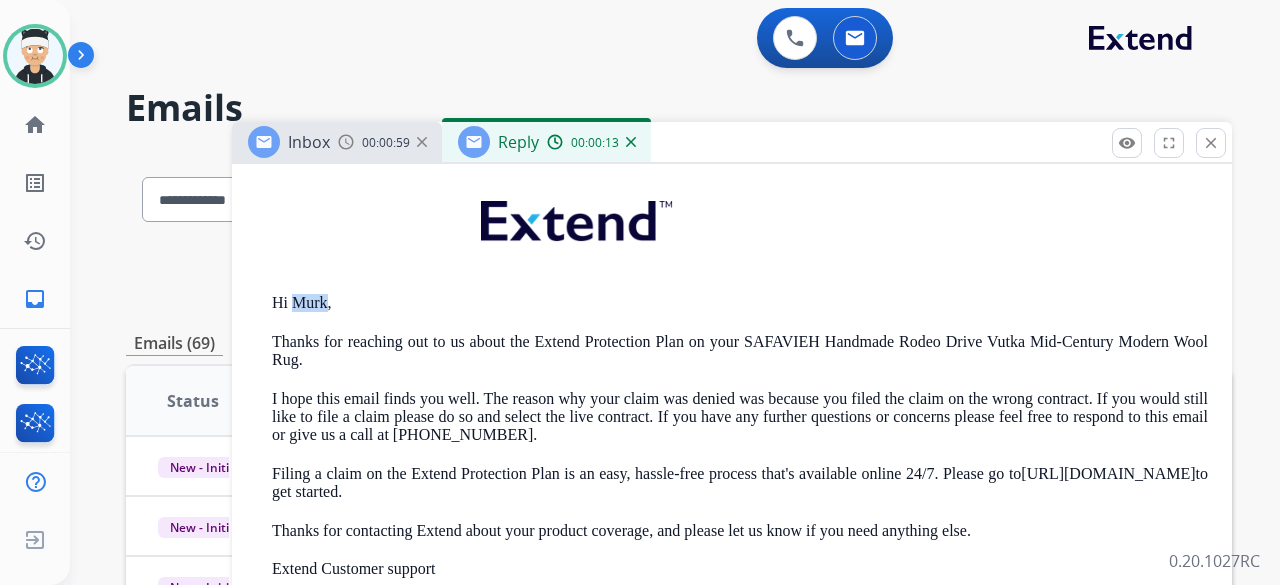 copy on "Murk" 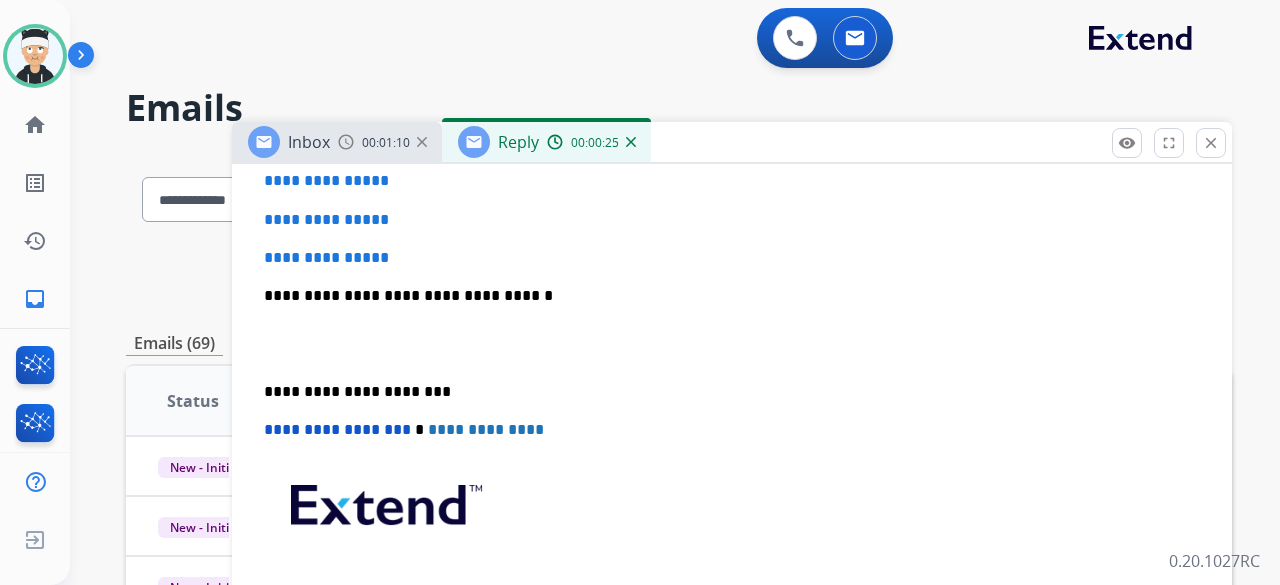 scroll, scrollTop: 548, scrollLeft: 0, axis: vertical 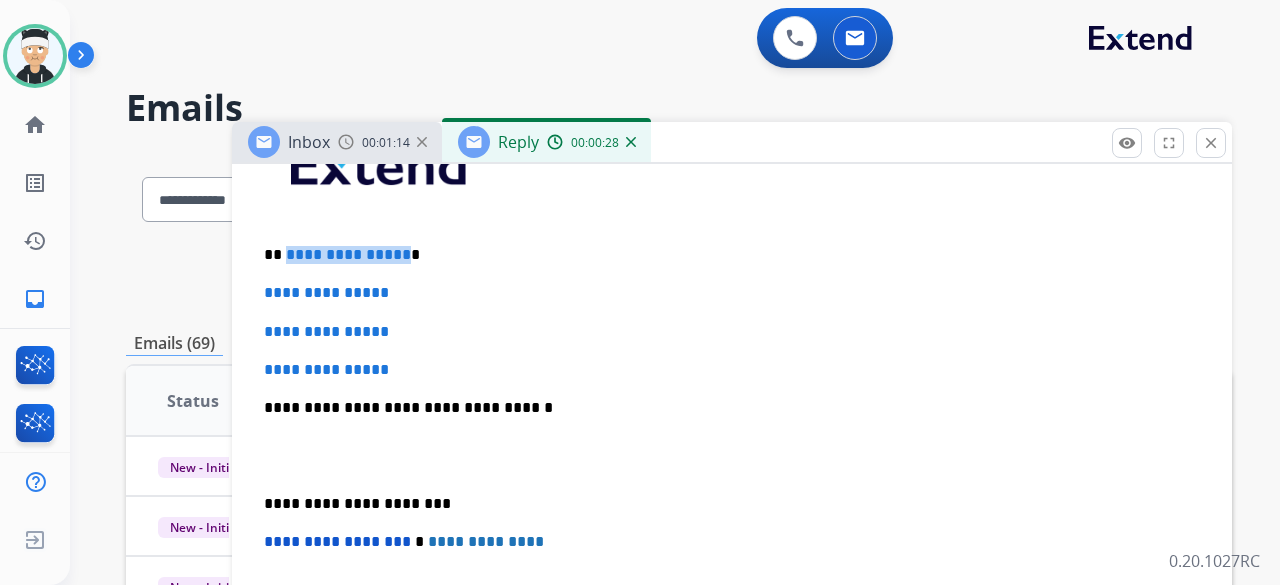 drag, startPoint x: 400, startPoint y: 247, endPoint x: 284, endPoint y: 259, distance: 116.61904 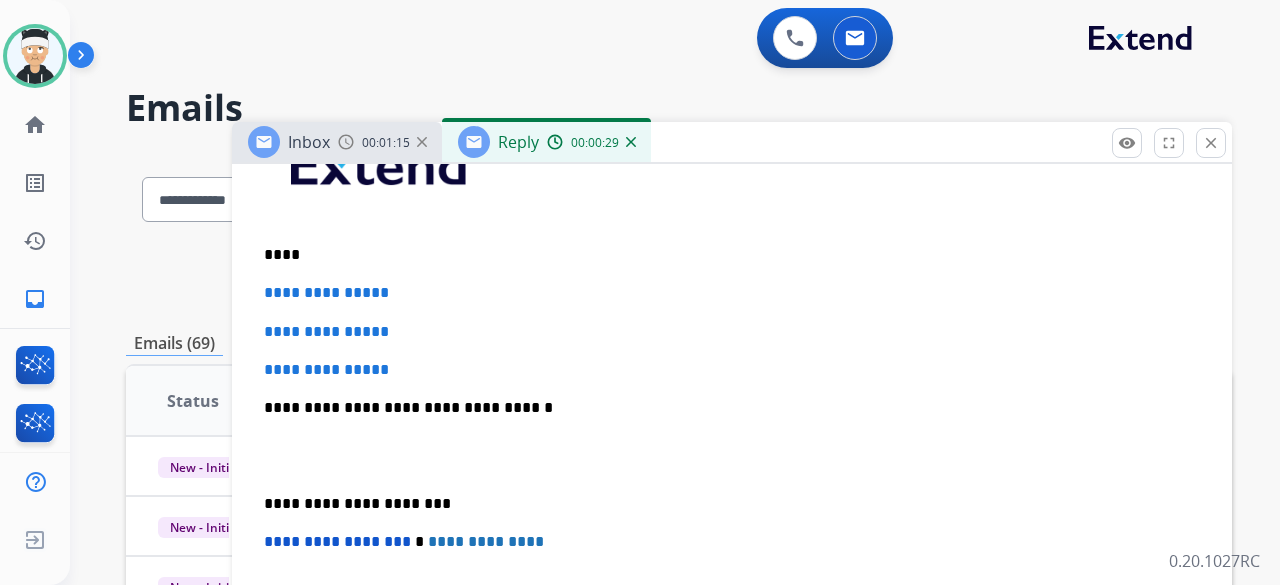 type 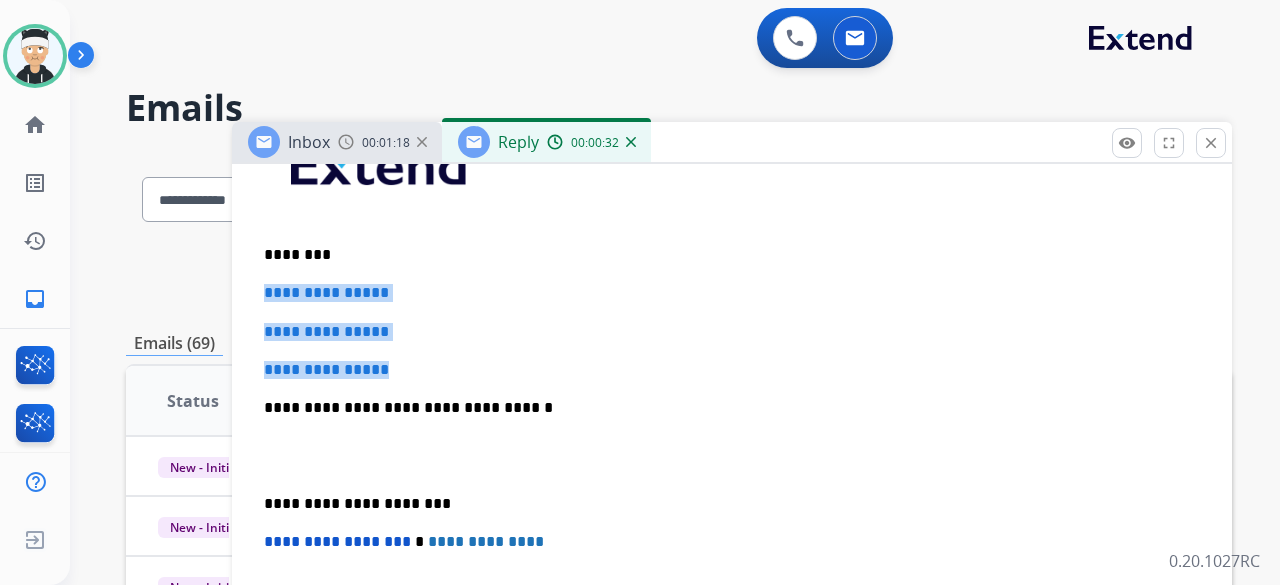 drag, startPoint x: 406, startPoint y: 371, endPoint x: 260, endPoint y: 286, distance: 168.94081 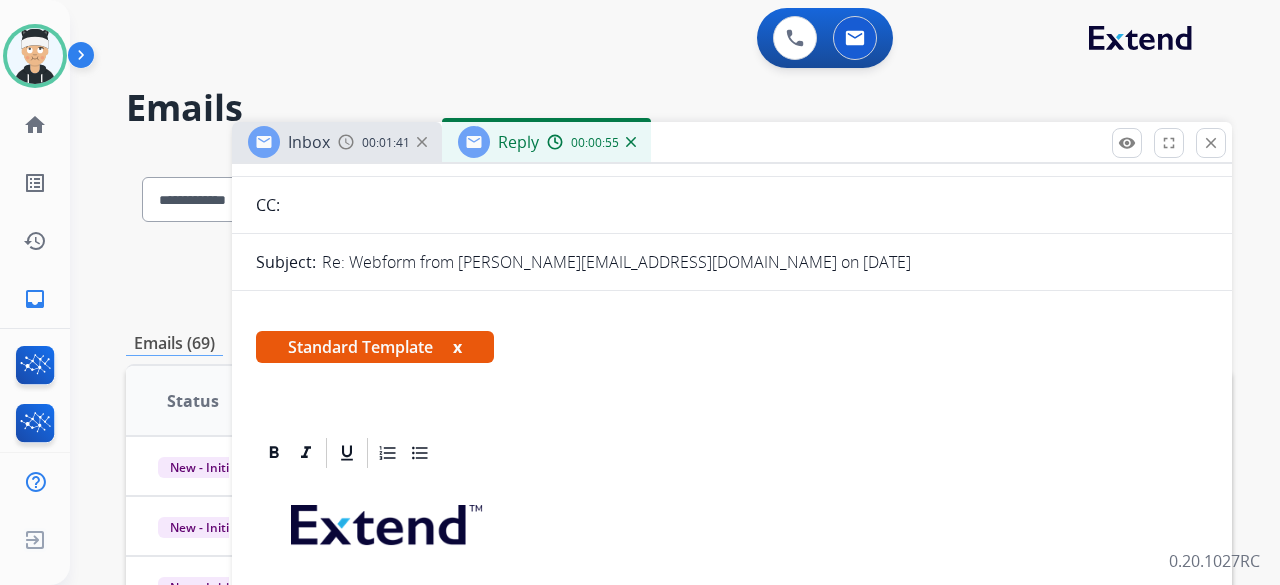 scroll, scrollTop: 0, scrollLeft: 0, axis: both 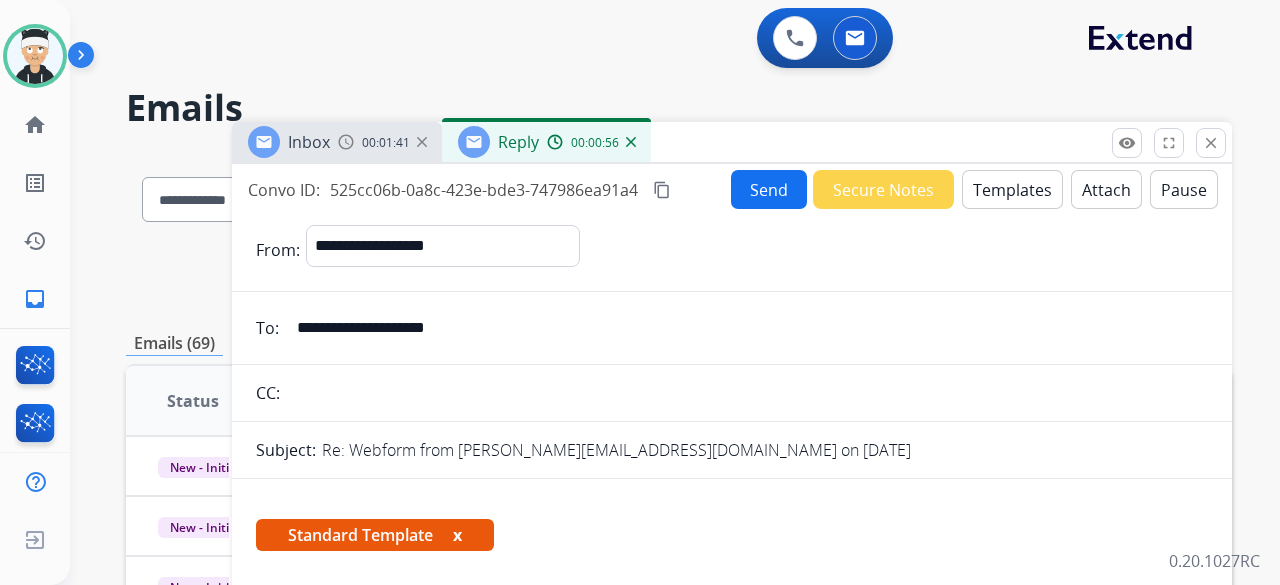 click on "Templates" at bounding box center [1012, 189] 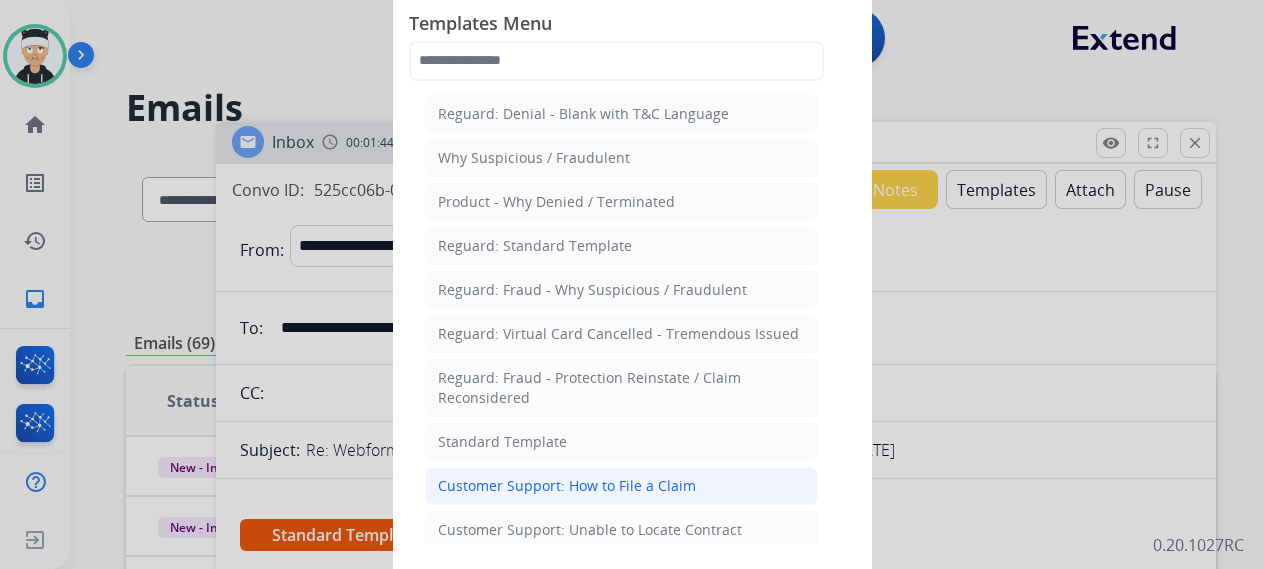 click on "Customer Support: How to File a Claim" 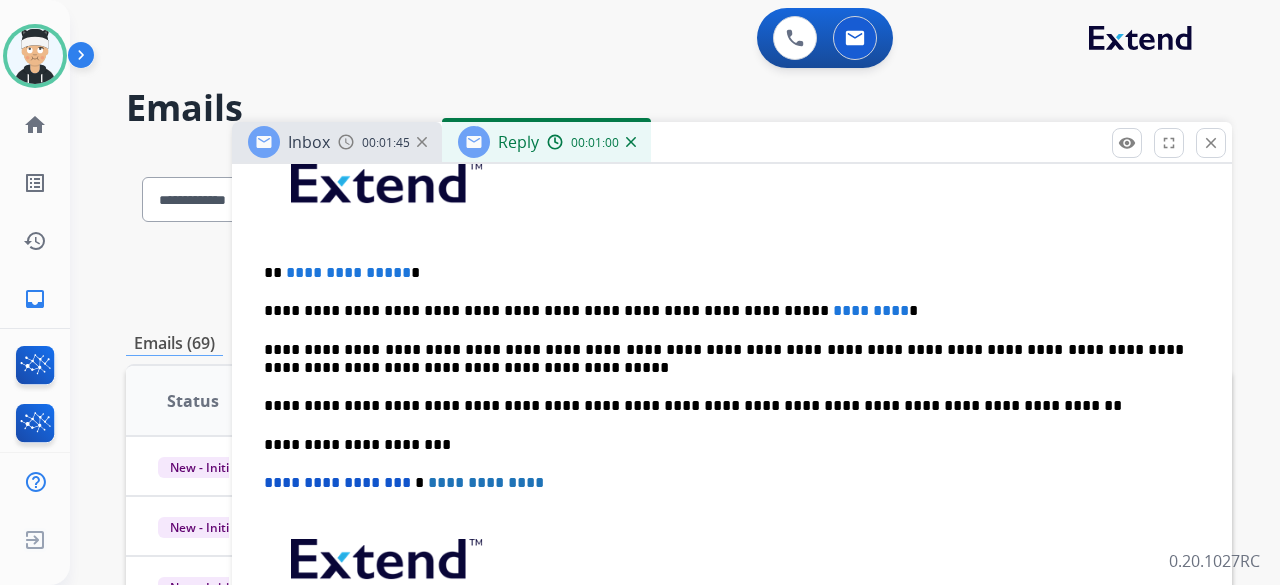 scroll, scrollTop: 500, scrollLeft: 0, axis: vertical 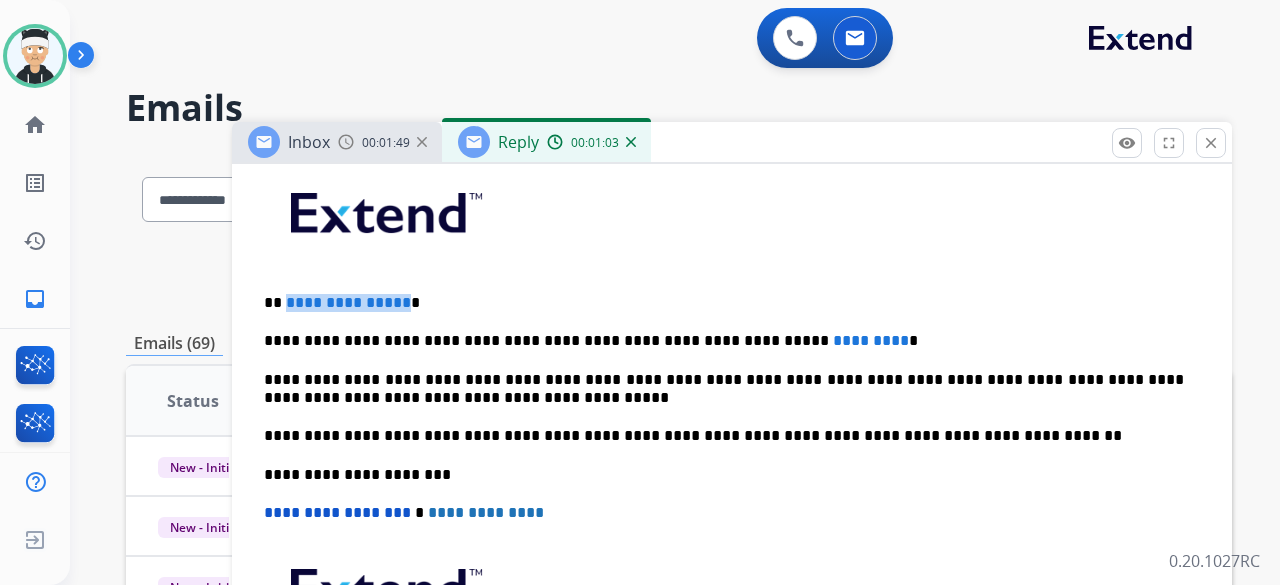 drag, startPoint x: 398, startPoint y: 303, endPoint x: 283, endPoint y: 294, distance: 115.35164 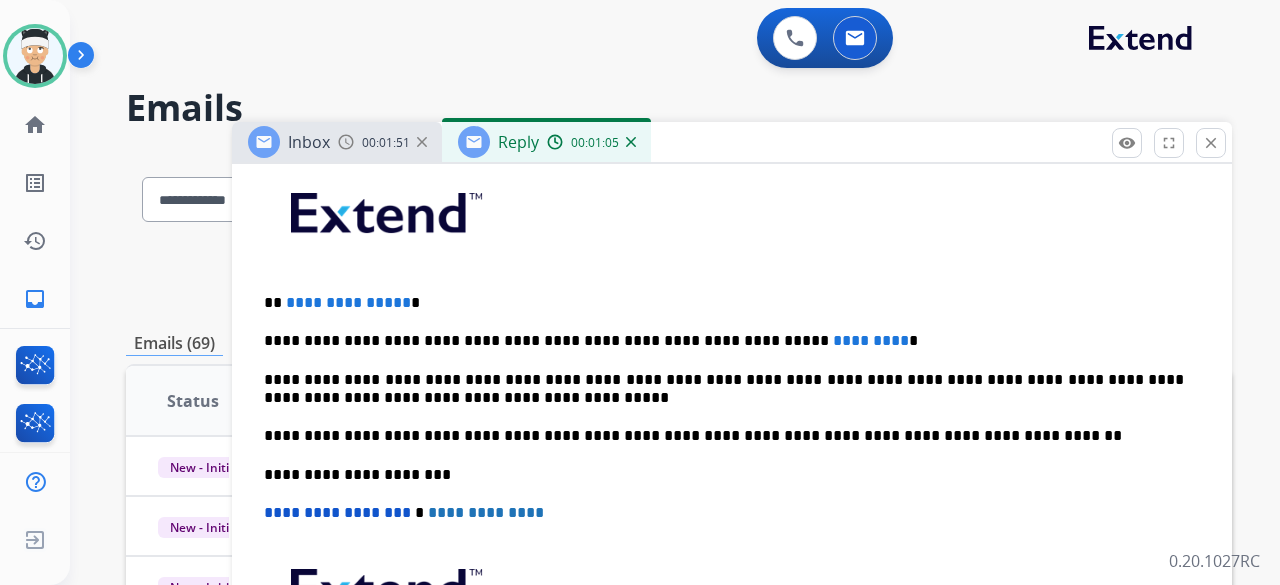 click on "**********" at bounding box center [348, 302] 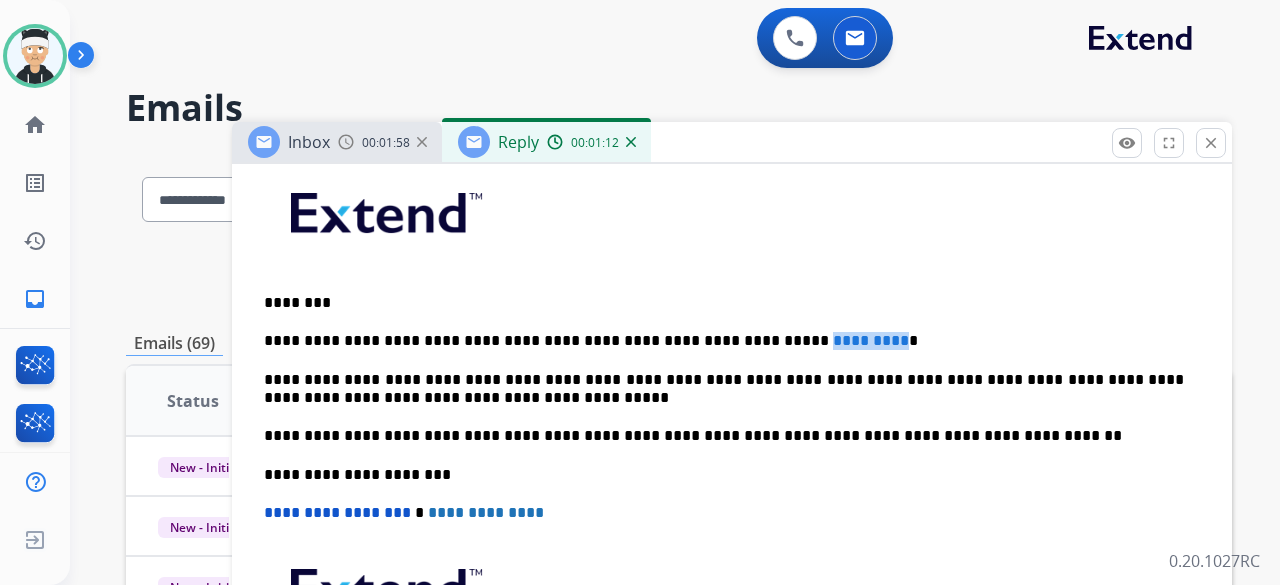 drag, startPoint x: 810, startPoint y: 334, endPoint x: 726, endPoint y: 337, distance: 84.05355 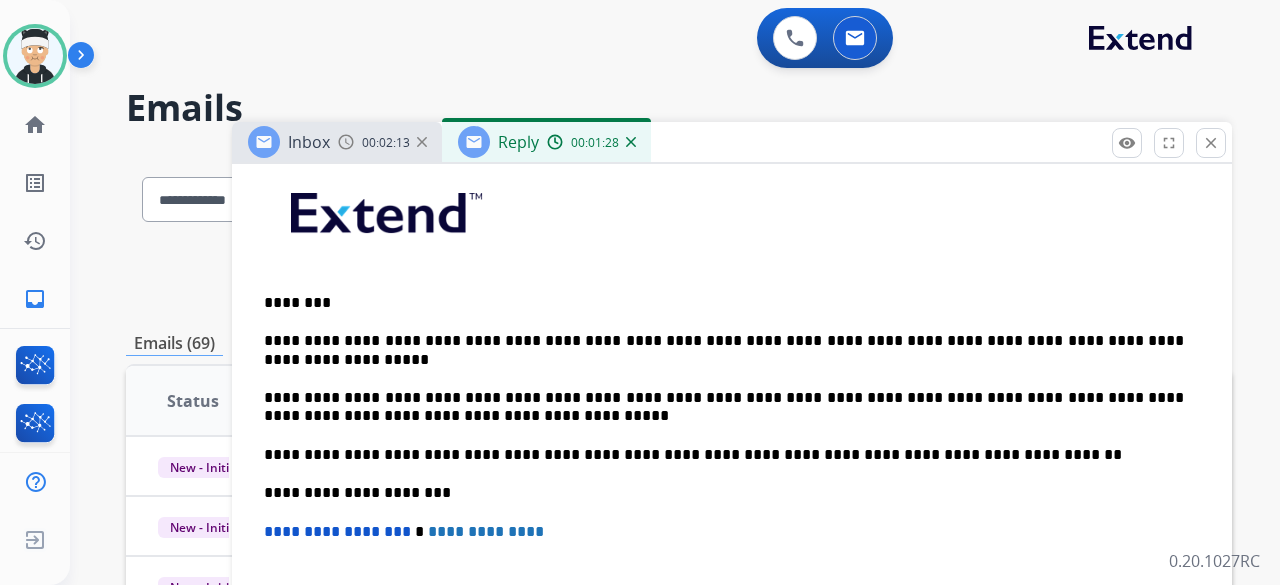click on "**********" at bounding box center (732, 473) 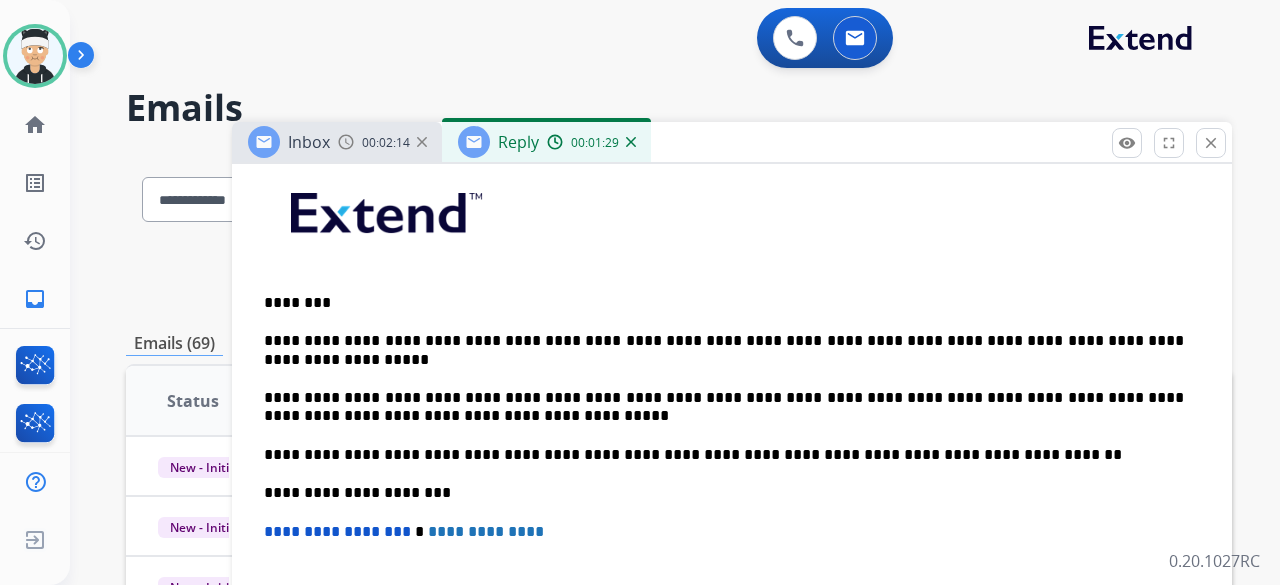 click on "**********" at bounding box center (724, 350) 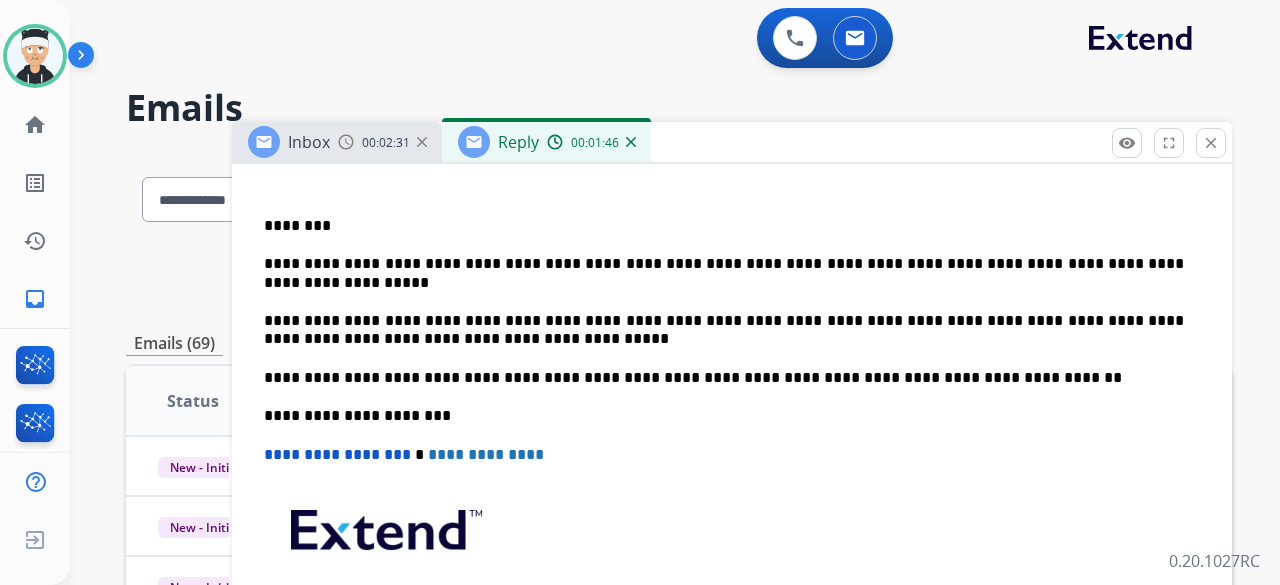 scroll, scrollTop: 600, scrollLeft: 0, axis: vertical 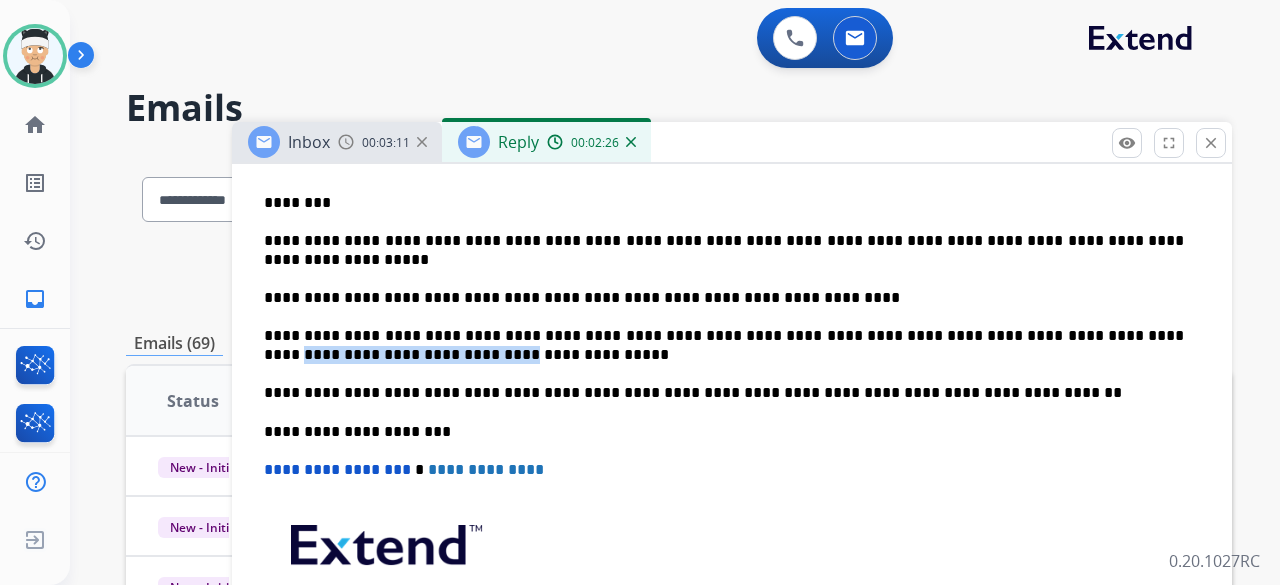 drag, startPoint x: 454, startPoint y: 353, endPoint x: 264, endPoint y: 359, distance: 190.09471 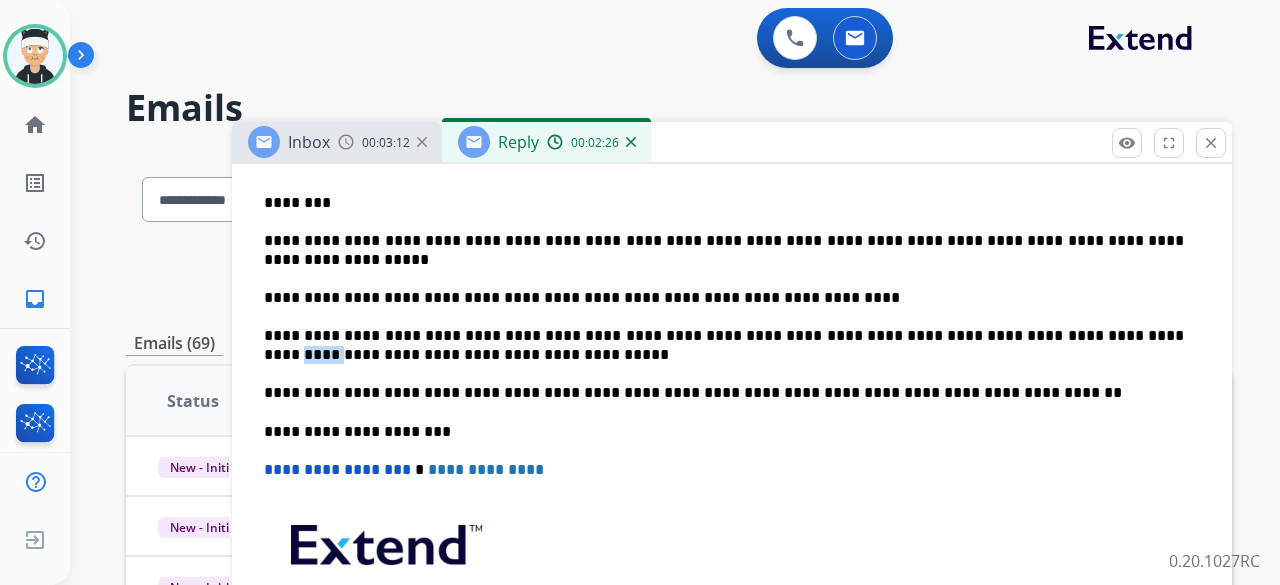 drag, startPoint x: 264, startPoint y: 359, endPoint x: 281, endPoint y: 357, distance: 17.117243 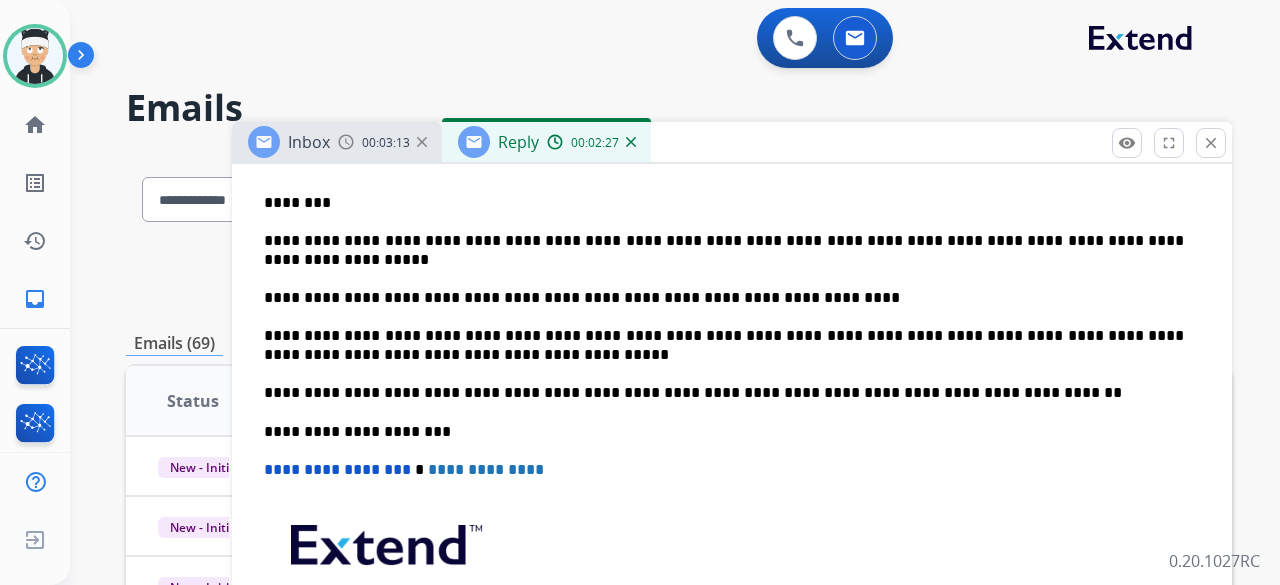click on "**********" at bounding box center (724, 298) 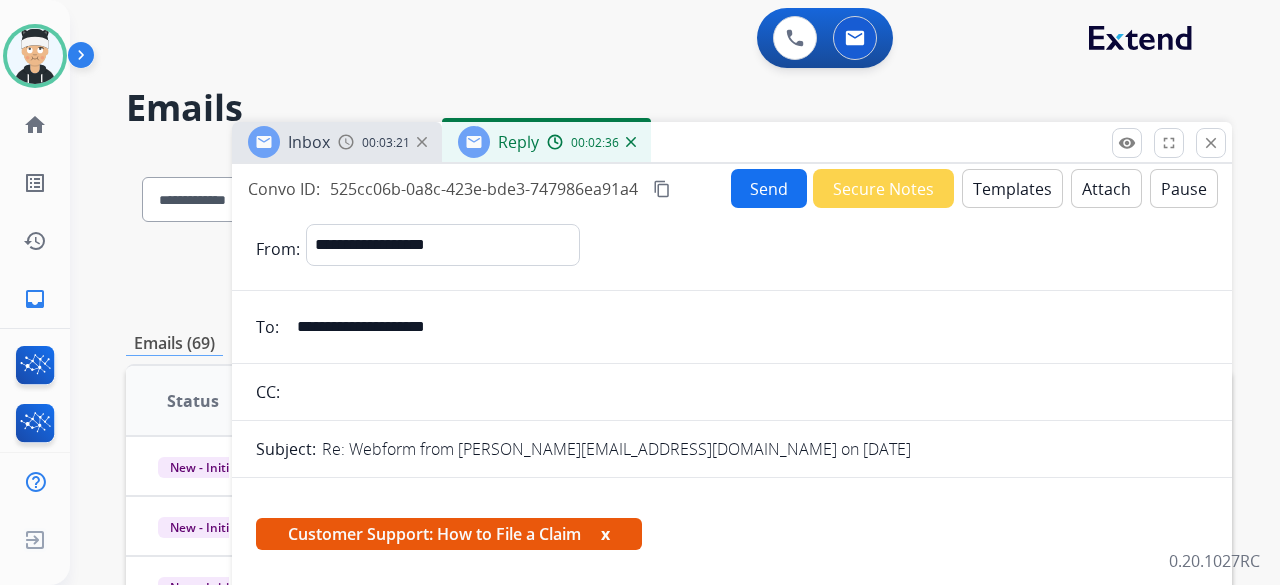 scroll, scrollTop: 0, scrollLeft: 0, axis: both 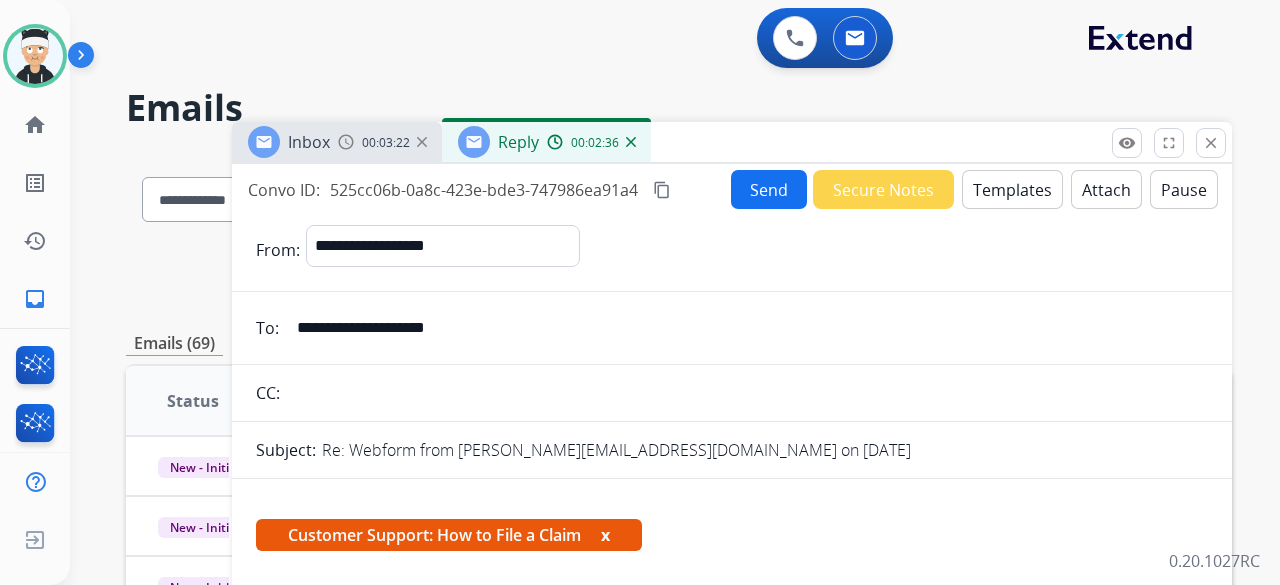 click on "Send" at bounding box center (769, 189) 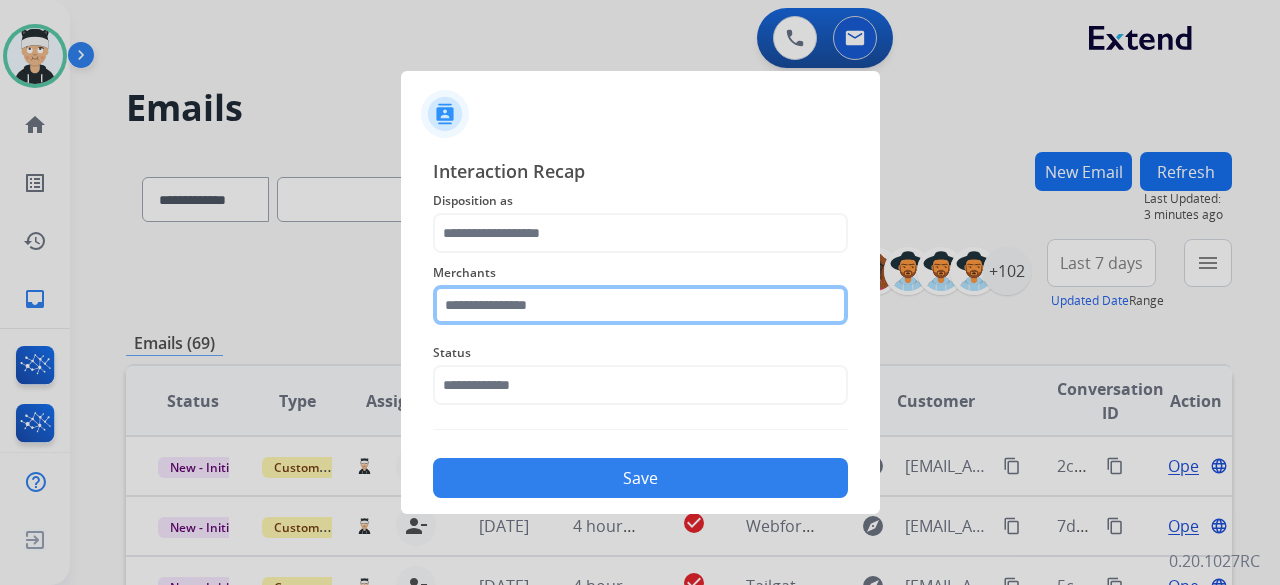 click 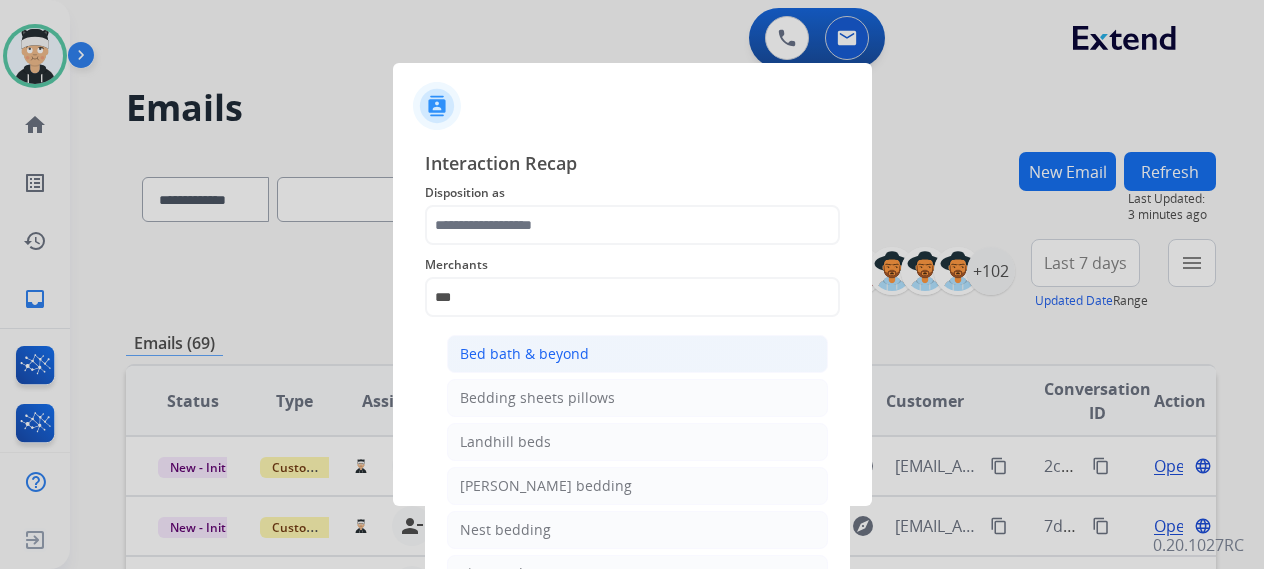 click on "Bed bath & beyond" 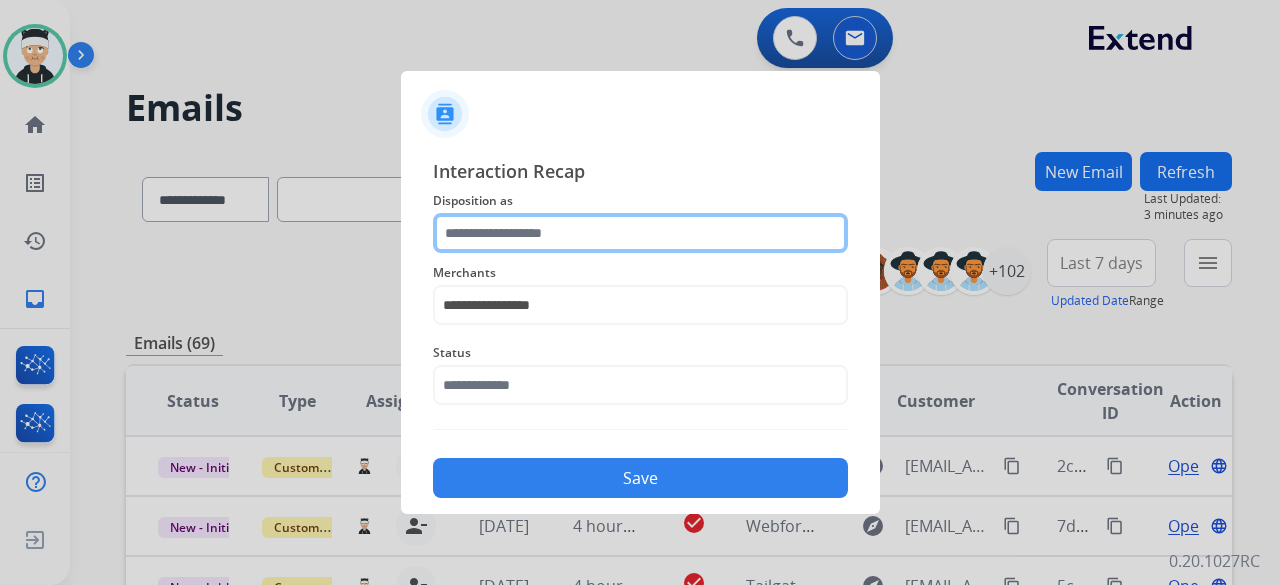 click 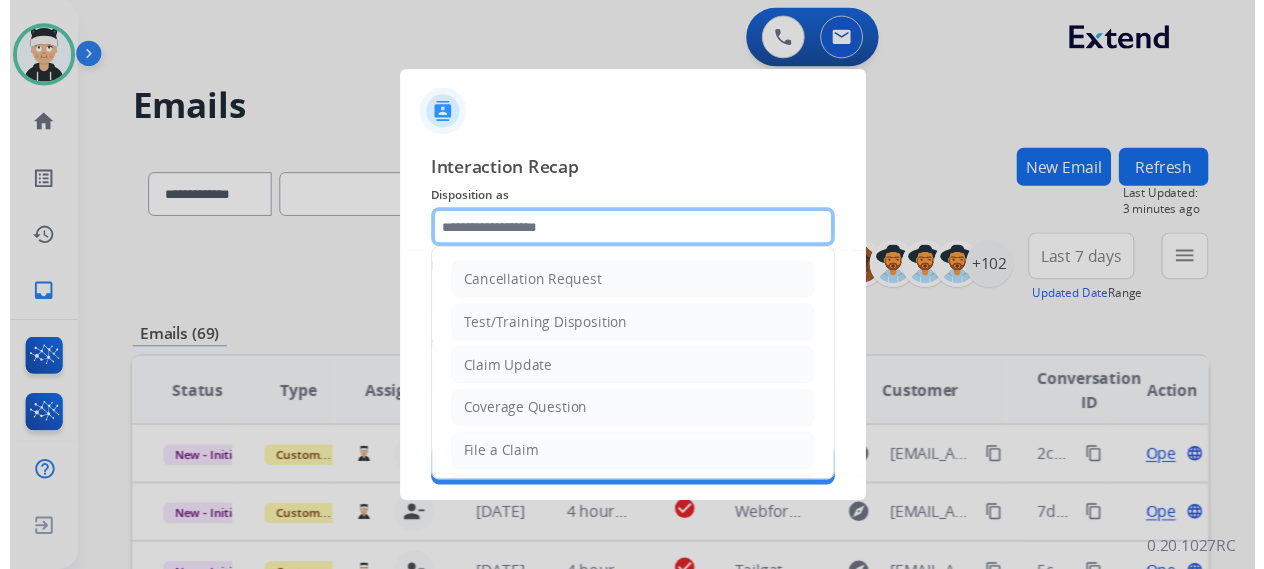 scroll, scrollTop: 100, scrollLeft: 0, axis: vertical 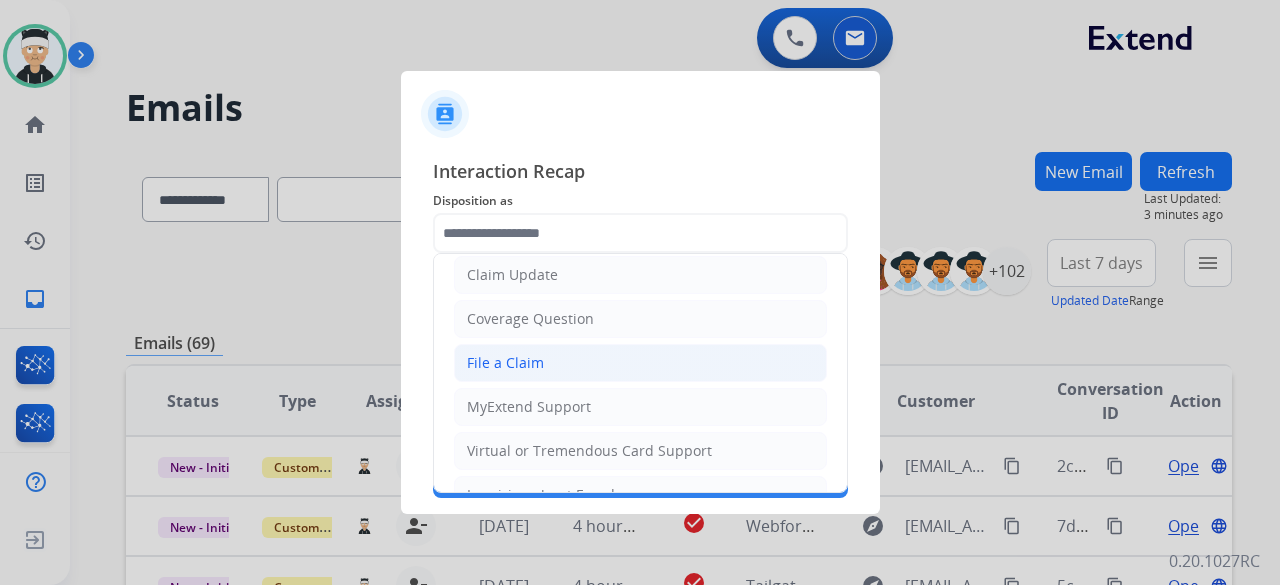 click on "File a Claim" 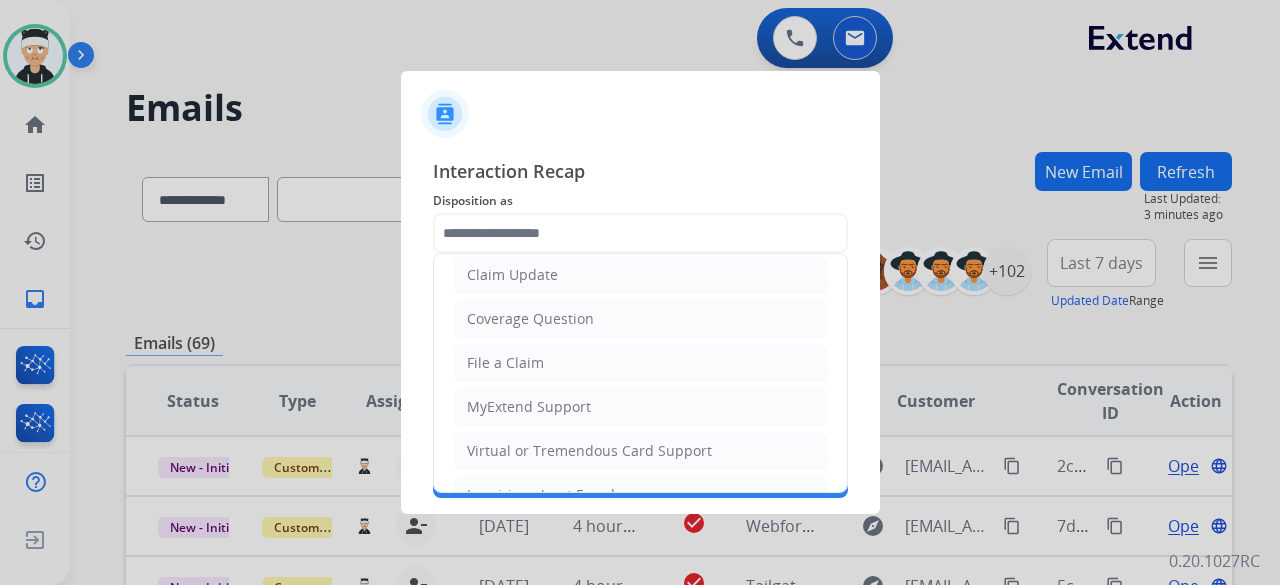 click on "Status" 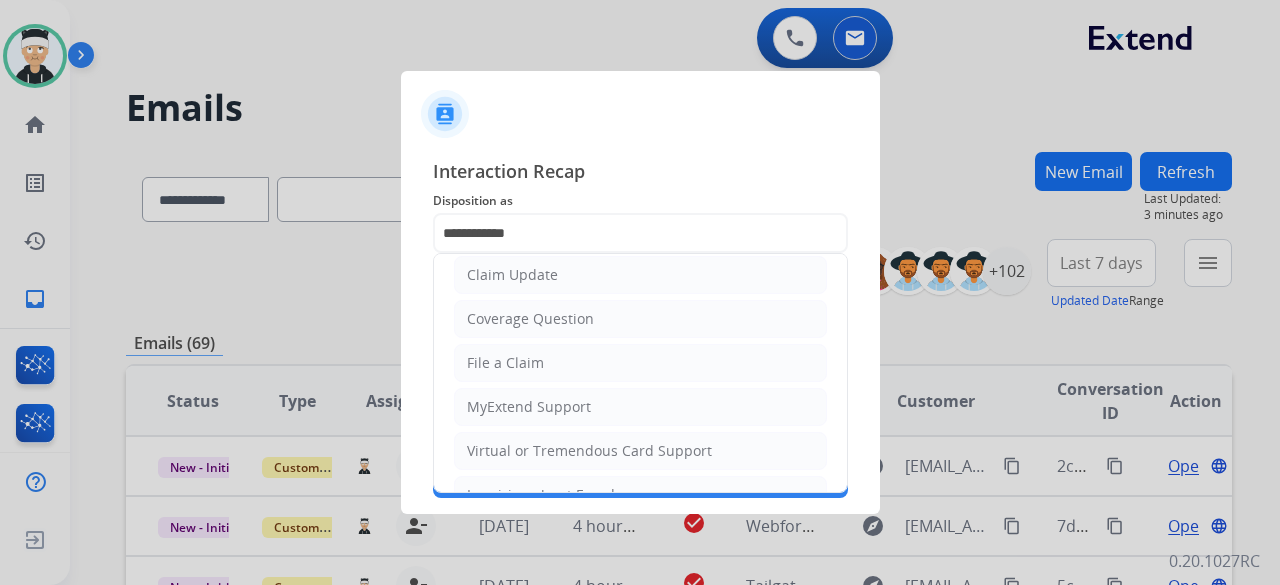 click on "Status" 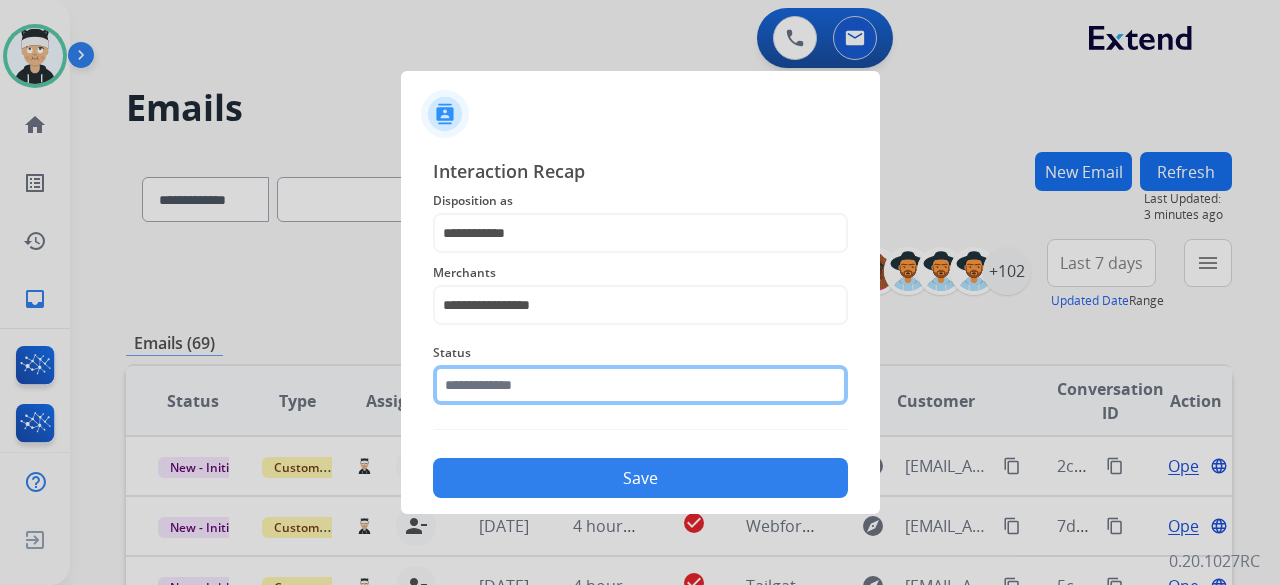 click 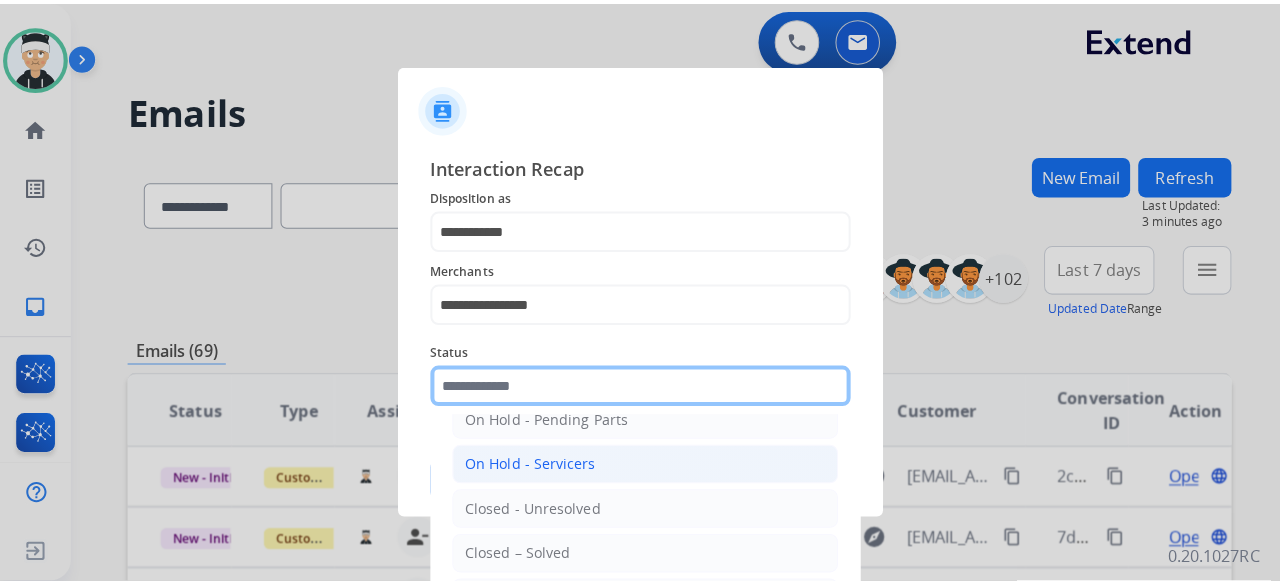 scroll, scrollTop: 114, scrollLeft: 0, axis: vertical 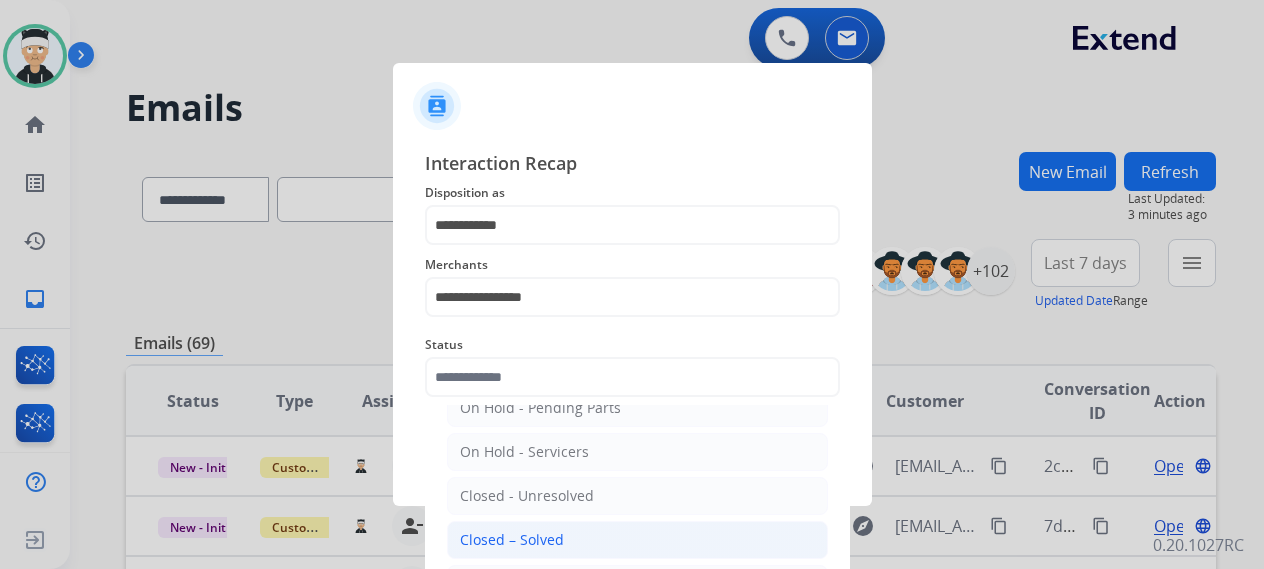 click on "Closed – Solved" 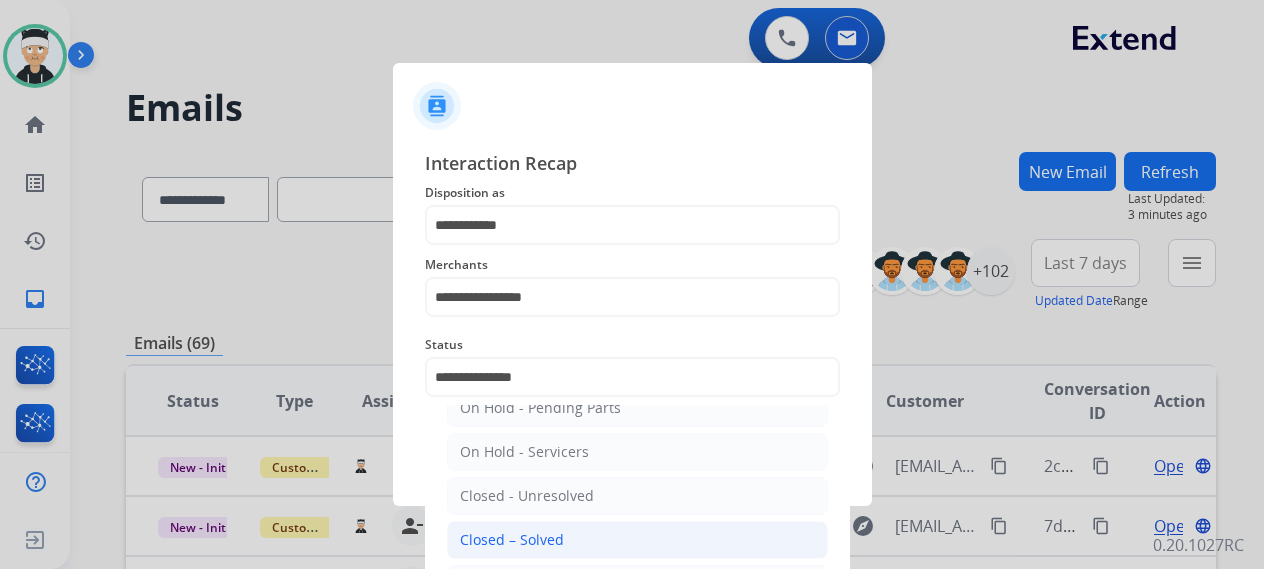 click at bounding box center [632, 284] 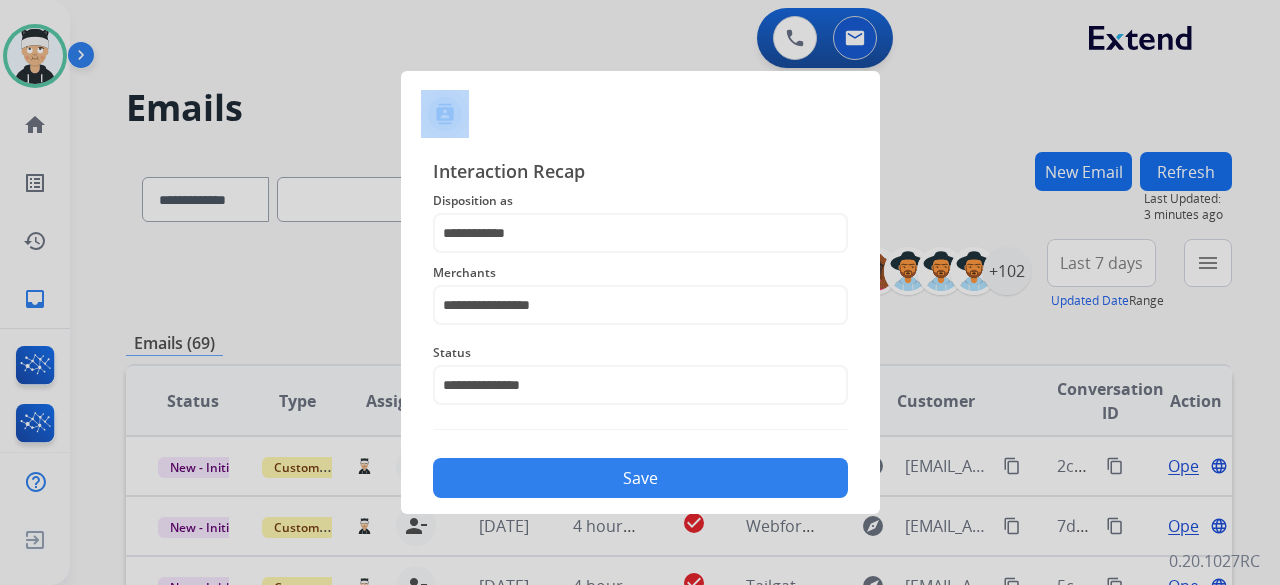 click on "Save" 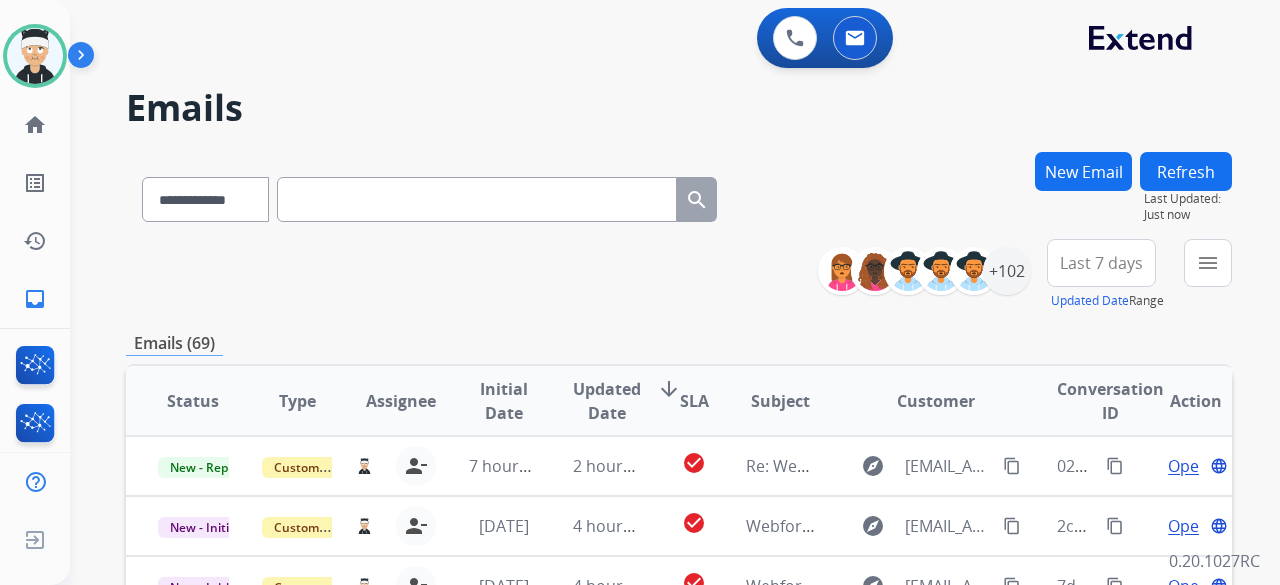 scroll, scrollTop: 200, scrollLeft: 0, axis: vertical 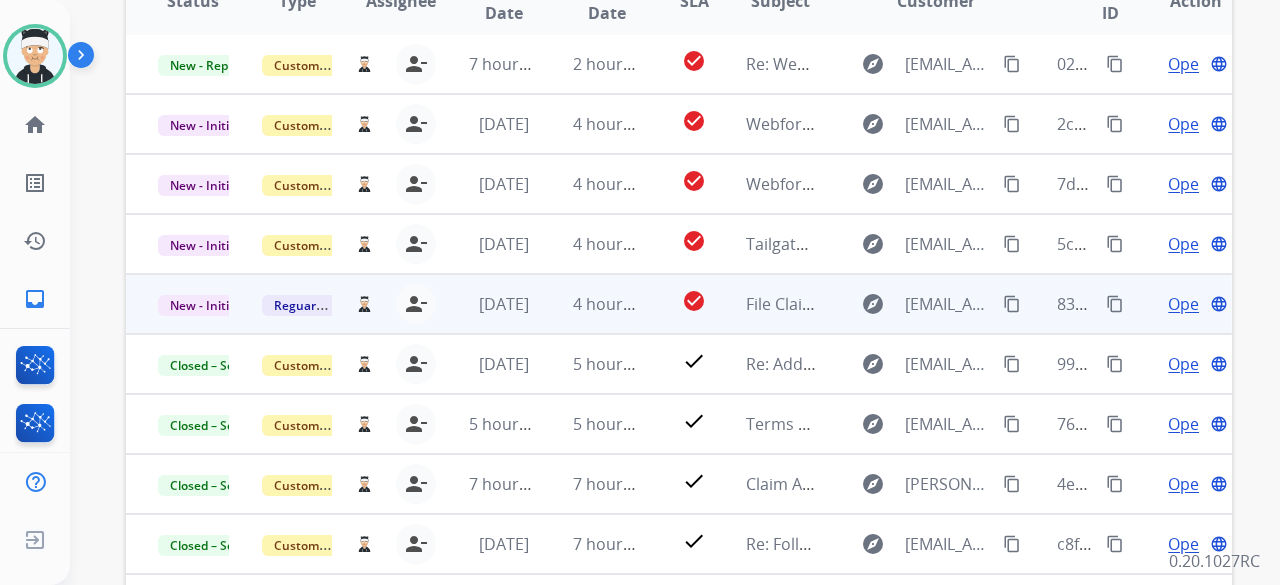 click on "Open" at bounding box center (1188, 304) 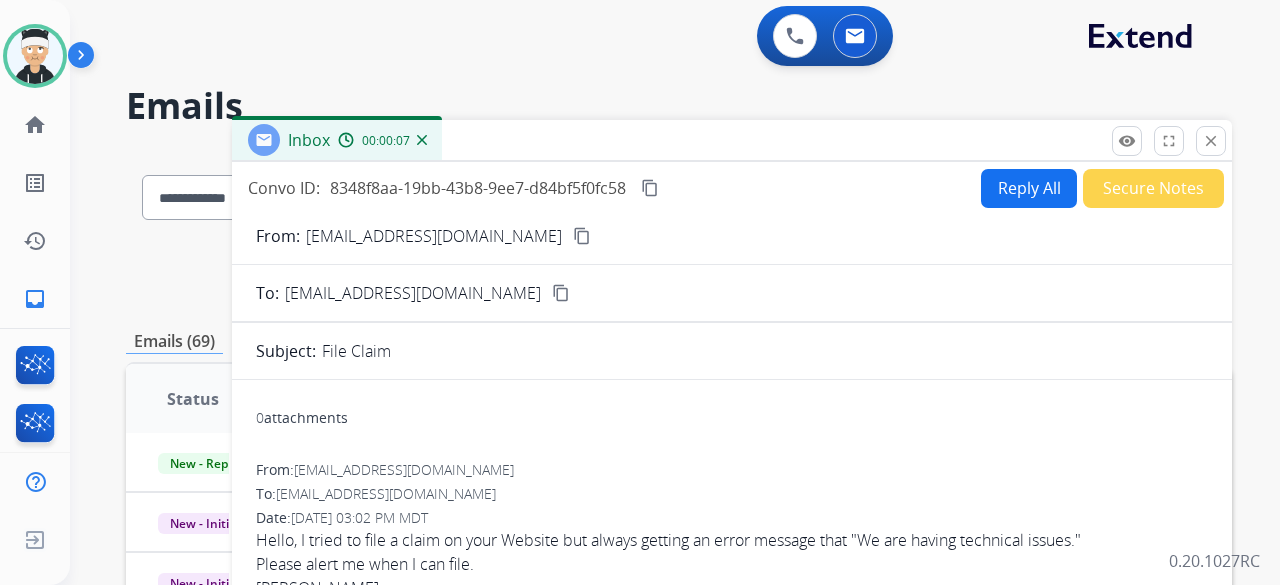 scroll, scrollTop: 0, scrollLeft: 0, axis: both 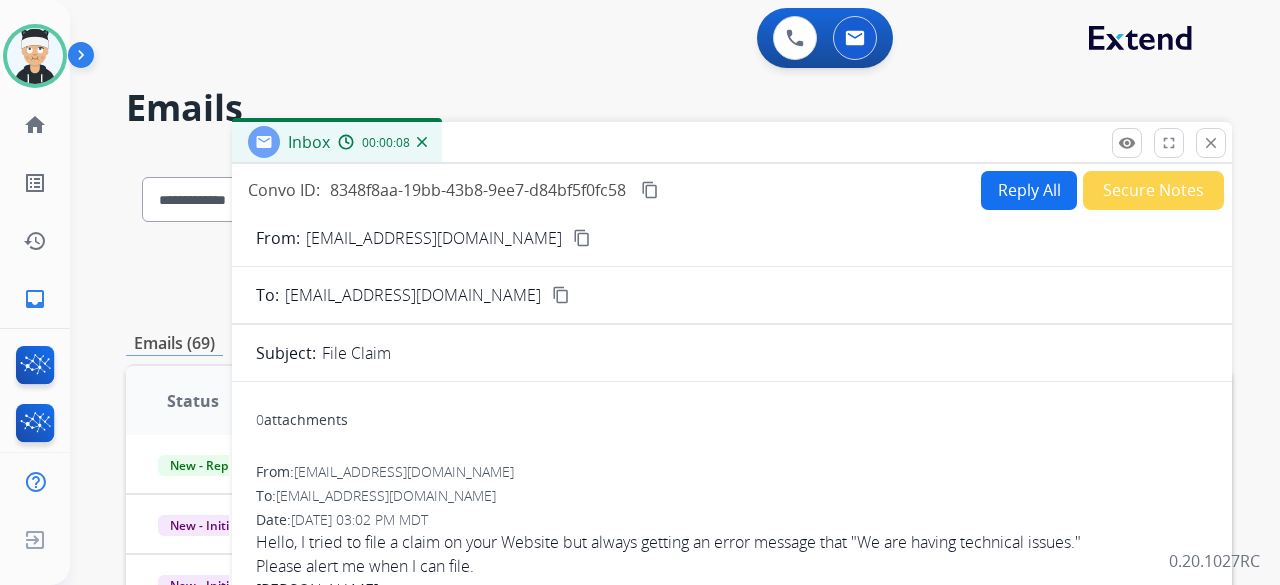 click on "Reply All" at bounding box center (1029, 190) 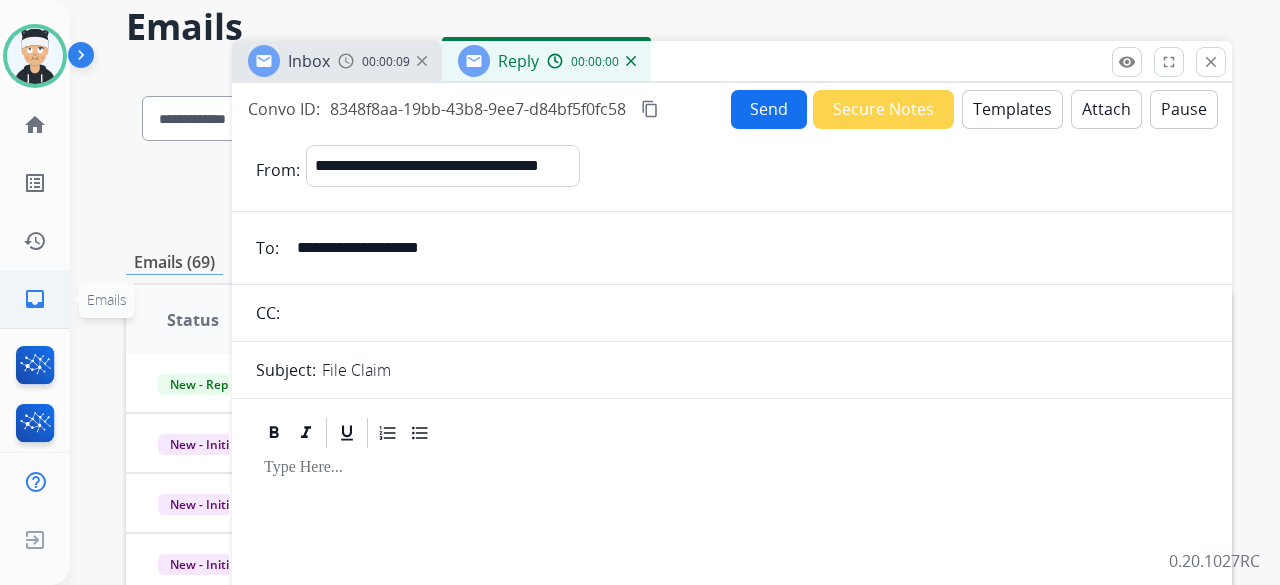 scroll, scrollTop: 100, scrollLeft: 0, axis: vertical 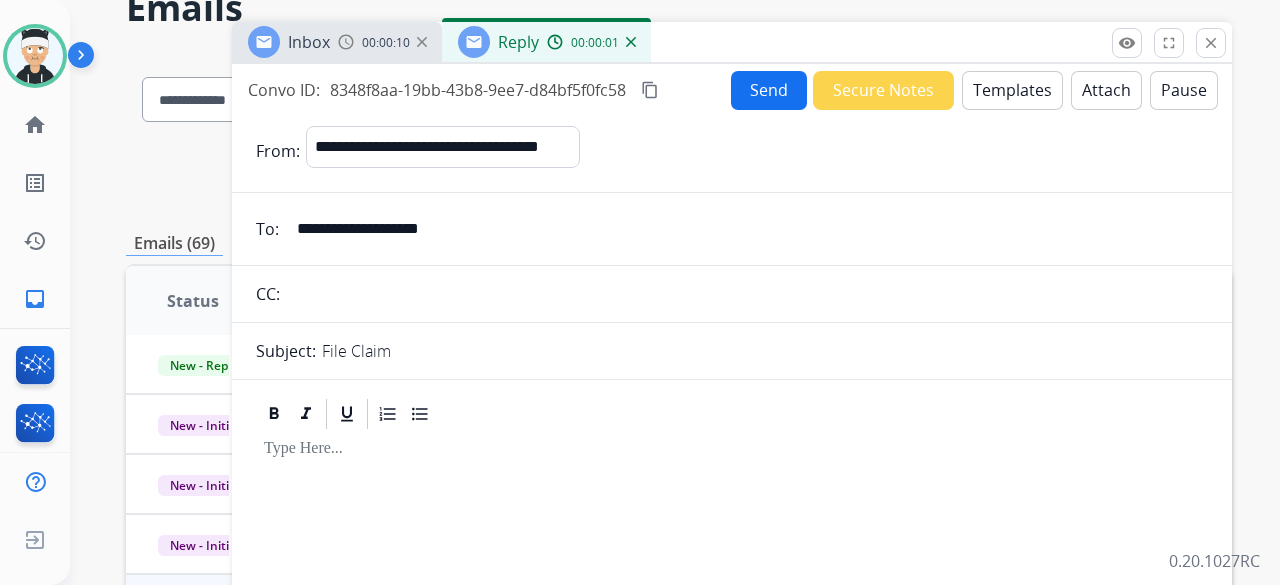 click on "Templates" at bounding box center (1012, 90) 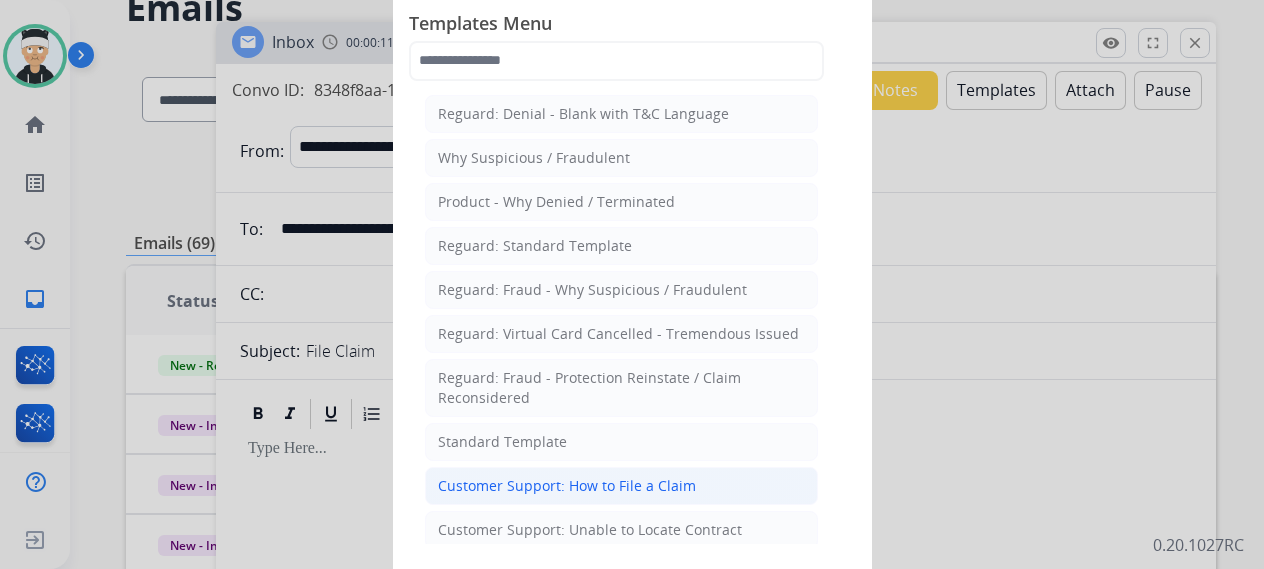 click on "Customer Support: How to File a Claim" 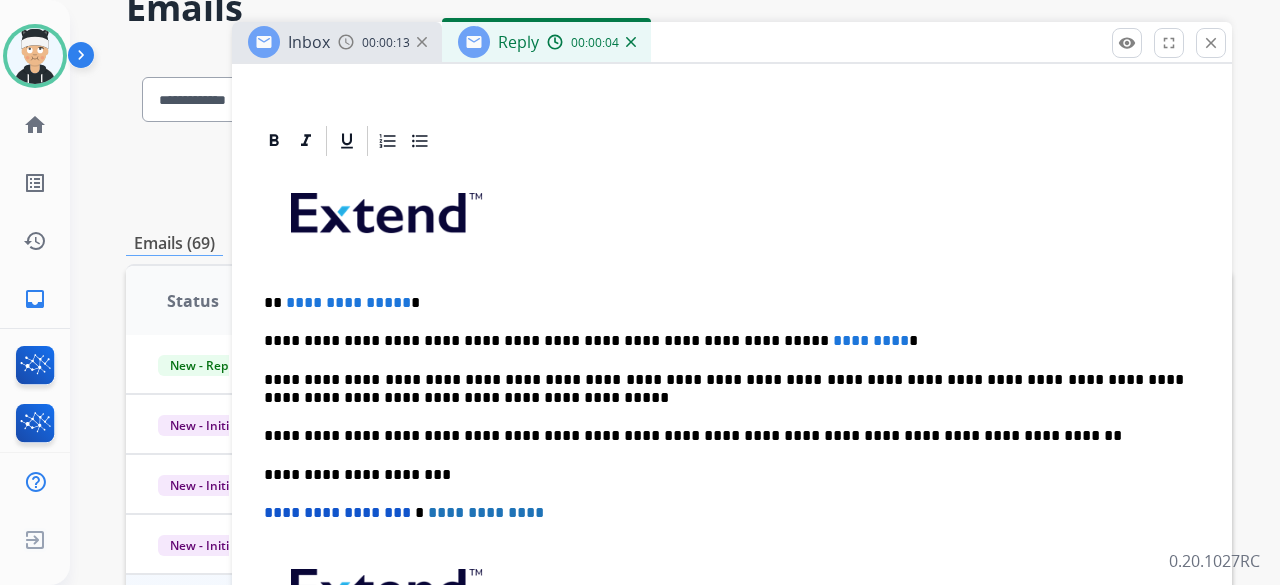 scroll, scrollTop: 500, scrollLeft: 0, axis: vertical 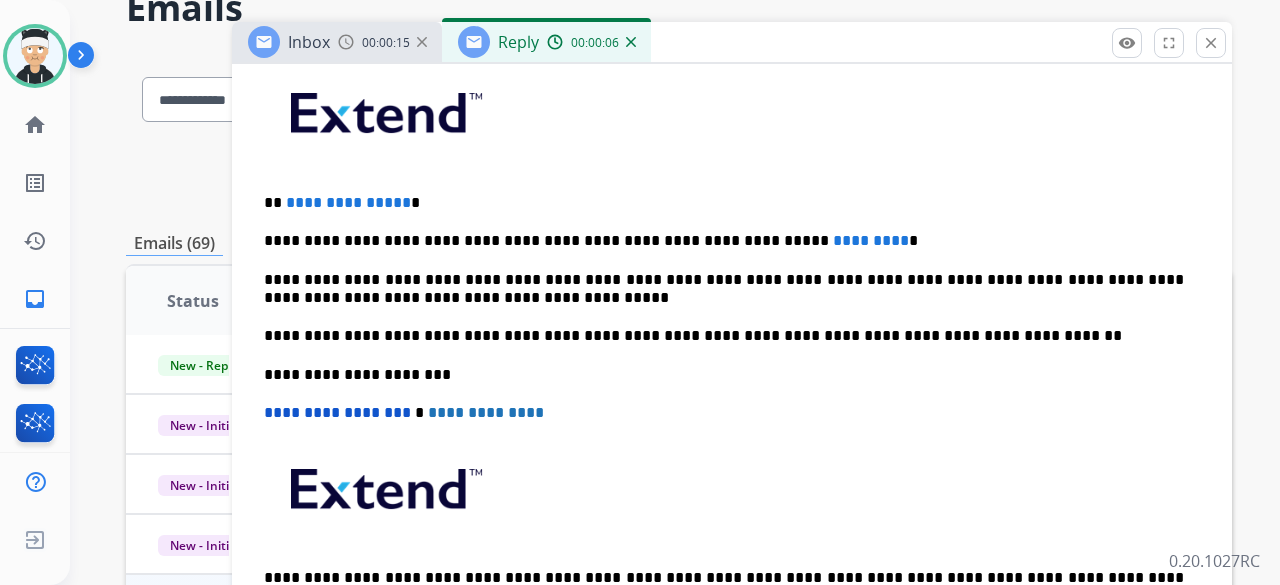 click on "**********" at bounding box center (348, 202) 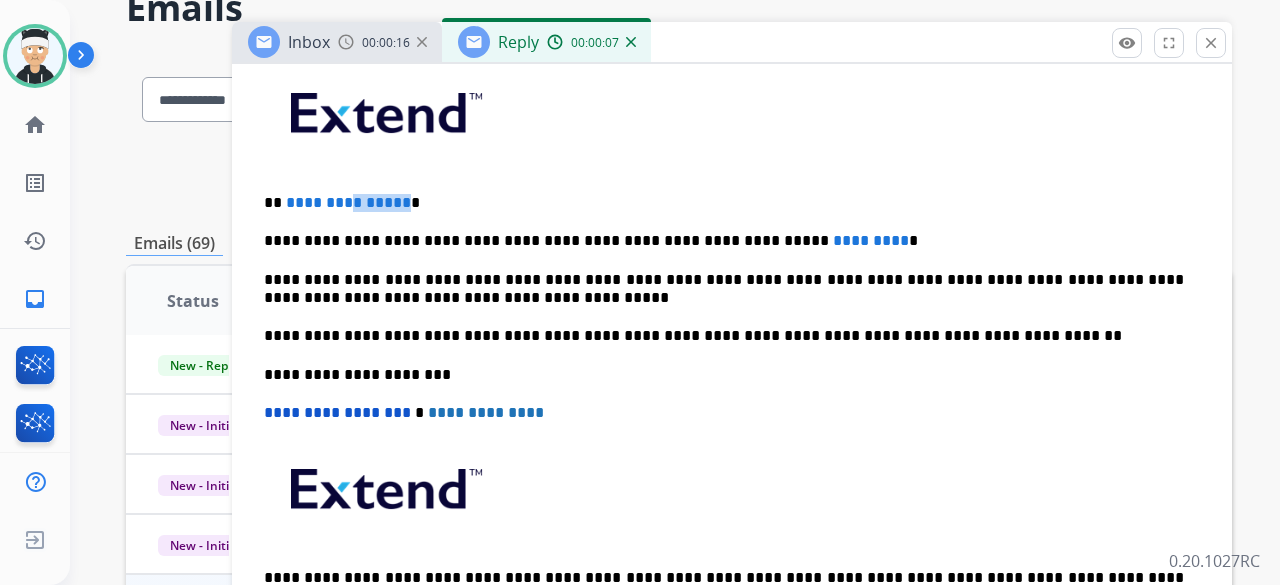 drag, startPoint x: 338, startPoint y: 191, endPoint x: 288, endPoint y: 195, distance: 50.159744 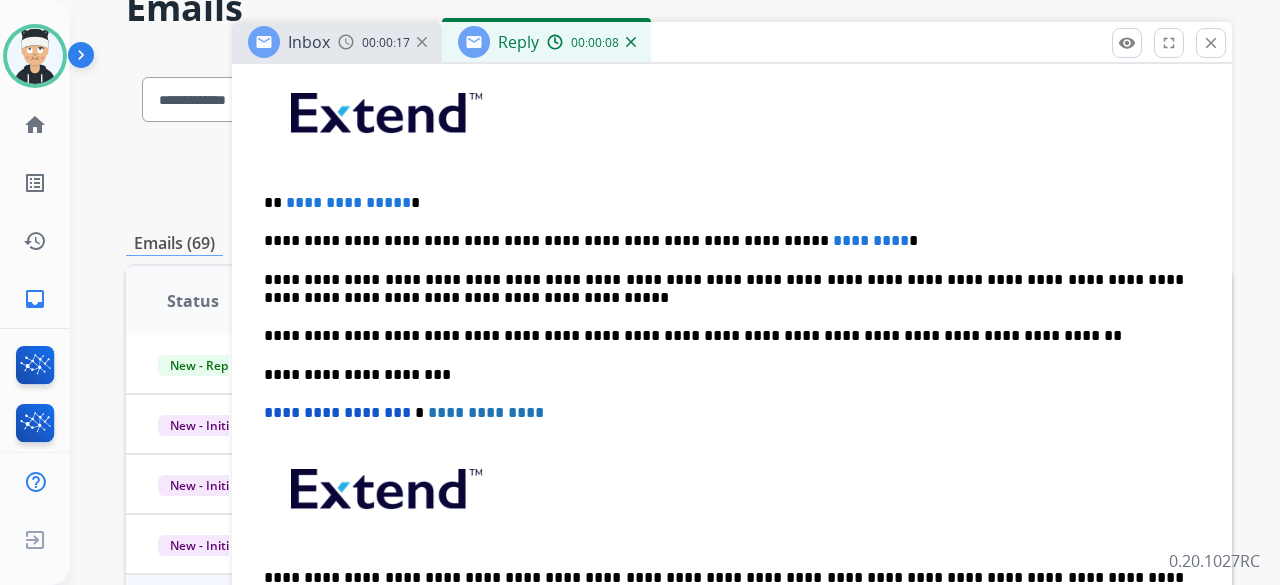 click on "**********" at bounding box center (348, 202) 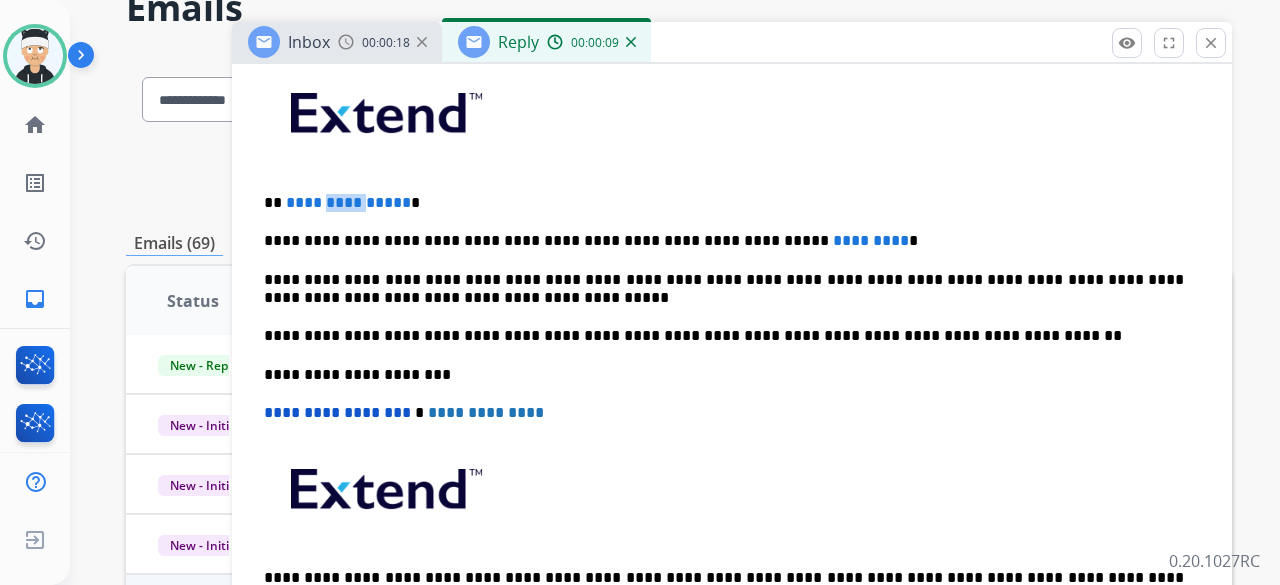 click on "**********" at bounding box center [348, 202] 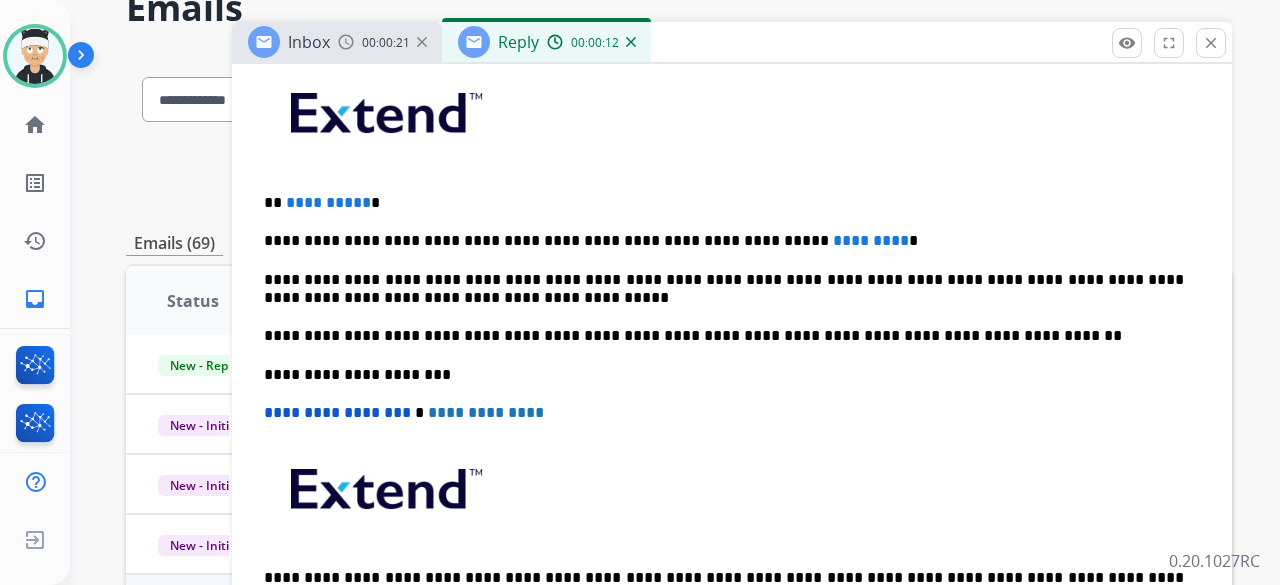 type 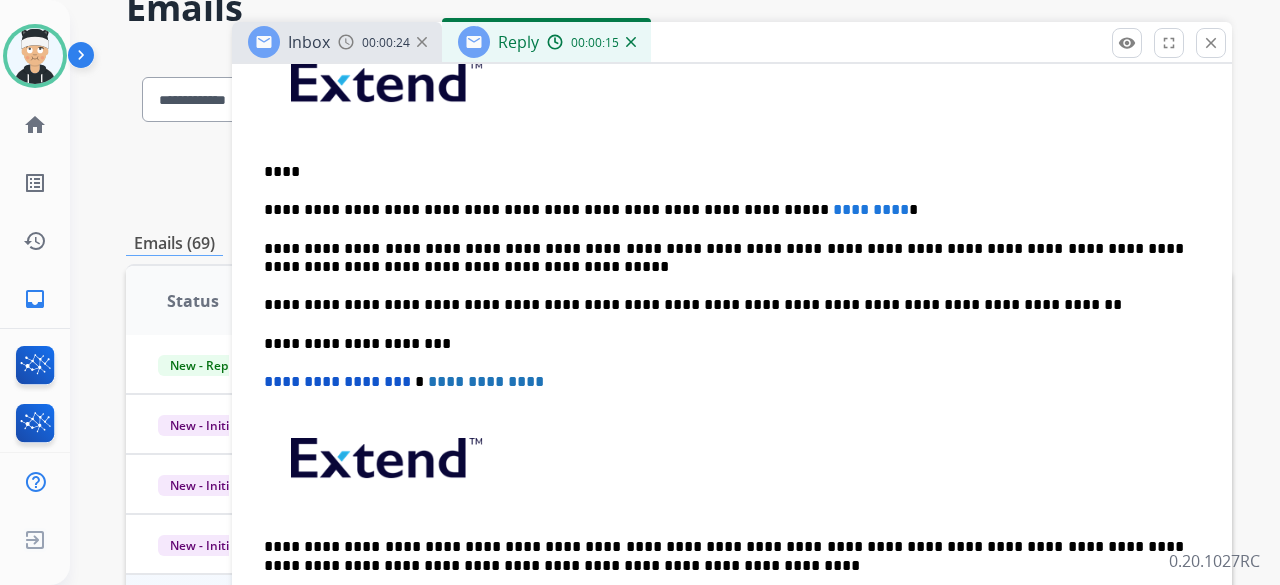 scroll, scrollTop: 547, scrollLeft: 0, axis: vertical 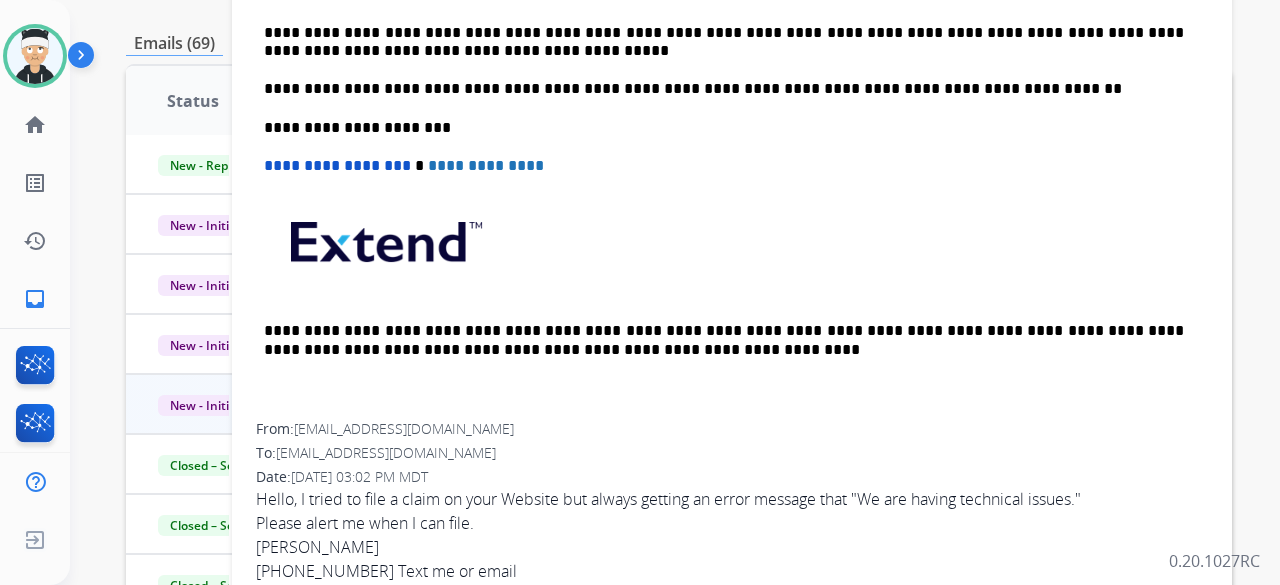 click on "[EMAIL_ADDRESS][DOMAIN_NAME]" at bounding box center (404, 428) 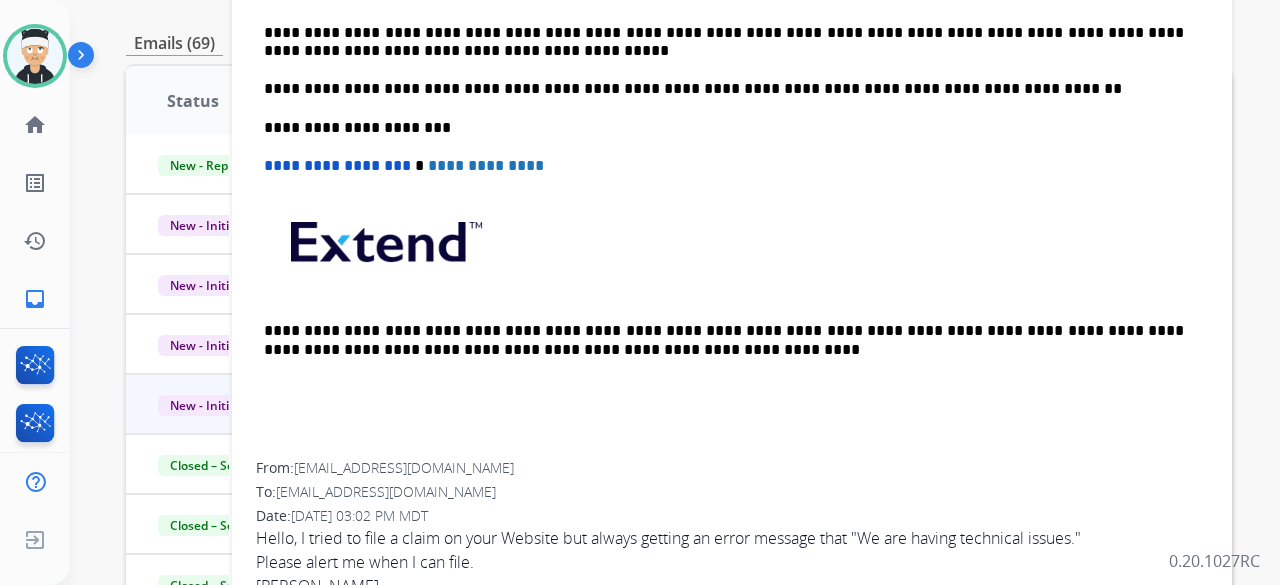 click on "[EMAIL_ADDRESS][DOMAIN_NAME]" at bounding box center [404, 467] 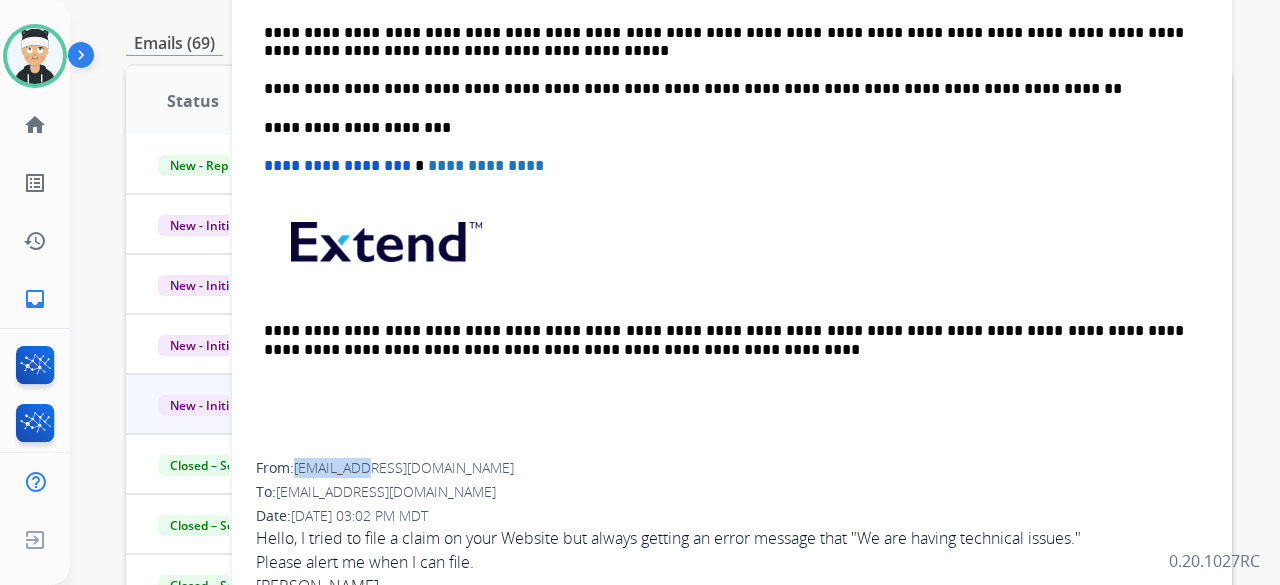 click on "[EMAIL_ADDRESS][DOMAIN_NAME]" at bounding box center [404, 467] 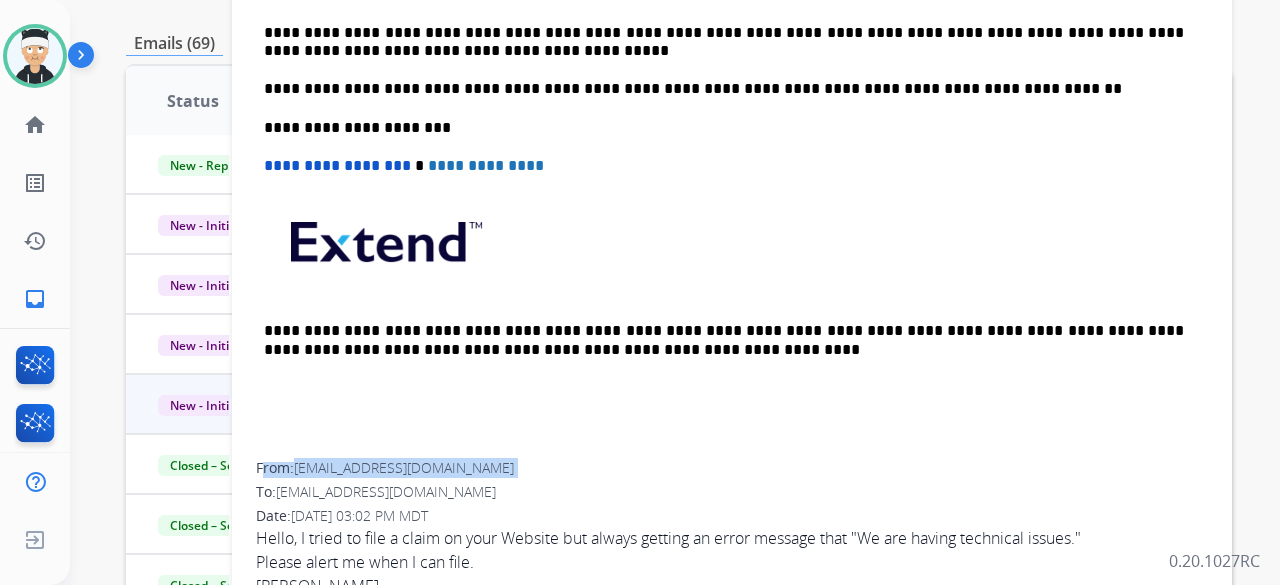 click on "[EMAIL_ADDRESS][DOMAIN_NAME]" at bounding box center [404, 467] 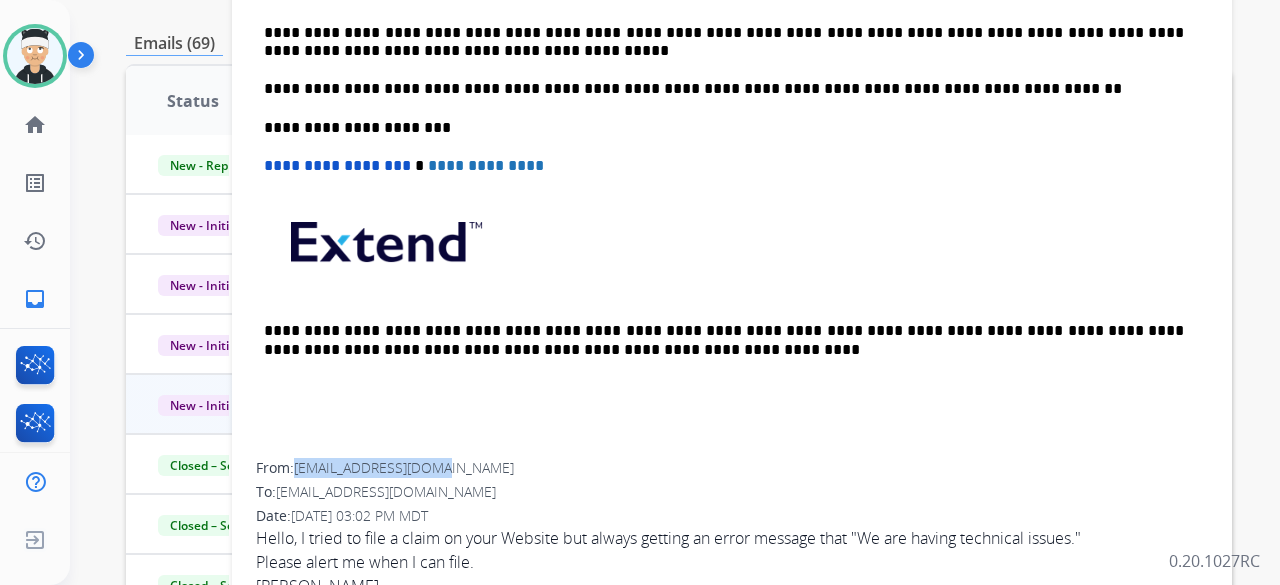 drag, startPoint x: 442, startPoint y: 469, endPoint x: 297, endPoint y: 471, distance: 145.0138 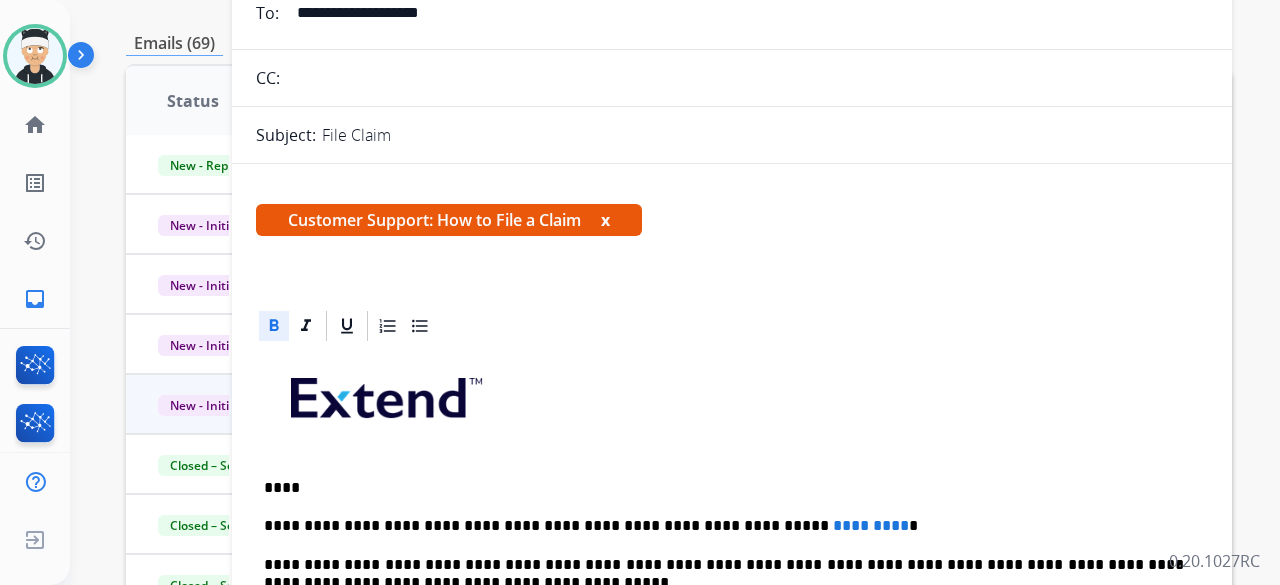 scroll, scrollTop: 0, scrollLeft: 0, axis: both 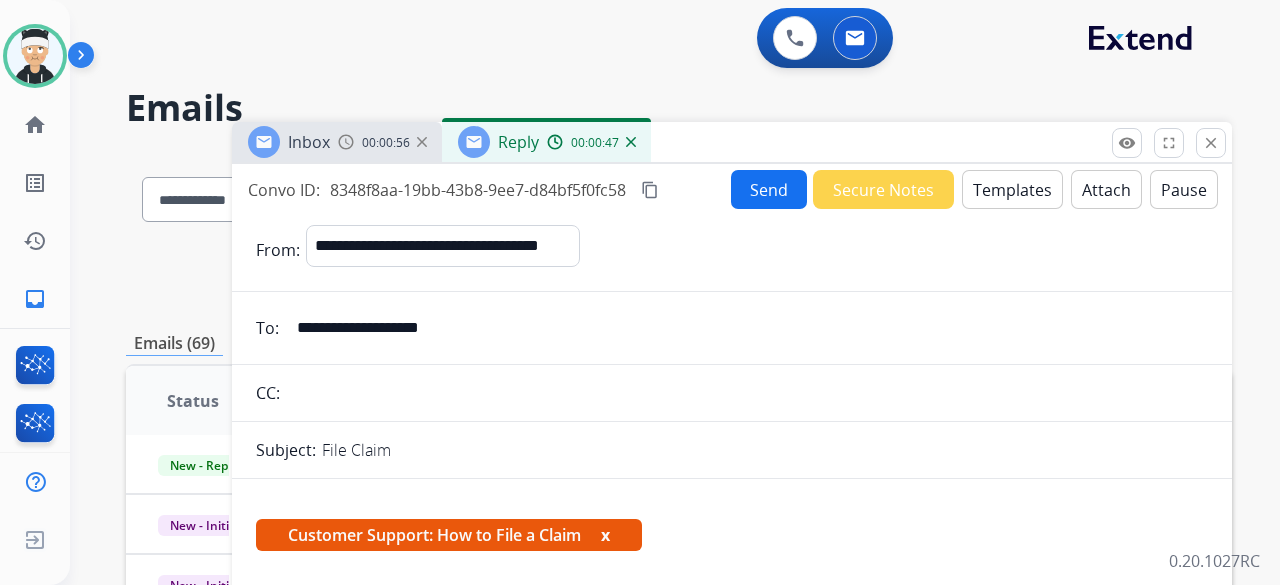 click on "Templates" at bounding box center (1012, 189) 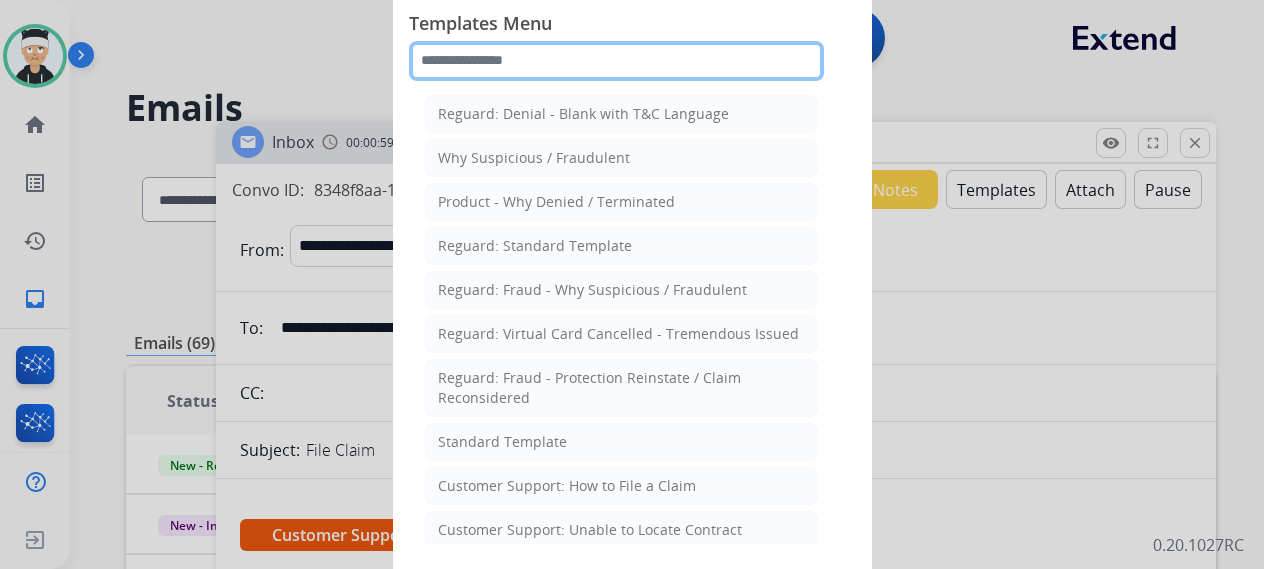click 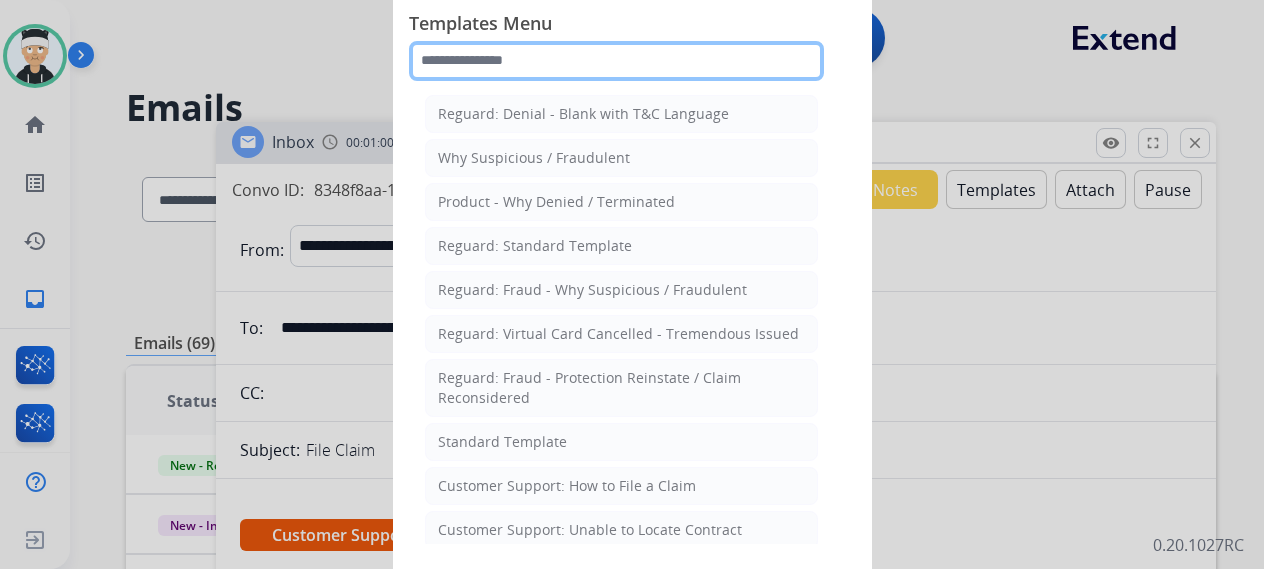 click 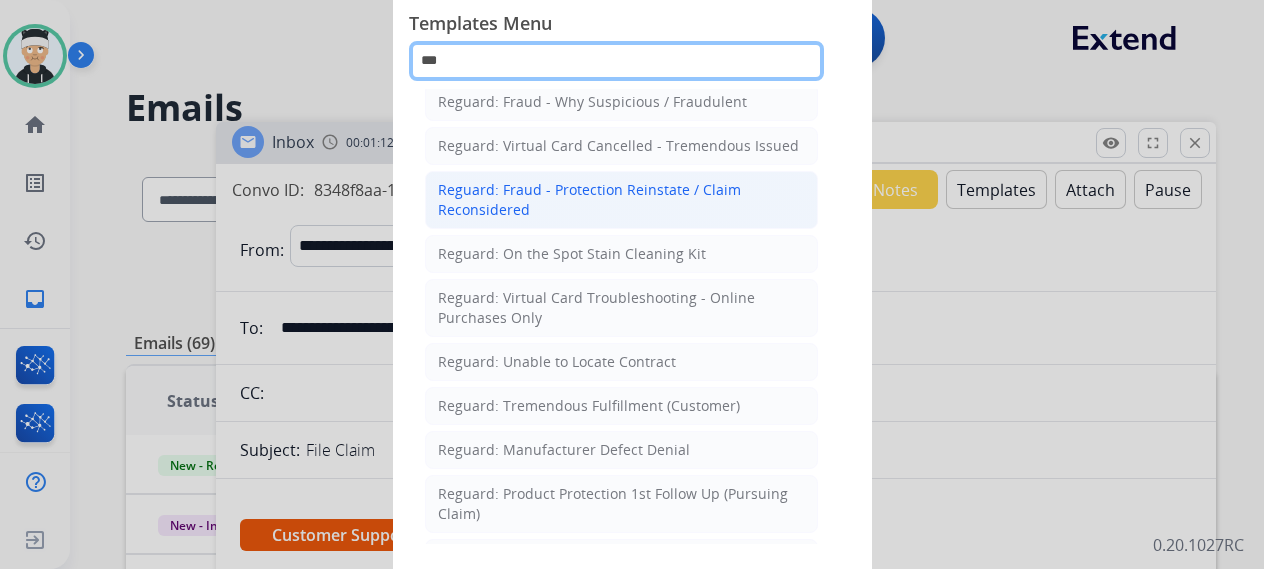 scroll, scrollTop: 0, scrollLeft: 0, axis: both 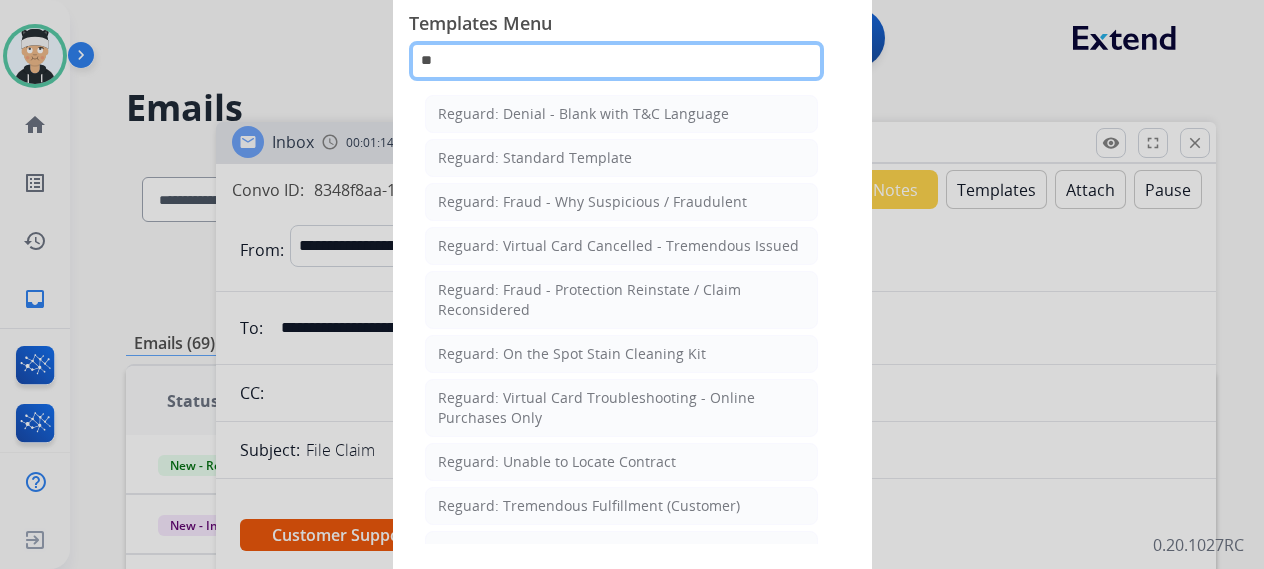 type on "*" 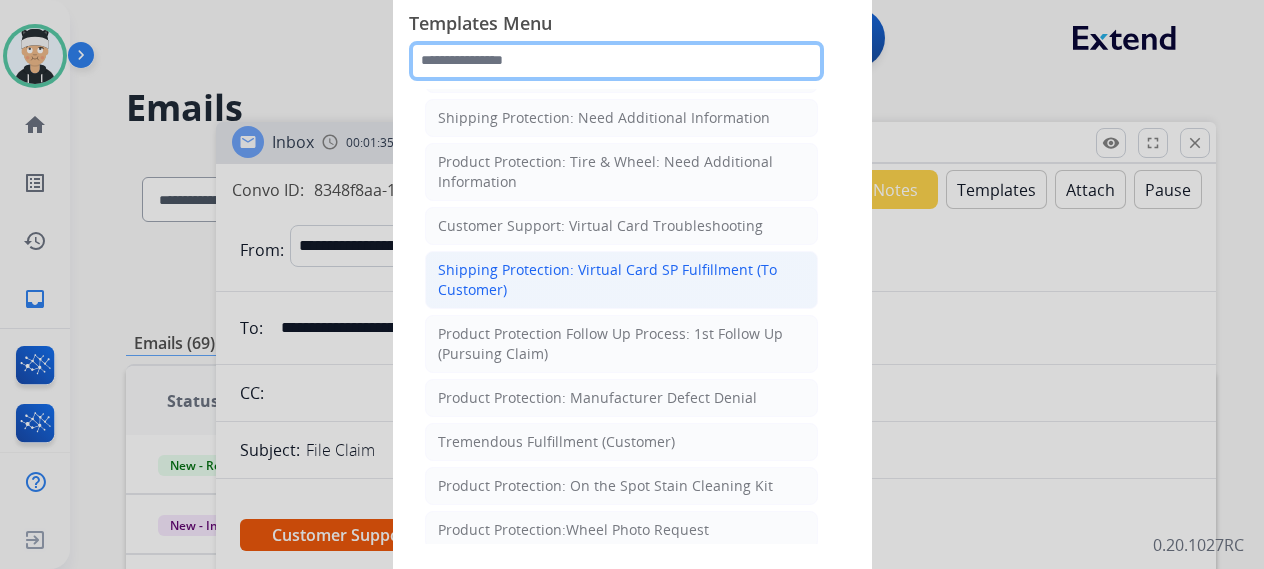 scroll, scrollTop: 600, scrollLeft: 0, axis: vertical 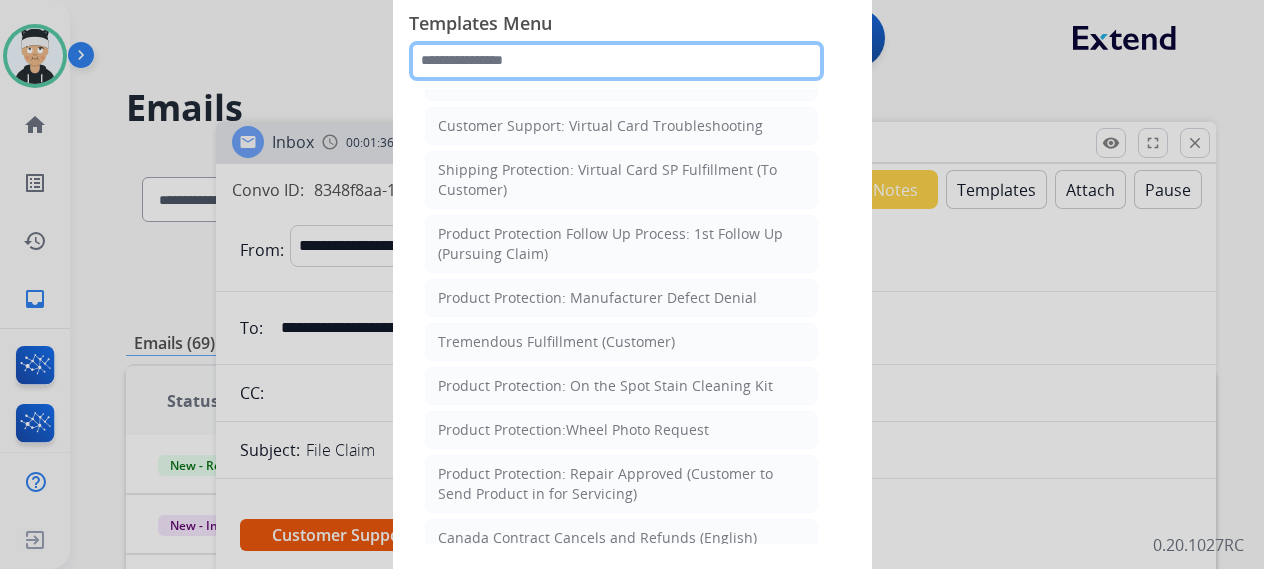 click 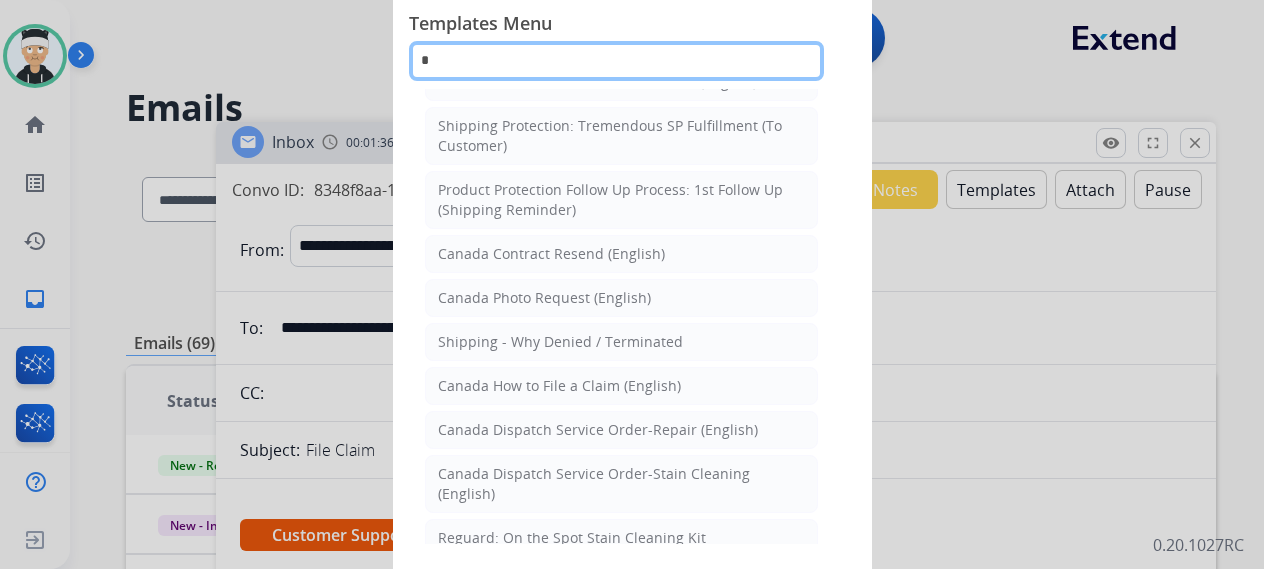 scroll, scrollTop: 363, scrollLeft: 0, axis: vertical 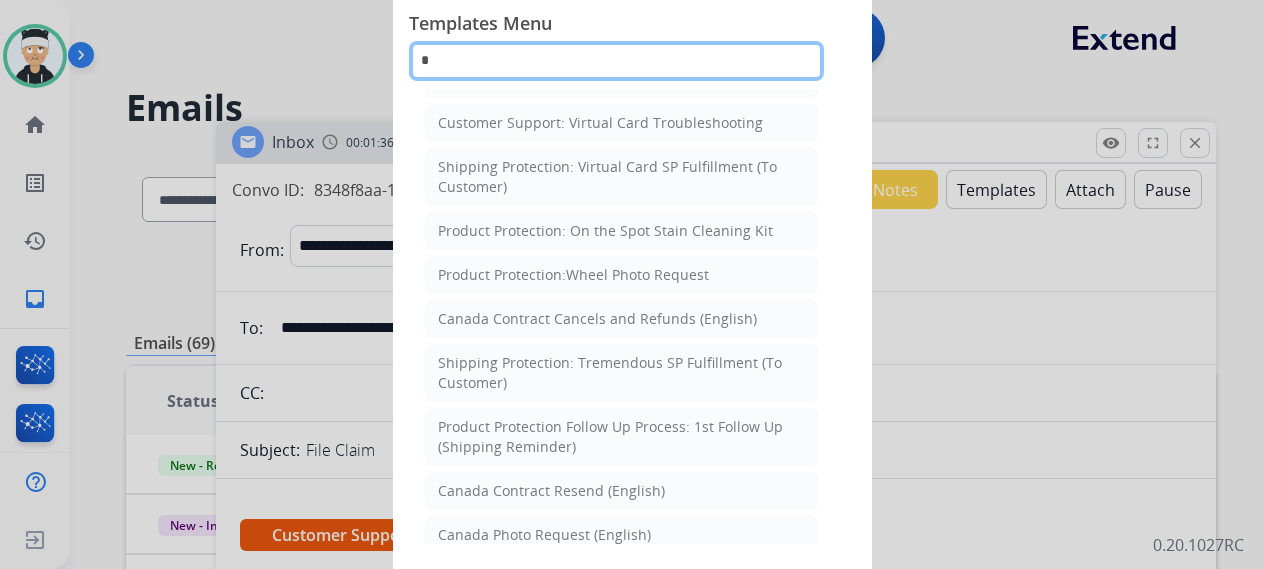 type on "**" 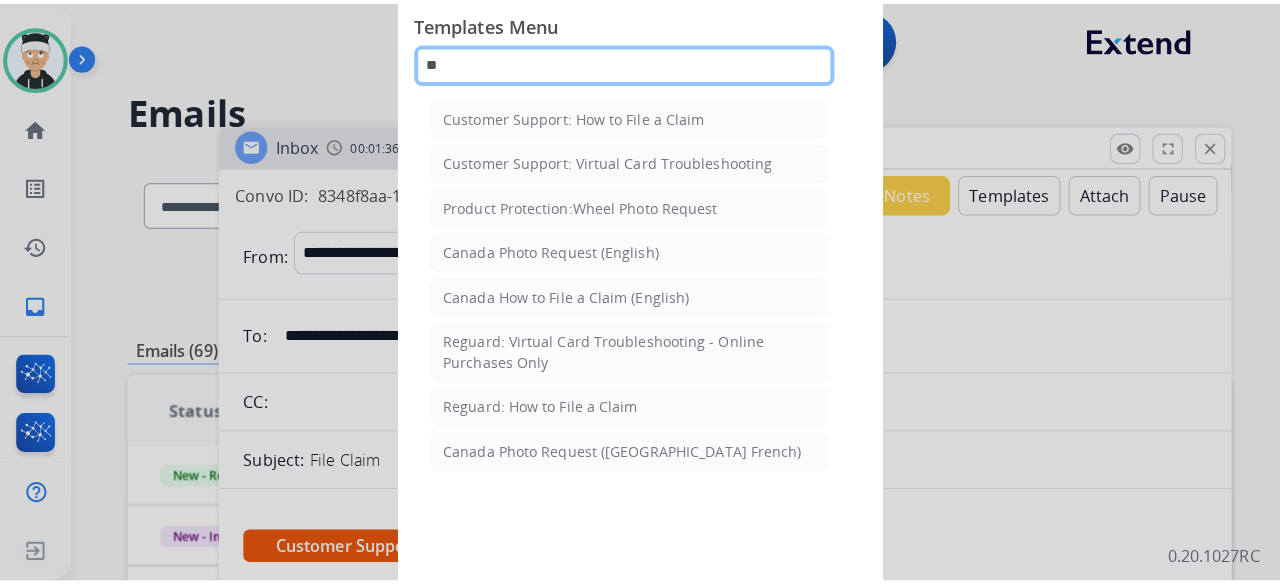 scroll, scrollTop: 0, scrollLeft: 0, axis: both 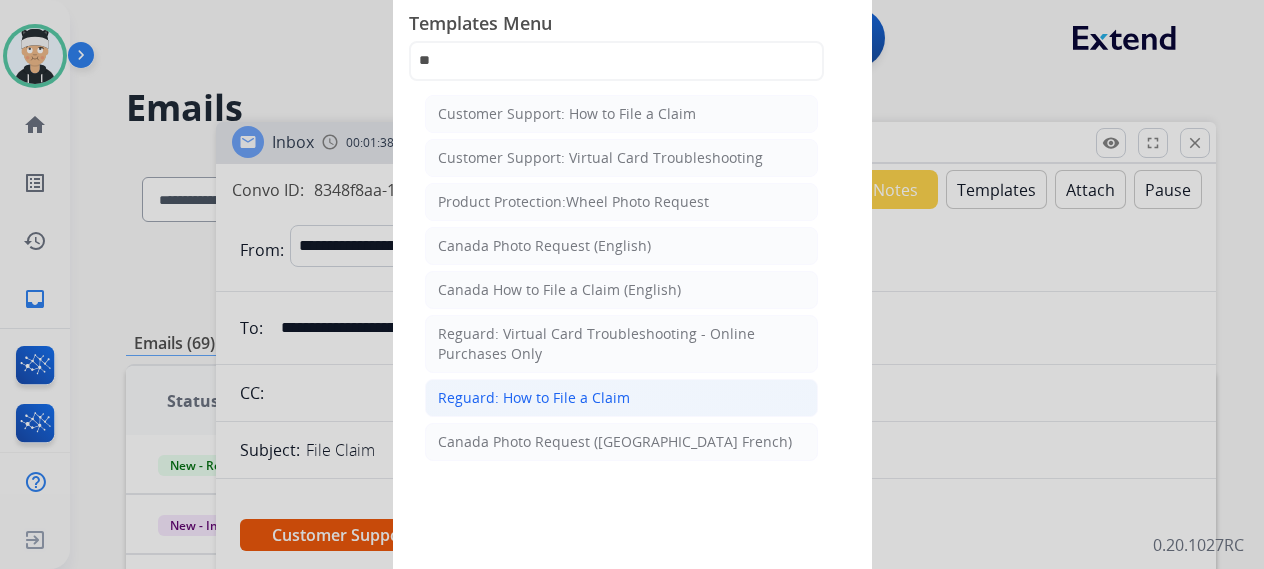 click on "Reguard: How to File a Claim" 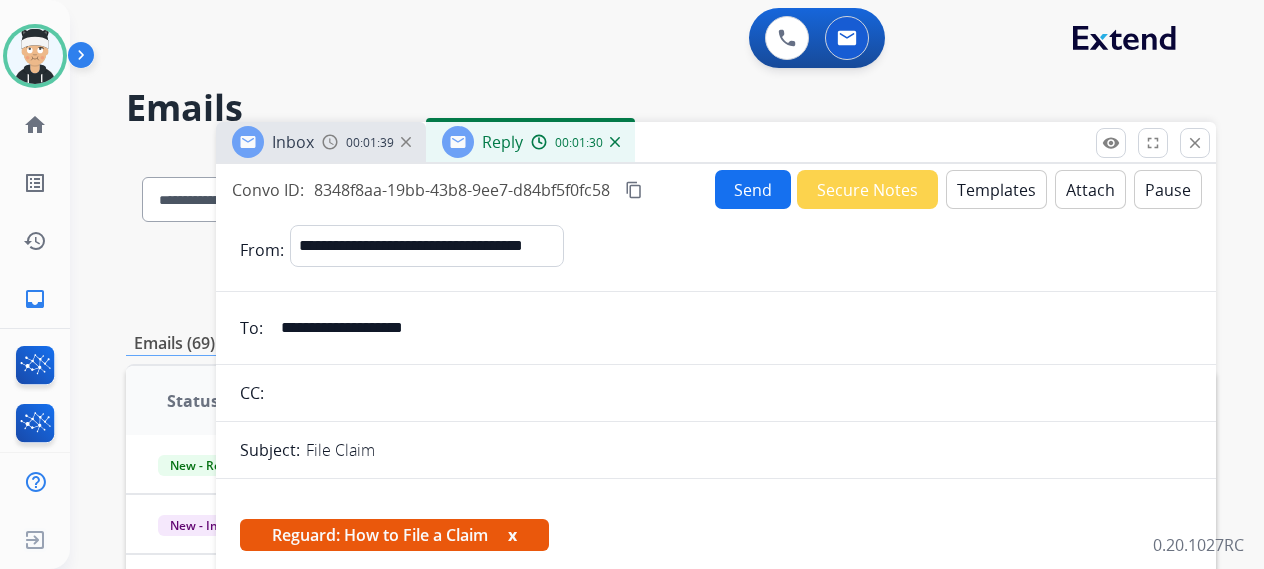 click at bounding box center [731, 393] 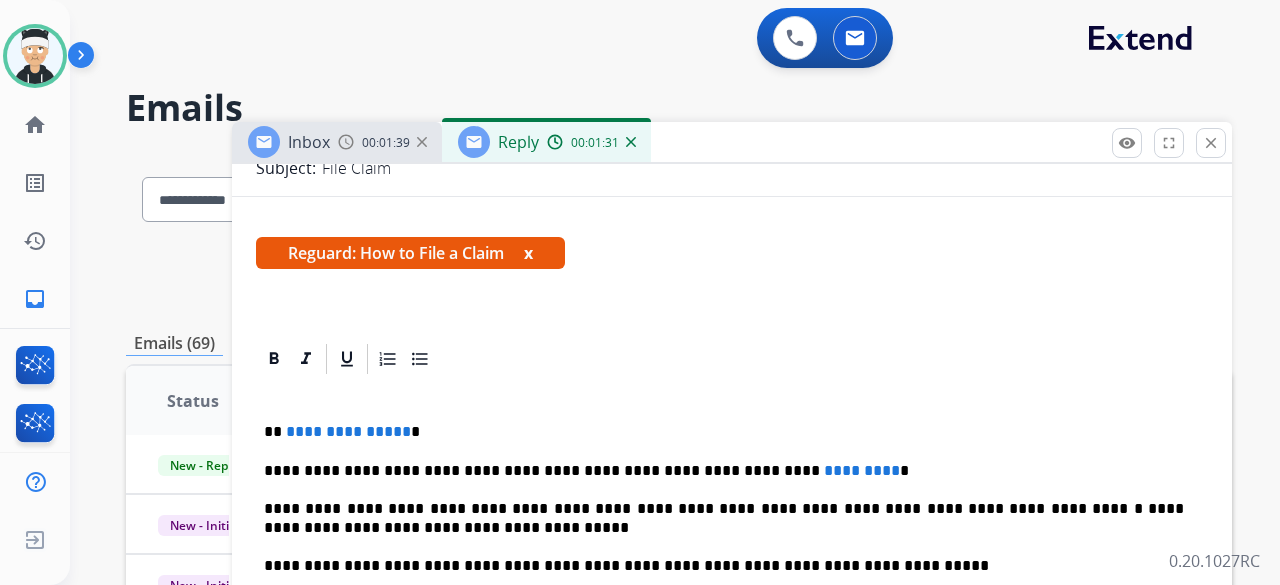 scroll, scrollTop: 389, scrollLeft: 0, axis: vertical 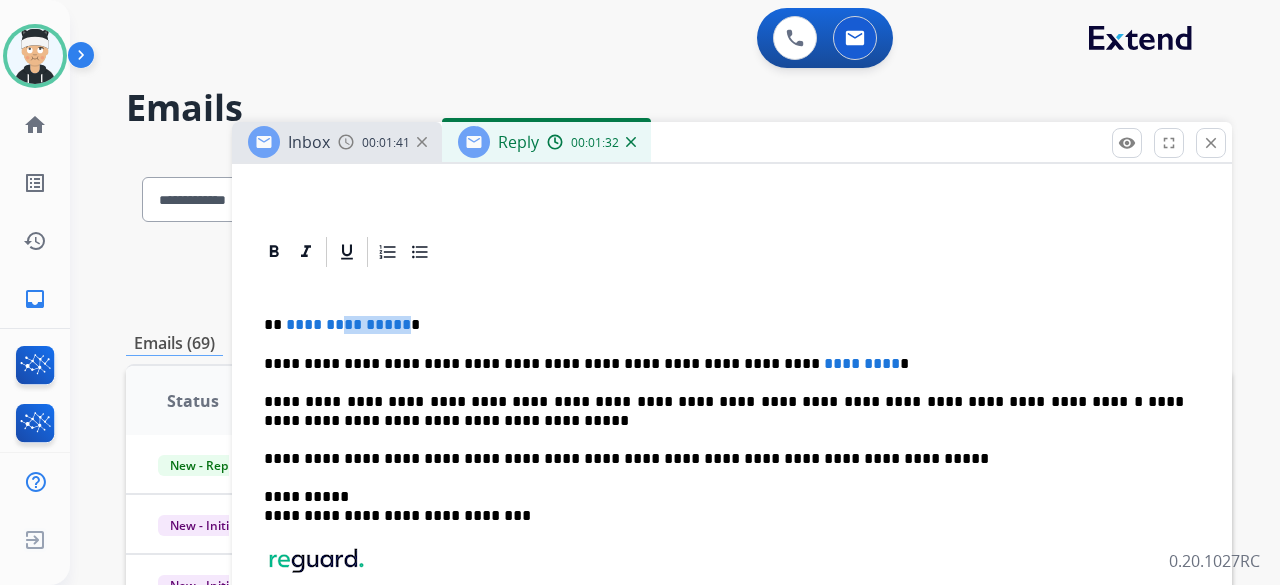 drag, startPoint x: 398, startPoint y: 314, endPoint x: 294, endPoint y: 315, distance: 104.00481 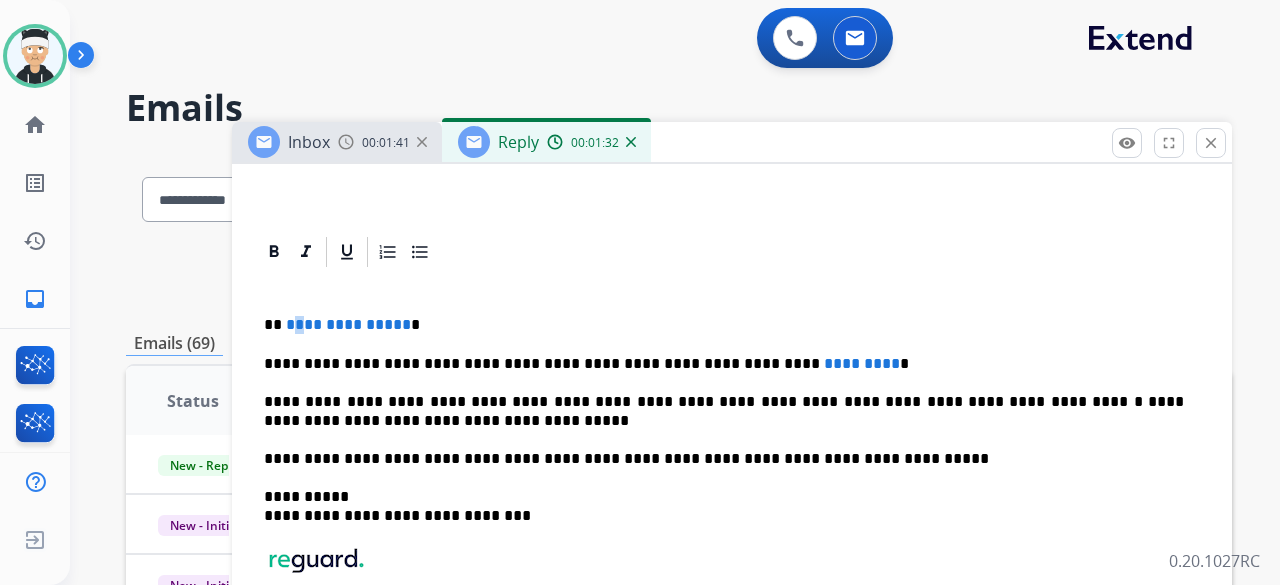 click on "**********" at bounding box center [348, 324] 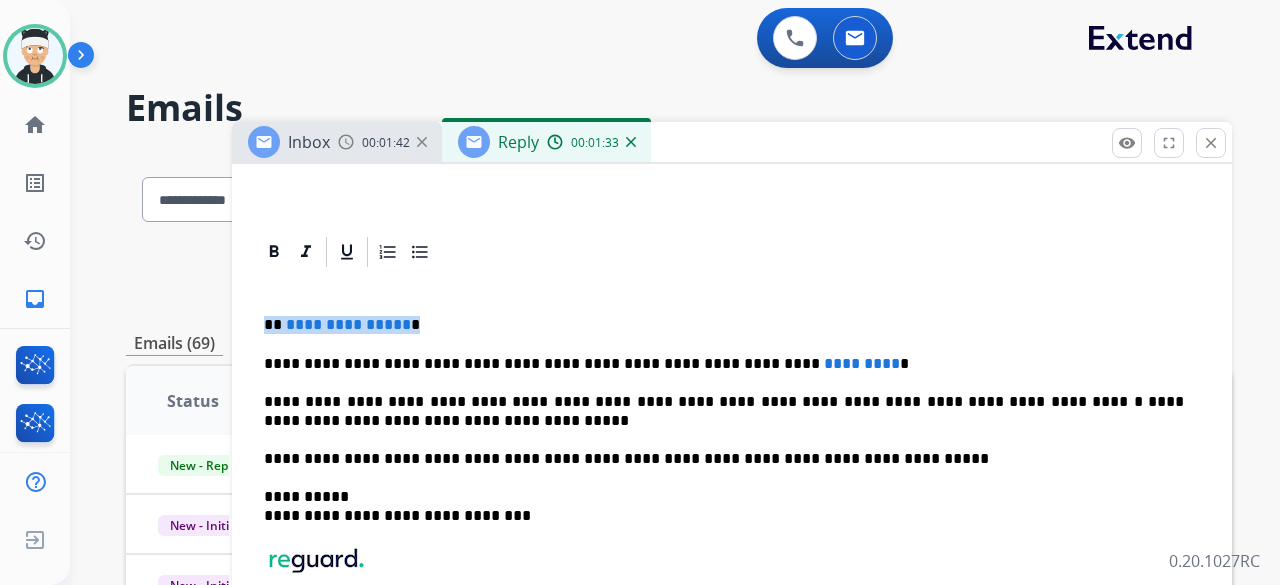 drag, startPoint x: 285, startPoint y: 317, endPoint x: 304, endPoint y: 315, distance: 19.104973 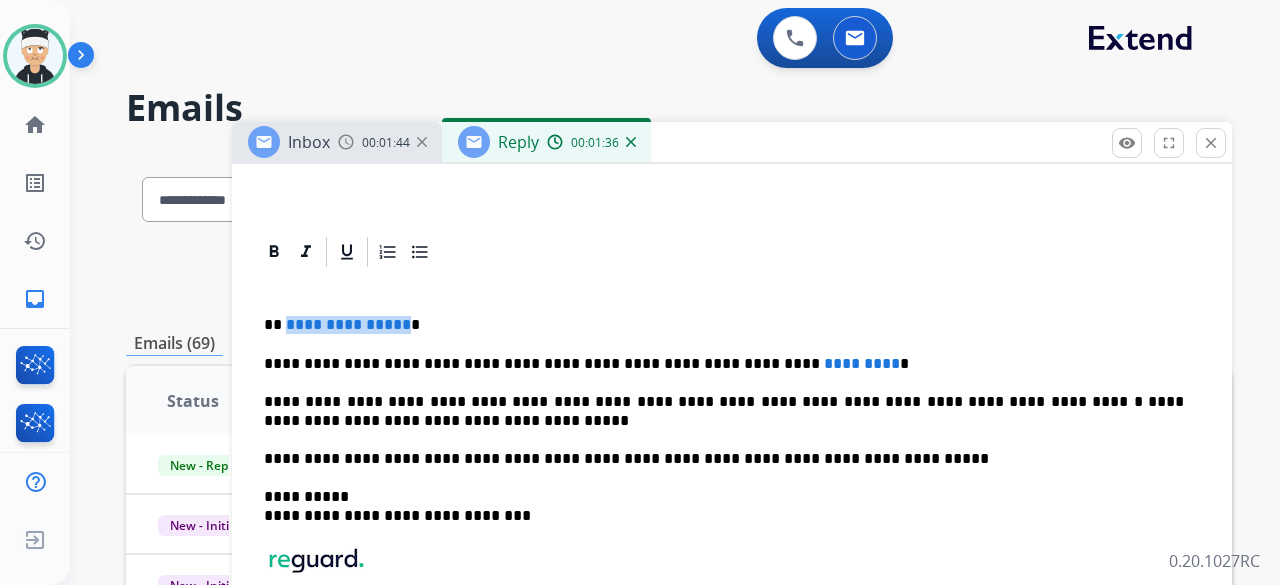 drag, startPoint x: 397, startPoint y: 317, endPoint x: 284, endPoint y: 323, distance: 113.15918 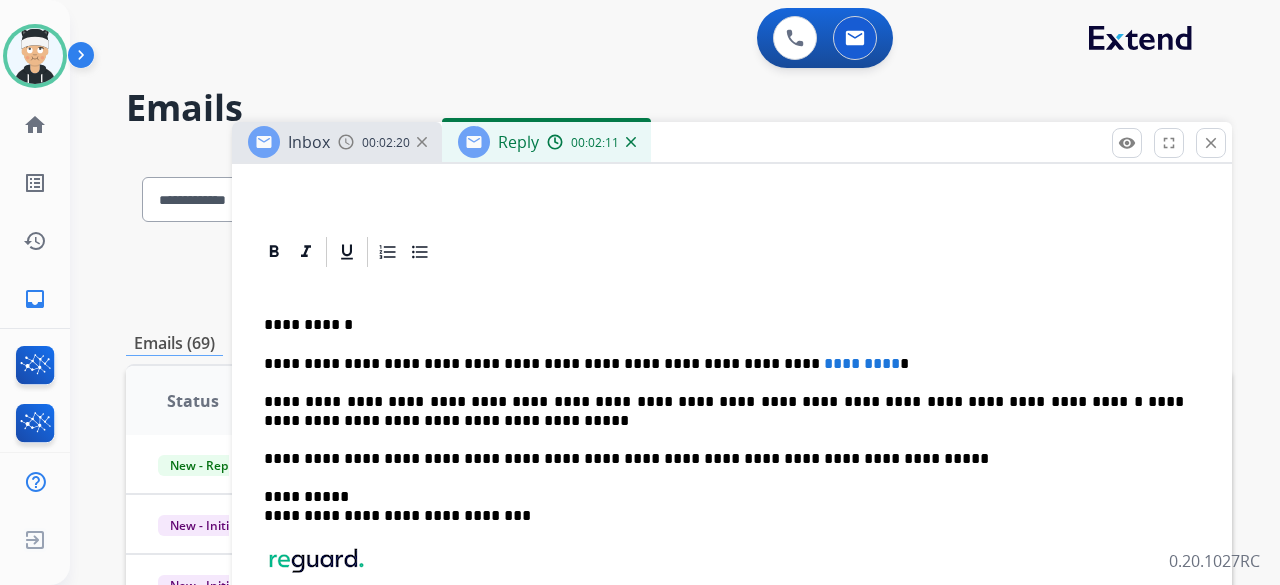 click on "*********" at bounding box center [862, 363] 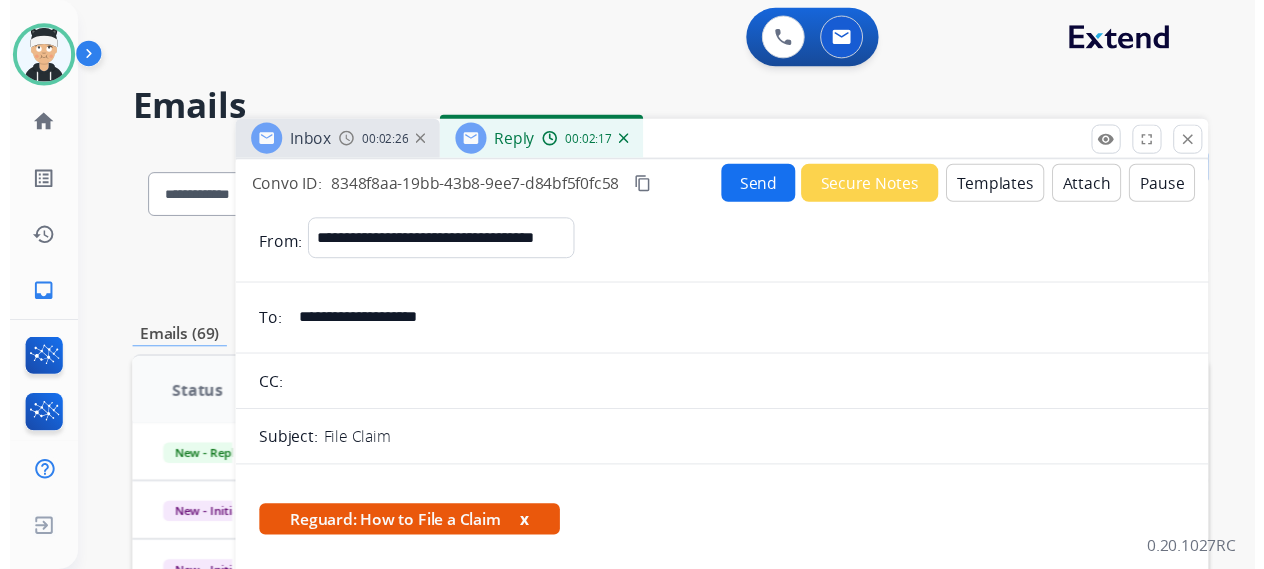 scroll, scrollTop: 0, scrollLeft: 0, axis: both 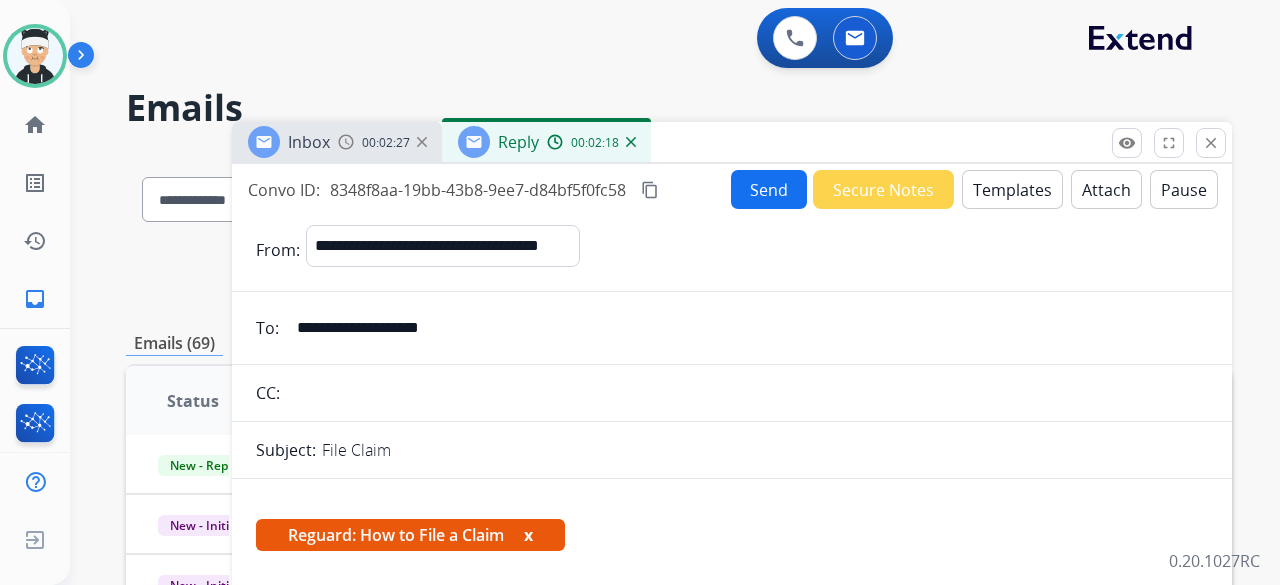 click on "Send" at bounding box center (769, 189) 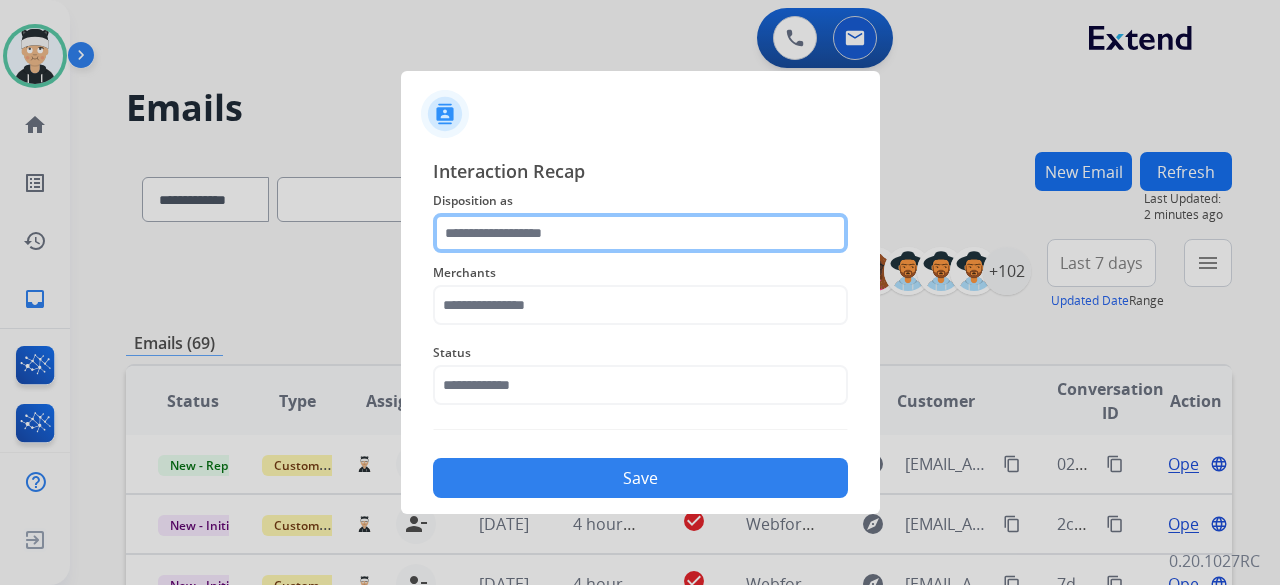 click 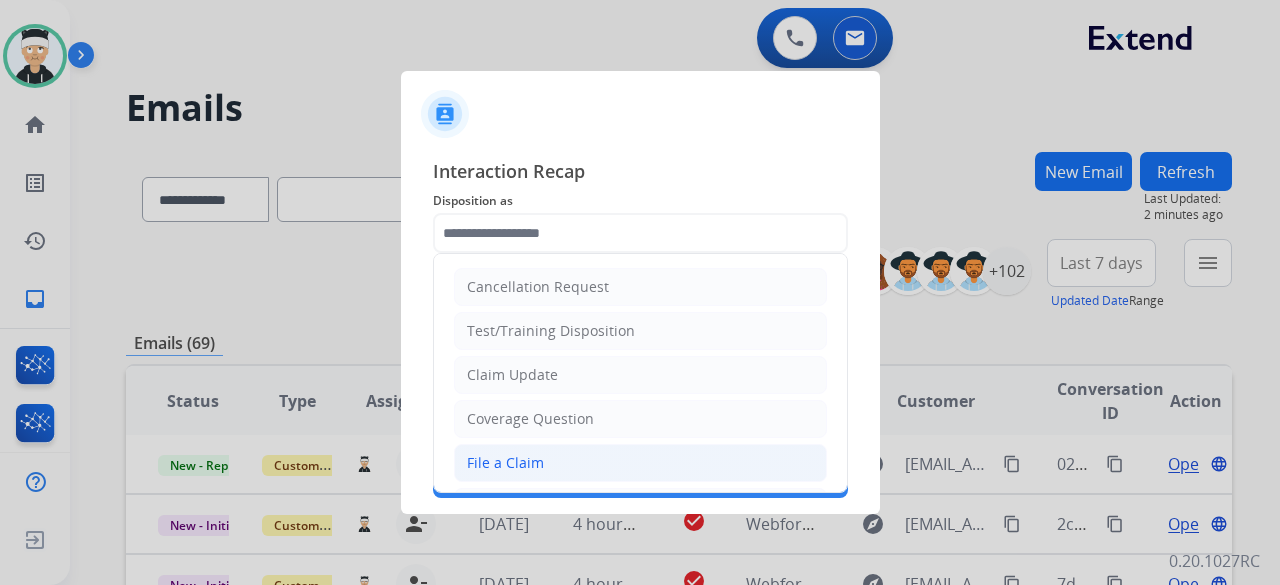 click on "File a Claim" 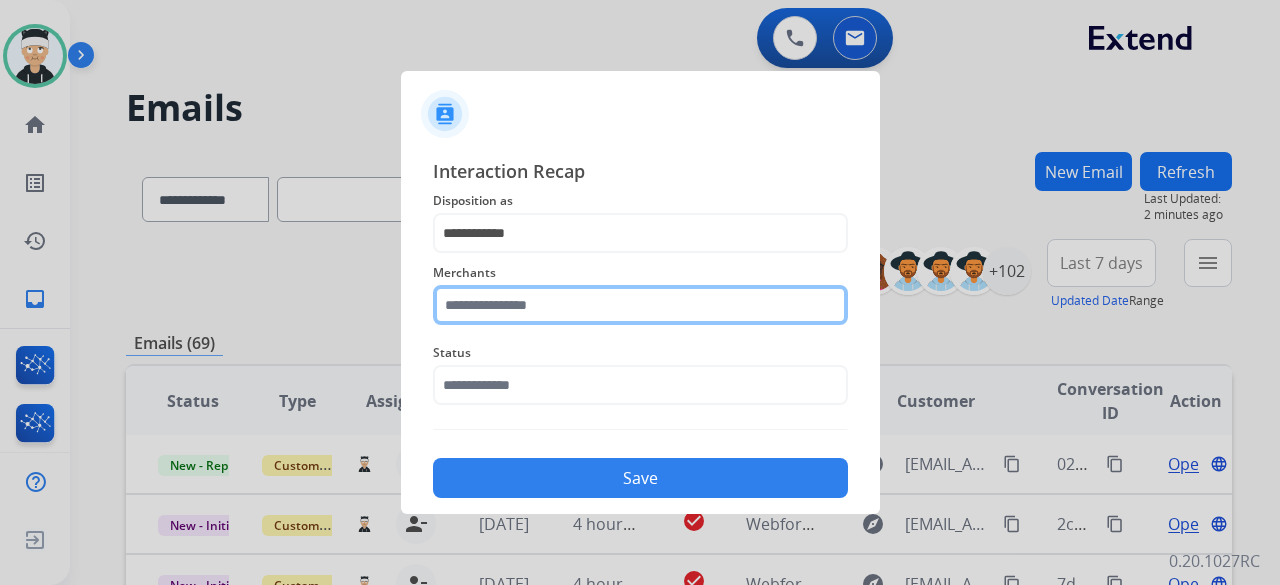 click 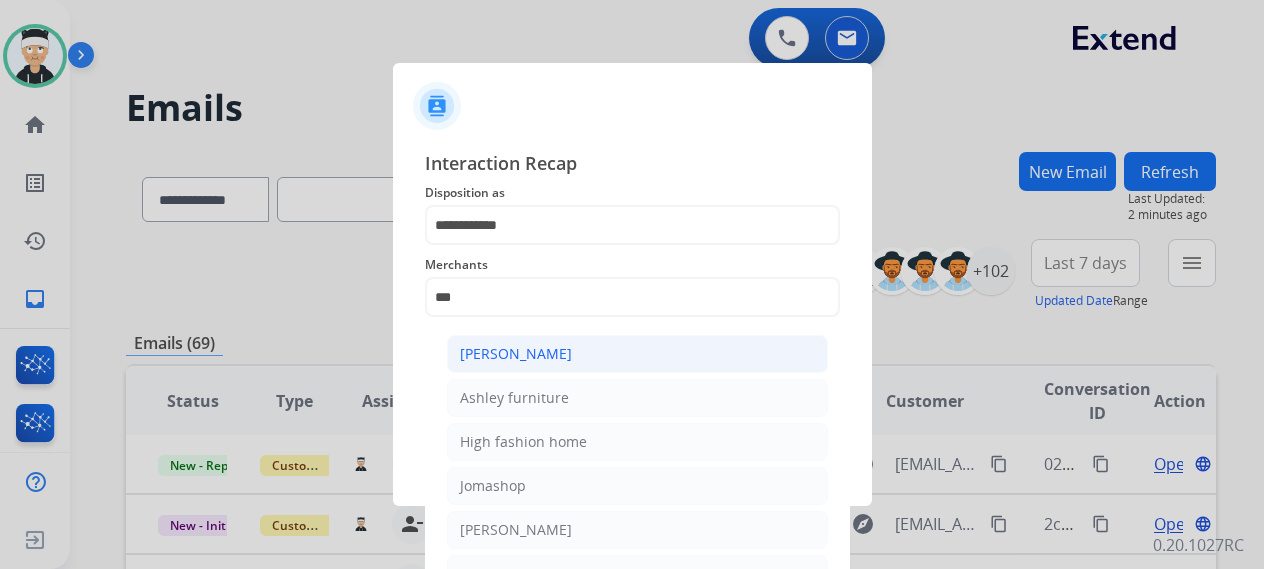 click on "[PERSON_NAME]" 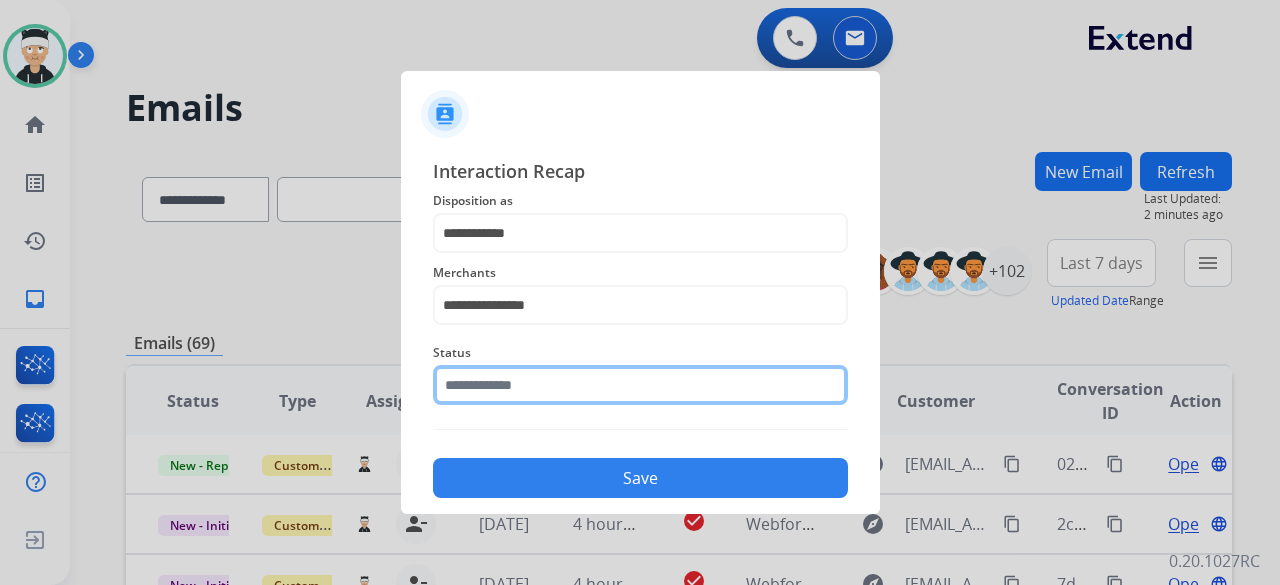 click 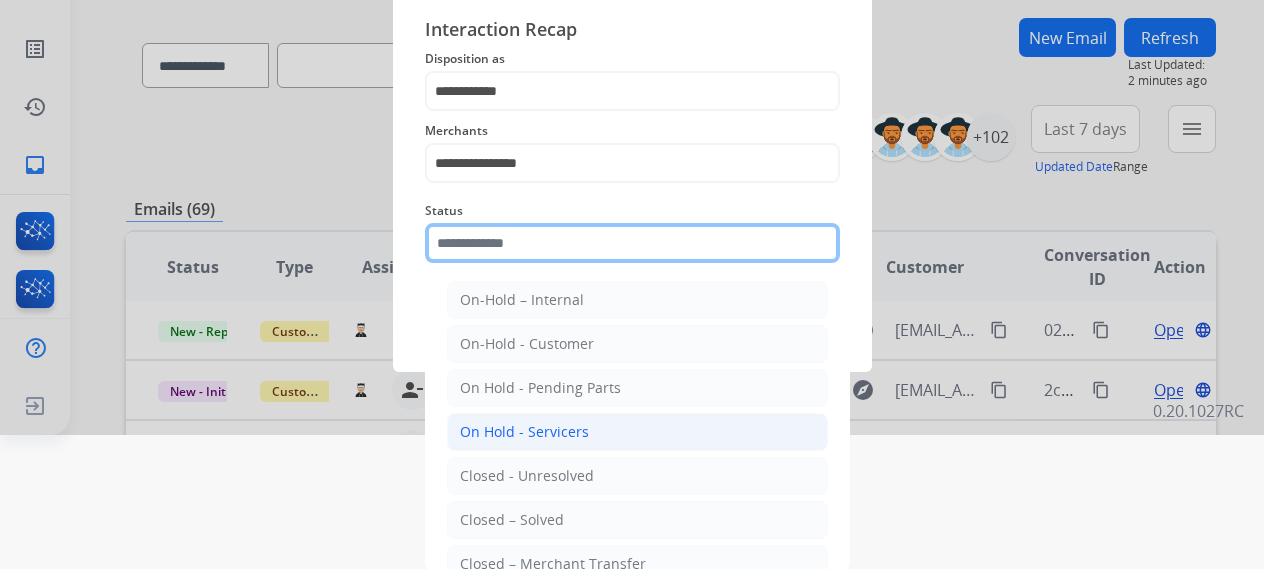 scroll, scrollTop: 136, scrollLeft: 0, axis: vertical 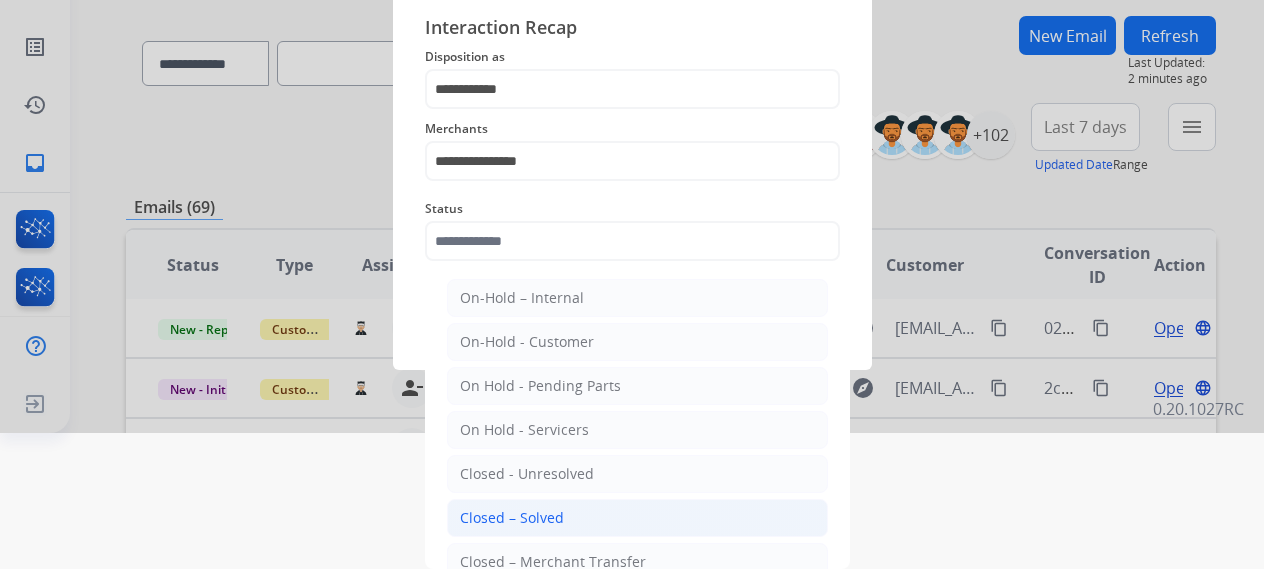click on "Closed – Solved" 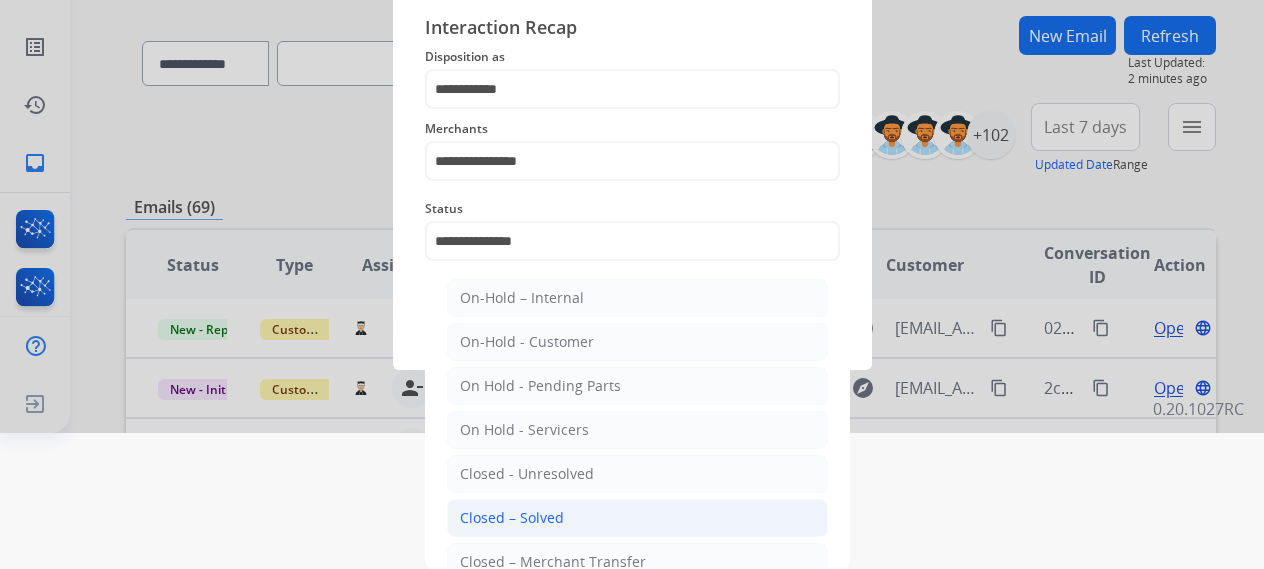 click at bounding box center [632, 148] 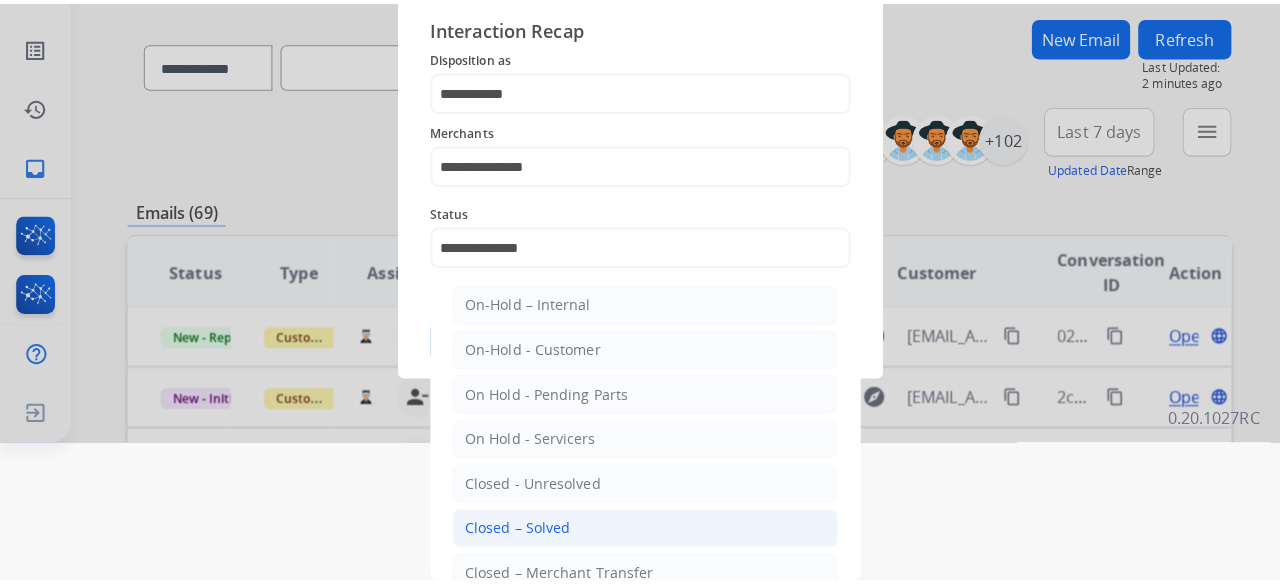 scroll, scrollTop: 0, scrollLeft: 0, axis: both 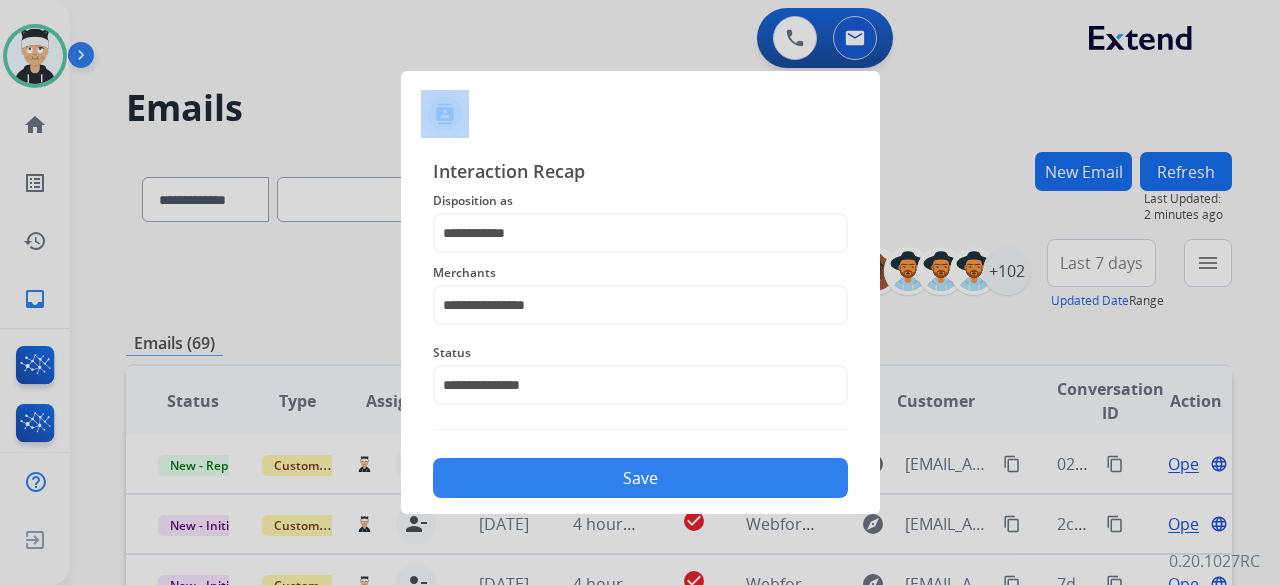 click on "Save" 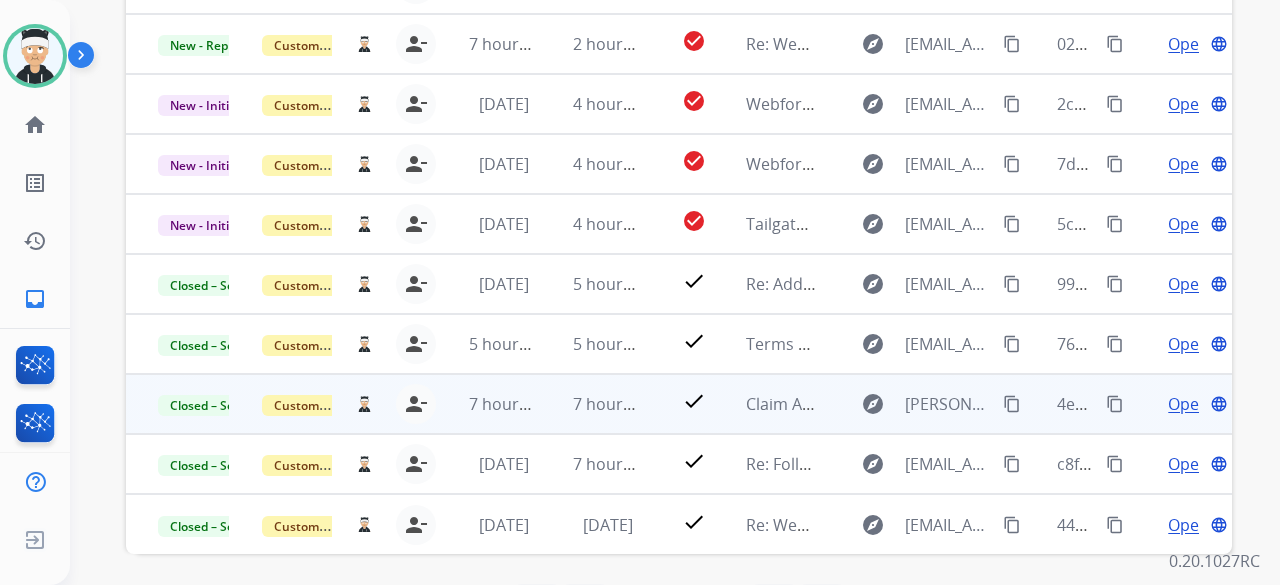 scroll, scrollTop: 552, scrollLeft: 0, axis: vertical 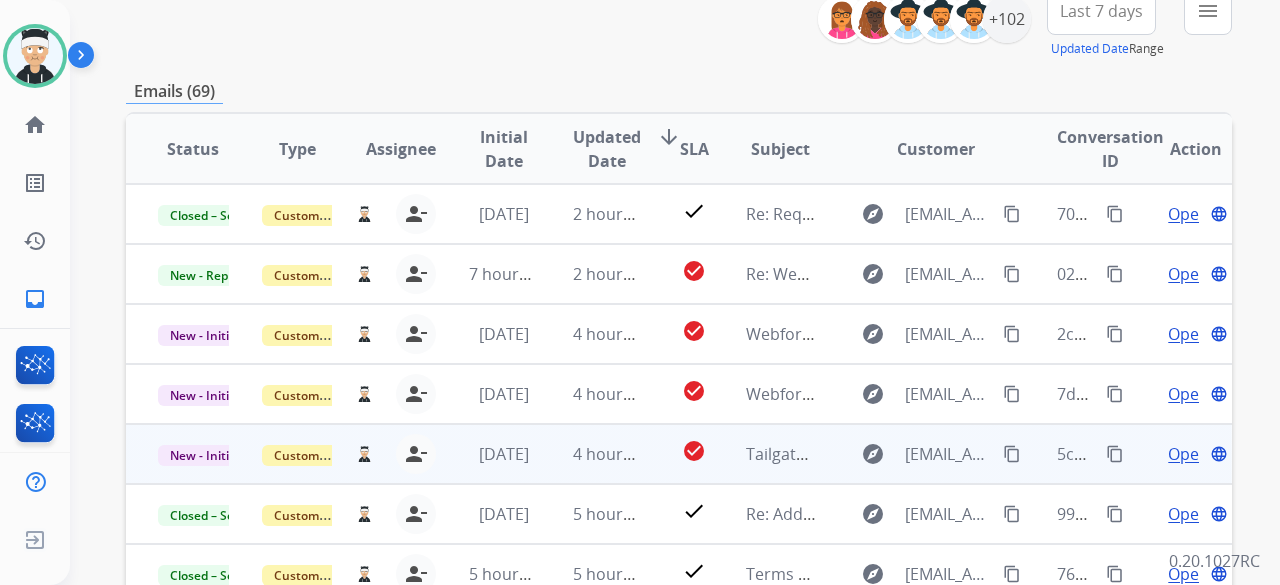 click on "Open" at bounding box center (1188, 454) 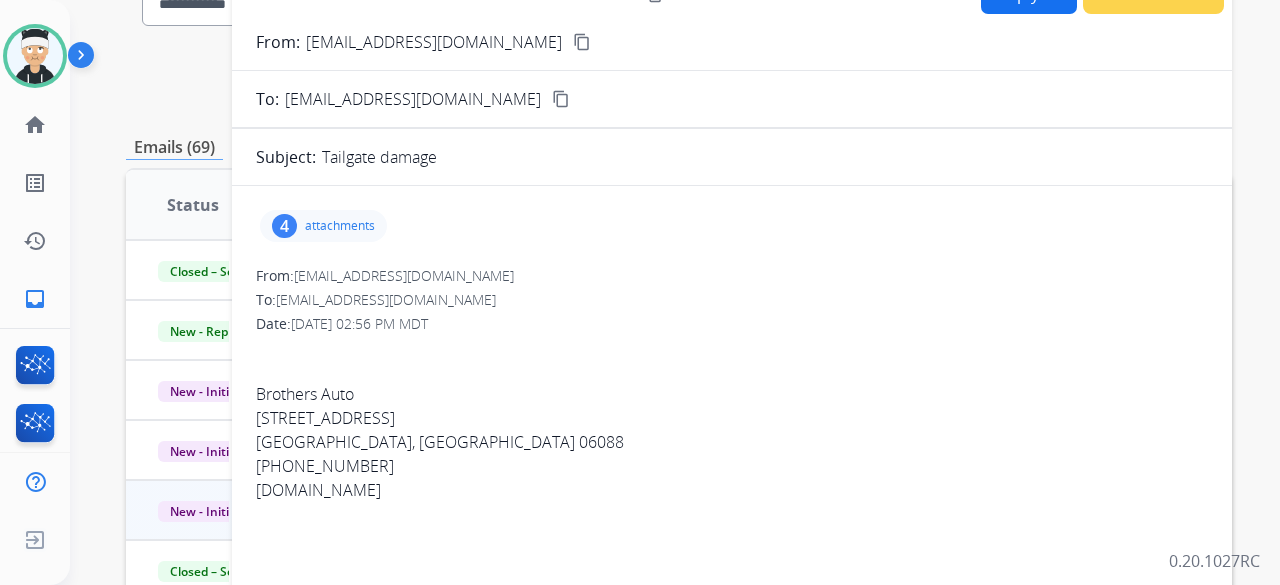scroll, scrollTop: 152, scrollLeft: 0, axis: vertical 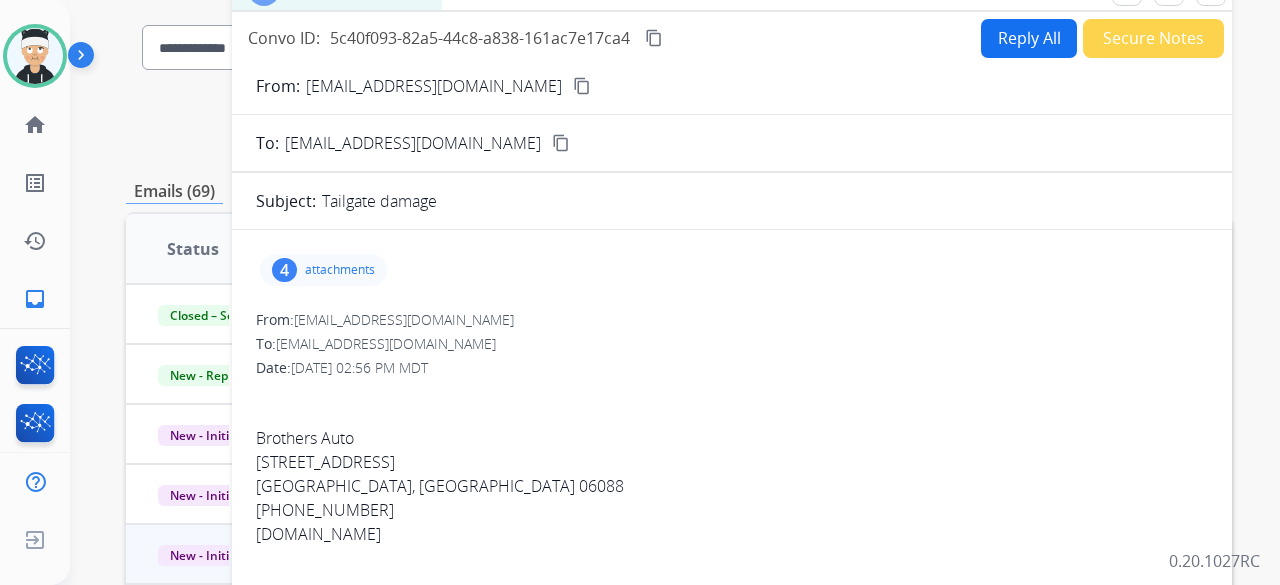 click on "attachments" at bounding box center [340, 270] 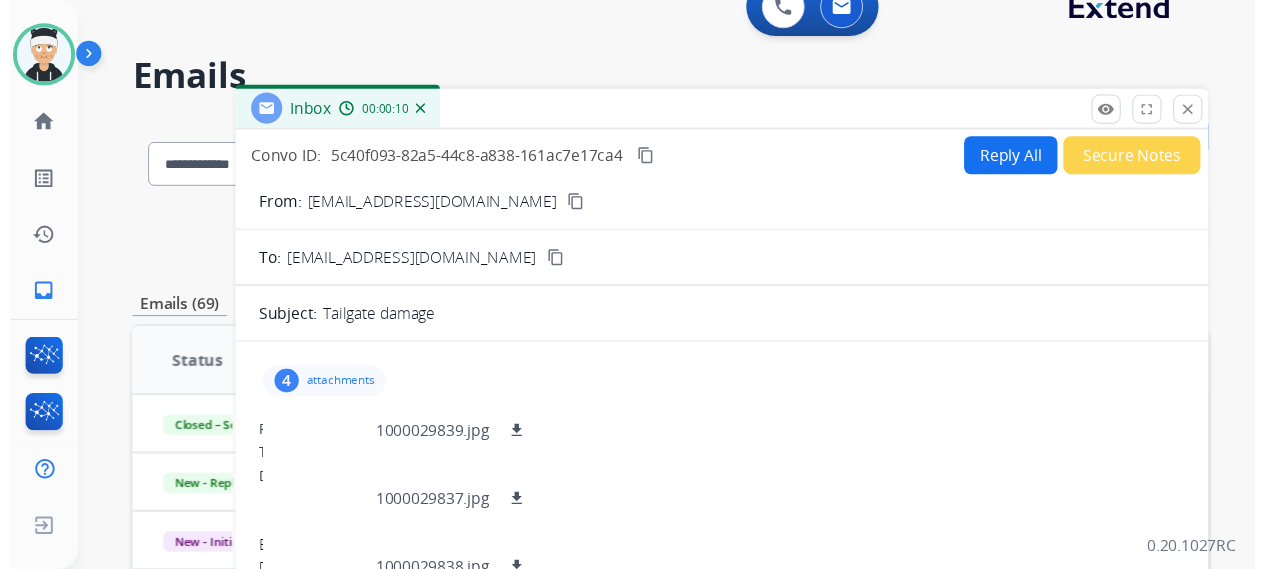 scroll, scrollTop: 0, scrollLeft: 0, axis: both 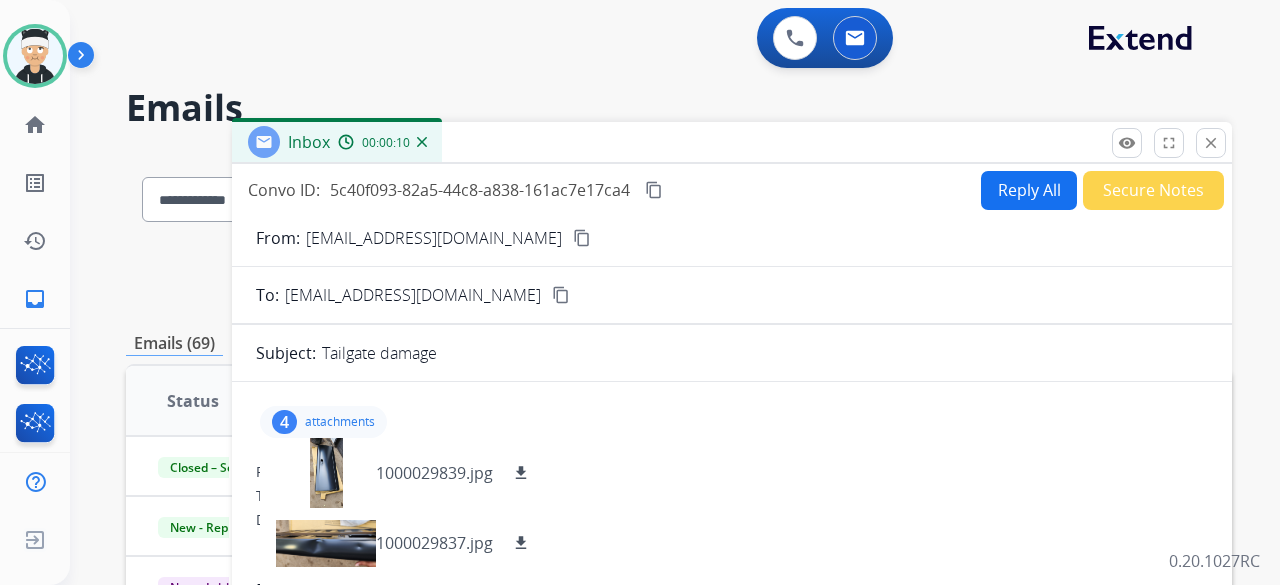 click on "Reply All" at bounding box center [1029, 190] 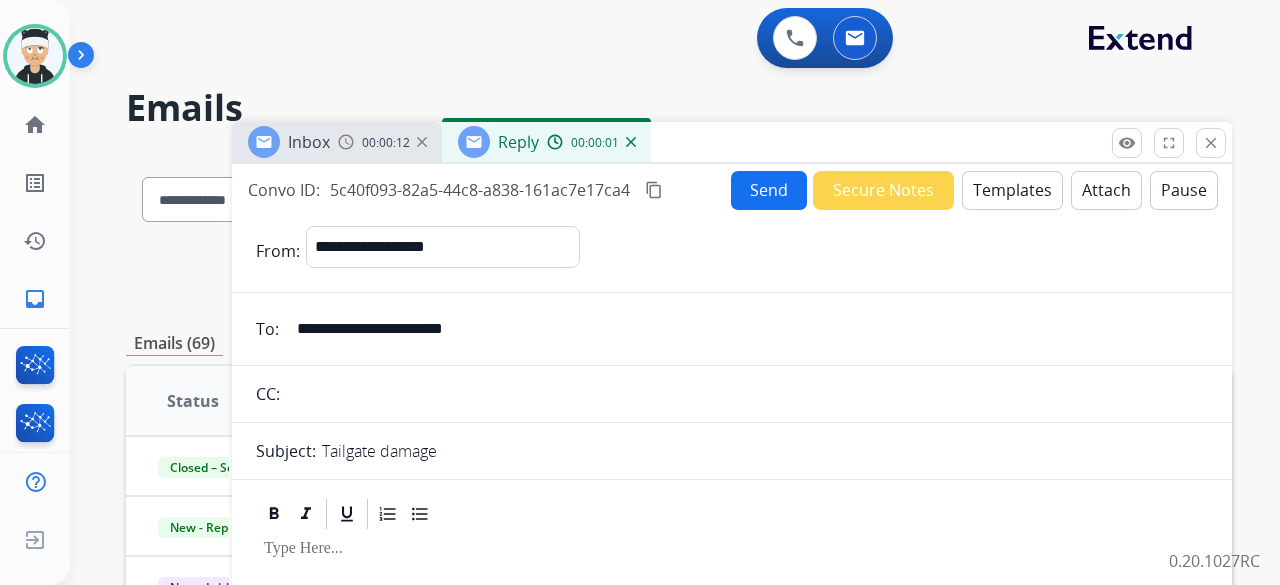 click on "Templates" at bounding box center (1012, 190) 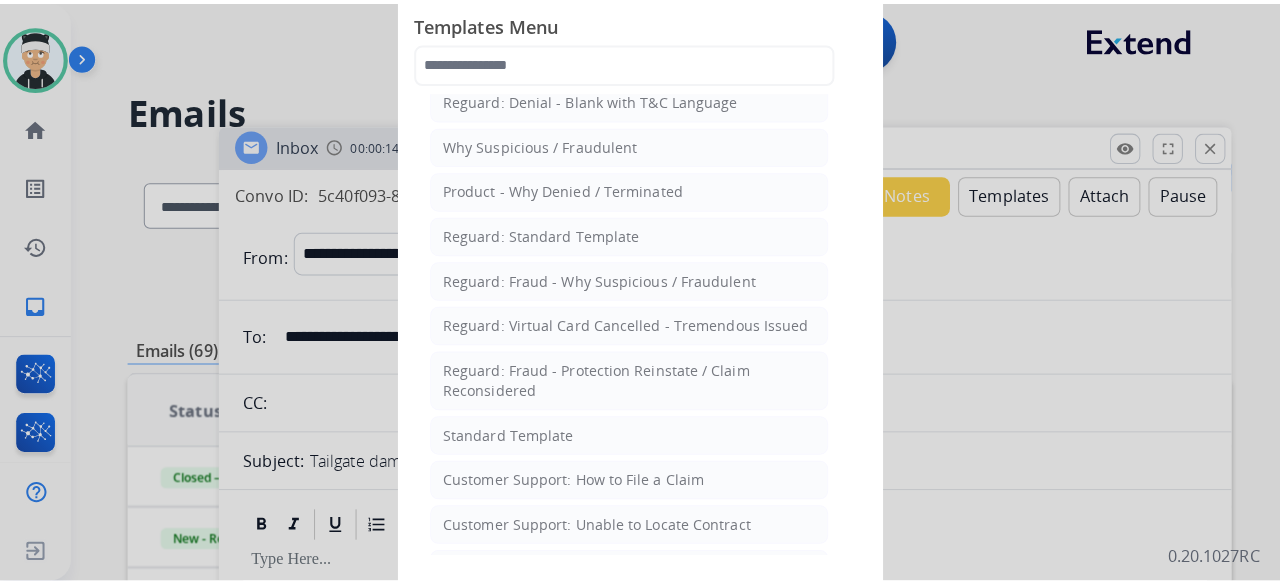 scroll, scrollTop: 0, scrollLeft: 0, axis: both 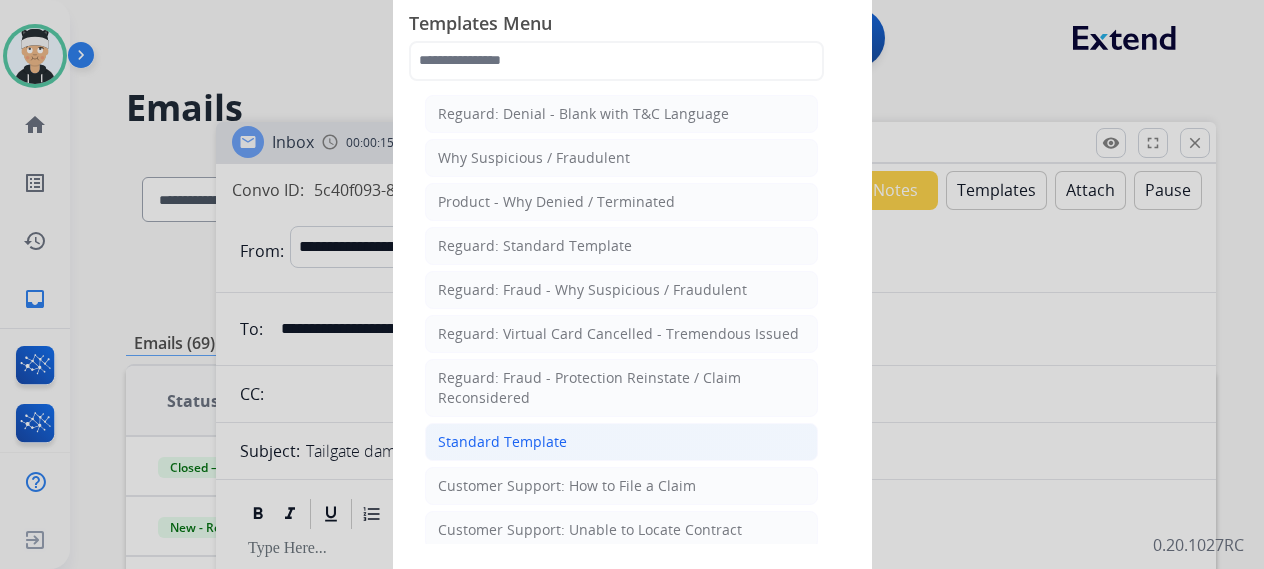 click on "Standard Template" 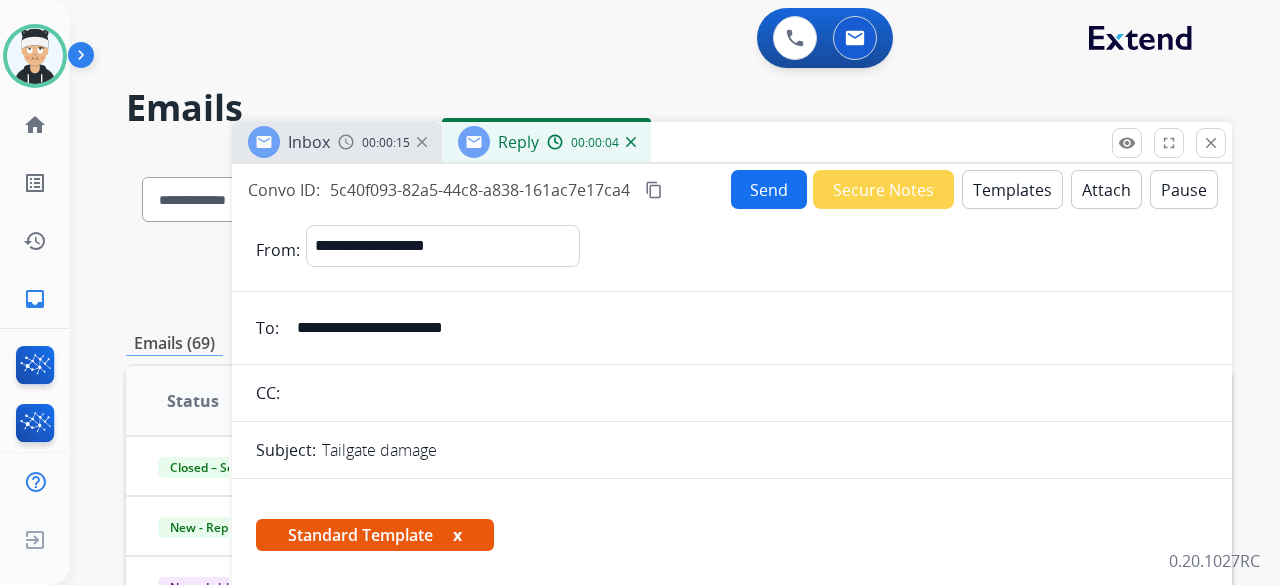 click on "Tailgate damage" at bounding box center [765, 450] 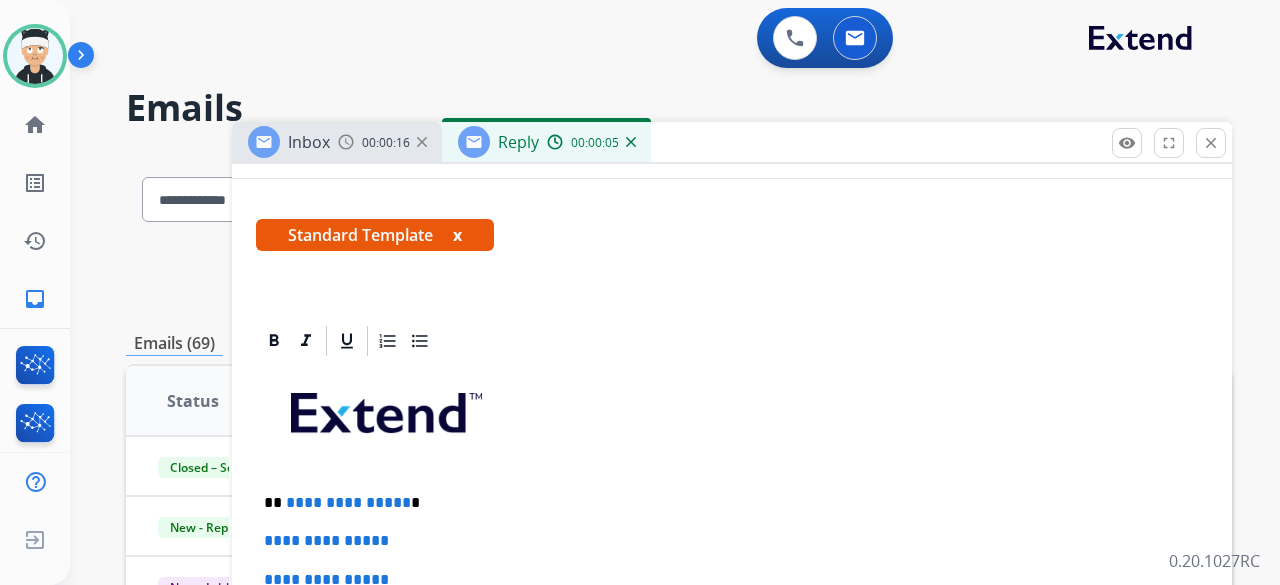 scroll, scrollTop: 500, scrollLeft: 0, axis: vertical 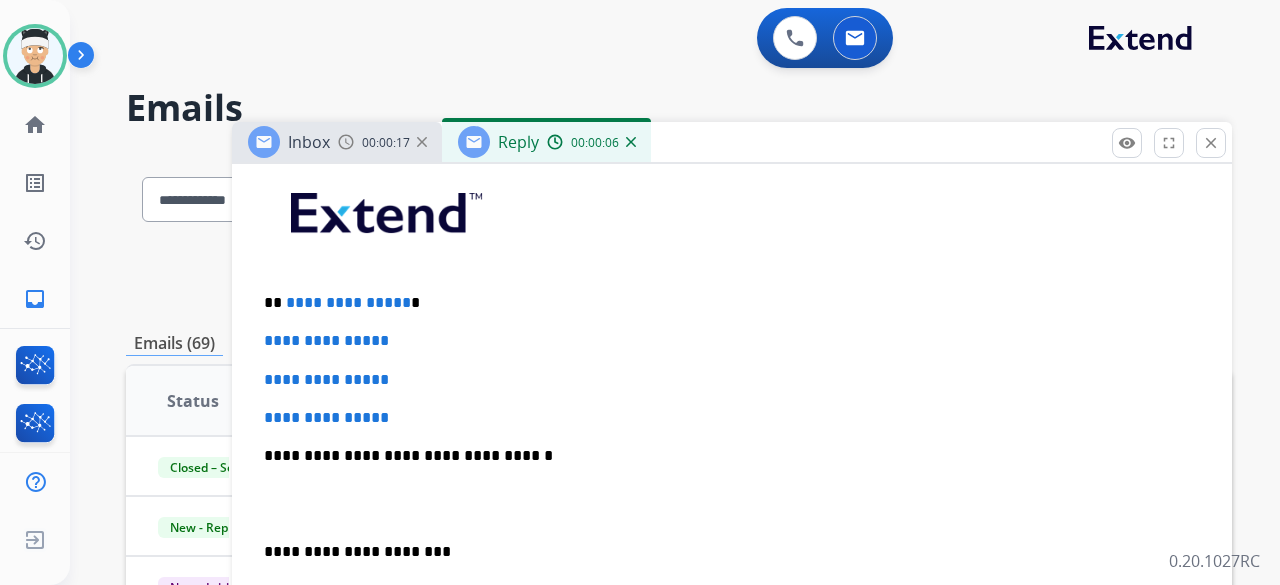click on "**********" at bounding box center (348, 302) 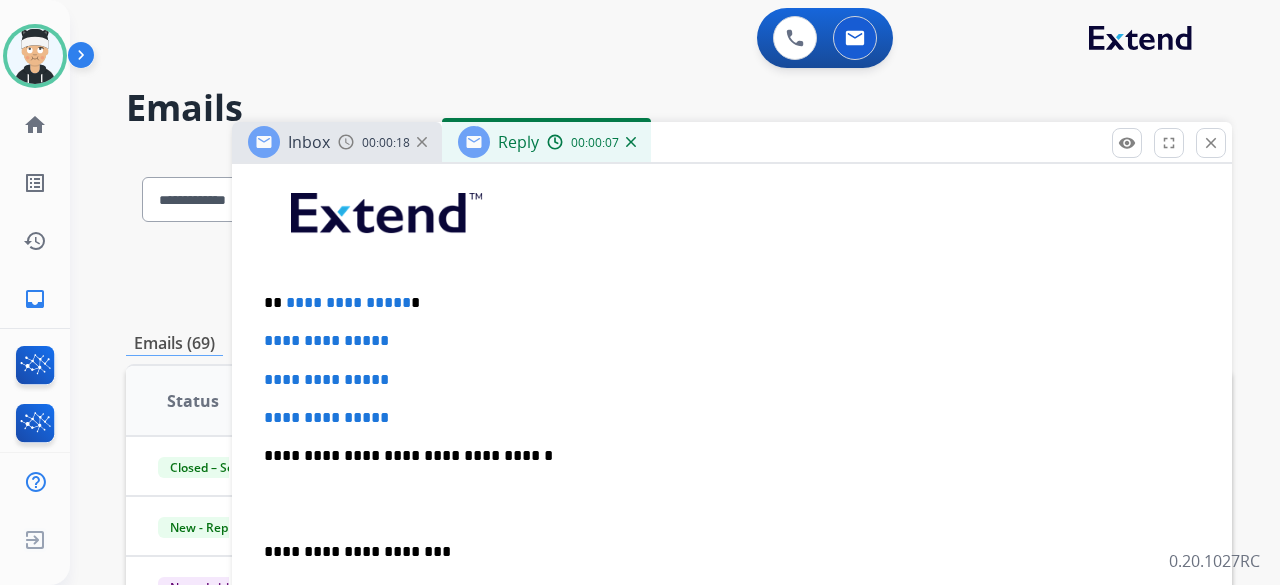 type 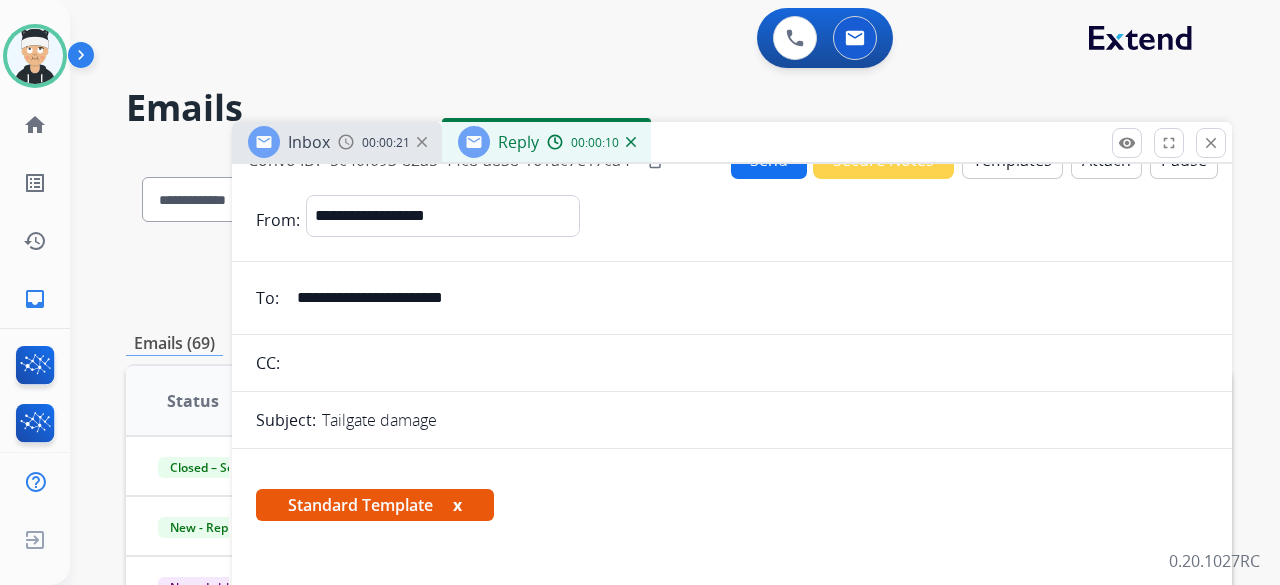 scroll, scrollTop: 0, scrollLeft: 0, axis: both 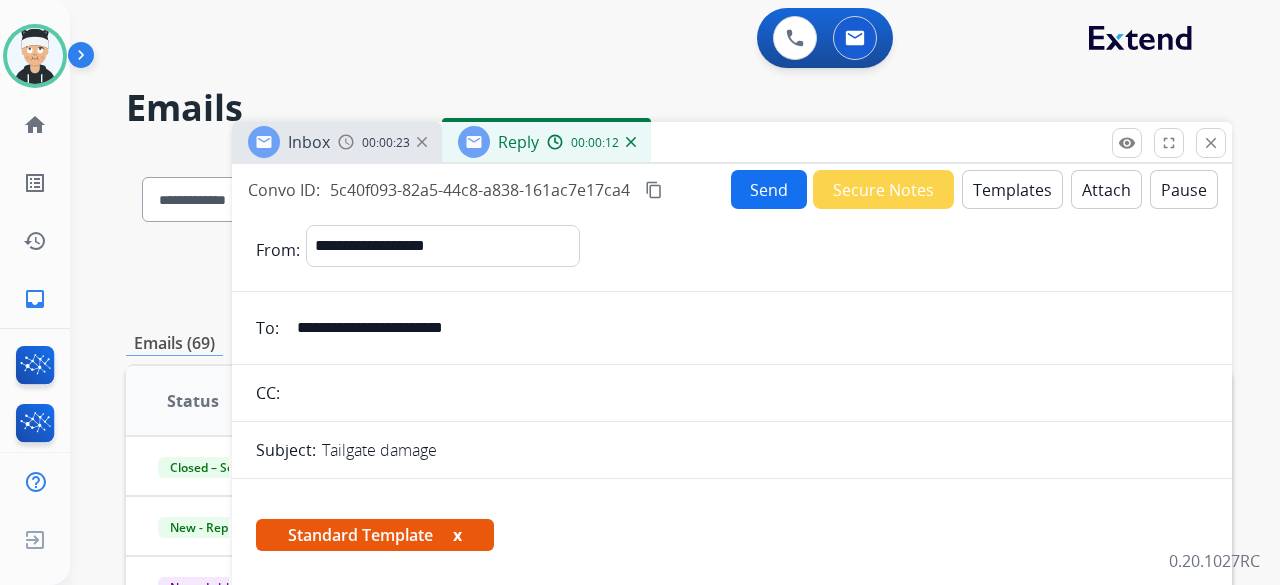 drag, startPoint x: 512, startPoint y: 329, endPoint x: 249, endPoint y: 340, distance: 263.22995 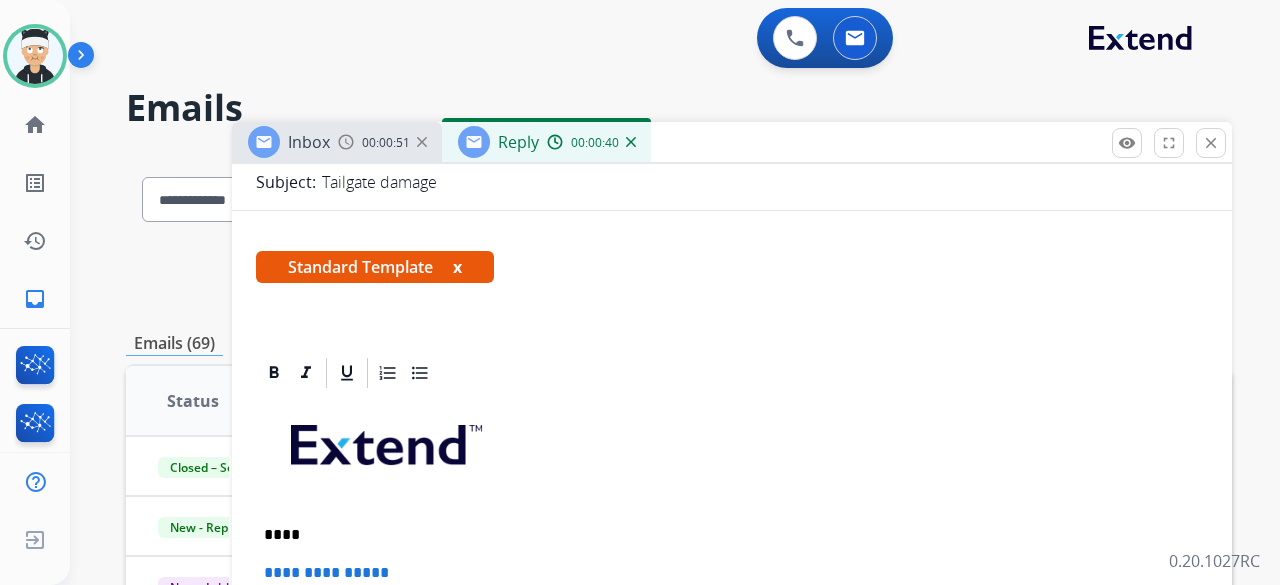 scroll, scrollTop: 300, scrollLeft: 0, axis: vertical 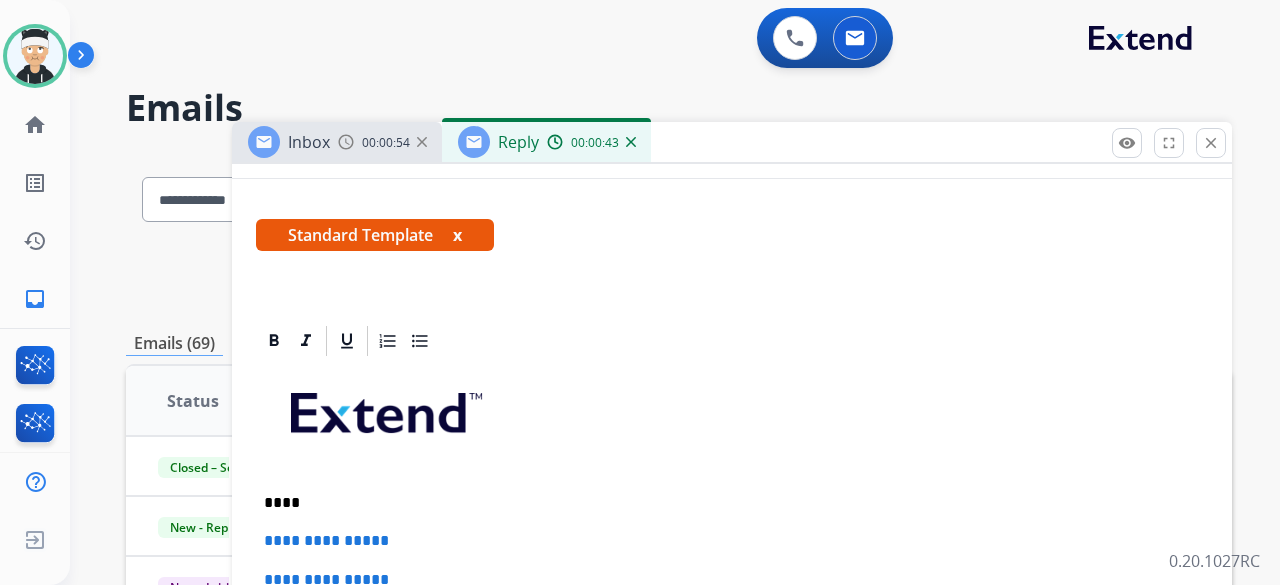 click on "****" at bounding box center [724, 503] 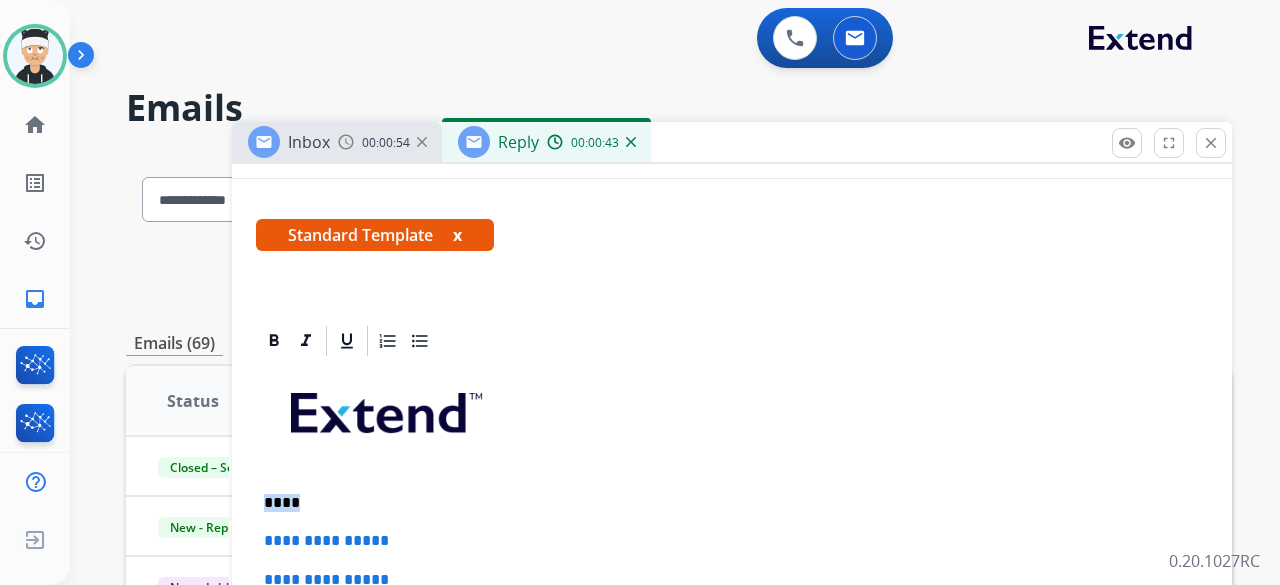 click on "****" at bounding box center (724, 503) 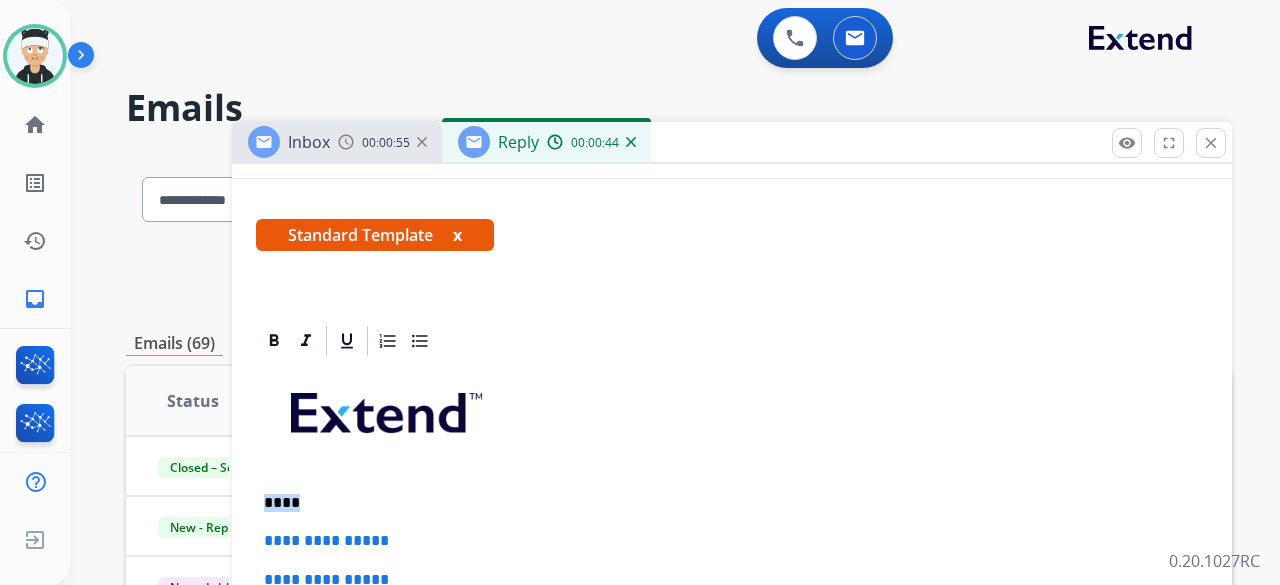click on "****" at bounding box center [724, 503] 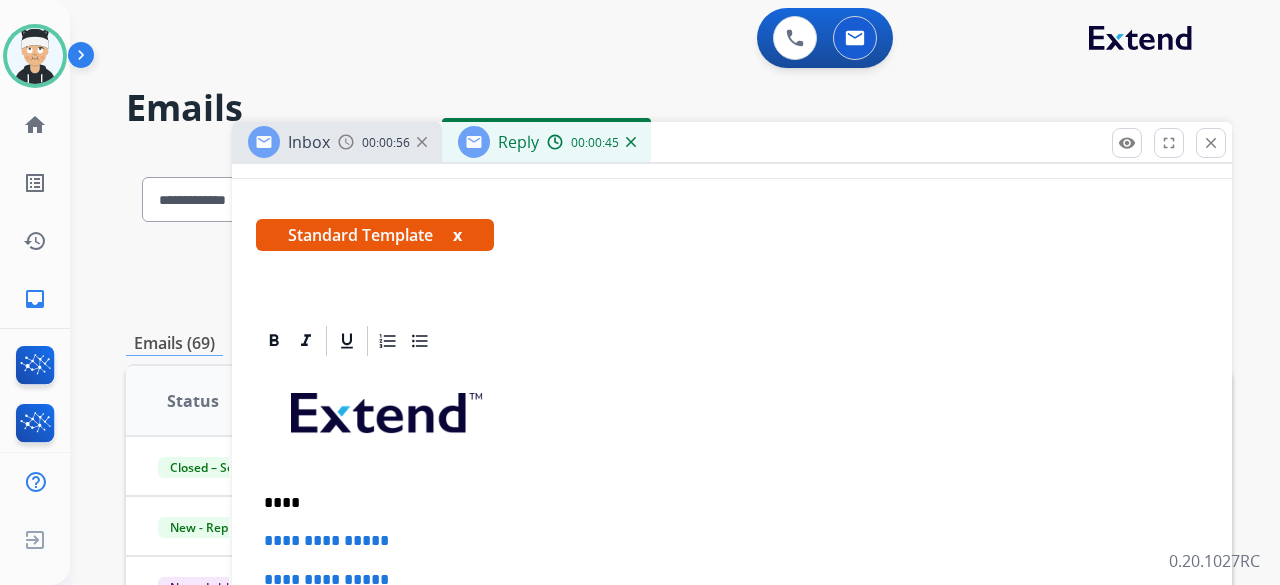 click on "****" at bounding box center (724, 503) 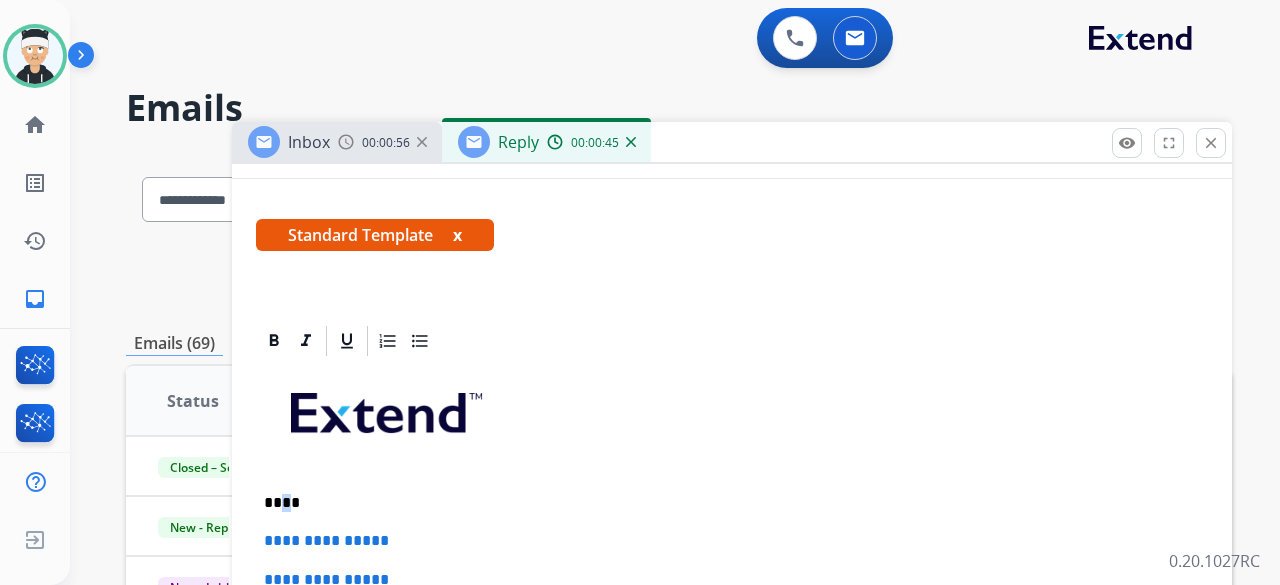 click on "****" at bounding box center [724, 503] 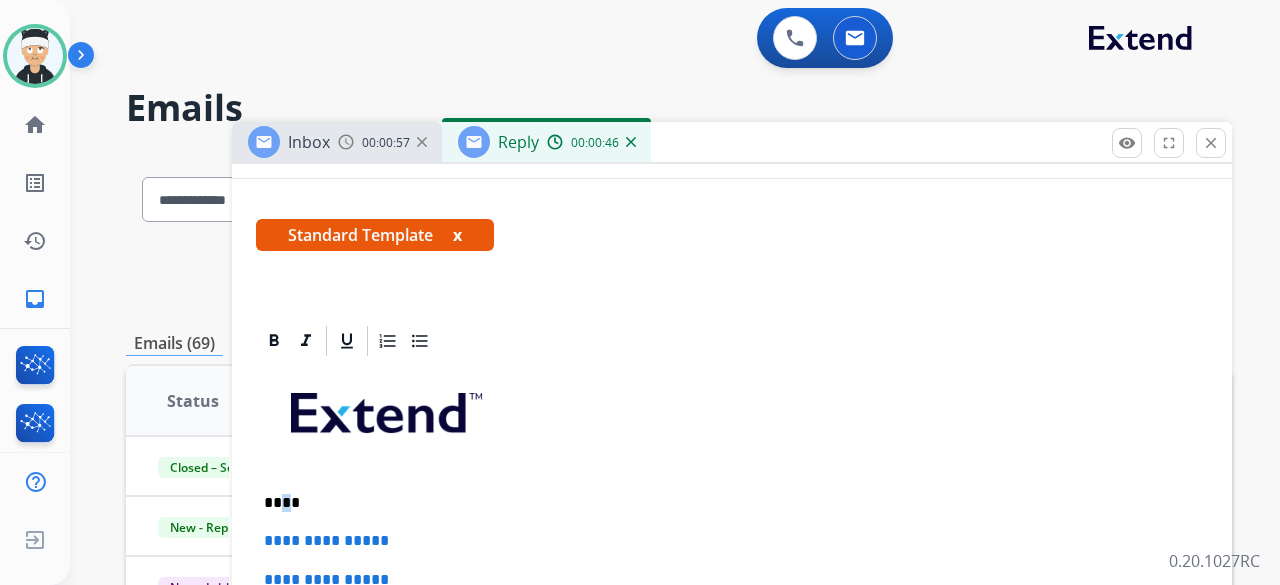 click on "****" at bounding box center (724, 503) 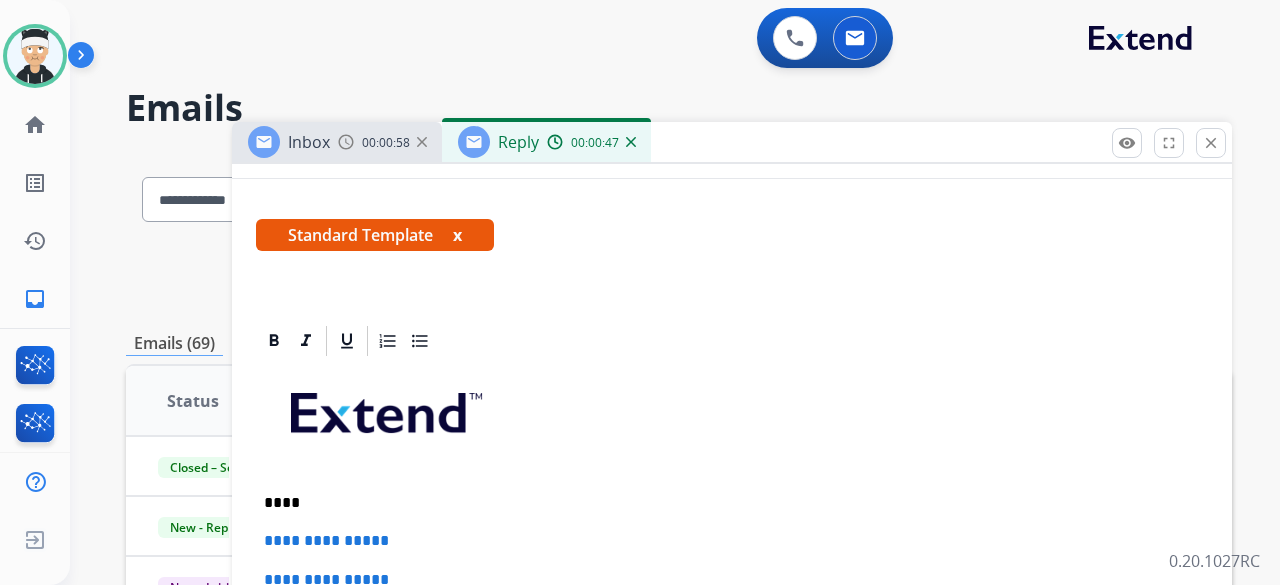 click on "****" at bounding box center [724, 503] 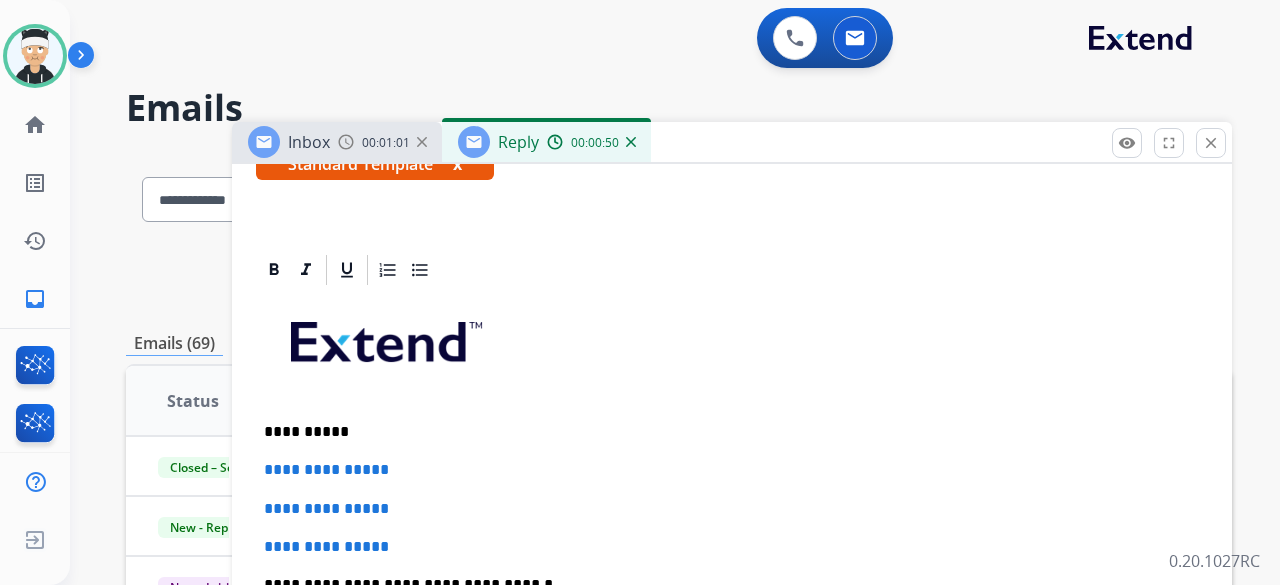 scroll, scrollTop: 600, scrollLeft: 0, axis: vertical 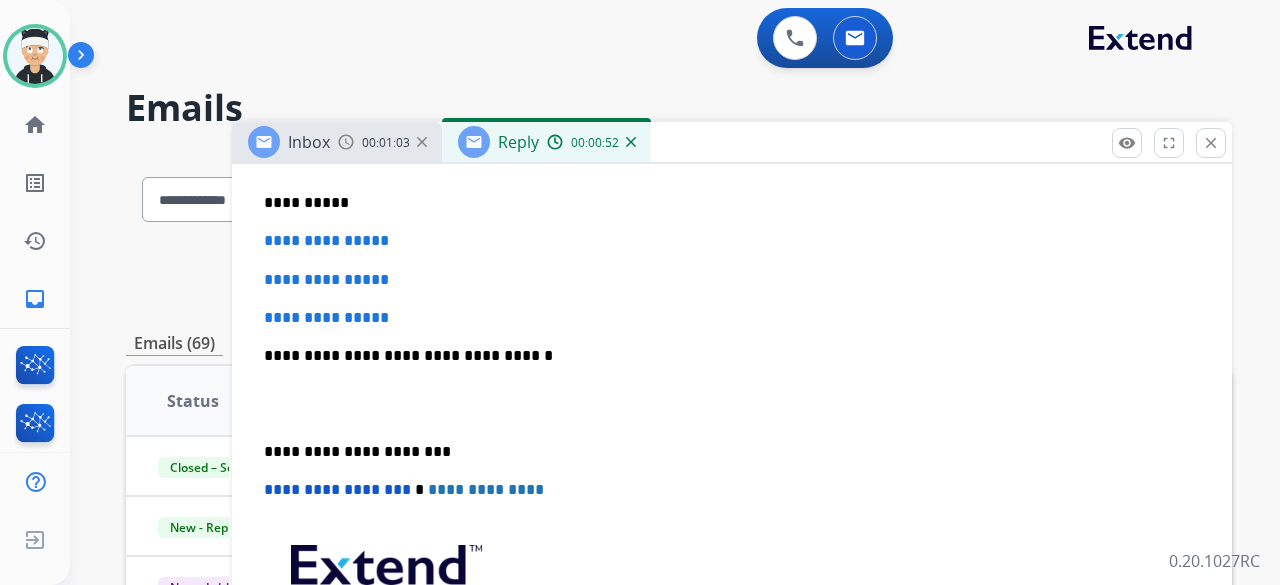 click on "**********" at bounding box center [732, 318] 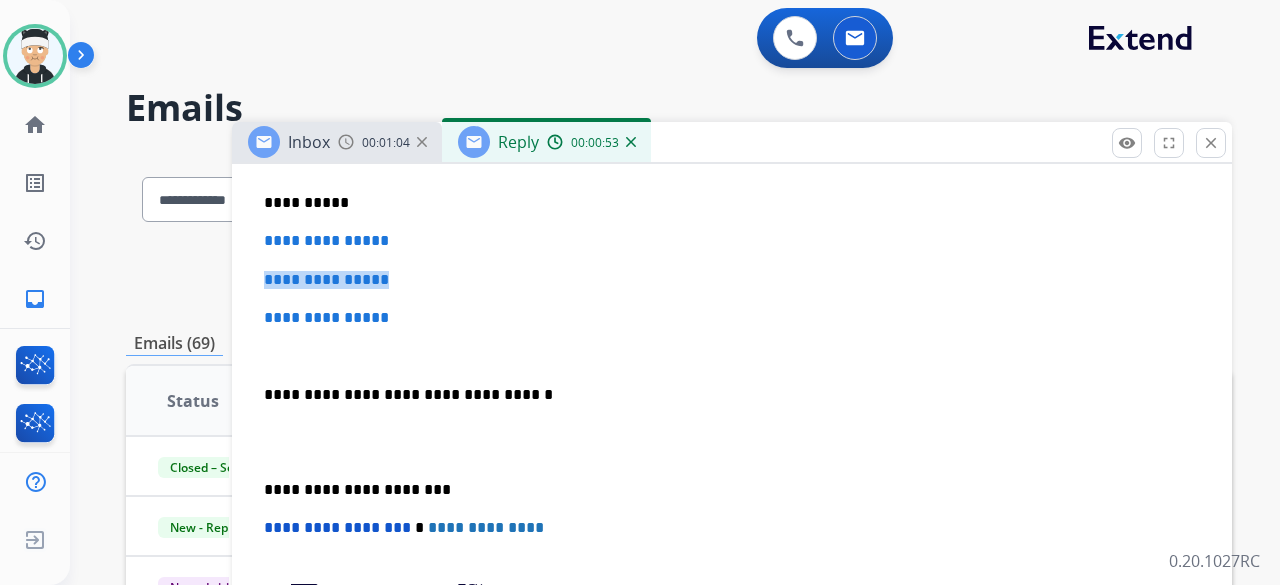 click on "**********" at bounding box center (732, 318) 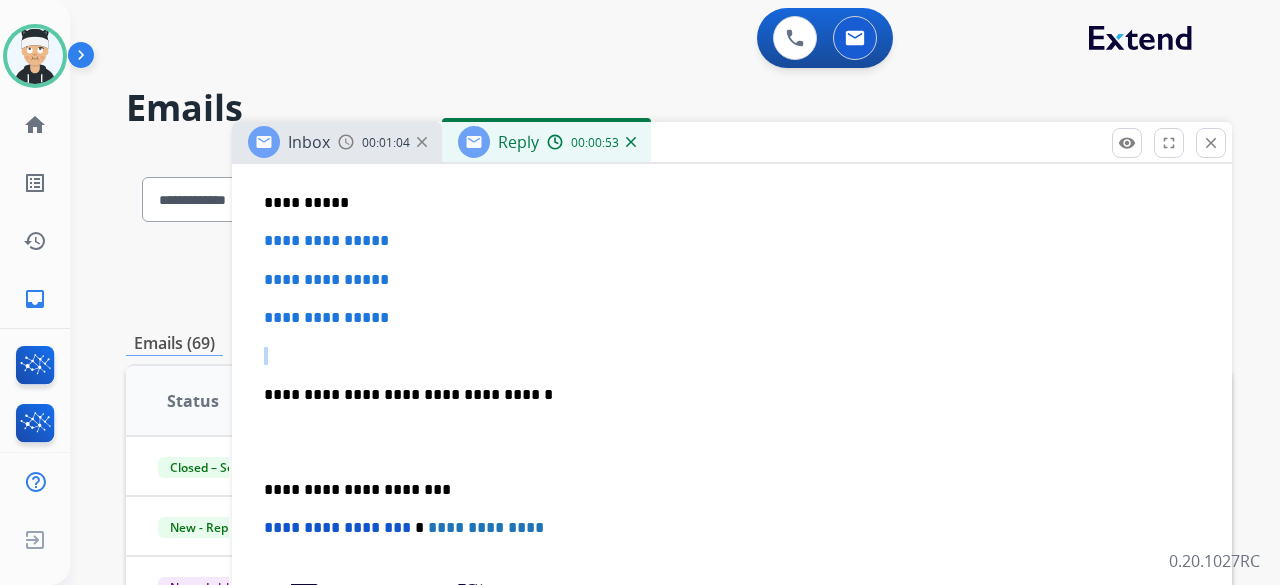 click on "**********" at bounding box center (732, 318) 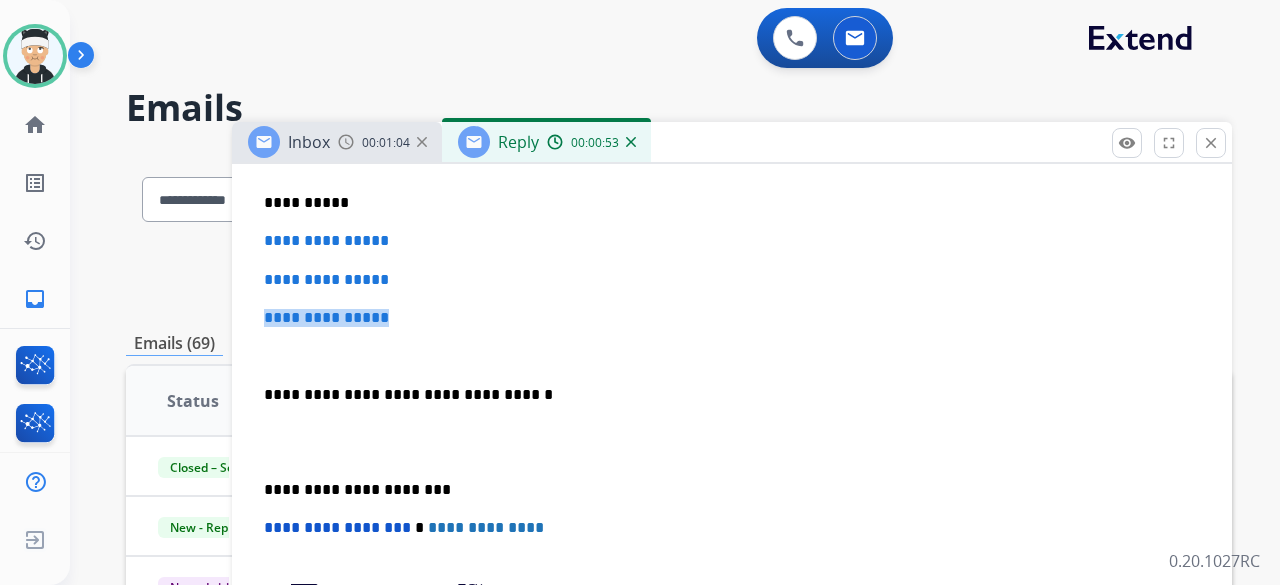 drag, startPoint x: 418, startPoint y: 323, endPoint x: 318, endPoint y: 275, distance: 110.92339 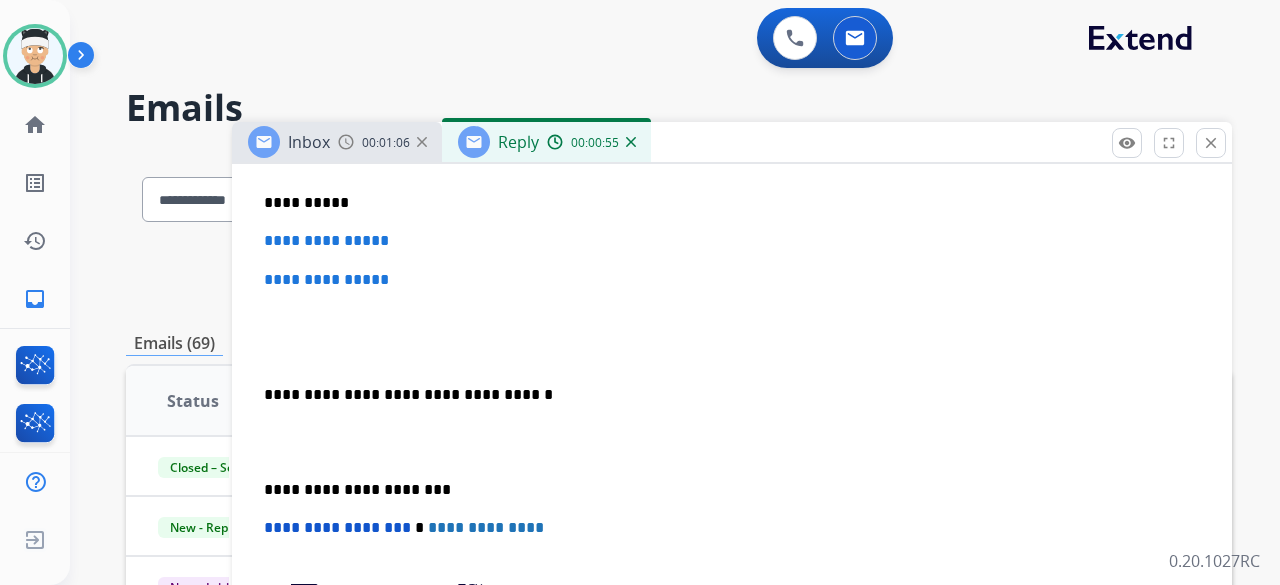 click on "**********" at bounding box center [732, 280] 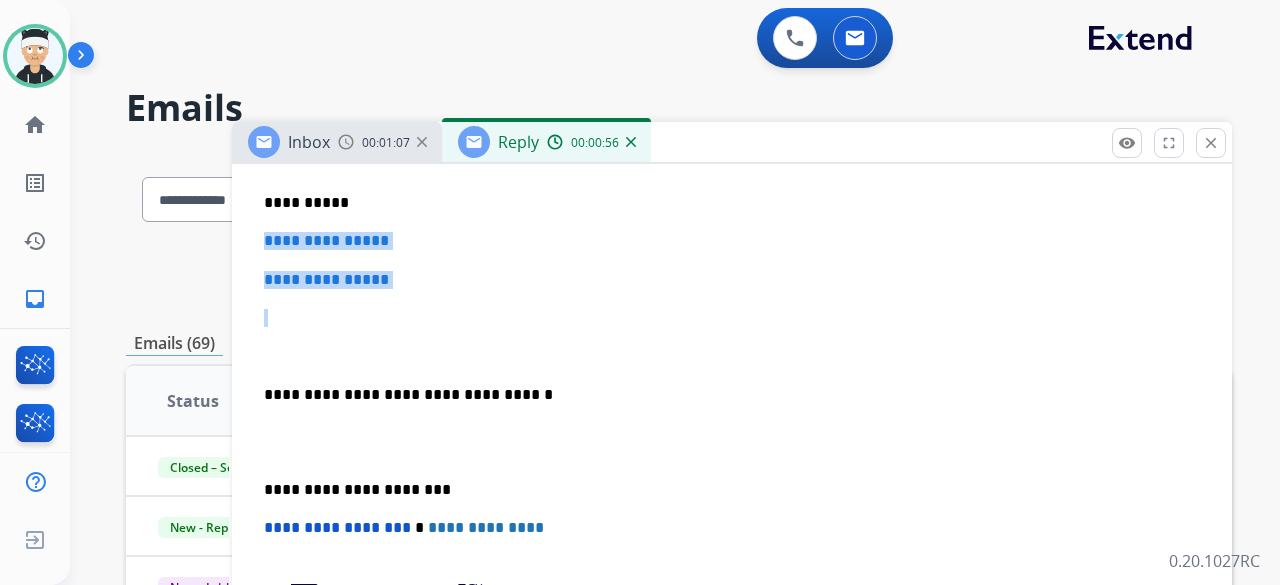 drag, startPoint x: 316, startPoint y: 271, endPoint x: 240, endPoint y: 235, distance: 84.095184 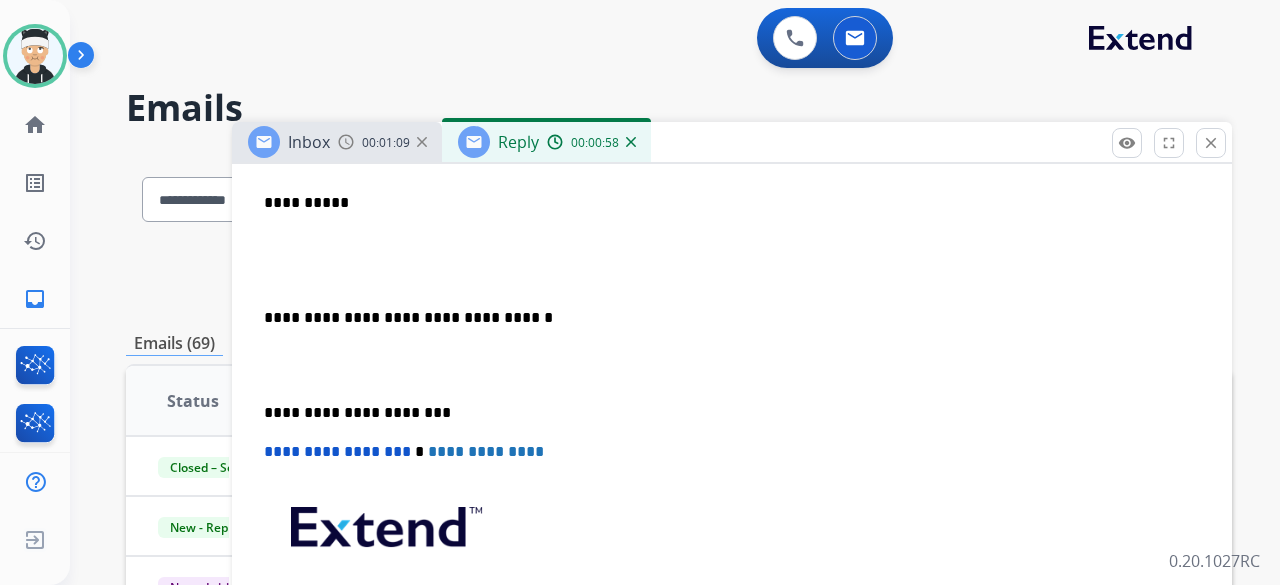 click on "**********" at bounding box center [732, 384] 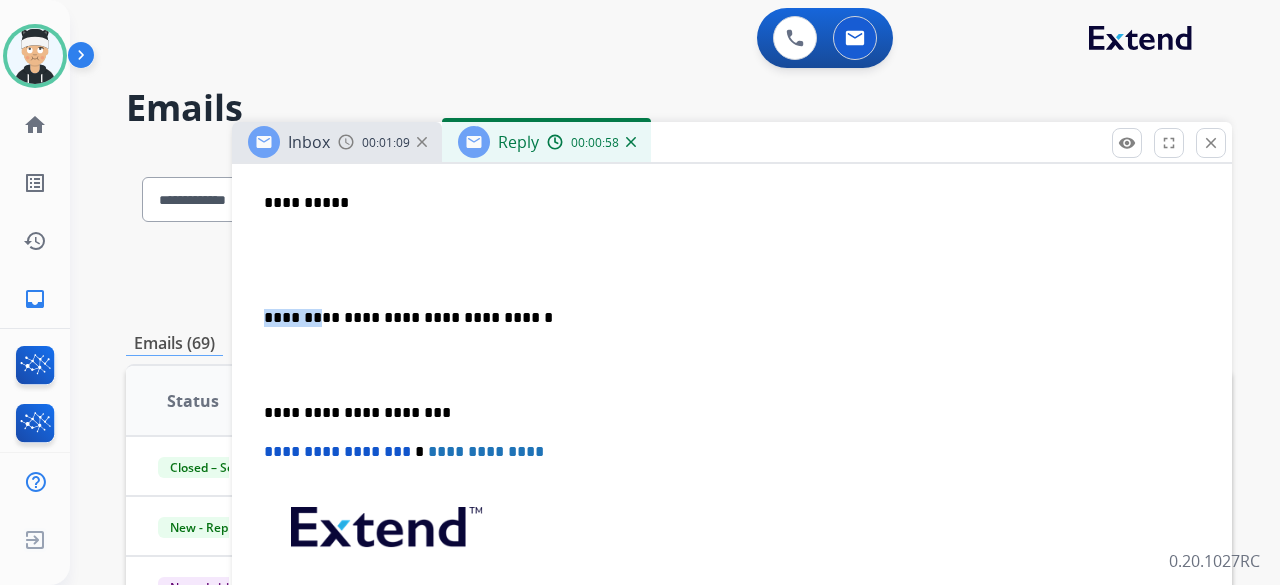 click on "**********" at bounding box center (732, 384) 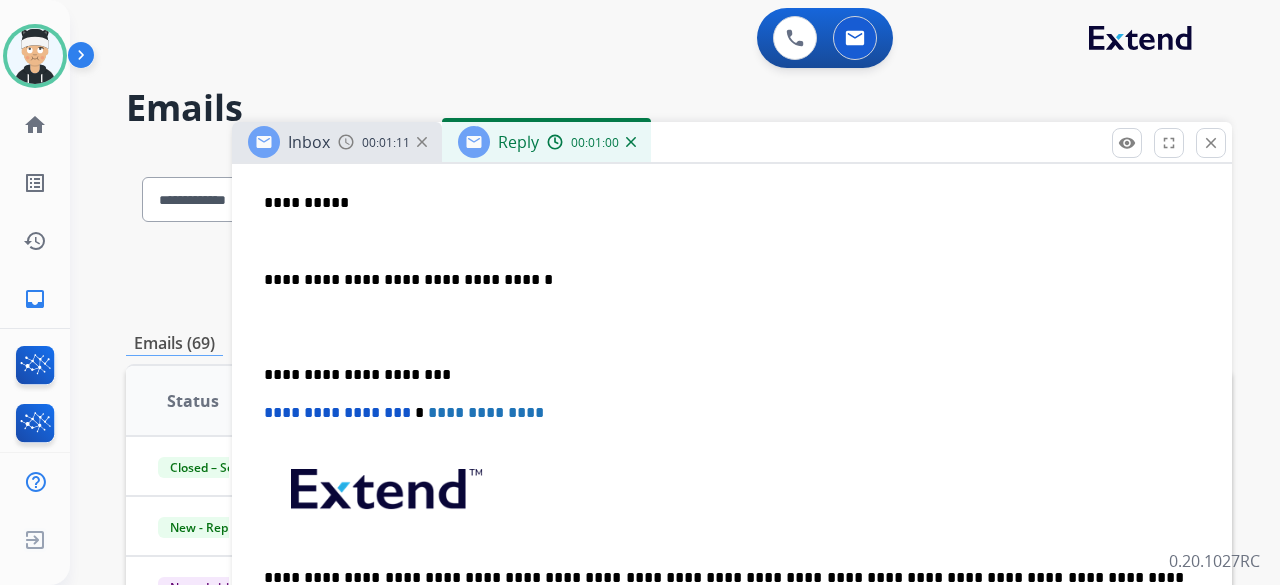 click on "**********" at bounding box center (724, 203) 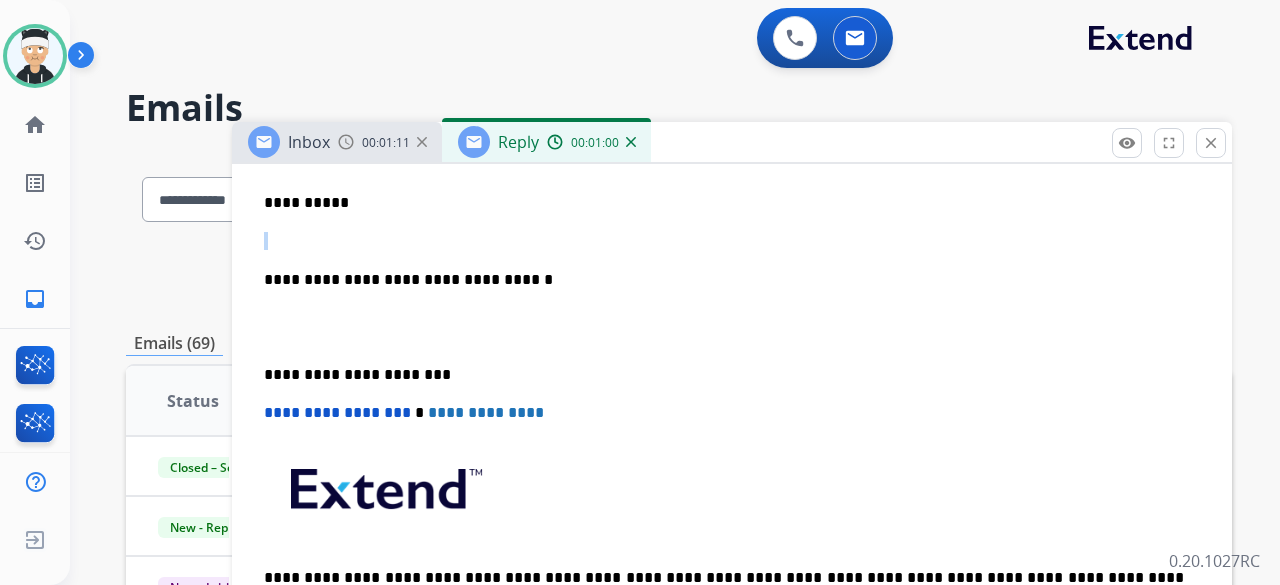click on "**********" at bounding box center (724, 203) 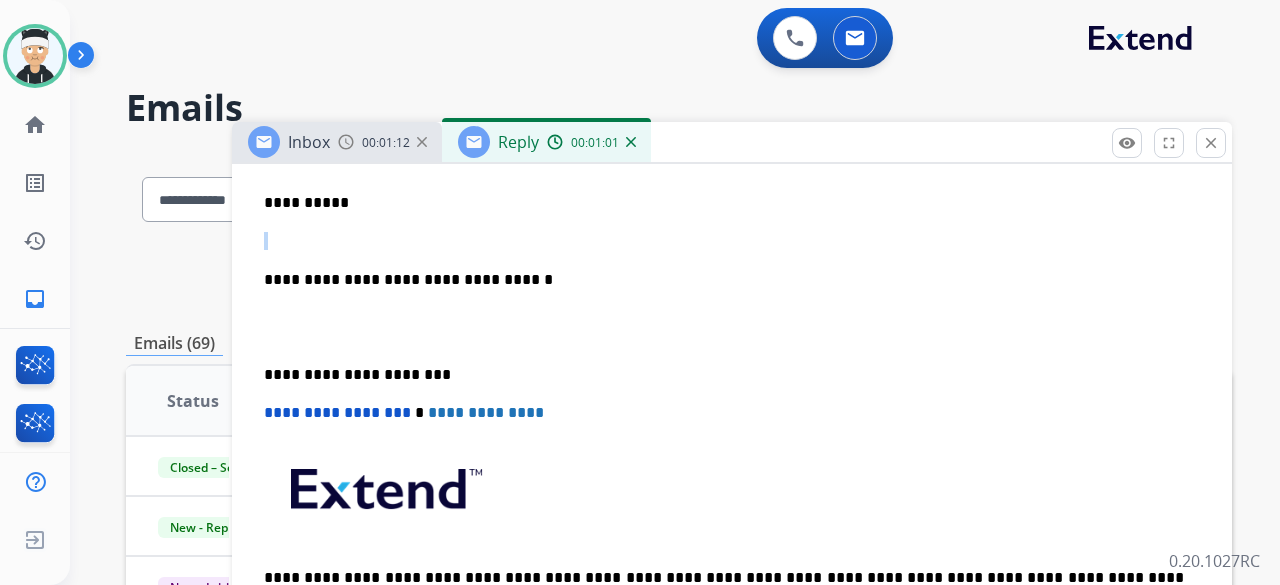 click at bounding box center [732, 241] 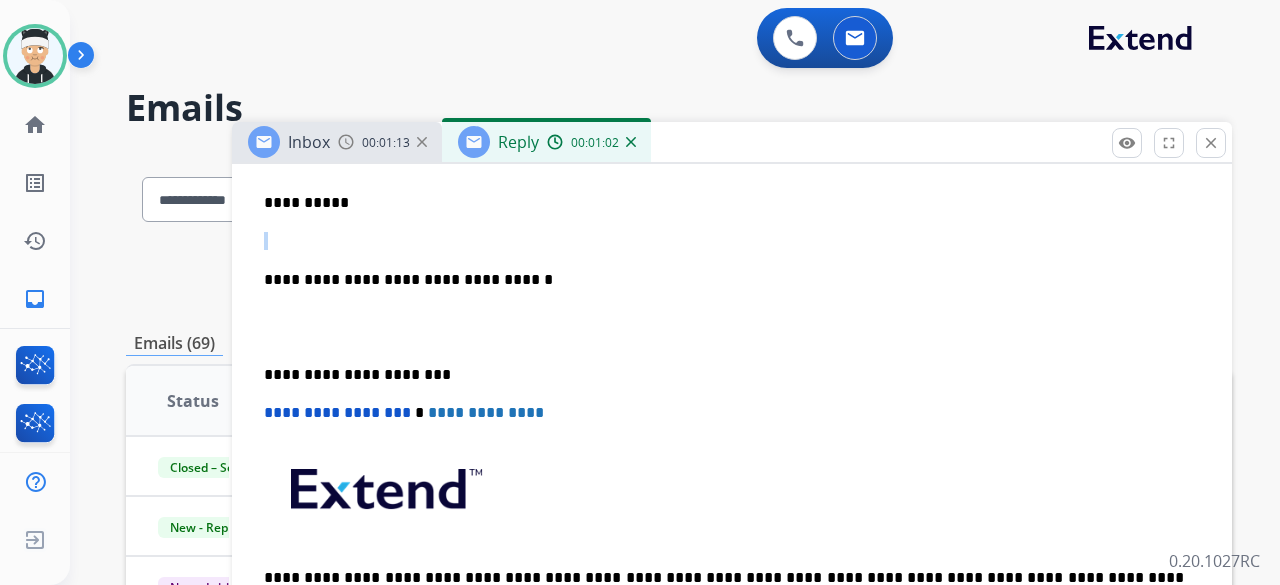click at bounding box center (732, 241) 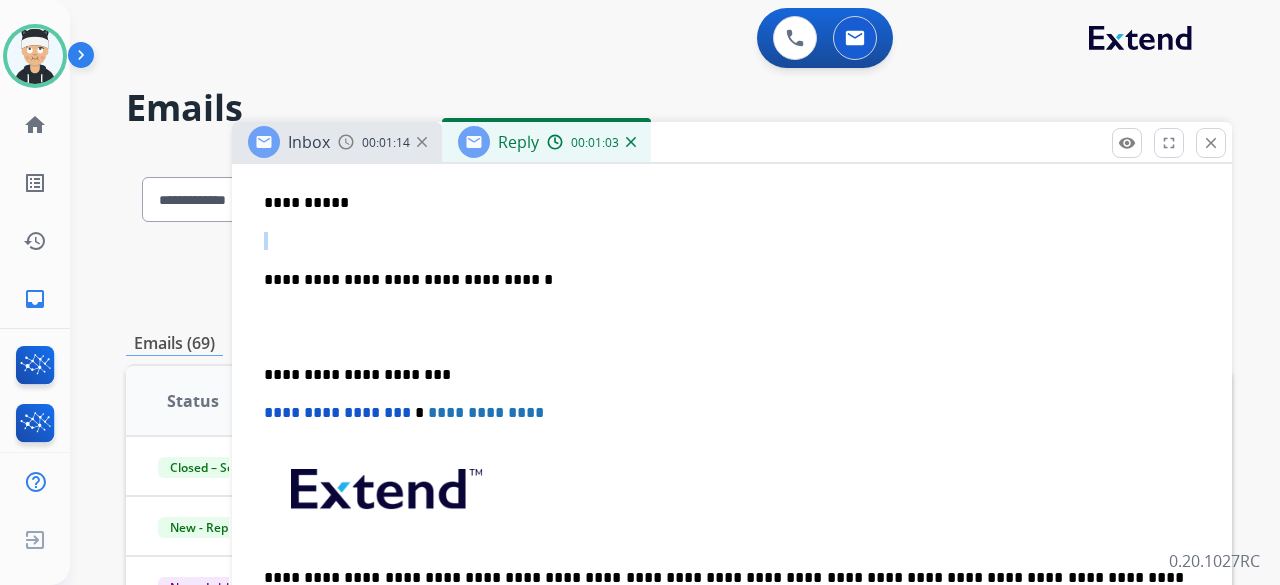 click at bounding box center (732, 241) 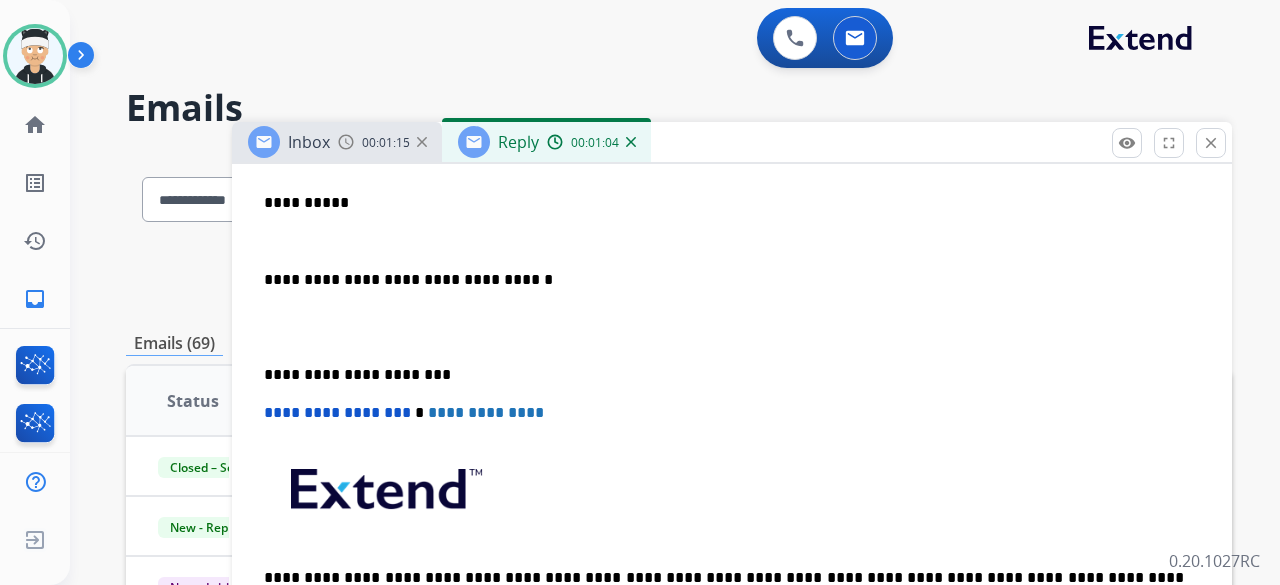 scroll, scrollTop: 619, scrollLeft: 0, axis: vertical 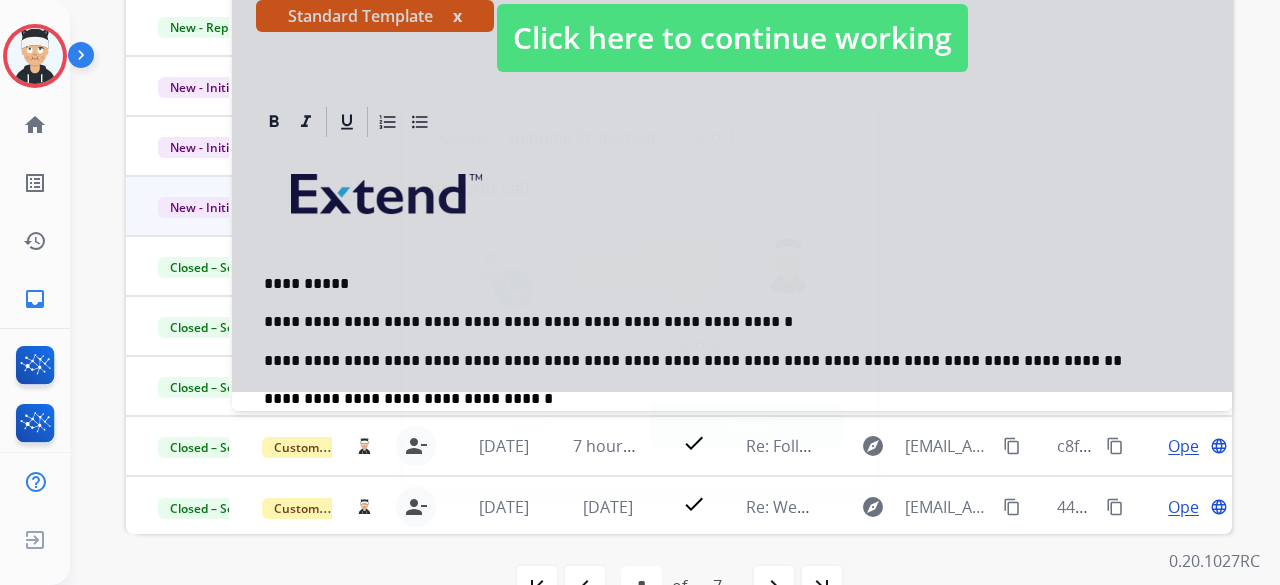 click on "Queue Shipping Protection  timer 00:01" at bounding box center (640, 137) 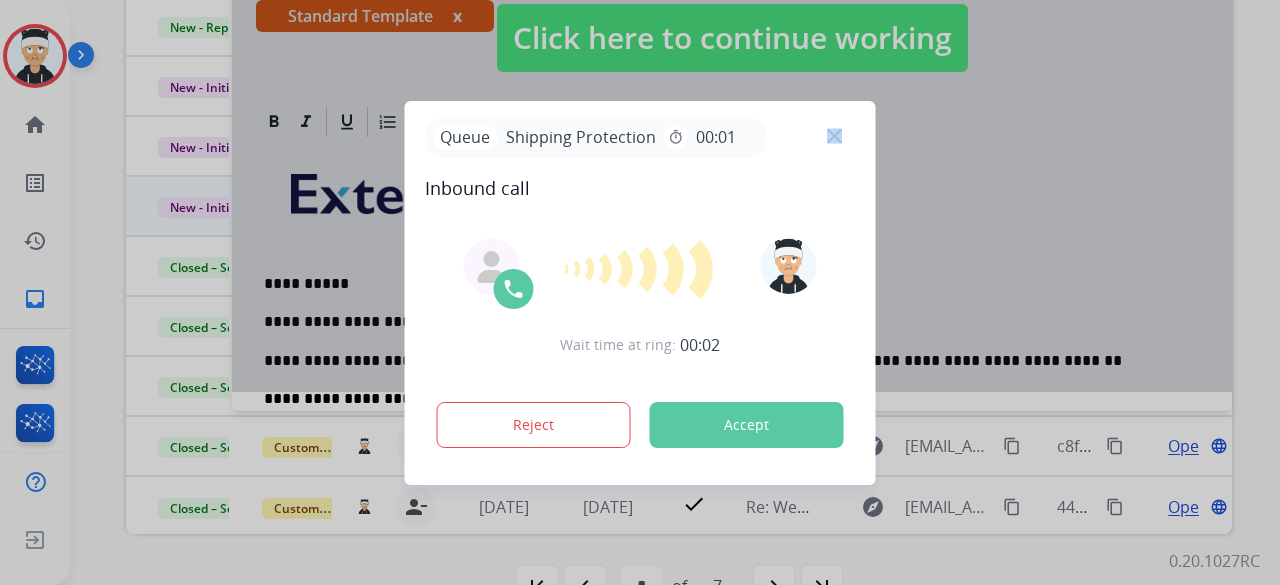 click on "Queue Shipping Protection  timer 00:01" at bounding box center [640, 137] 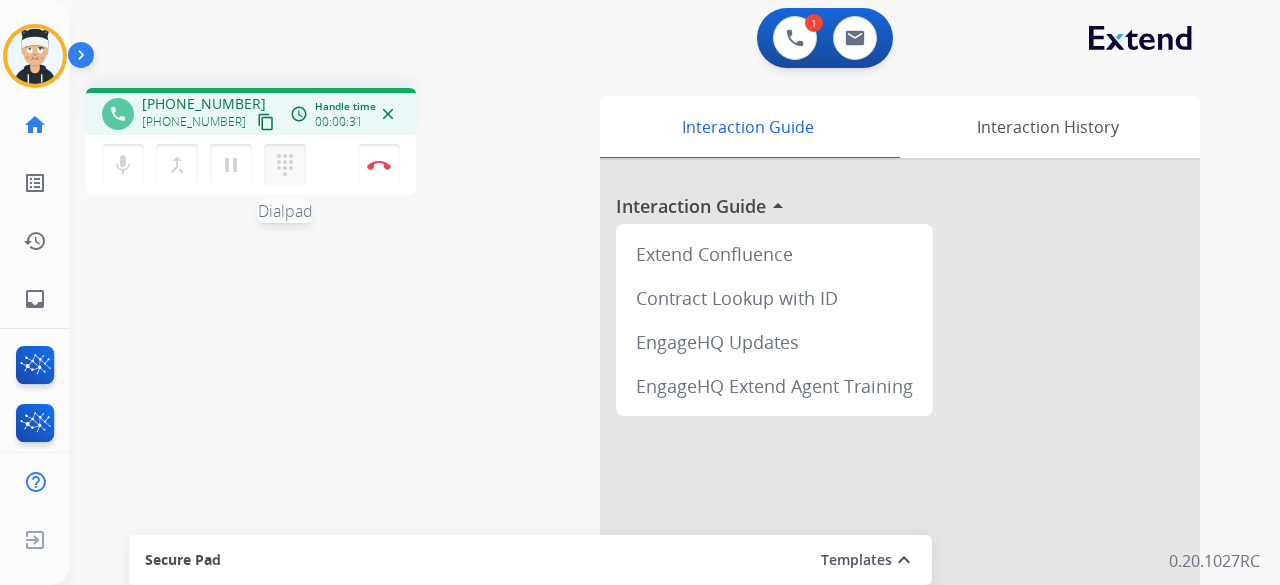 click on "dialpad" at bounding box center (285, 165) 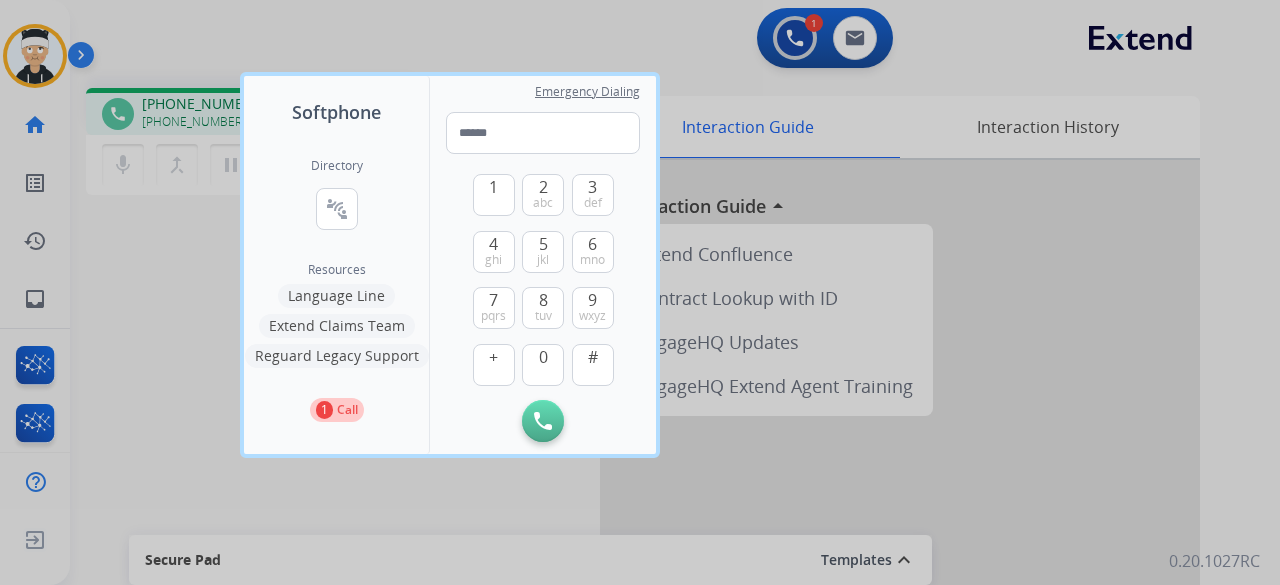click on "Language Line" at bounding box center [336, 296] 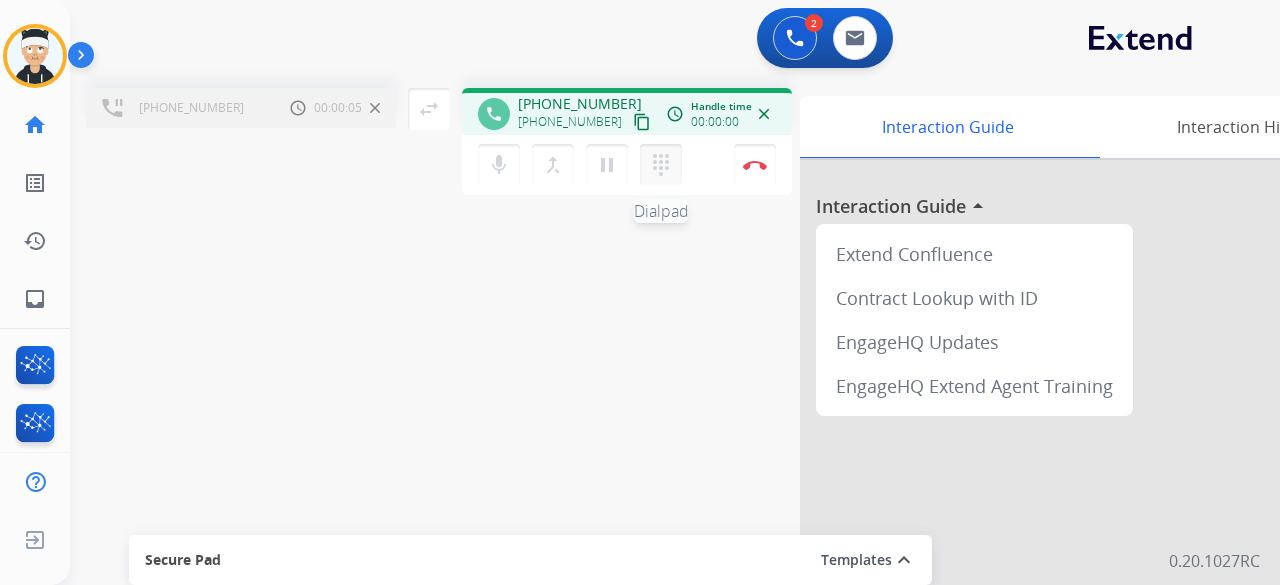 click on "dialpad" at bounding box center [661, 165] 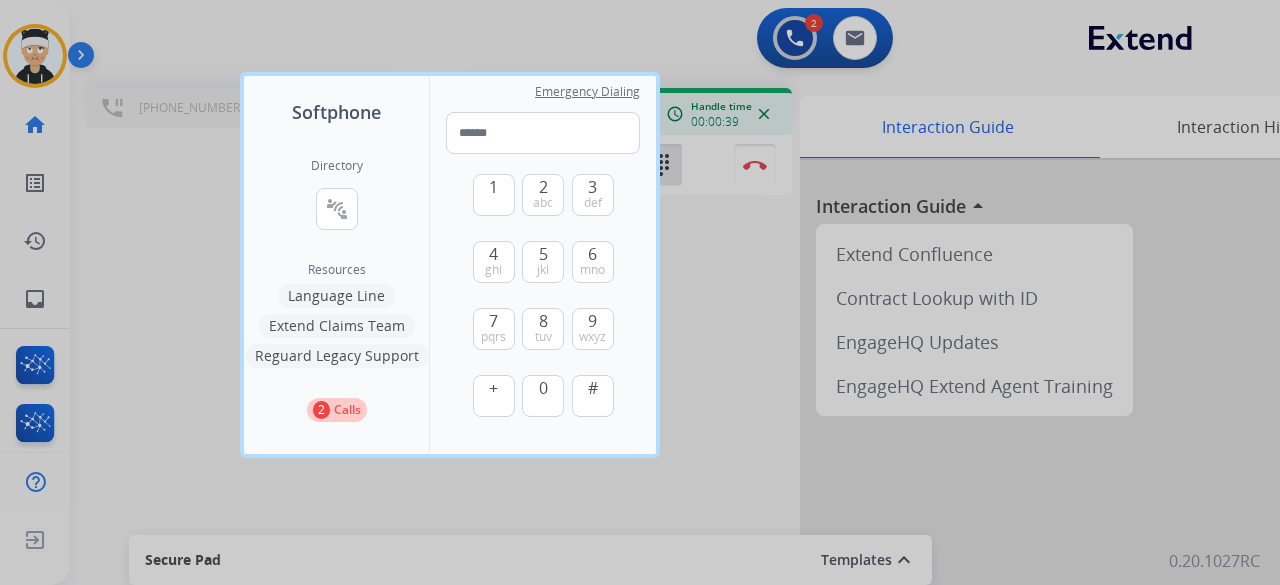 click at bounding box center (640, 292) 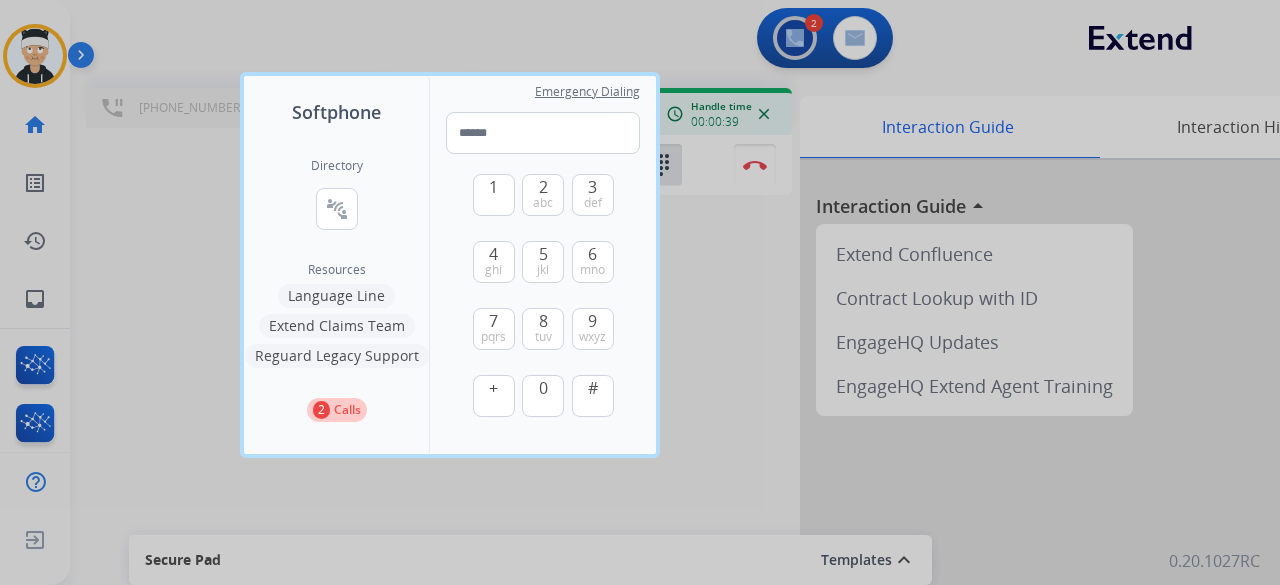 click on "2 Voice Interactions  0  Email Interactions" at bounding box center (663, 40) 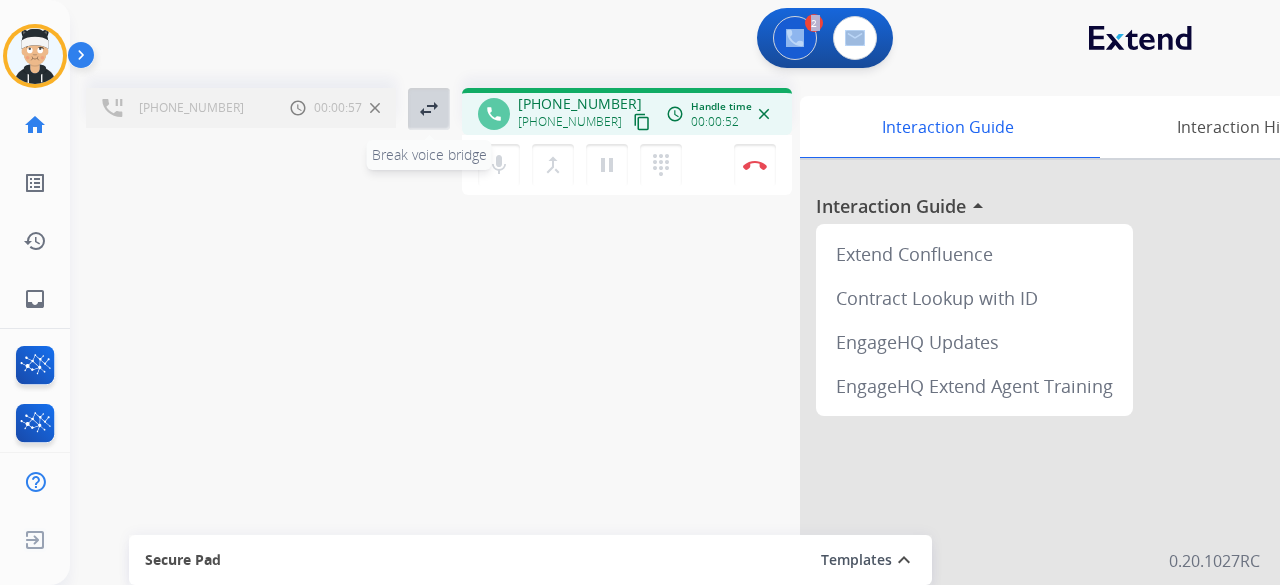 click on "swap_horiz" at bounding box center (429, 109) 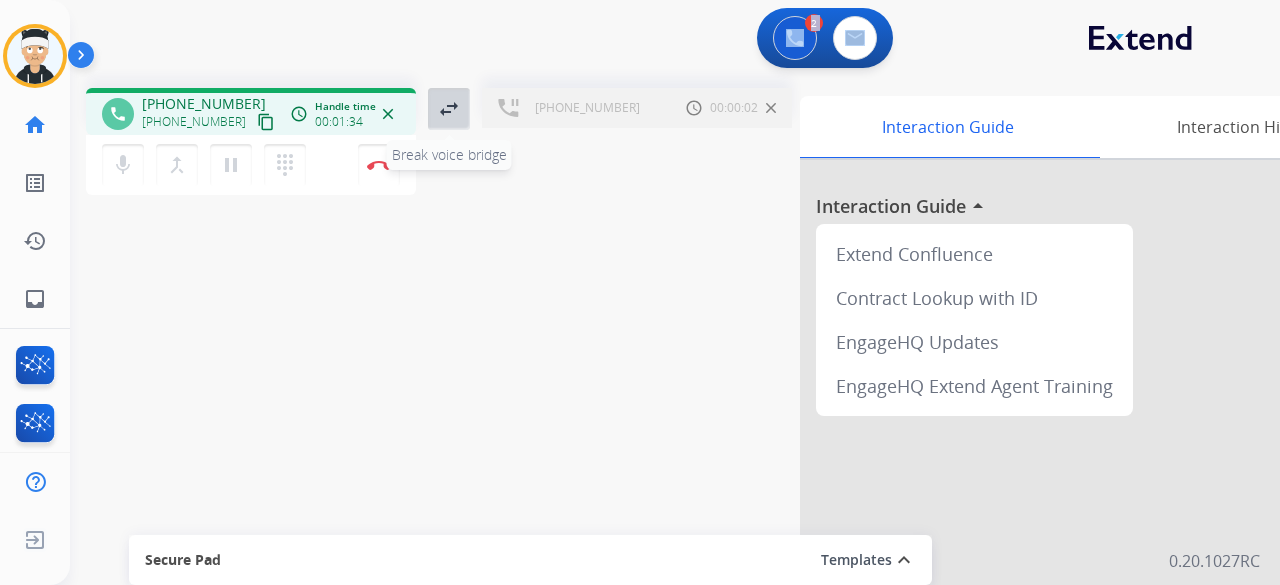 click on "swap_horiz" at bounding box center [449, 109] 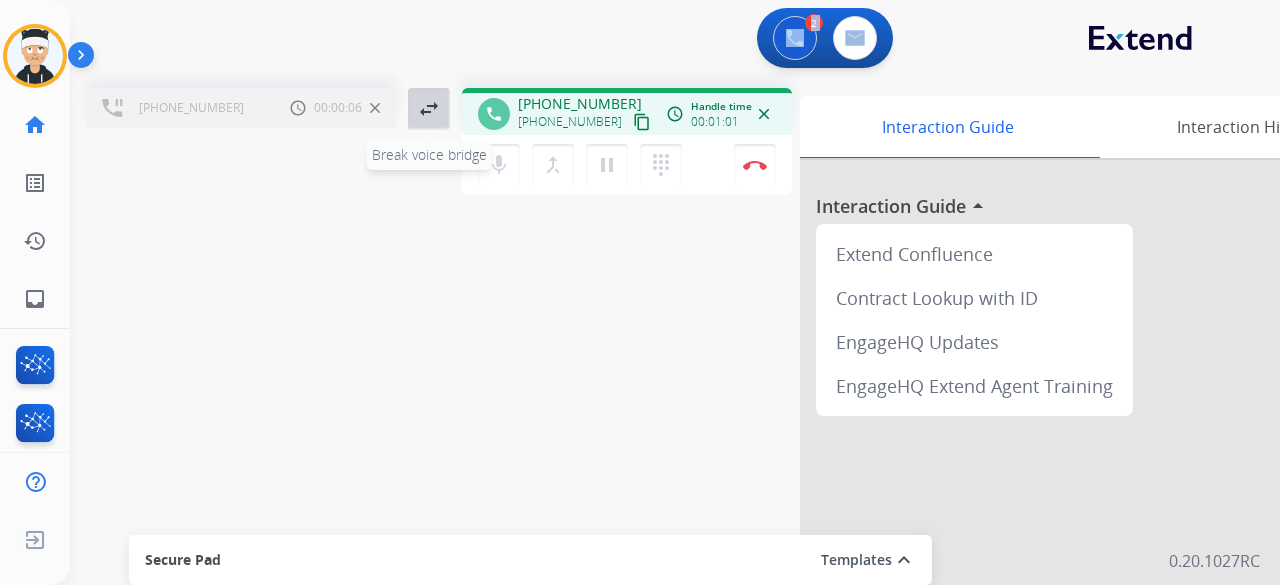 click on "swap_horiz" at bounding box center (429, 109) 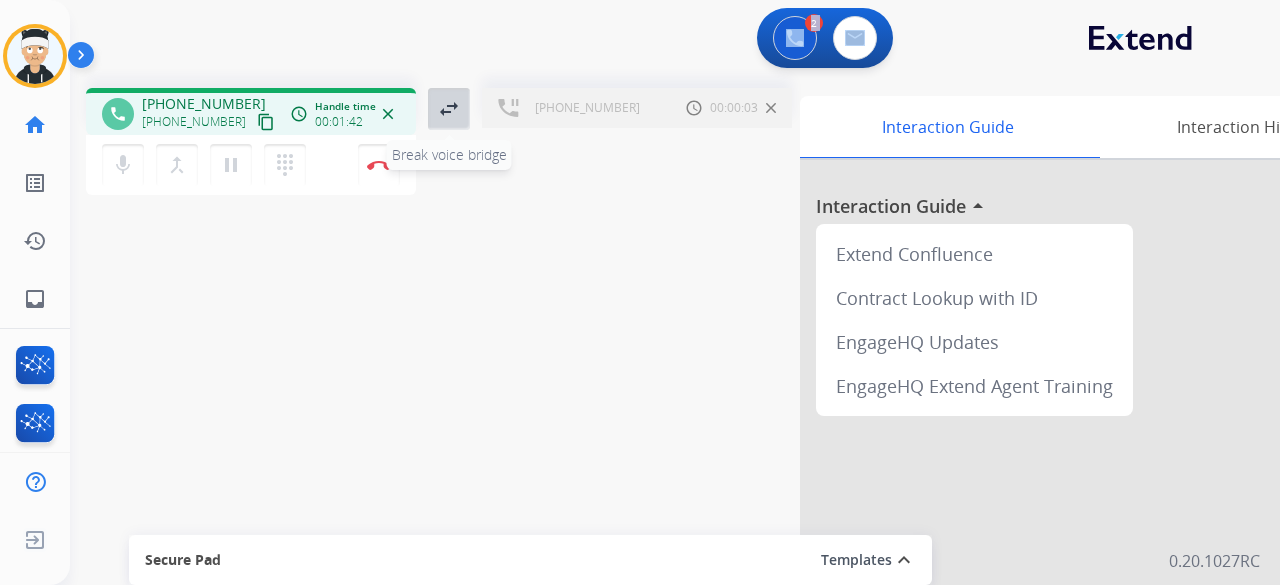 click on "swap_horiz Break voice bridge" at bounding box center (449, 109) 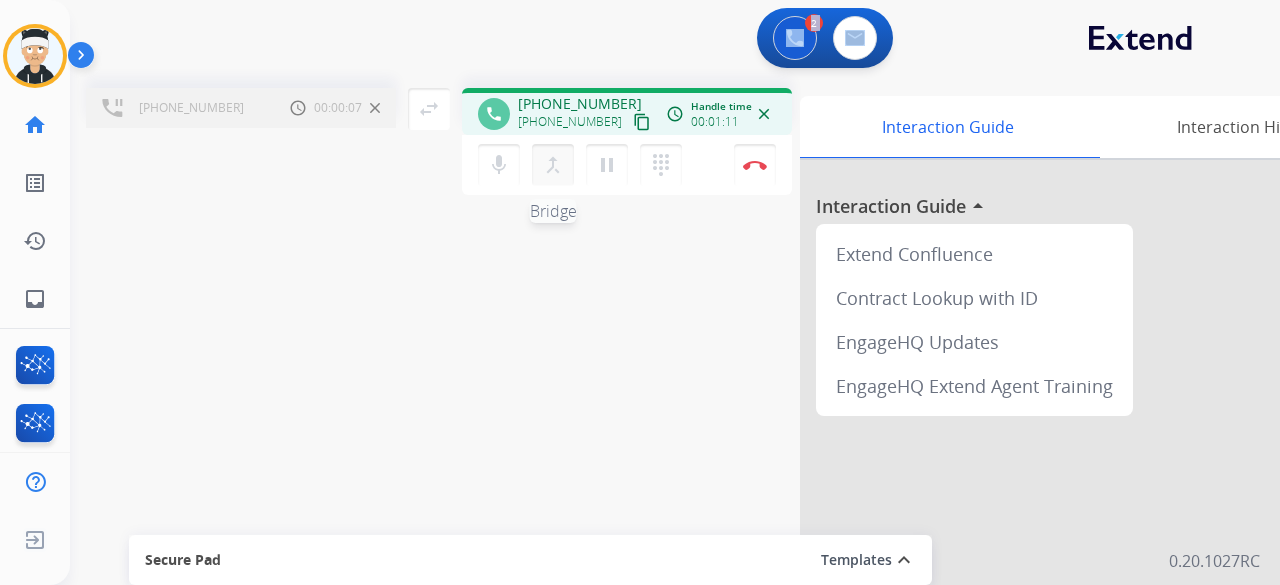 click on "merge_type" at bounding box center (553, 165) 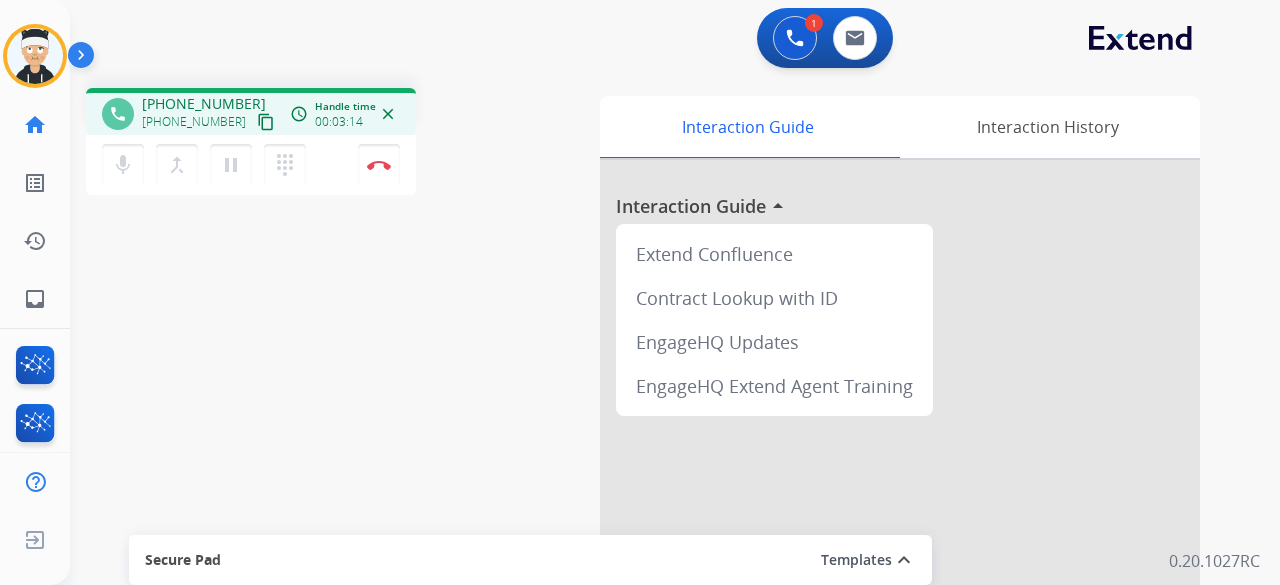 click on "mic Mute merge_type Bridge pause Hold dialpad Dialpad Disconnect" at bounding box center (251, 165) 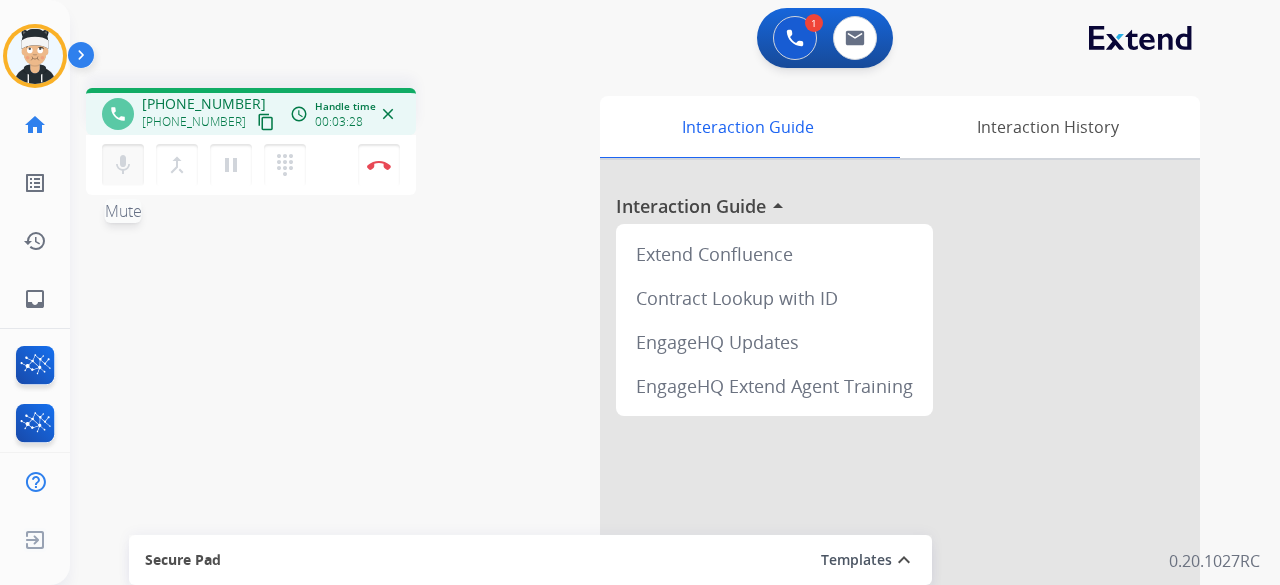 click on "mic" at bounding box center (123, 165) 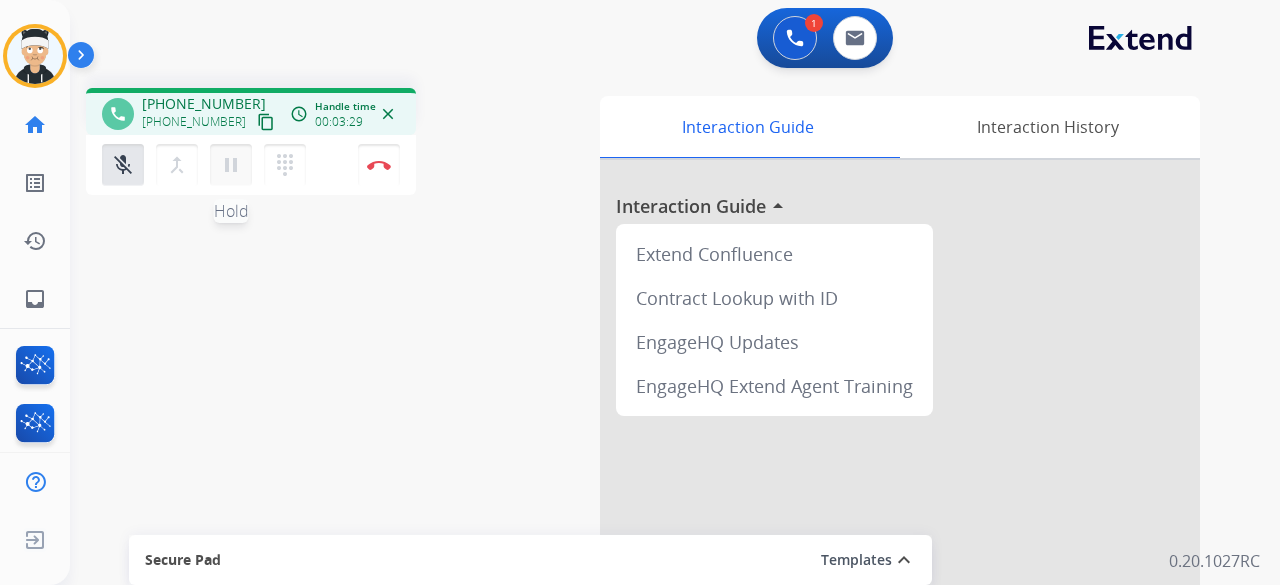 click on "pause" at bounding box center [231, 165] 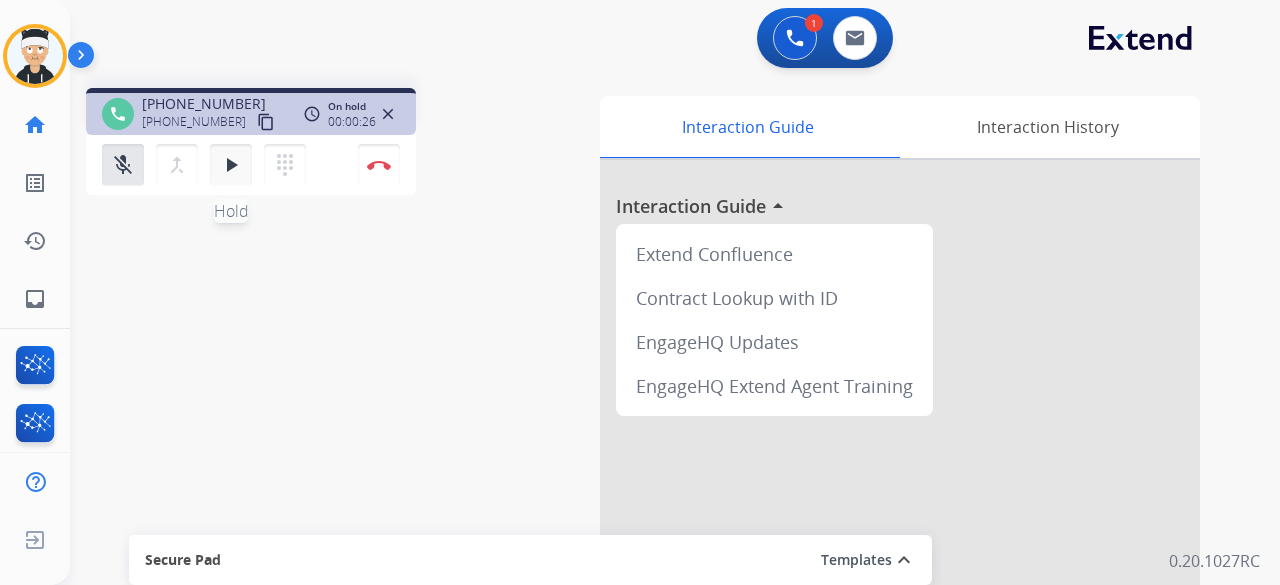 click on "play_arrow" at bounding box center [231, 165] 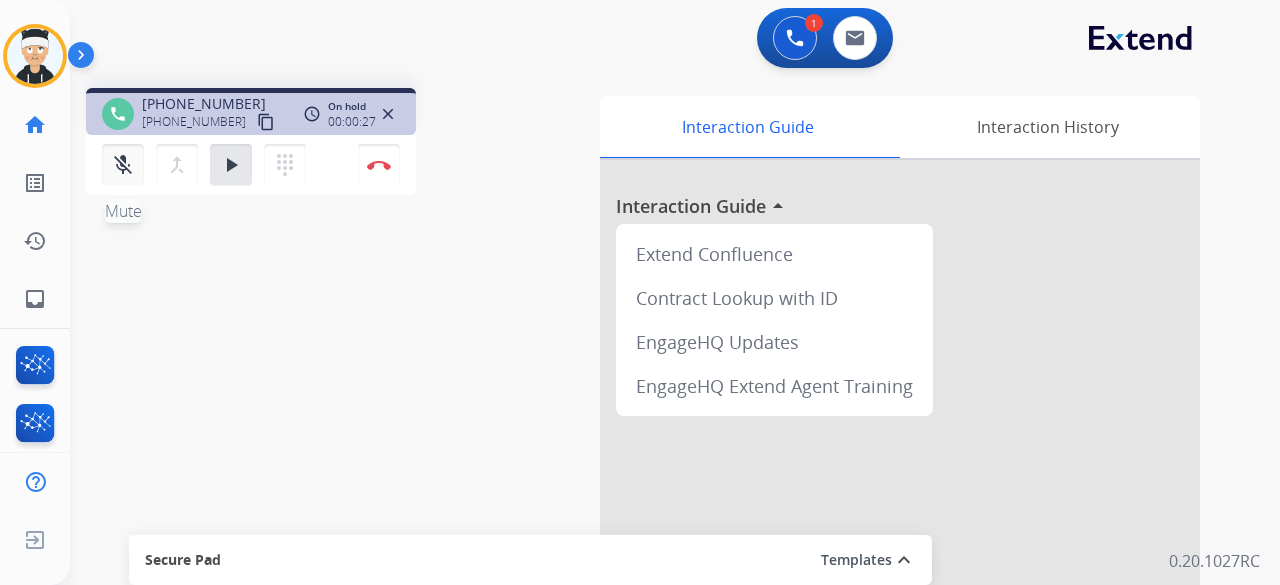 click on "mic_off" at bounding box center (123, 165) 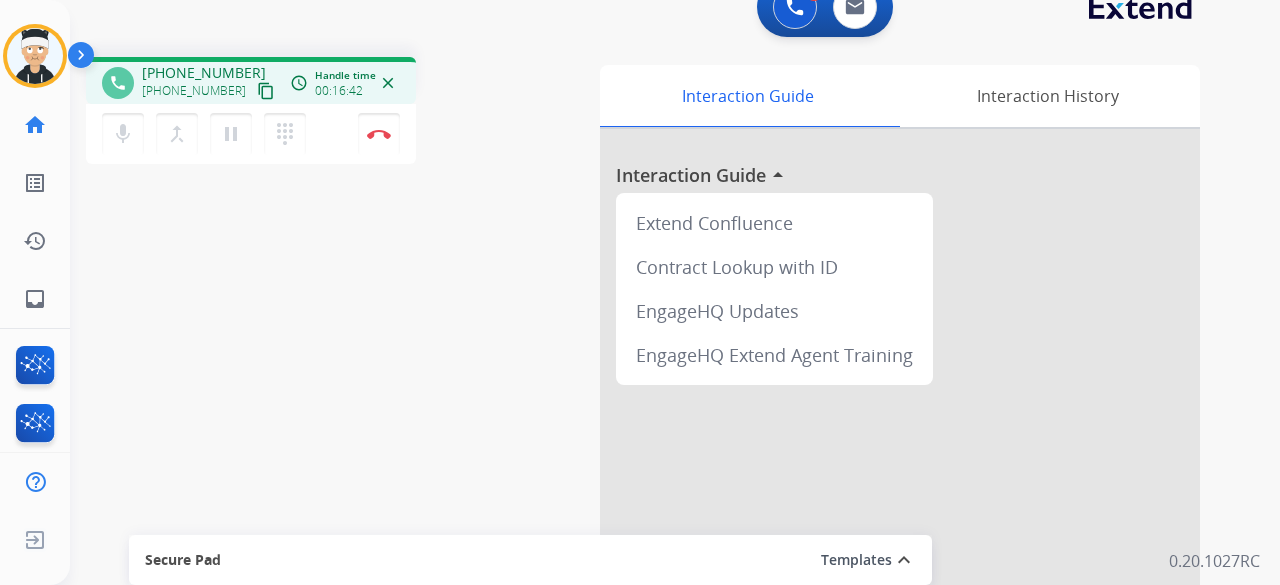 scroll, scrollTop: 0, scrollLeft: 0, axis: both 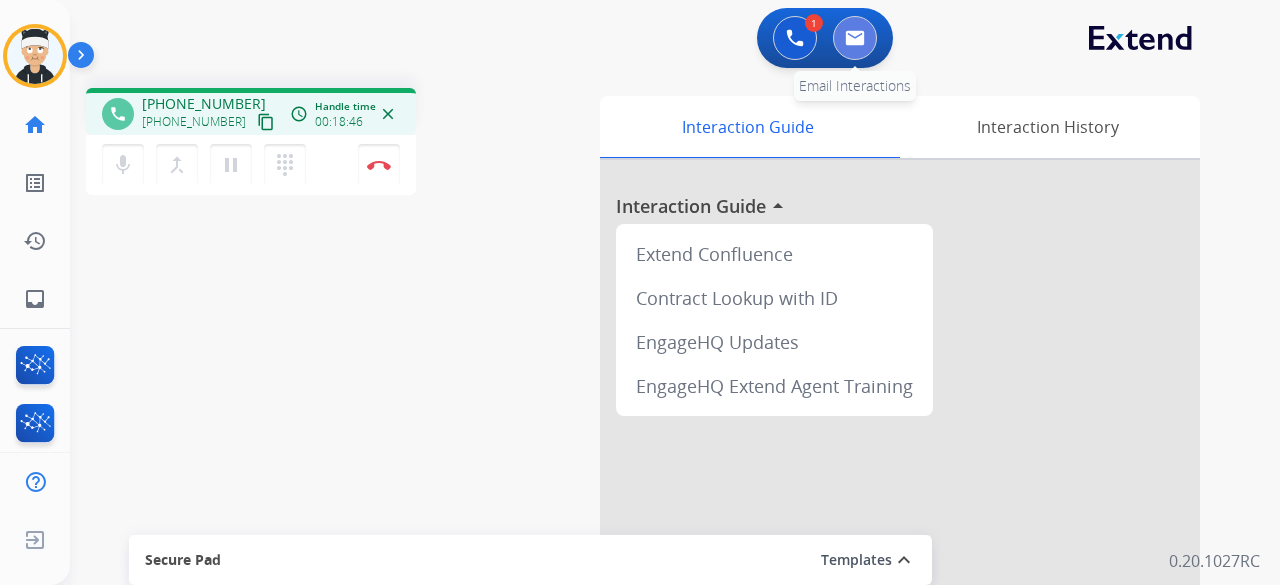 click at bounding box center [855, 38] 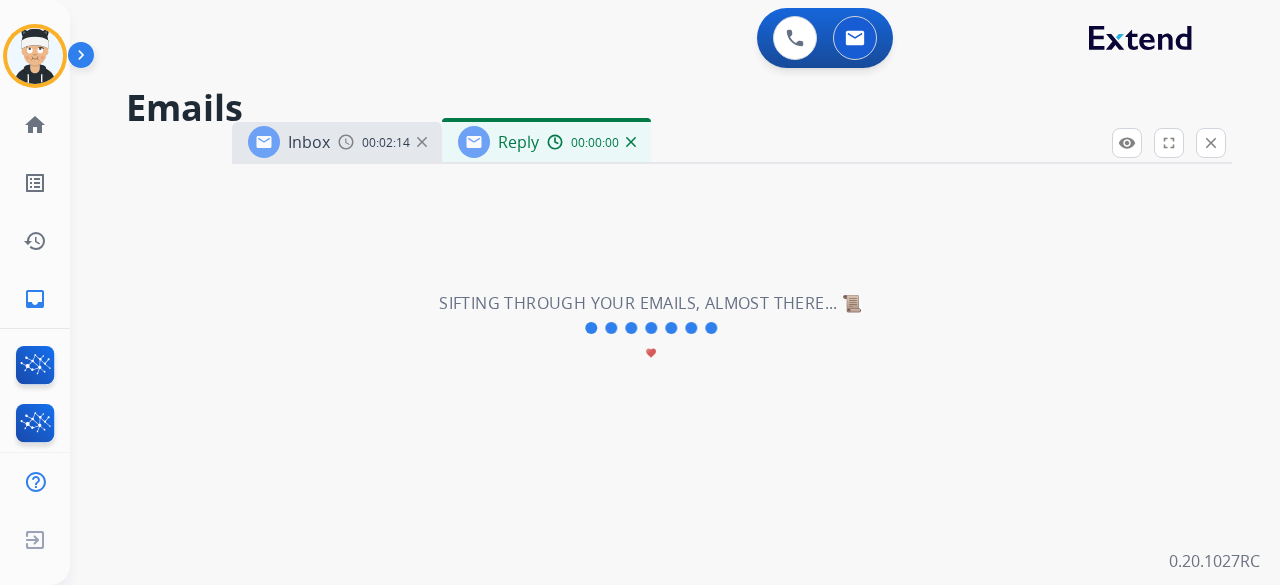 select on "**********" 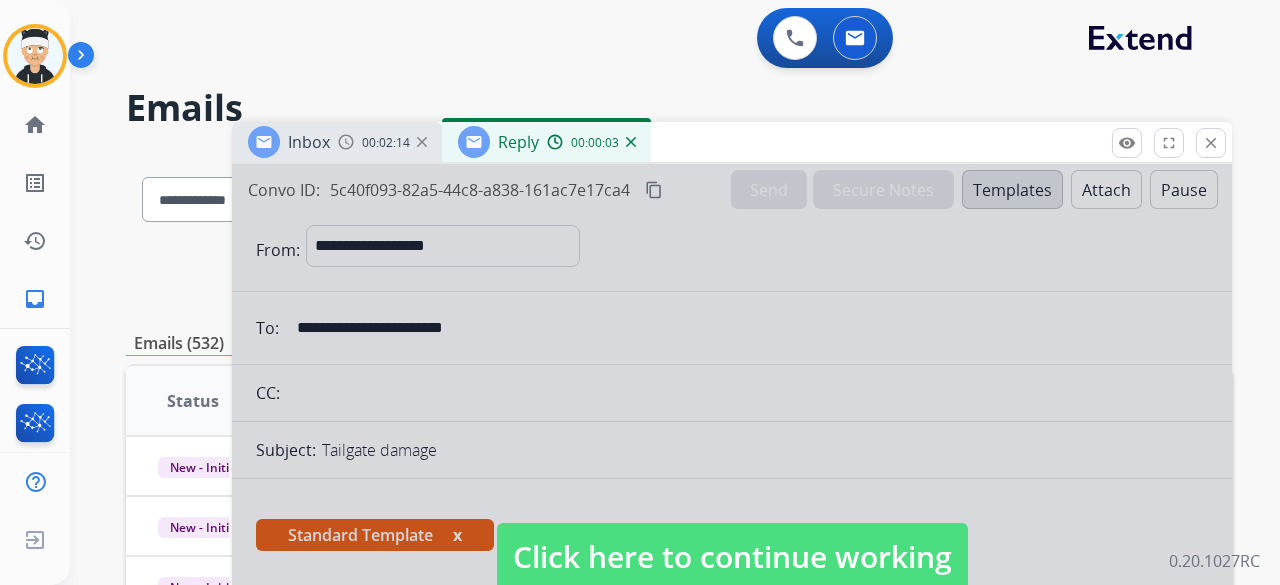 click at bounding box center [631, 142] 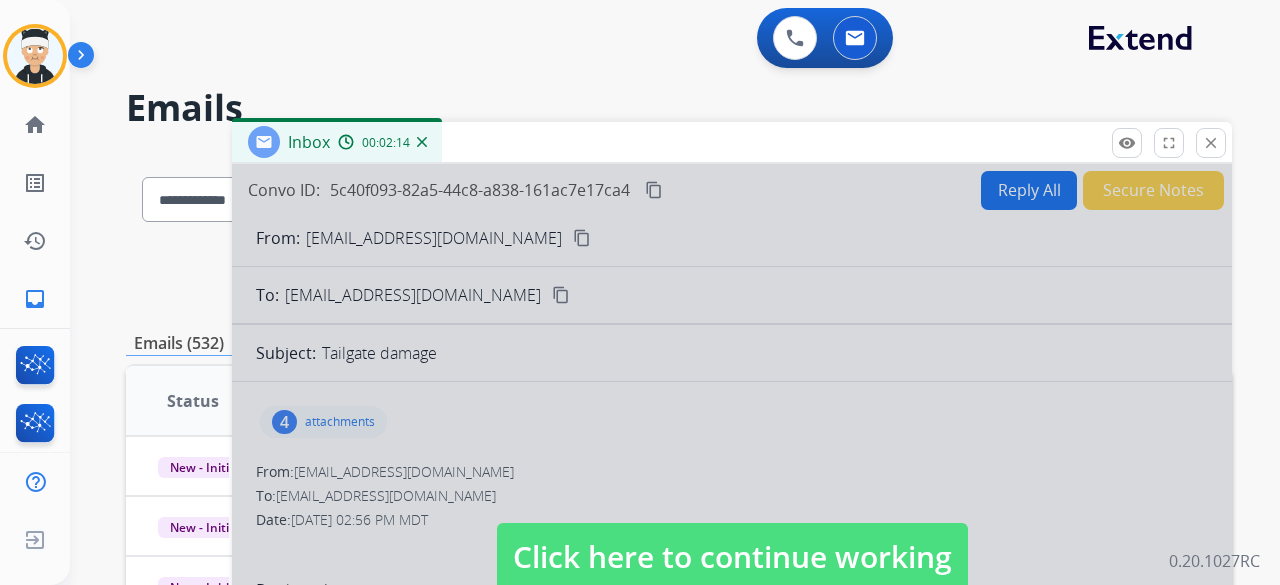 click at bounding box center [422, 142] 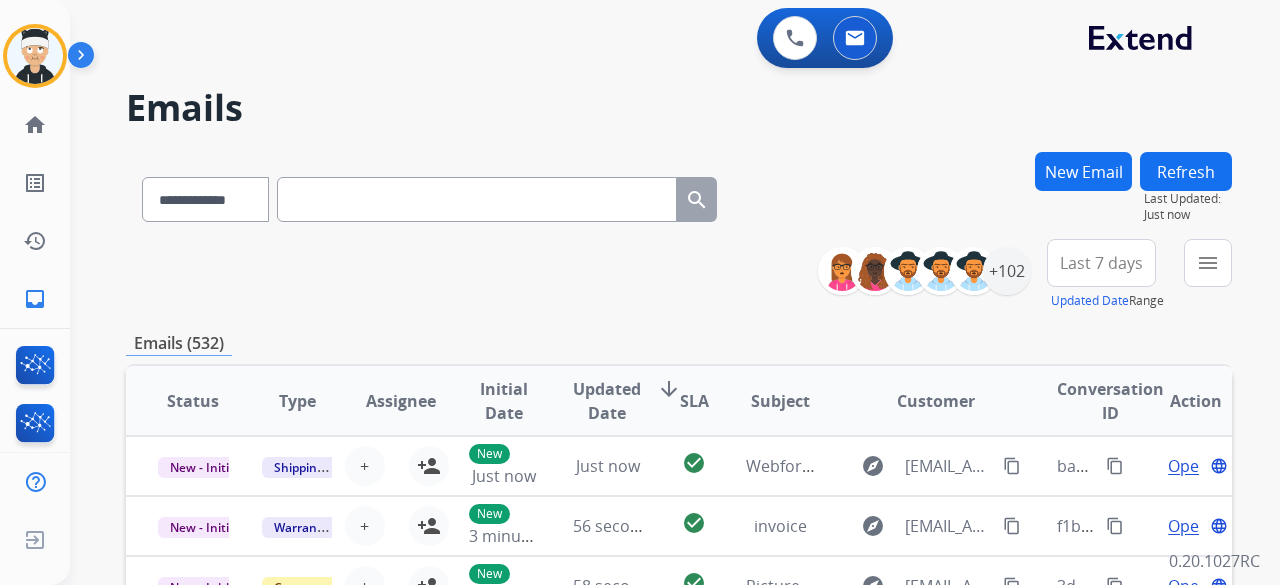 click on "New Email" at bounding box center (1083, 171) 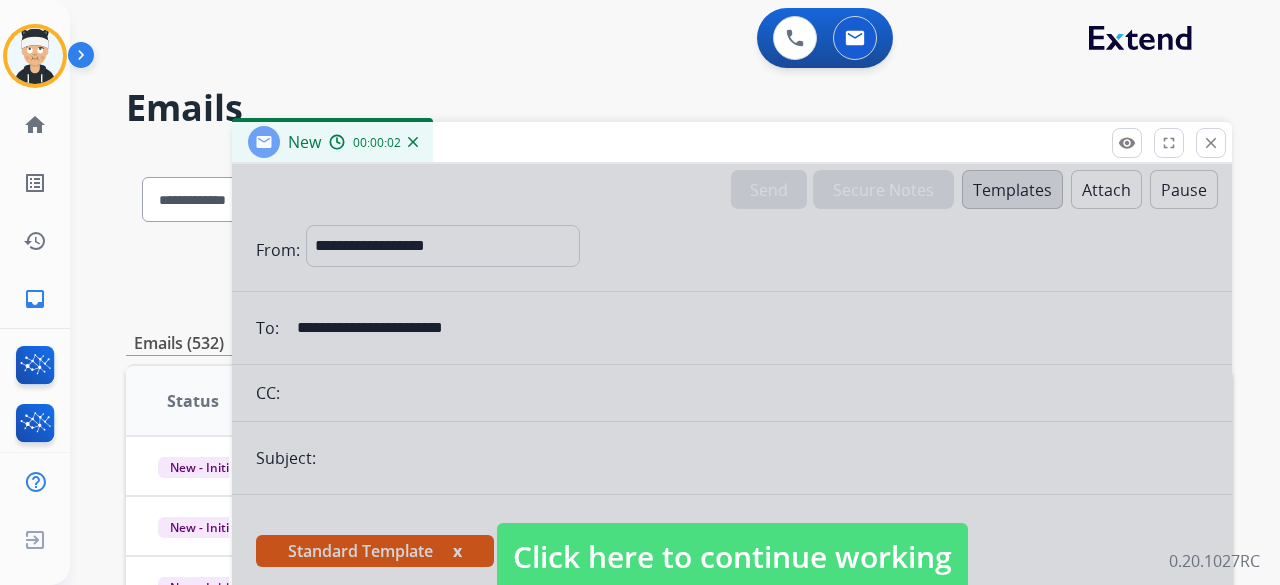 click at bounding box center (732, 537) 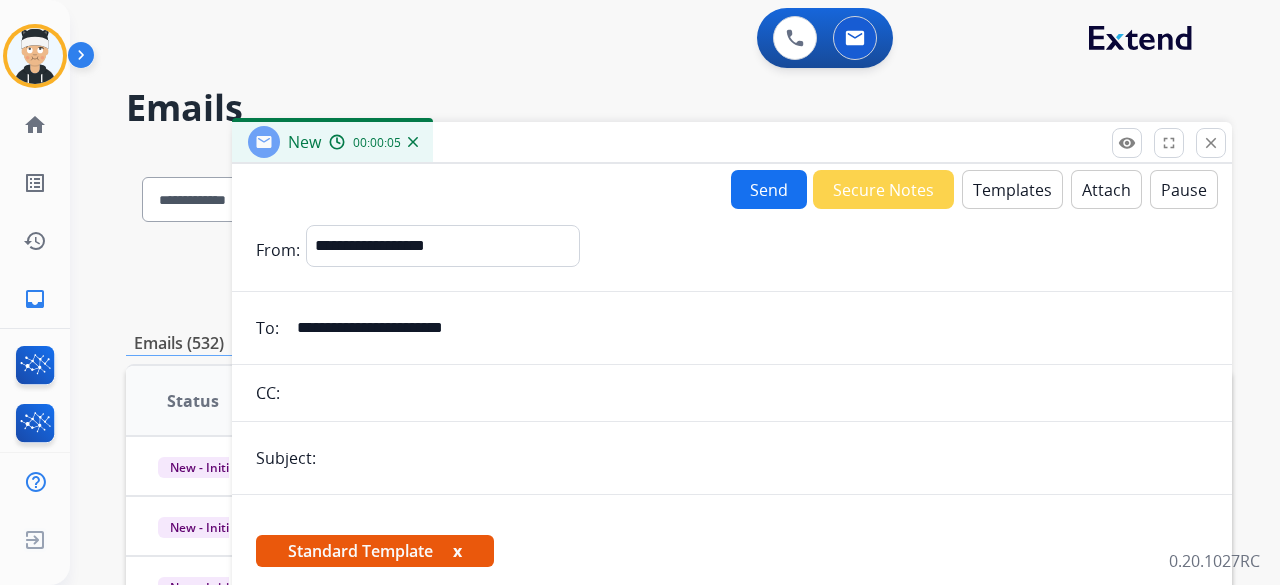 drag, startPoint x: 515, startPoint y: 326, endPoint x: 256, endPoint y: 333, distance: 259.09457 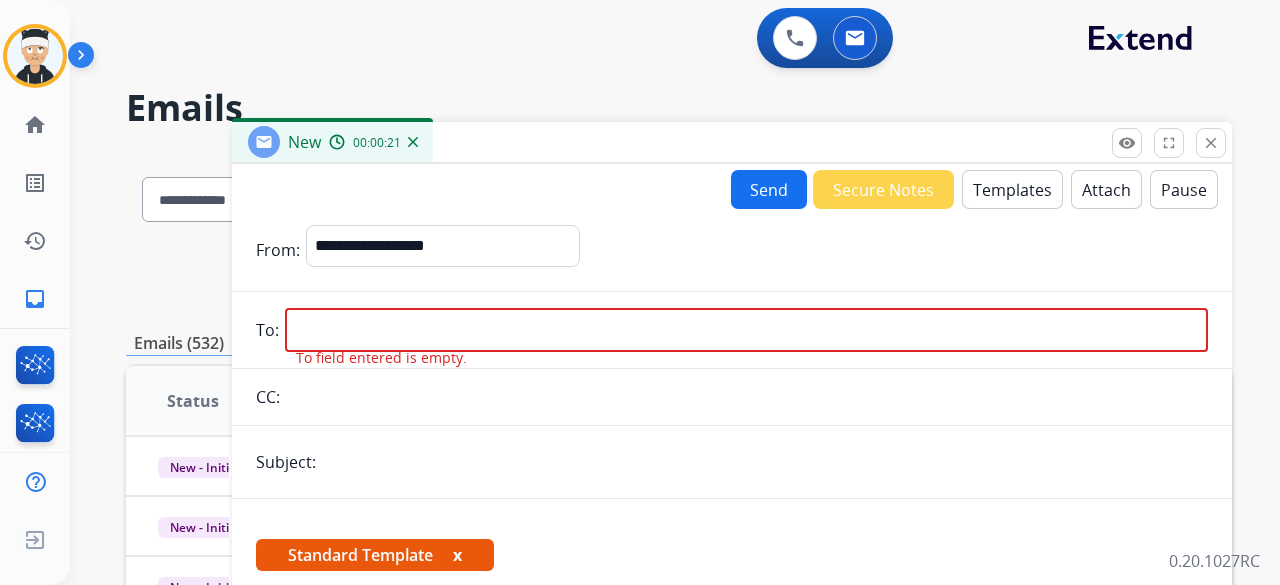 click at bounding box center [746, 330] 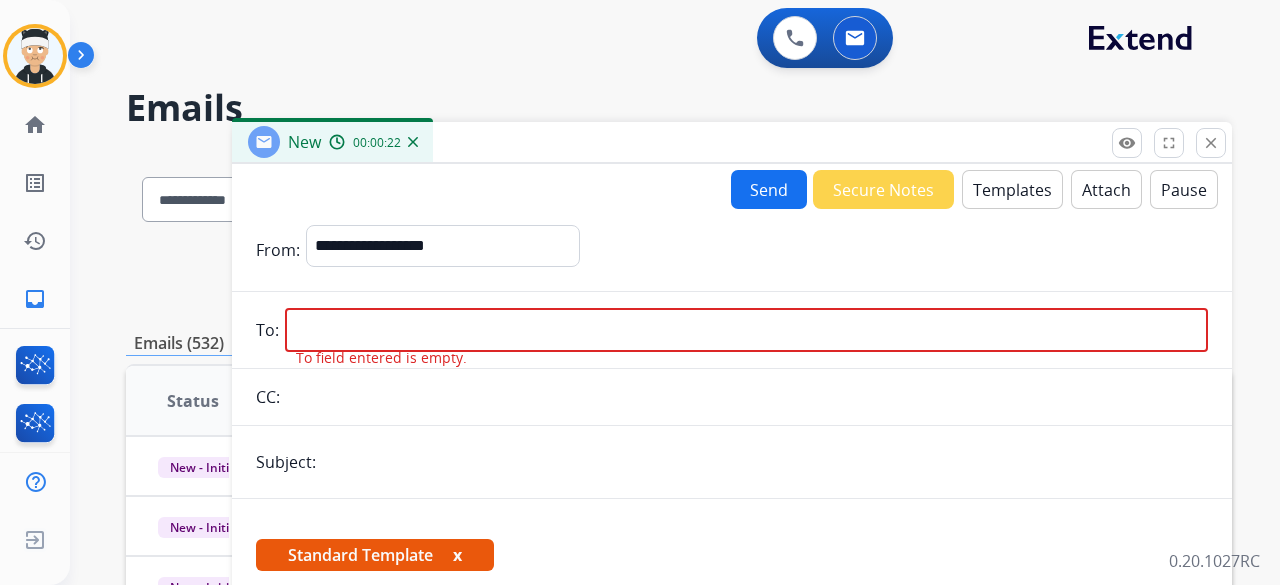 paste on "**********" 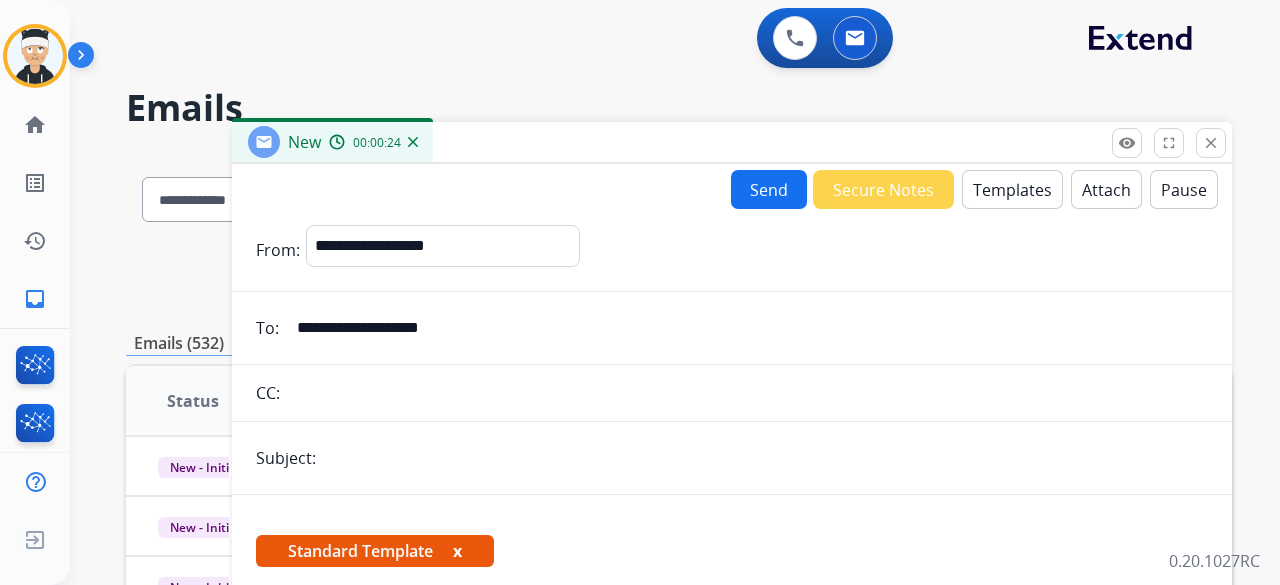 type on "**********" 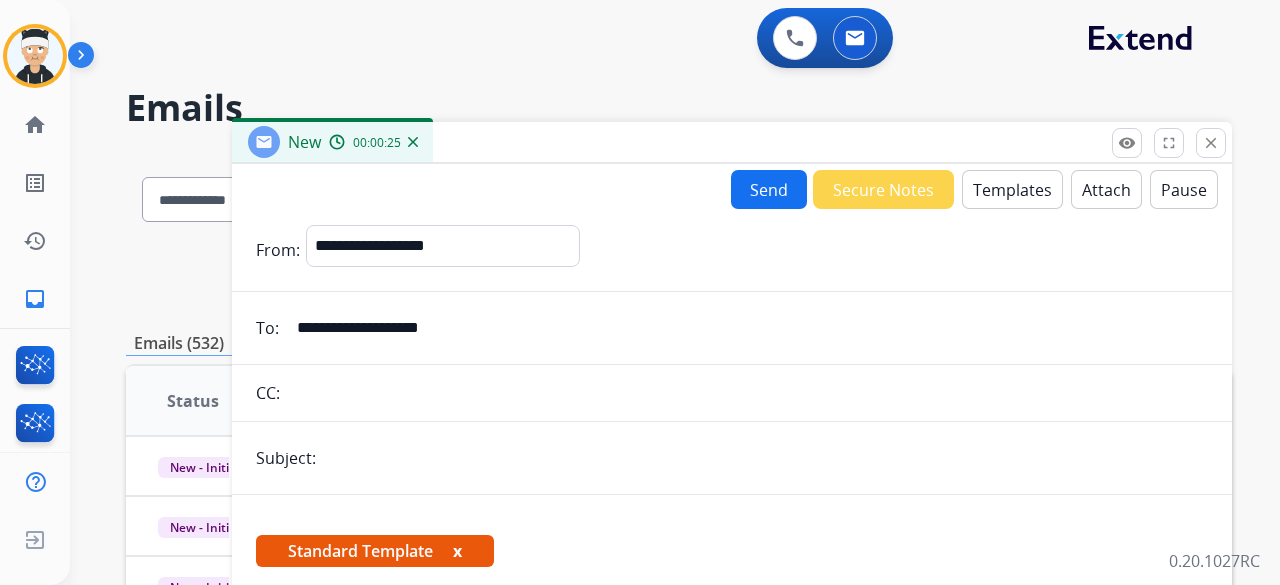 click on "**********" at bounding box center [732, 773] 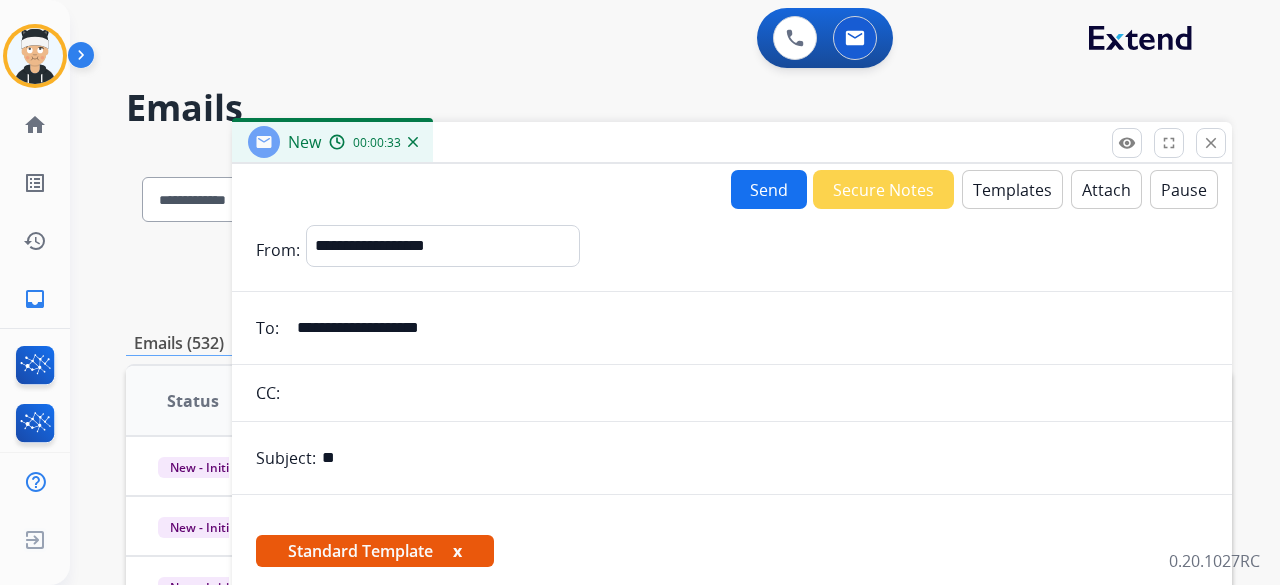 type on "*" 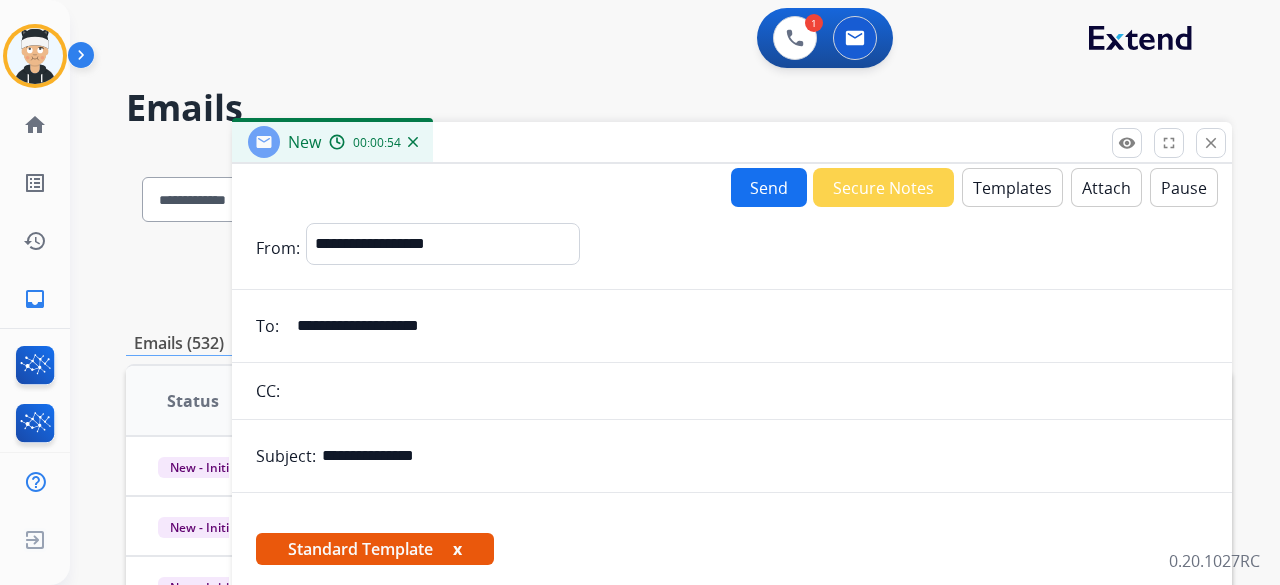 scroll, scrollTop: 0, scrollLeft: 0, axis: both 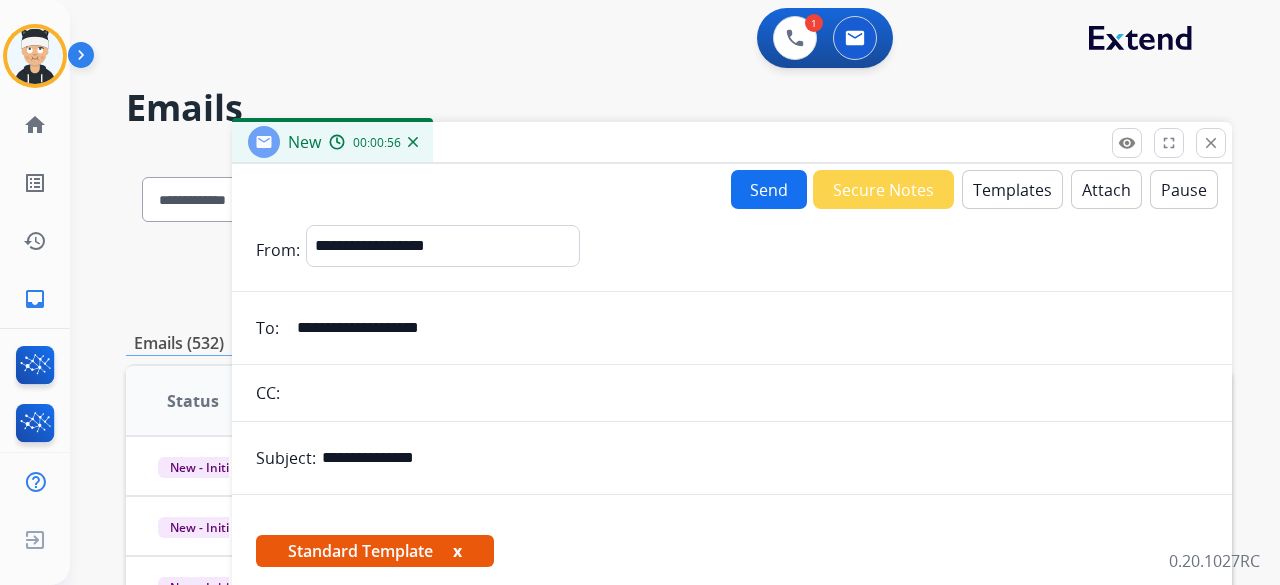 type on "**********" 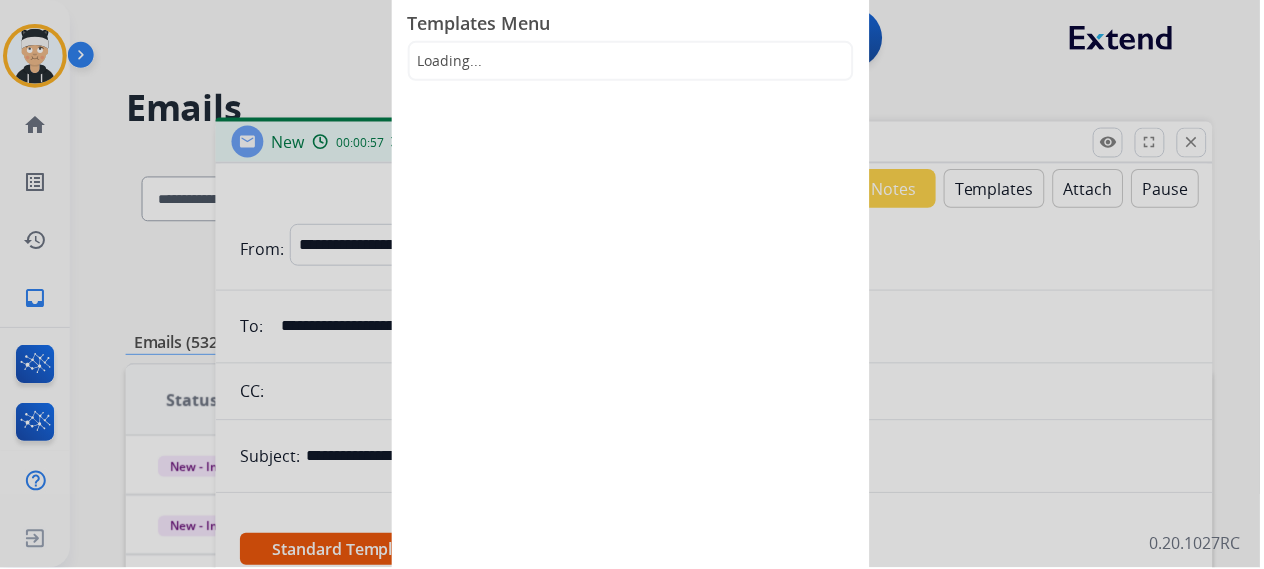 click 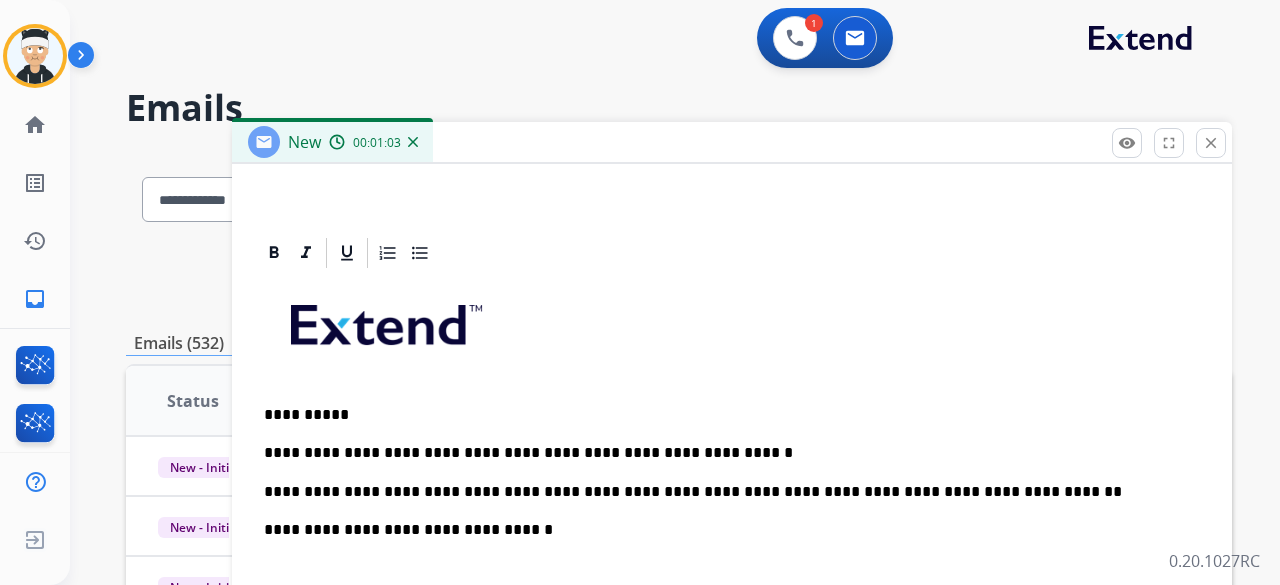 scroll, scrollTop: 422, scrollLeft: 0, axis: vertical 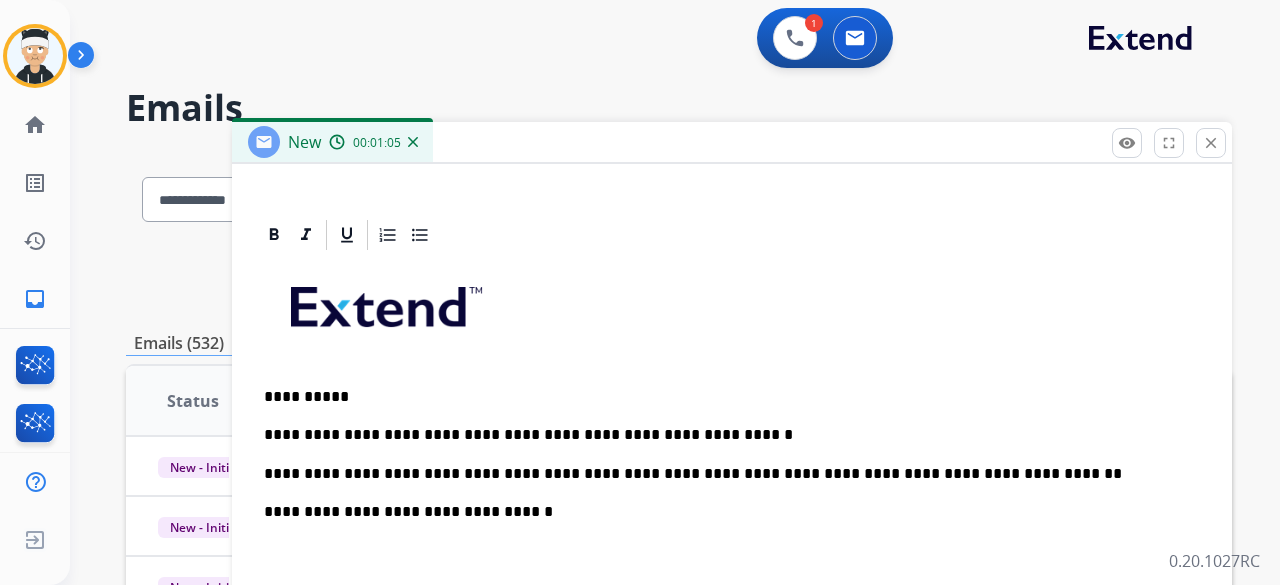 click on "**********" at bounding box center [732, 578] 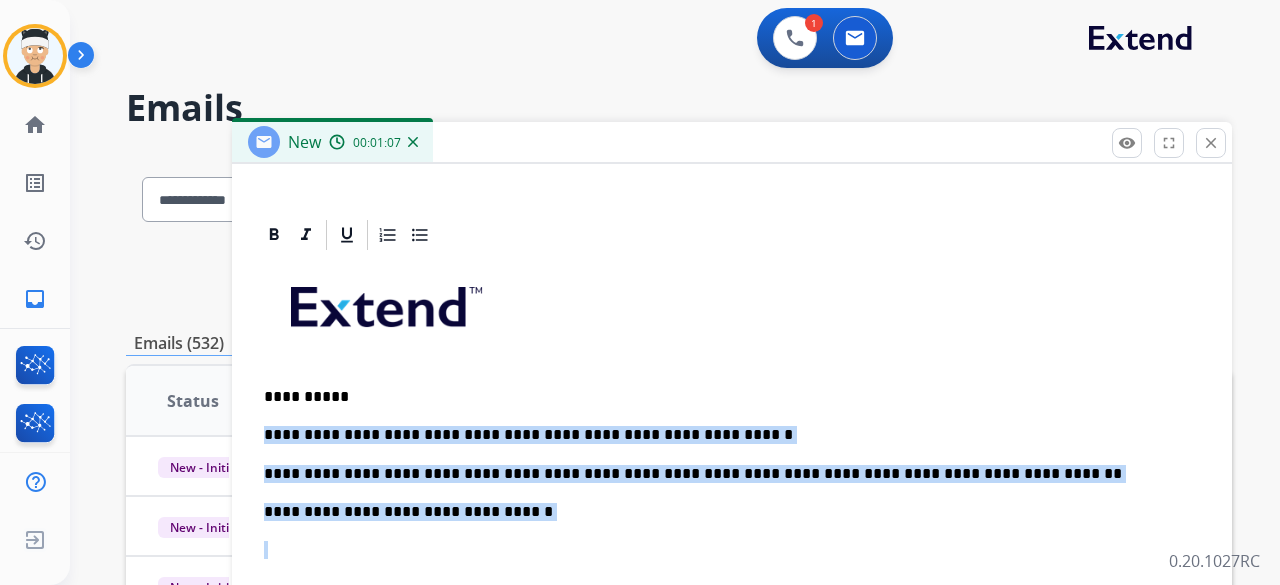 drag, startPoint x: 506, startPoint y: 520, endPoint x: 259, endPoint y: 423, distance: 265.3639 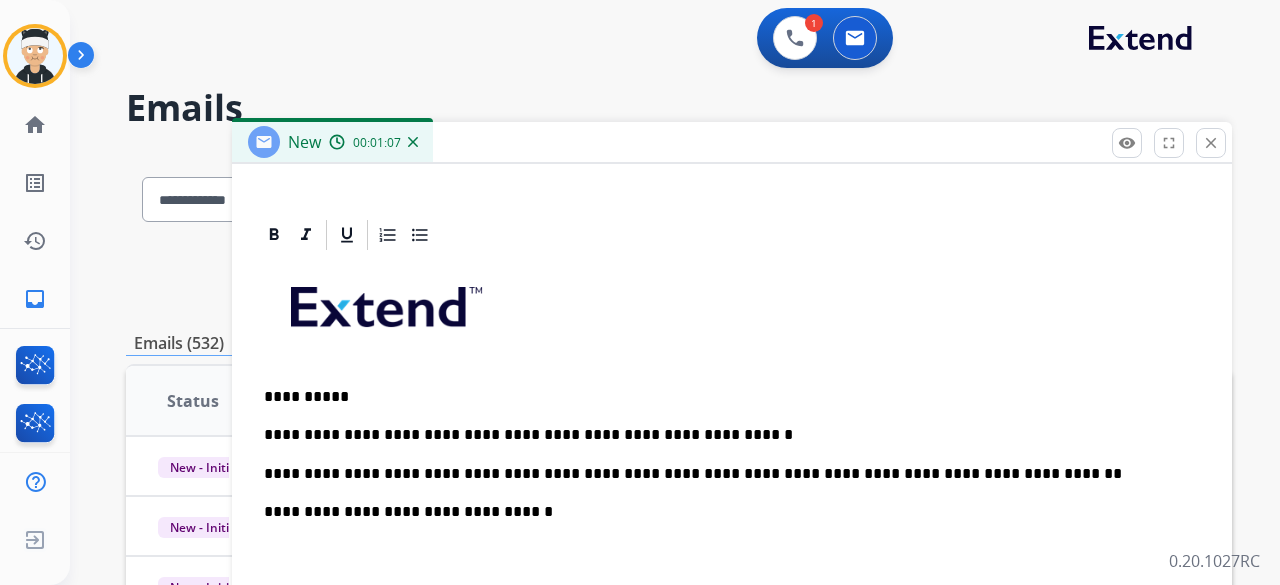 click on "**********" at bounding box center [732, 578] 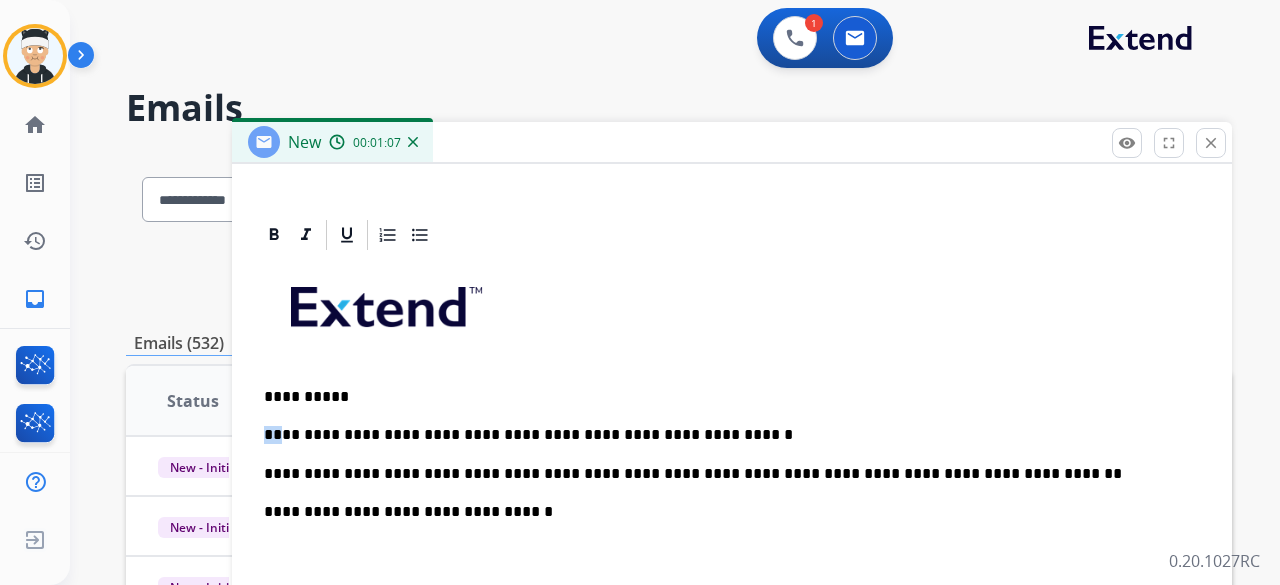 click on "**********" at bounding box center (732, 578) 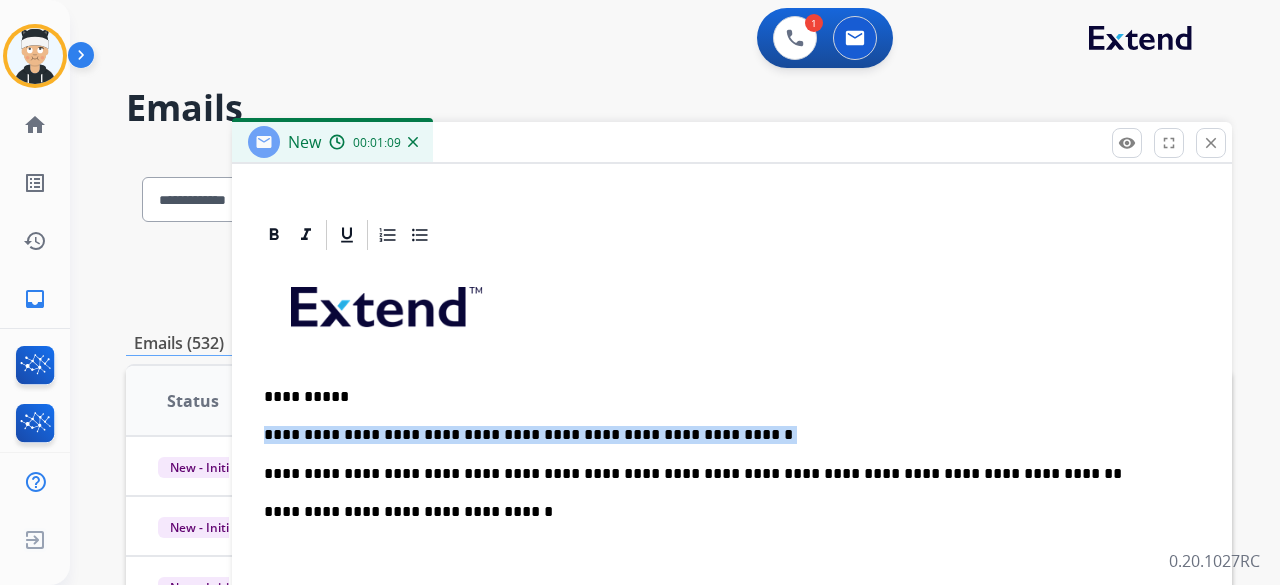 click on "**********" at bounding box center [724, 512] 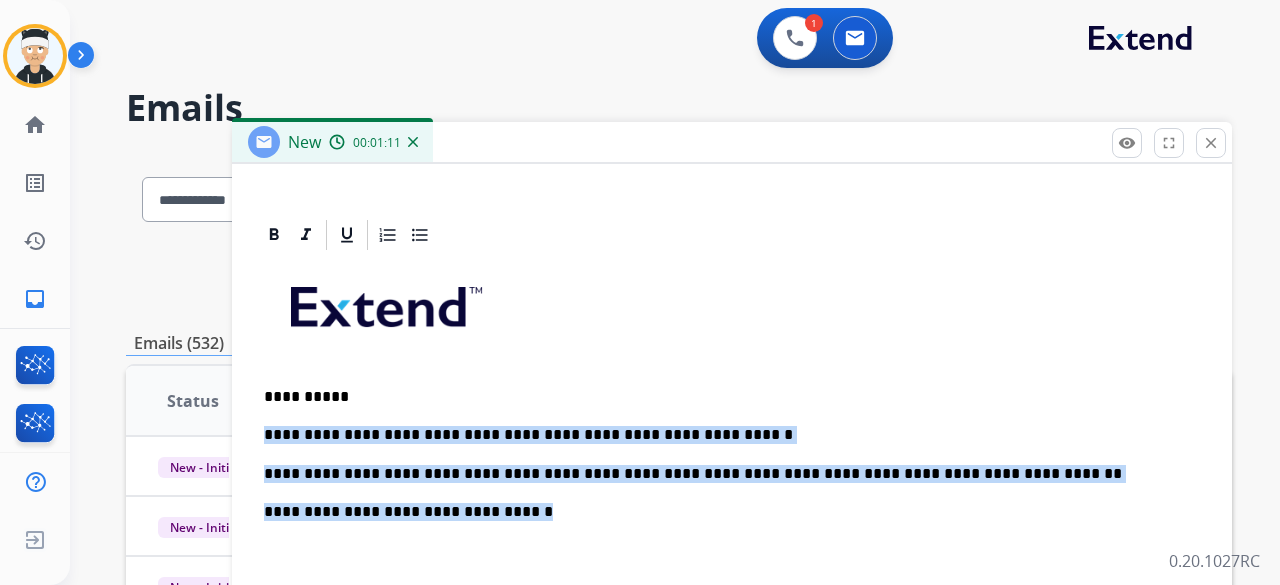 drag, startPoint x: 509, startPoint y: 515, endPoint x: 317, endPoint y: 398, distance: 224.83995 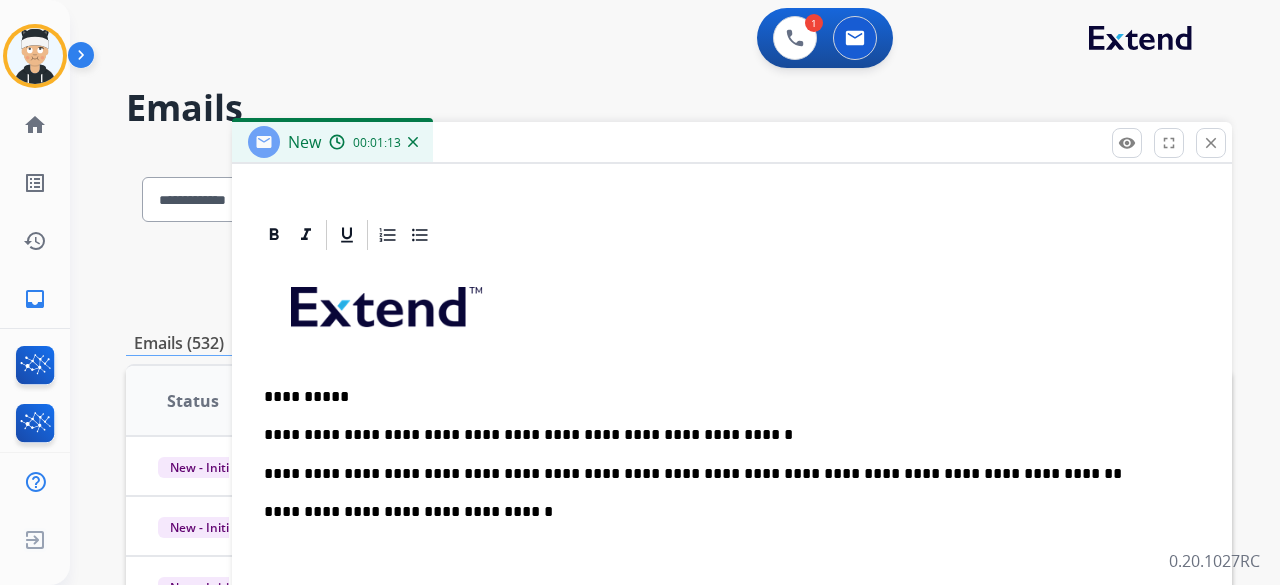 click on "**********" at bounding box center [732, 578] 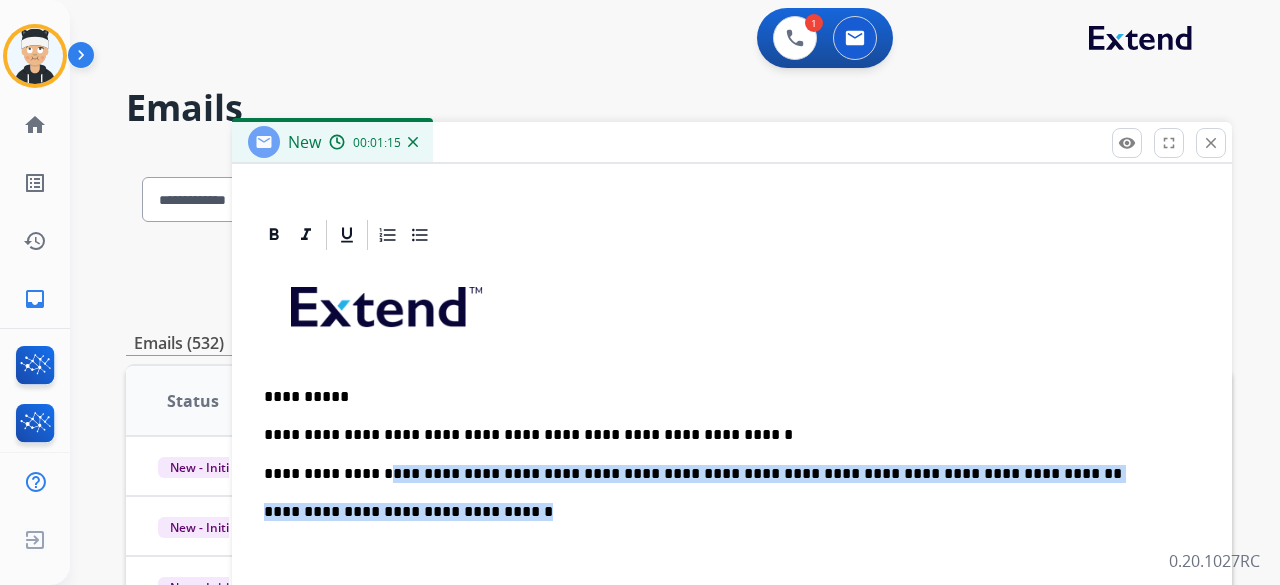 drag, startPoint x: 509, startPoint y: 509, endPoint x: 330, endPoint y: 421, distance: 199.46178 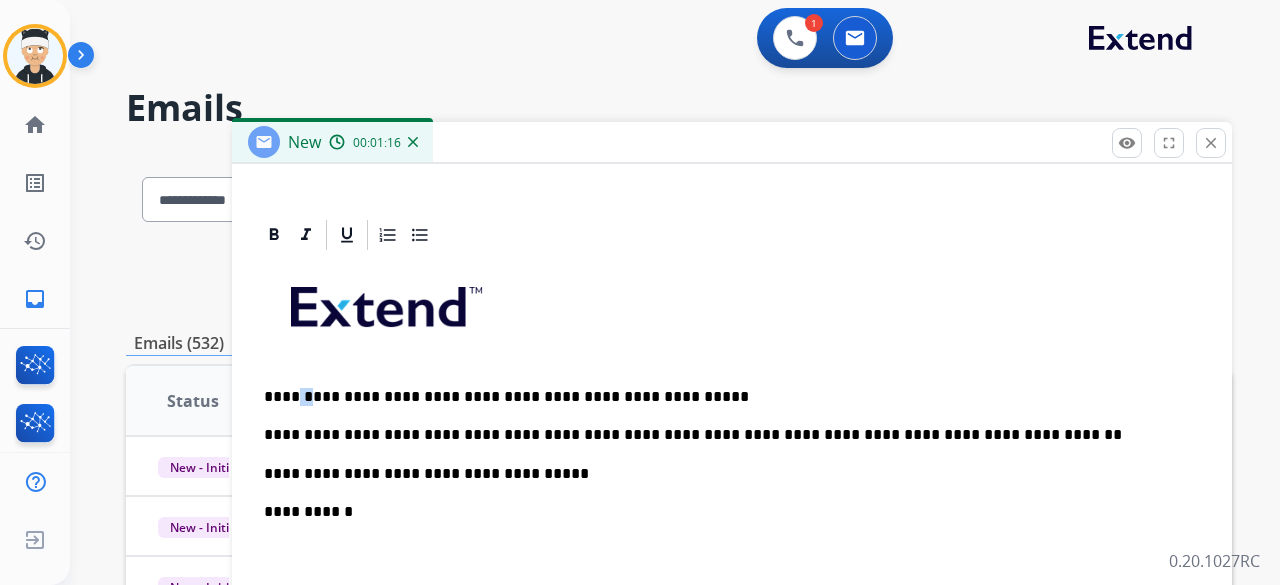 drag, startPoint x: 330, startPoint y: 421, endPoint x: 291, endPoint y: 383, distance: 54.451813 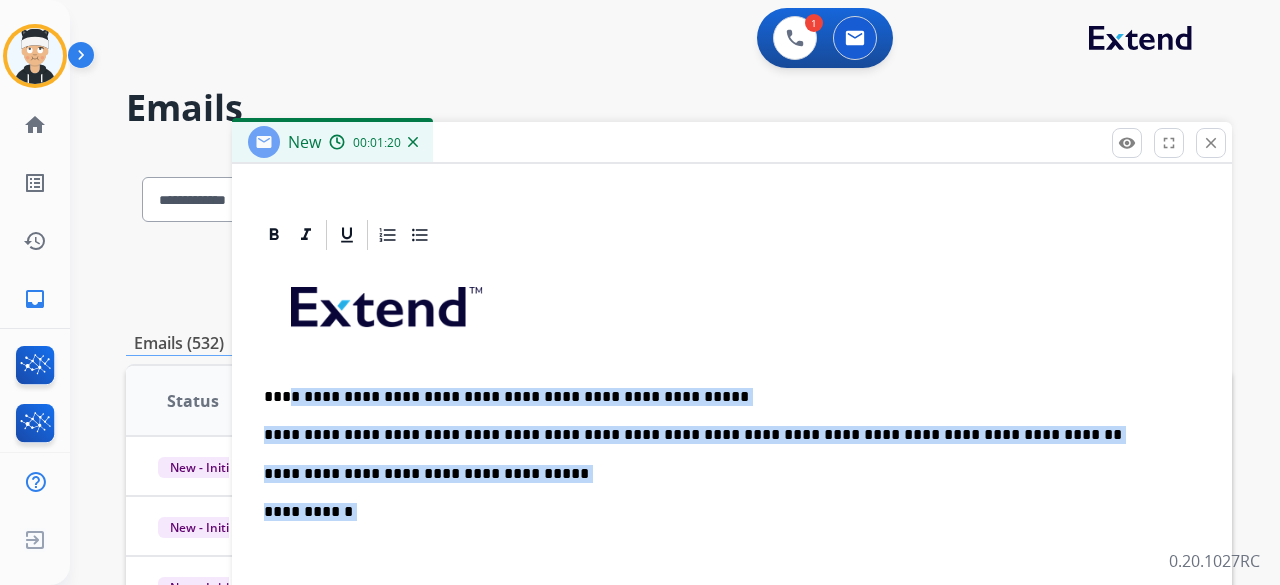drag, startPoint x: 356, startPoint y: 507, endPoint x: 289, endPoint y: 392, distance: 133.09395 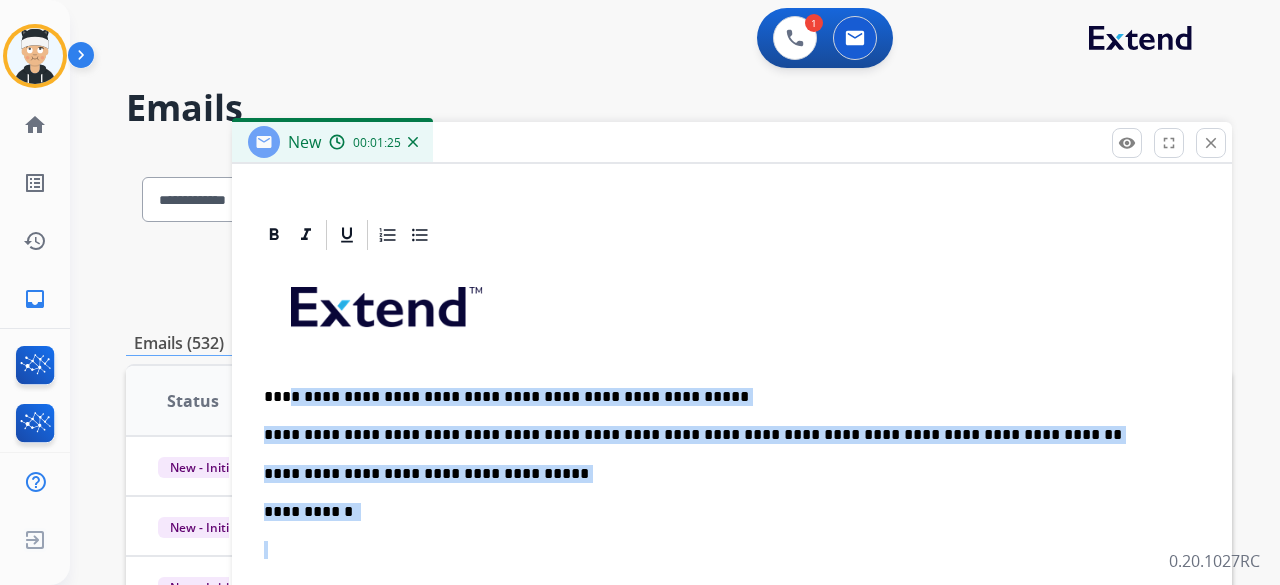 drag, startPoint x: 342, startPoint y: 519, endPoint x: 286, endPoint y: 389, distance: 141.54858 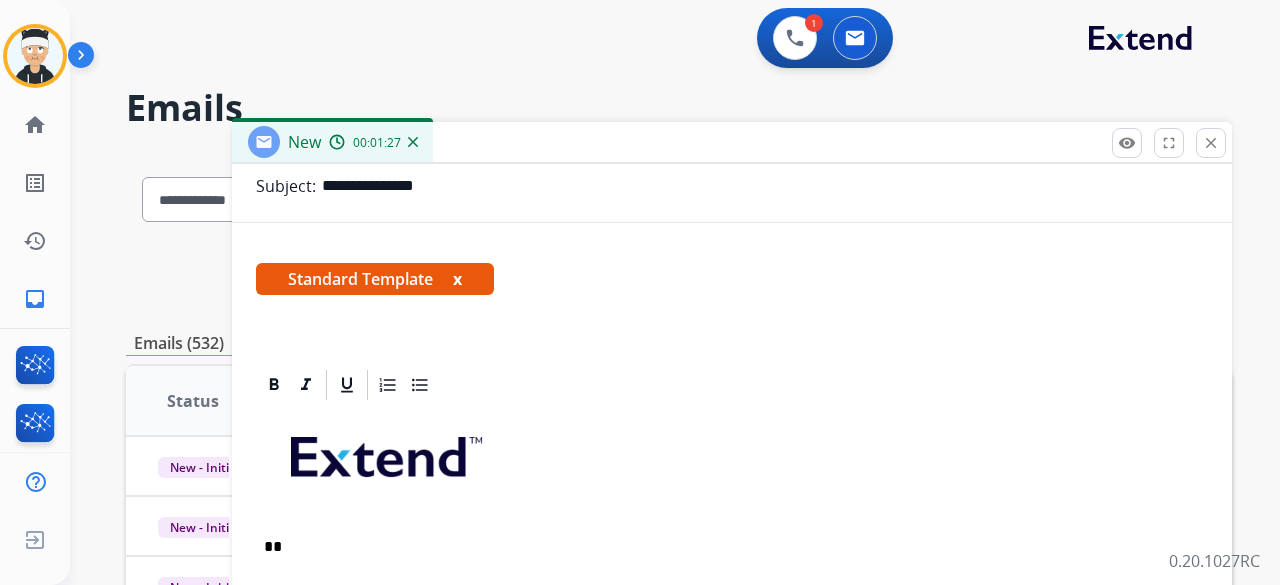 scroll, scrollTop: 268, scrollLeft: 0, axis: vertical 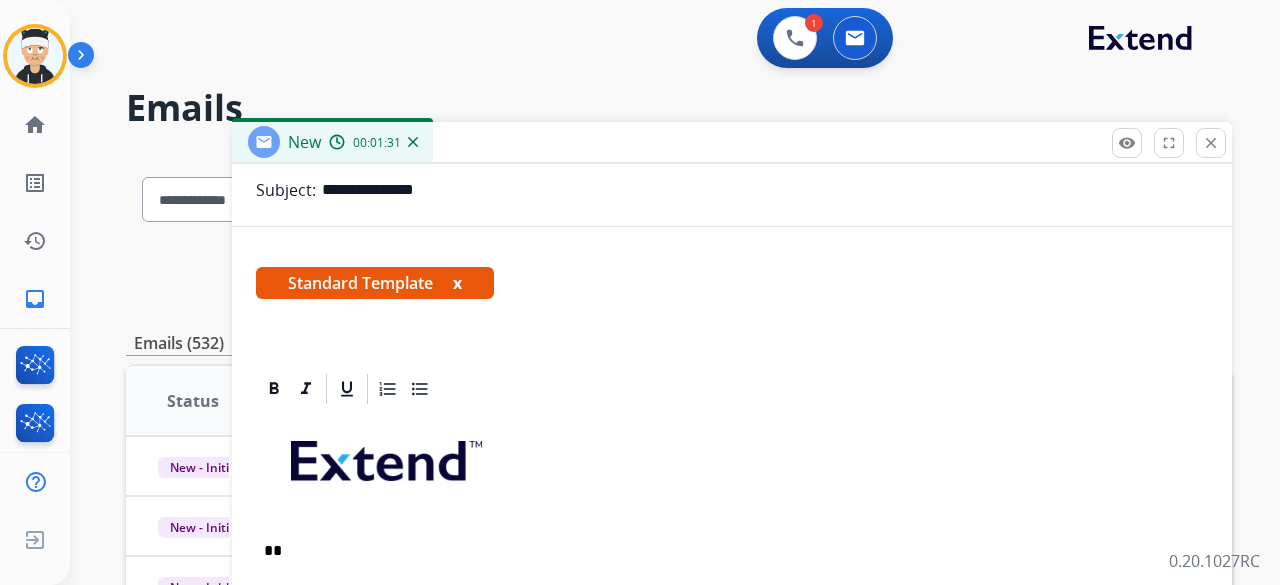 type 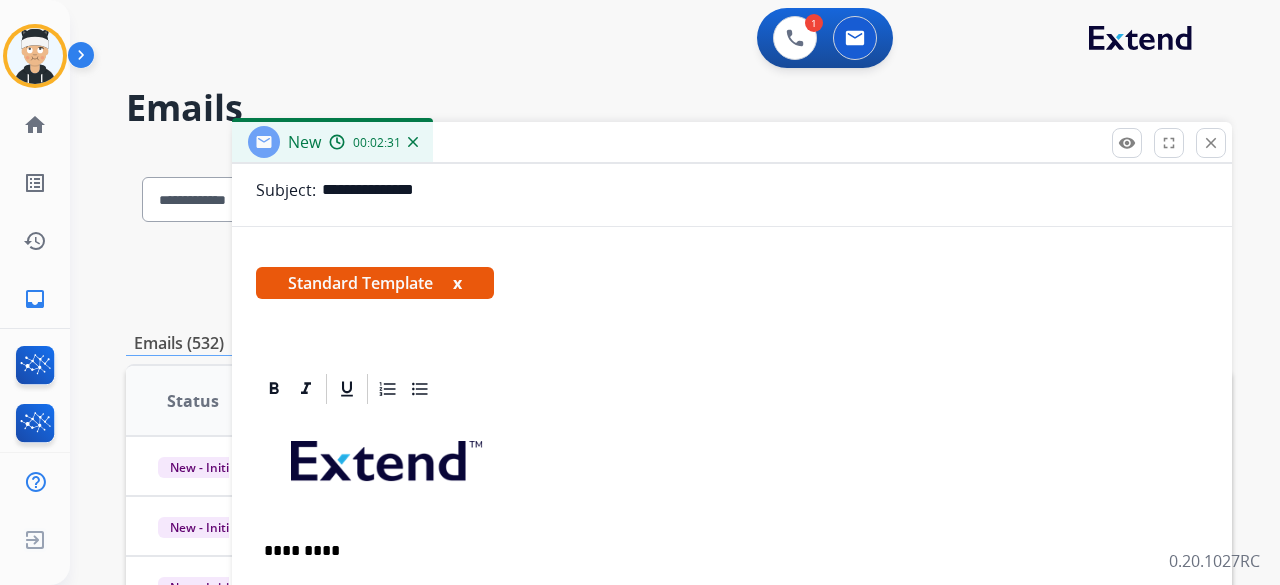 scroll, scrollTop: 306, scrollLeft: 0, axis: vertical 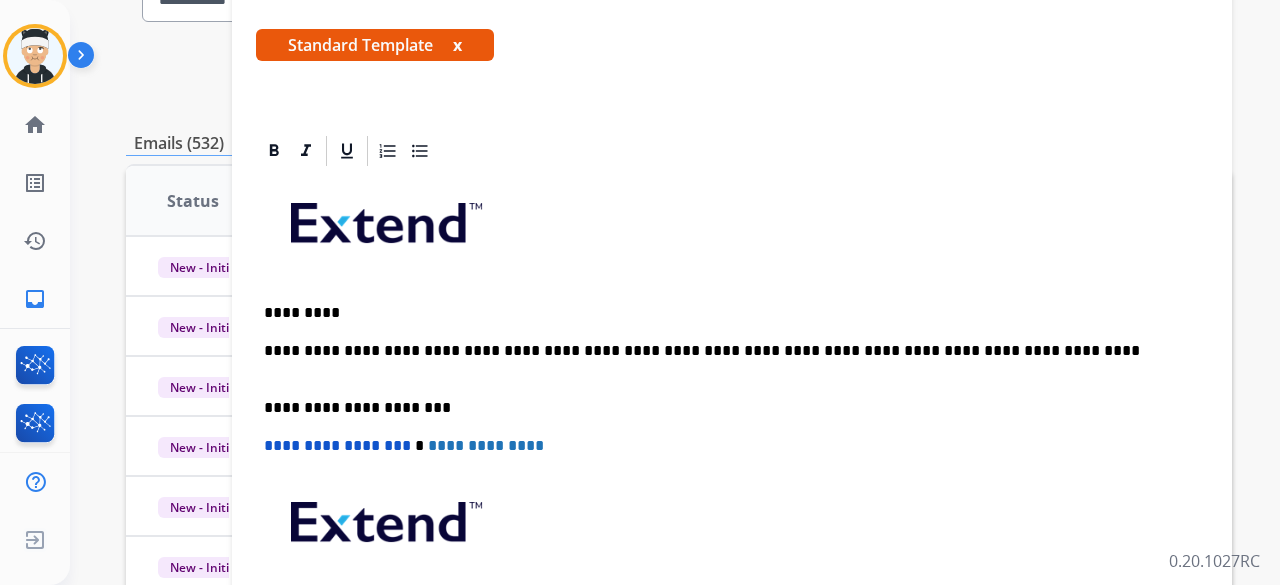 click on "**********" at bounding box center [724, 360] 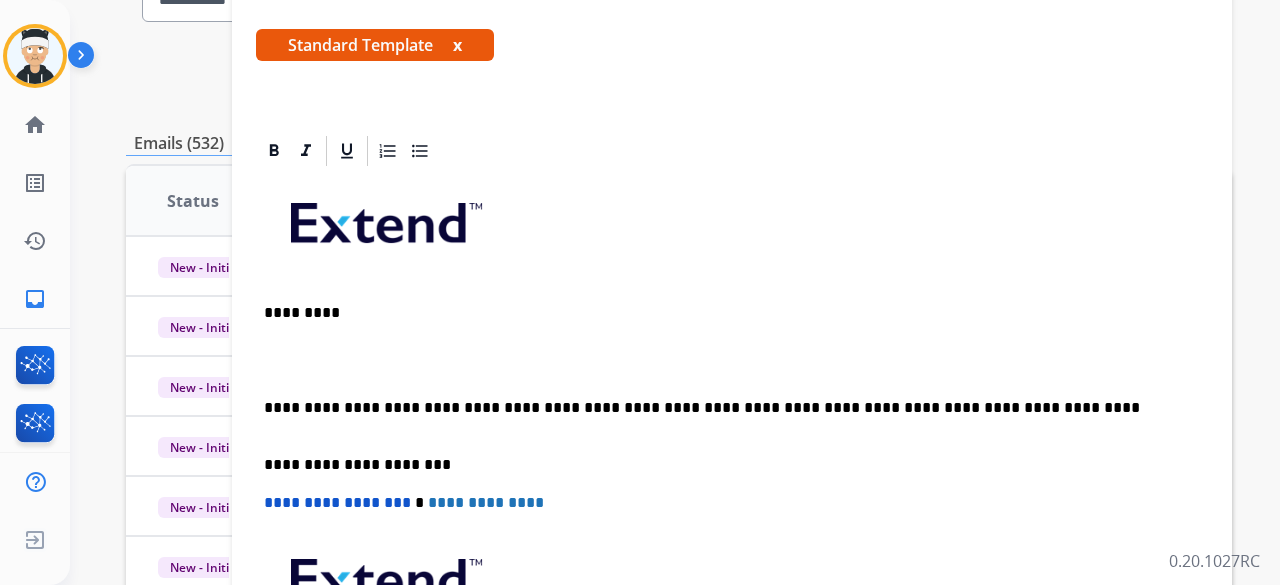 scroll, scrollTop: 345, scrollLeft: 0, axis: vertical 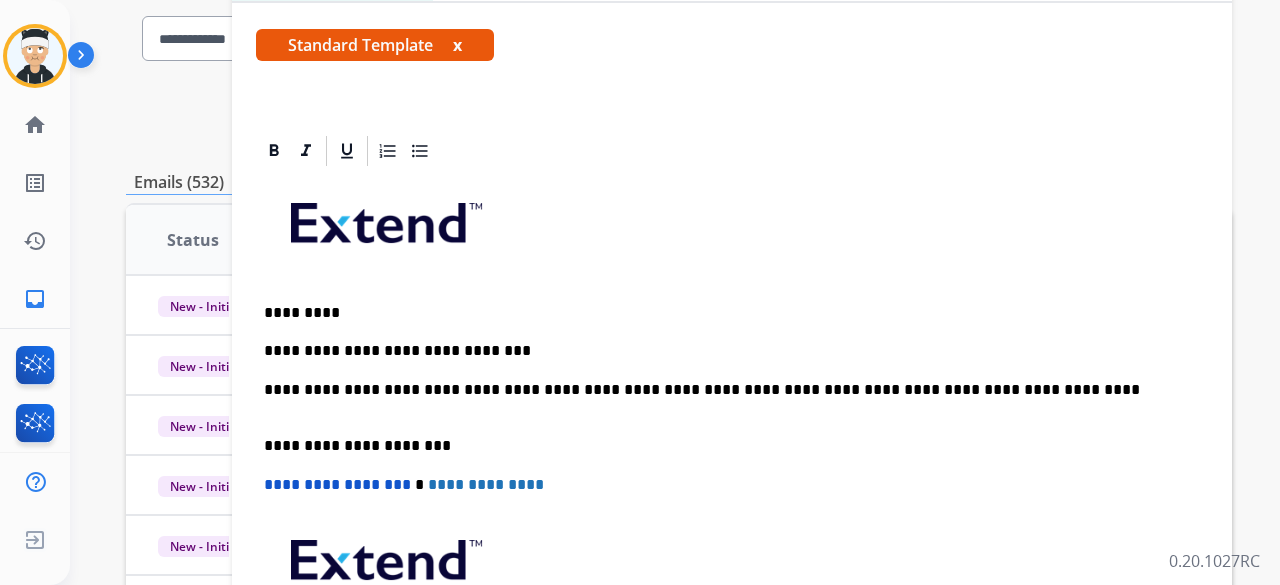click on "**********" at bounding box center (724, 399) 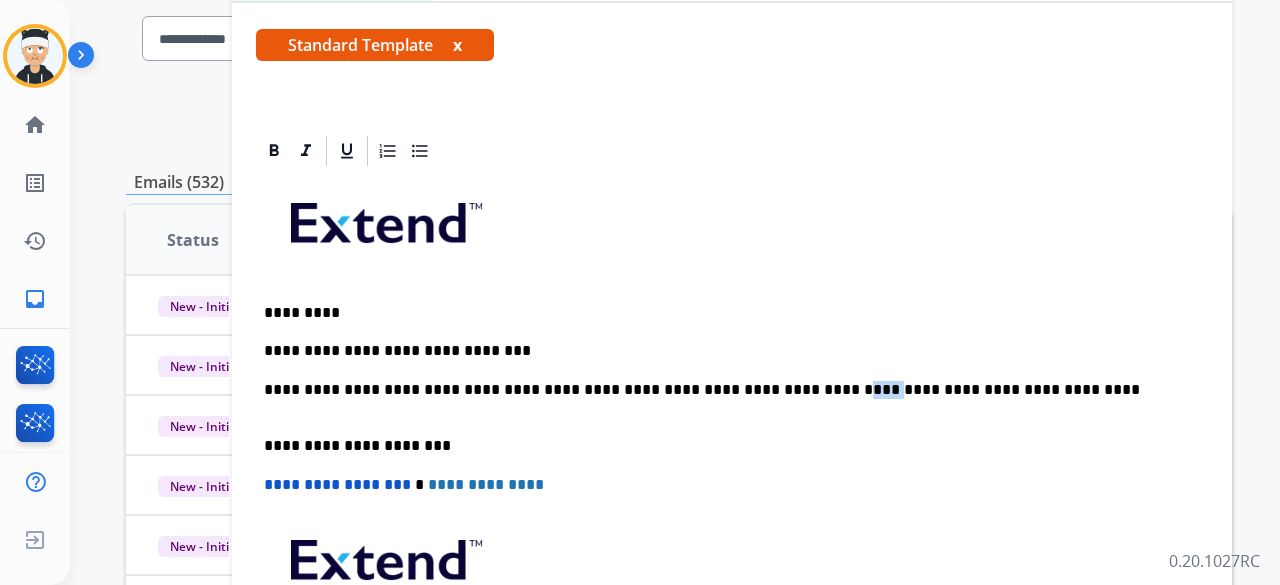 click on "**********" at bounding box center (724, 399) 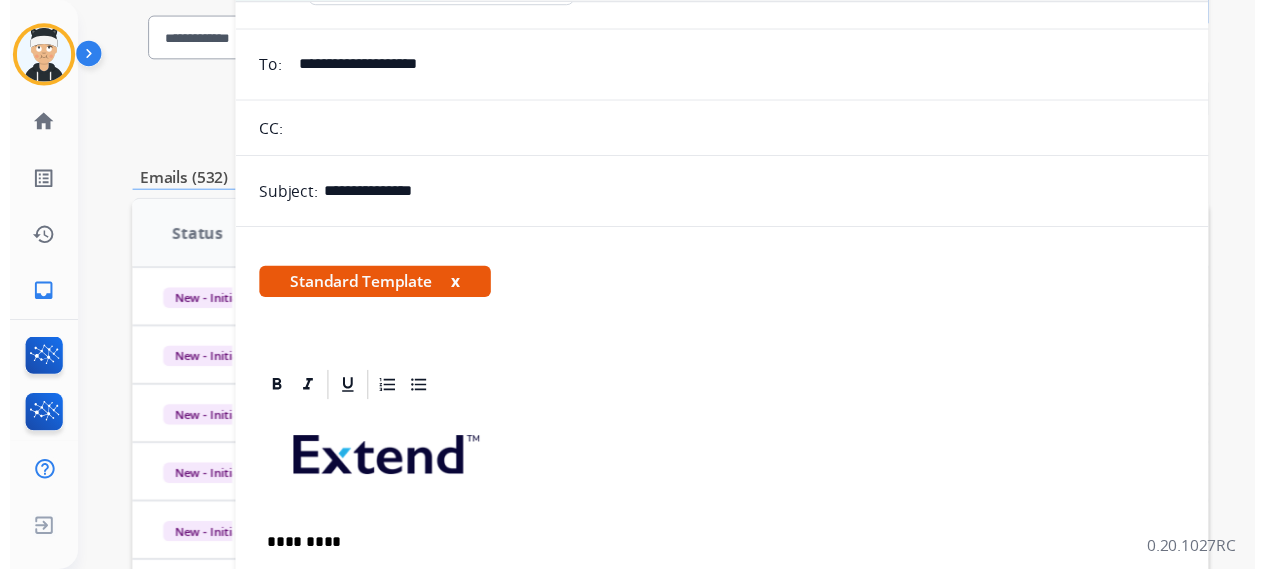 scroll, scrollTop: 0, scrollLeft: 0, axis: both 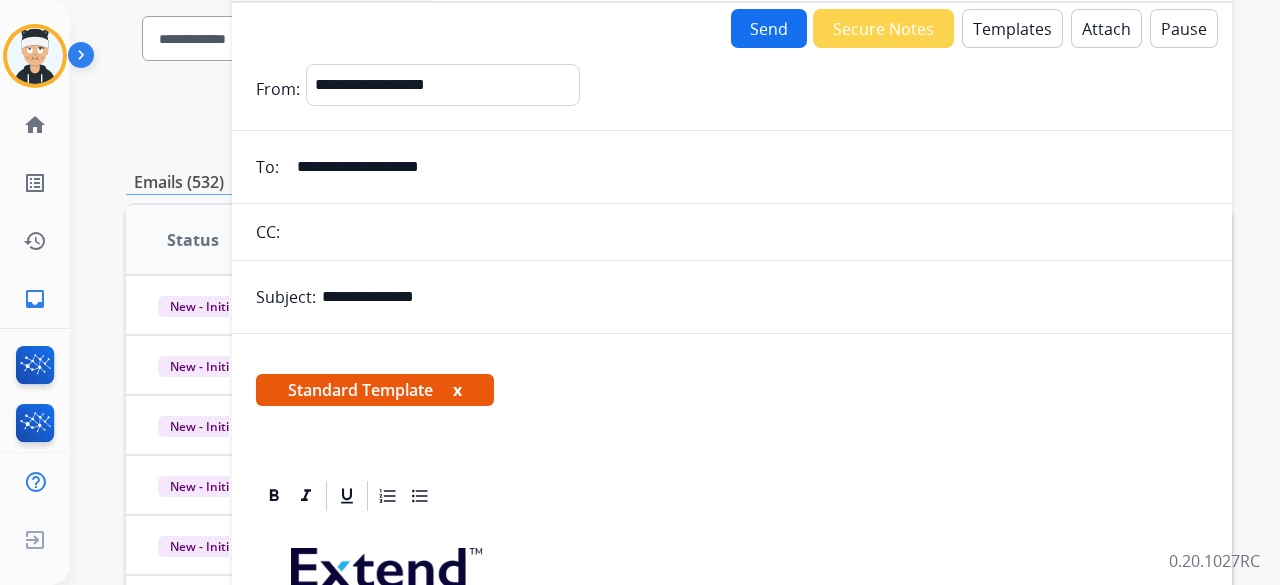 click on "Send" at bounding box center [769, 28] 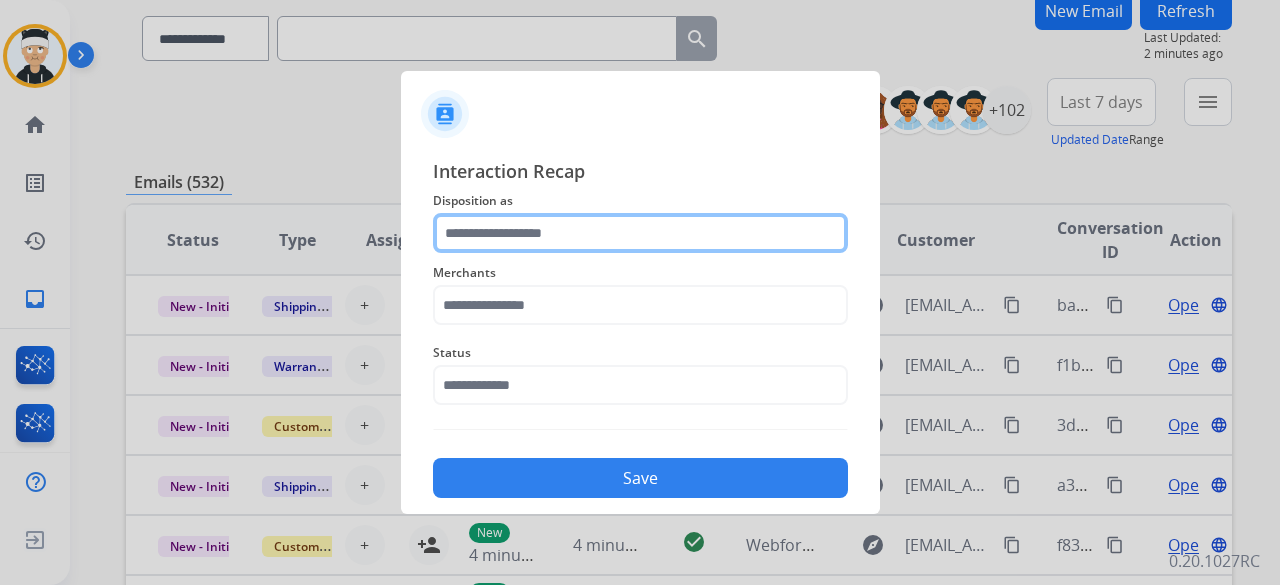 click 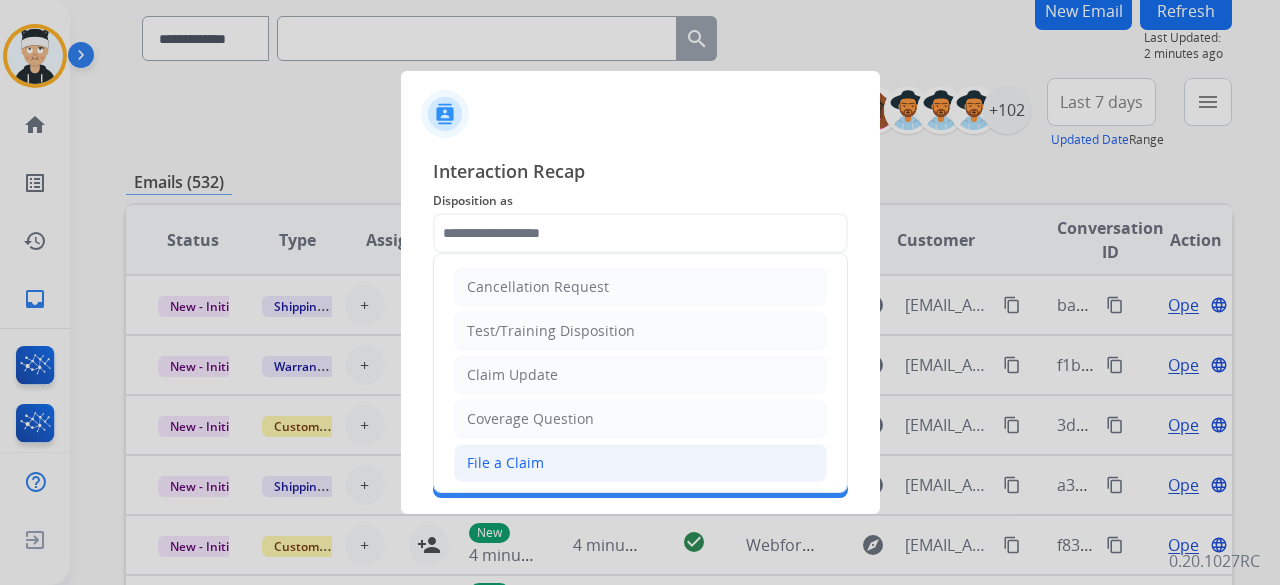 click on "File a Claim" 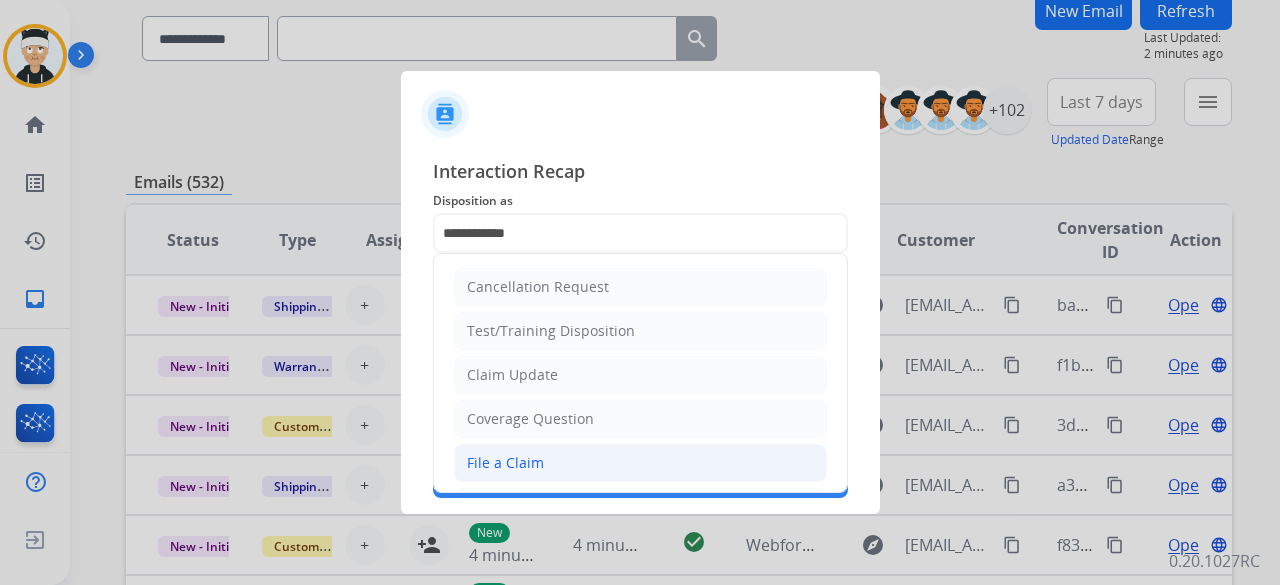 click on "Save" 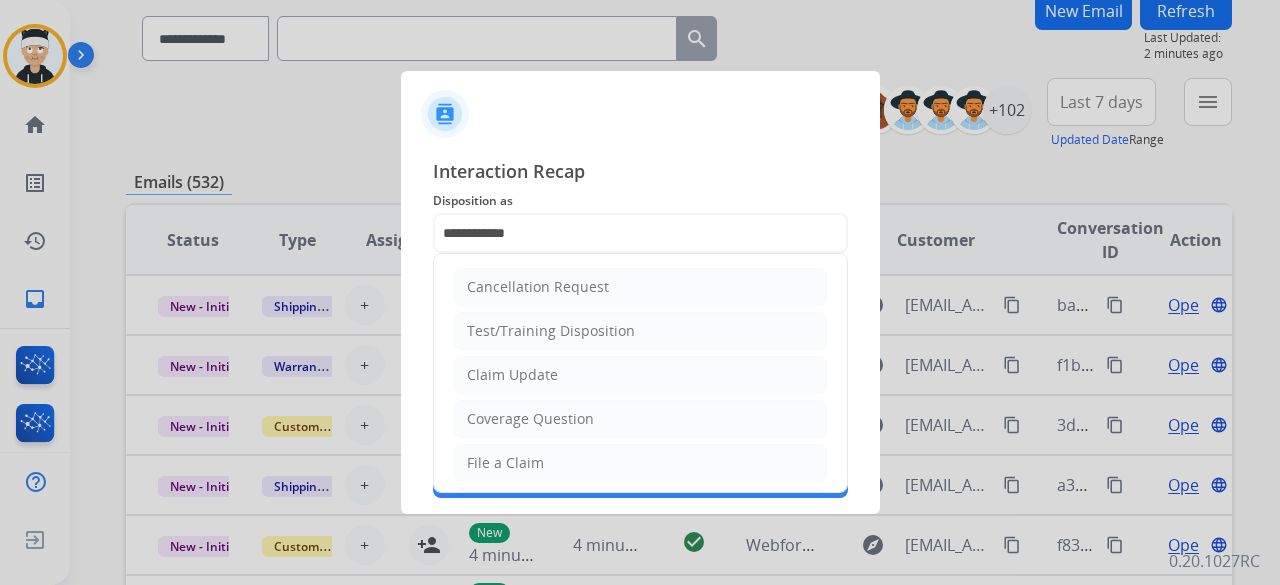 click on "Save" 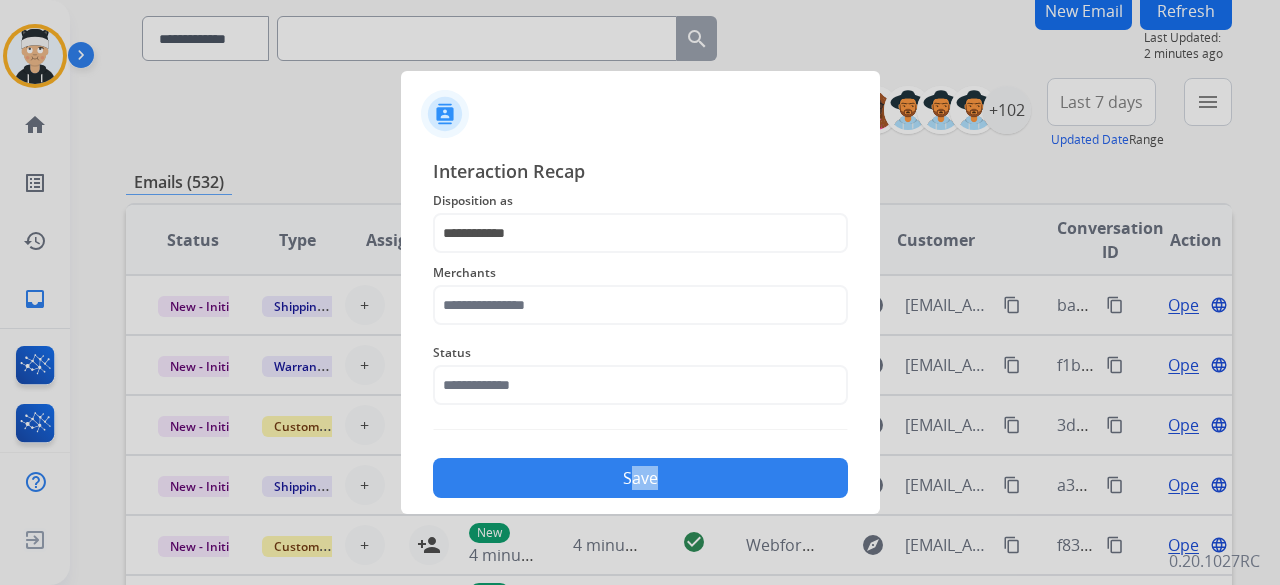 drag, startPoint x: 591, startPoint y: 447, endPoint x: 590, endPoint y: 419, distance: 28.01785 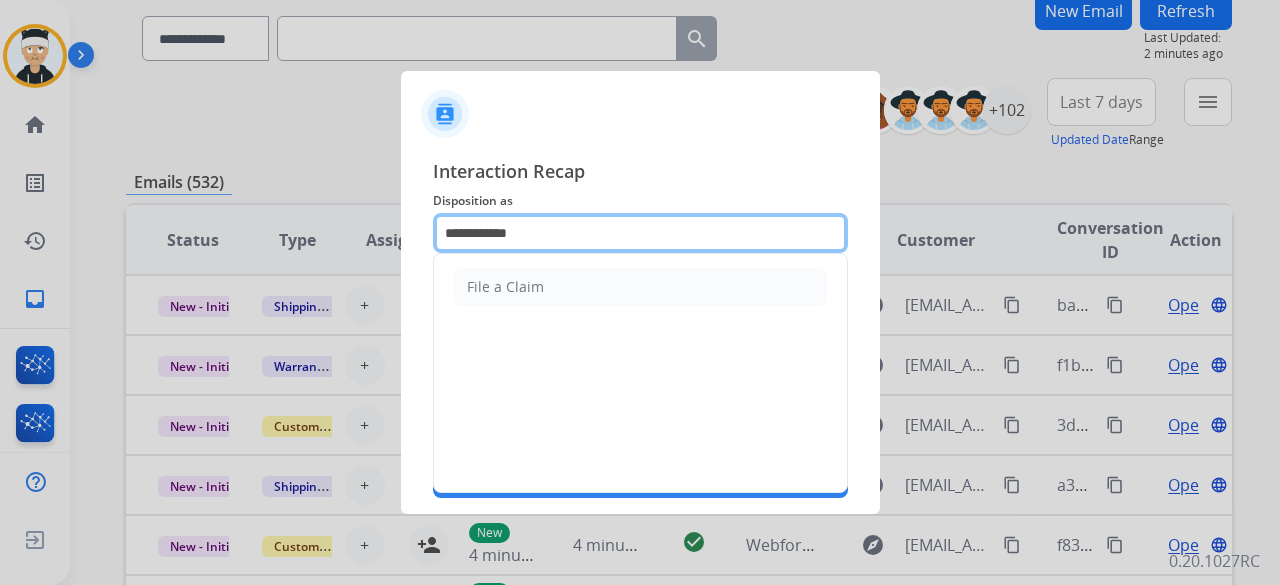 click on "**********" 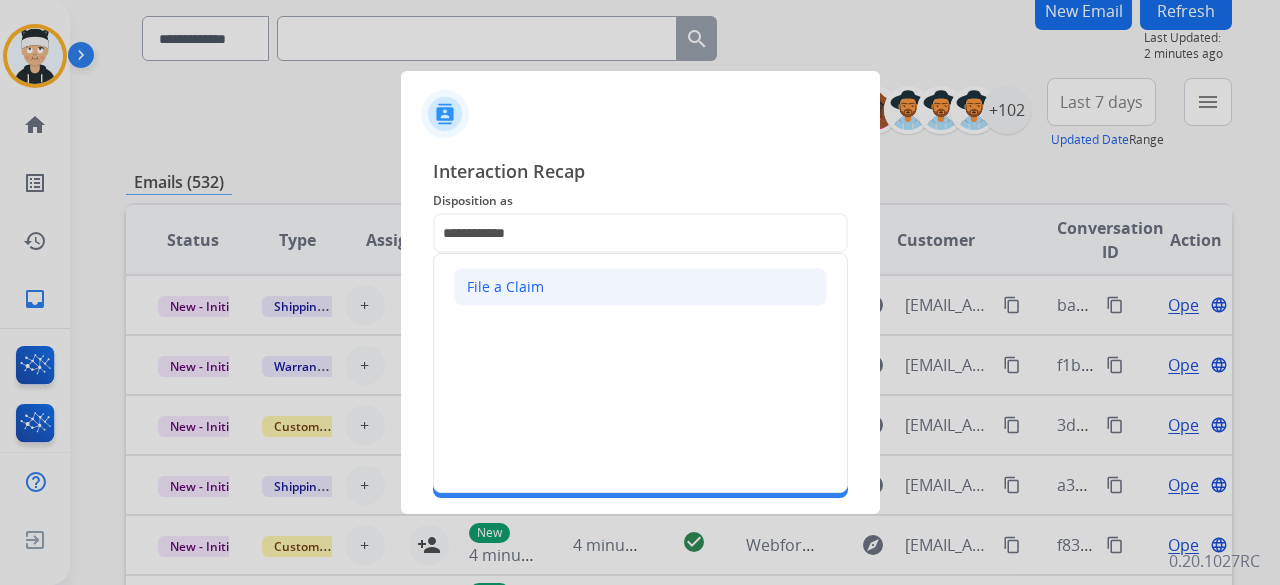 click on "File a Claim" 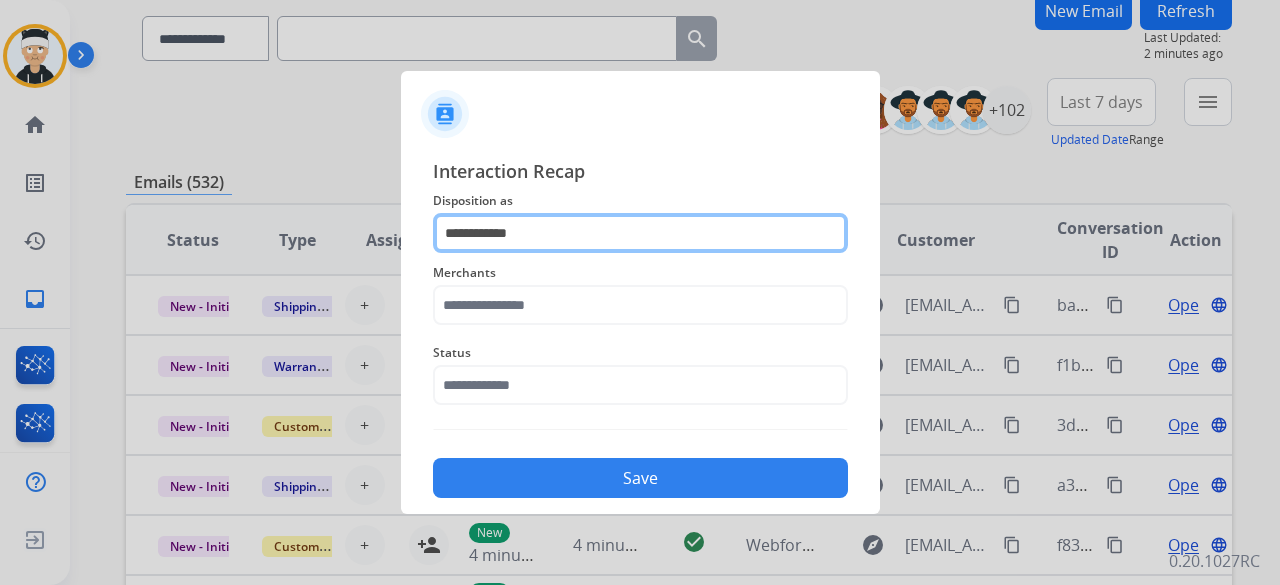 click on "**********" 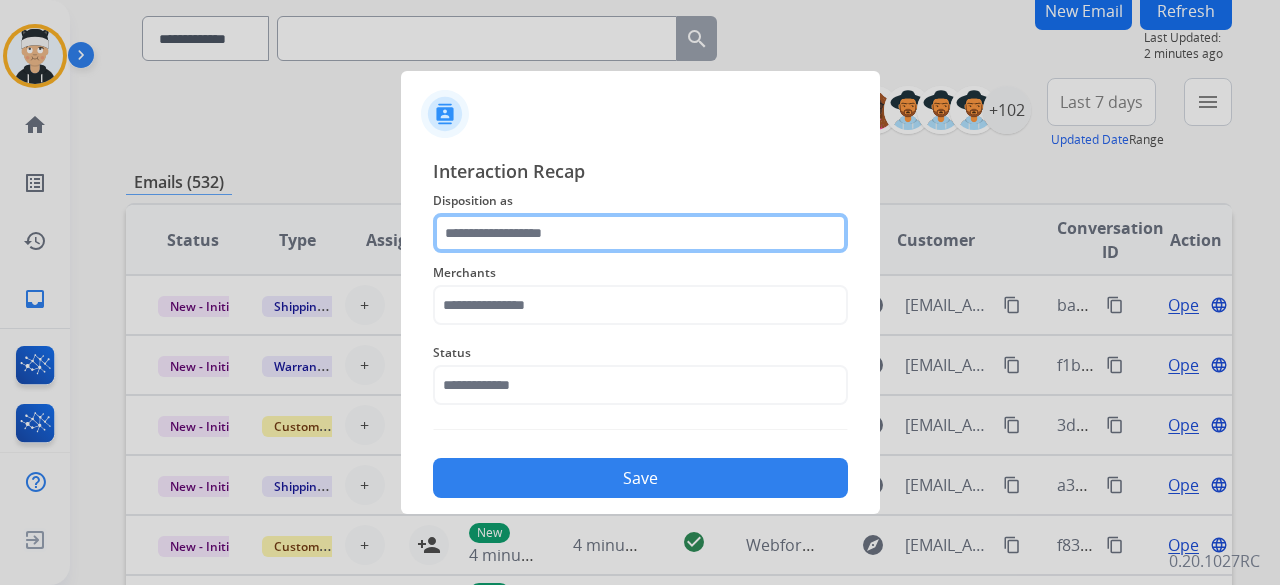 click 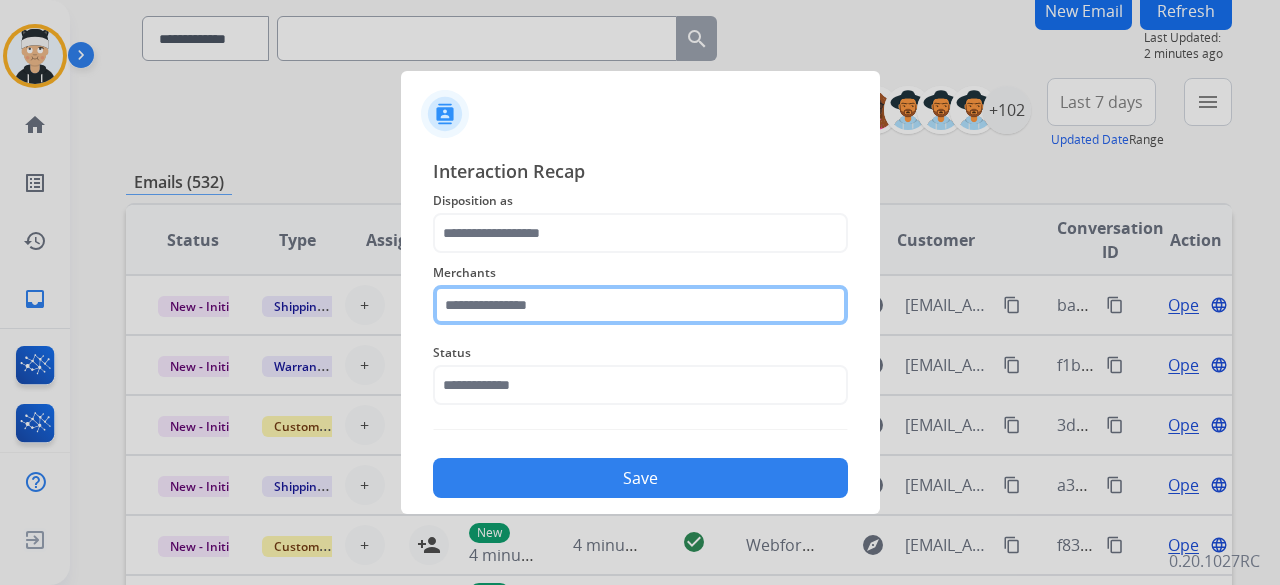 click 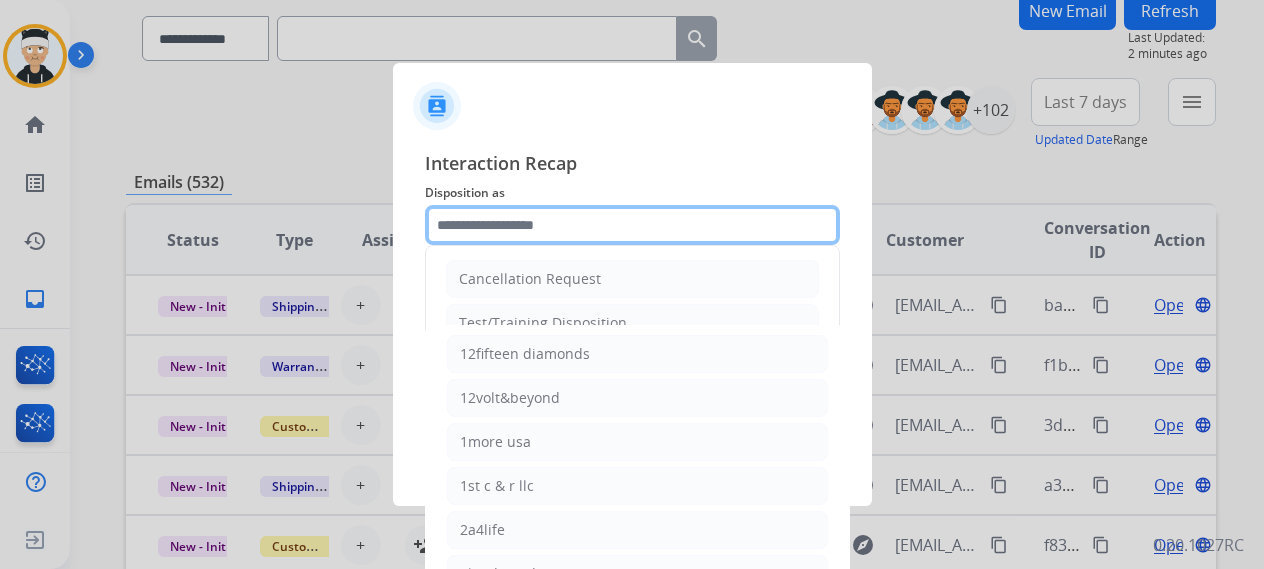 click 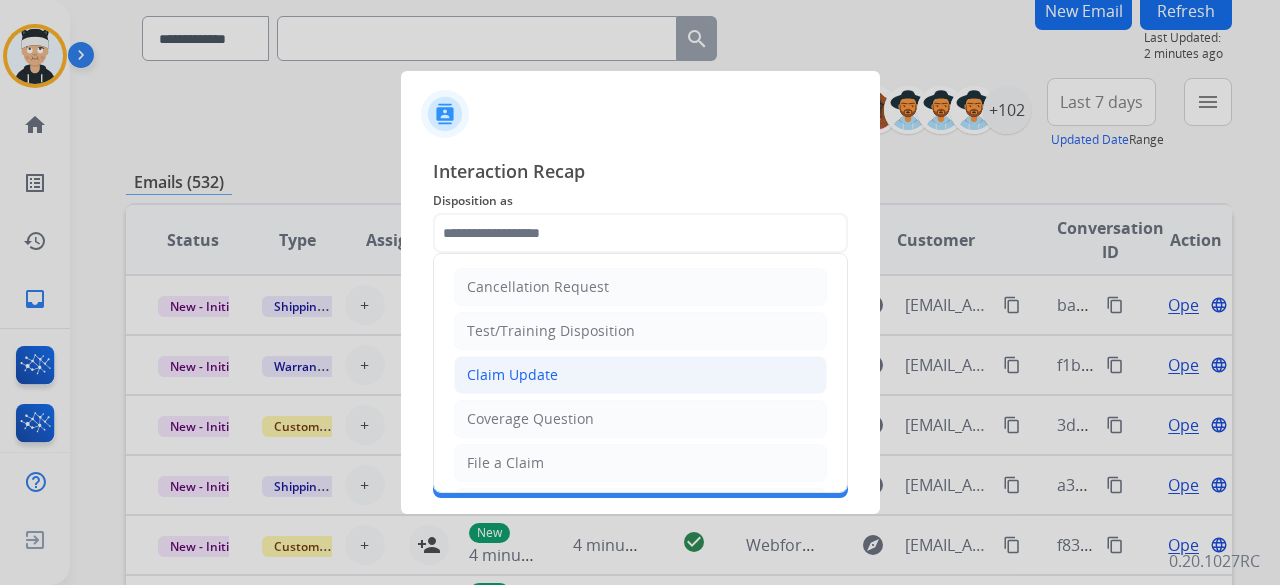 click on "Claim Update" 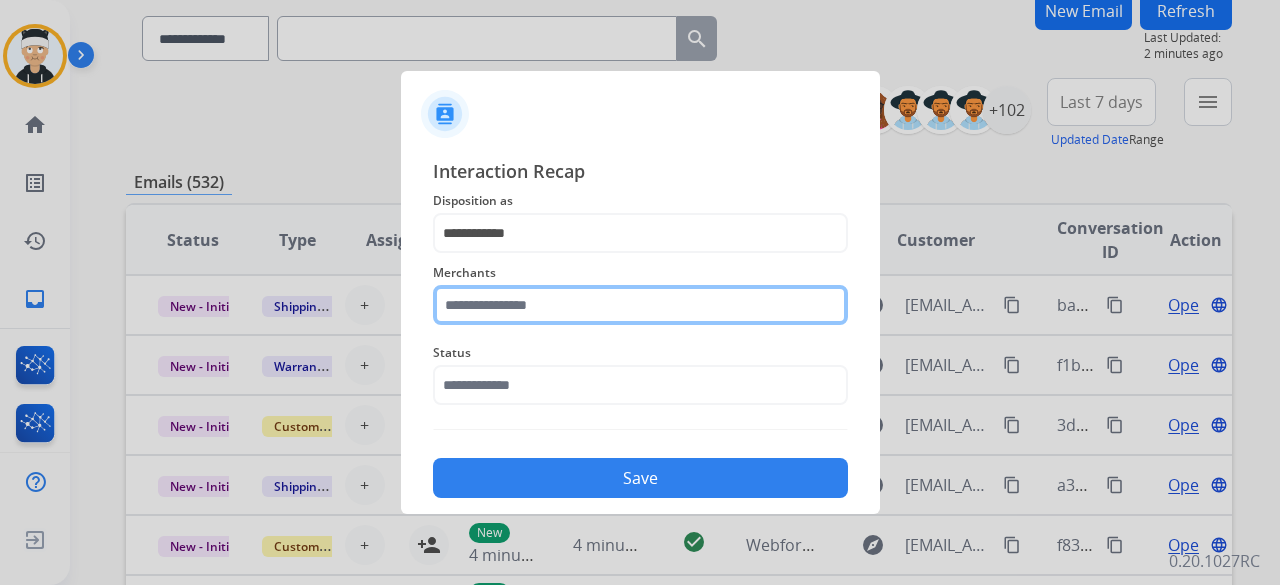 click 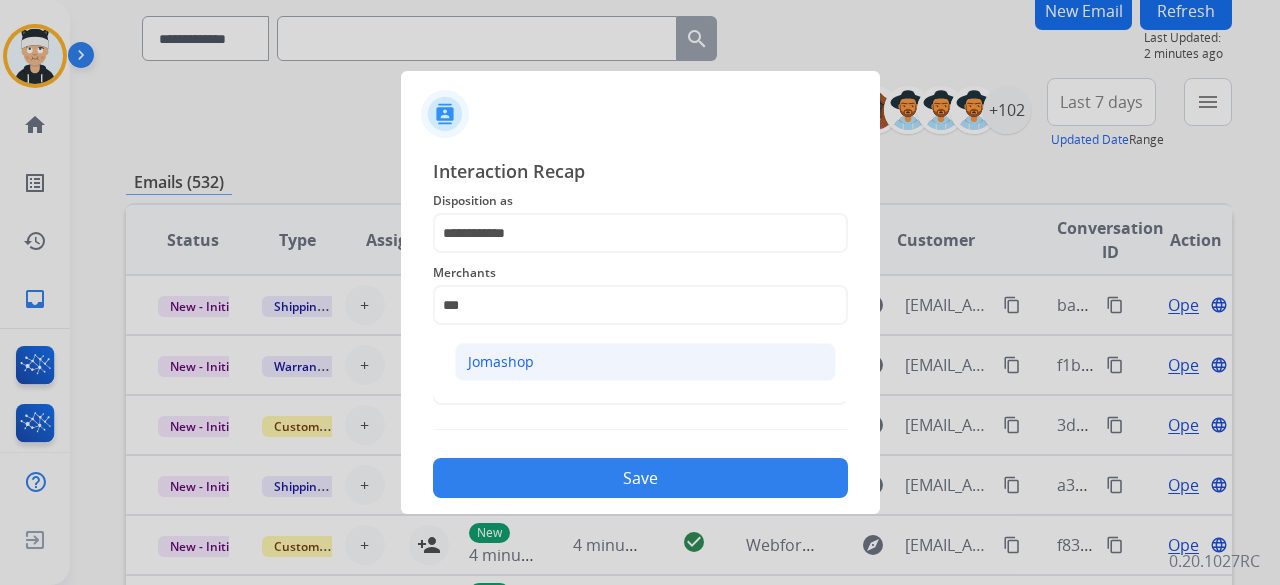 click on "Jomashop" 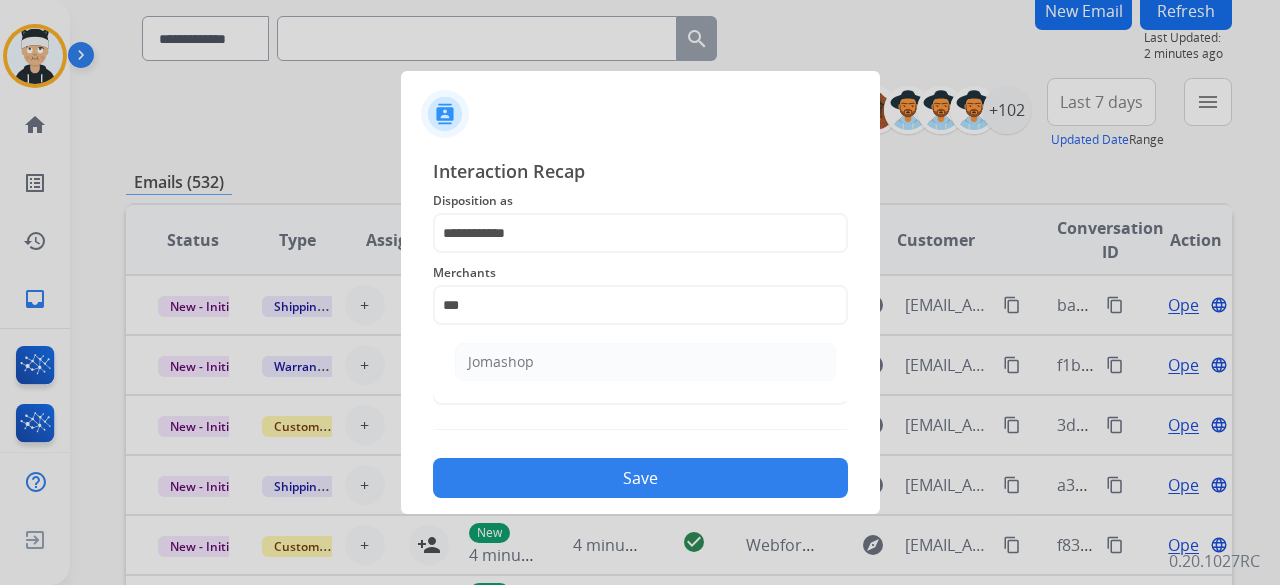 type on "********" 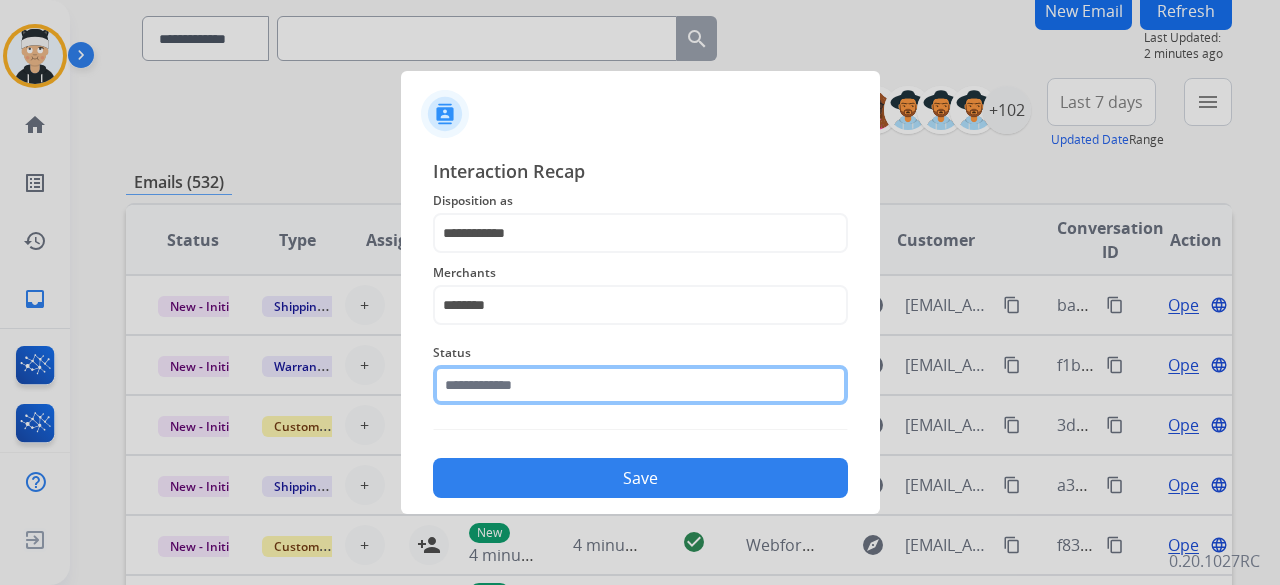 click 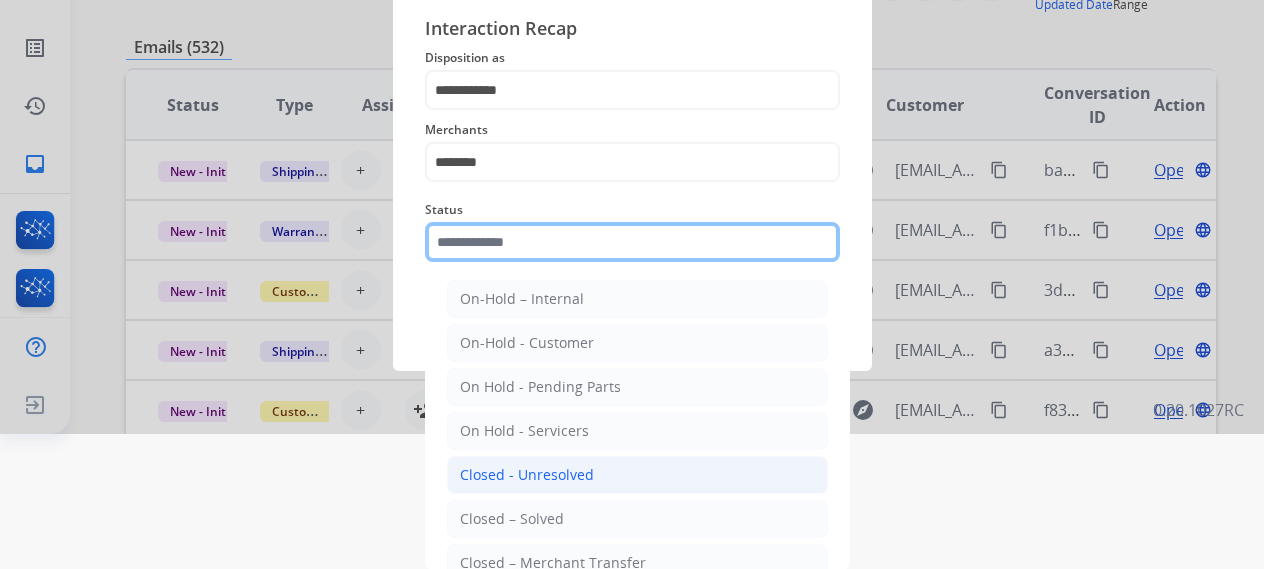 scroll, scrollTop: 136, scrollLeft: 0, axis: vertical 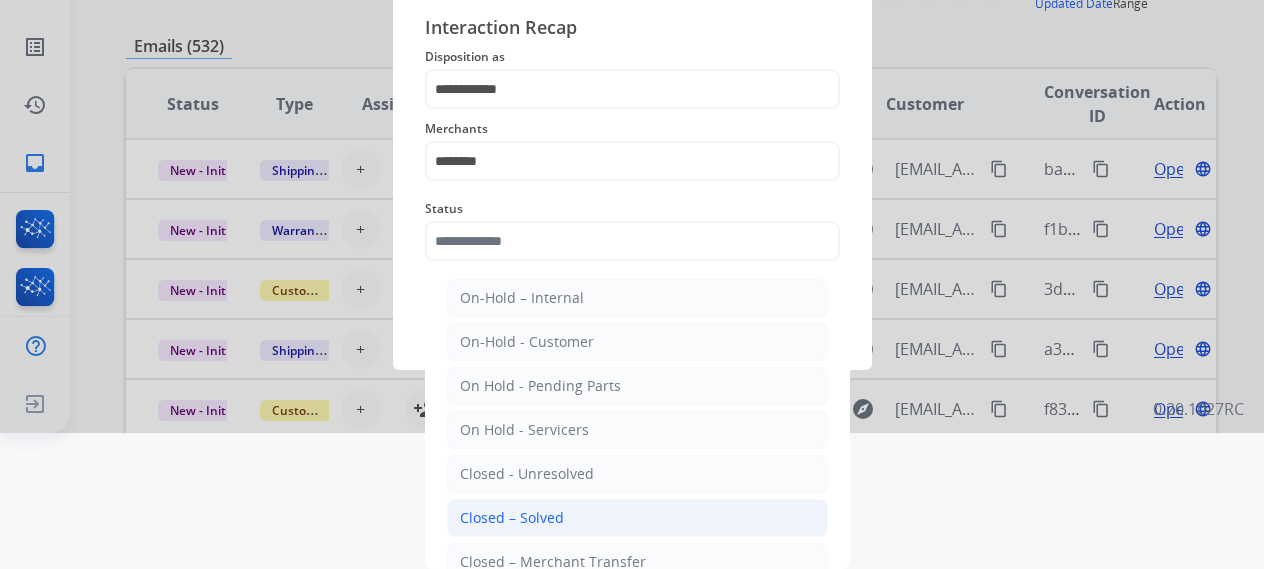 click on "Closed – Solved" 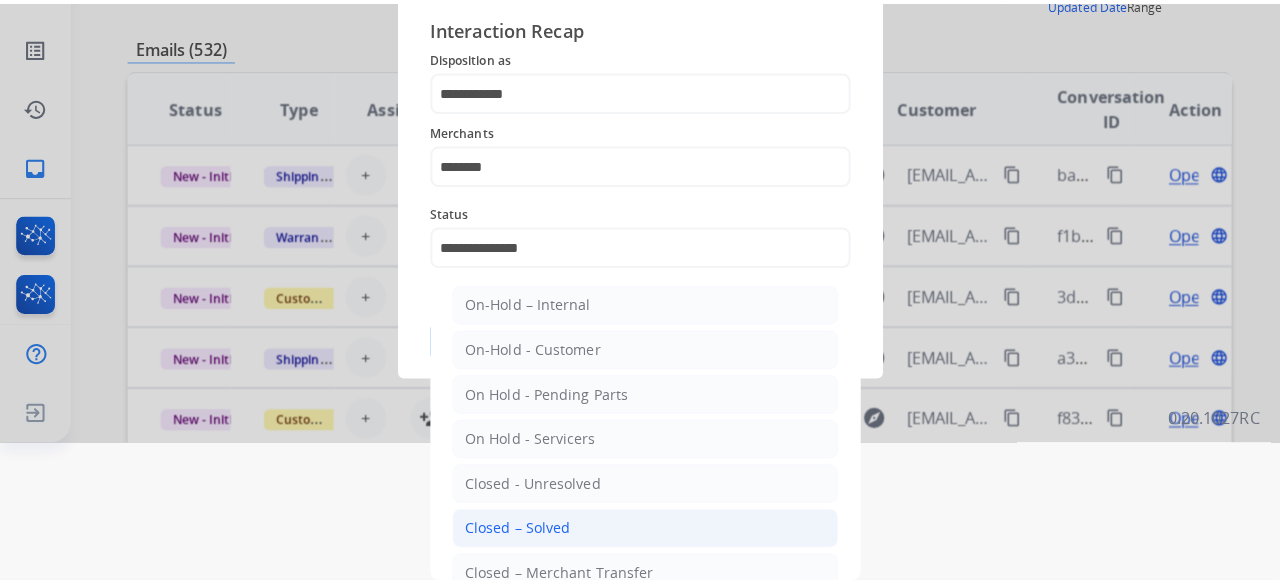 scroll, scrollTop: 0, scrollLeft: 0, axis: both 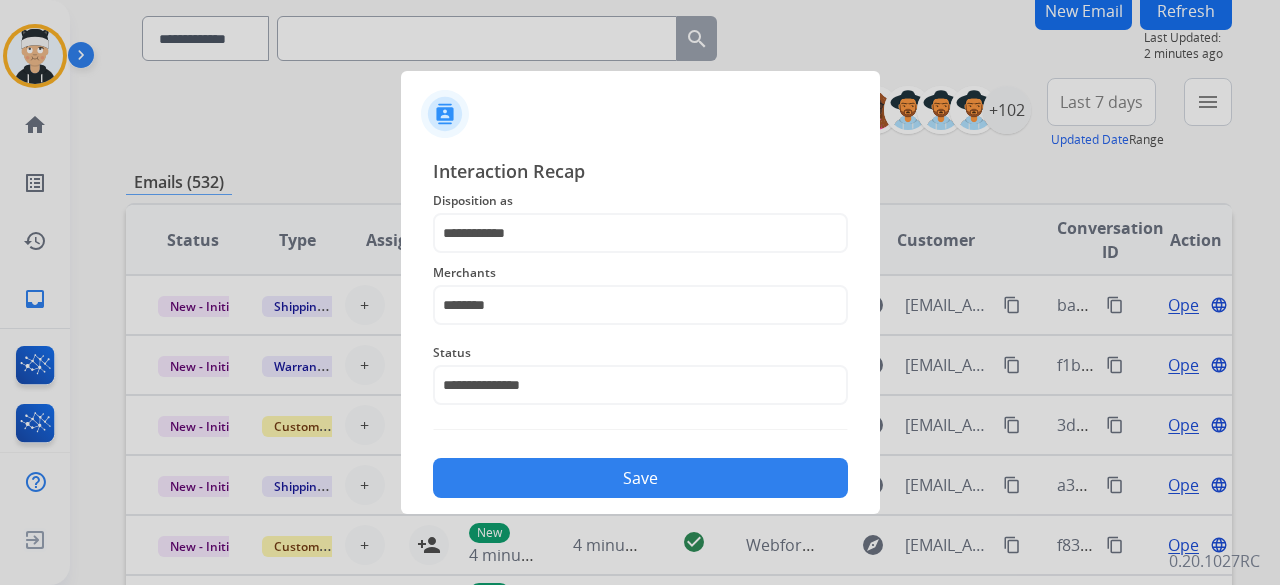 click on "Save" 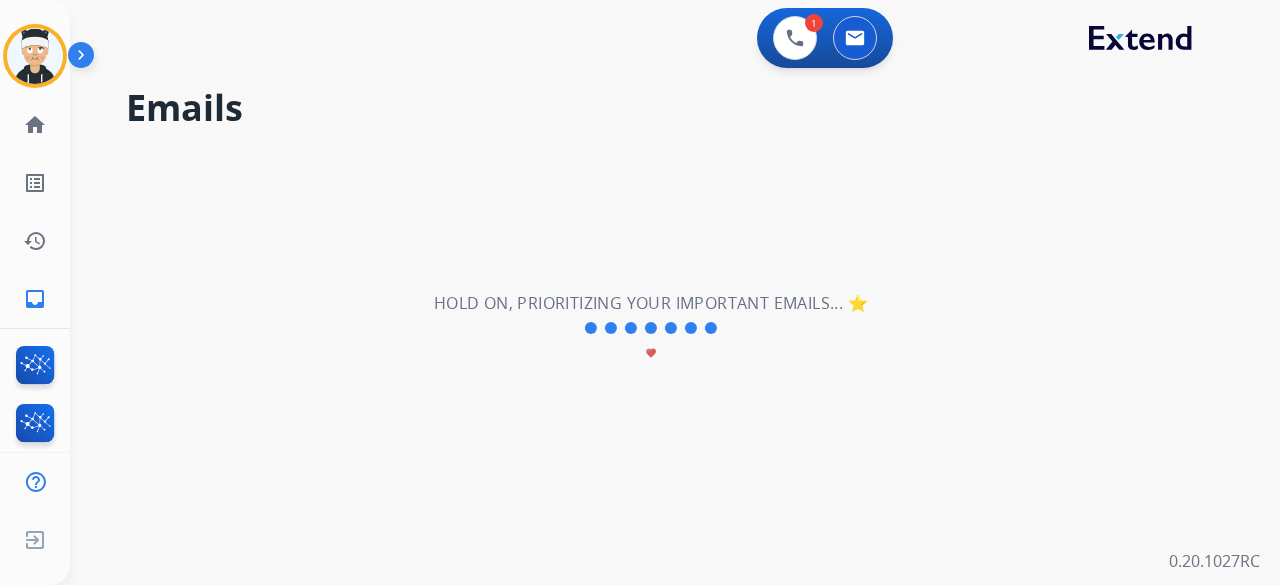 scroll, scrollTop: 0, scrollLeft: 0, axis: both 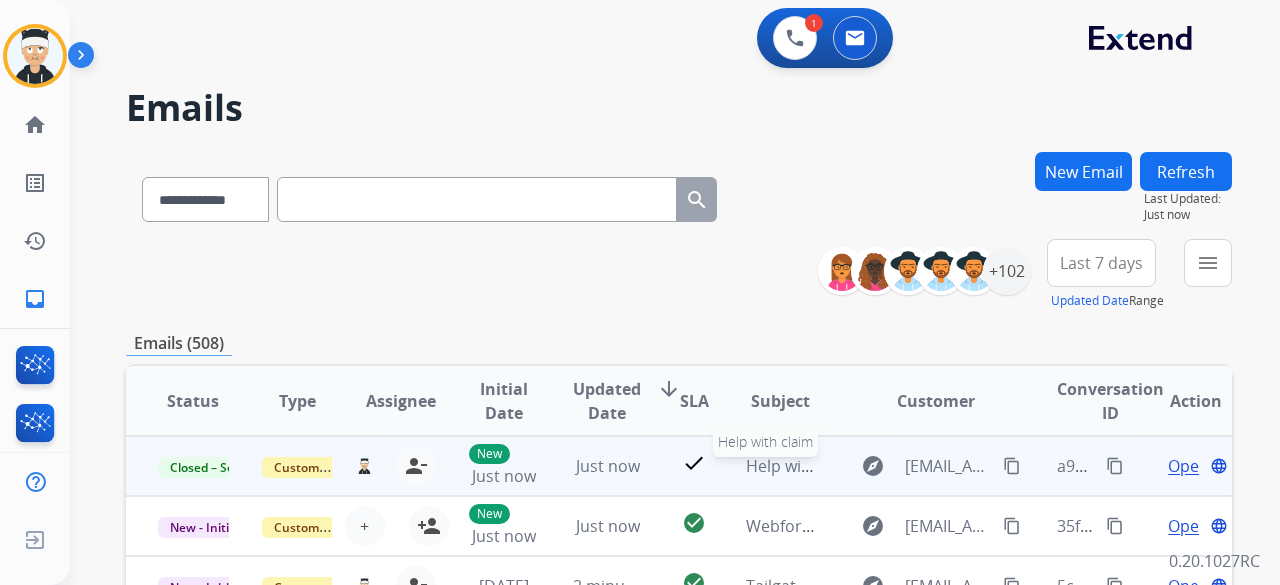 click on "Help with claim" at bounding box center (803, 466) 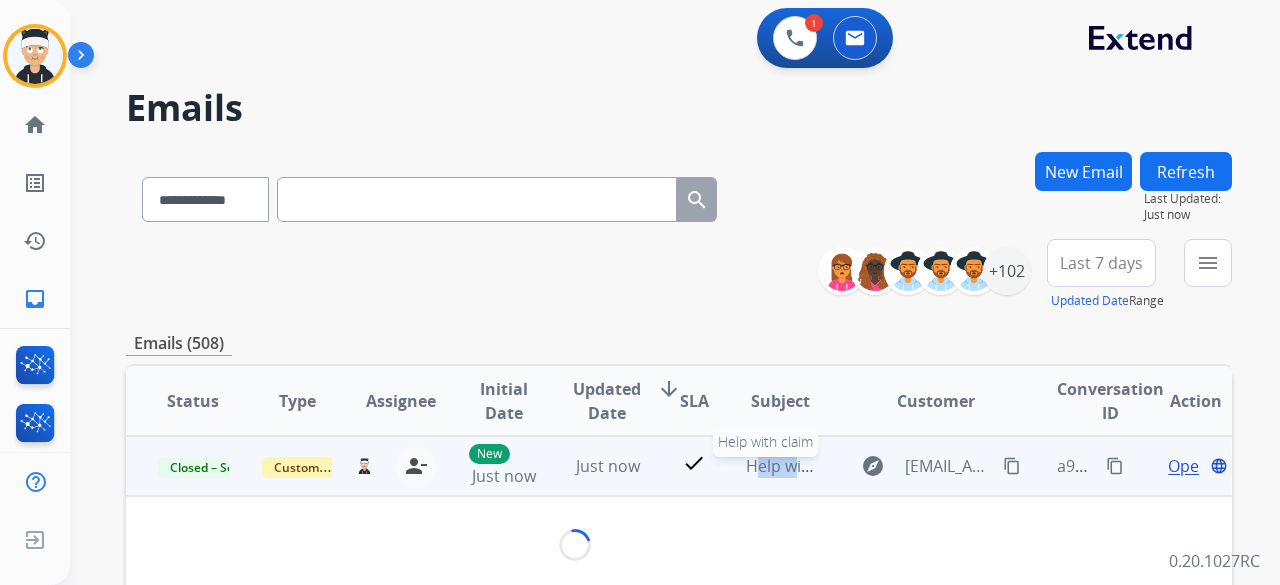 click on "Help with claim" at bounding box center [803, 466] 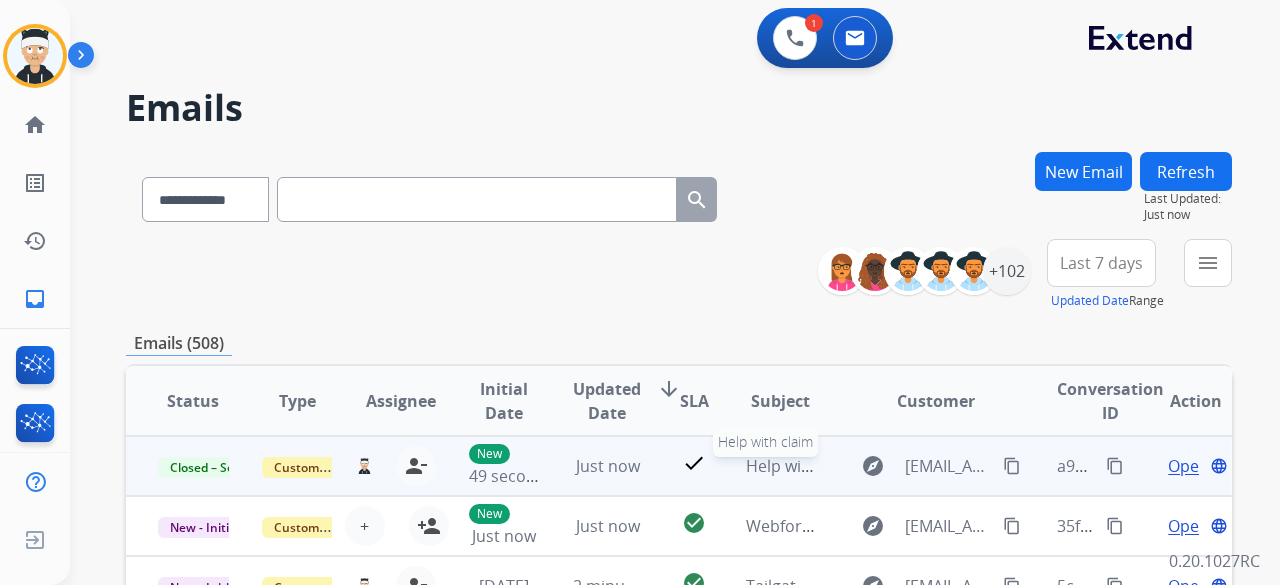 click on "Help with claim" at bounding box center [781, 466] 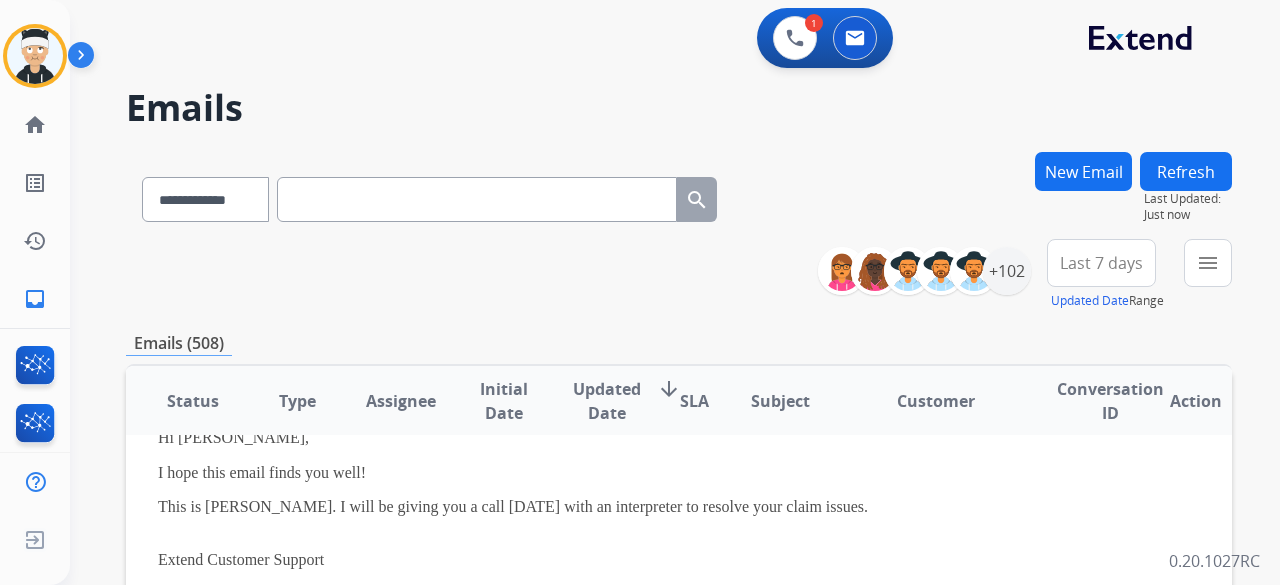scroll, scrollTop: 200, scrollLeft: 0, axis: vertical 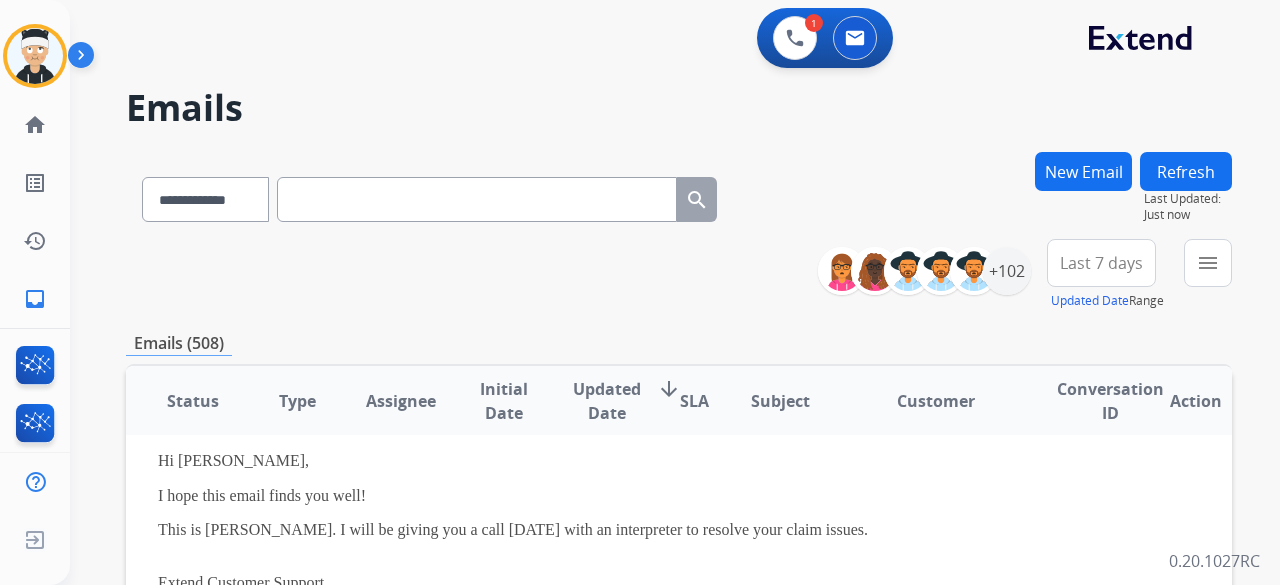 click on "This is [PERSON_NAME]. I will be giving you a call [DATE] with an interpreter to resolve your claim issues." at bounding box center (575, 539) 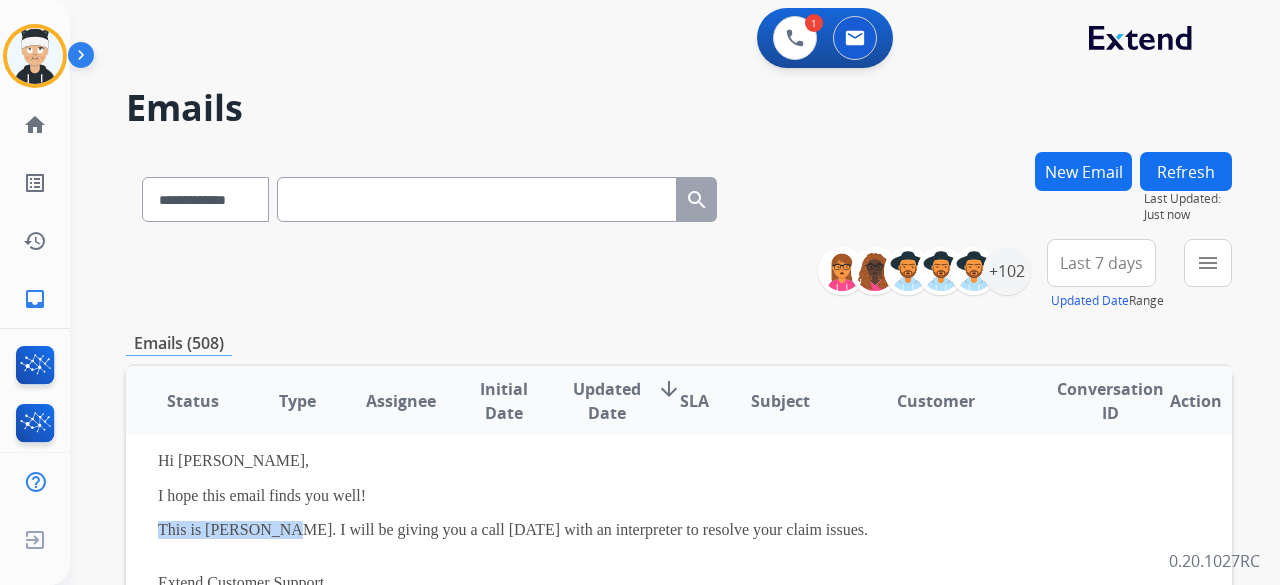 drag, startPoint x: 272, startPoint y: 529, endPoint x: 765, endPoint y: 509, distance: 493.40552 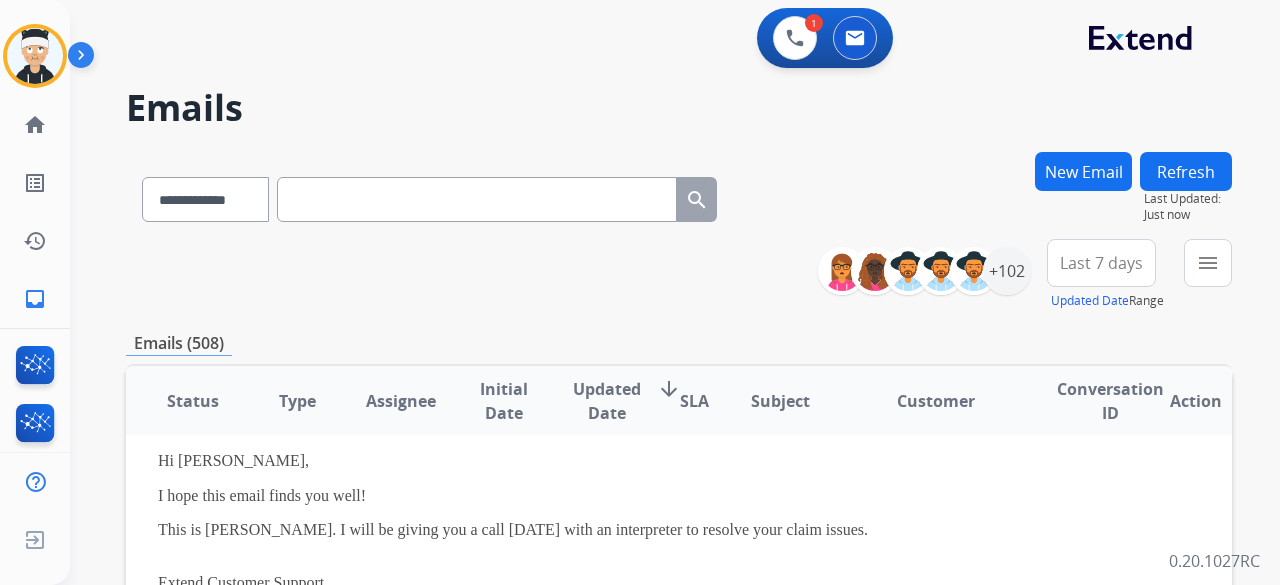 click on "Hi [PERSON_NAME], I hope this email finds you well! This is [PERSON_NAME]. I will be giving you a call [DATE] with an interpreter to resolve your claim issues. Extend Customer Support [EMAIL_ADDRESS][DOMAIN_NAME] | [DOMAIN_NAME] If you have any questions or need further assistance, reply to this email or give us a call at [PHONE_NUMBER] [DATE]-[DATE] 9:00AM - 8:00PM EST or Saturdays and Sundays 9:00AM - 2:00PM EST." at bounding box center [575, 580] 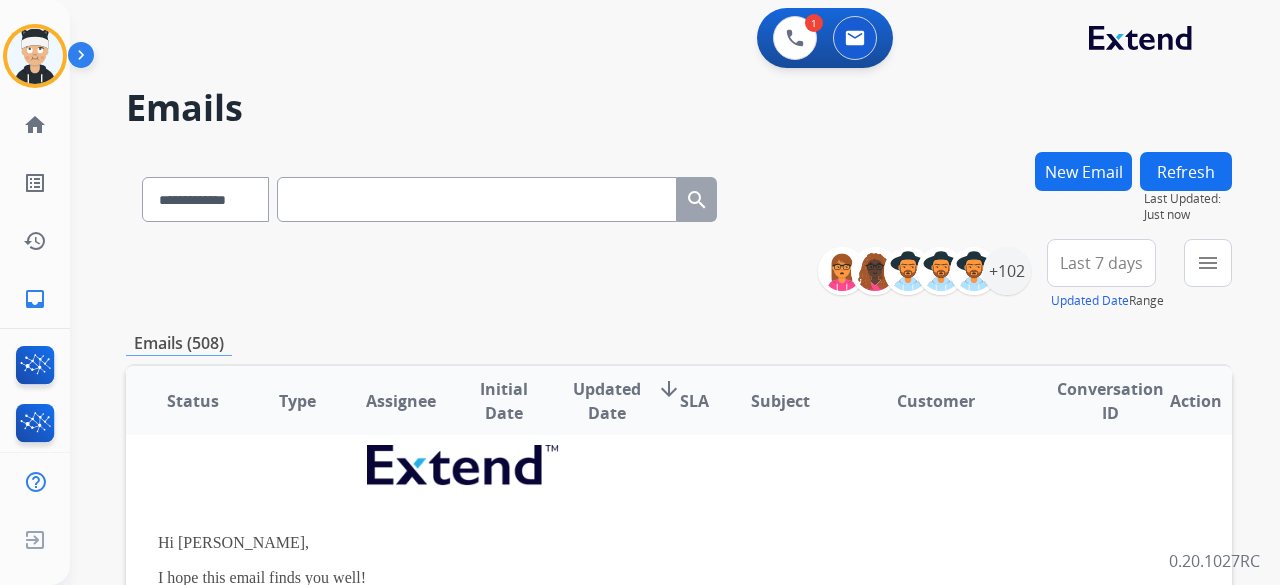 scroll, scrollTop: 0, scrollLeft: 0, axis: both 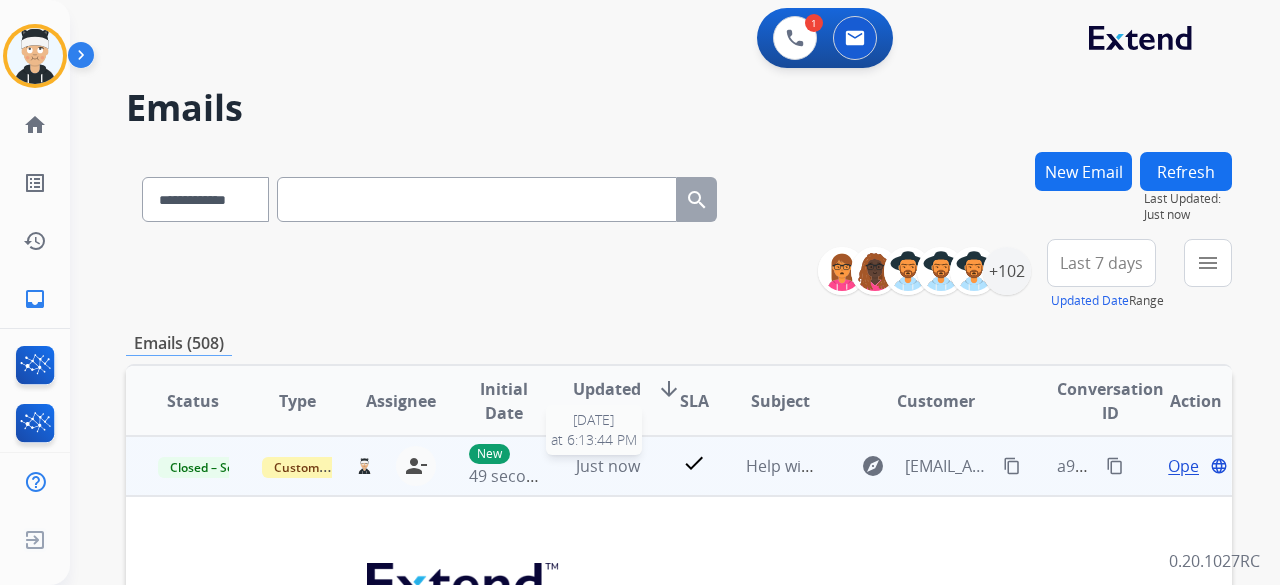 click on "Just now" at bounding box center (608, 466) 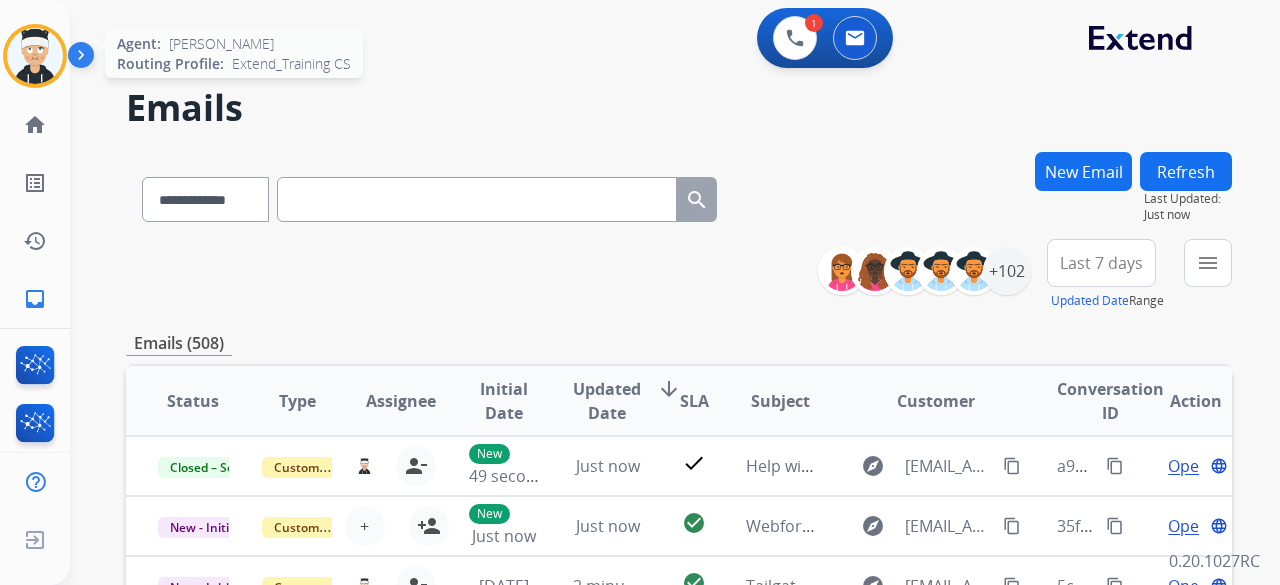 click at bounding box center (35, 56) 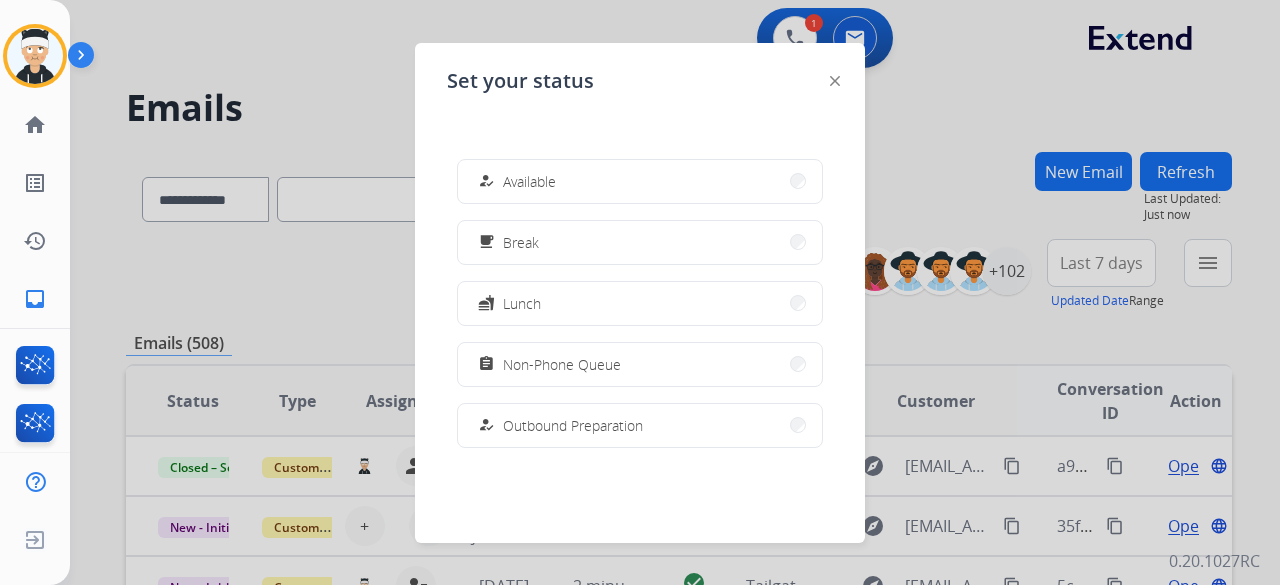 click 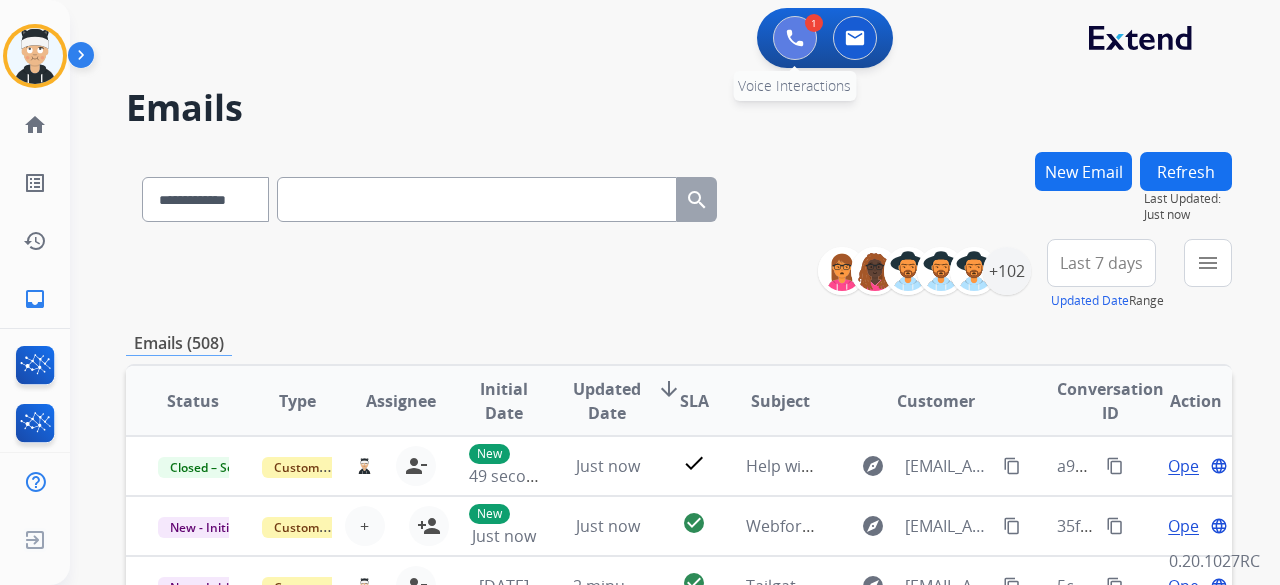 click at bounding box center (795, 38) 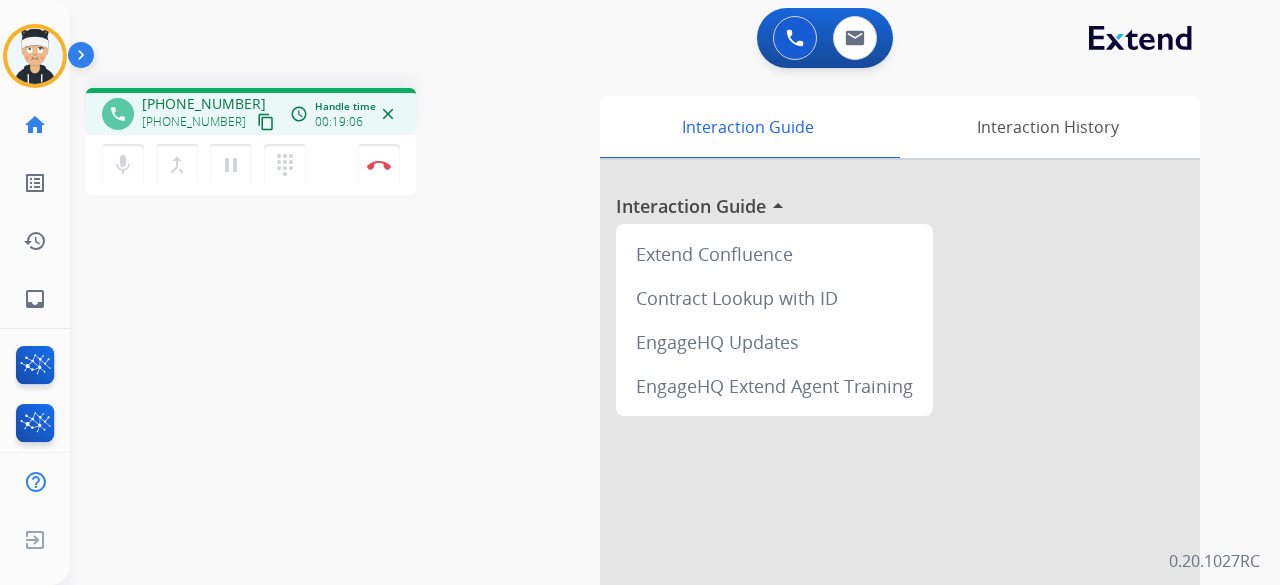 click on "phone [PHONE_NUMBER] [PHONE_NUMBER] content_copy access_time Call metrics Queue   23:01 Hold   00:00 Talk   00:04 Total   23:04 Handle time 00:19:06 close mic Mute merge_type Bridge pause Hold dialpad Dialpad Disconnect swap_horiz Break voice bridge close_fullscreen Connect 3-Way Call merge_type Separate 3-Way Call  Interaction Guide   Interaction History  Interaction Guide arrow_drop_up  Extend Confluence   Contract Lookup with ID   EngageHQ Updates   EngageHQ Extend Agent Training  Secure Pad Templates expand_less Choose a template Save" at bounding box center [651, 489] 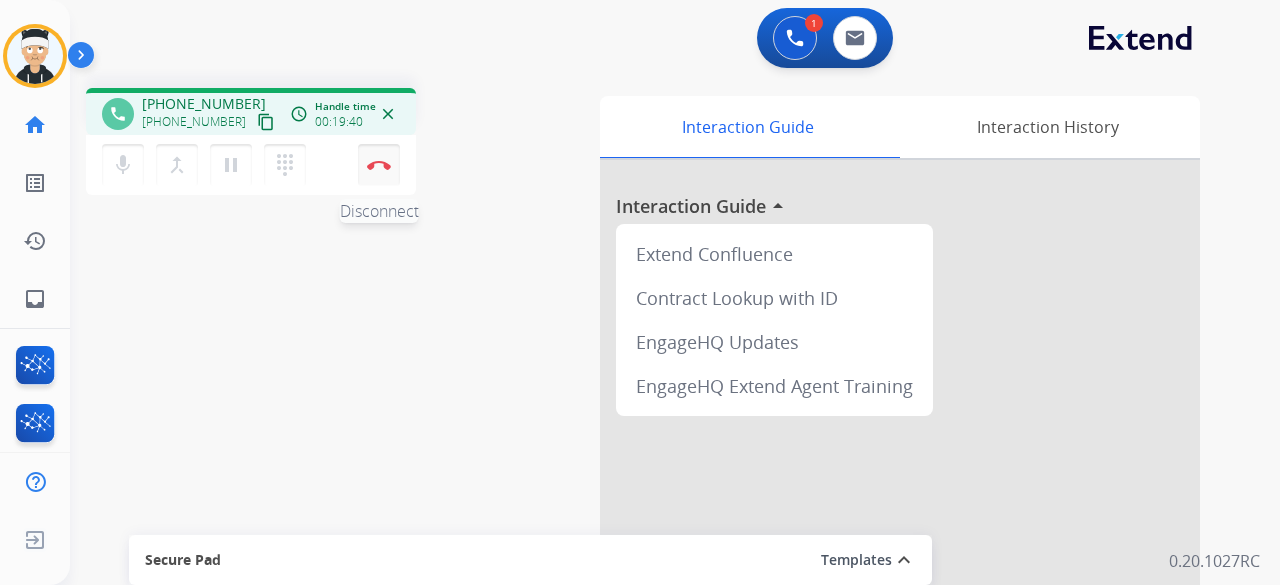 click at bounding box center [379, 165] 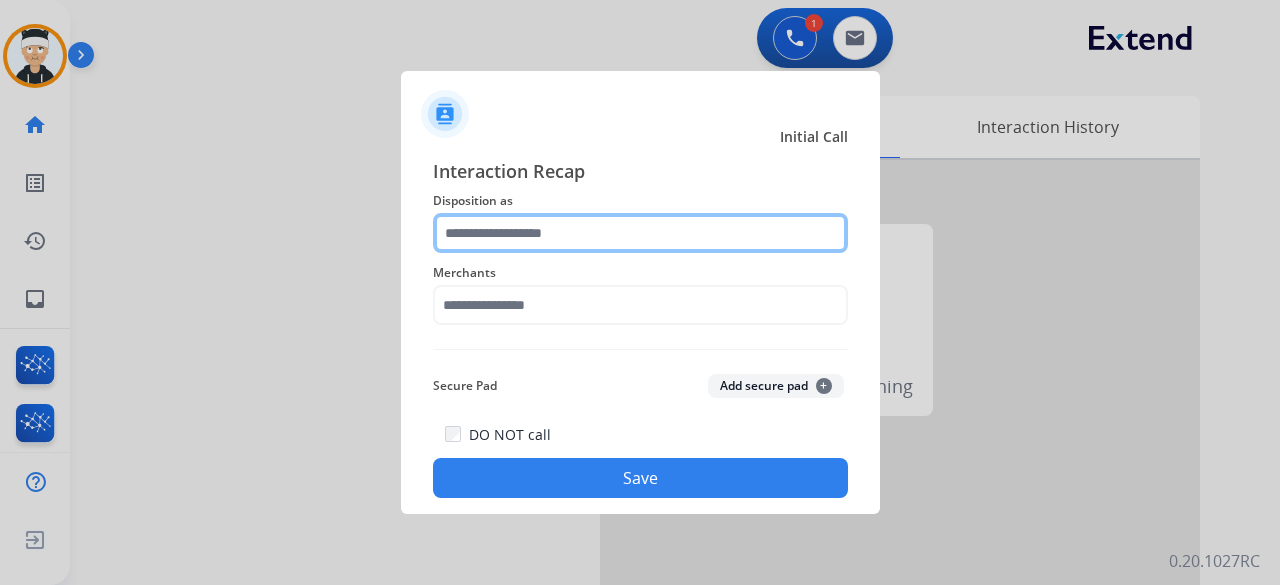 click 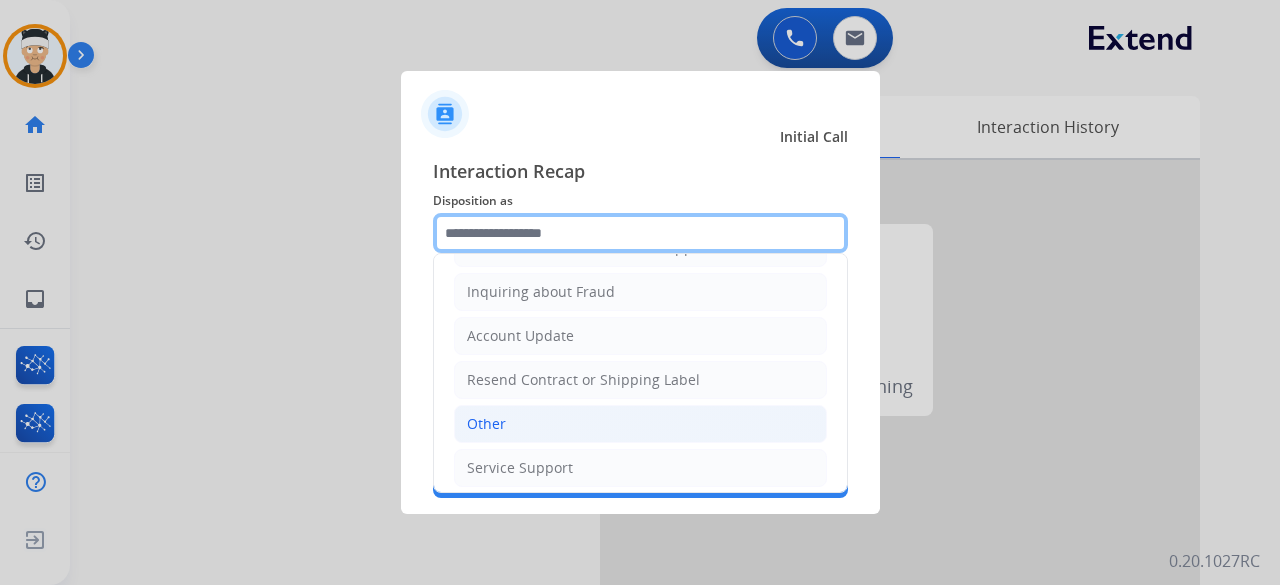 scroll, scrollTop: 0, scrollLeft: 0, axis: both 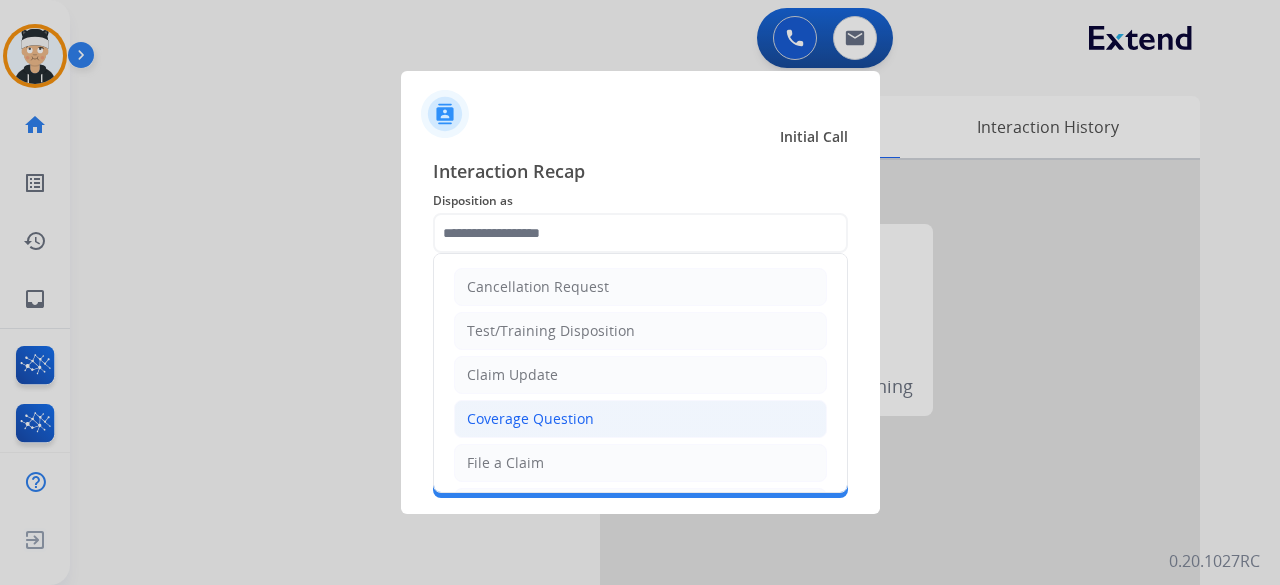 click on "Coverage Question" 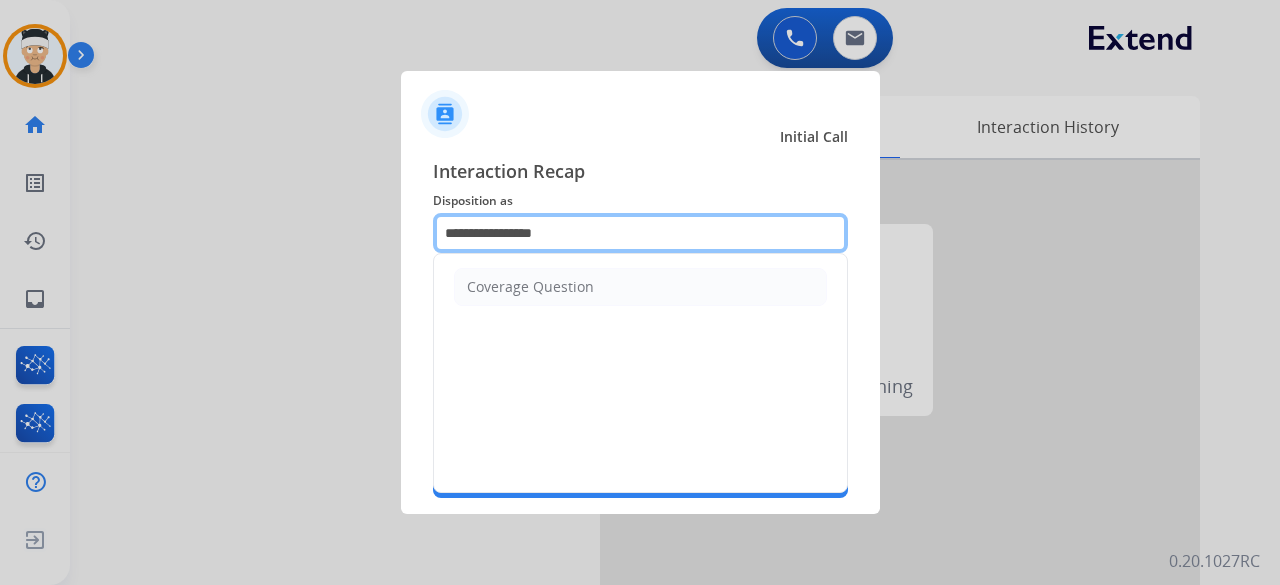 click on "**********" 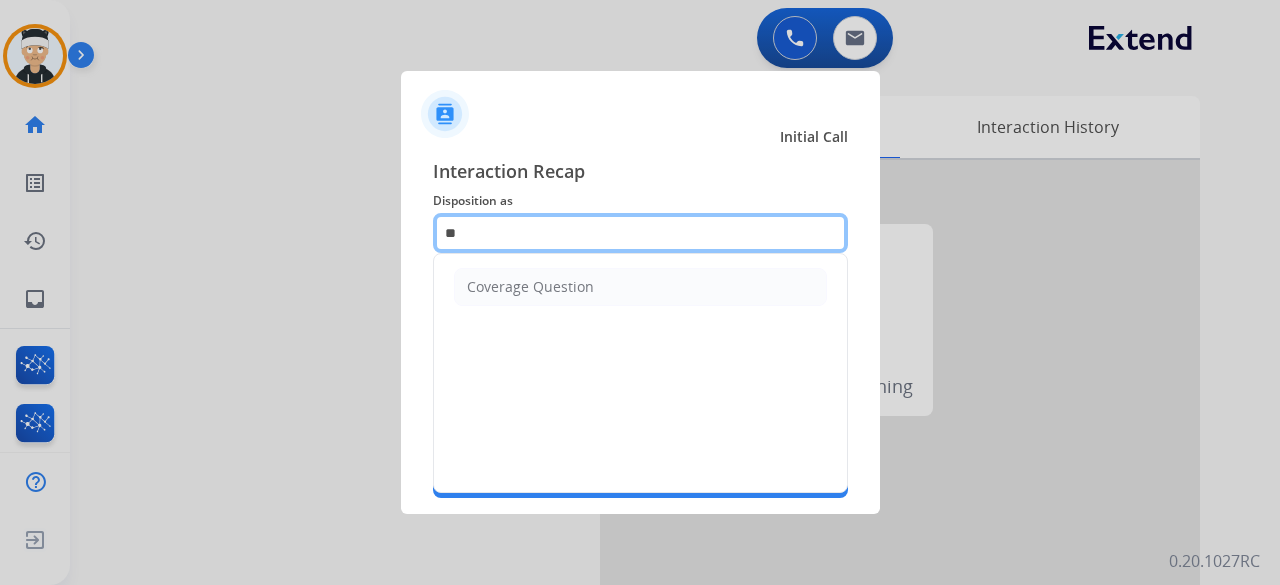 type on "*" 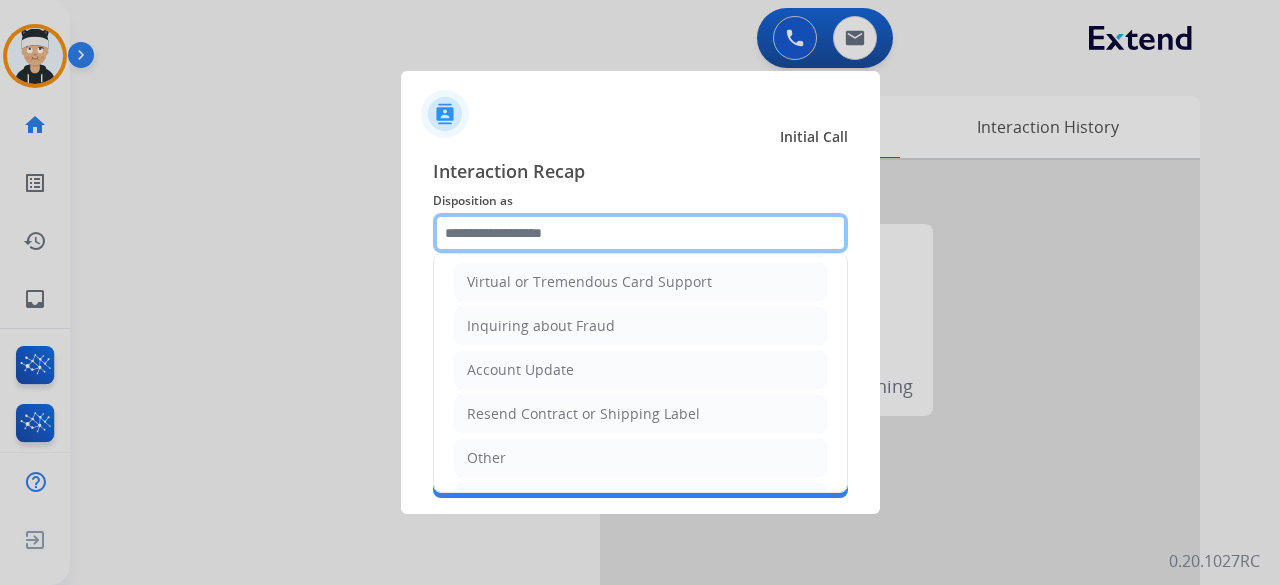 scroll, scrollTop: 300, scrollLeft: 0, axis: vertical 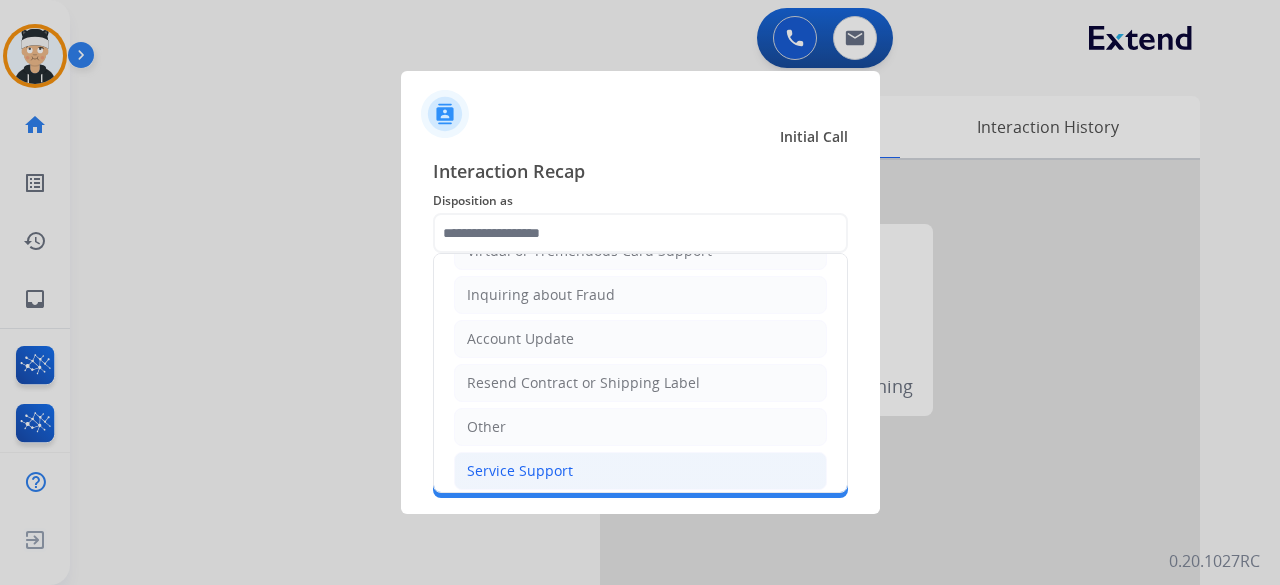 click on "Service Support" 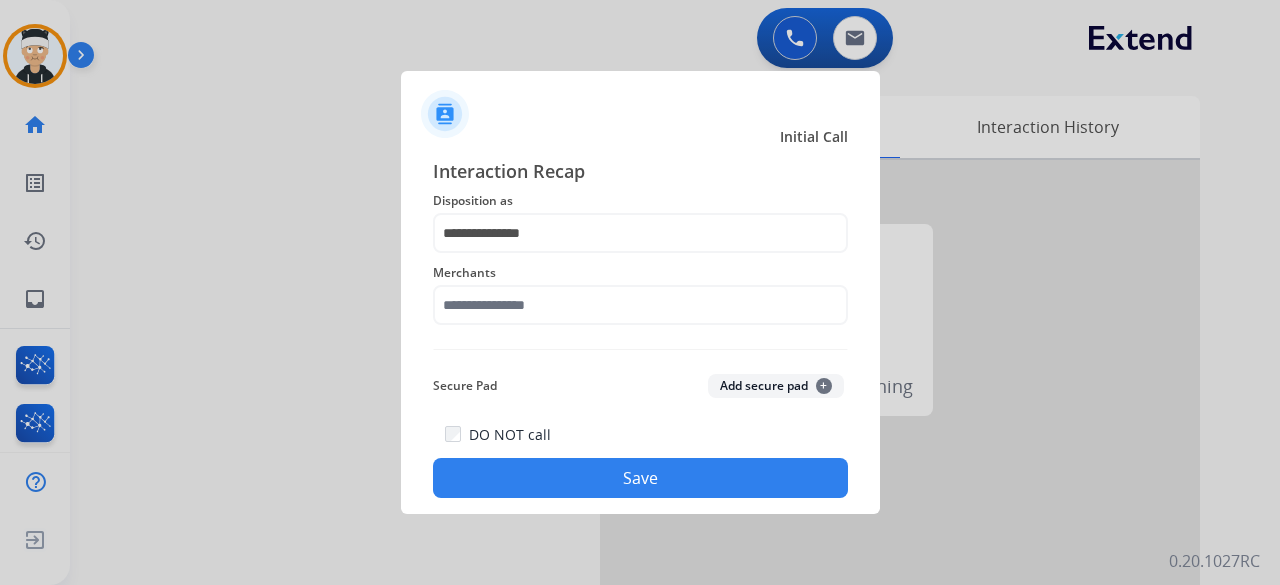 click on "Disposition as" 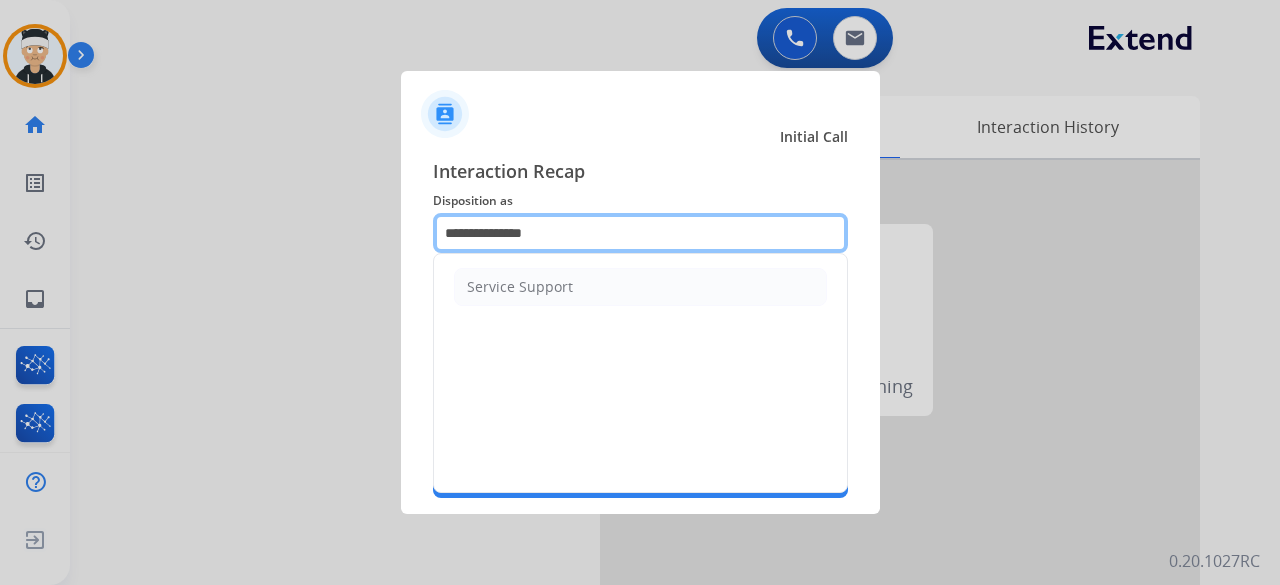 click on "**********" 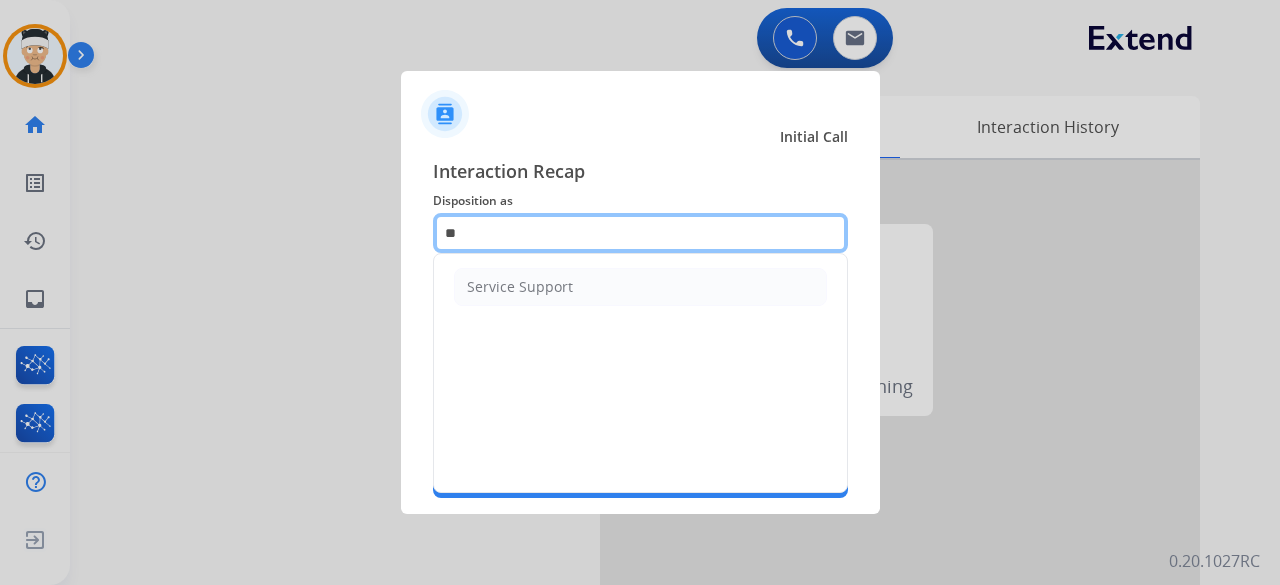 type on "*" 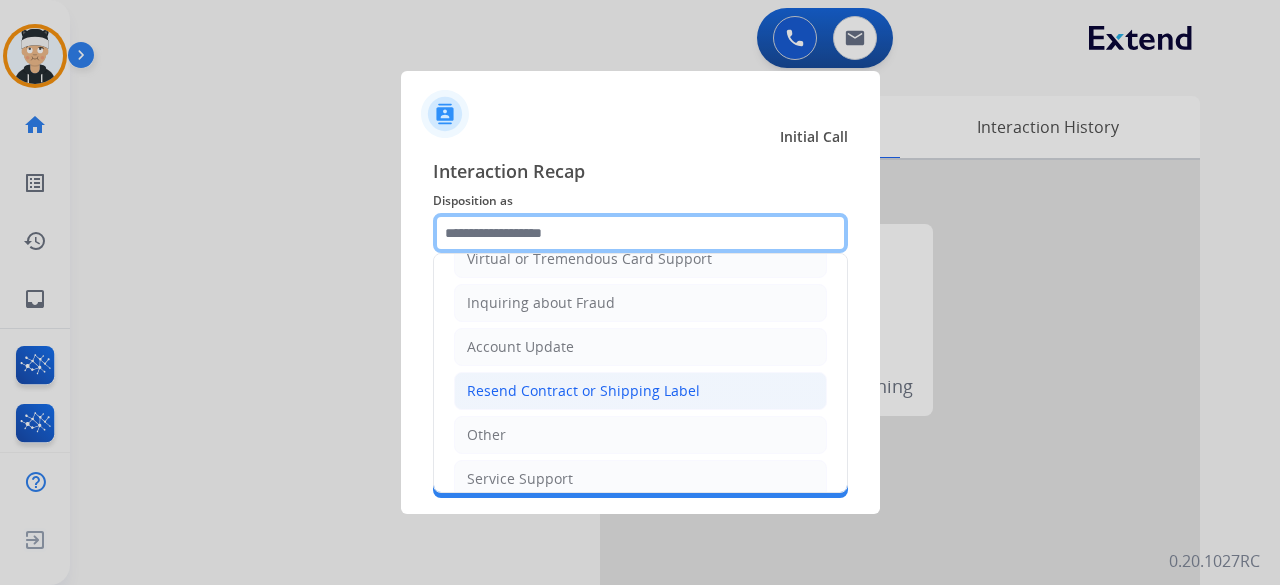 scroll, scrollTop: 303, scrollLeft: 0, axis: vertical 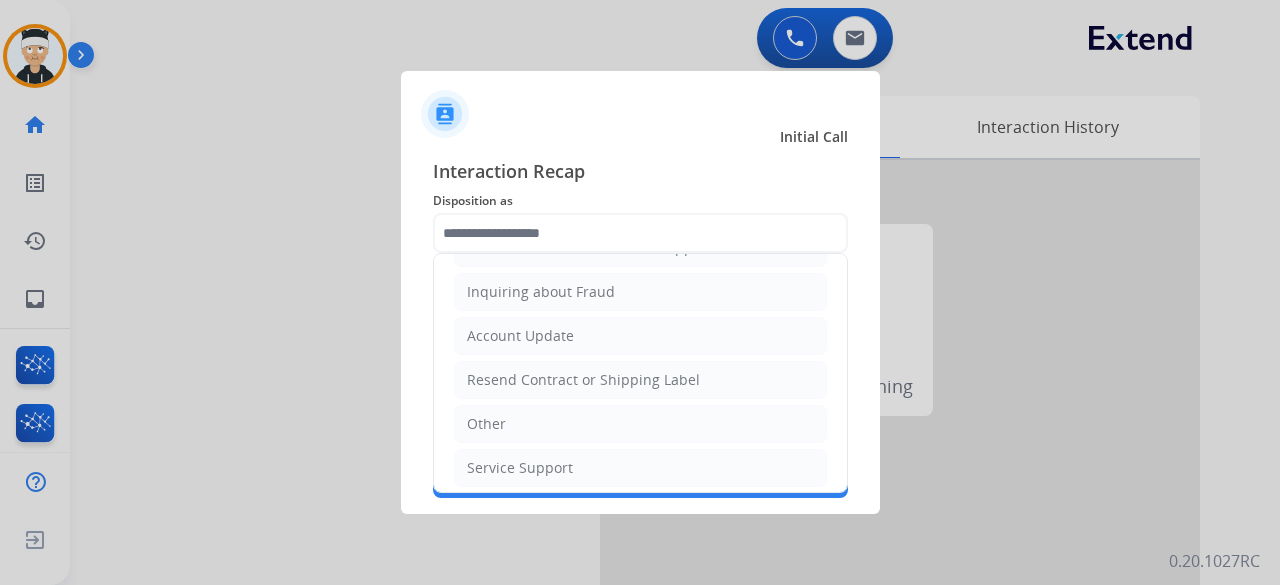 click on "Other" 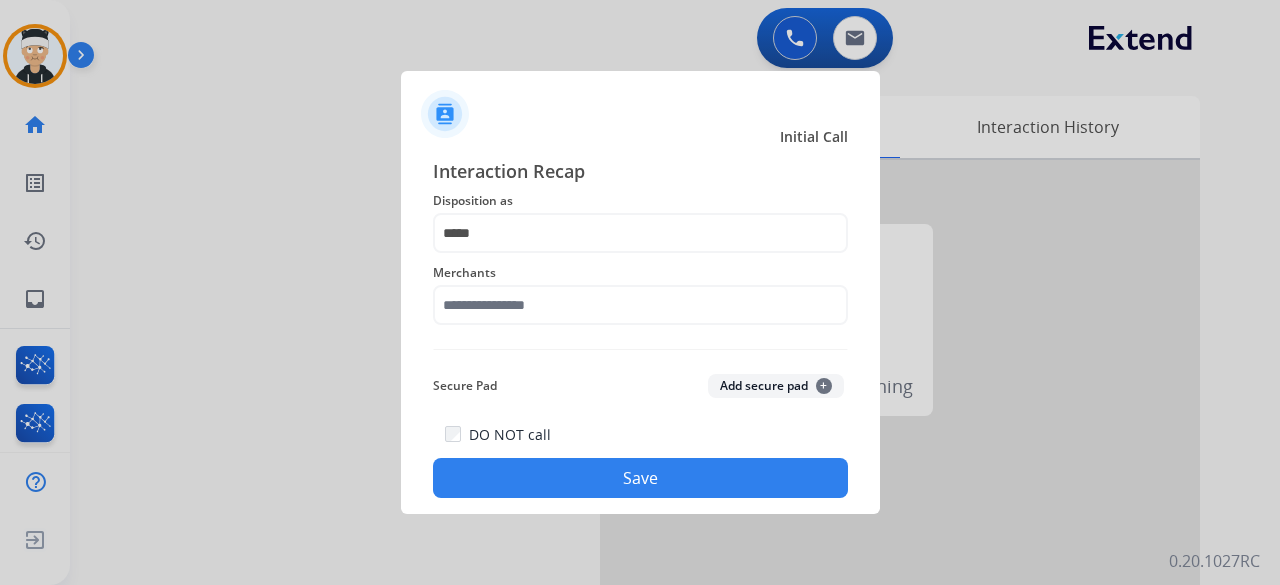 click on "Interaction Recap Disposition as    ***** Merchants   Secure Pad  Add secure pad  +  DO NOT call   Save" 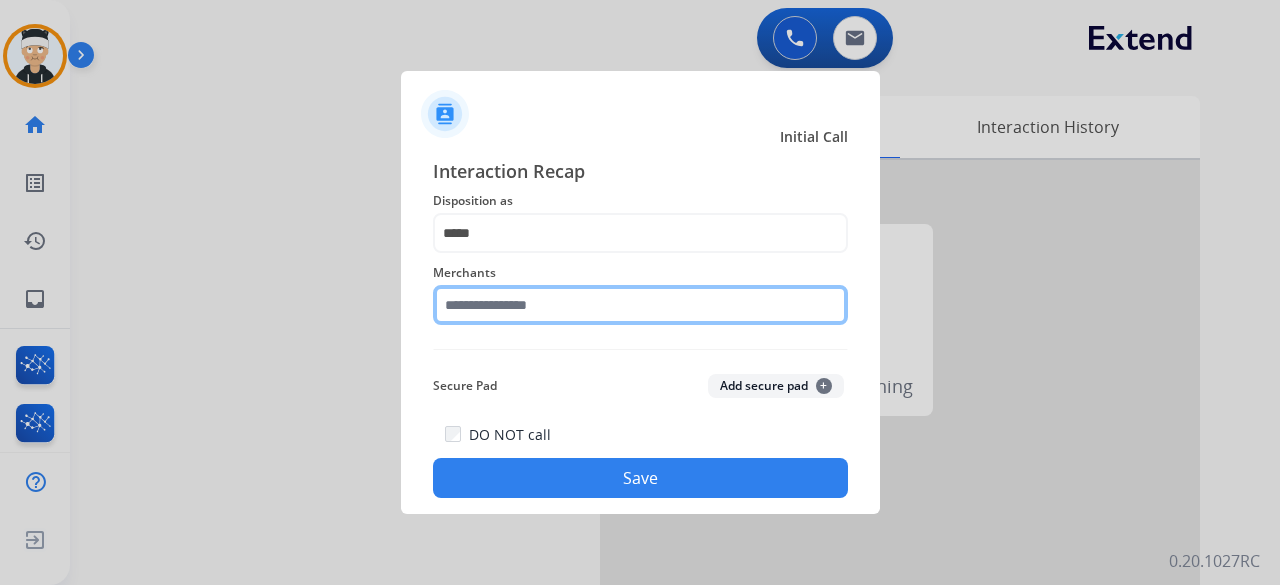 click 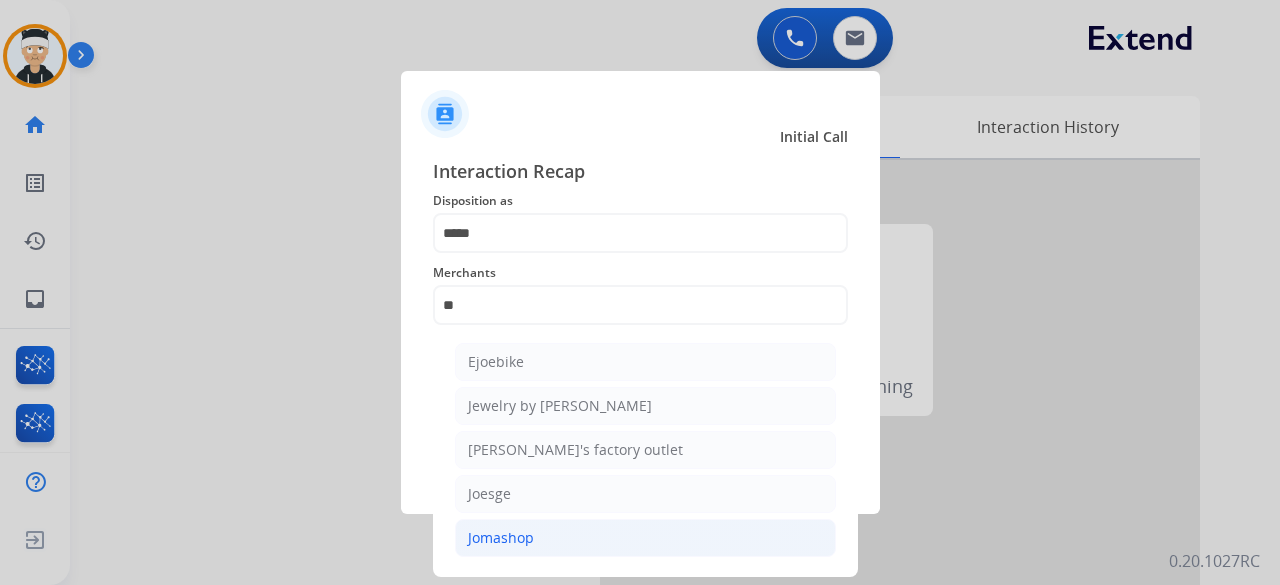 click on "Jomashop" 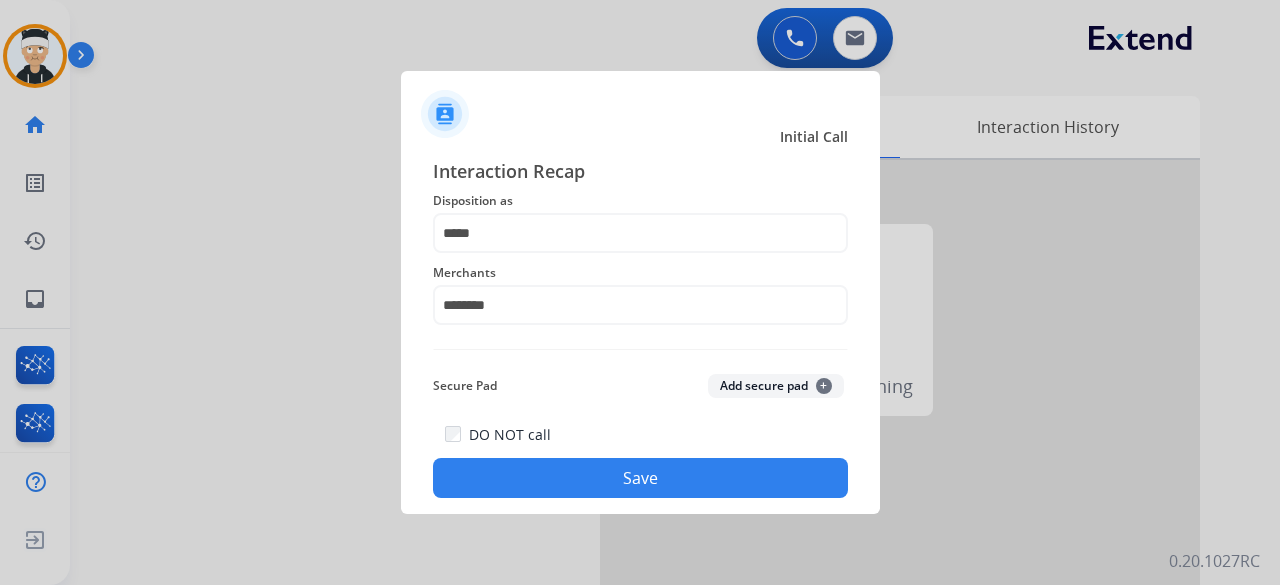 click on "Save" 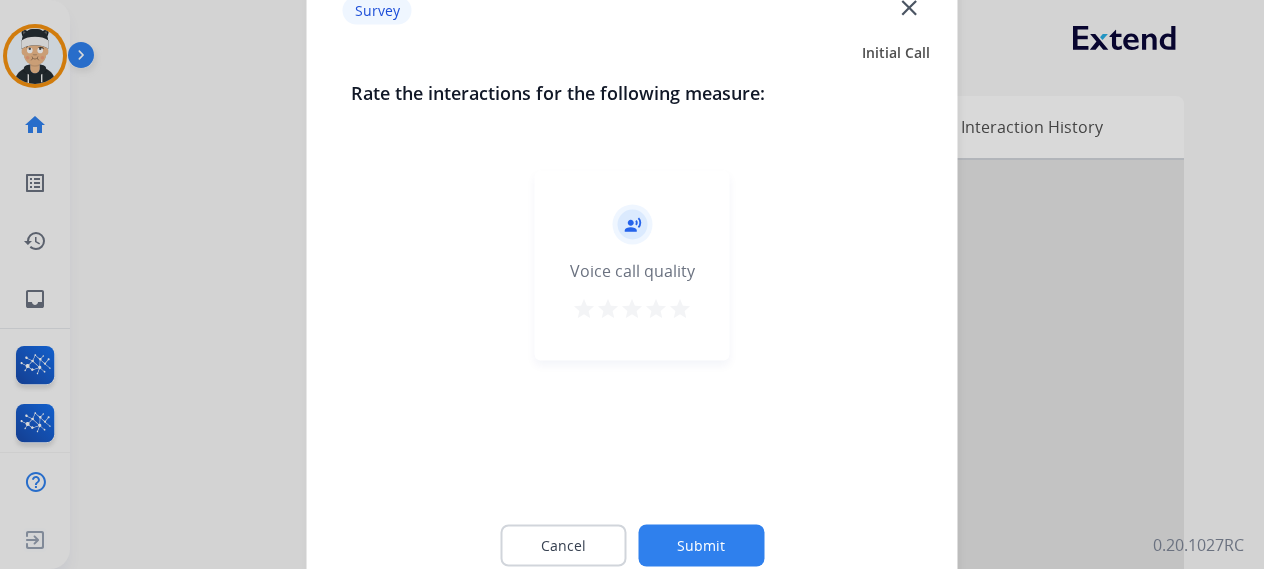 click on "star" at bounding box center [680, 308] 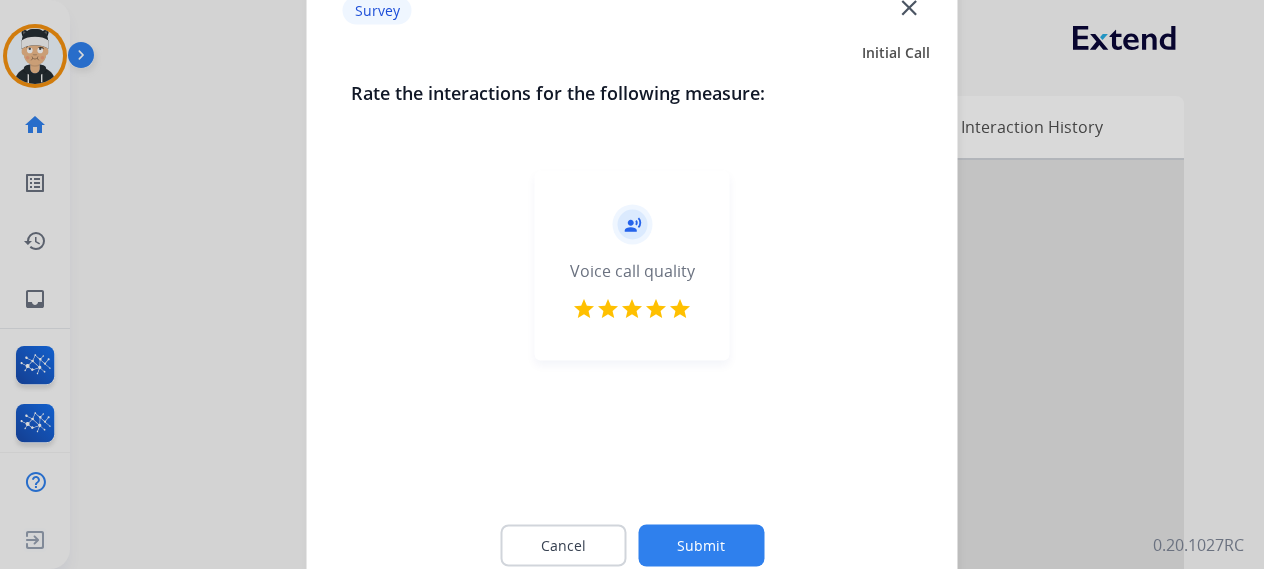 click on "Submit" 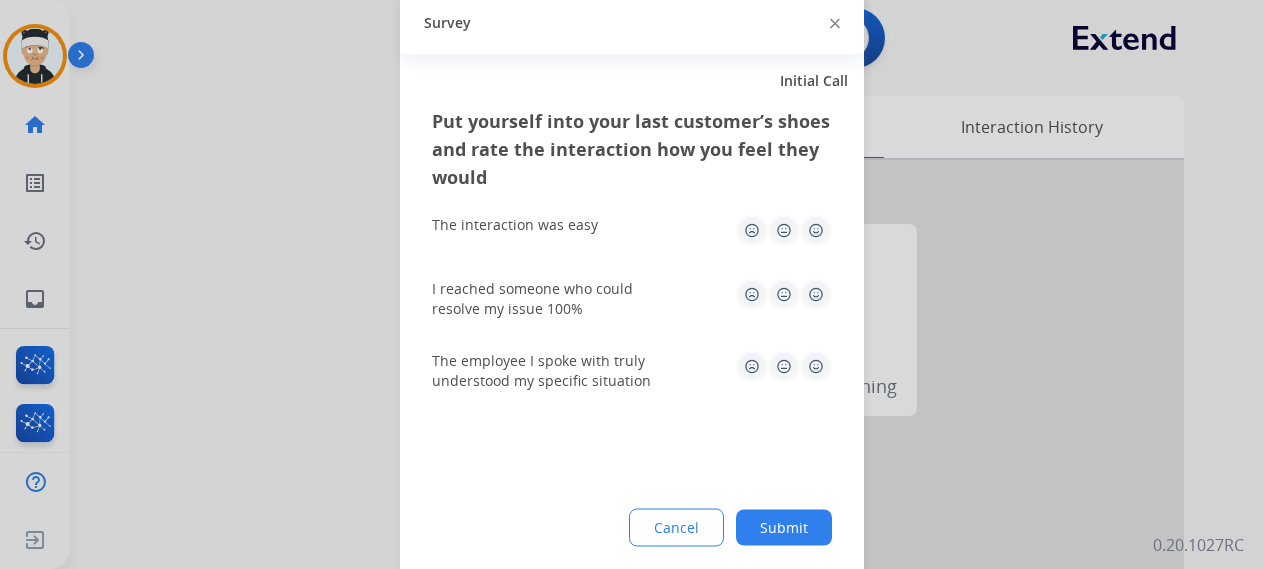 click 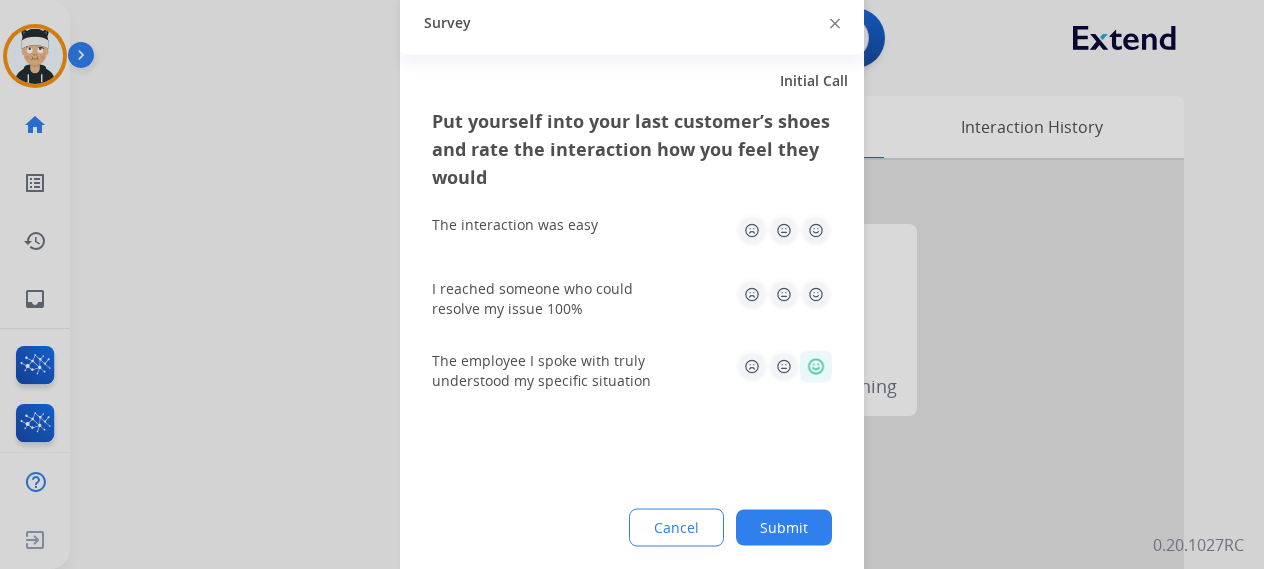 click 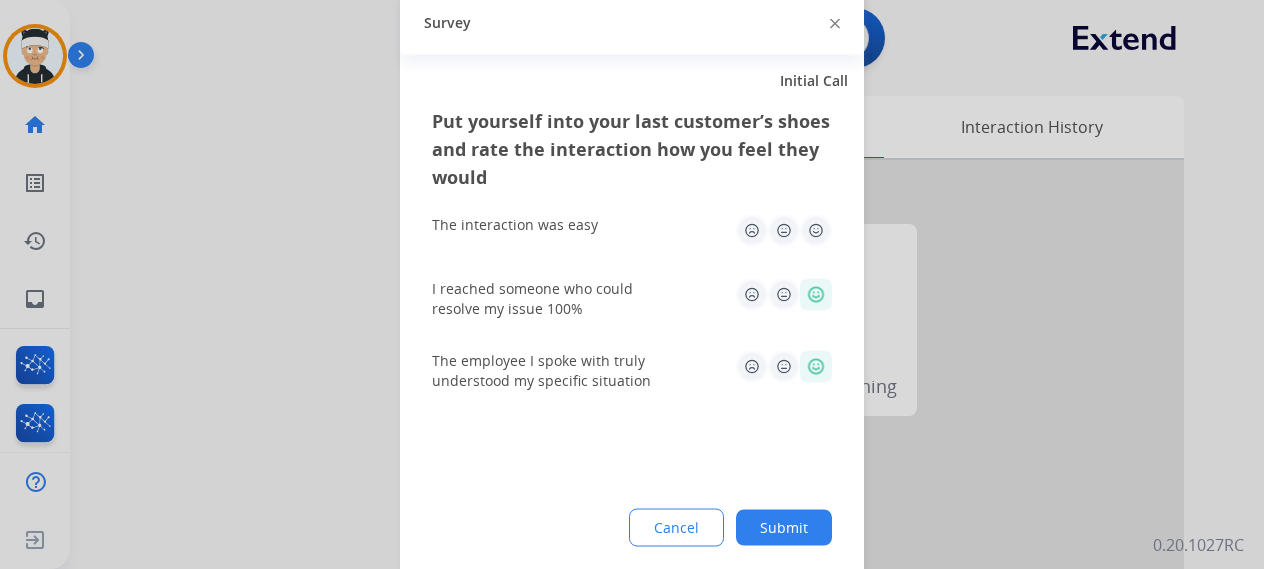 click 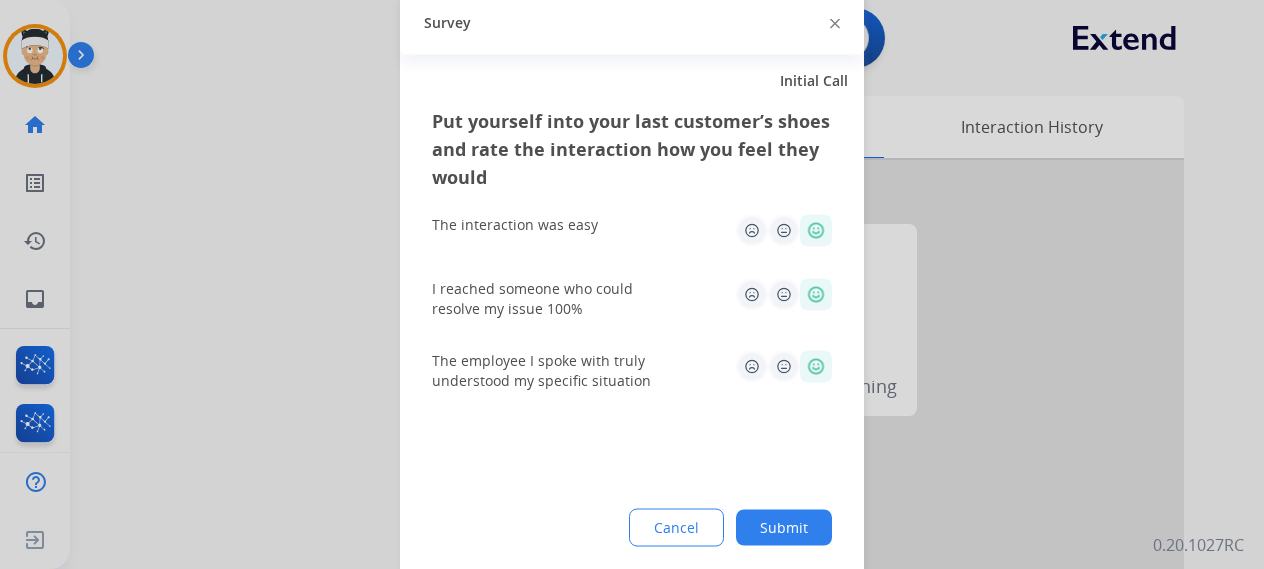 click on "Submit" 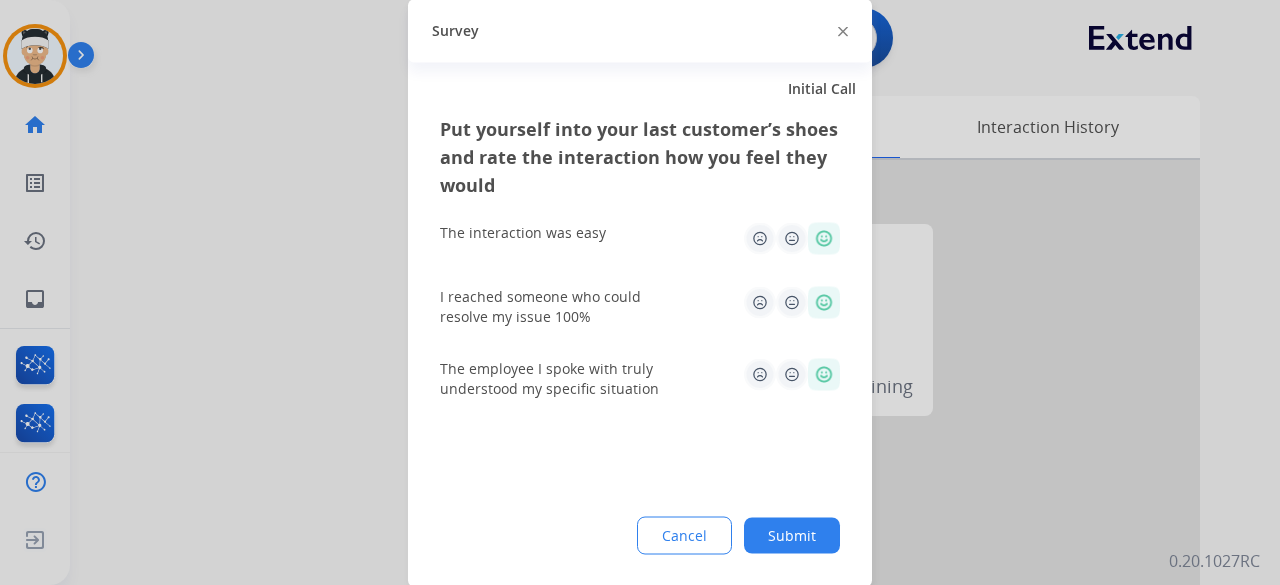 drag, startPoint x: 794, startPoint y: 524, endPoint x: 764, endPoint y: 497, distance: 40.36087 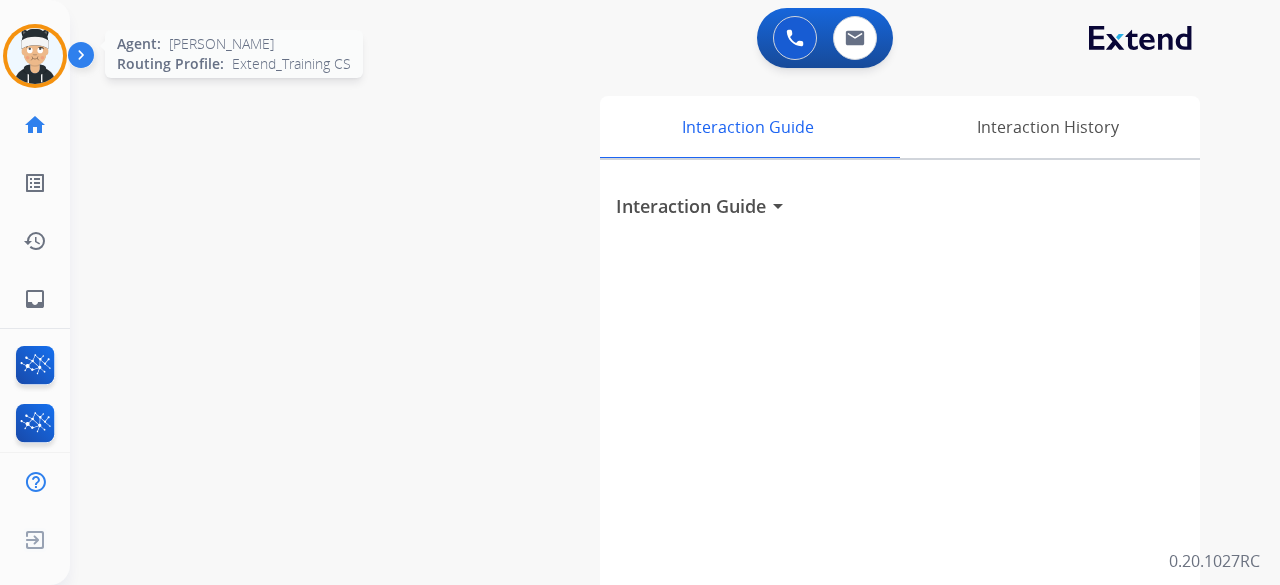 click at bounding box center [35, 56] 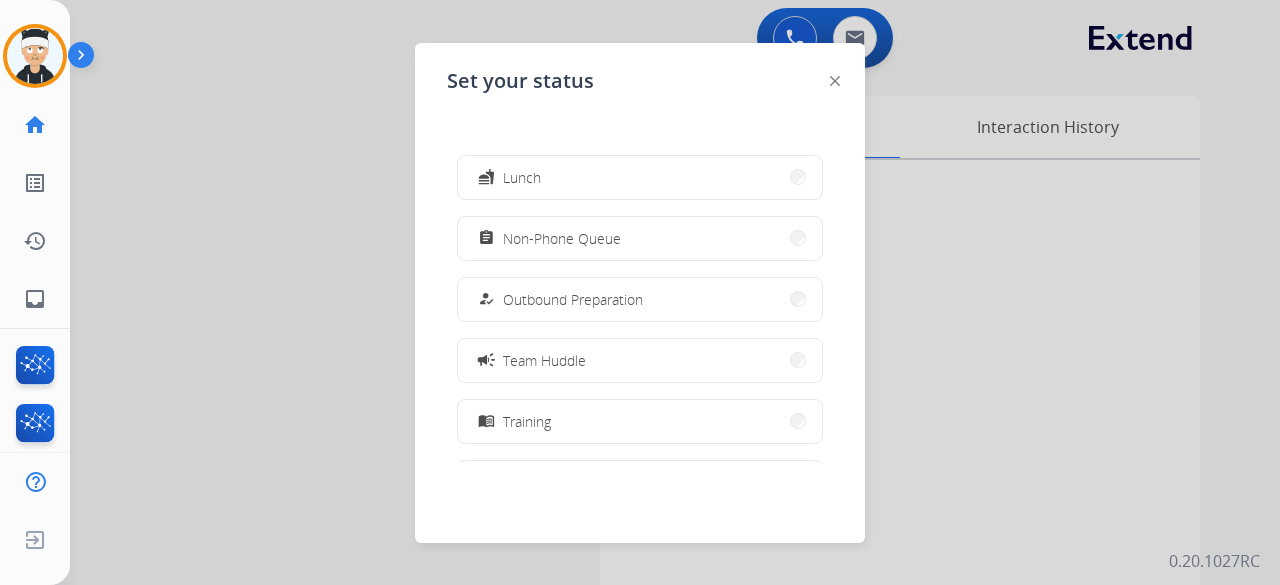 scroll, scrollTop: 377, scrollLeft: 0, axis: vertical 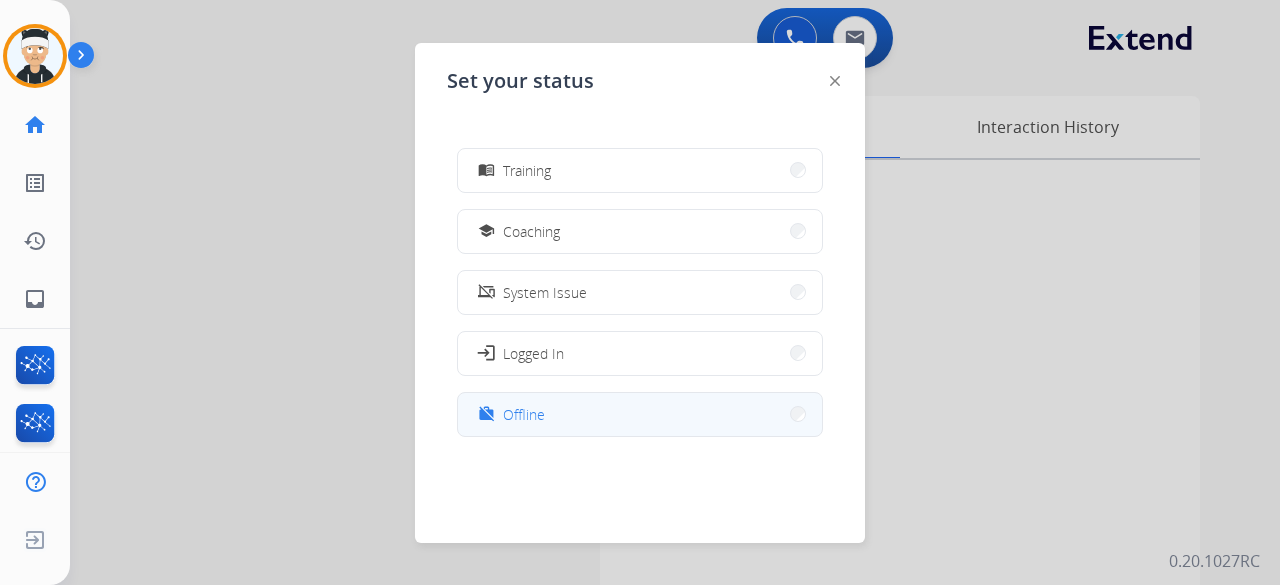 click on "work_off Offline" at bounding box center (640, 414) 